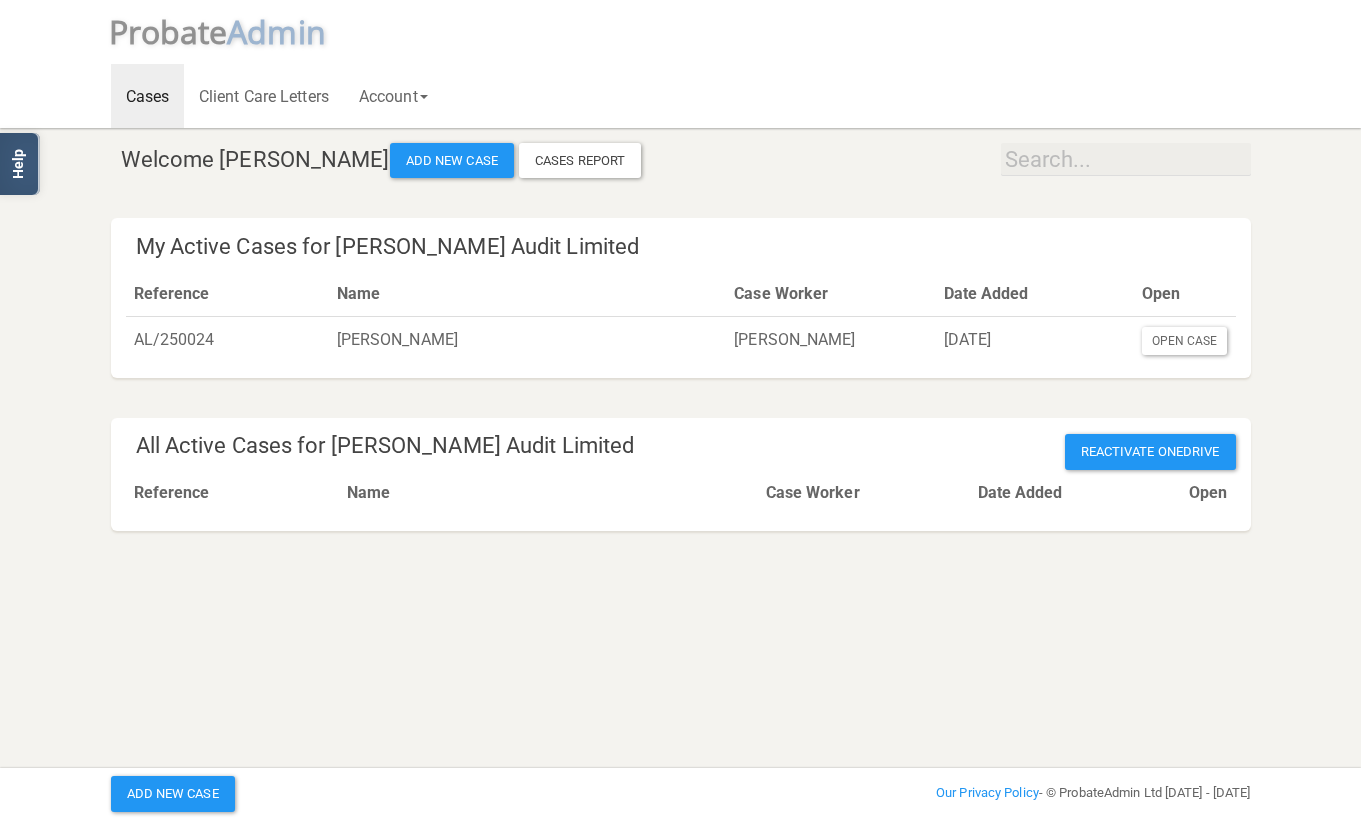 scroll, scrollTop: 0, scrollLeft: 0, axis: both 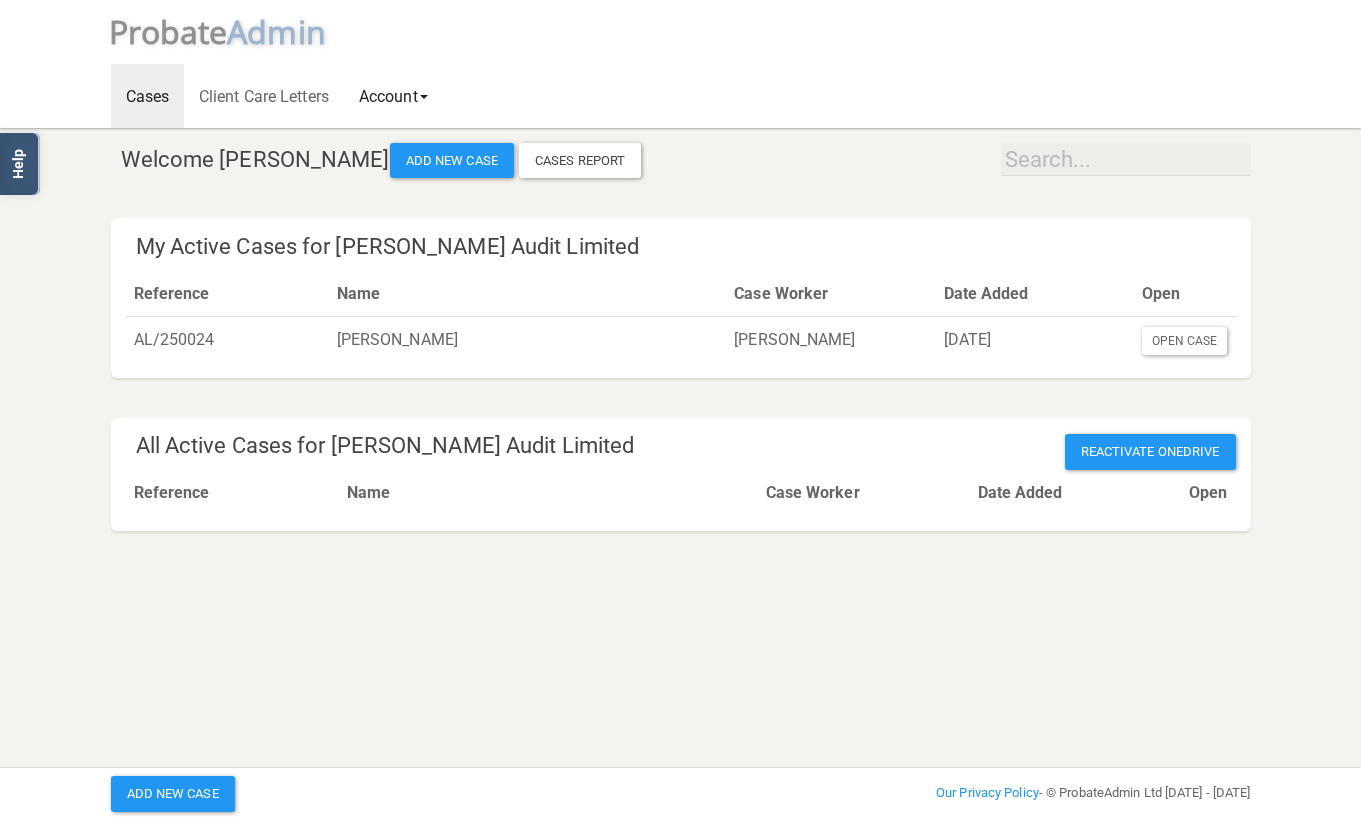 click on "Account" at bounding box center (393, 96) 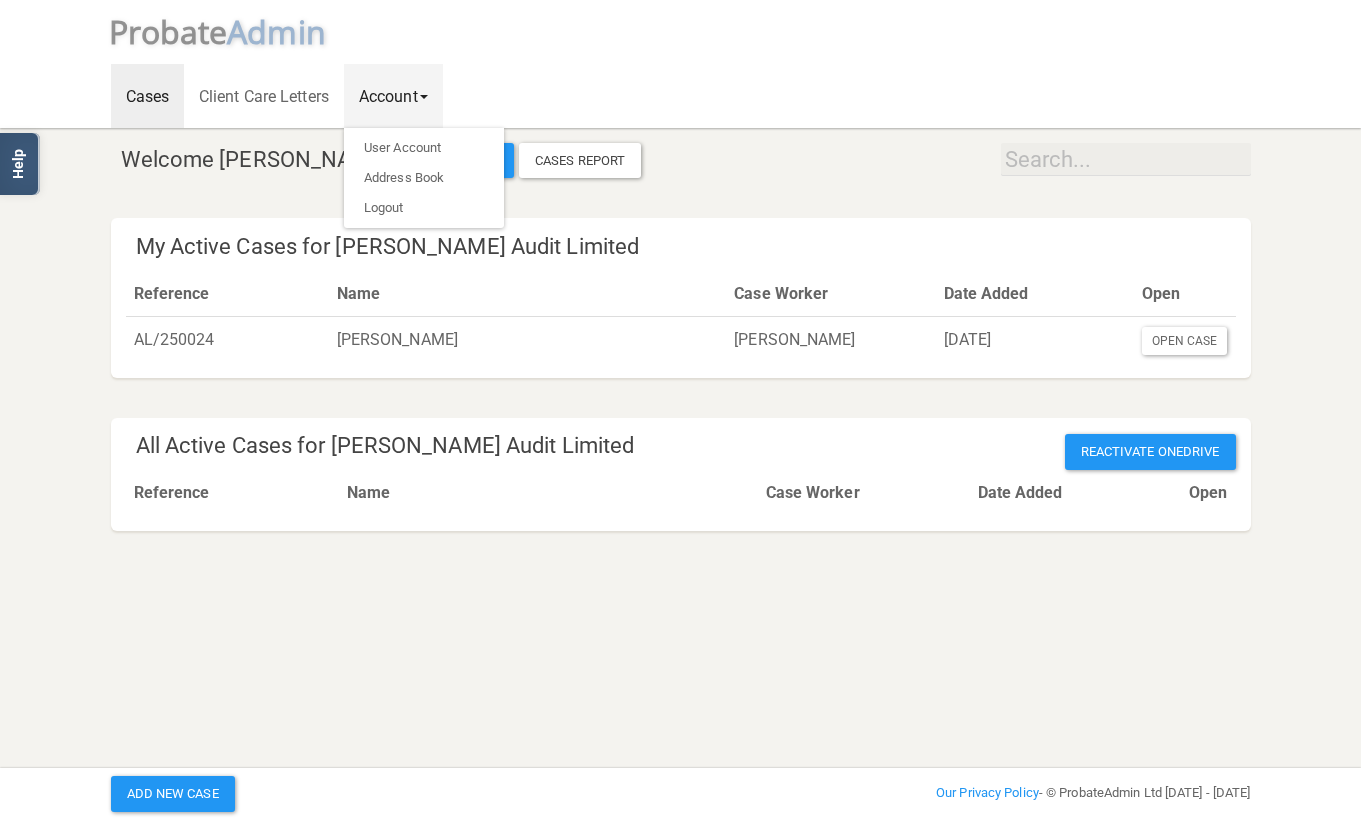 click on "Welcome [PERSON_NAME]
Add New Case
Cases Report
My Active Cases for [PERSON_NAME] Audit Limited
Reference
Name
Case Worker
Date Added
Open
AL/250024
[PERSON_NAME]
[PERSON_NAME]
[DATE]
Open Case
All Active Cases for [PERSON_NAME] Audit Limited
Reactivate OneDrive
Reference
Name
Case Worker
Date Added
Open" at bounding box center [681, 341] 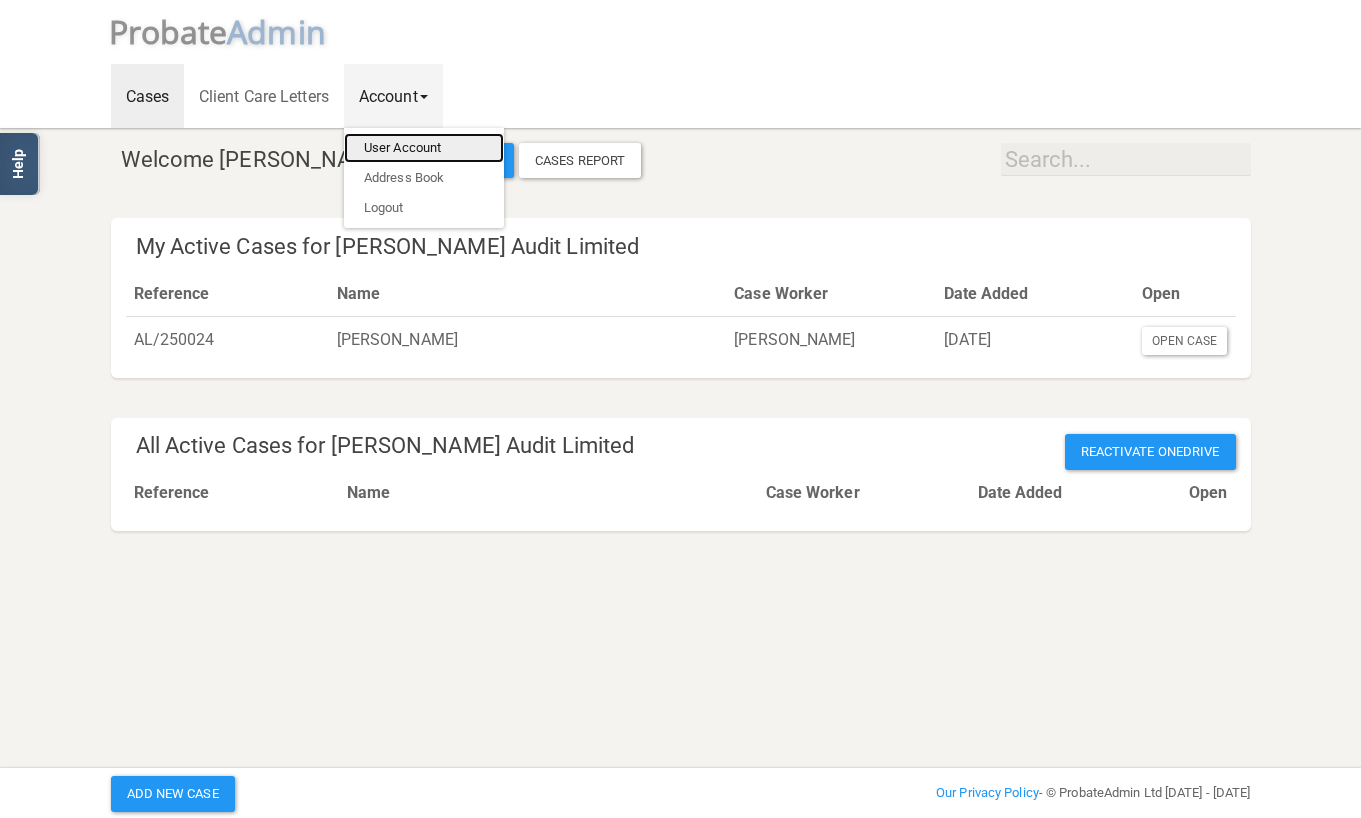 click on "User Account" at bounding box center [424, 148] 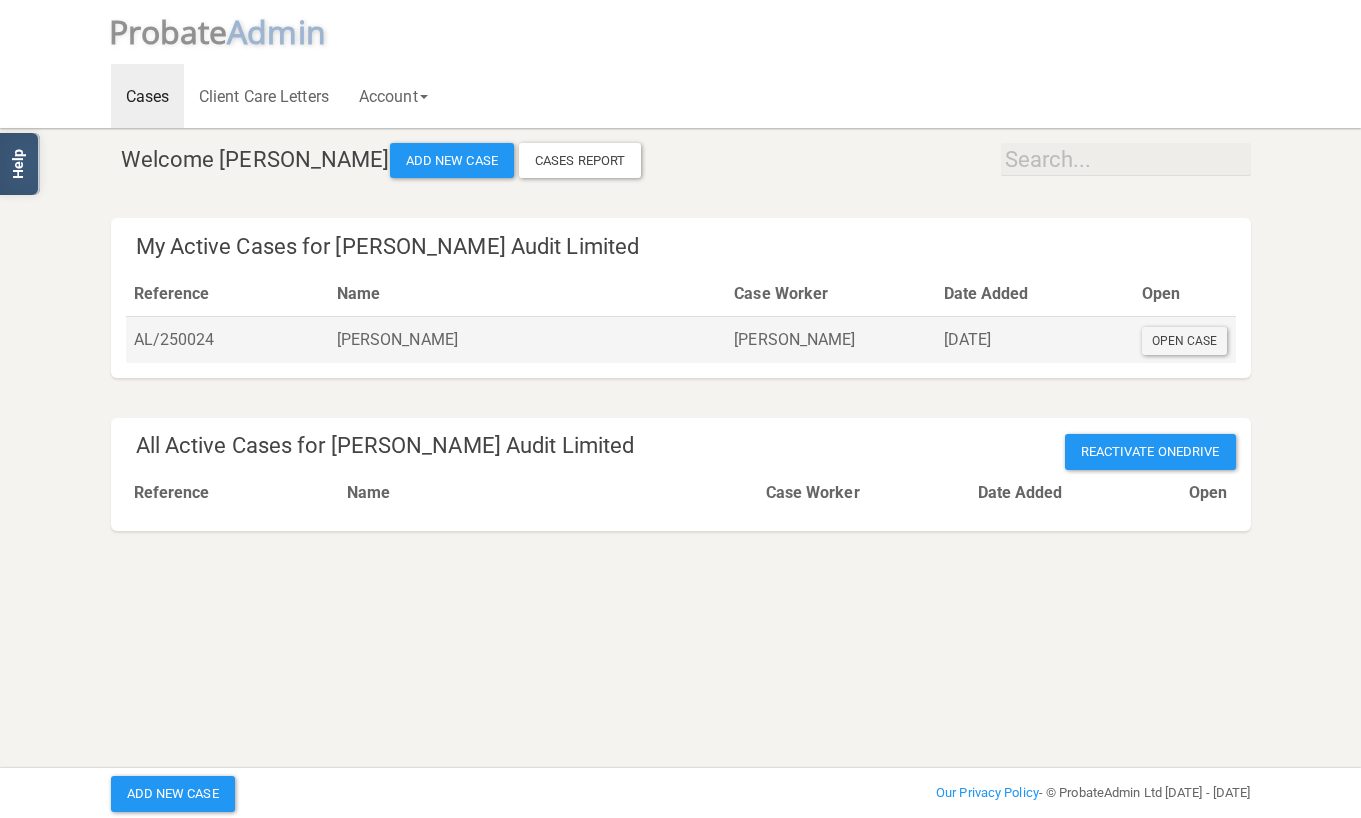 click on "Open Case" at bounding box center [1185, 341] 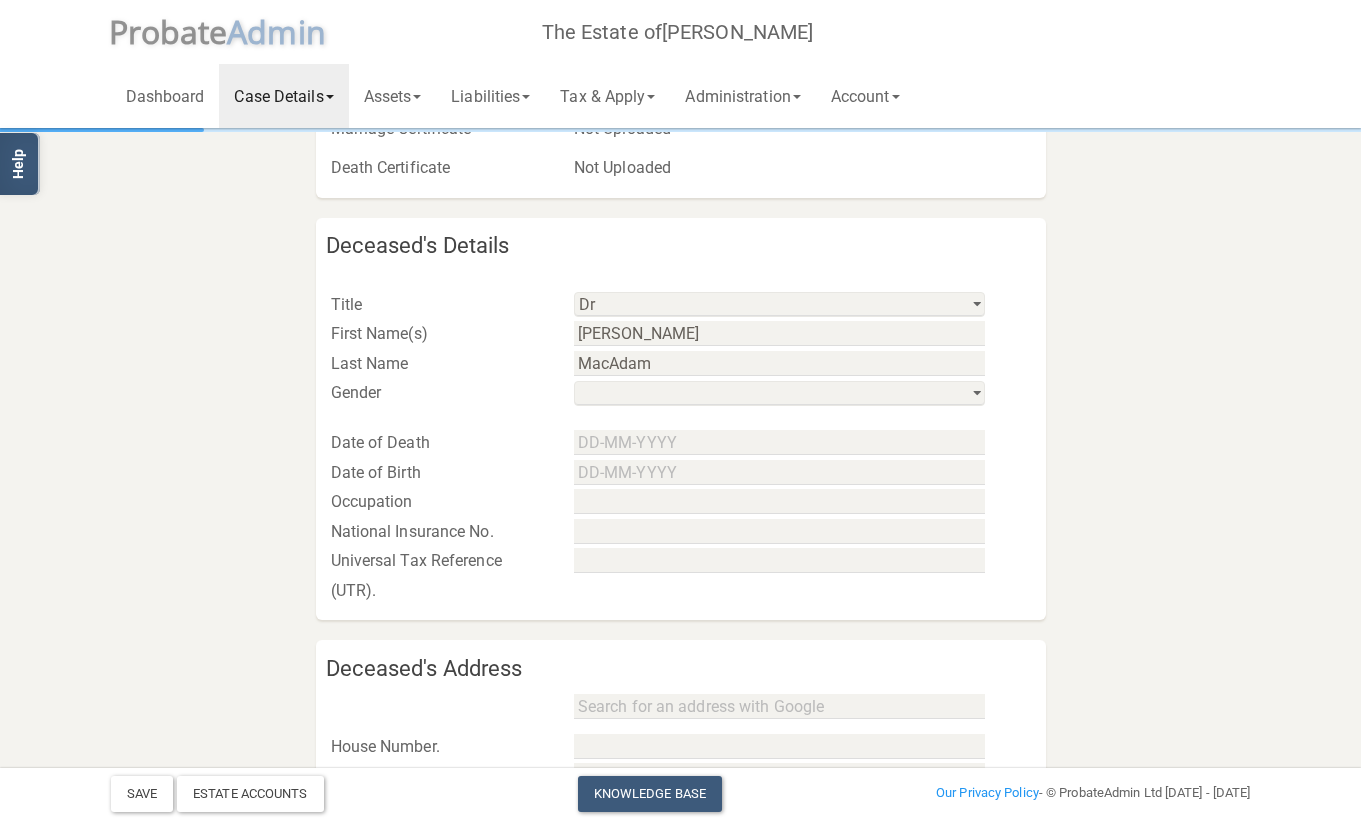 scroll, scrollTop: 582, scrollLeft: 0, axis: vertical 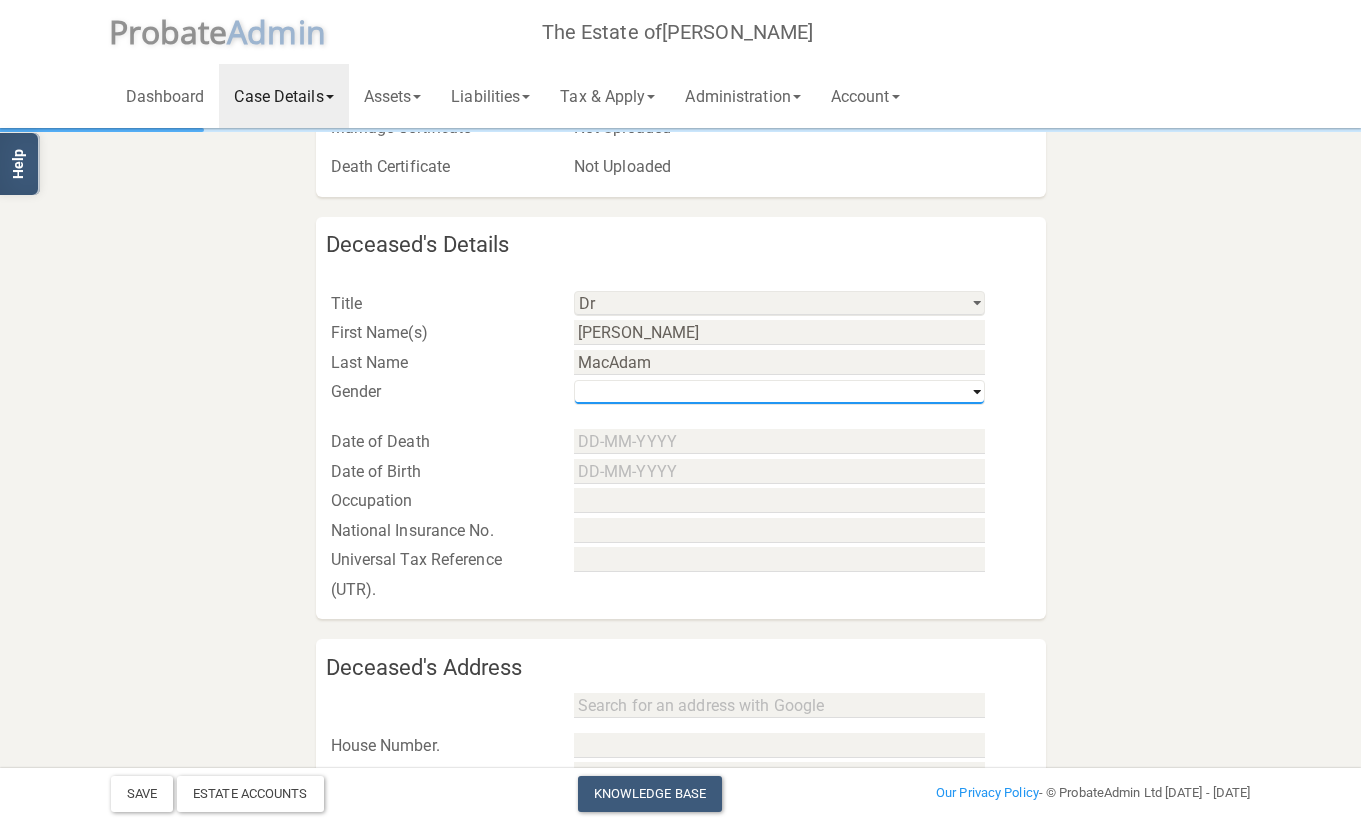 select on "string:m" 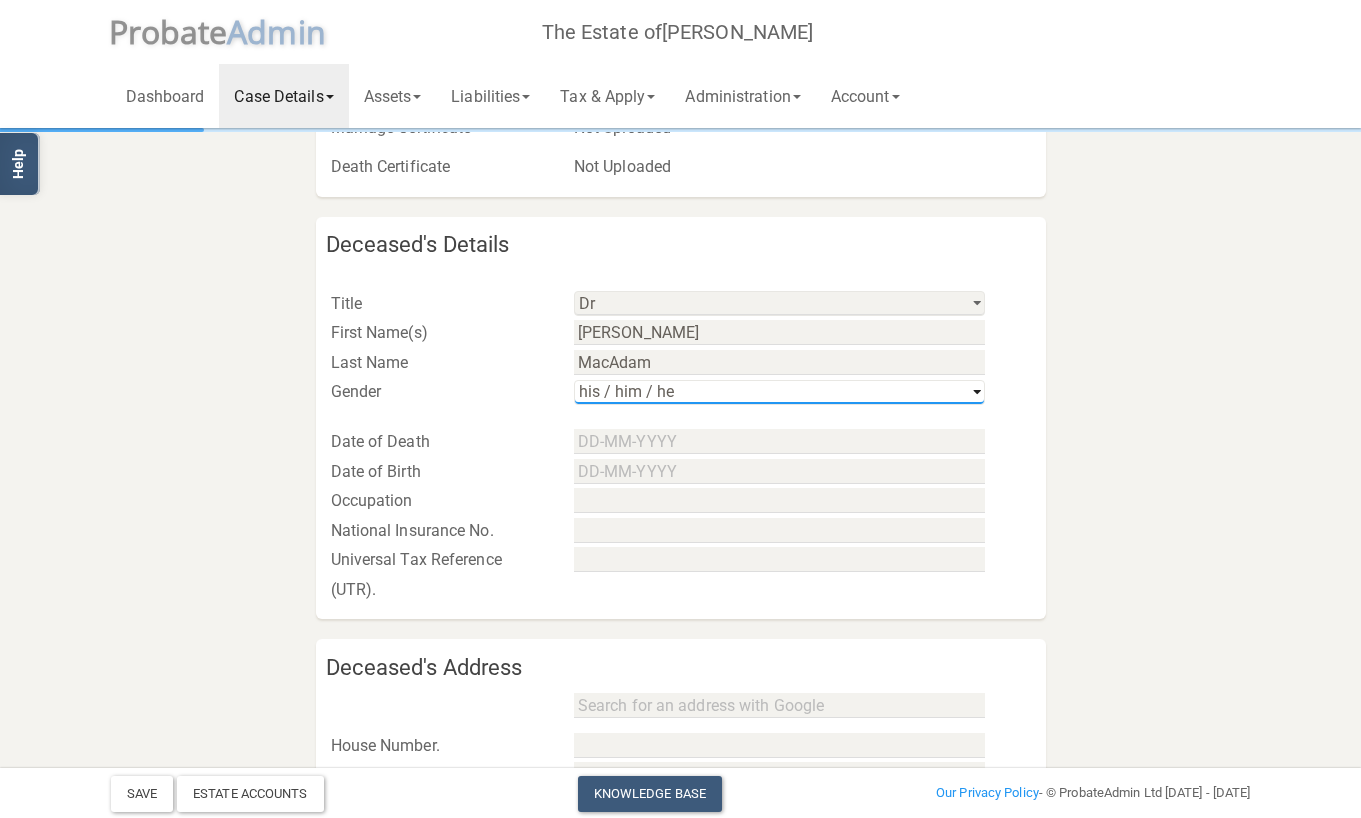 click on "his / him / he" at bounding box center (0, 0) 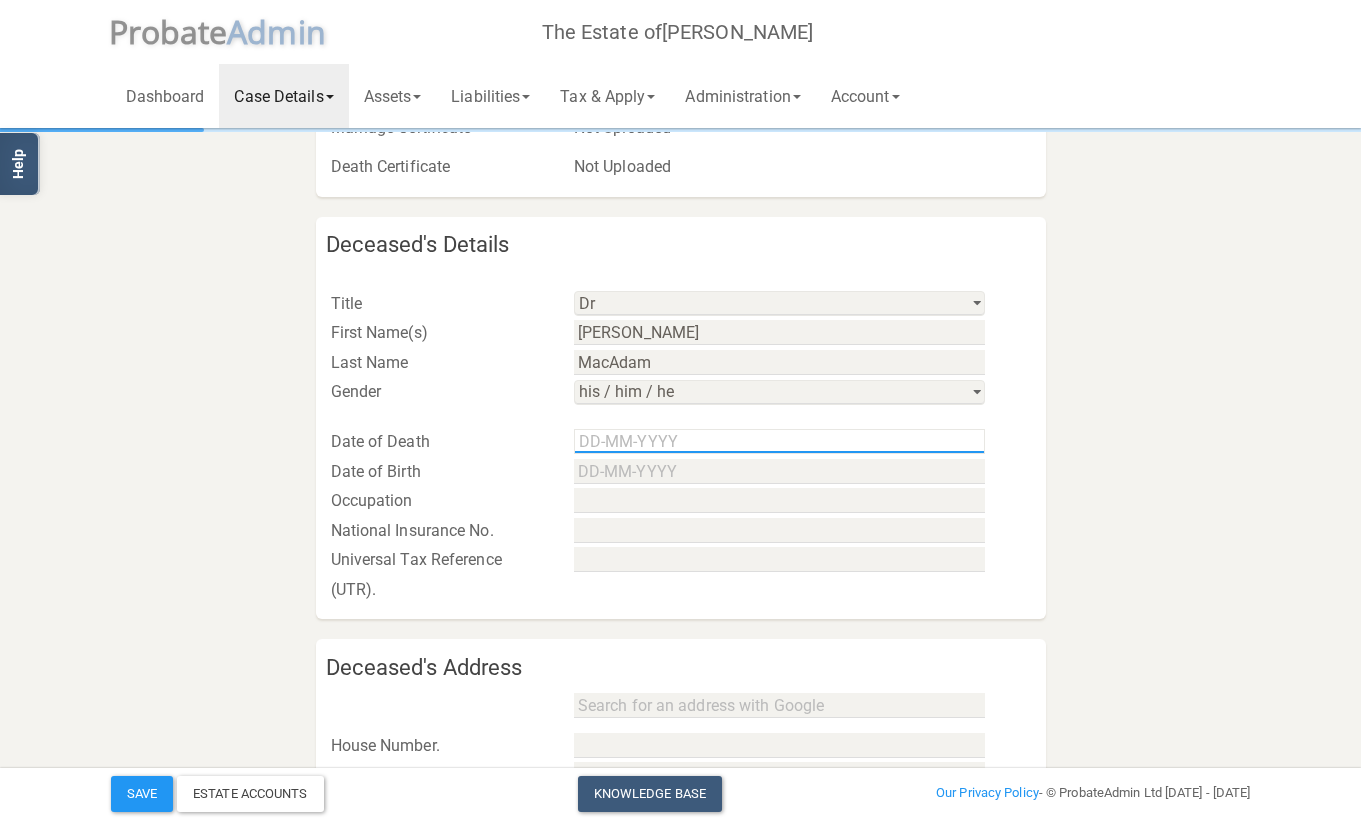 click at bounding box center (779, 441) 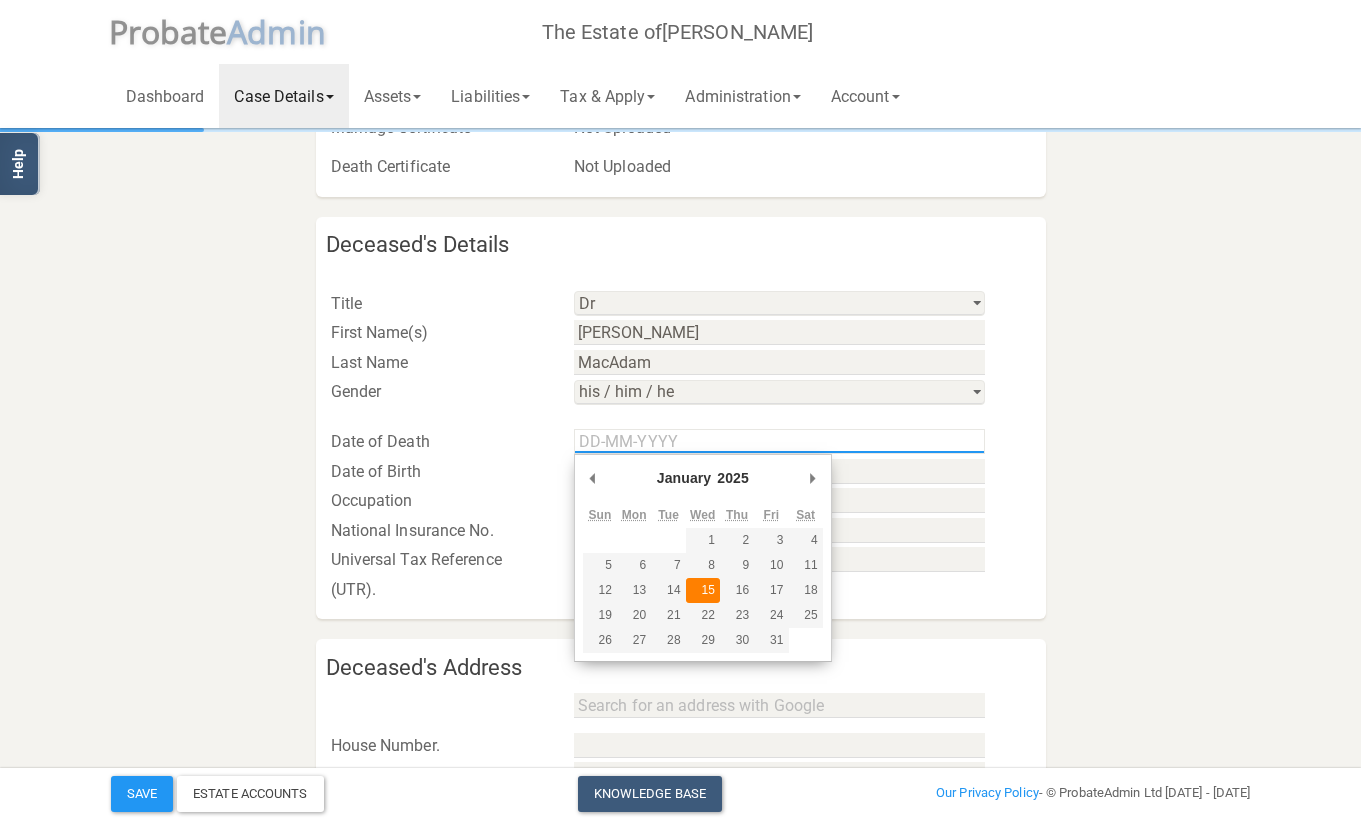 type on "[DATE]" 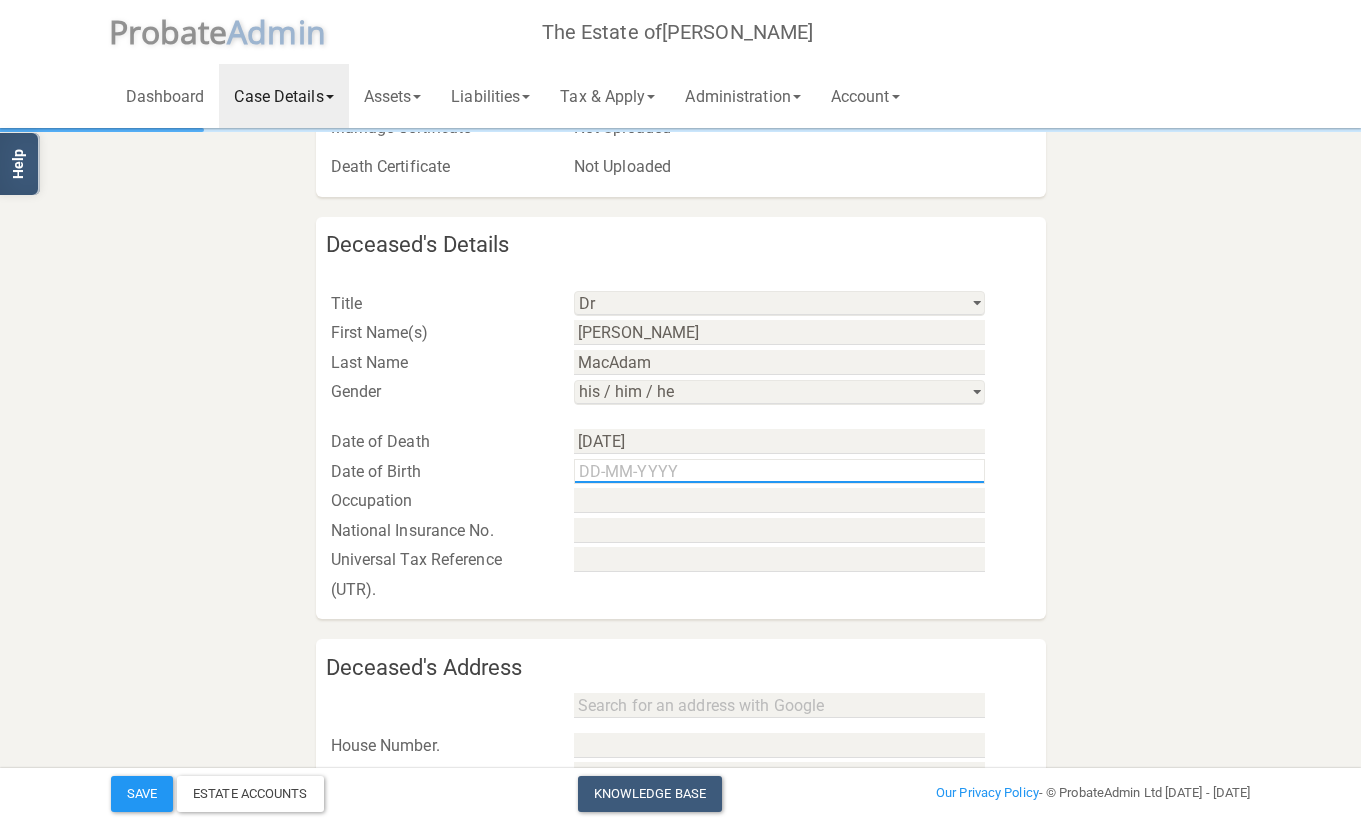 click at bounding box center (779, 471) 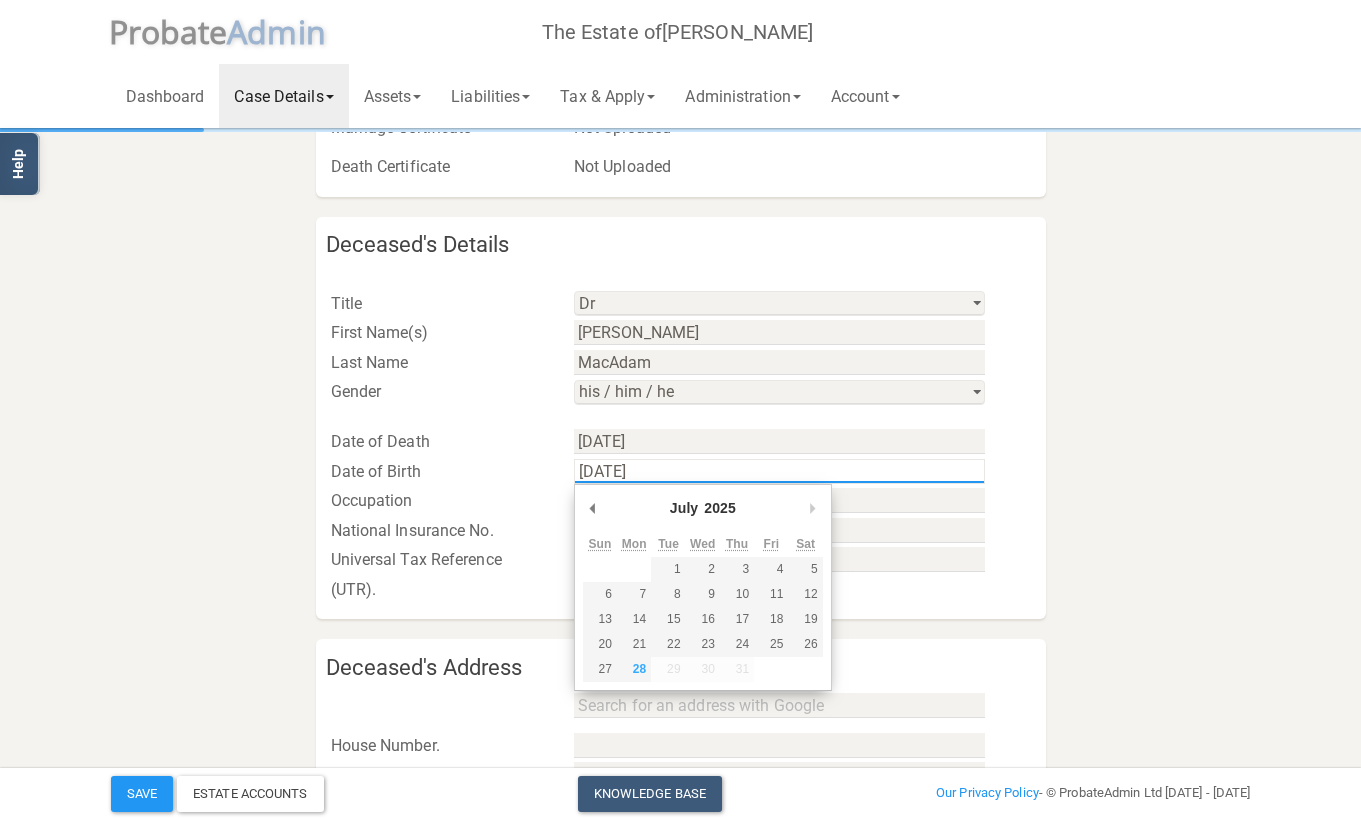 type on "[DATE]" 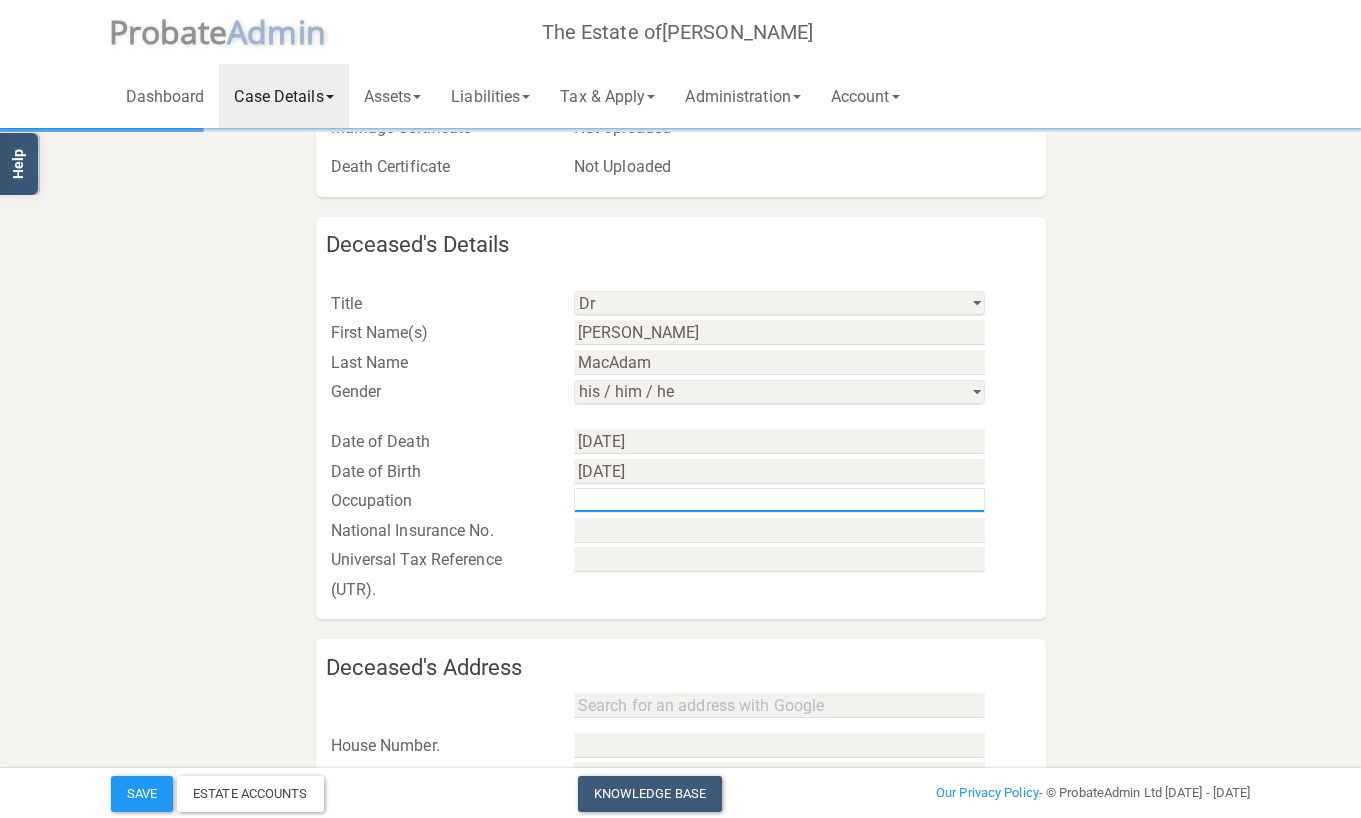 click at bounding box center (779, 500) 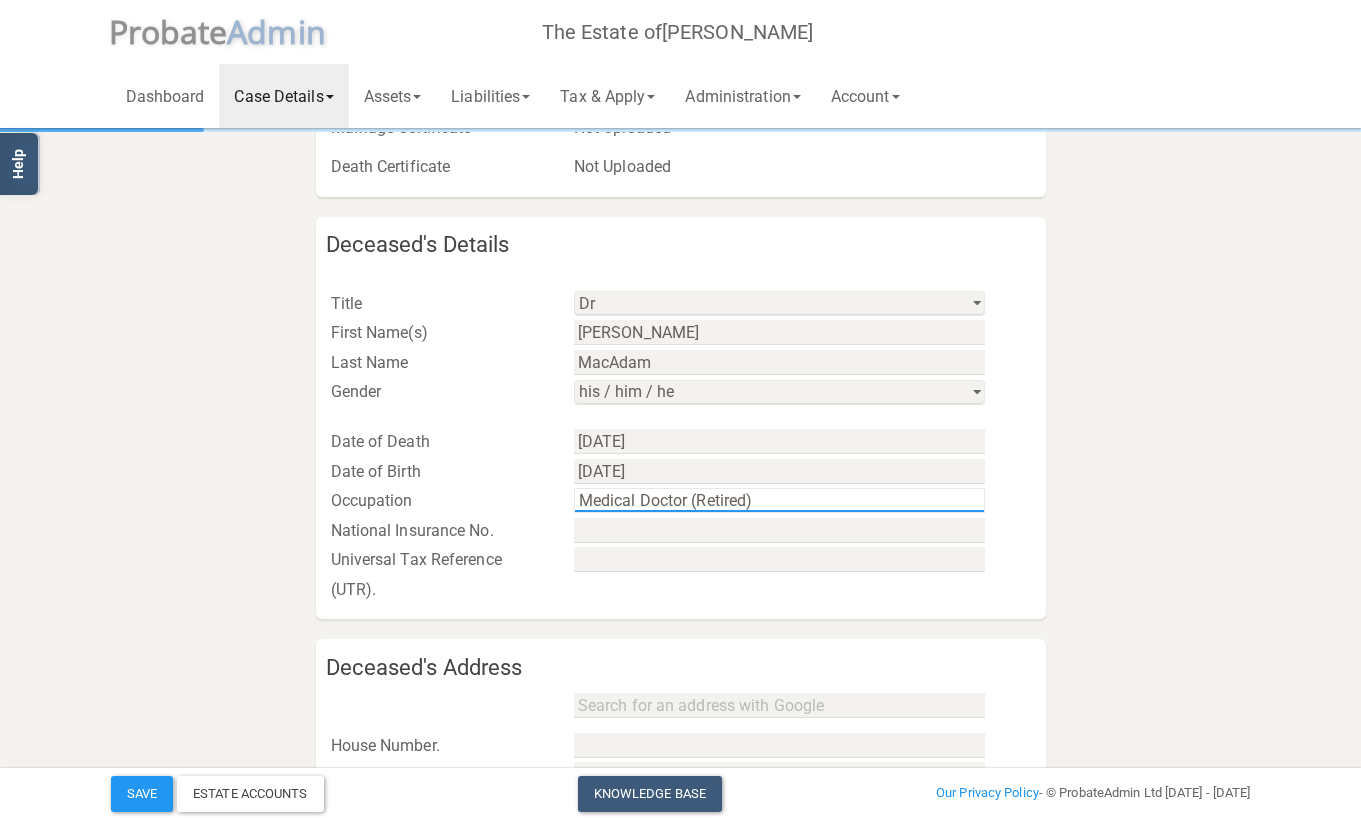 type on "Medical Doctor (Retired)" 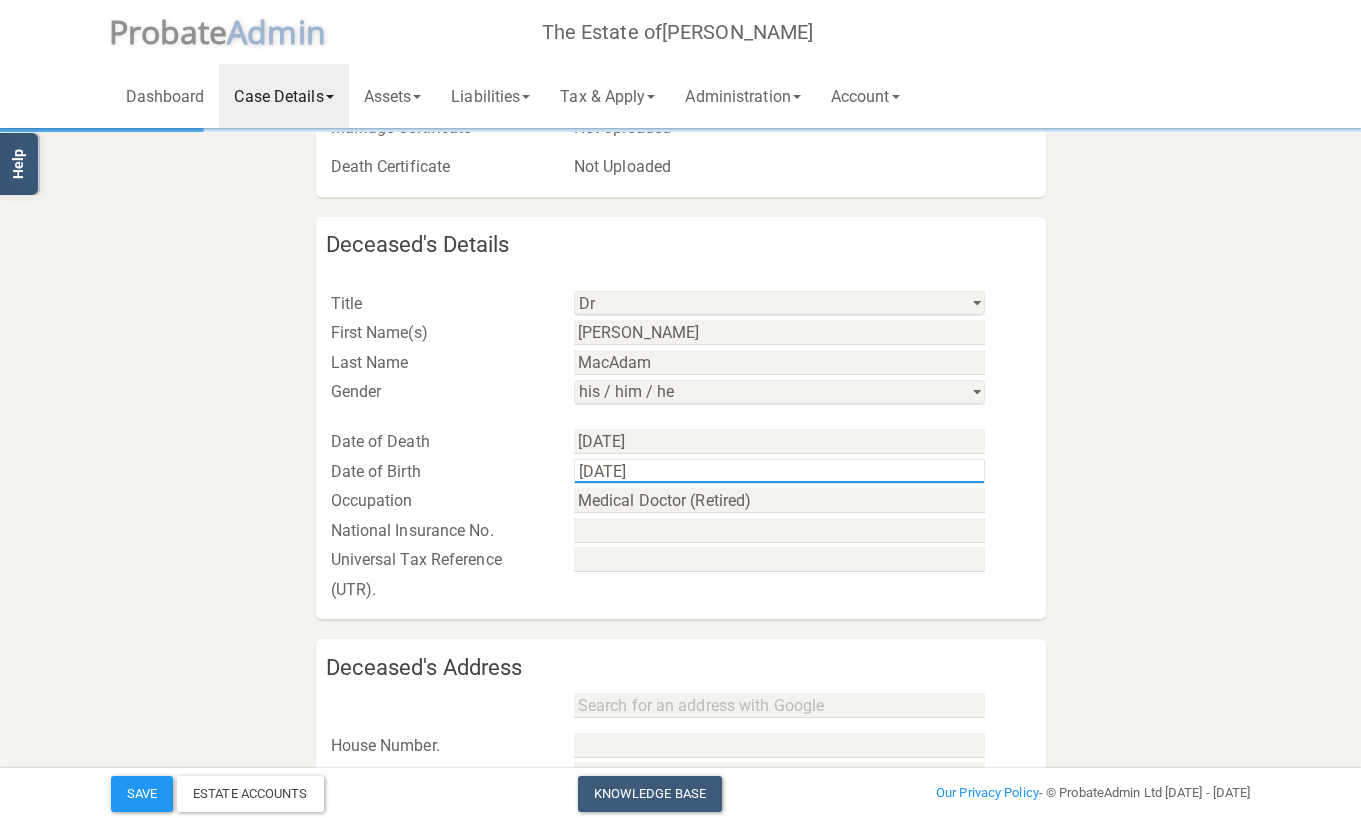 click on "[DATE]" at bounding box center (779, 471) 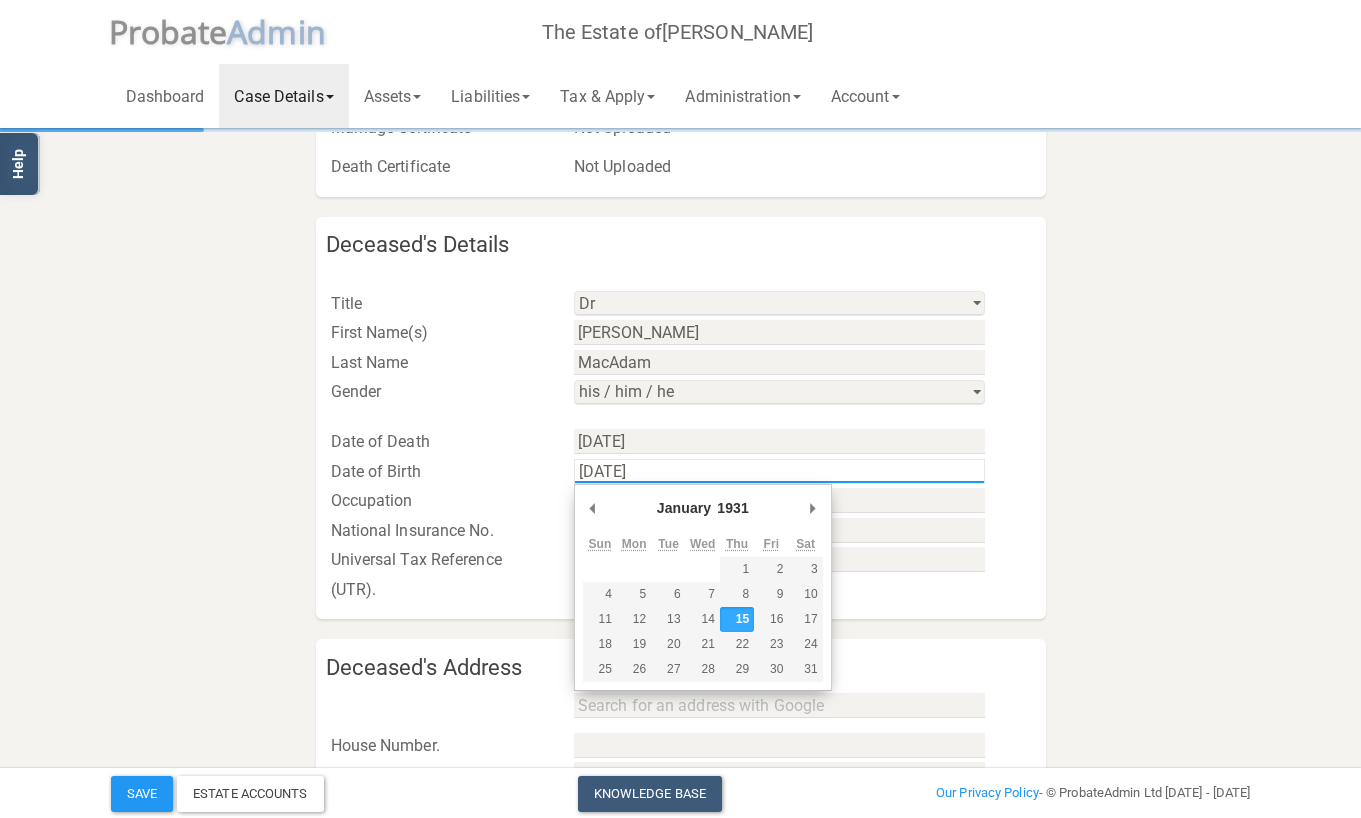 click on "[DATE]" at bounding box center (779, 471) 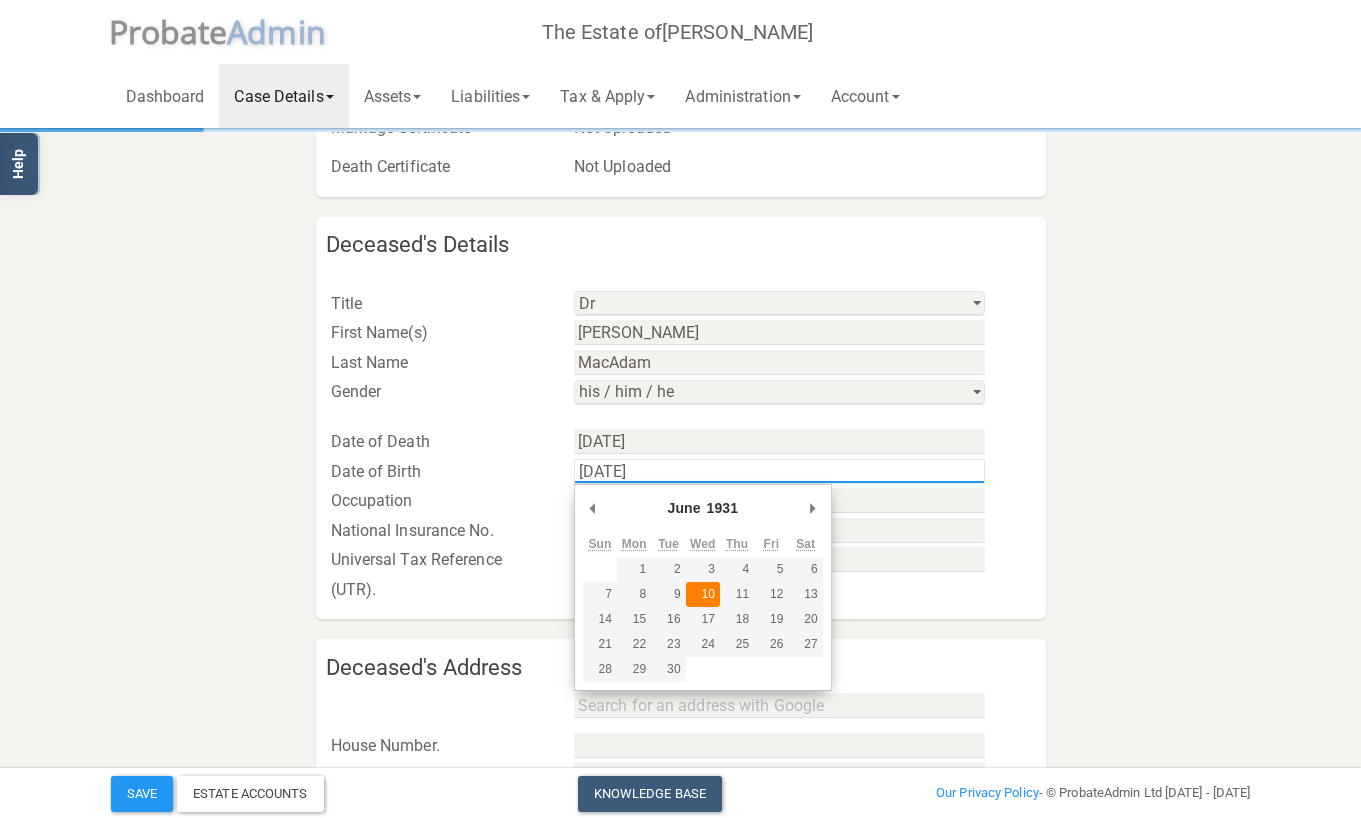 type on "[DATE]" 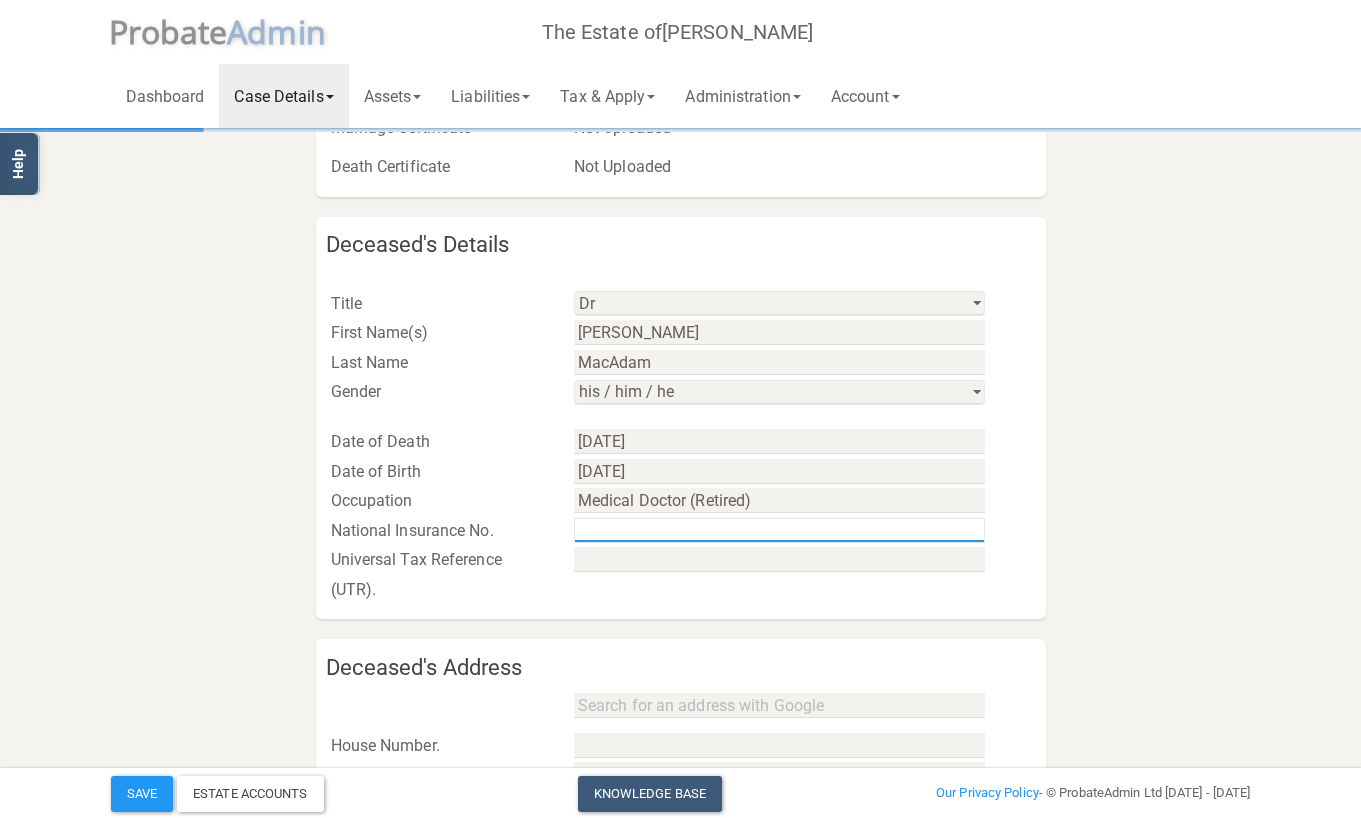 click at bounding box center [779, 530] 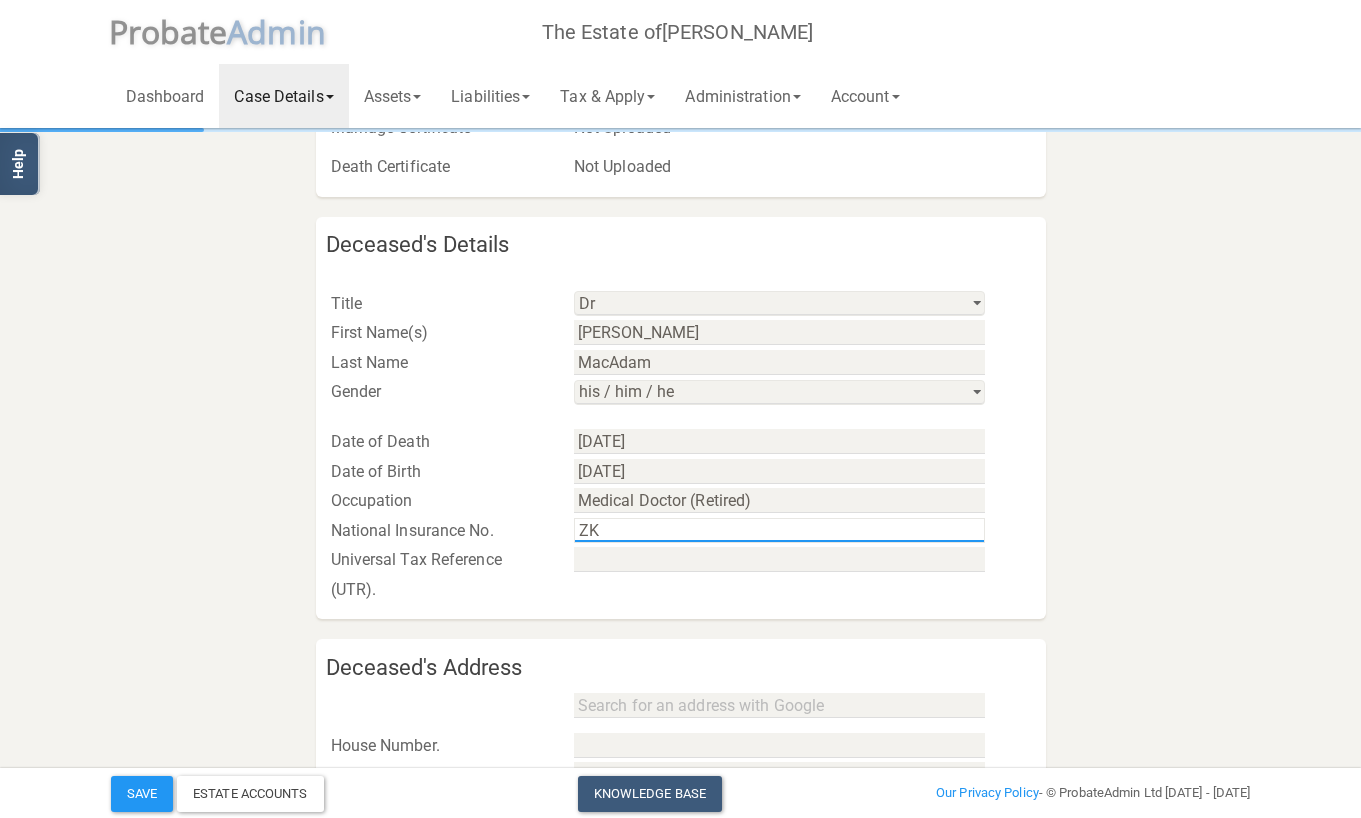 click on "ZK" at bounding box center [779, 530] 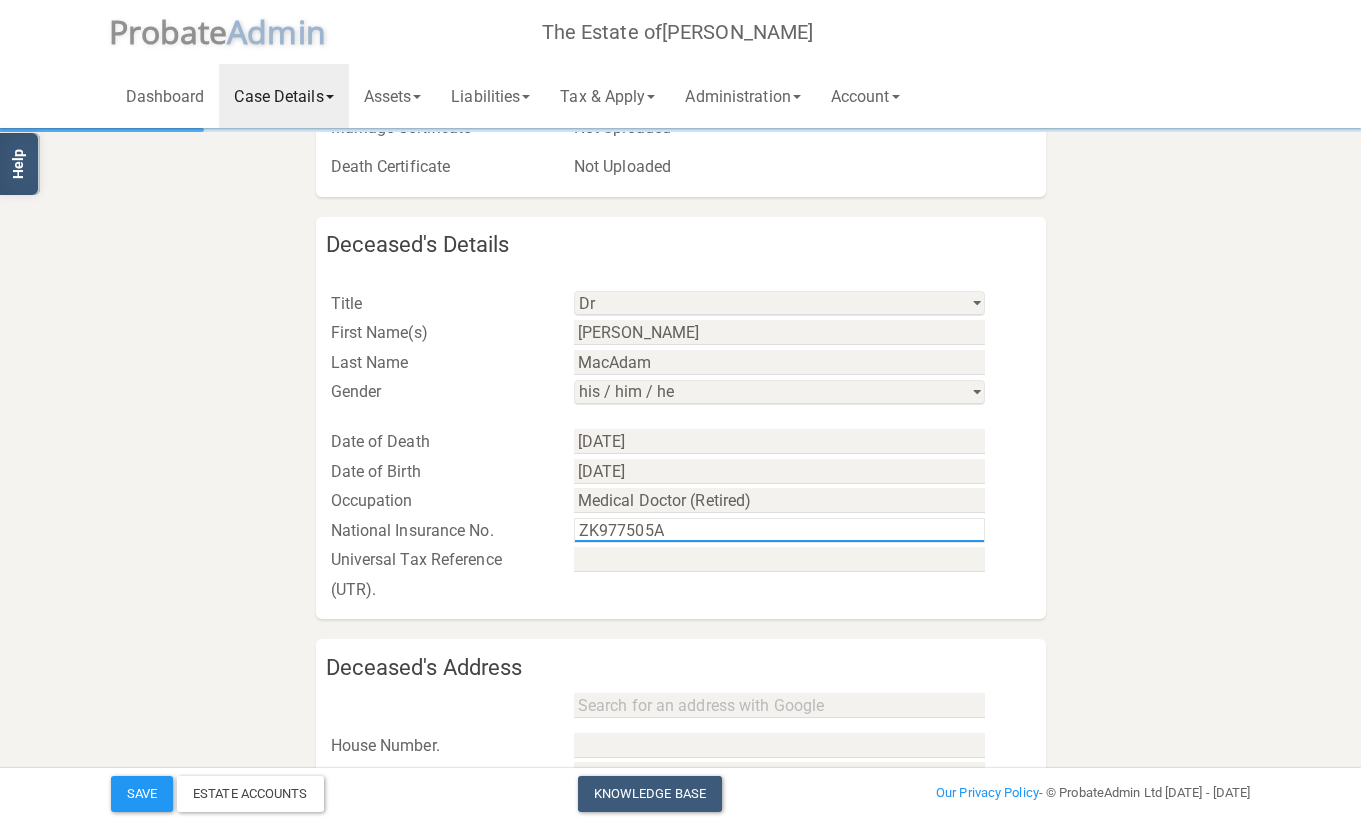 type on "ZK977505A" 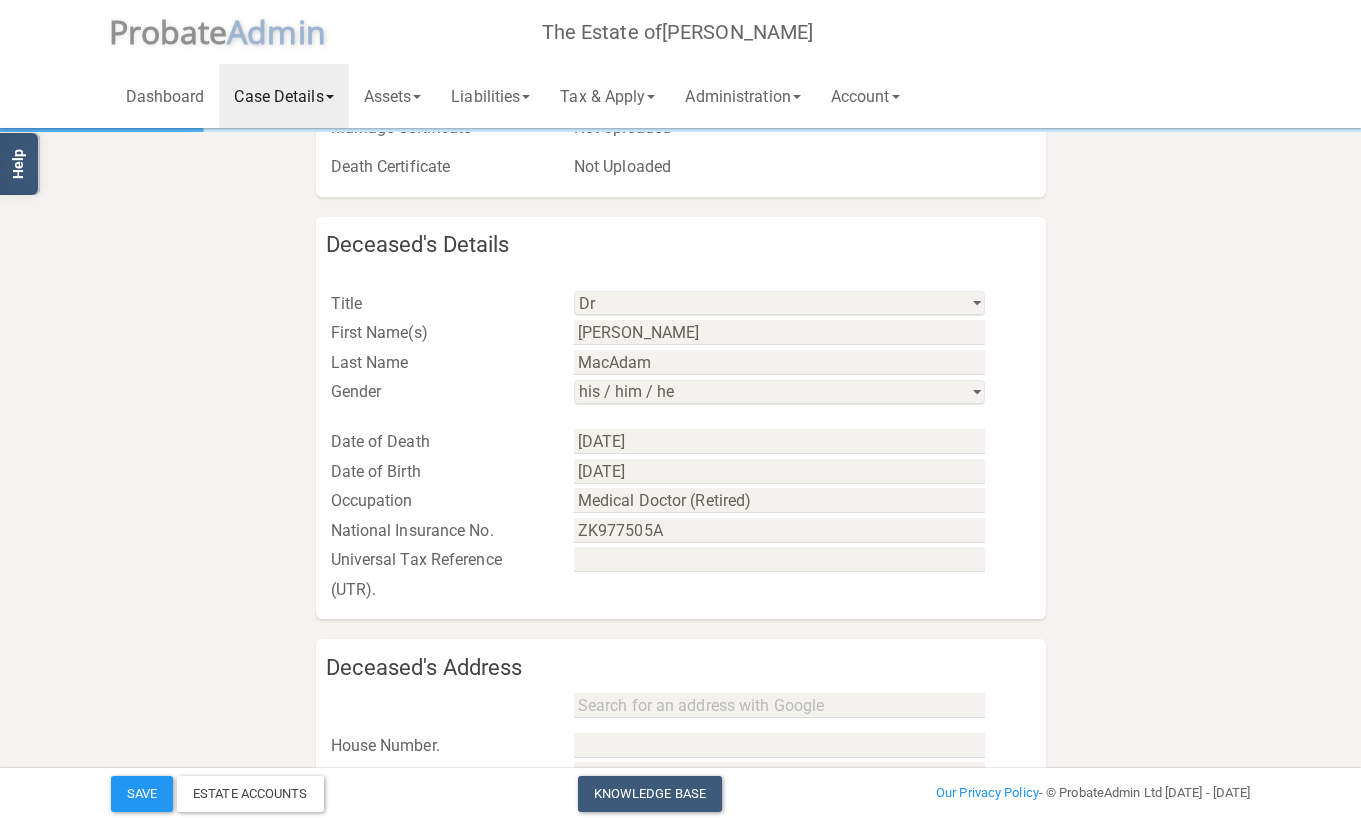 click on "Case and Deceased Details
Case Details
Case Reference
AL/250024
Case Worker
[PERSON_NAME] [PERSON_NAME] [PERSON_NAME]
File Folder
Did the deceased have a will?
Yes No
Date of Will
IHT Reference Number
Date of Grant
Workflow Milestone
Get Information about Estate Prepare Forms and Apply for Grant Collect in Assets and Pay Liabilities Distribute Estate
Upload File
Will
Not Uploaded
Birth Certificate
Not Uploaded
Marriage Certificate
Not Uploaded
Death Certificate
Not Uploaded" at bounding box center [681, 345] 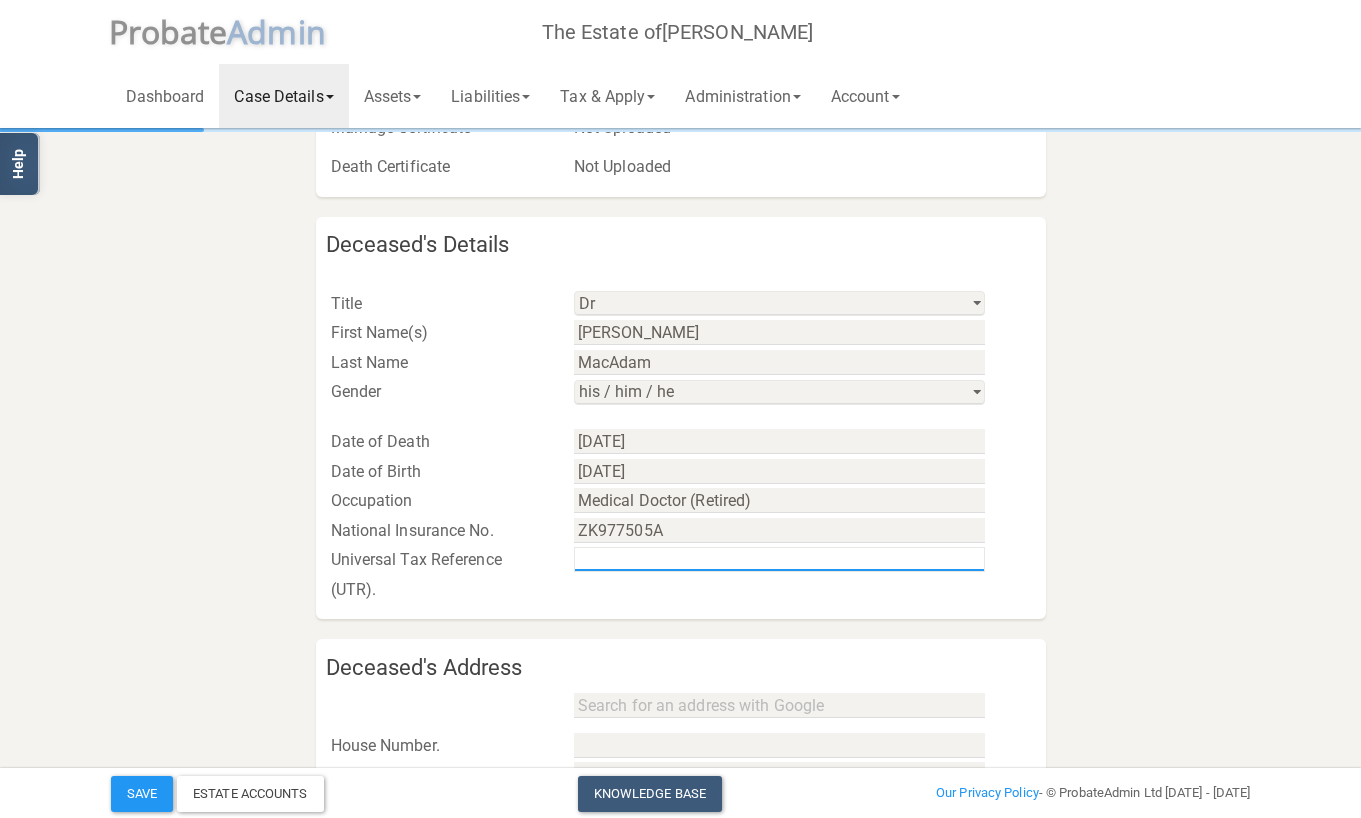 click at bounding box center (779, 559) 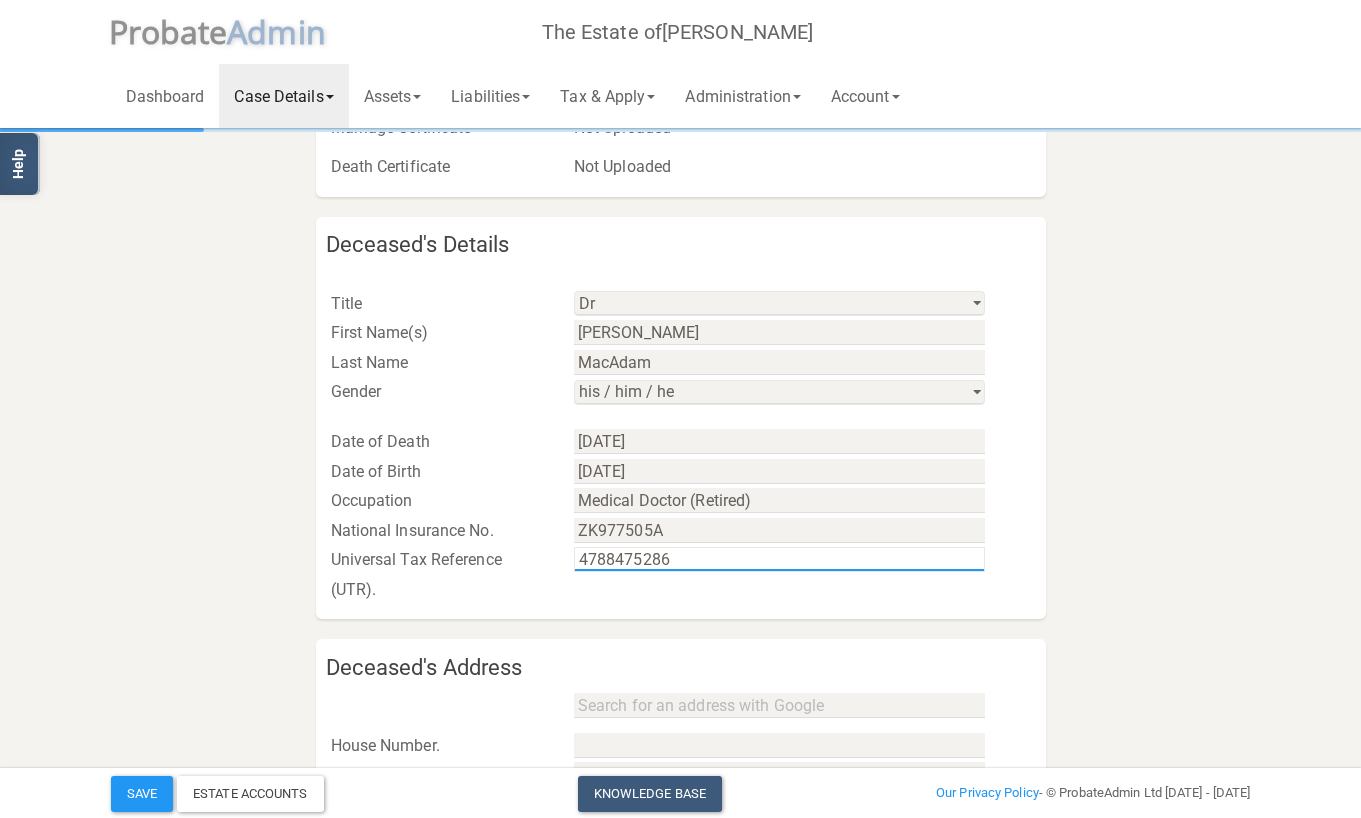 type on "4788475286" 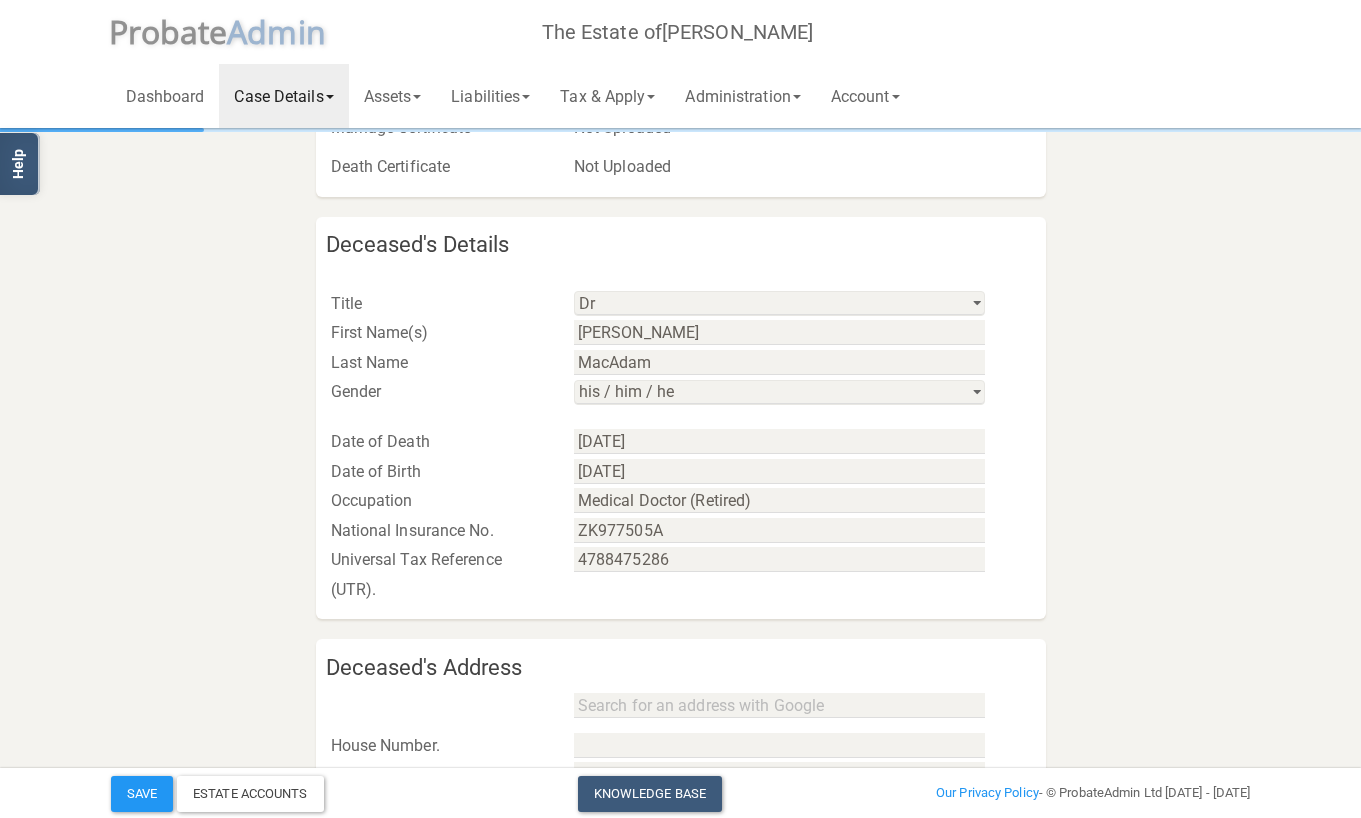click on "Case and Deceased Details
Case Details
Case Reference
AL/250024
Case Worker
[PERSON_NAME] [PERSON_NAME] [PERSON_NAME]
File Folder
Did the deceased have a will?
Yes No
Date of Will
IHT Reference Number
Date of Grant
Workflow Milestone
Get Information about Estate Prepare Forms and Apply for Grant Collect in Assets and Pay Liabilities Distribute Estate
Upload File
Will
Not Uploaded
Birth Certificate
Not Uploaded
Marriage Certificate
Not Uploaded
Death Certificate
Not Uploaded" at bounding box center (681, 345) 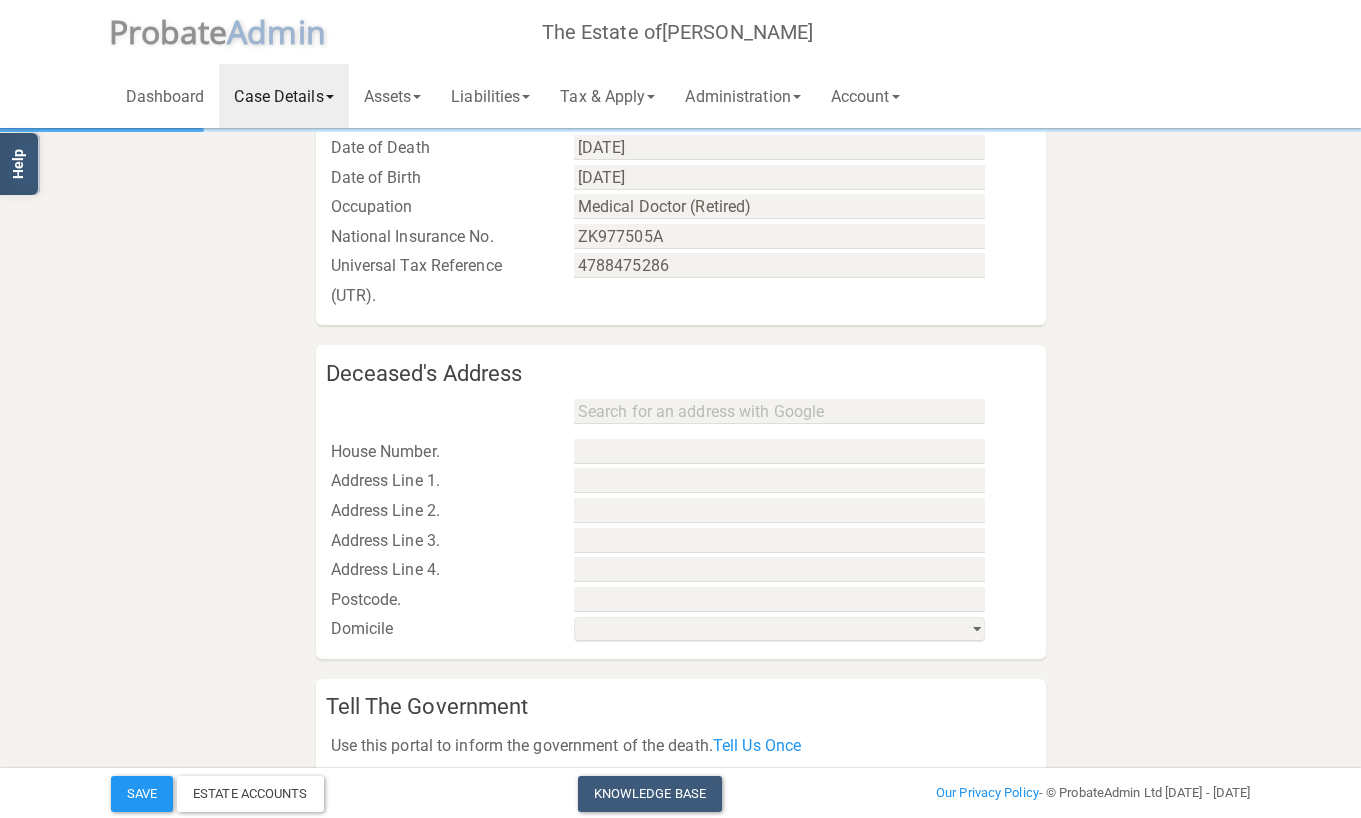 scroll, scrollTop: 981, scrollLeft: 0, axis: vertical 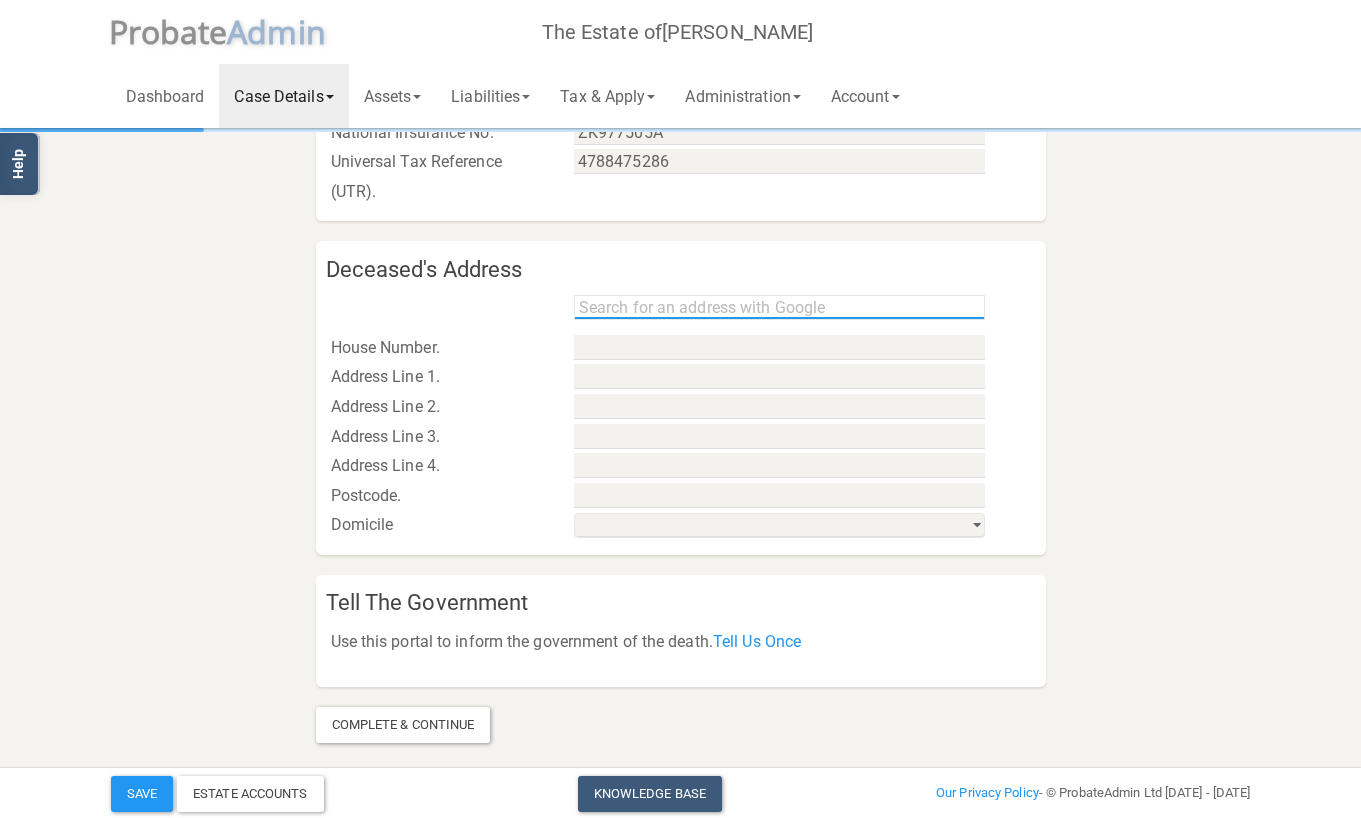 click at bounding box center [779, 307] 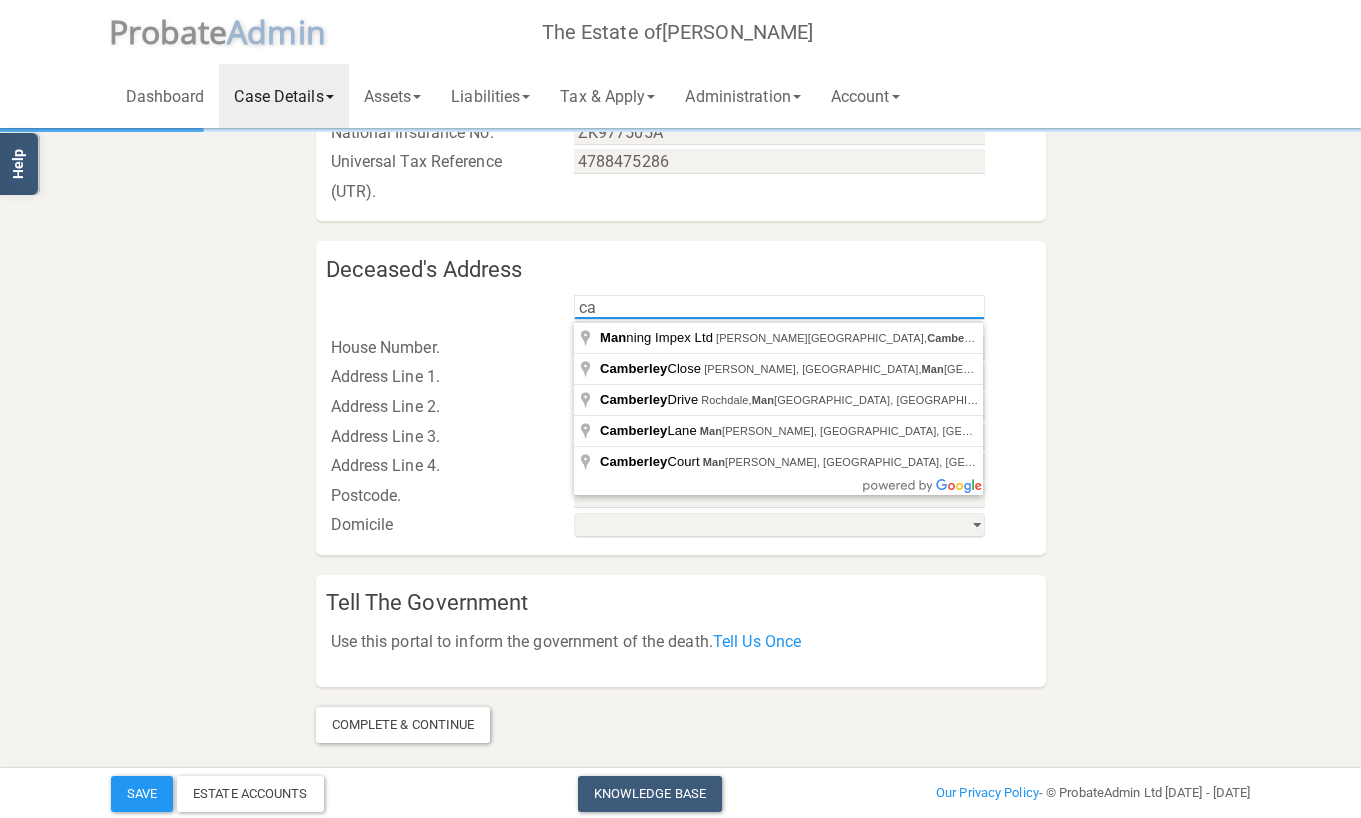 type on "c" 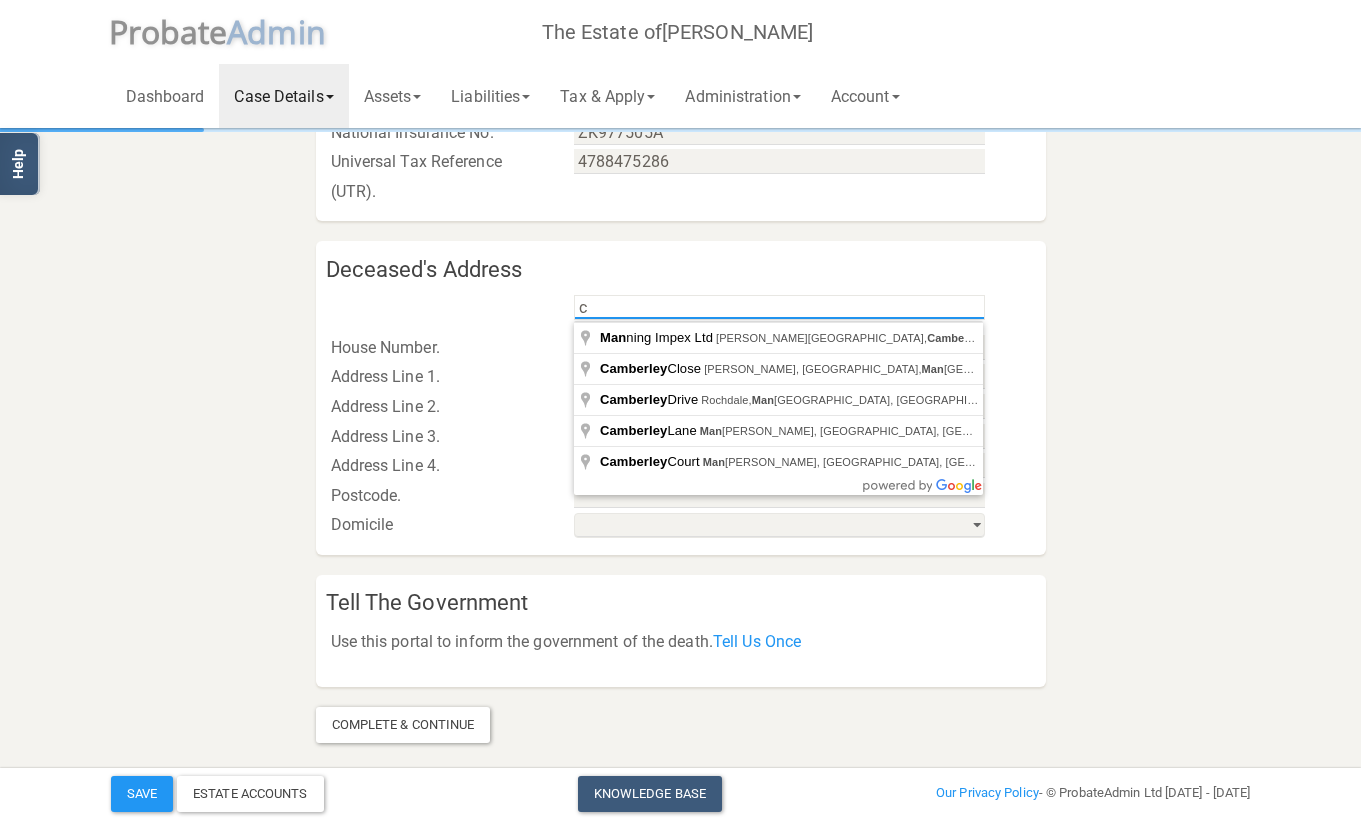 type 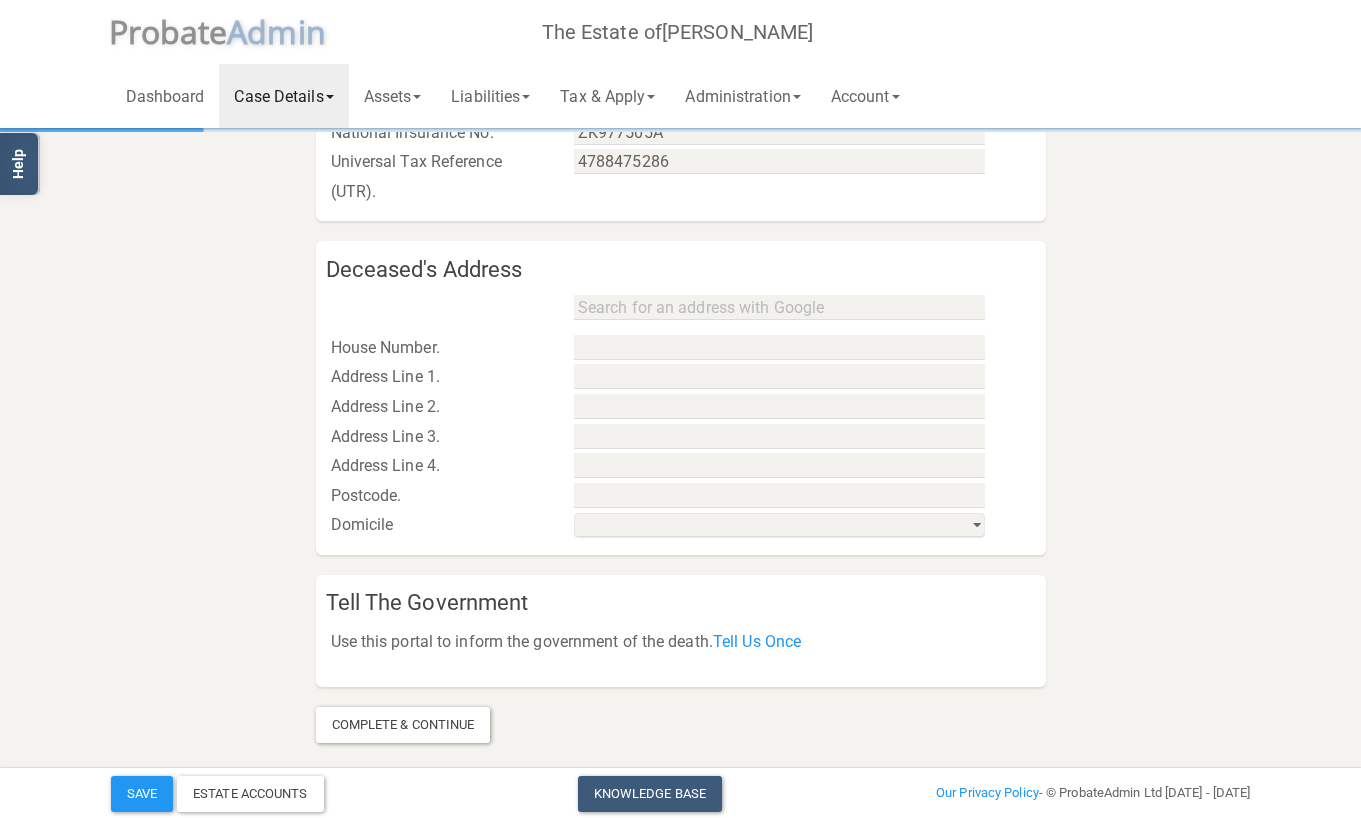 click at bounding box center (681, 313) 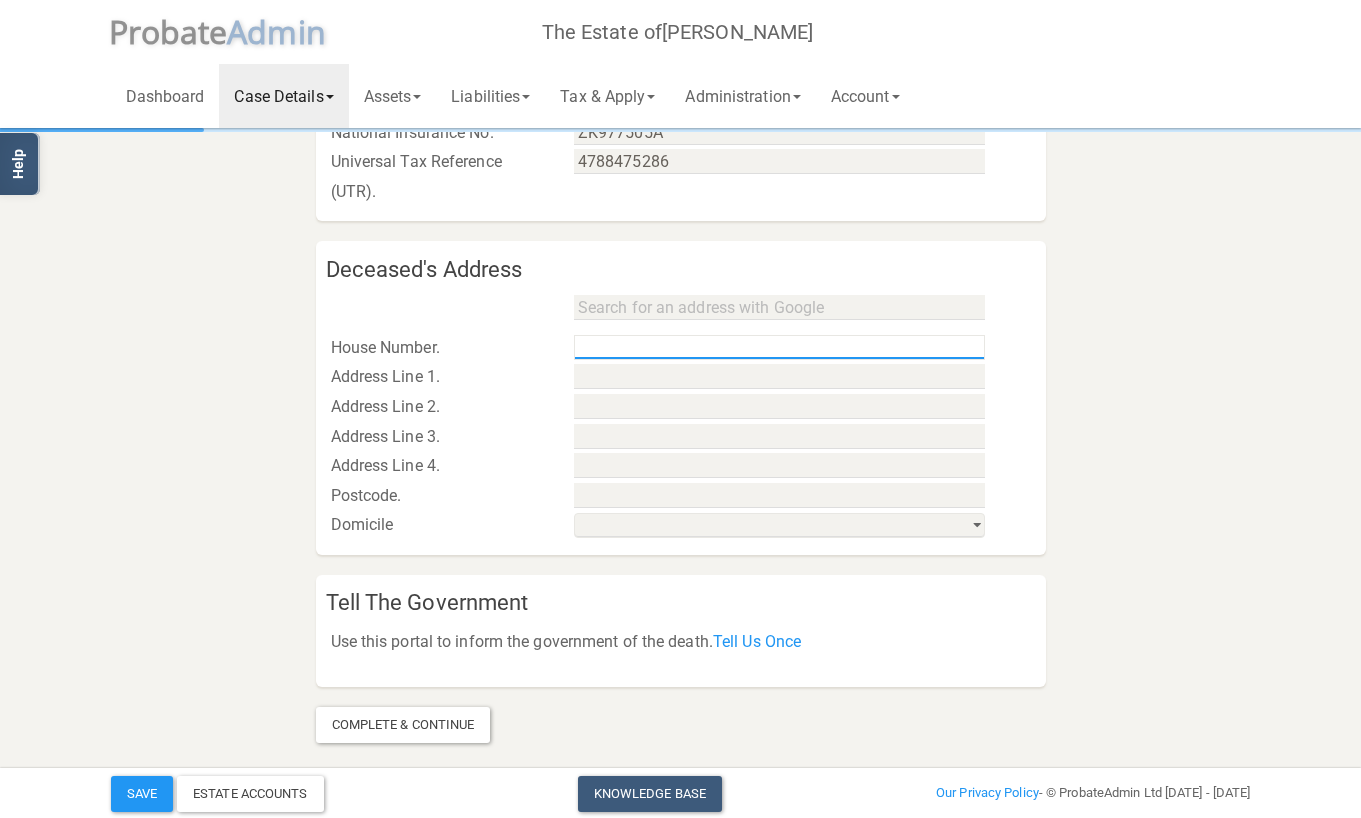 click at bounding box center (779, 347) 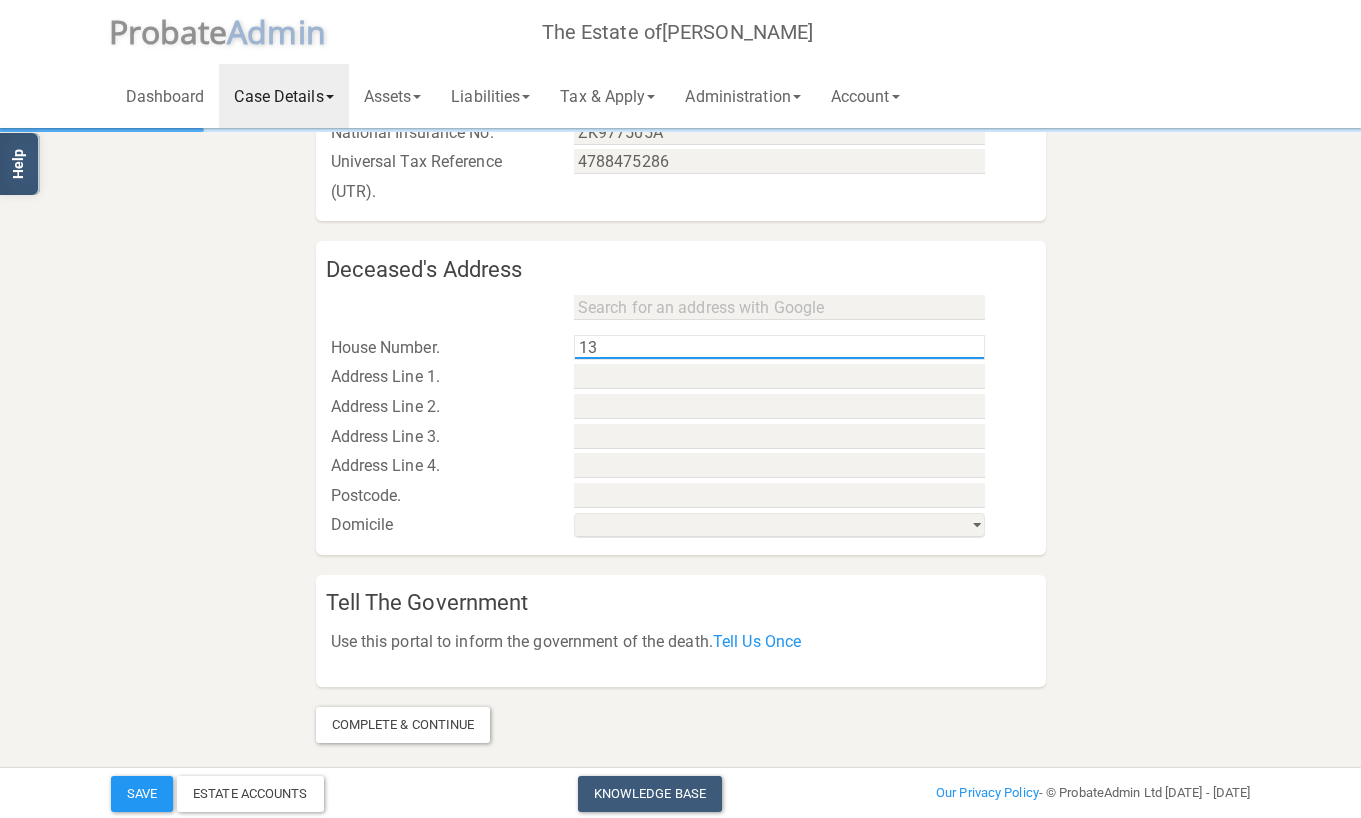 type on "1" 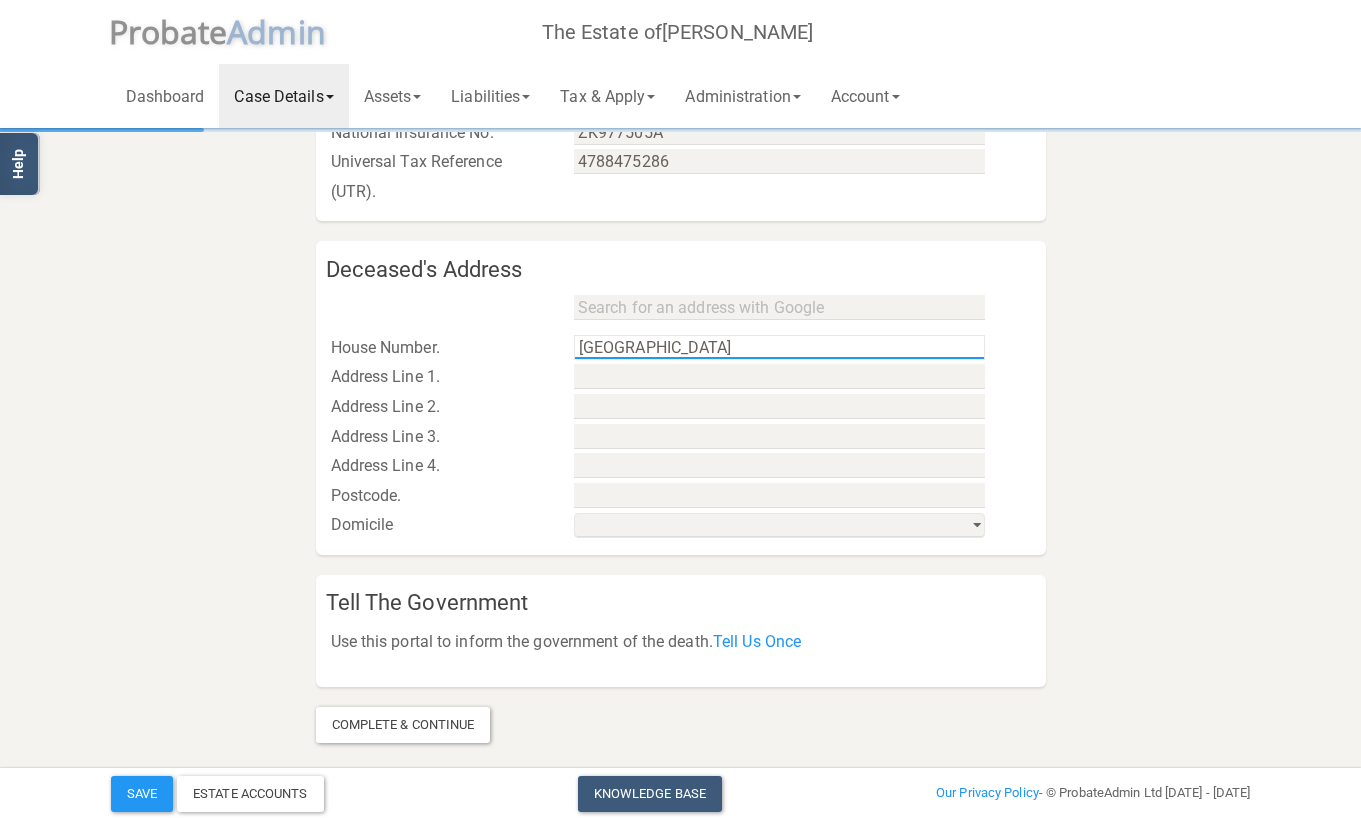 type on "[GEOGRAPHIC_DATA]" 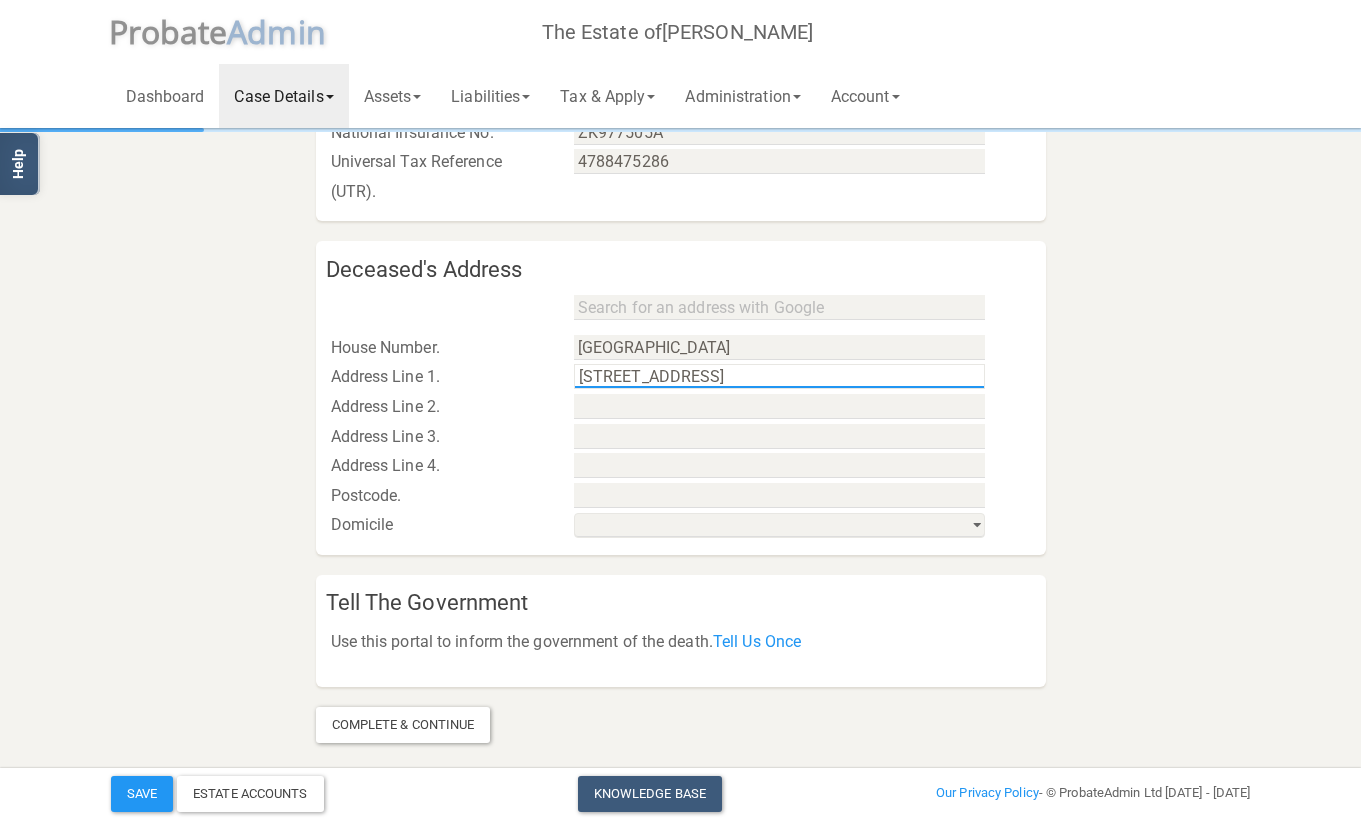 type on "[STREET_ADDRESS]" 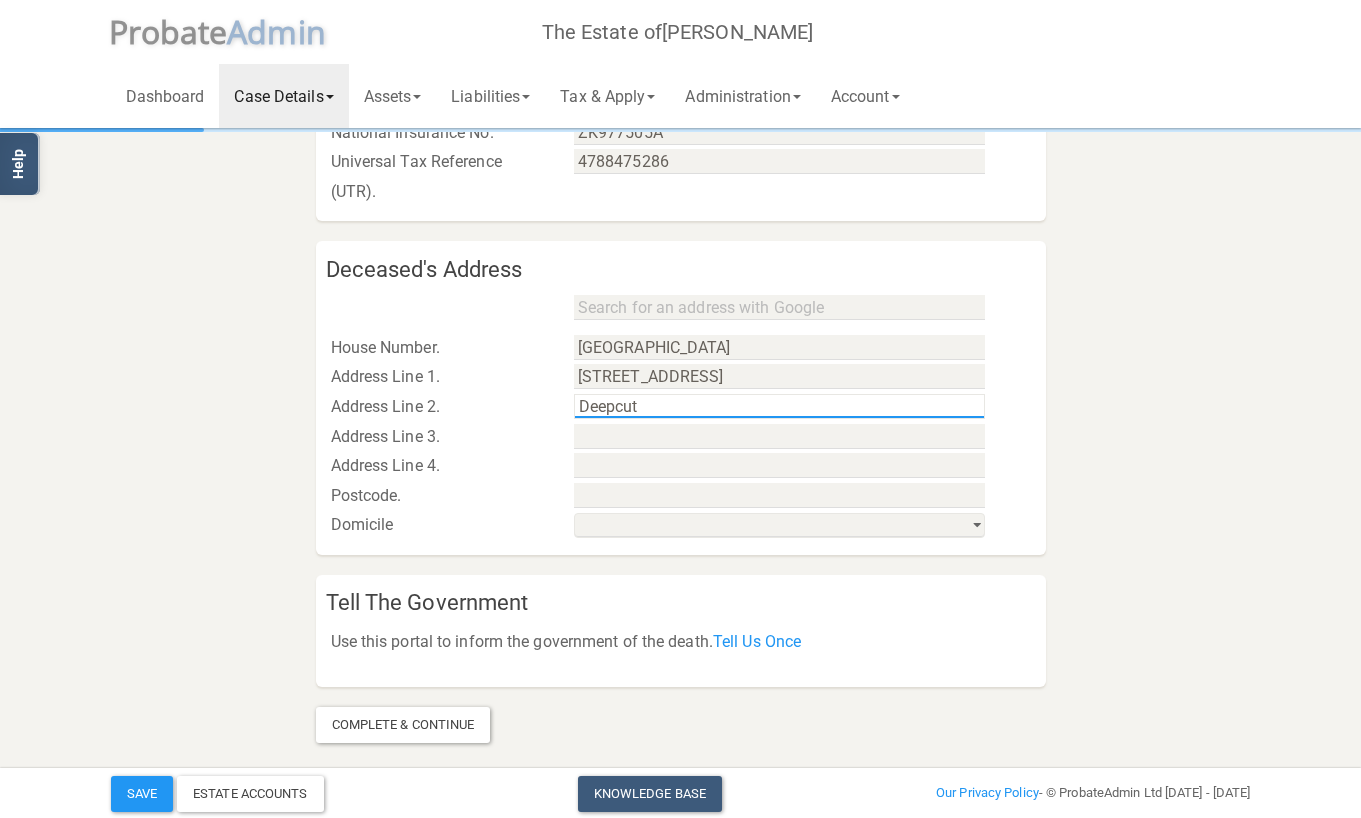 type on "Deepcut" 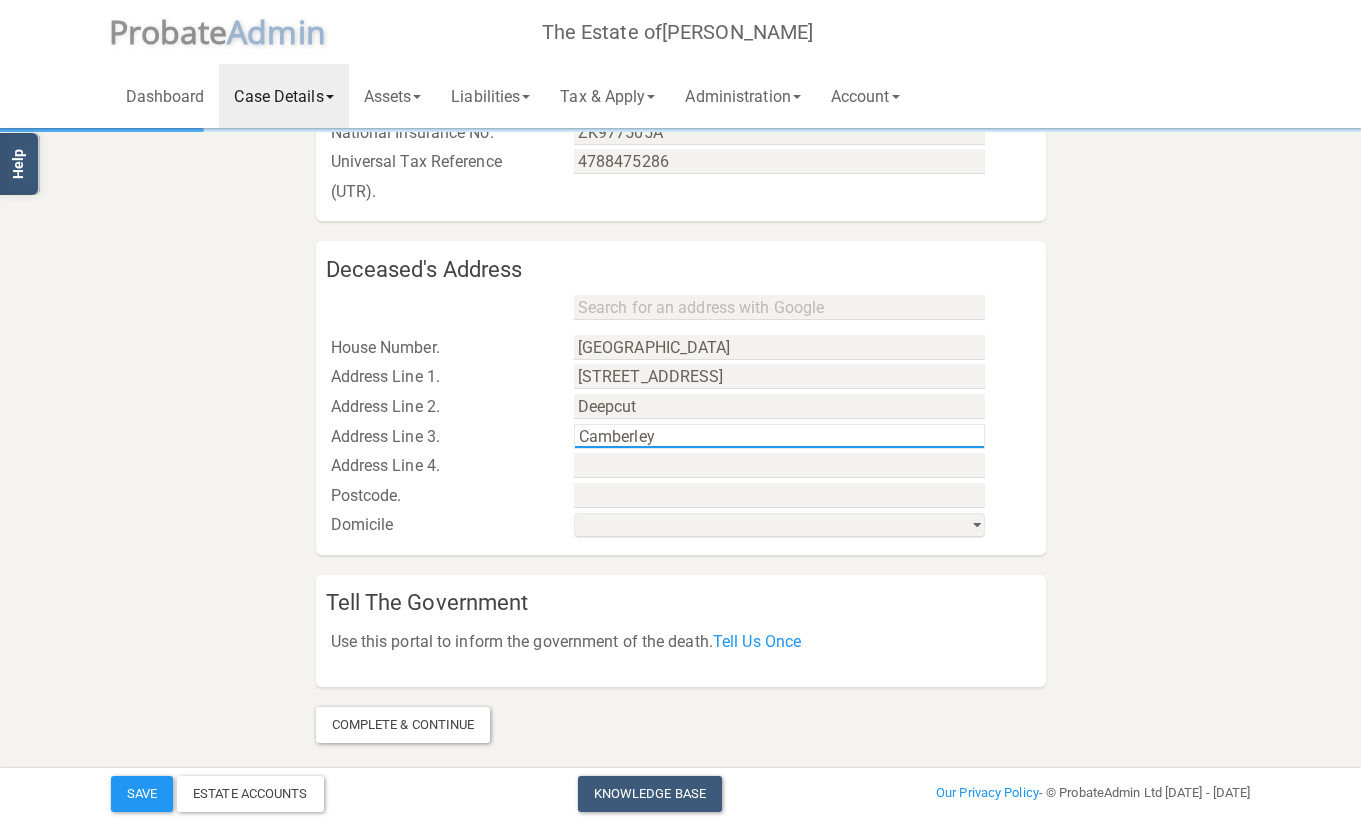 type on "Camberley" 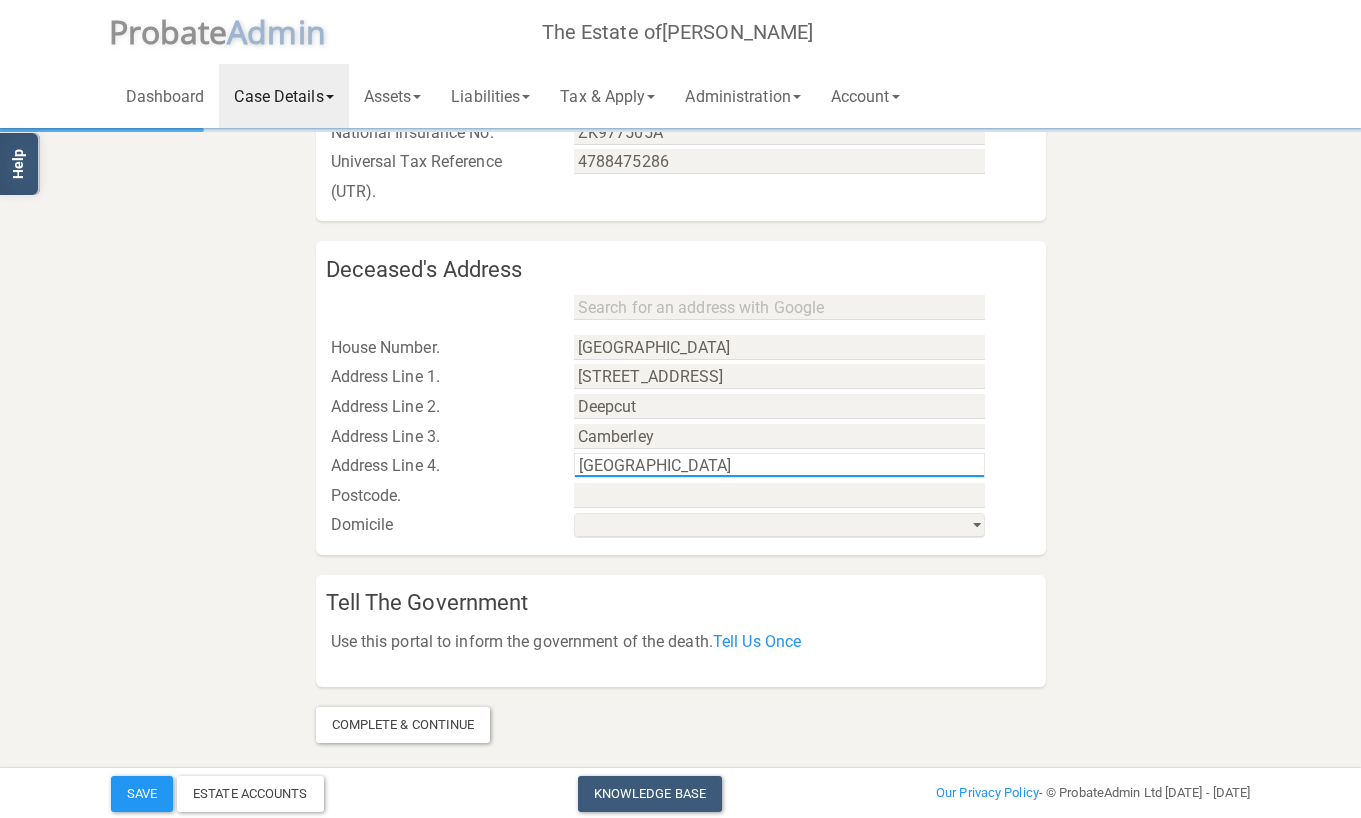 type on "[GEOGRAPHIC_DATA]" 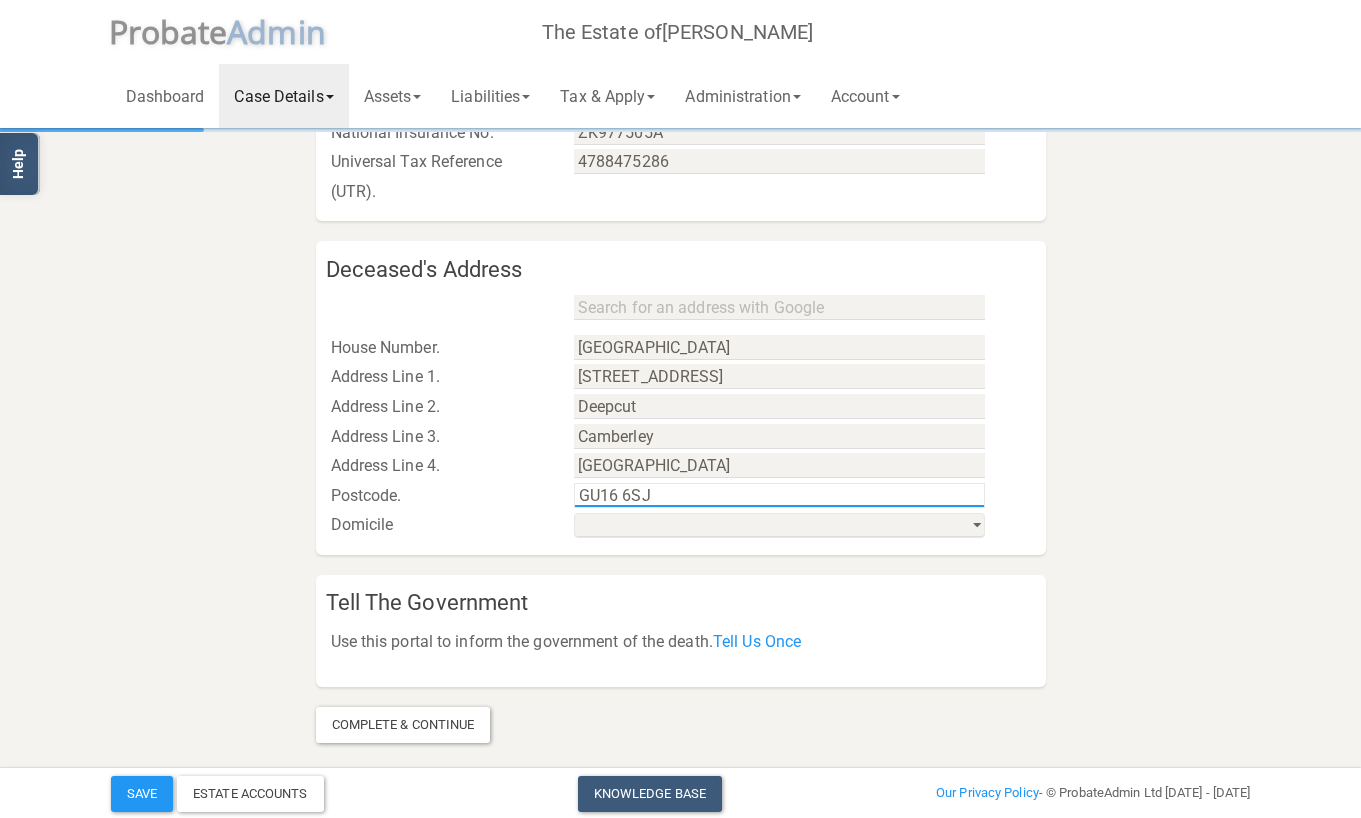 type on "GU16 6SJ" 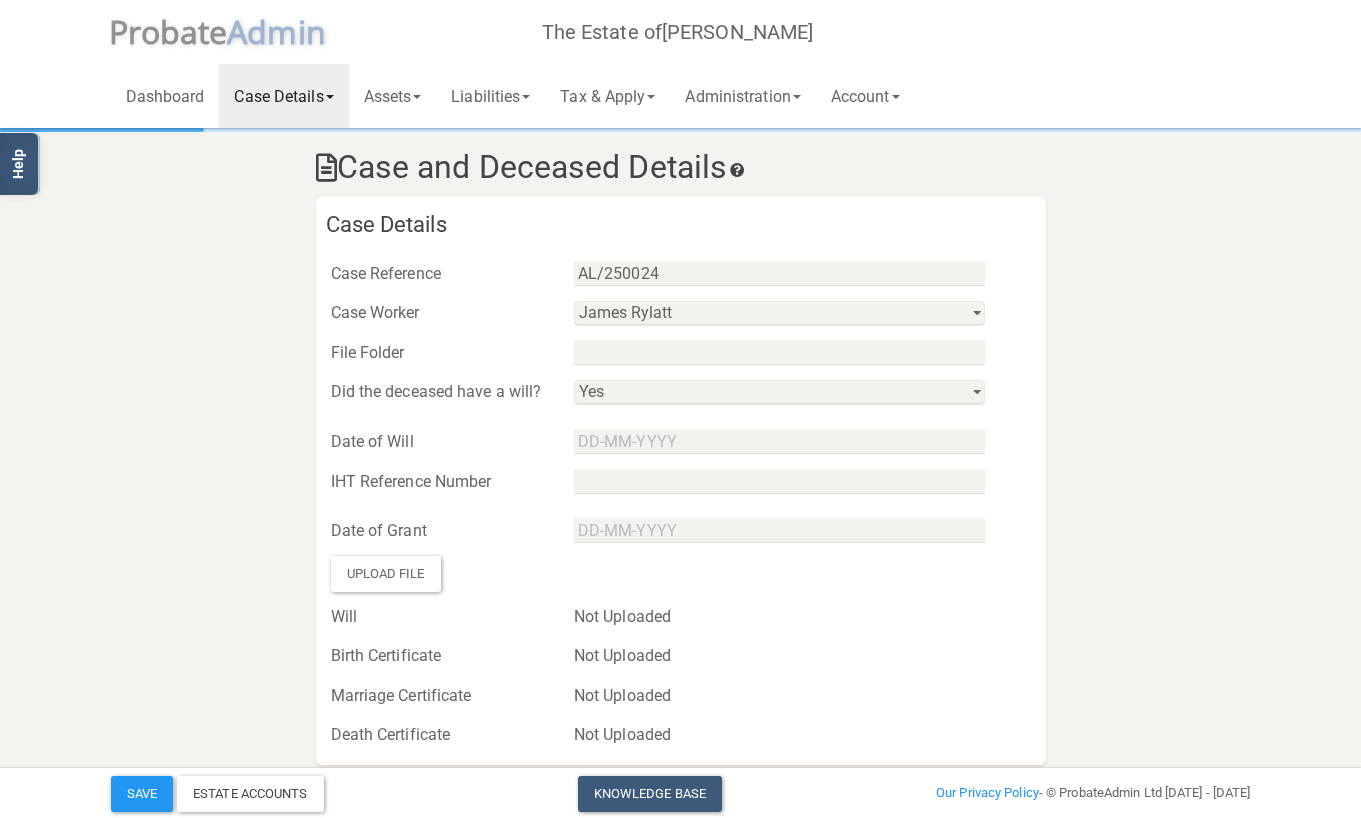 scroll, scrollTop: 15, scrollLeft: 0, axis: vertical 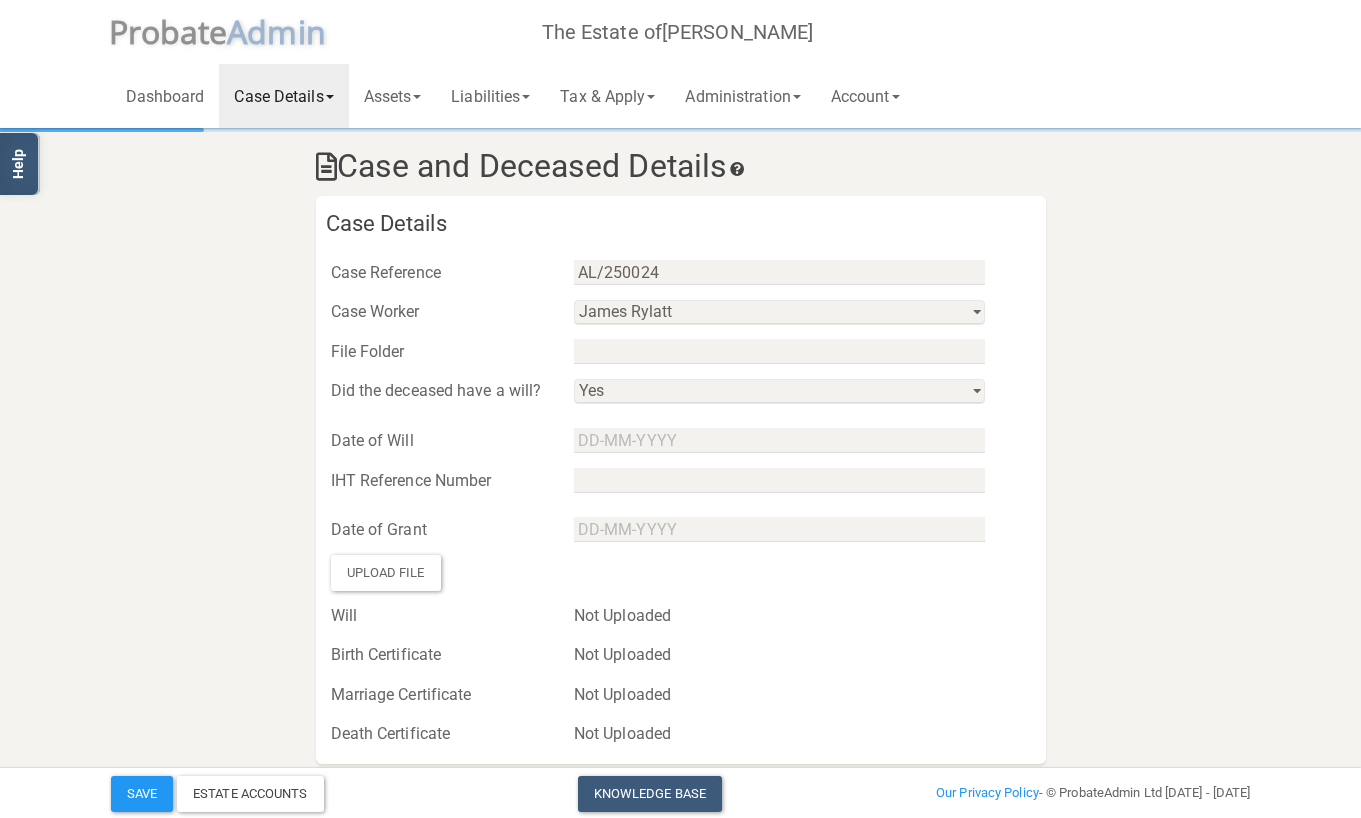 click at bounding box center [802, 481] 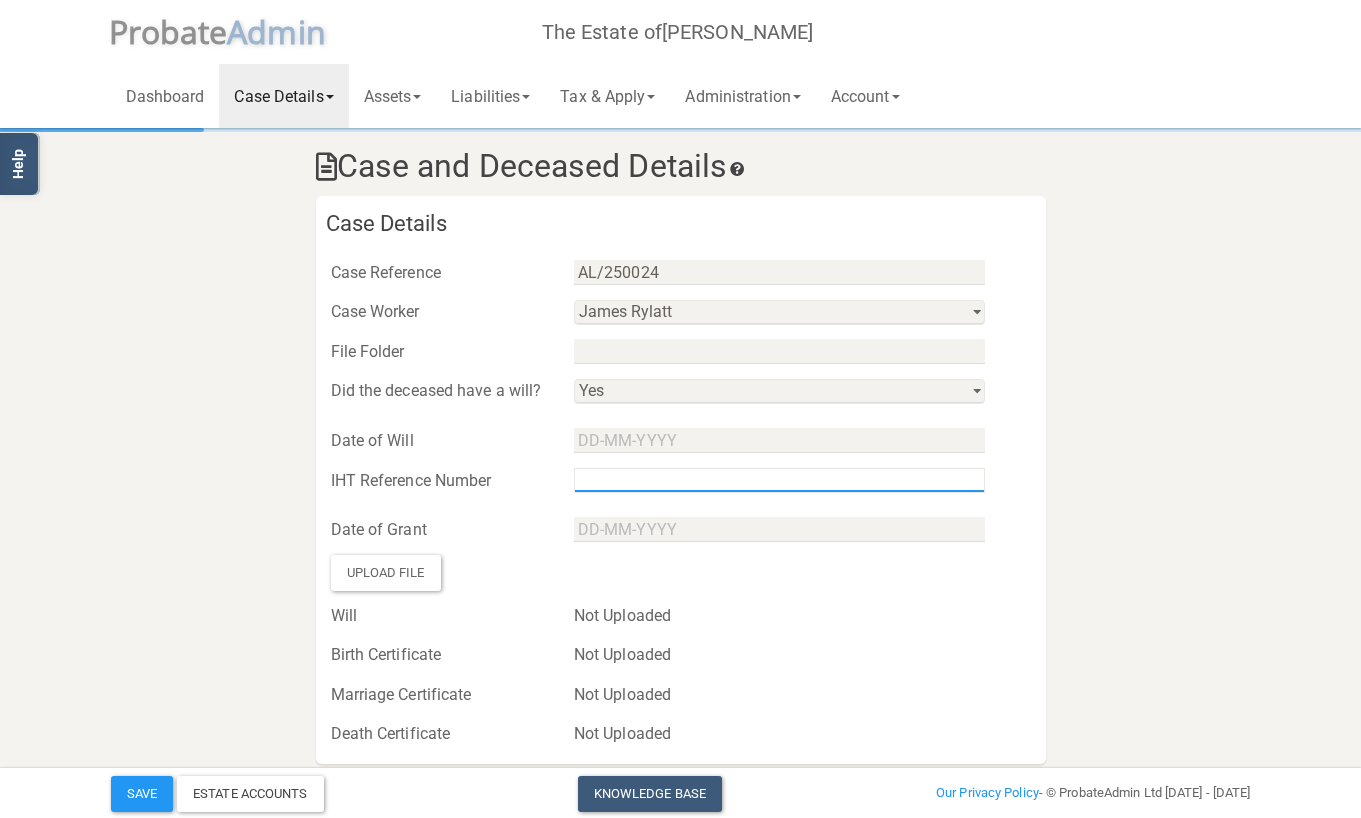 click at bounding box center (779, 480) 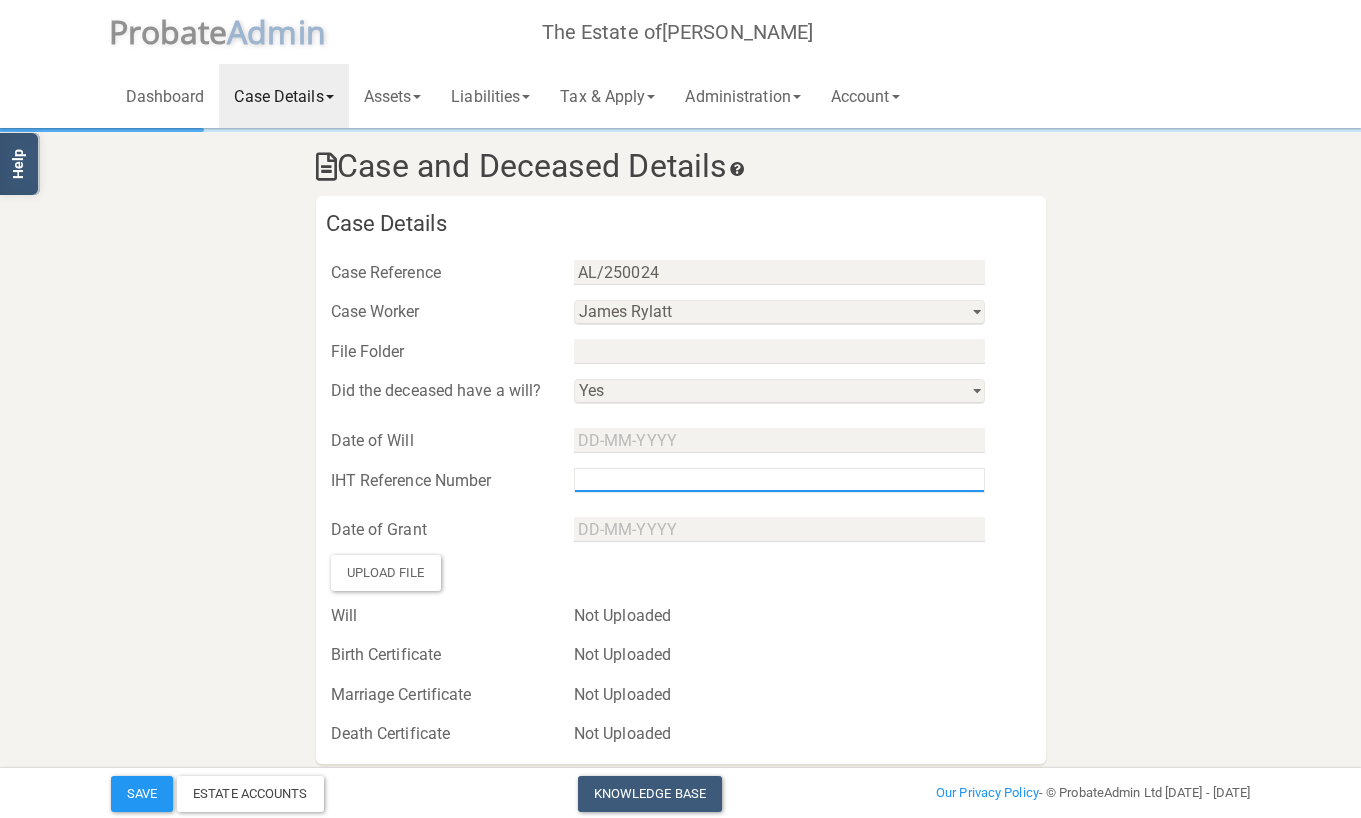 click at bounding box center (779, 480) 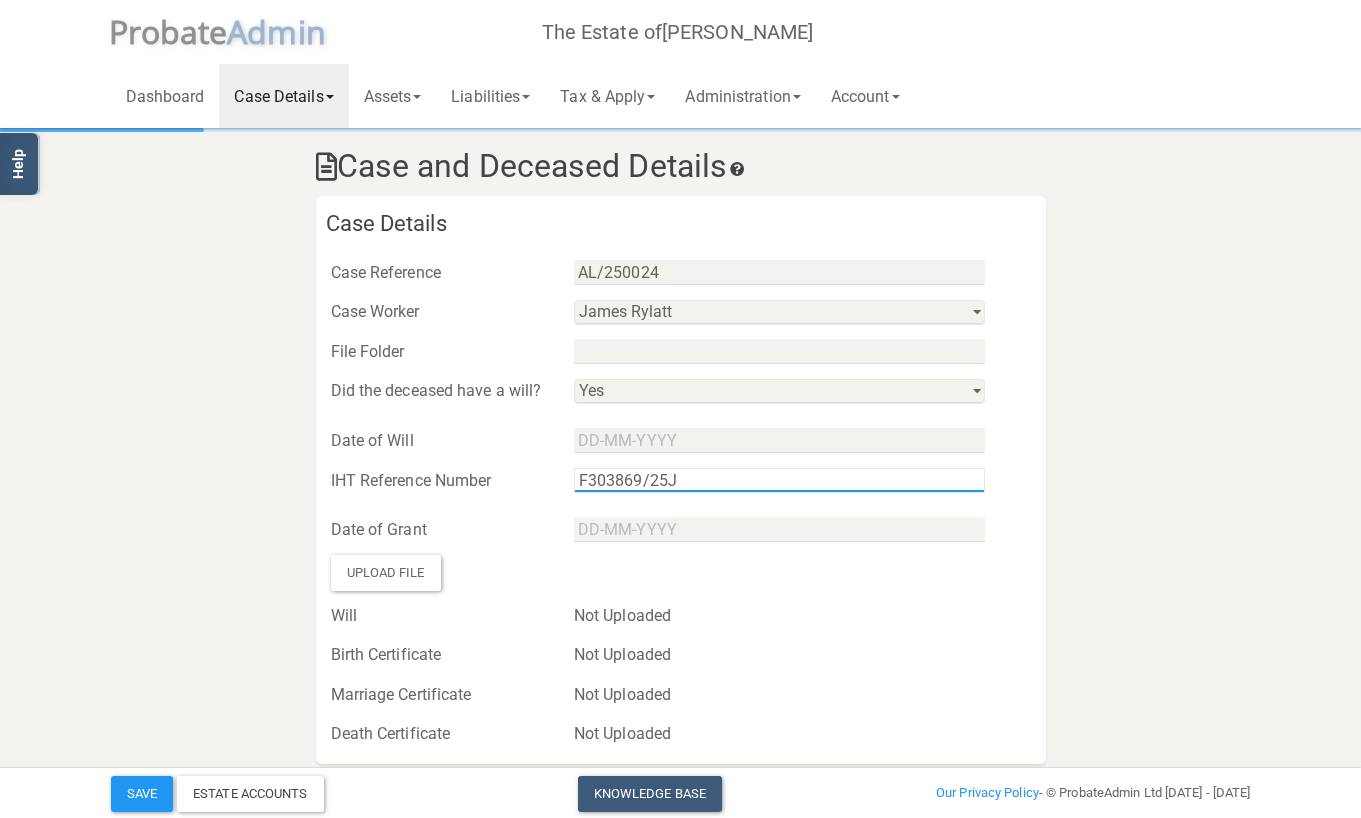 type on "F303869/25J" 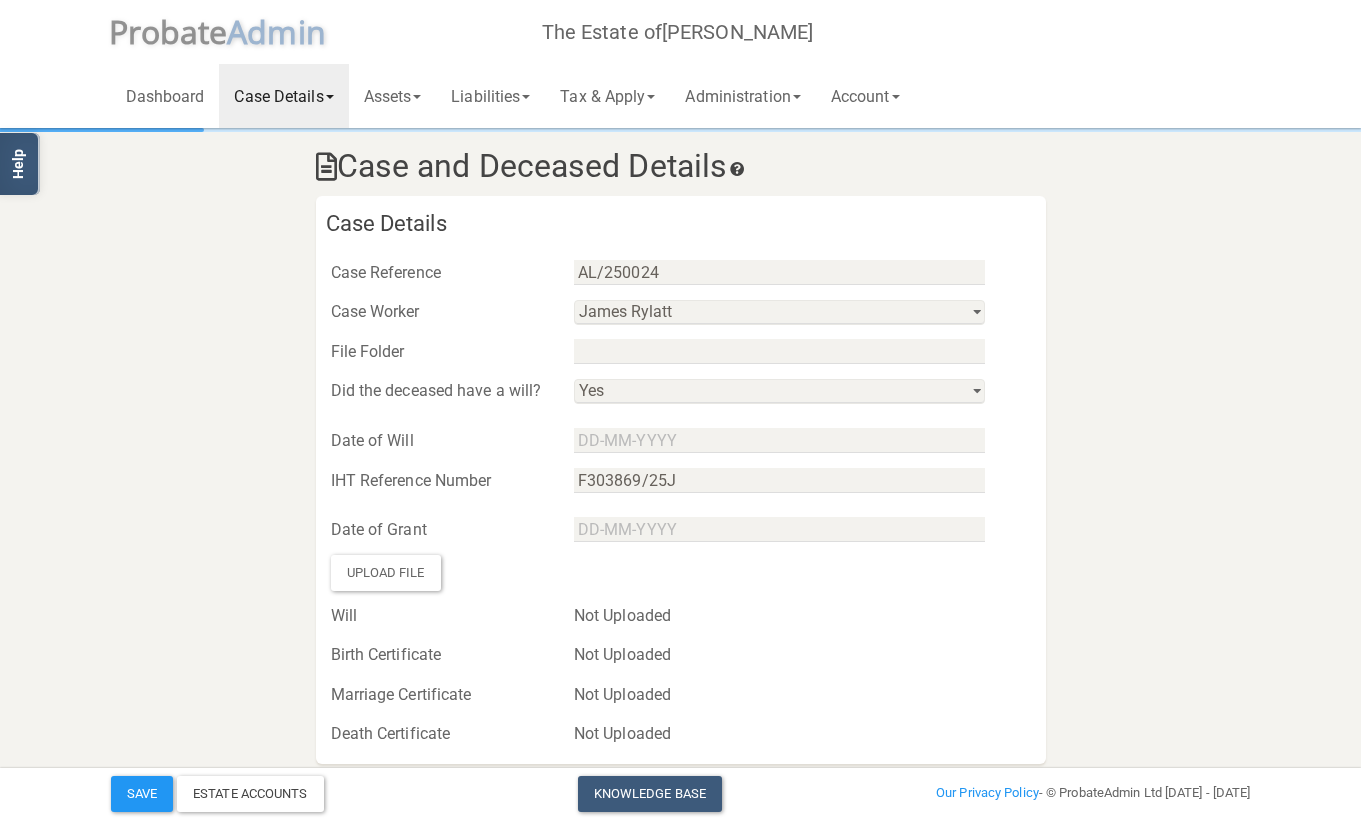 click on "IHT Reference Number
F303869/25J" at bounding box center [681, 476] 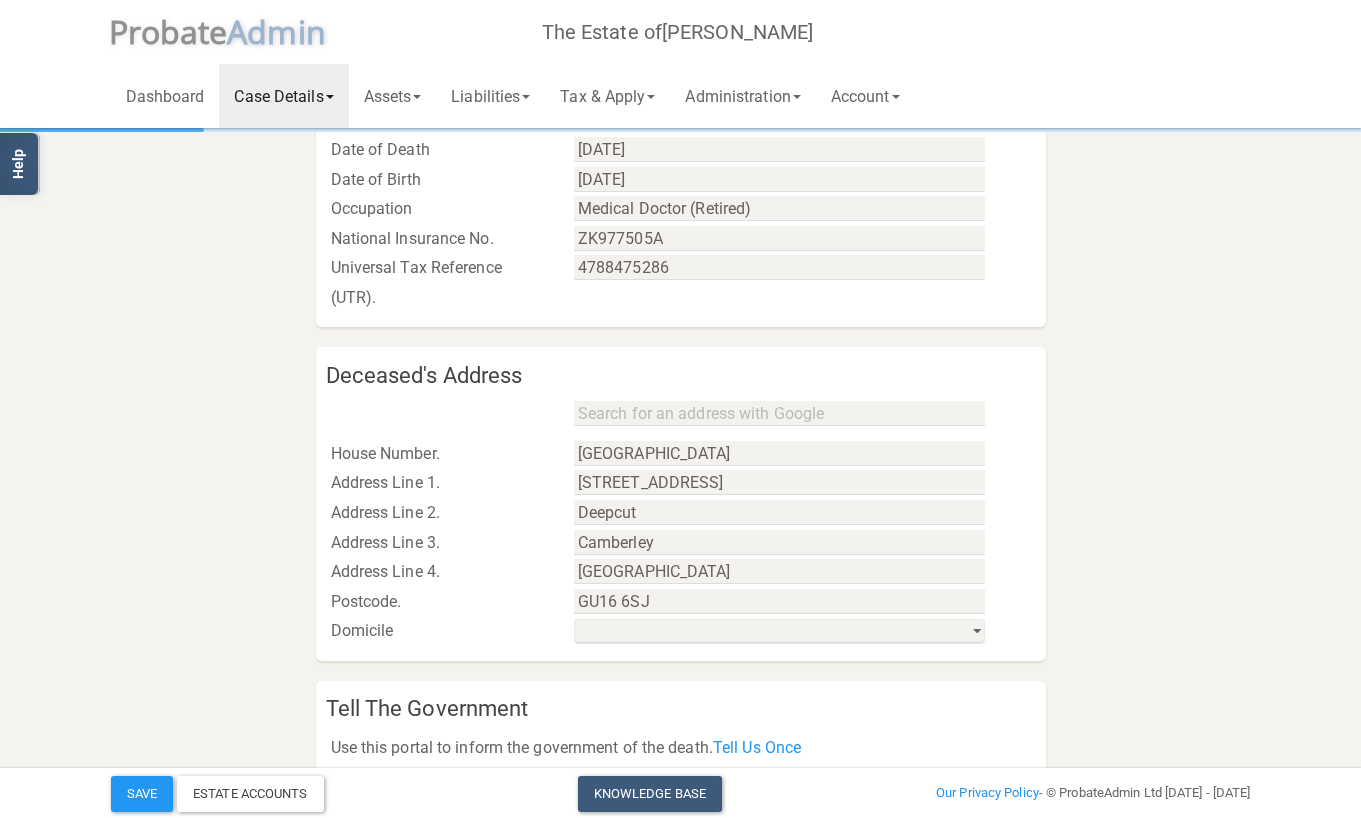 scroll, scrollTop: 981, scrollLeft: 0, axis: vertical 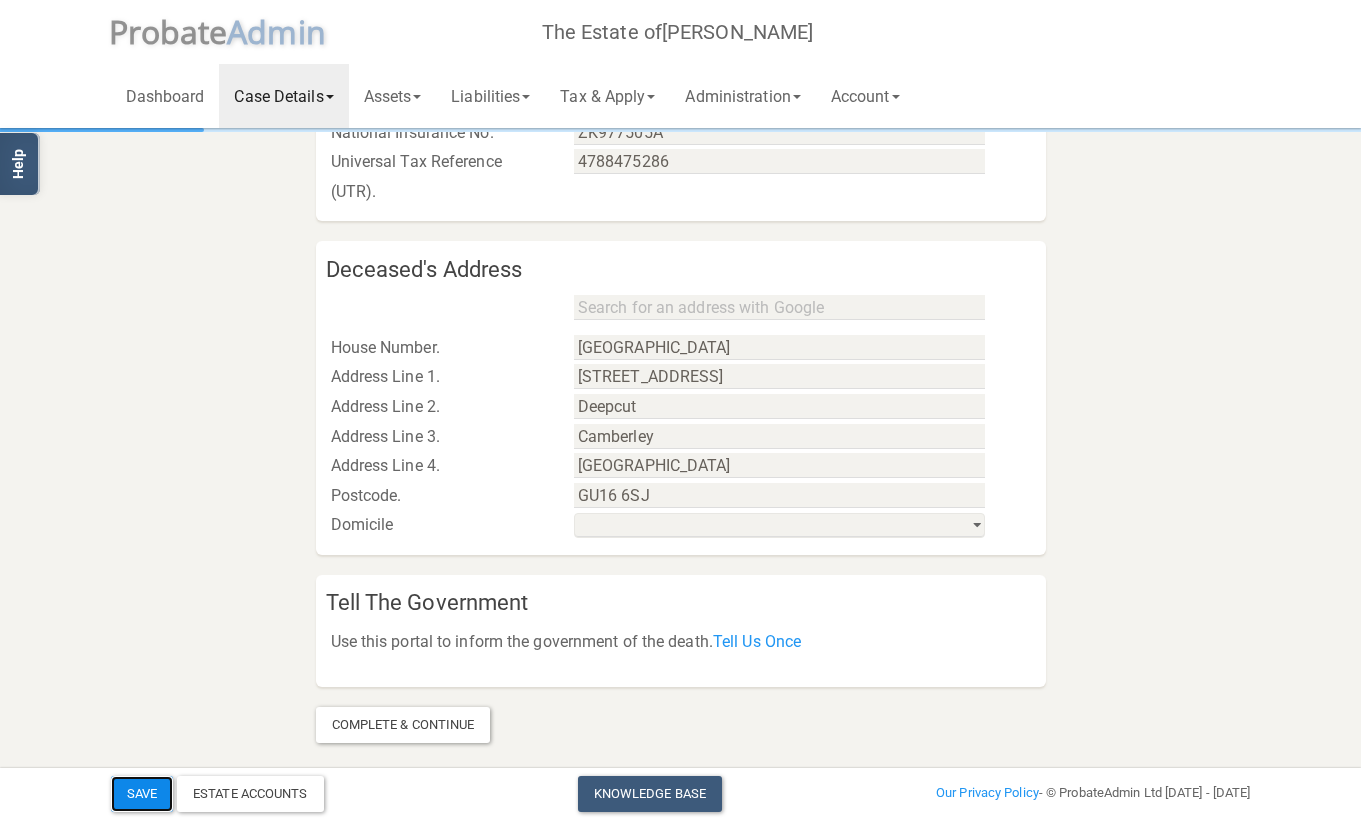 click on "Save" at bounding box center (142, 794) 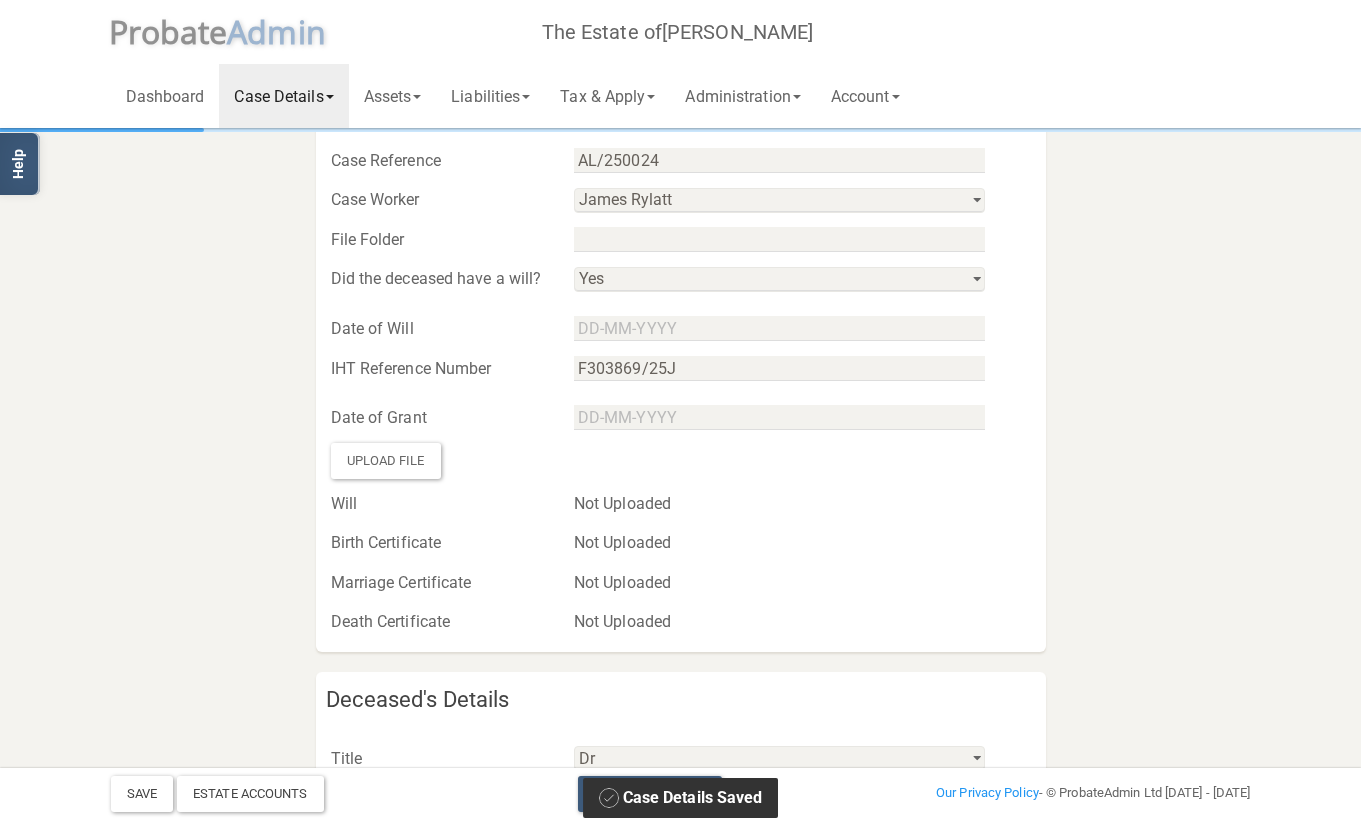 scroll, scrollTop: 0, scrollLeft: 0, axis: both 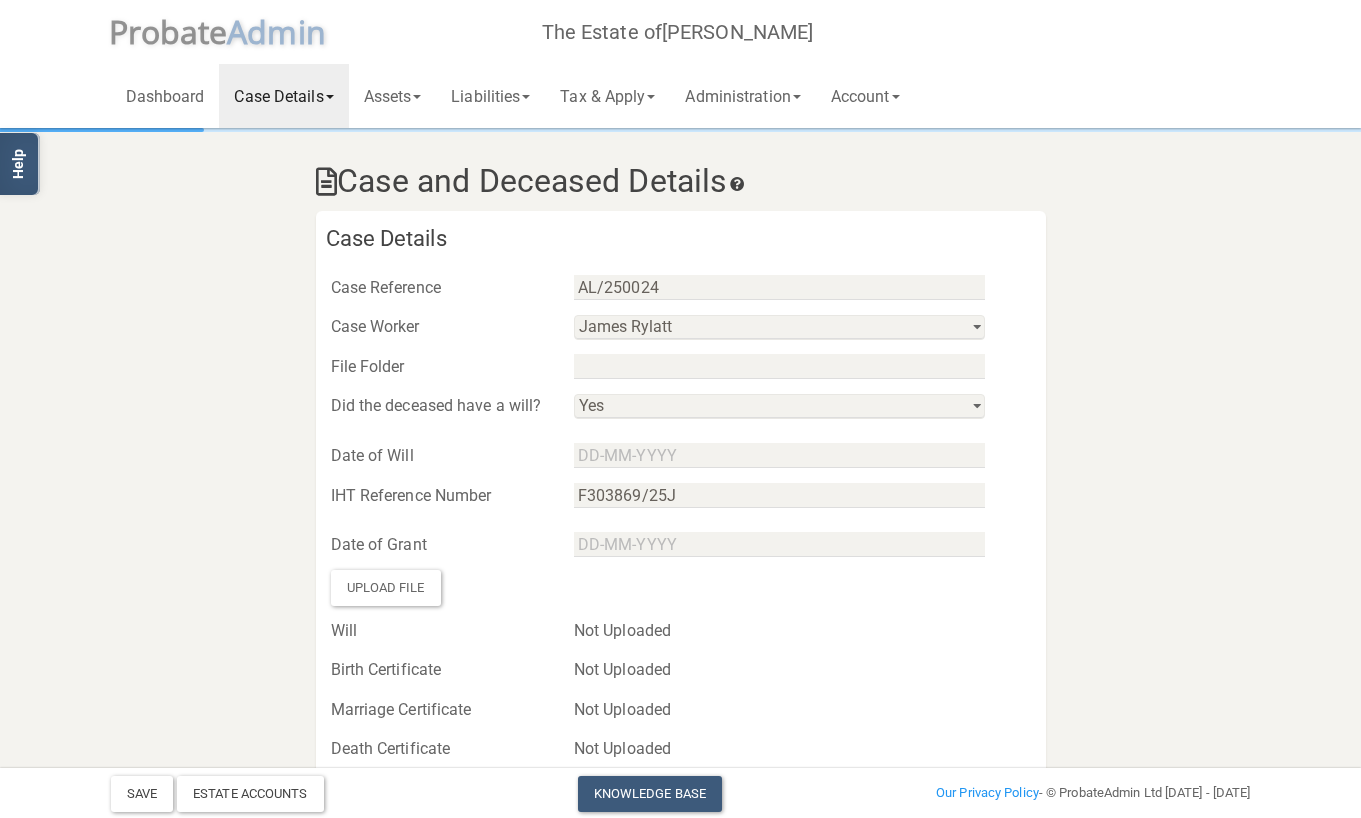 click on "Case Details" at bounding box center [283, 96] 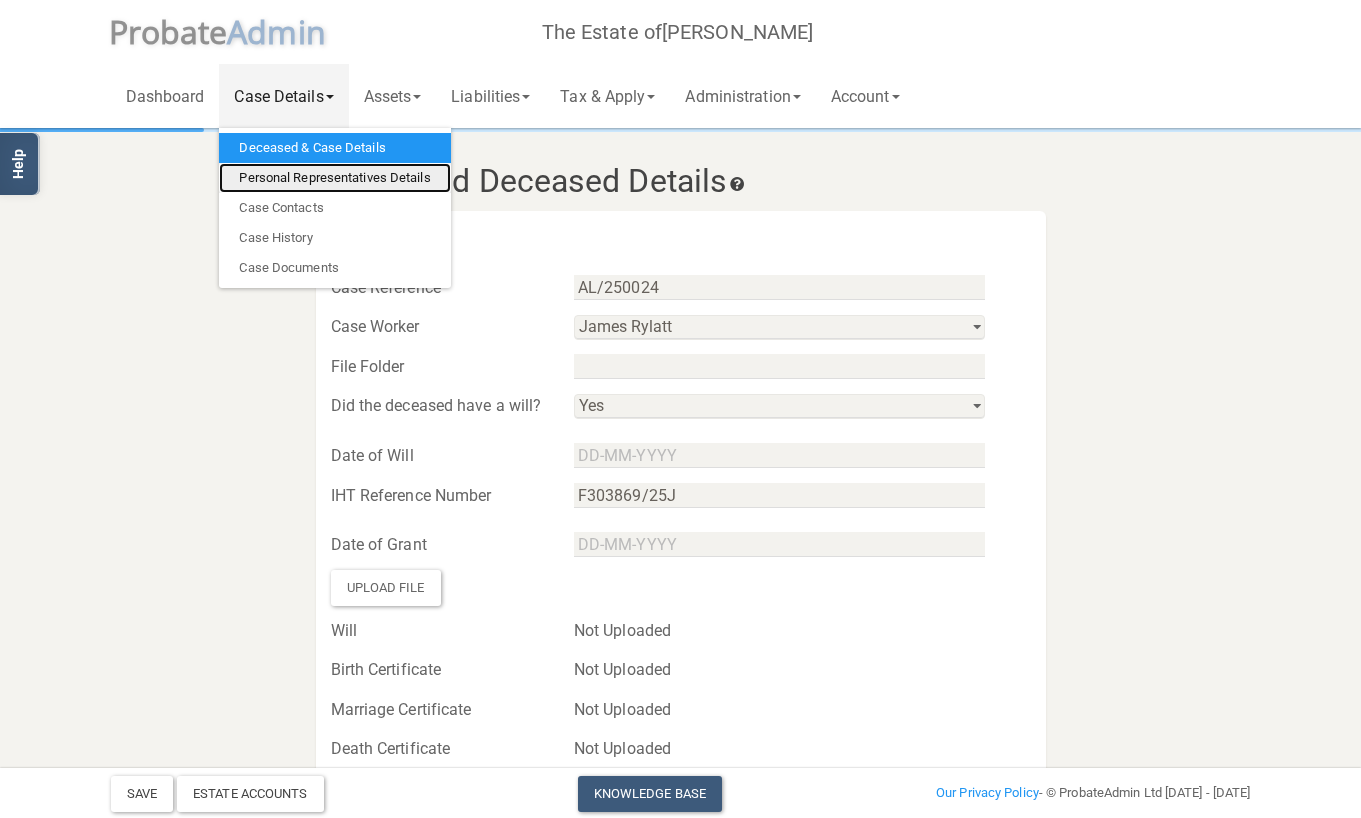 click on "Personal Representatives Details" at bounding box center [334, 178] 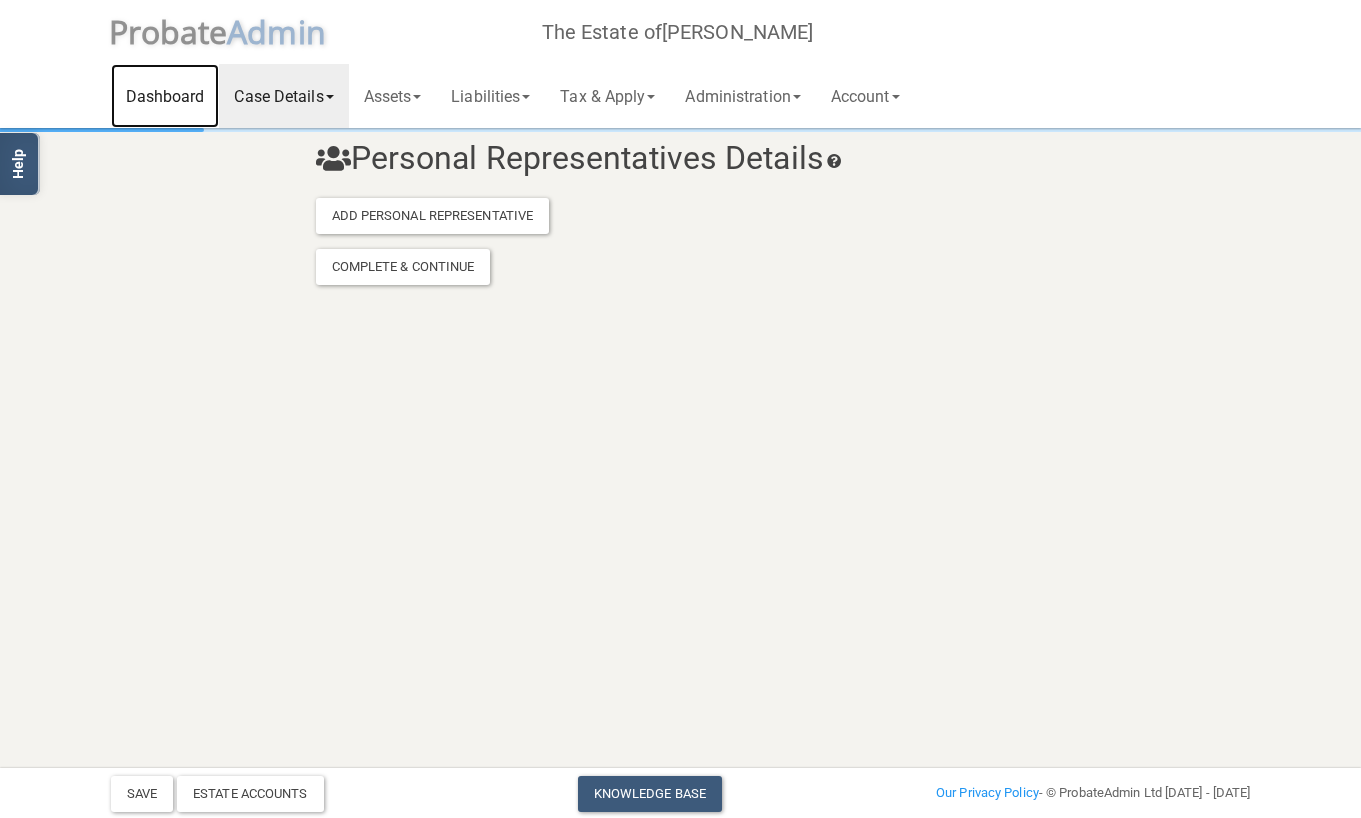 click on "Dashboard" at bounding box center [165, 96] 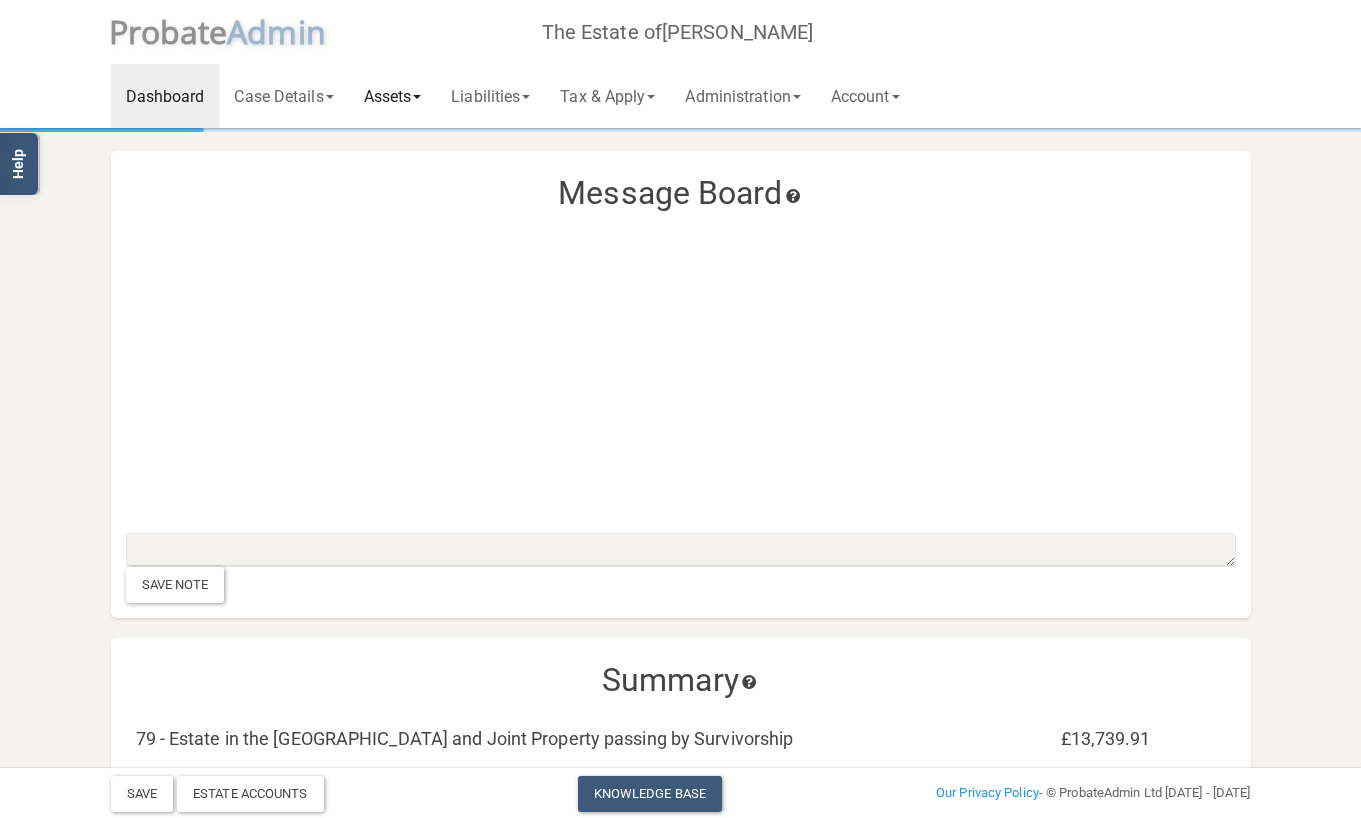 click on "Assets" at bounding box center [393, 96] 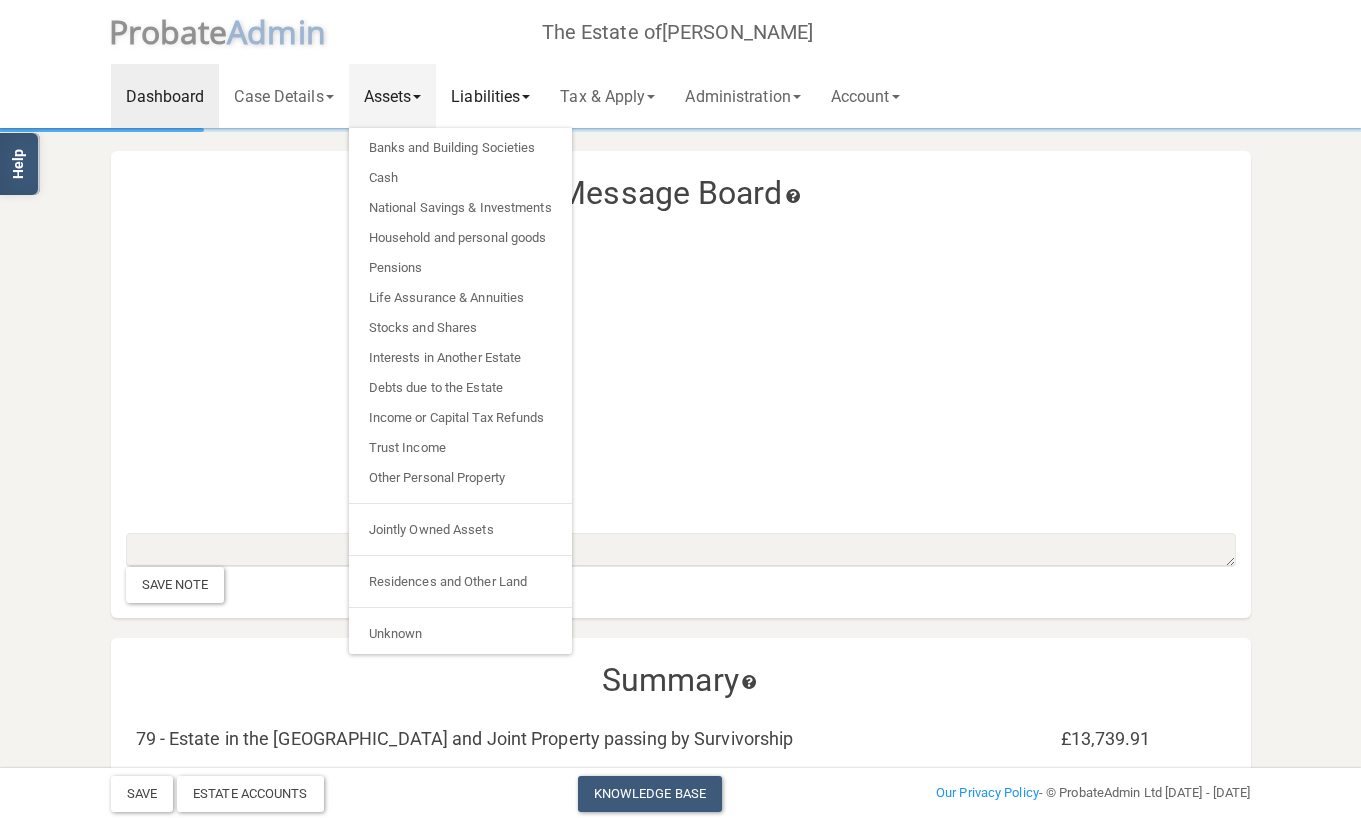 click on "Liabilities" at bounding box center (490, 96) 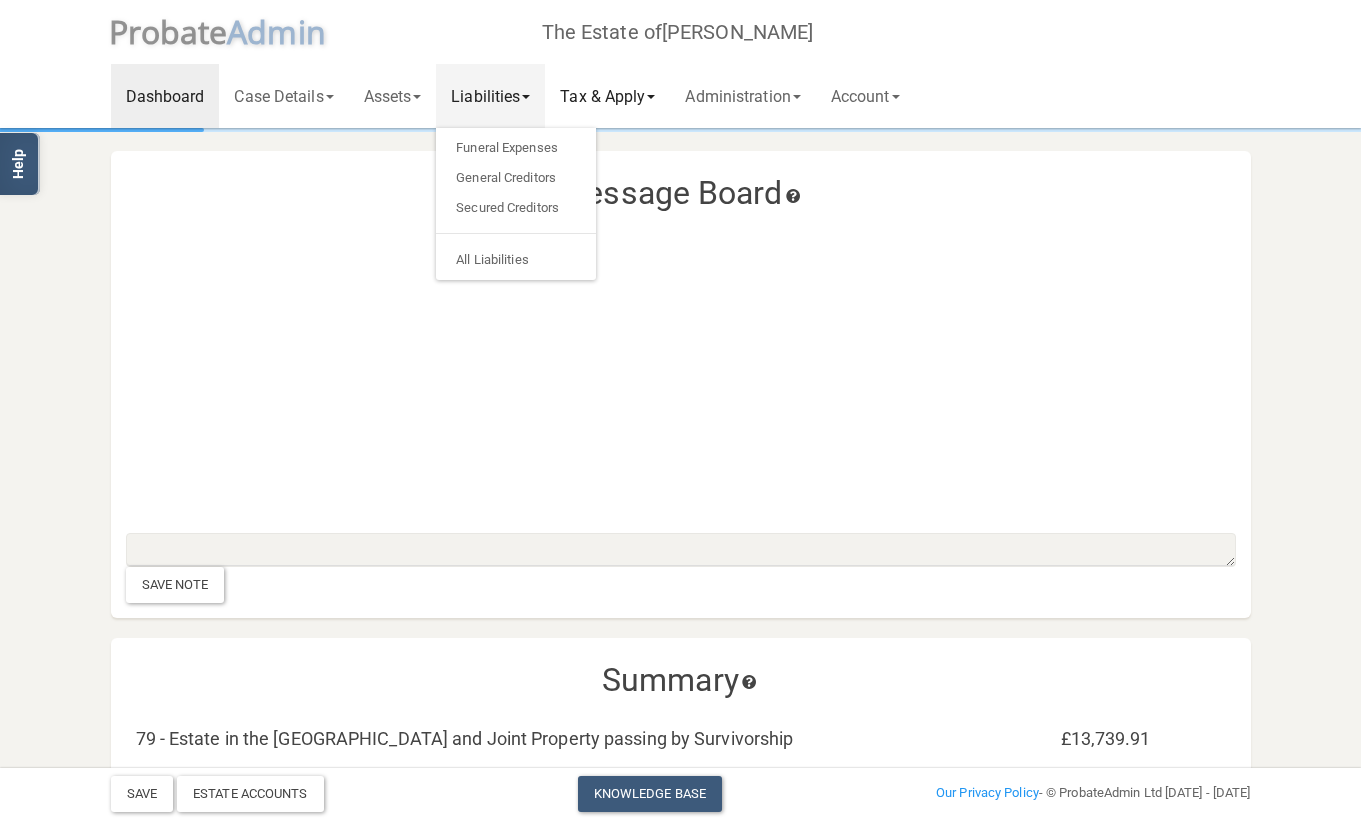 click on "Tax & Apply" at bounding box center (607, 96) 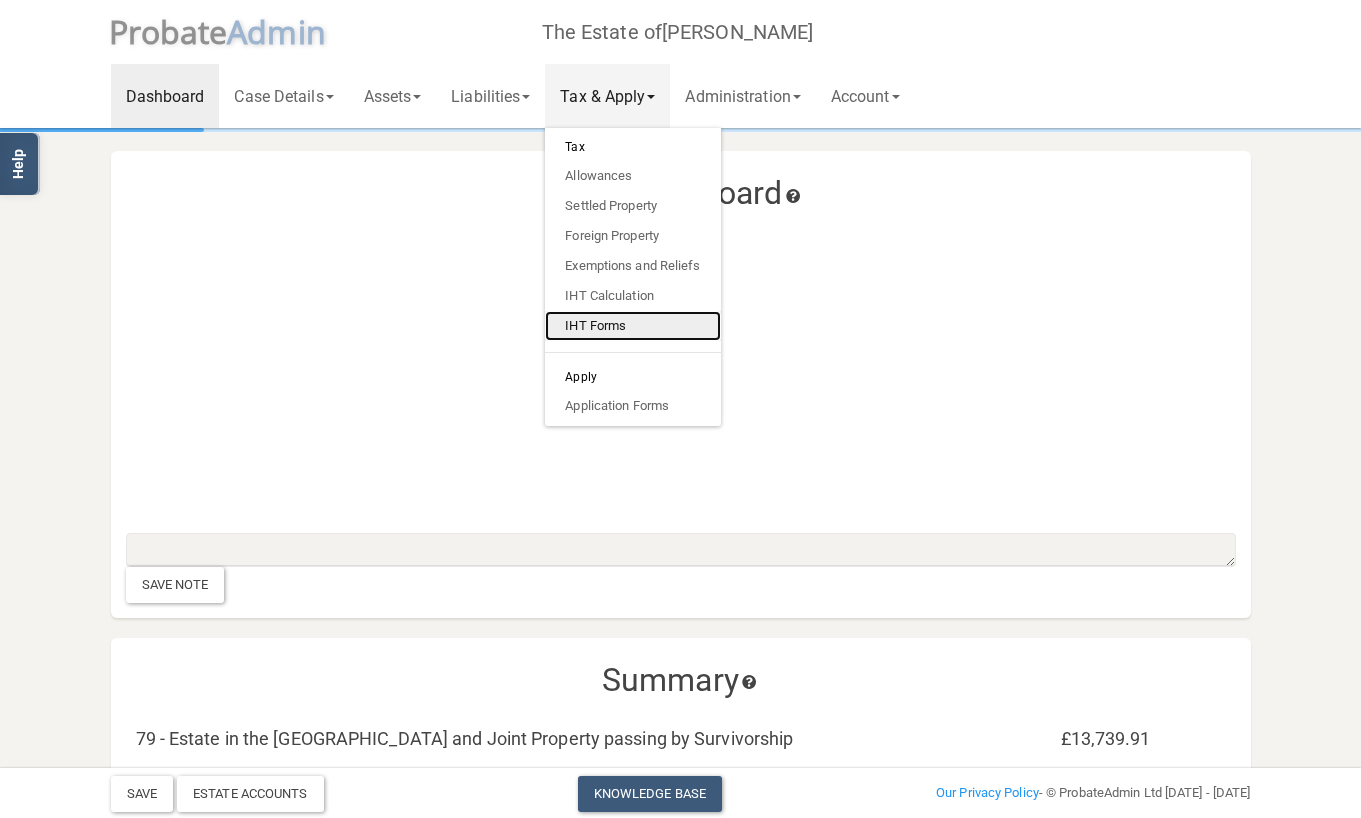 click on "IHT Forms" at bounding box center (632, 326) 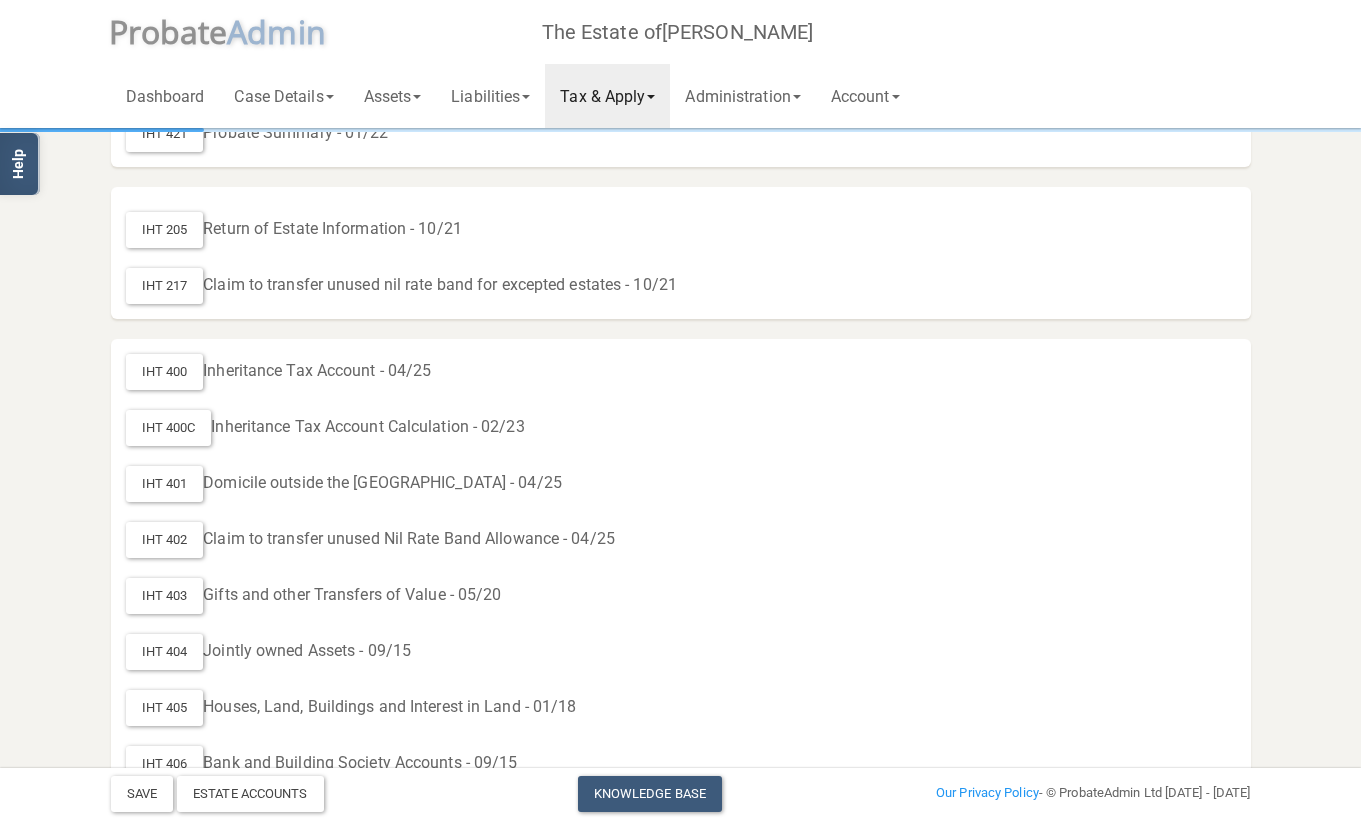 scroll, scrollTop: 122, scrollLeft: 0, axis: vertical 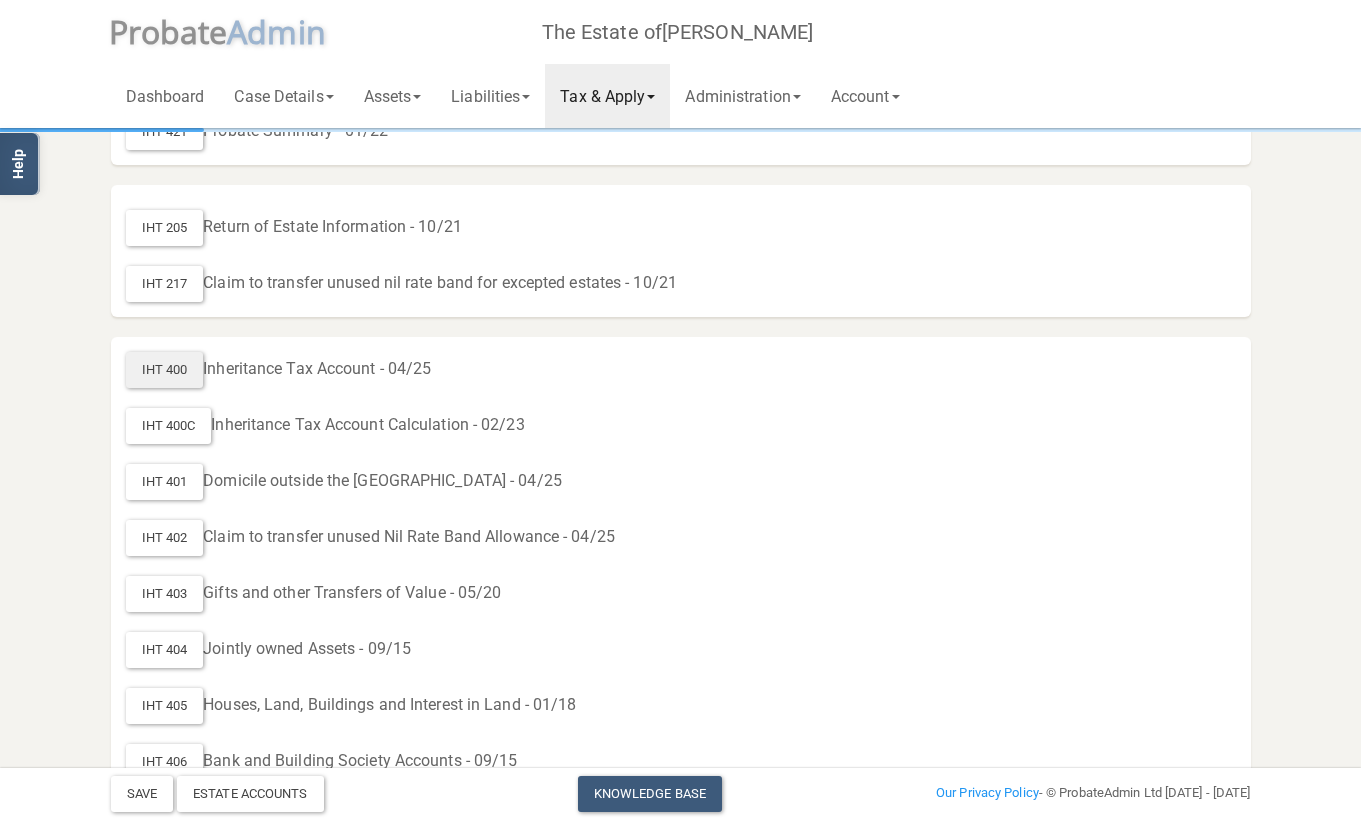 click on "IHT 400" at bounding box center [165, 370] 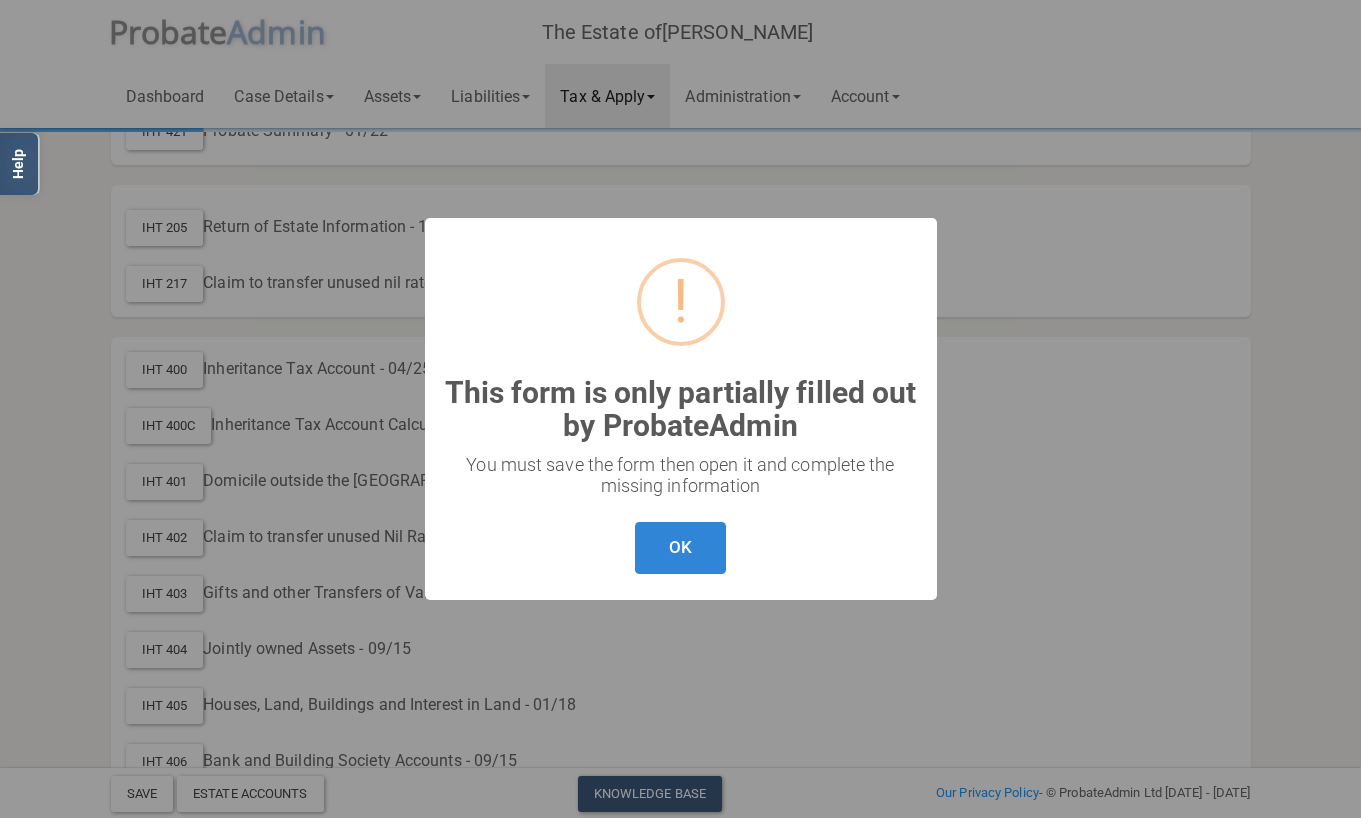 drag, startPoint x: 695, startPoint y: 552, endPoint x: 470, endPoint y: 539, distance: 225.37524 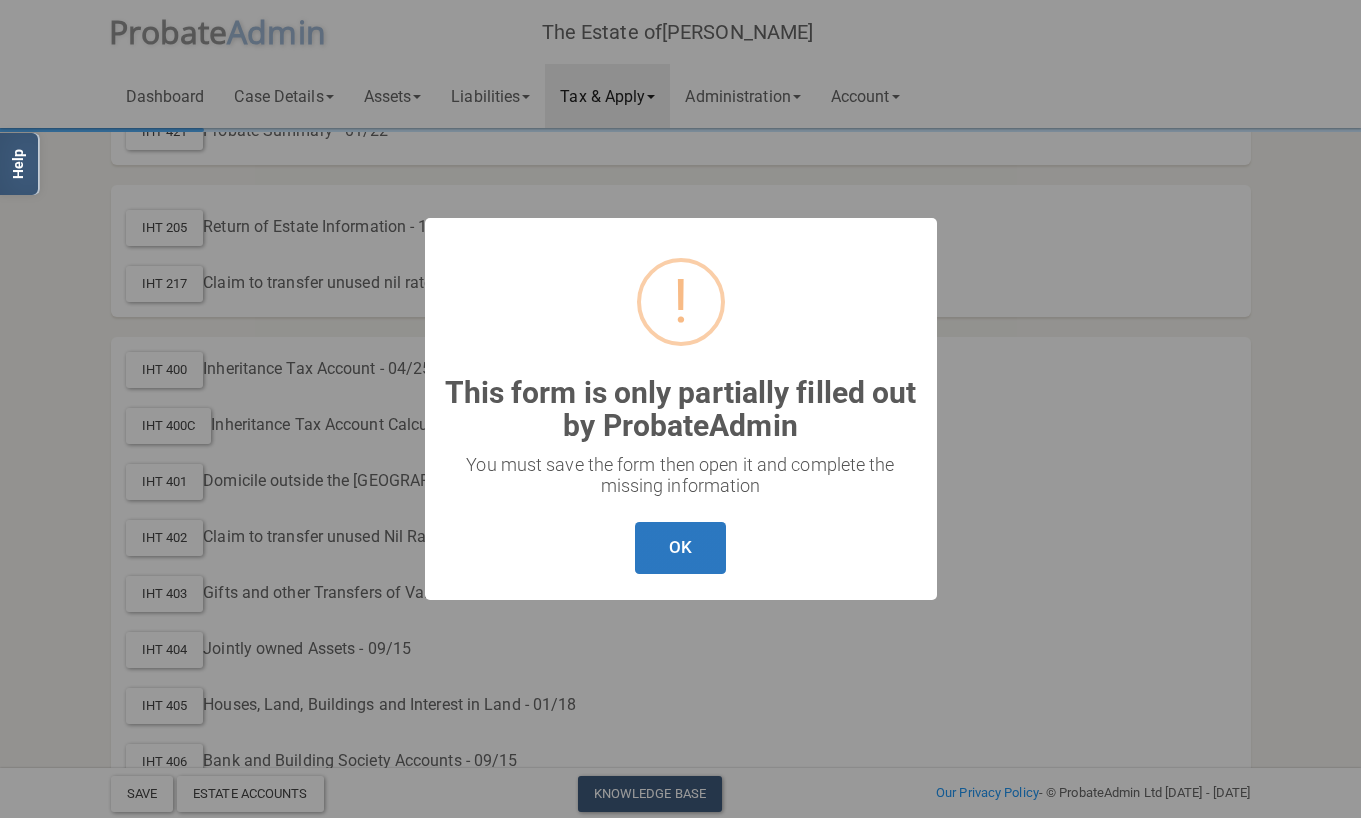 click on "OK" at bounding box center (680, 548) 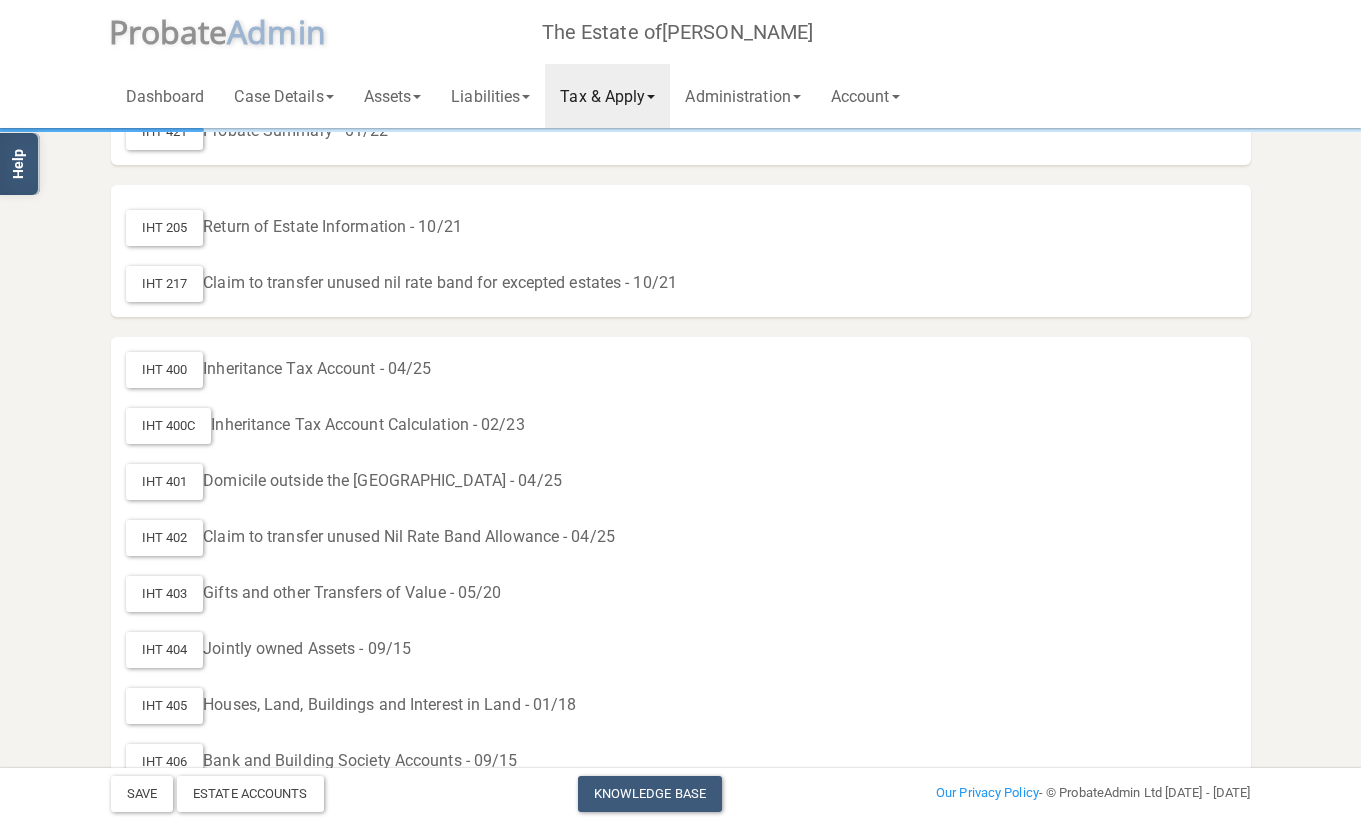 scroll, scrollTop: 0, scrollLeft: 0, axis: both 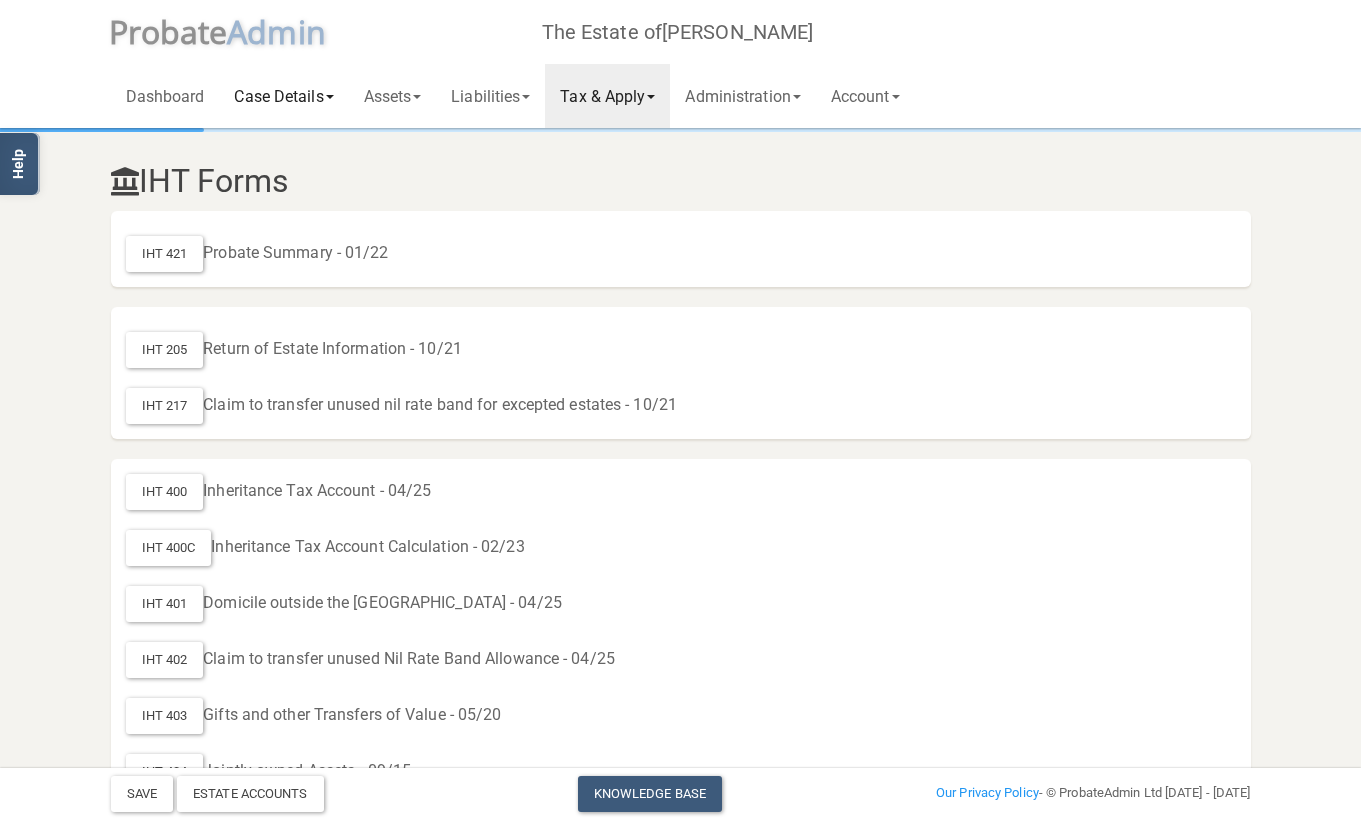 click on "Case Details" at bounding box center (283, 96) 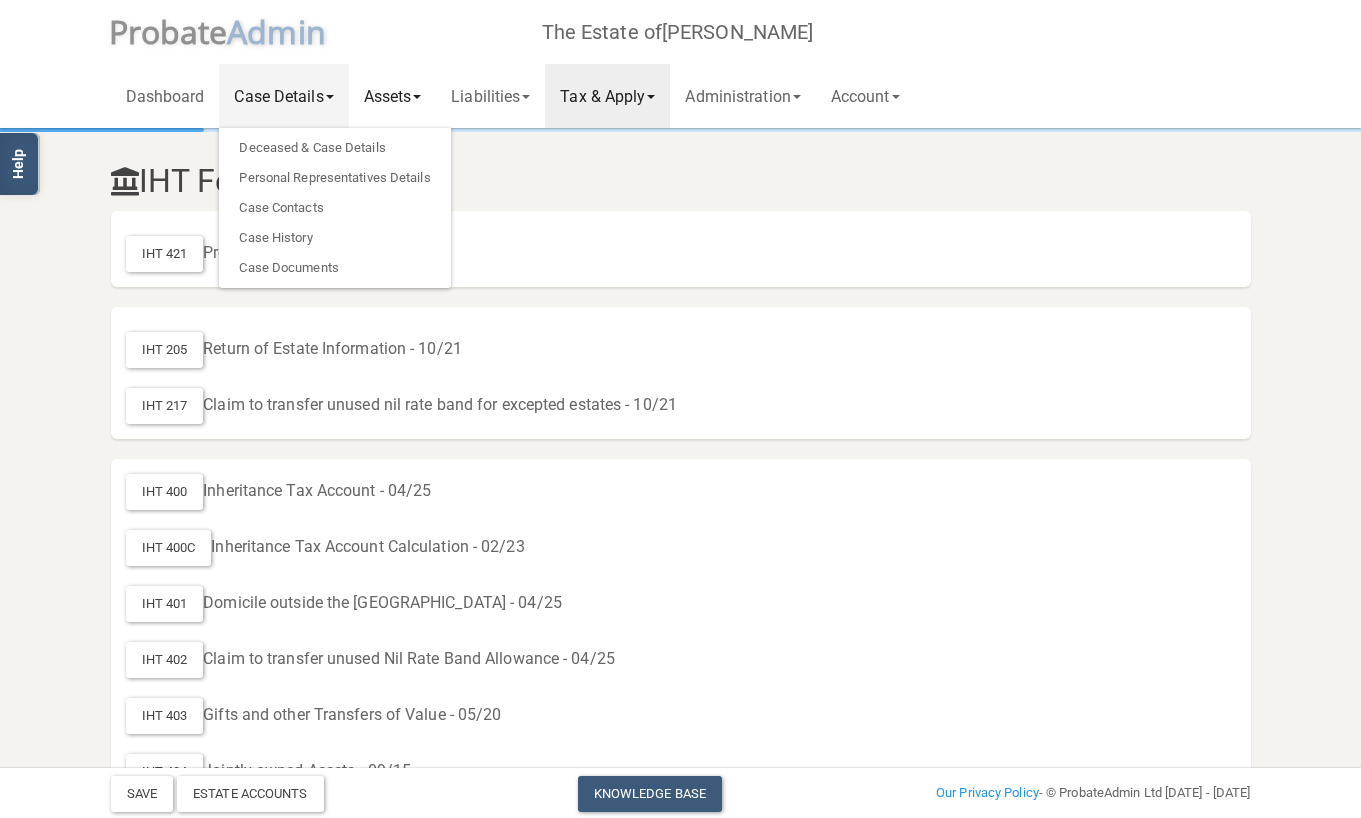 click on "Assets" at bounding box center (393, 96) 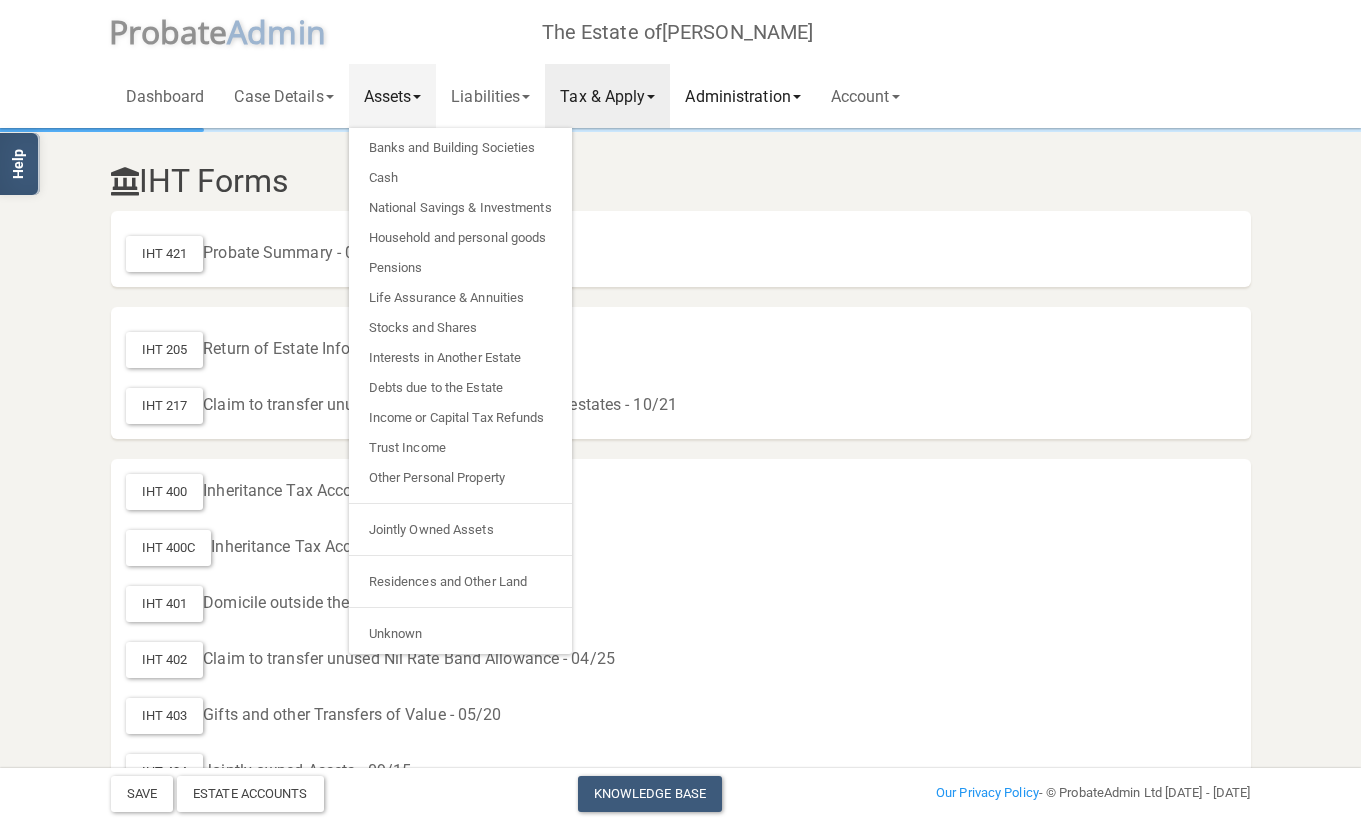 click on "Administration" at bounding box center (742, 96) 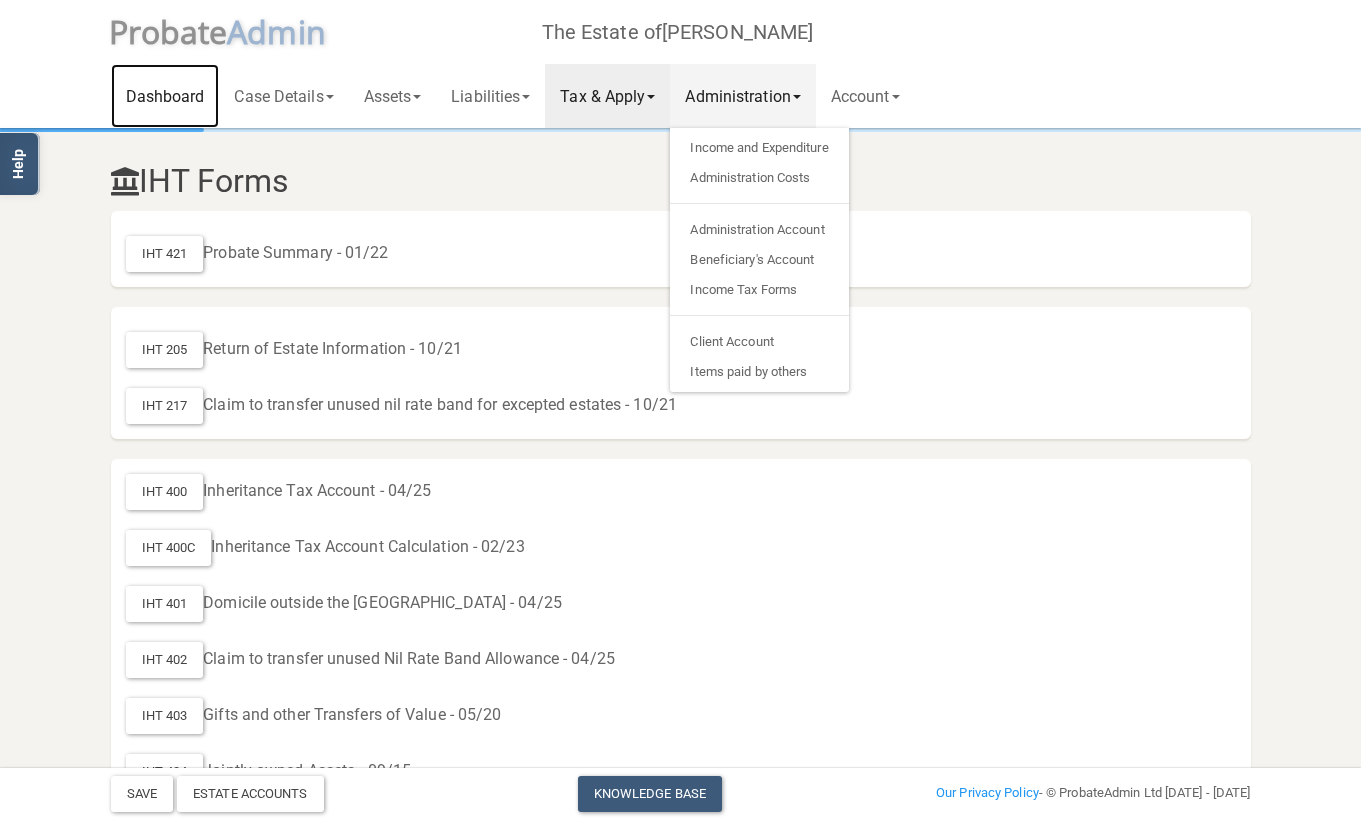 click on "Dashboard" at bounding box center [165, 96] 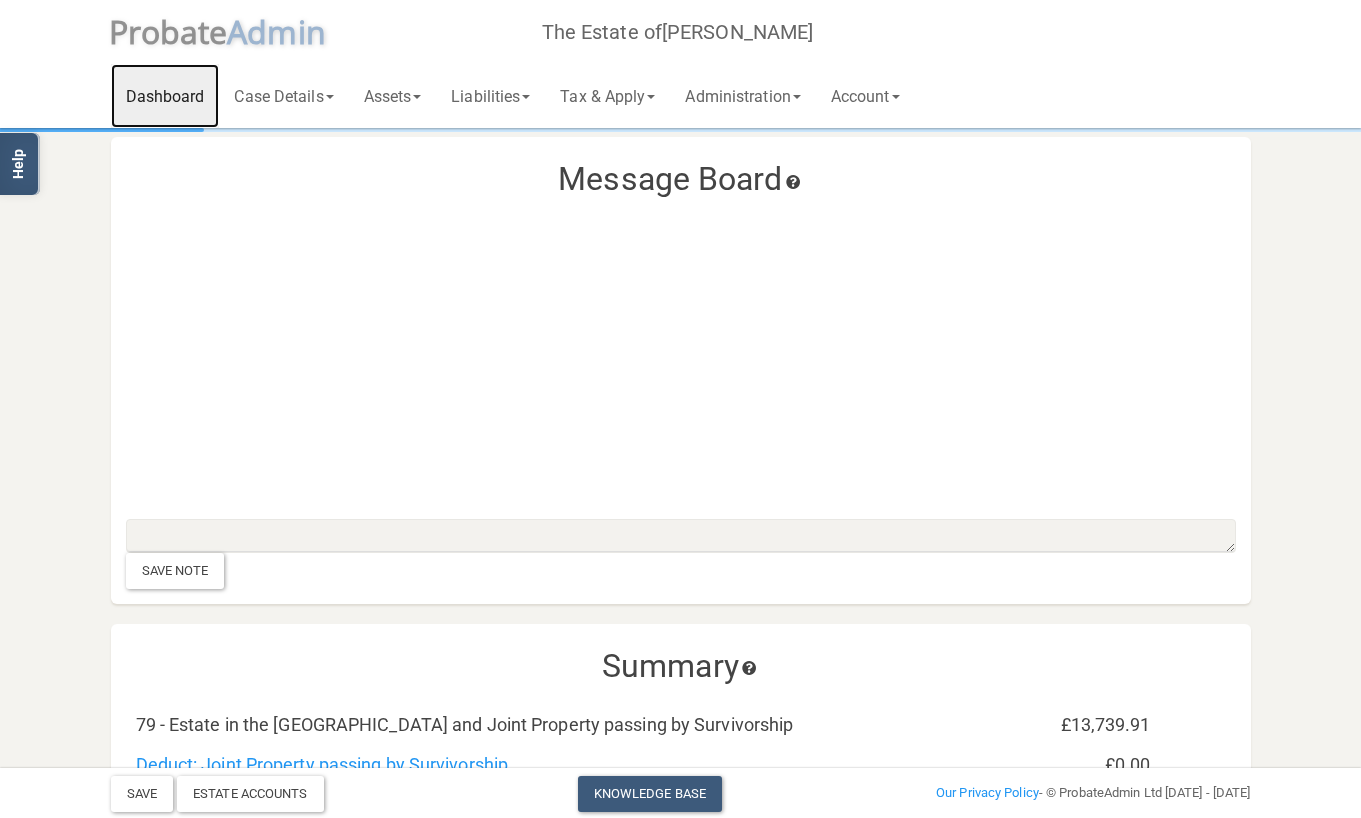scroll, scrollTop: 0, scrollLeft: 0, axis: both 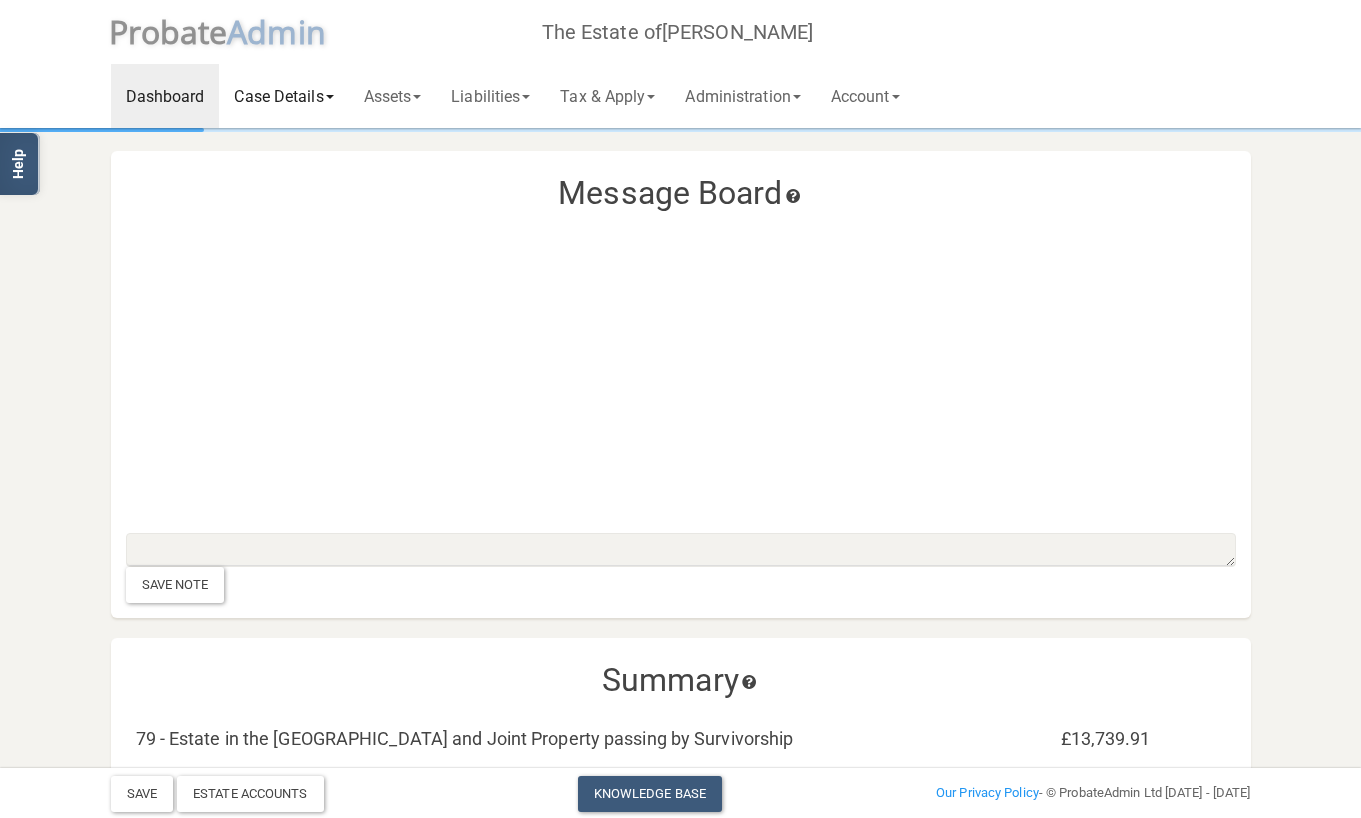 click on "Case Details" at bounding box center (283, 96) 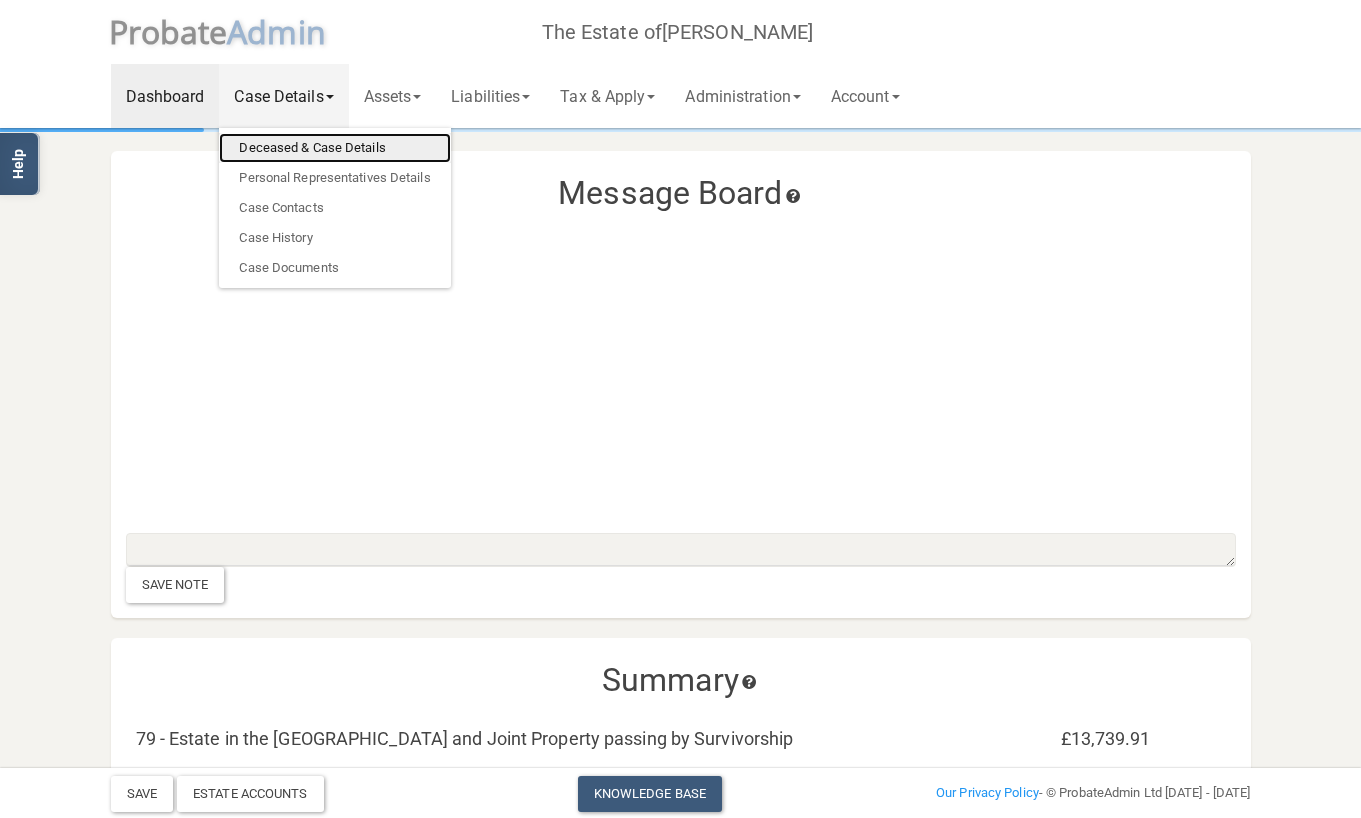 click on "Deceased & Case Details" at bounding box center [334, 148] 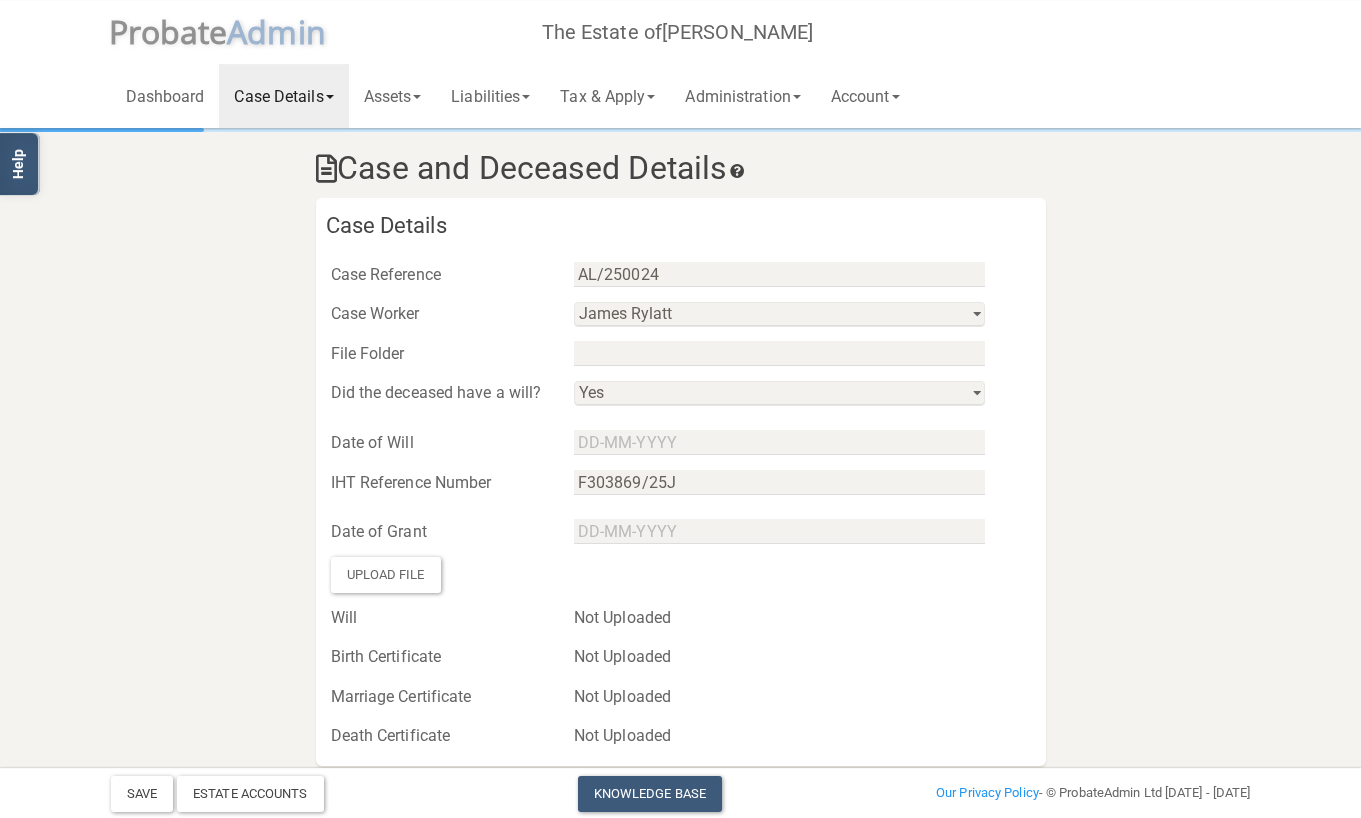 scroll, scrollTop: 10, scrollLeft: 0, axis: vertical 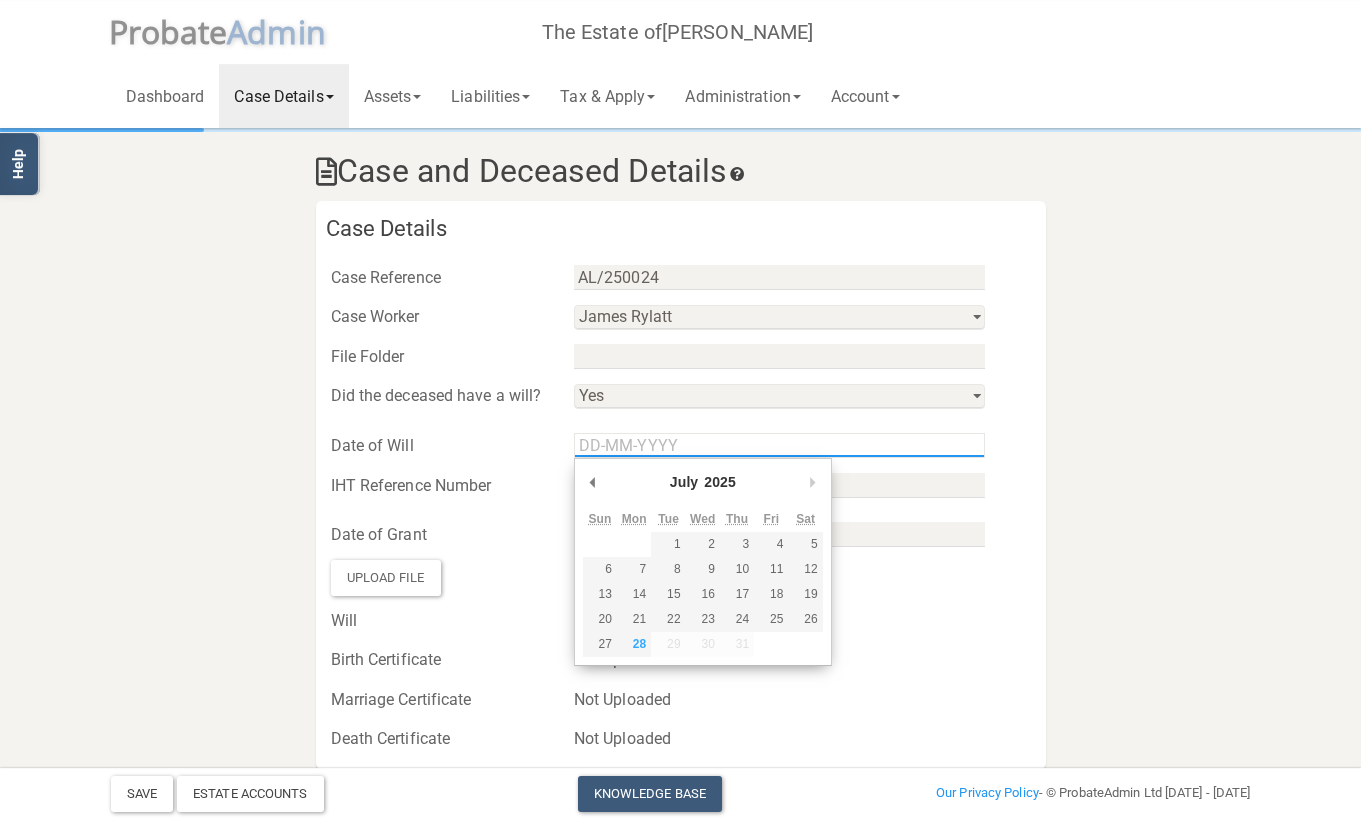 click at bounding box center (779, 445) 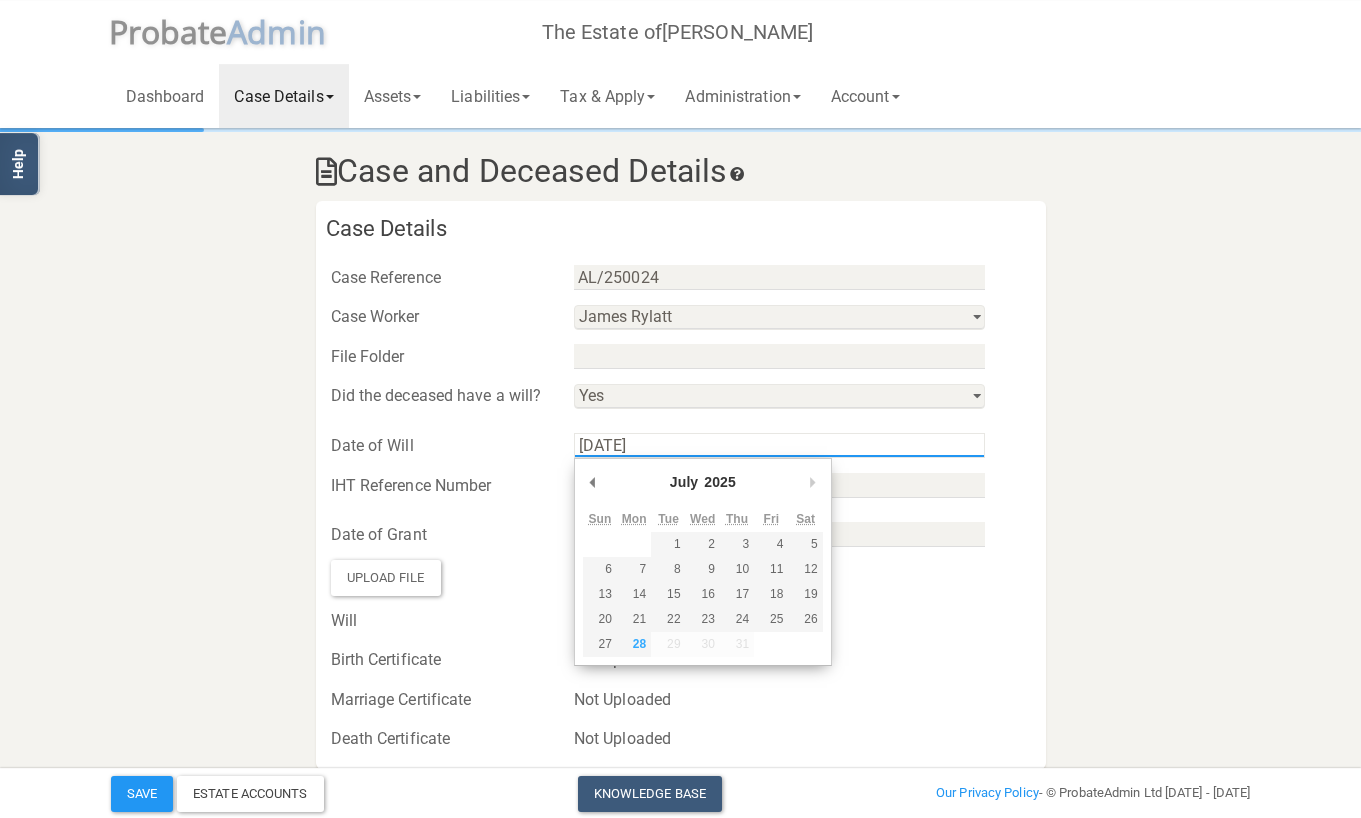 type on "[DATE]" 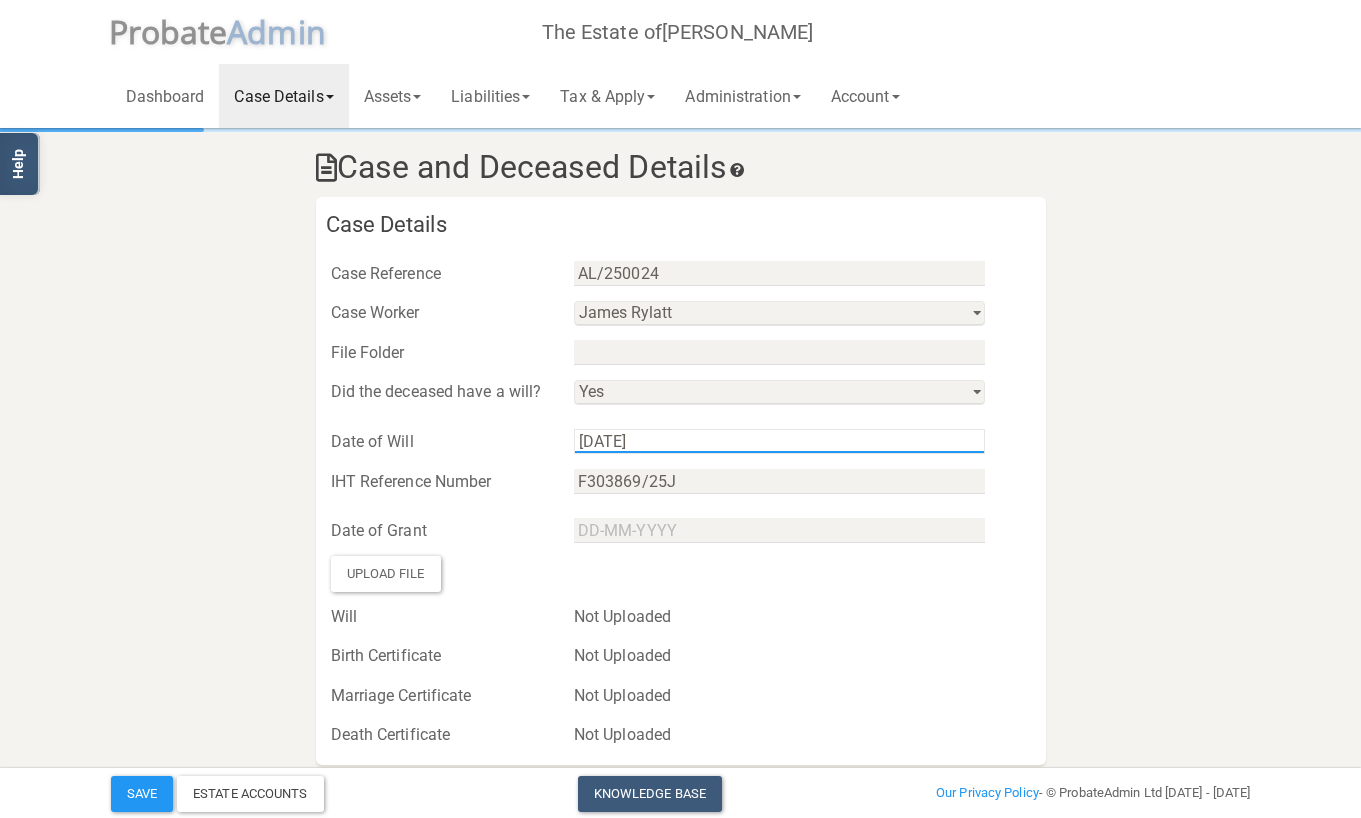 scroll, scrollTop: 8, scrollLeft: 0, axis: vertical 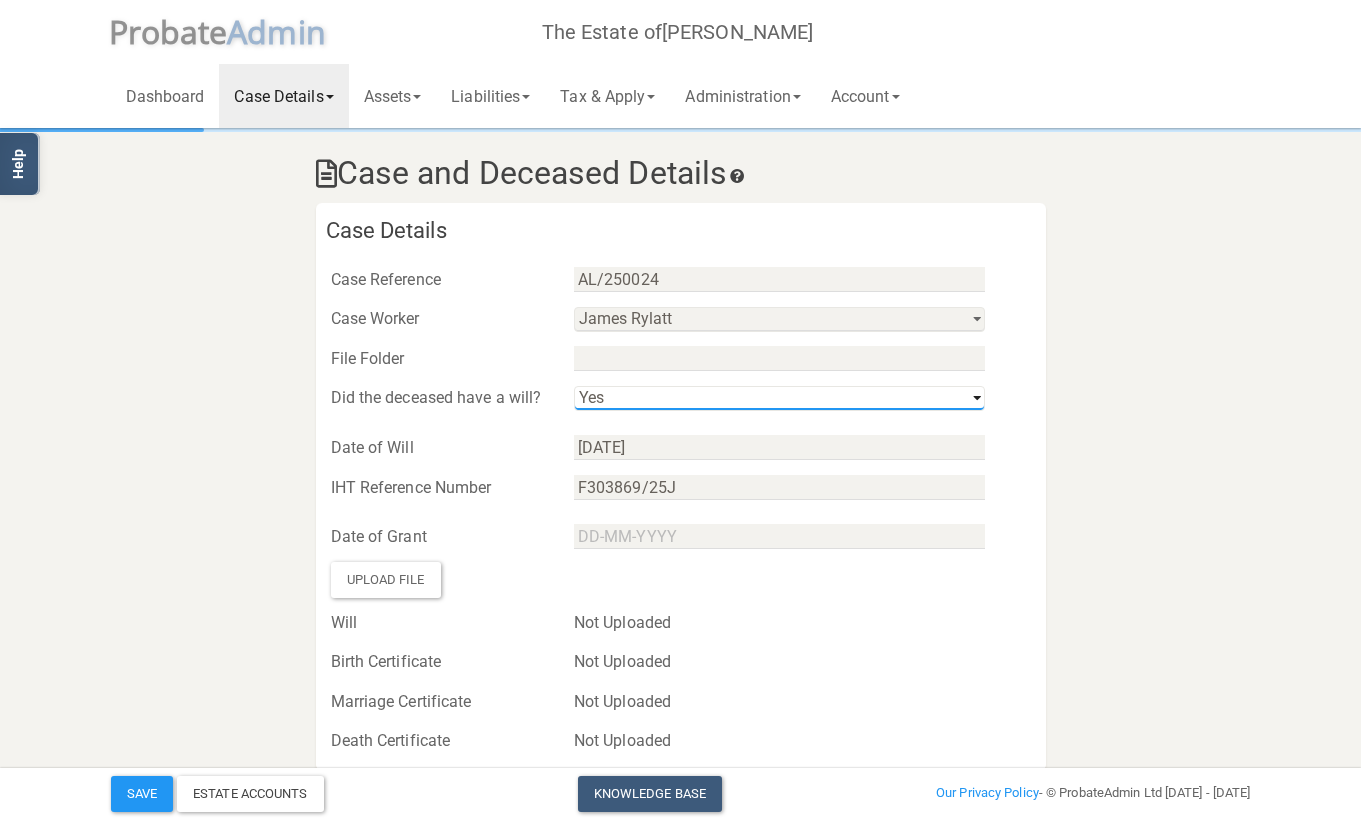 click on "Yes" at bounding box center [0, 0] 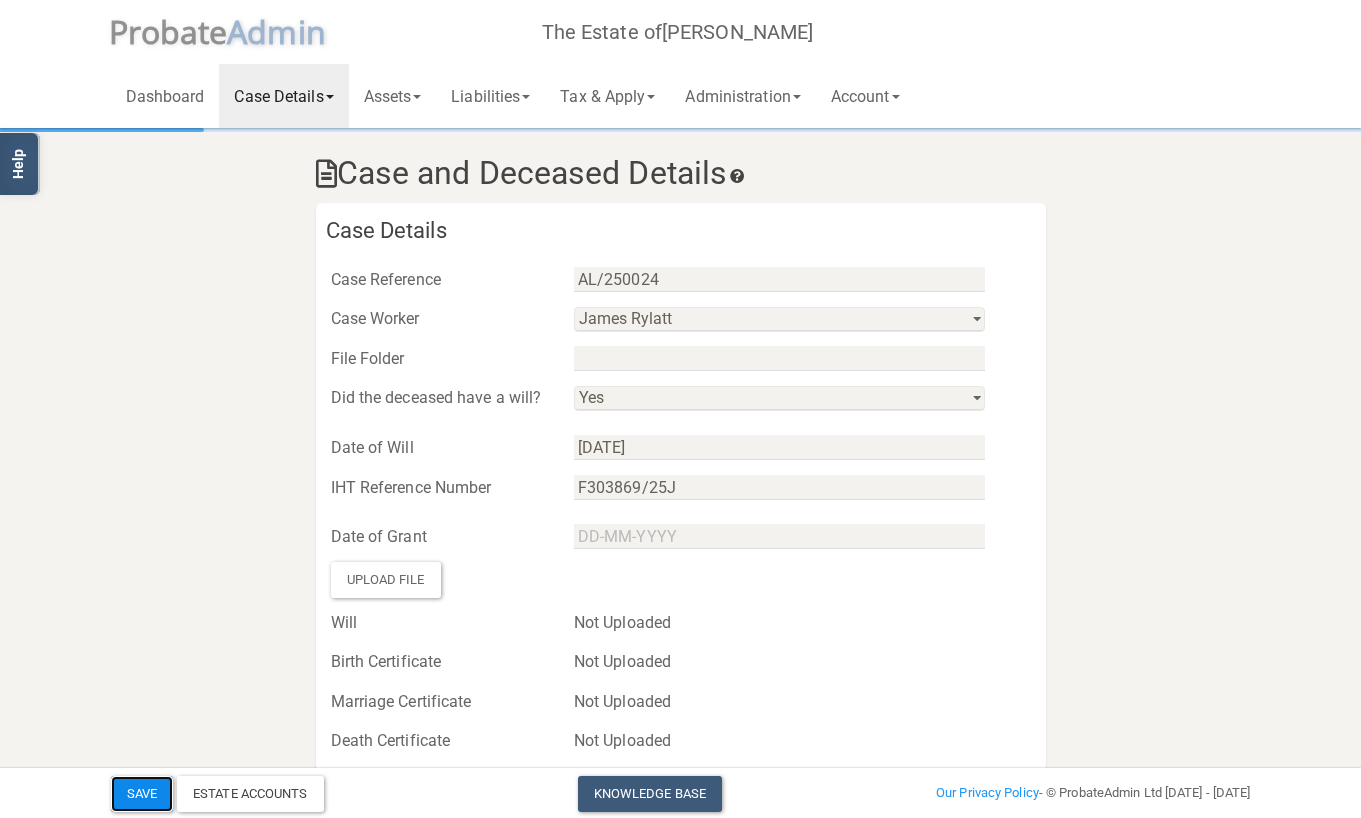 click on "Save" at bounding box center [142, 794] 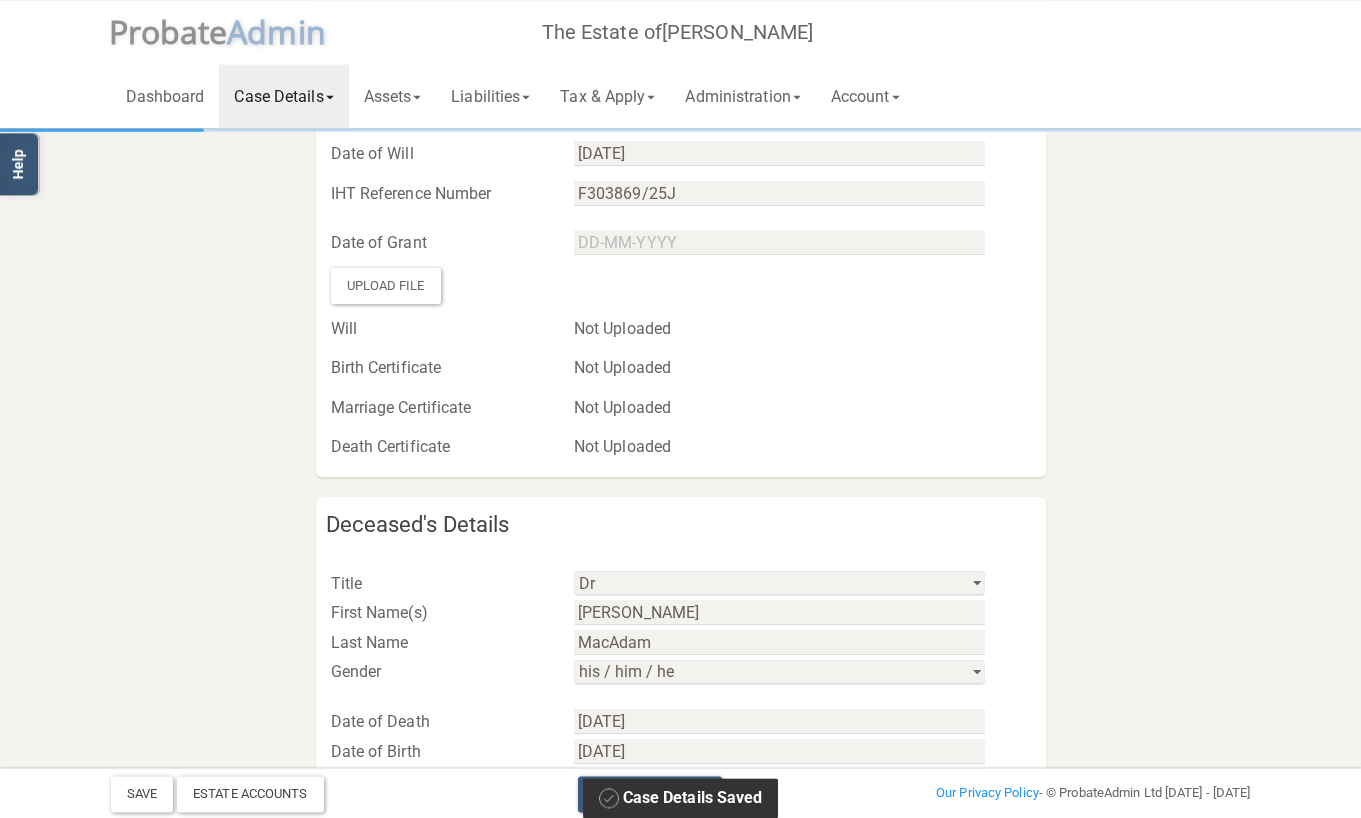 scroll, scrollTop: 0, scrollLeft: 0, axis: both 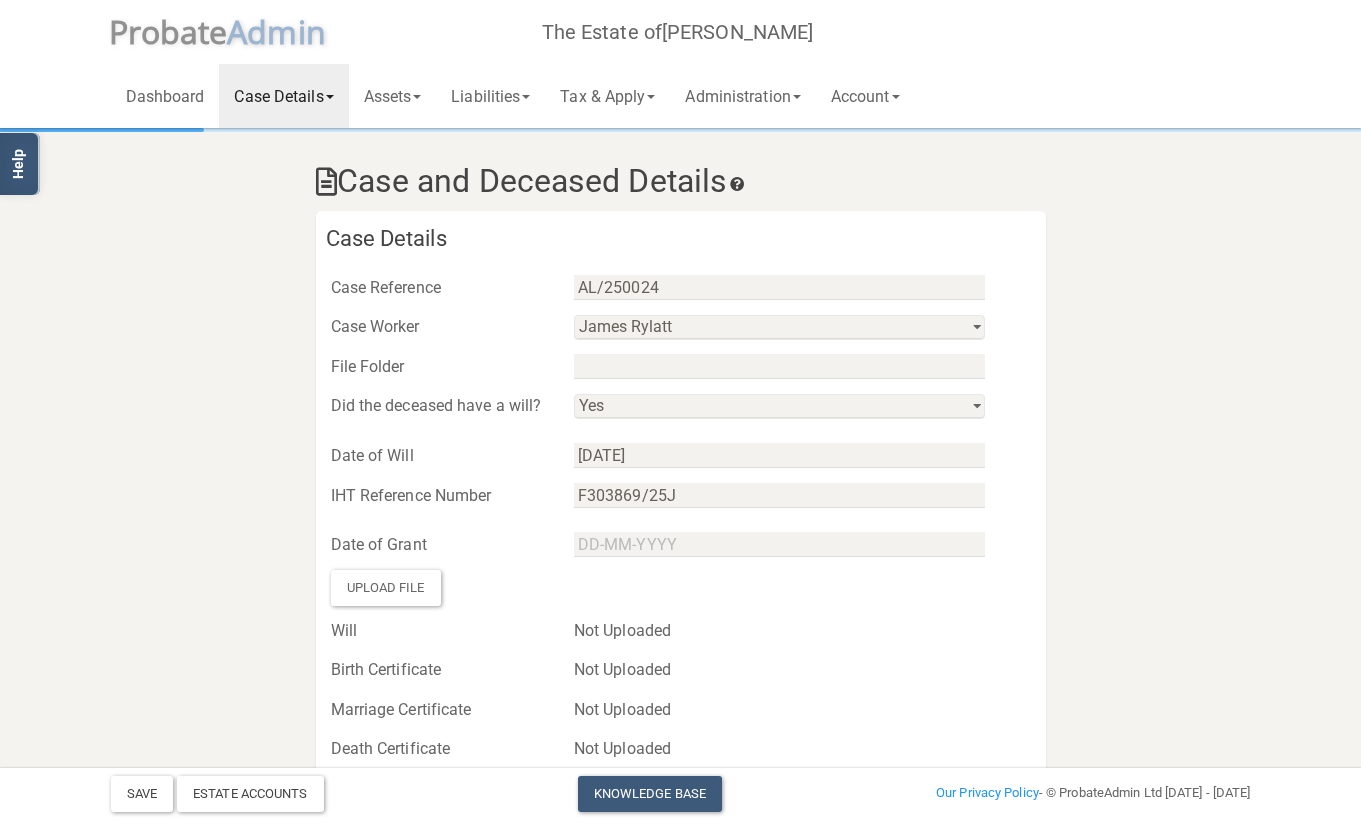 click on "Case Details" at bounding box center [283, 96] 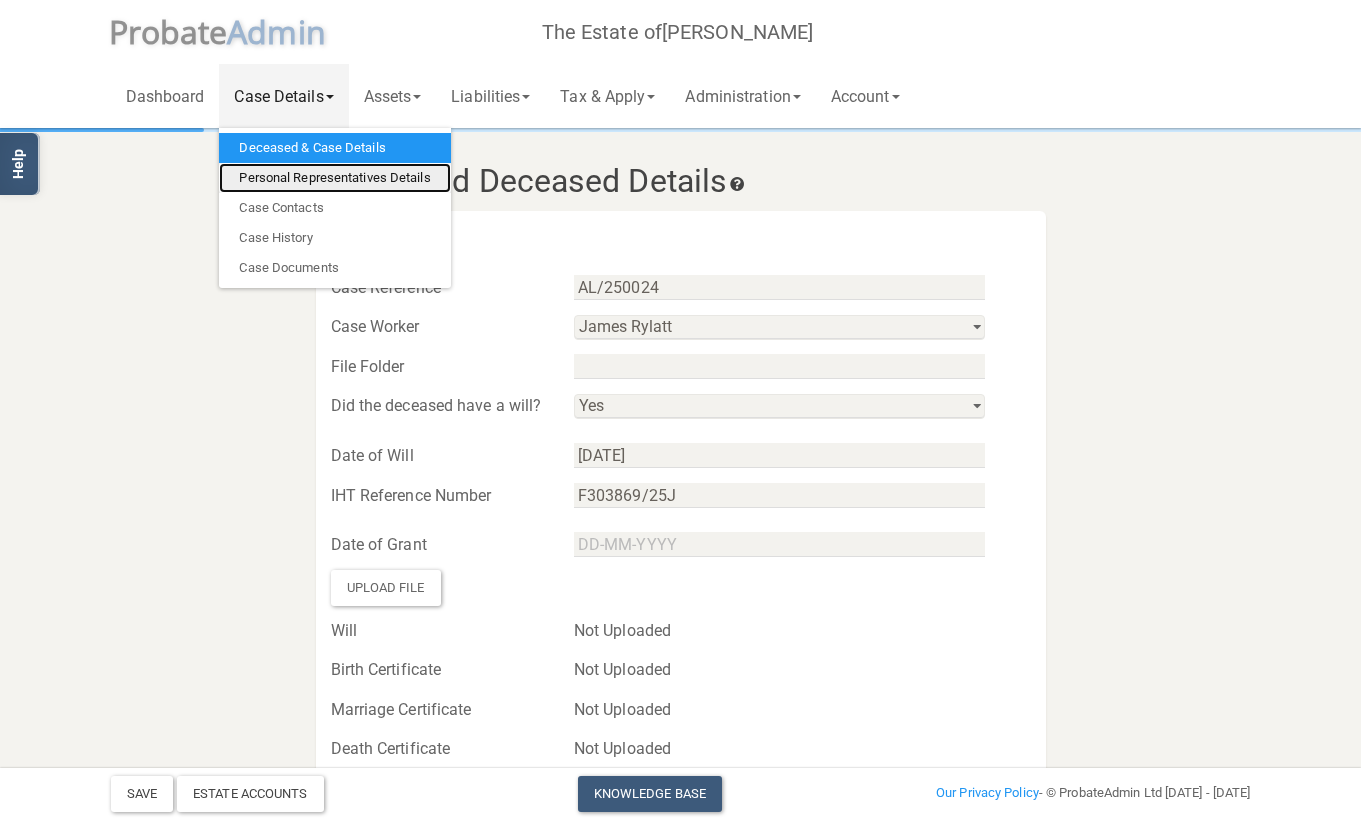 click on "Personal Representatives Details" at bounding box center (334, 178) 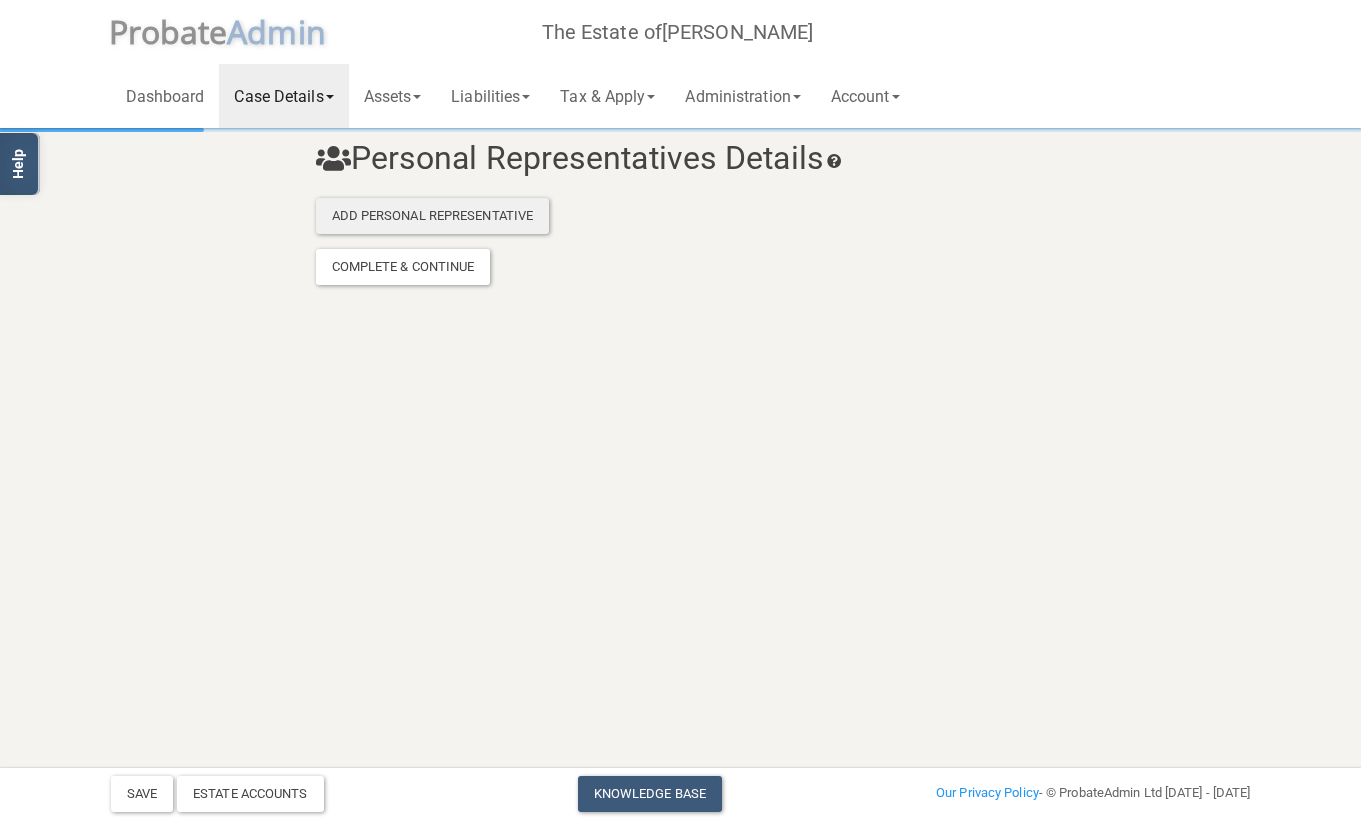 click on "Add Personal Representative" at bounding box center (433, 216) 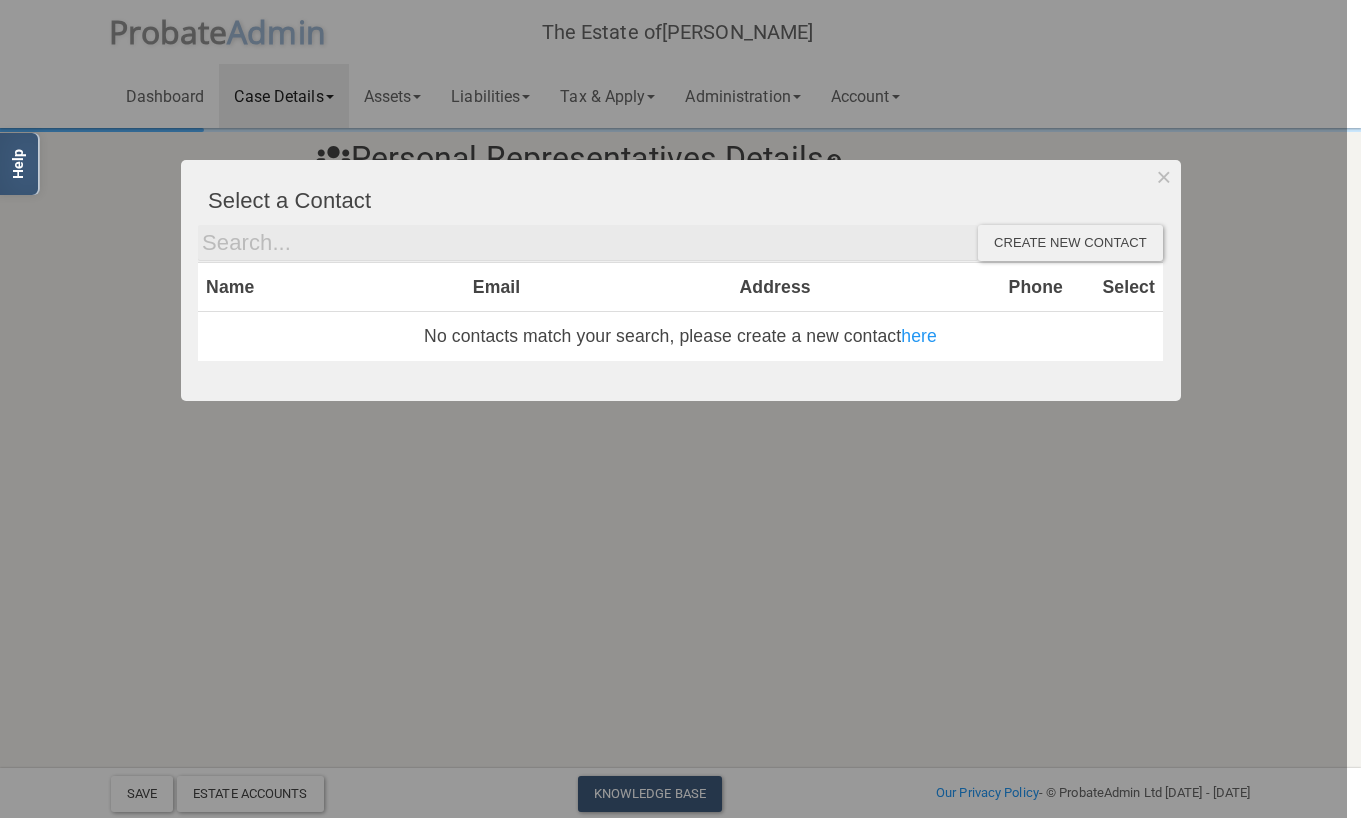 click on "Select a Contact Create new contact Name Email Address Phone Select No contacts match your search, please create a new contact  here Find existing contact
Add a Person
Add an Organisation
Save" at bounding box center (680, 275) 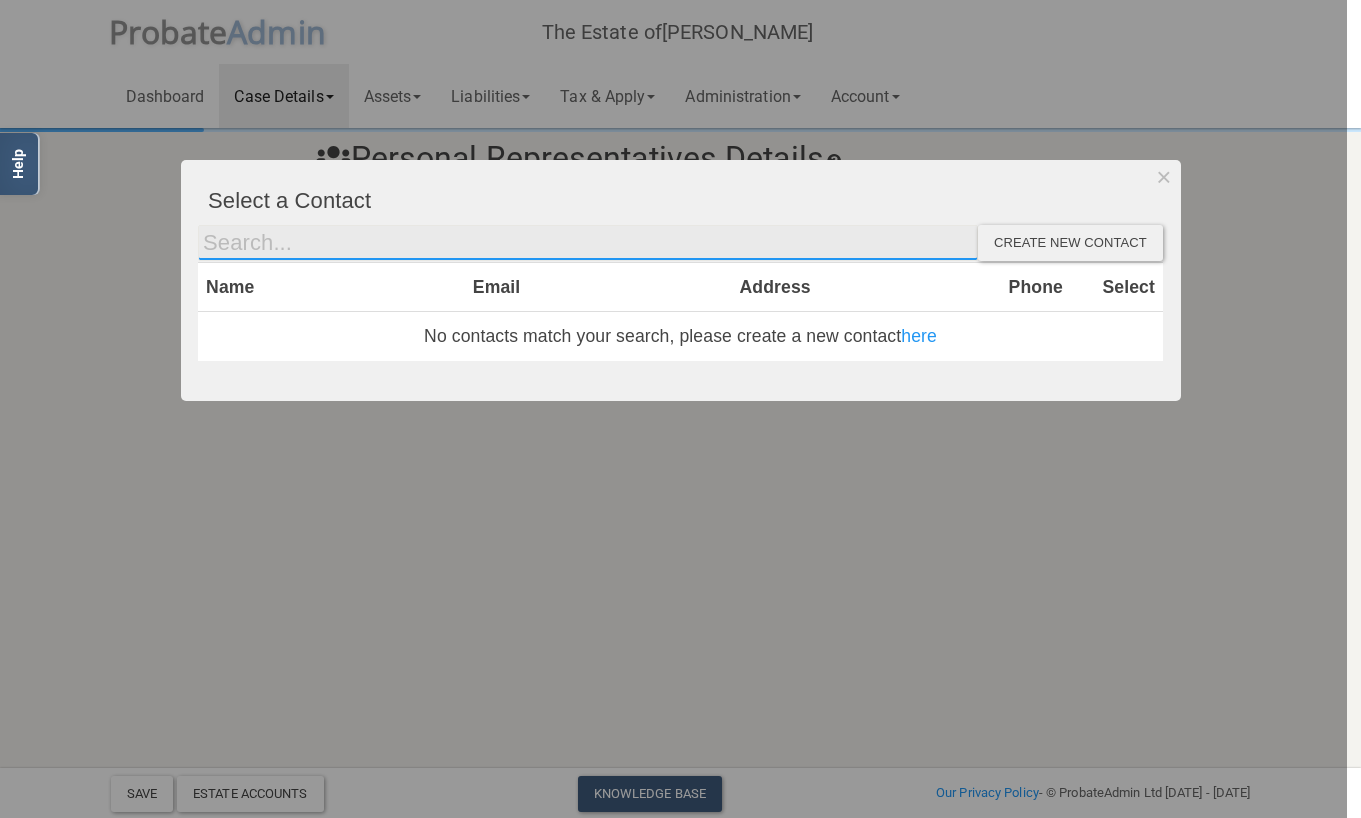 click at bounding box center (588, 243) 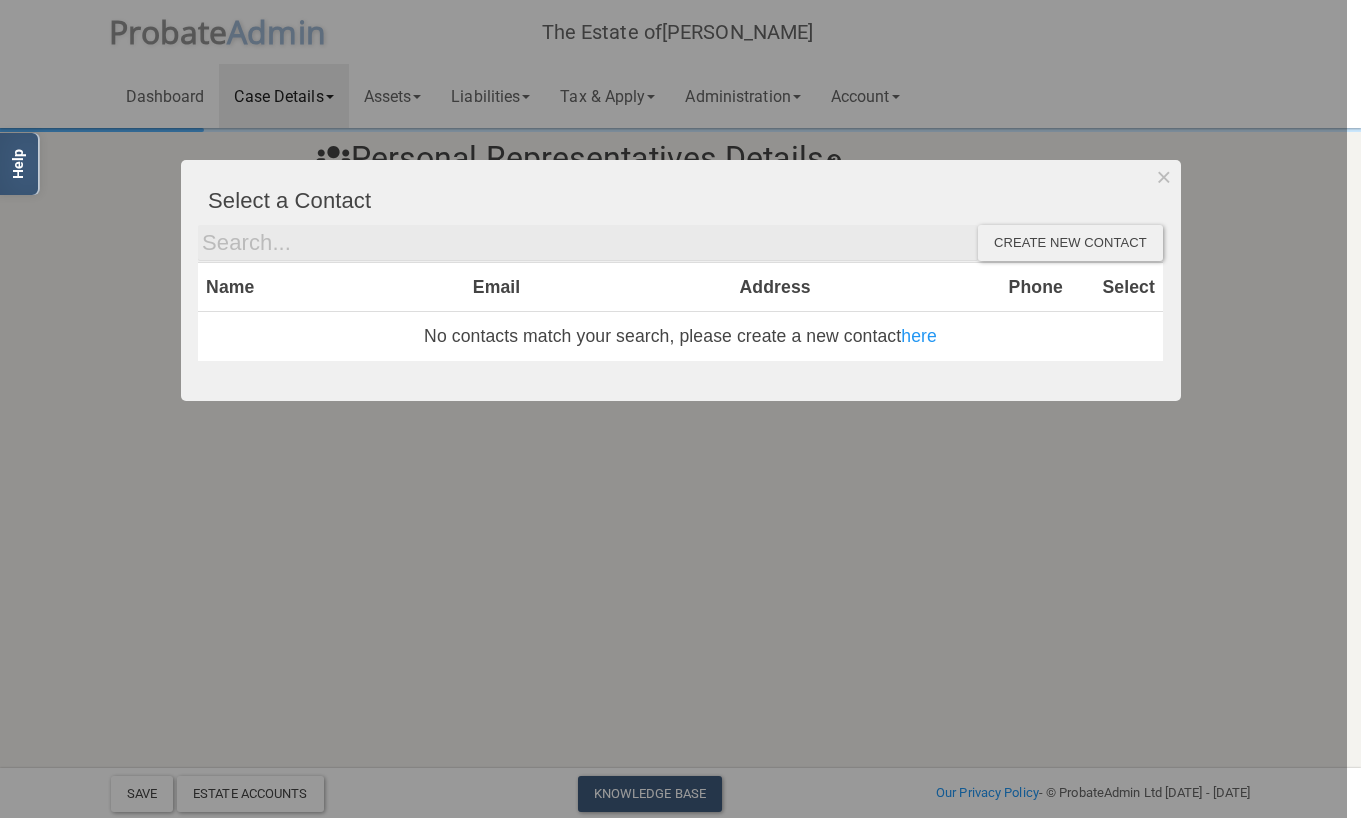click on "Select a Contact Create new contact Name Email Address Phone Select No contacts match your search, please create a new contact  here Find existing contact
Add a Person
Add an Organisation
Save" at bounding box center [681, 280] 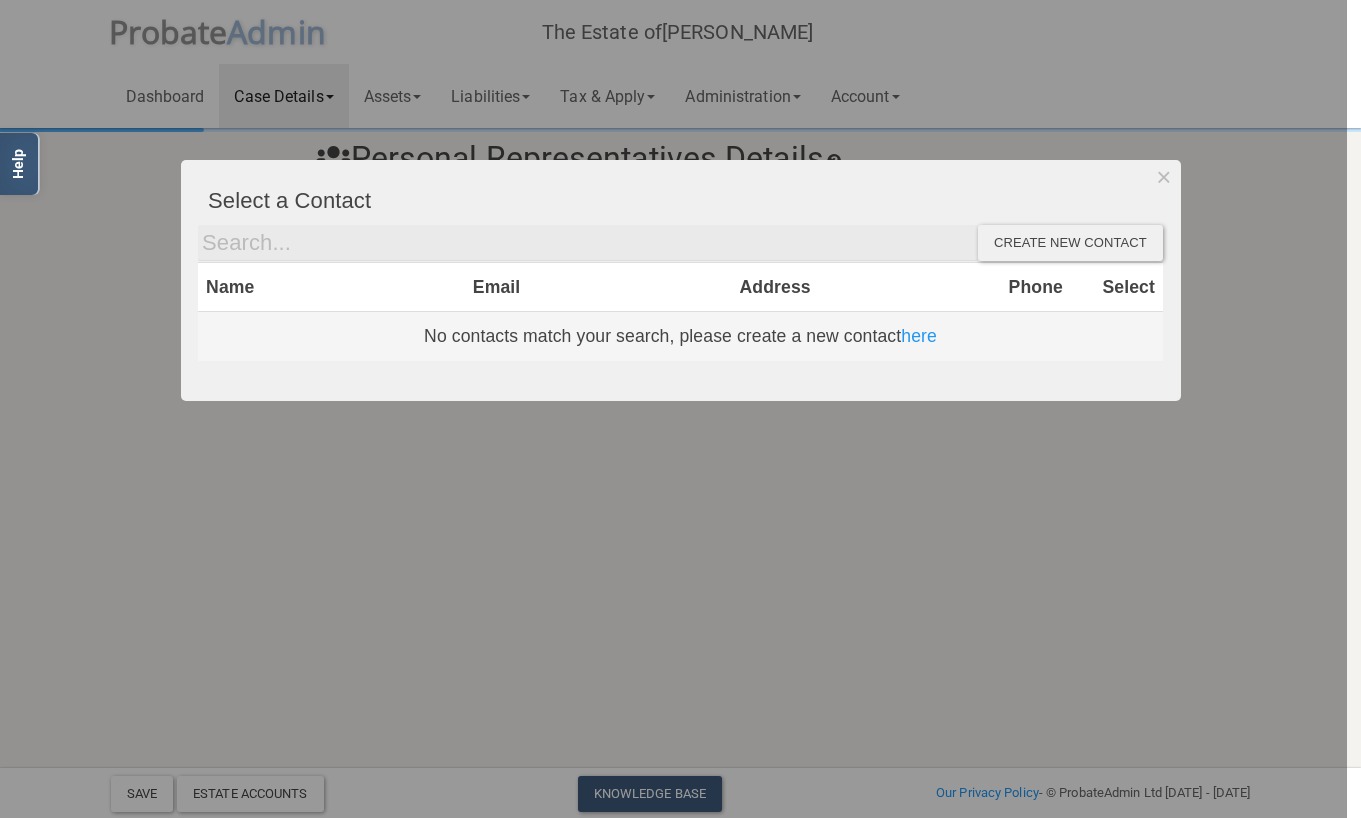 click on "No contacts match your search, please create a new contact  here" at bounding box center (680, 336) 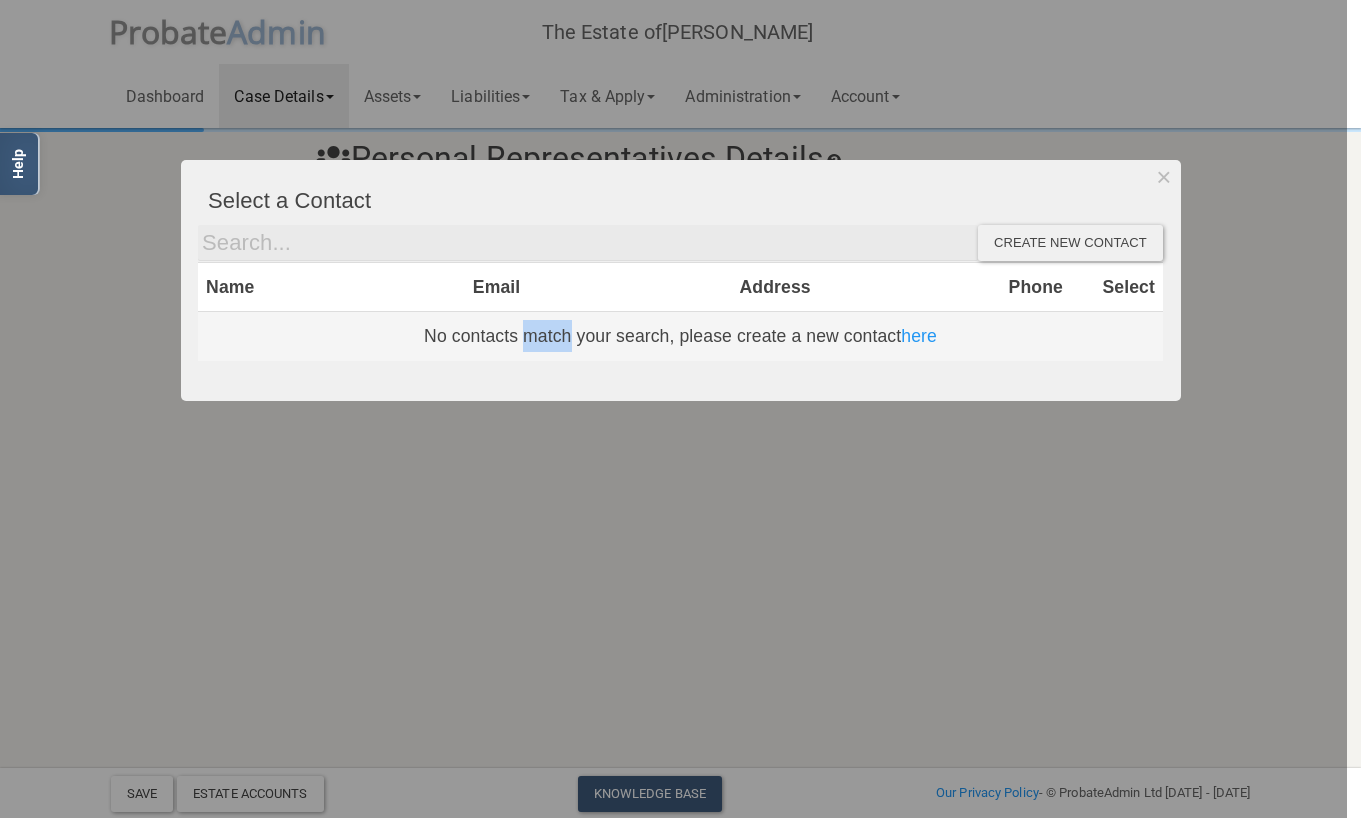 click on "No contacts match your search, please create a new contact  here" at bounding box center [680, 336] 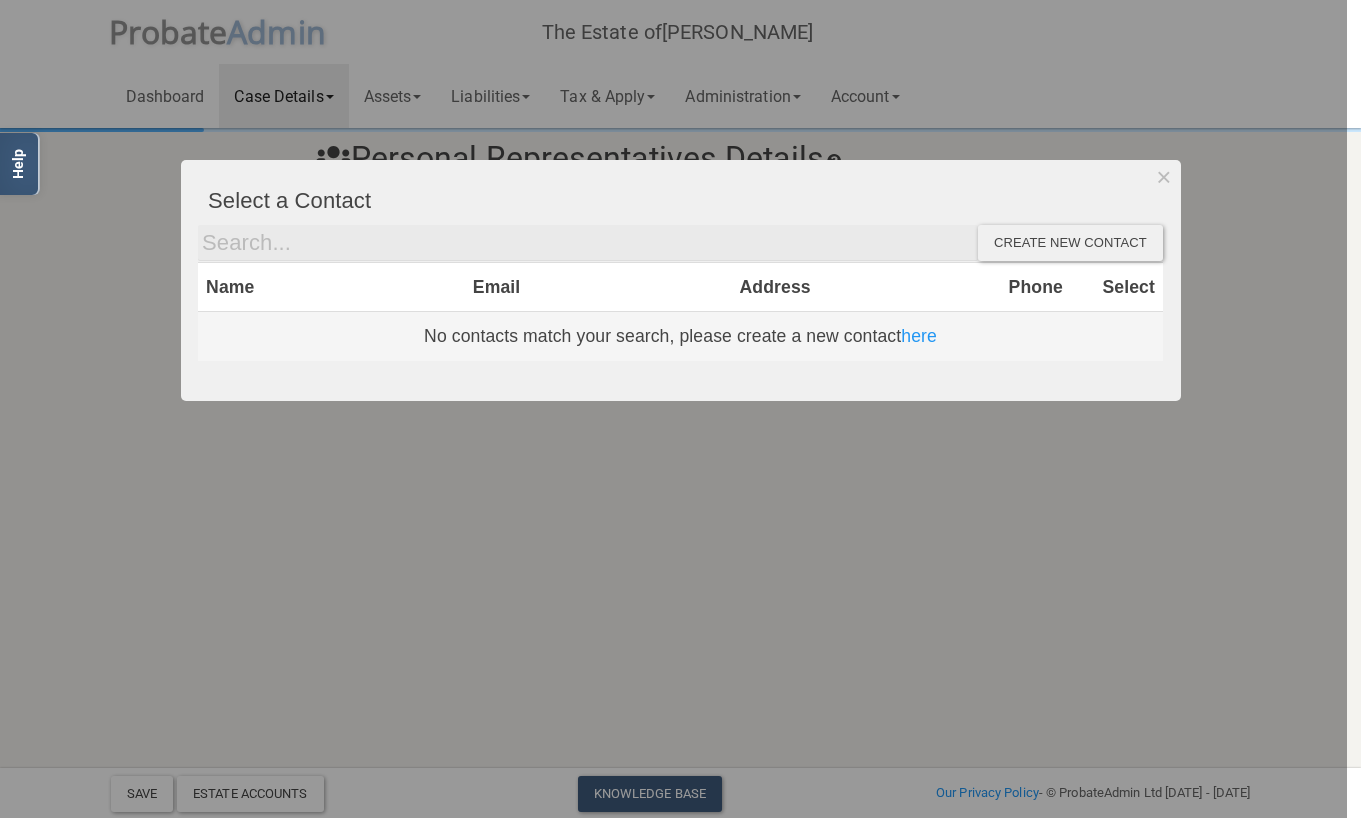 drag, startPoint x: 609, startPoint y: 337, endPoint x: 742, endPoint y: 339, distance: 133.01503 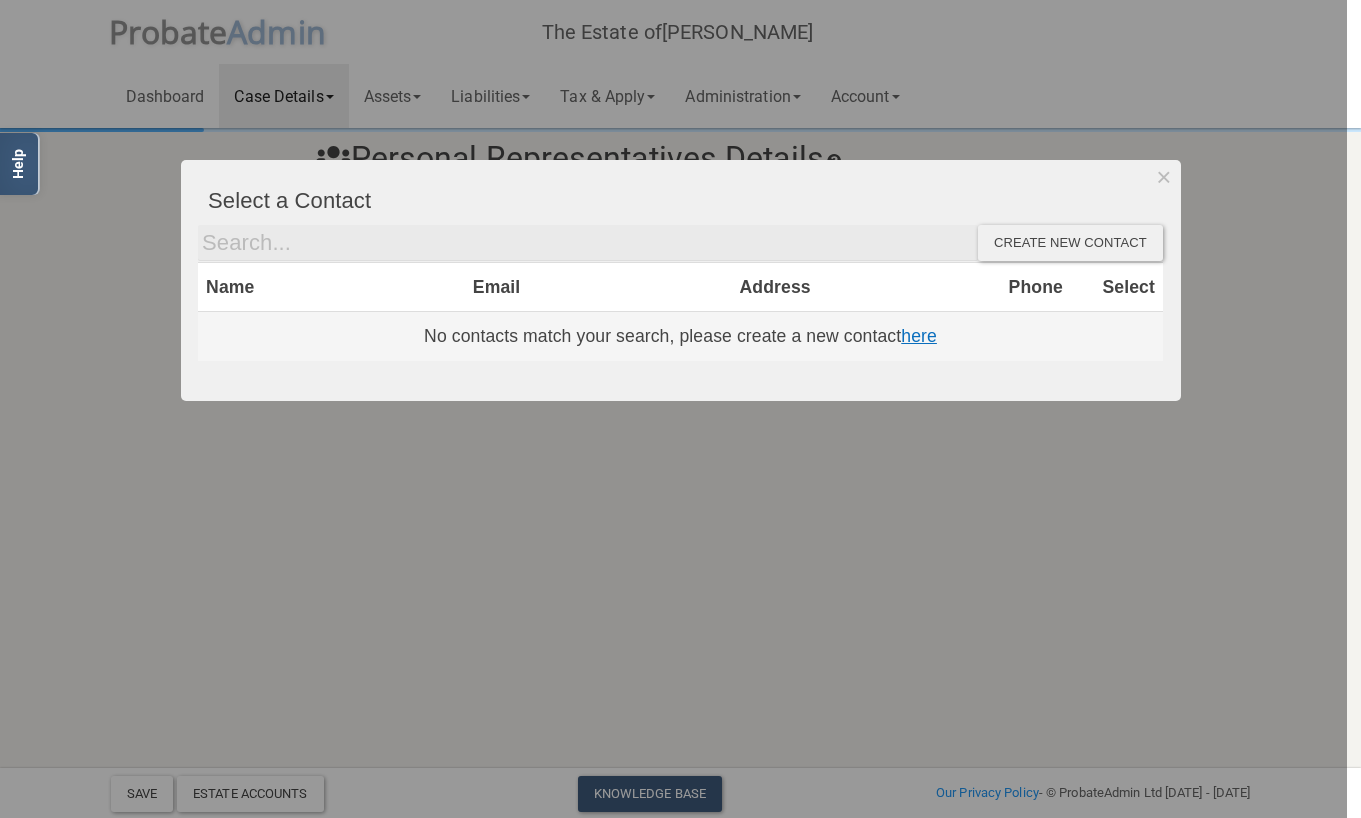 click on "here" at bounding box center [919, 336] 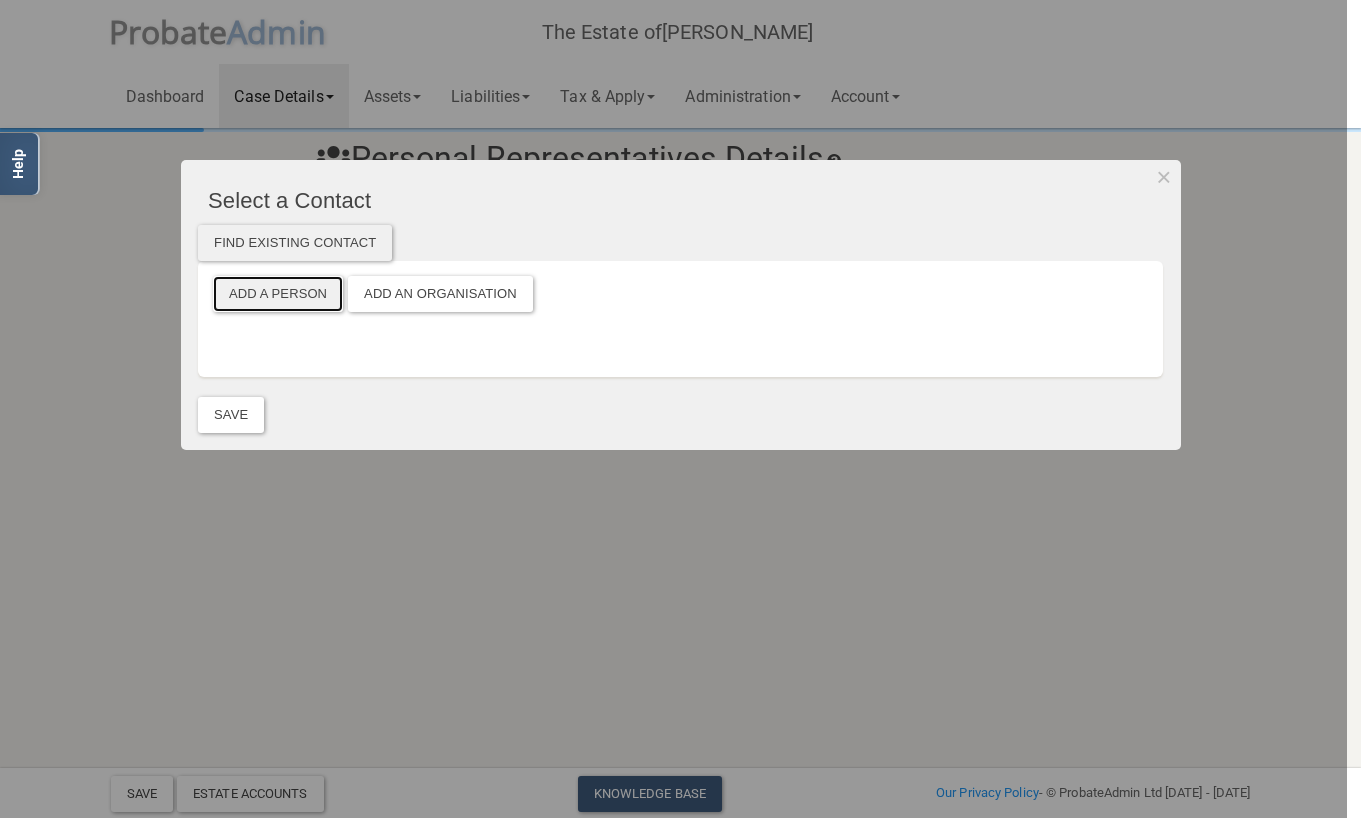 click on "Add a Person" at bounding box center (278, 294) 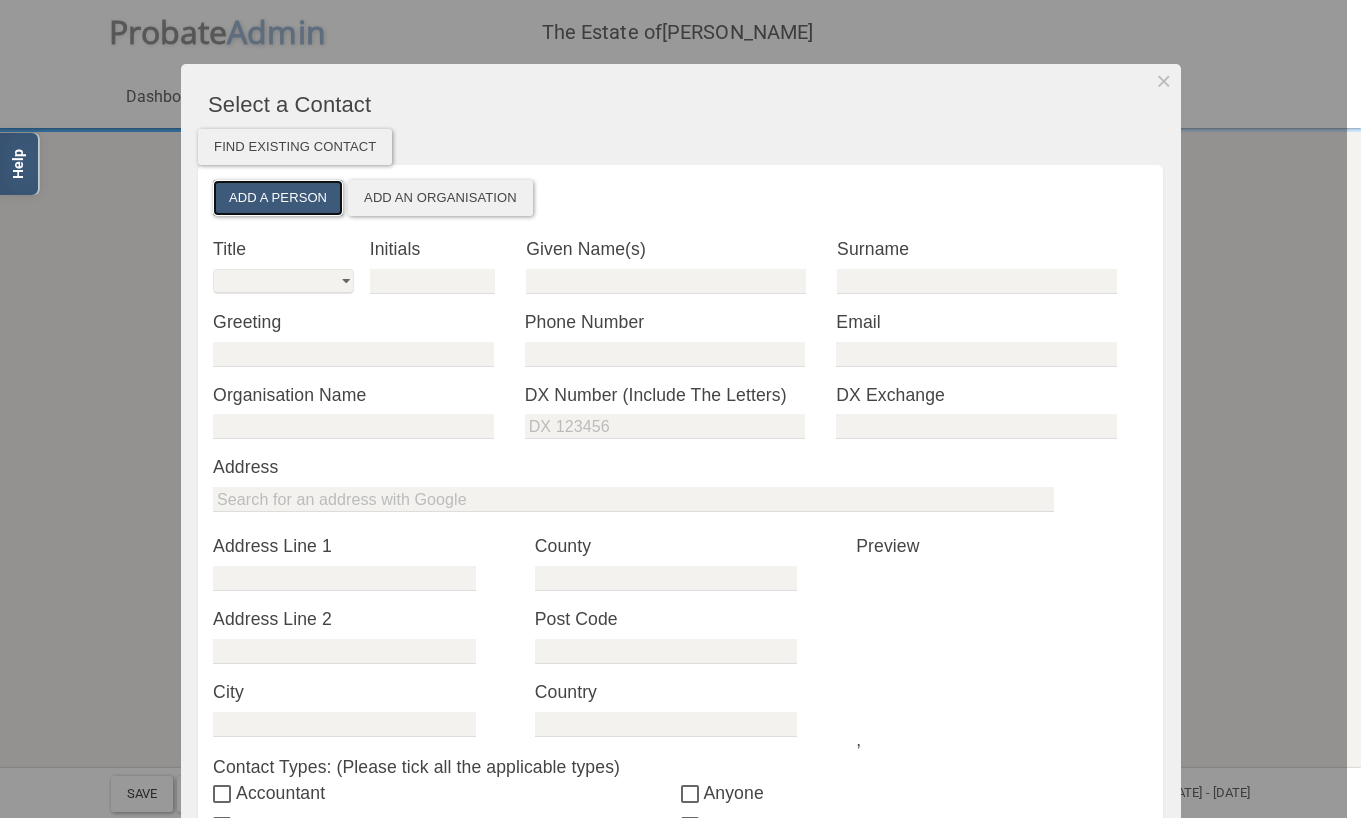 scroll, scrollTop: 115, scrollLeft: 0, axis: vertical 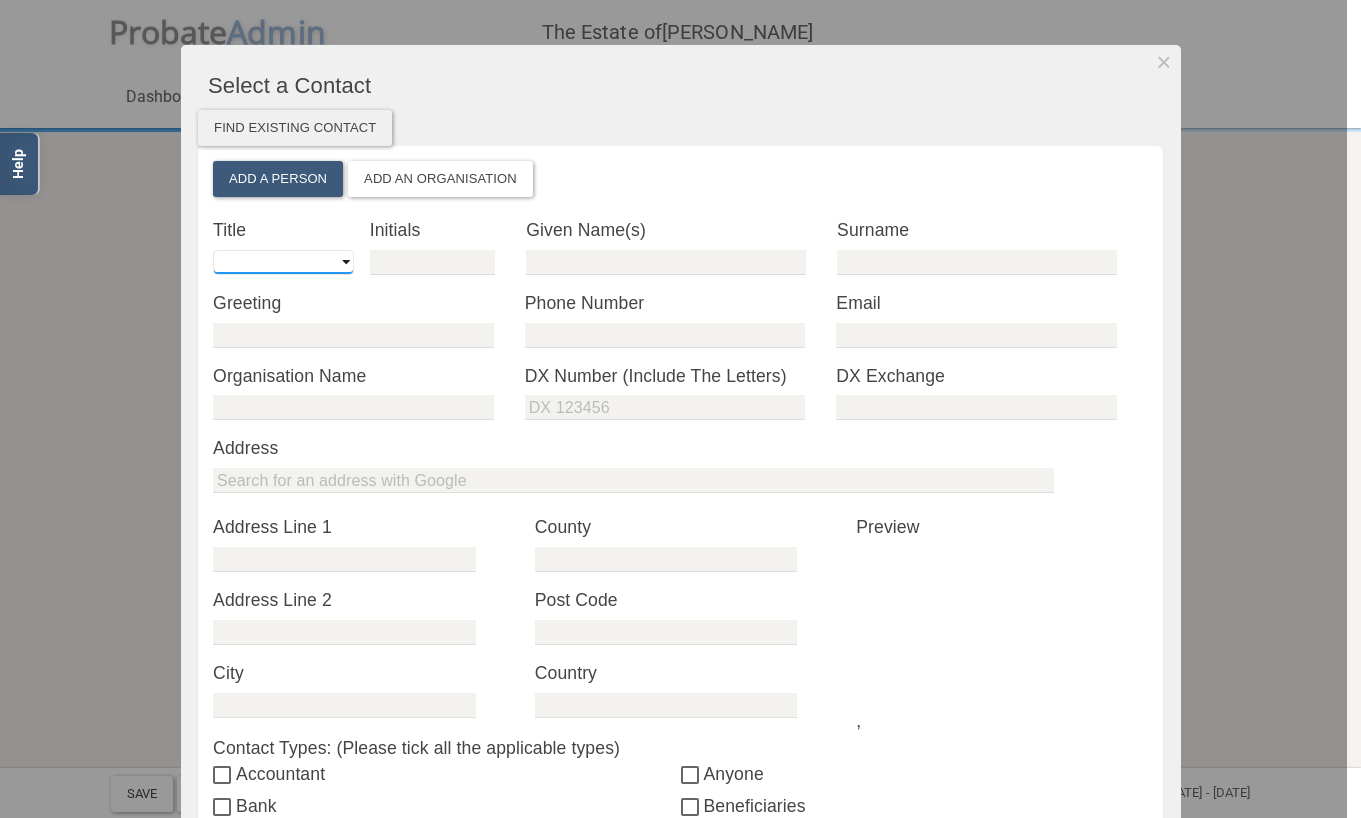 select on "string:Mrs" 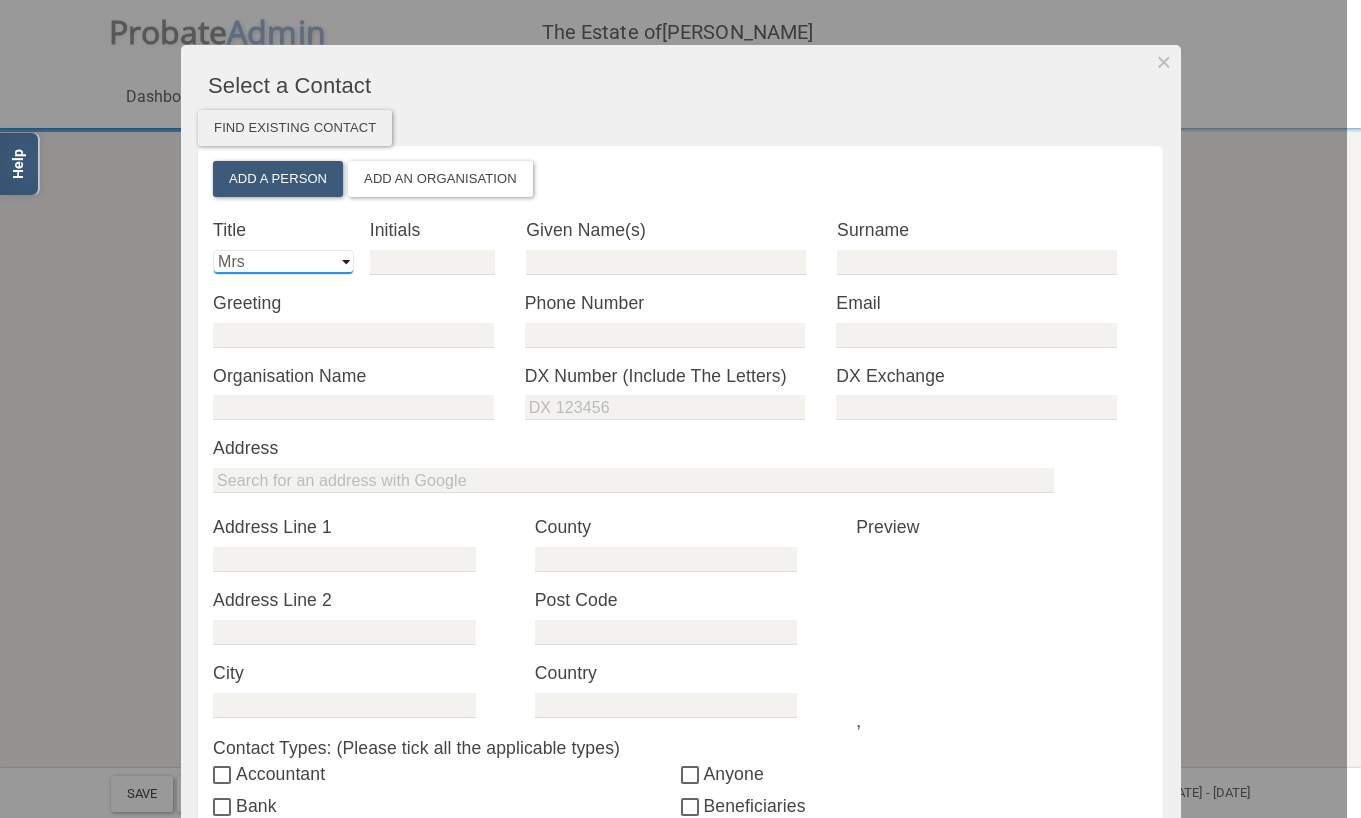 click on "Mrs" at bounding box center [0, 0] 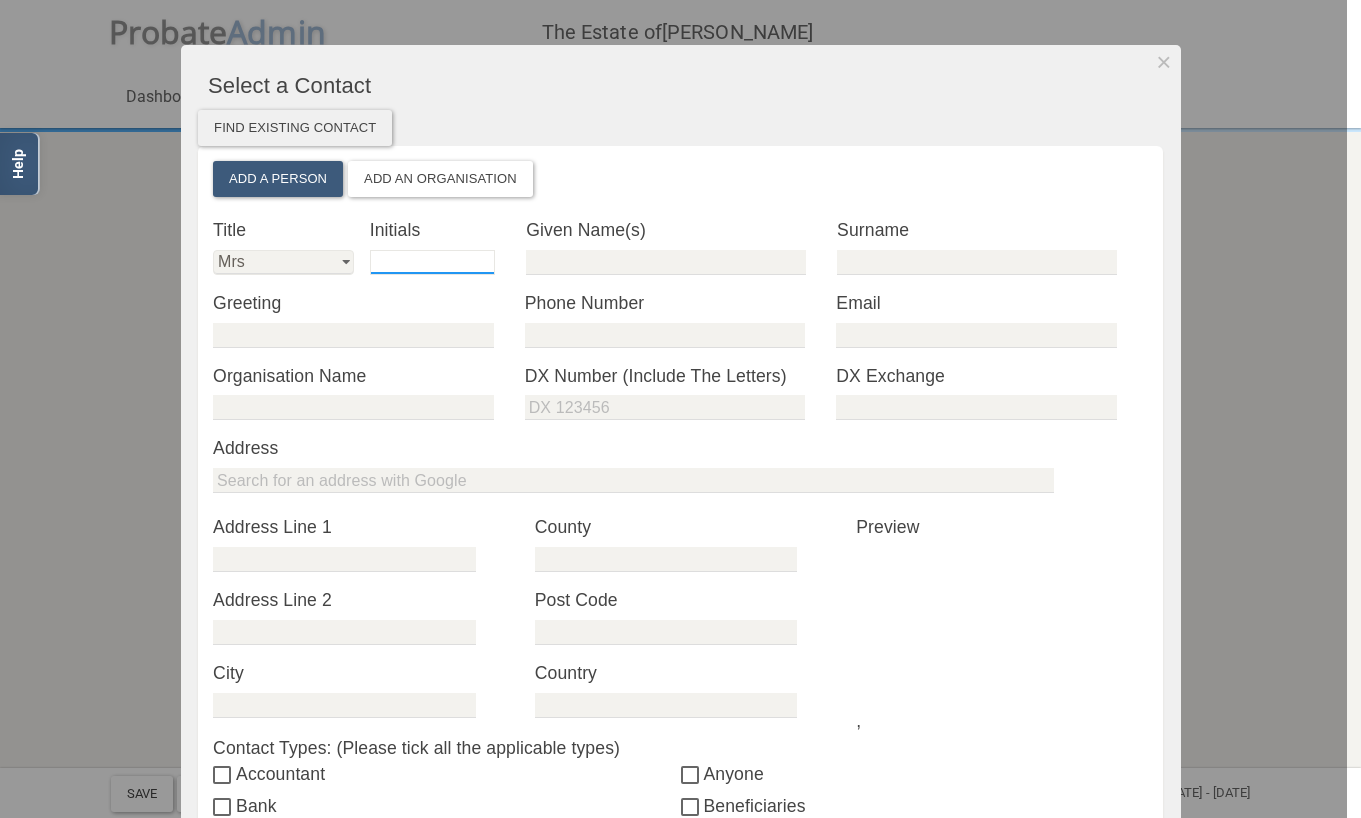 click at bounding box center [432, 262] 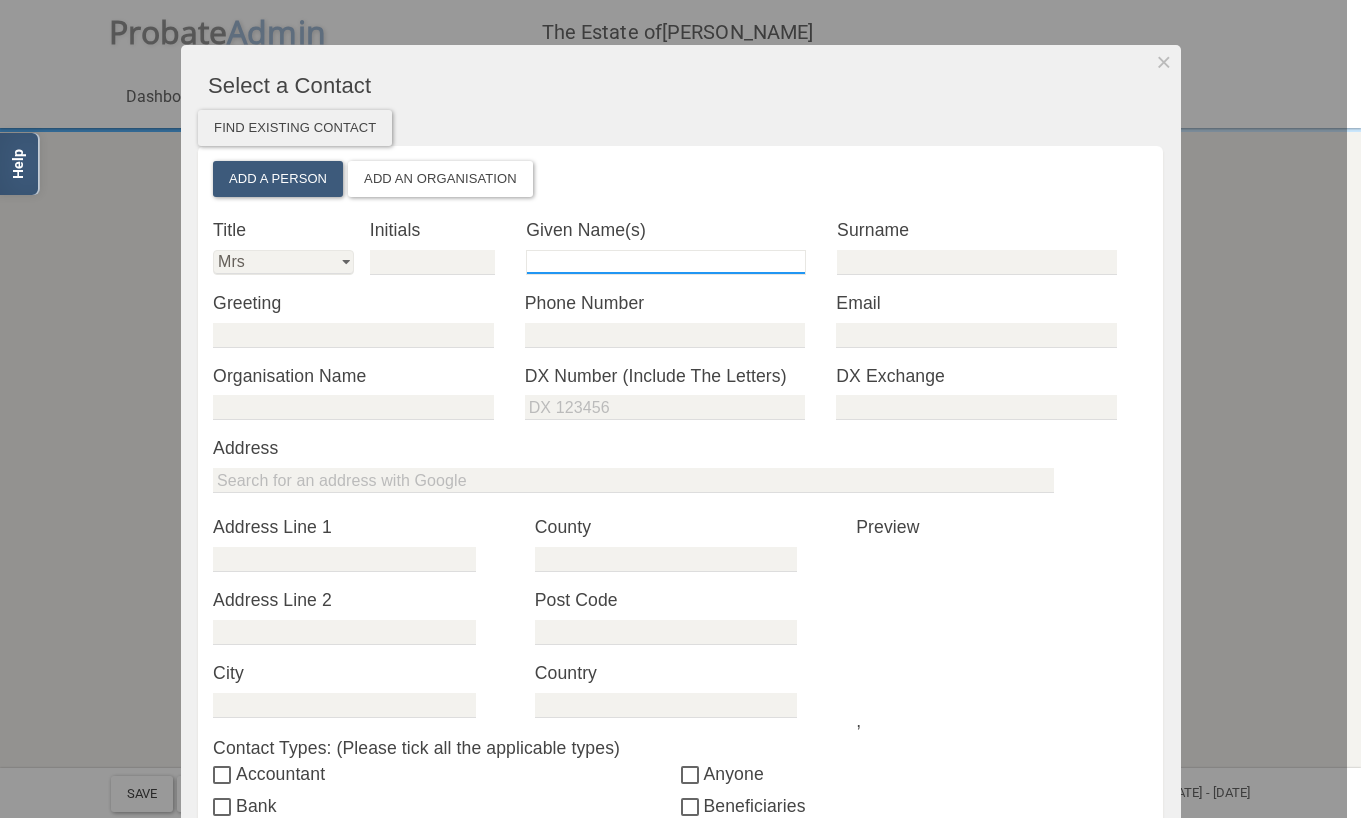 click at bounding box center [666, 262] 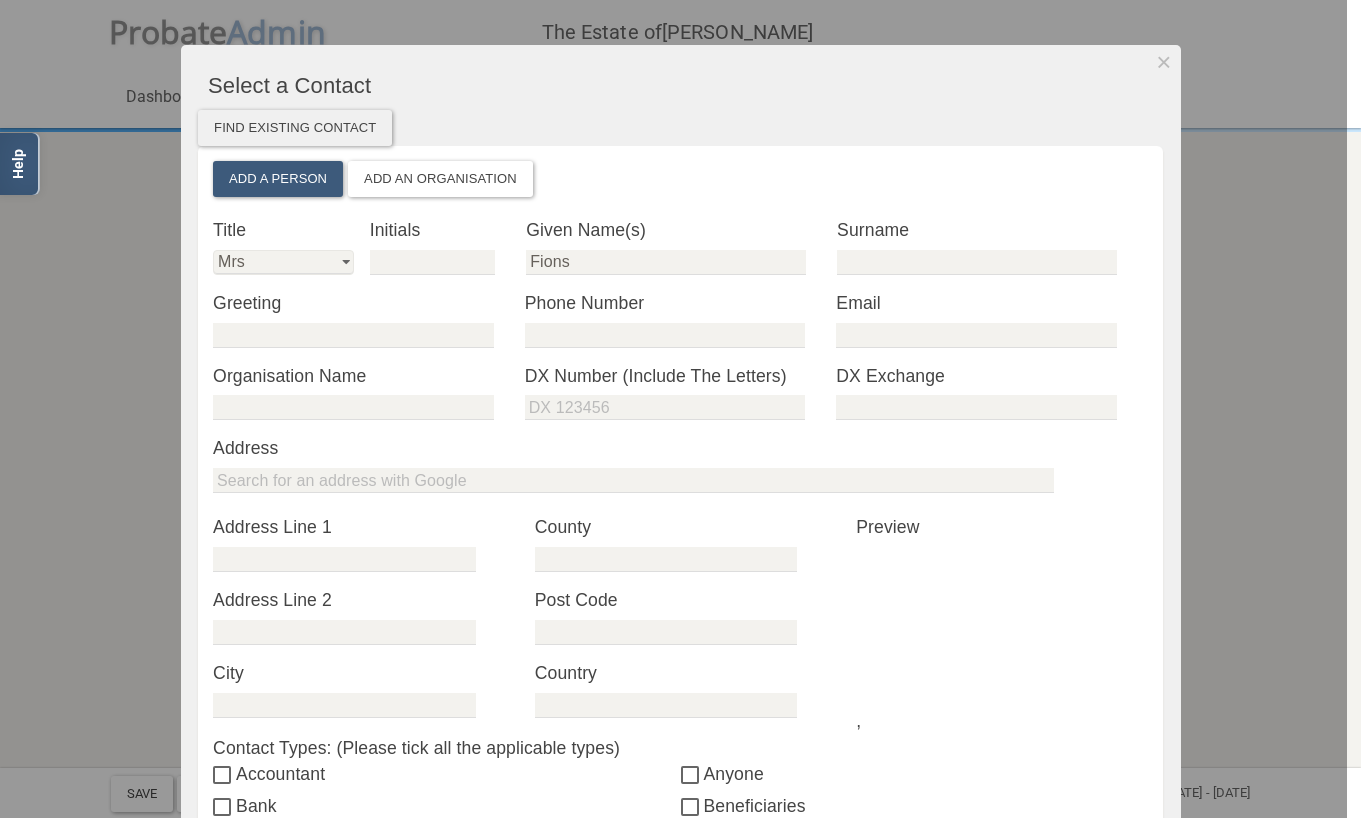 click on "Given Name(s)" at bounding box center [681, 230] 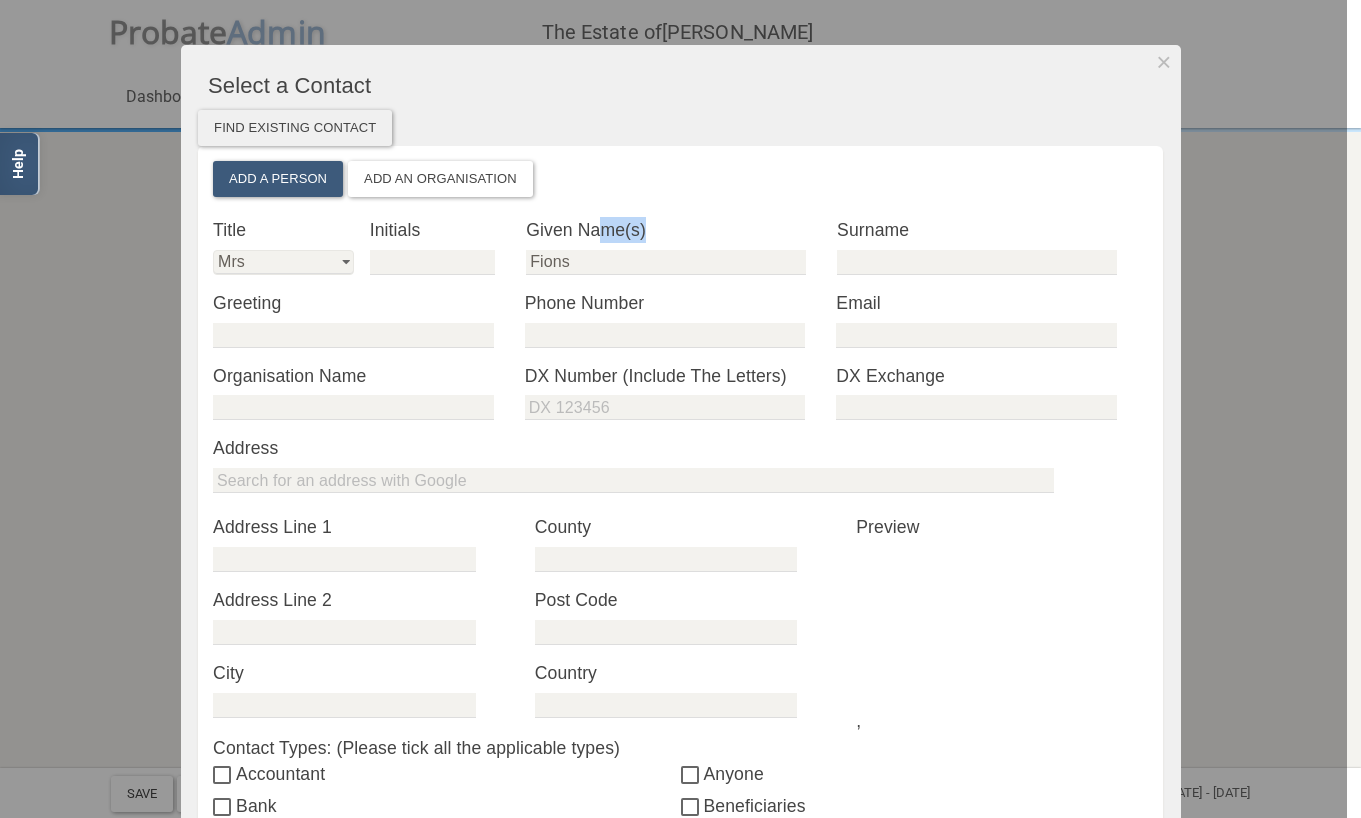 drag, startPoint x: 602, startPoint y: 243, endPoint x: 605, endPoint y: 256, distance: 13.341664 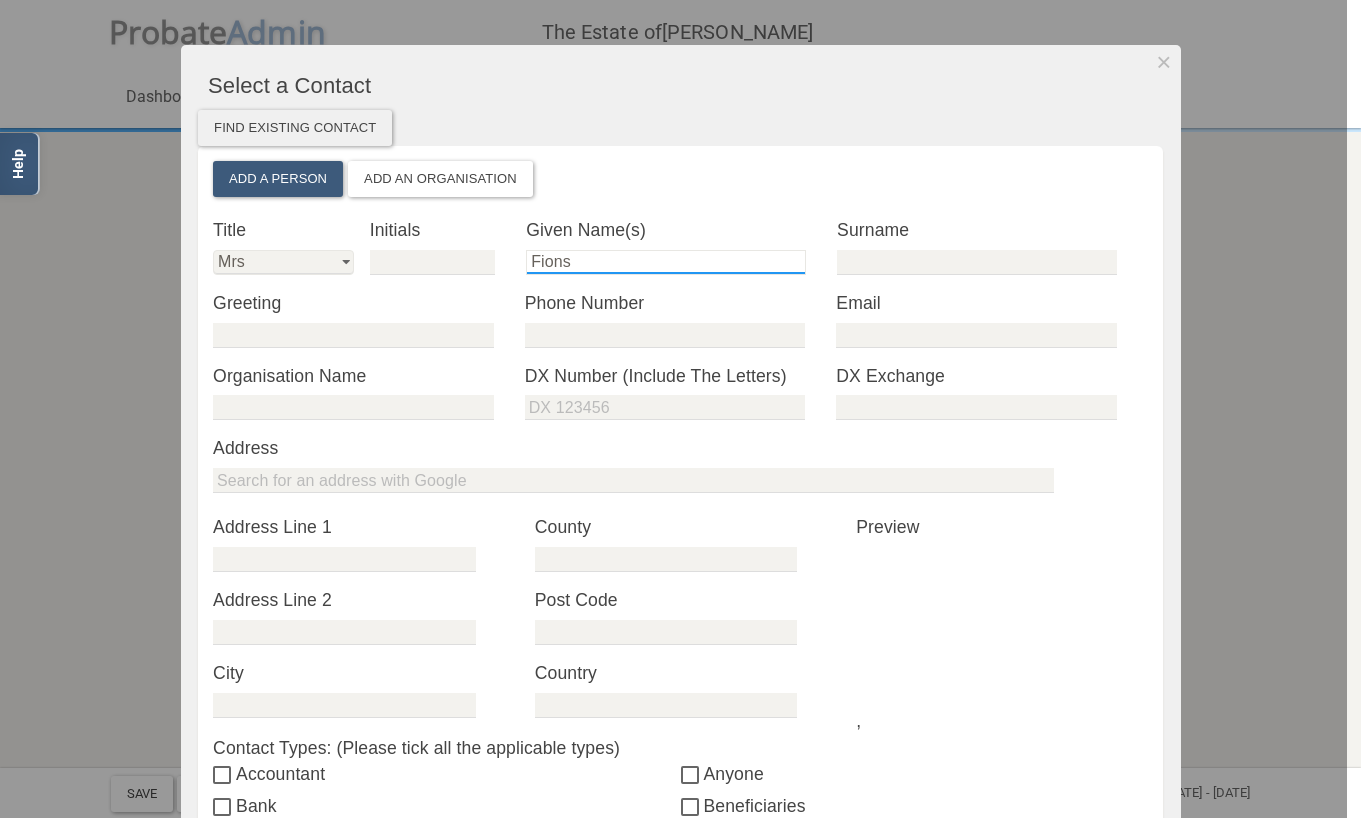 click on "Fions" at bounding box center [666, 262] 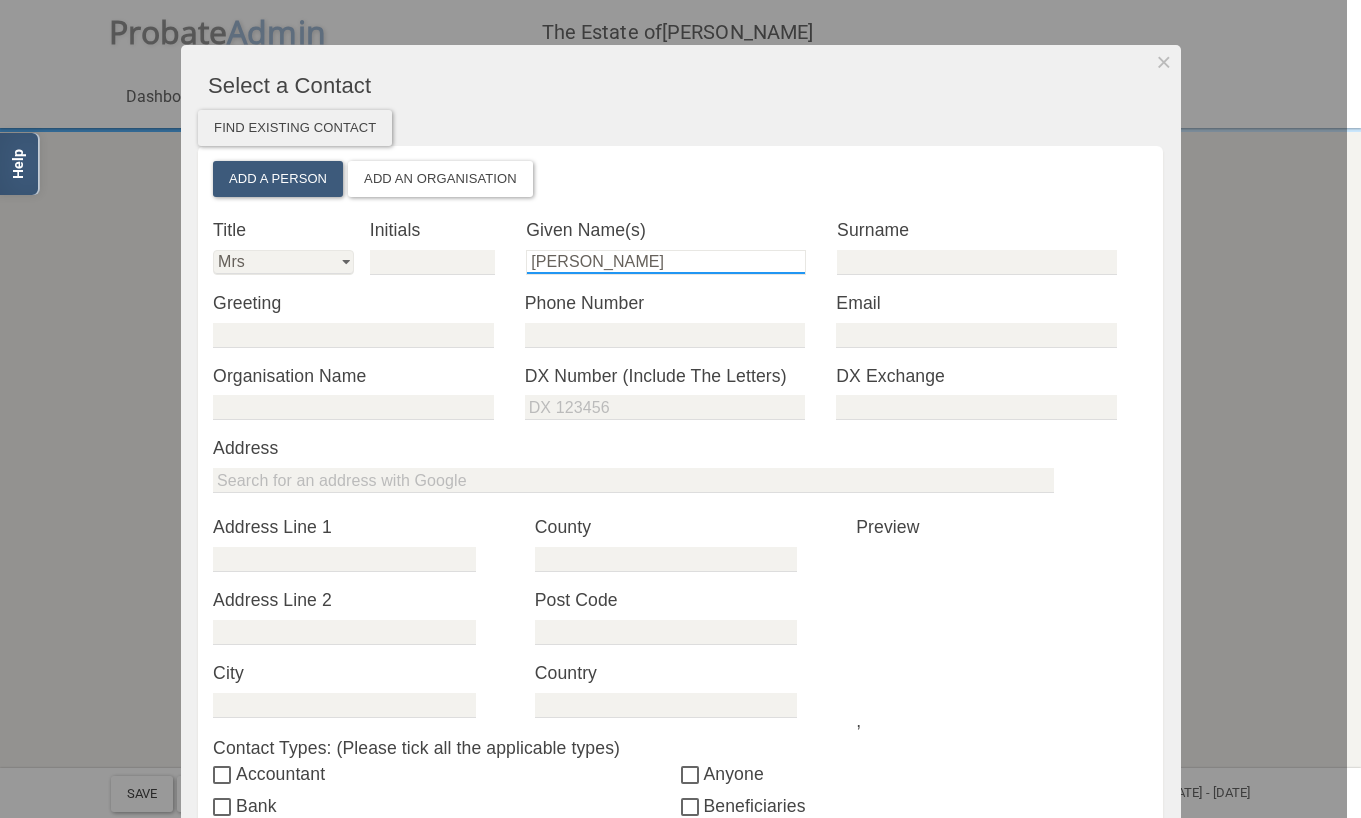 type on "[PERSON_NAME]" 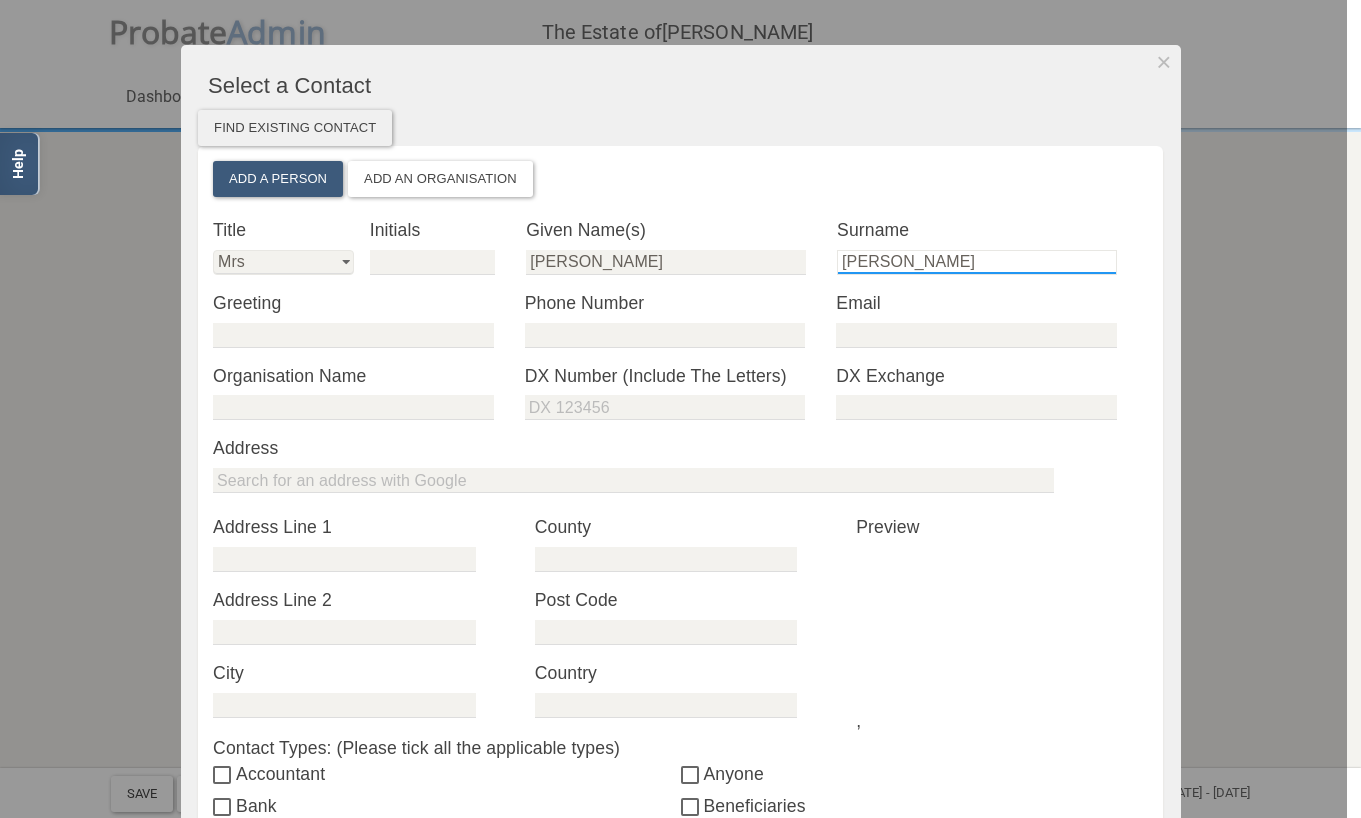 type on "[PERSON_NAME]" 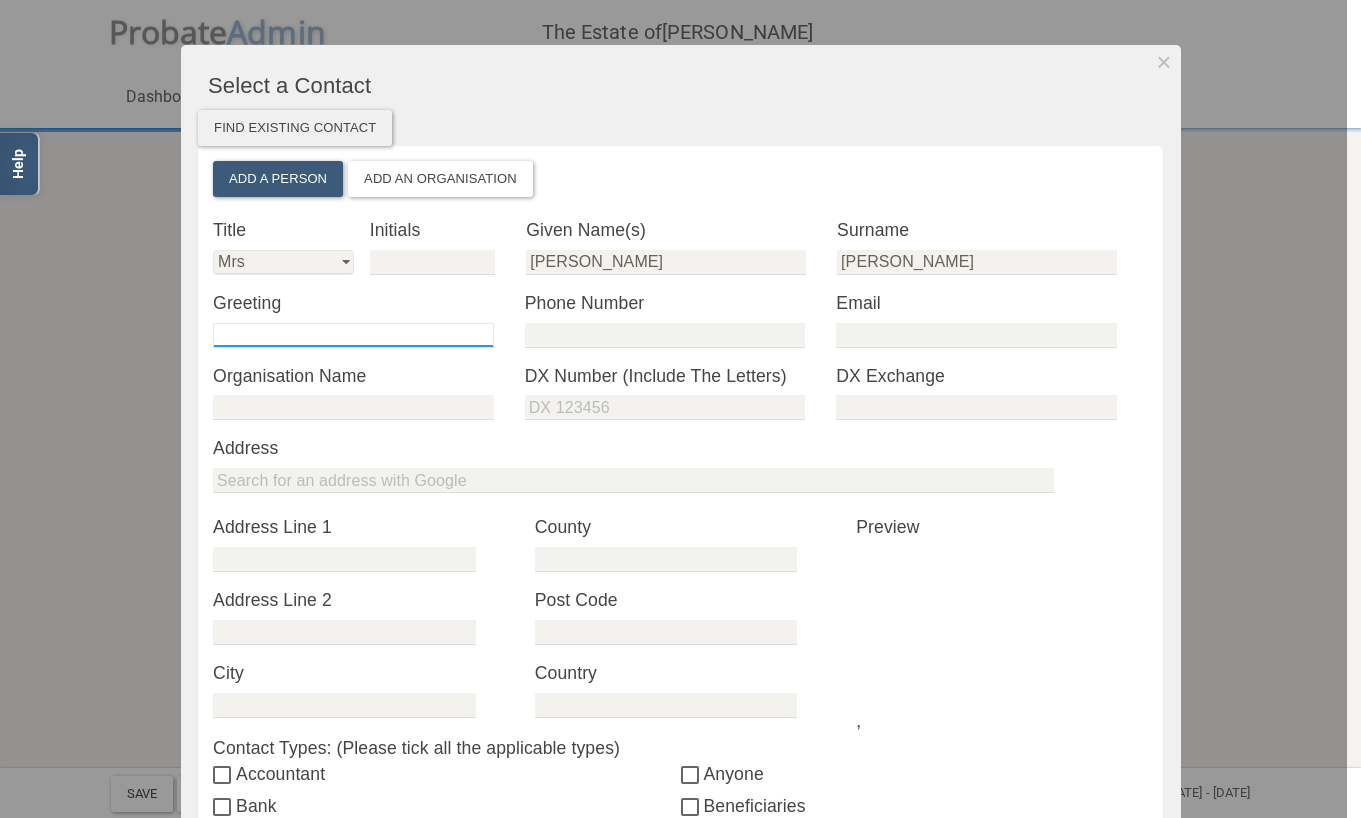 click at bounding box center (353, 335) 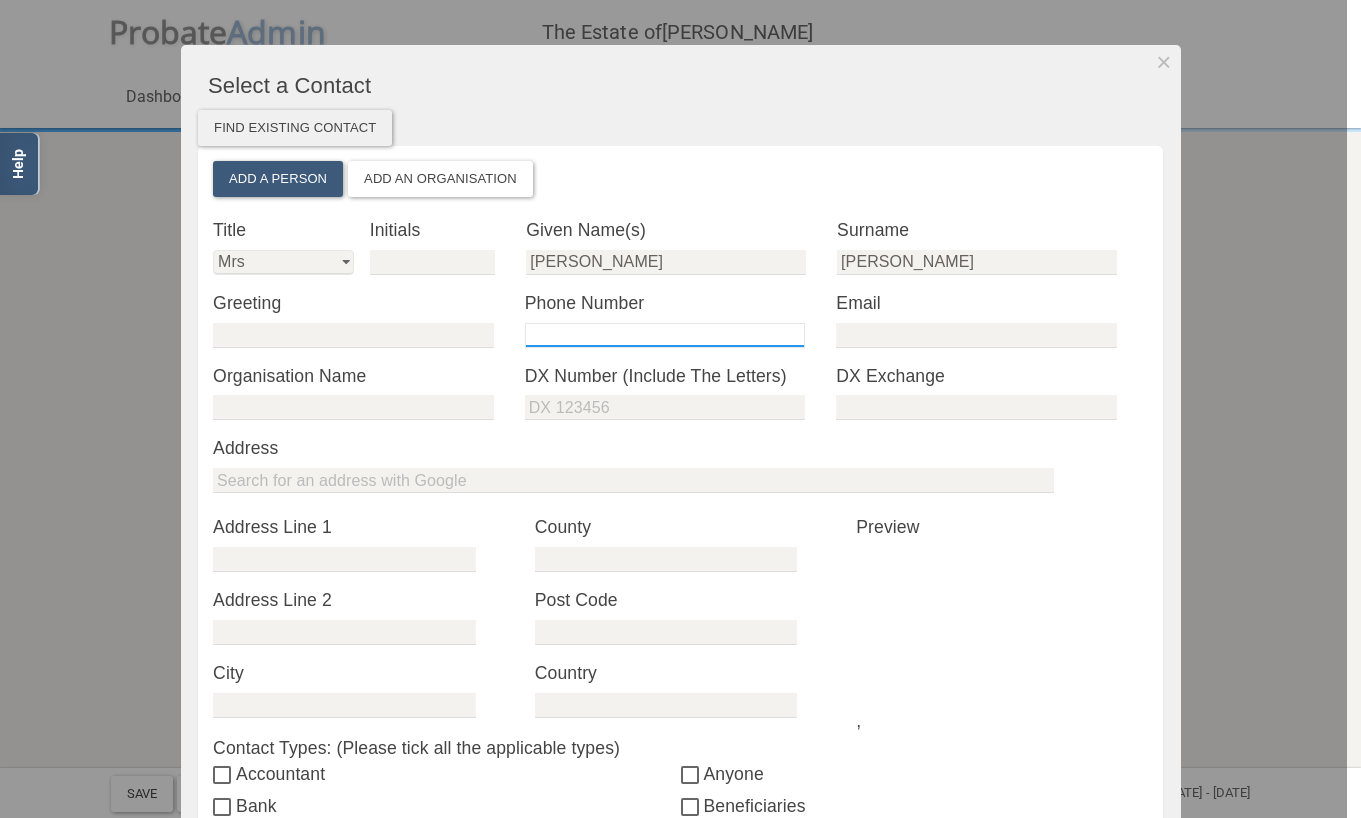 click at bounding box center (665, 335) 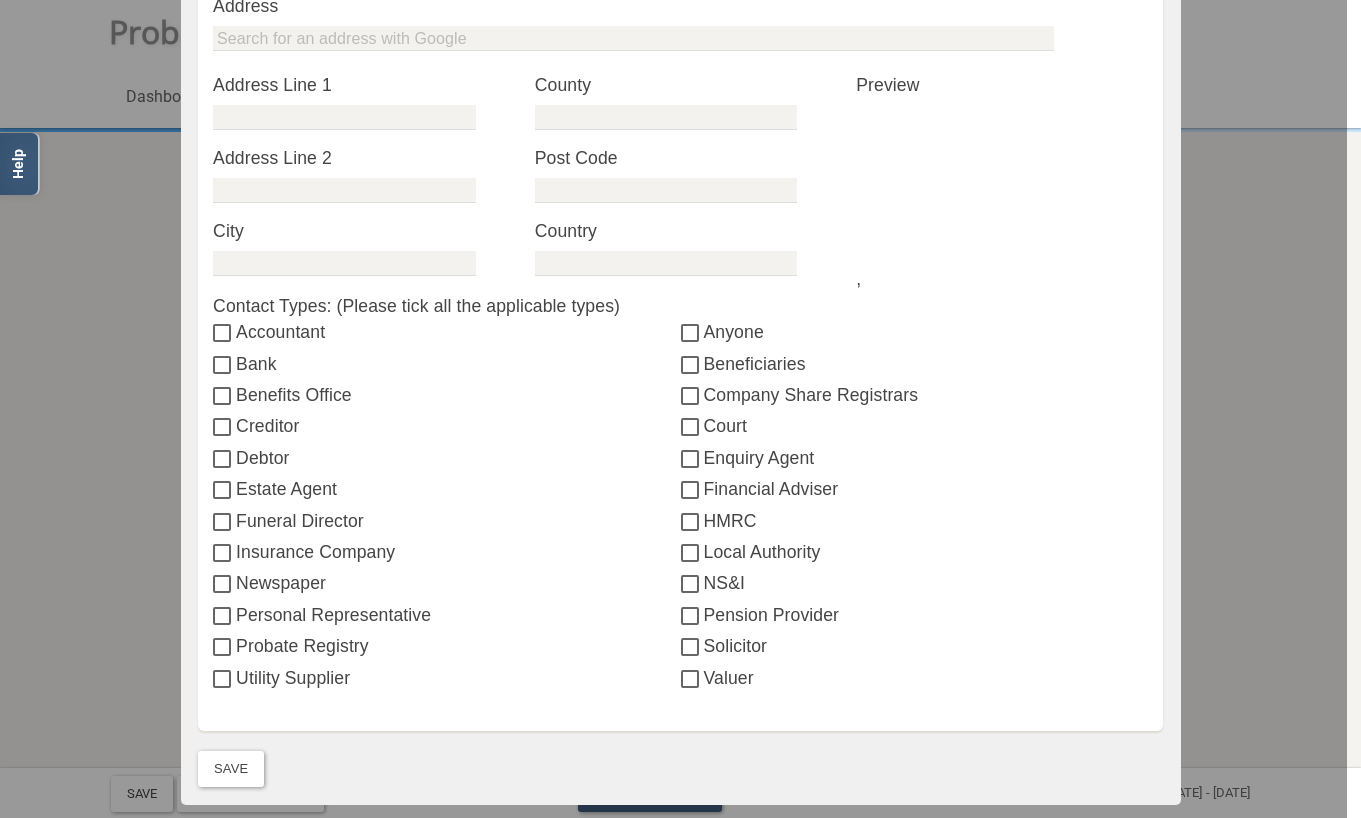 scroll, scrollTop: 565, scrollLeft: 0, axis: vertical 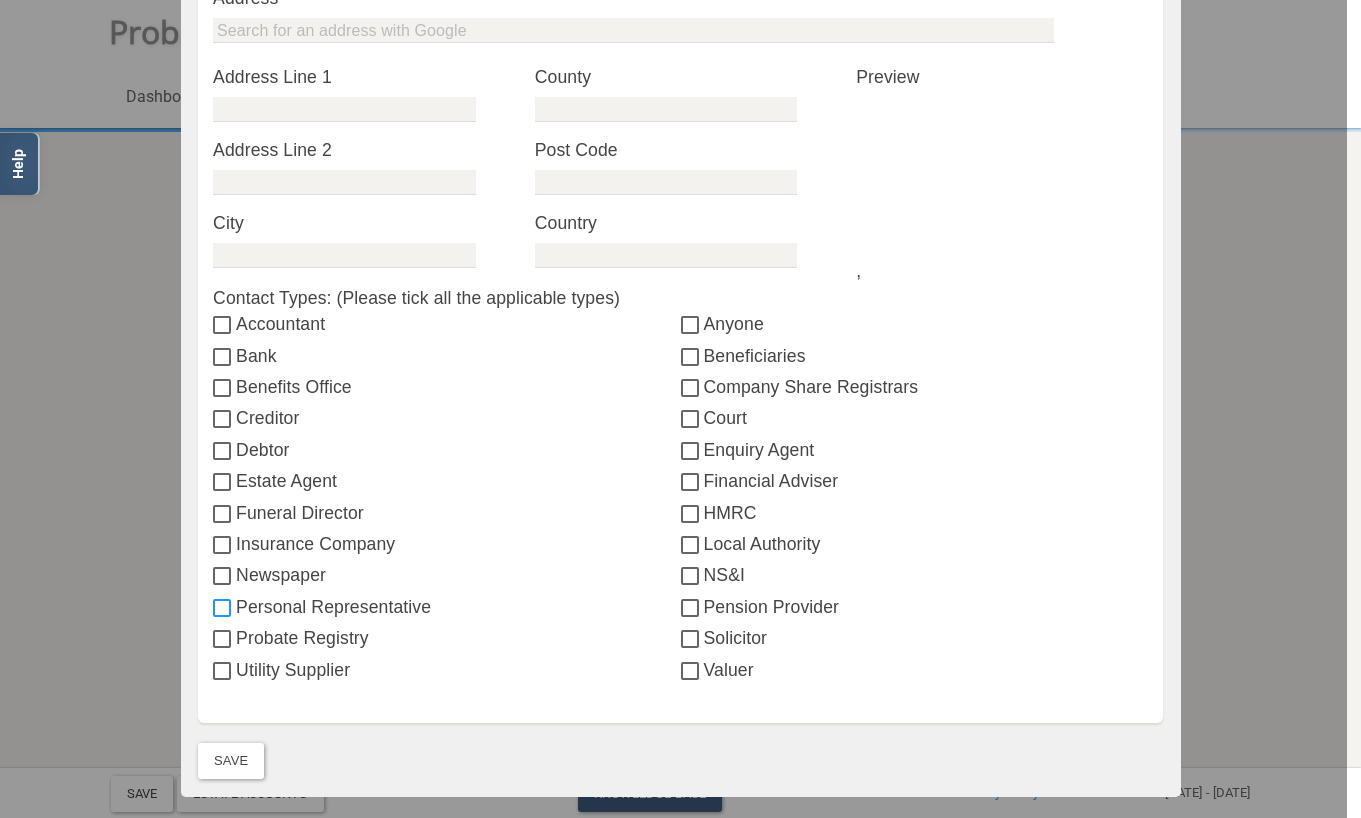 click on "Personal Representative" at bounding box center [224, 609] 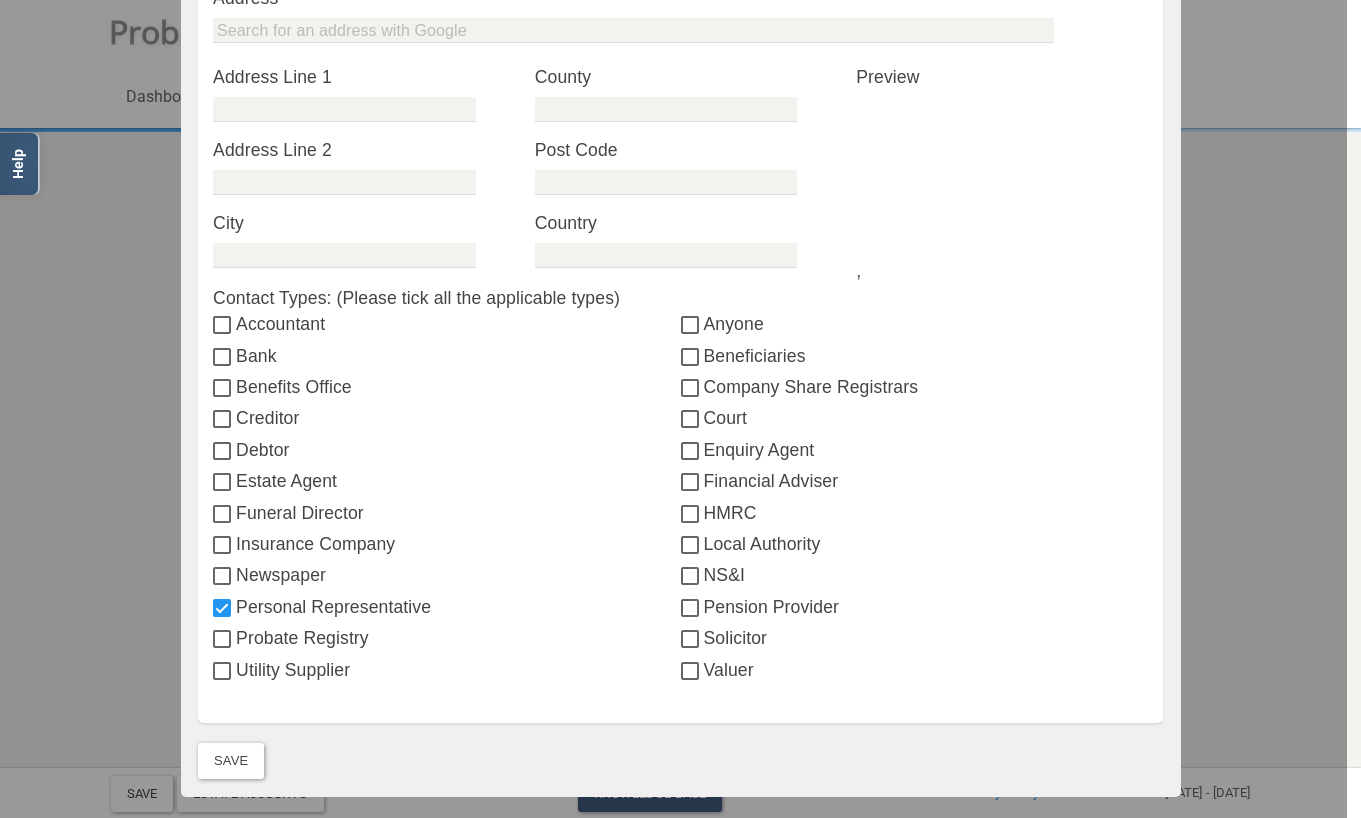checkbox on "true" 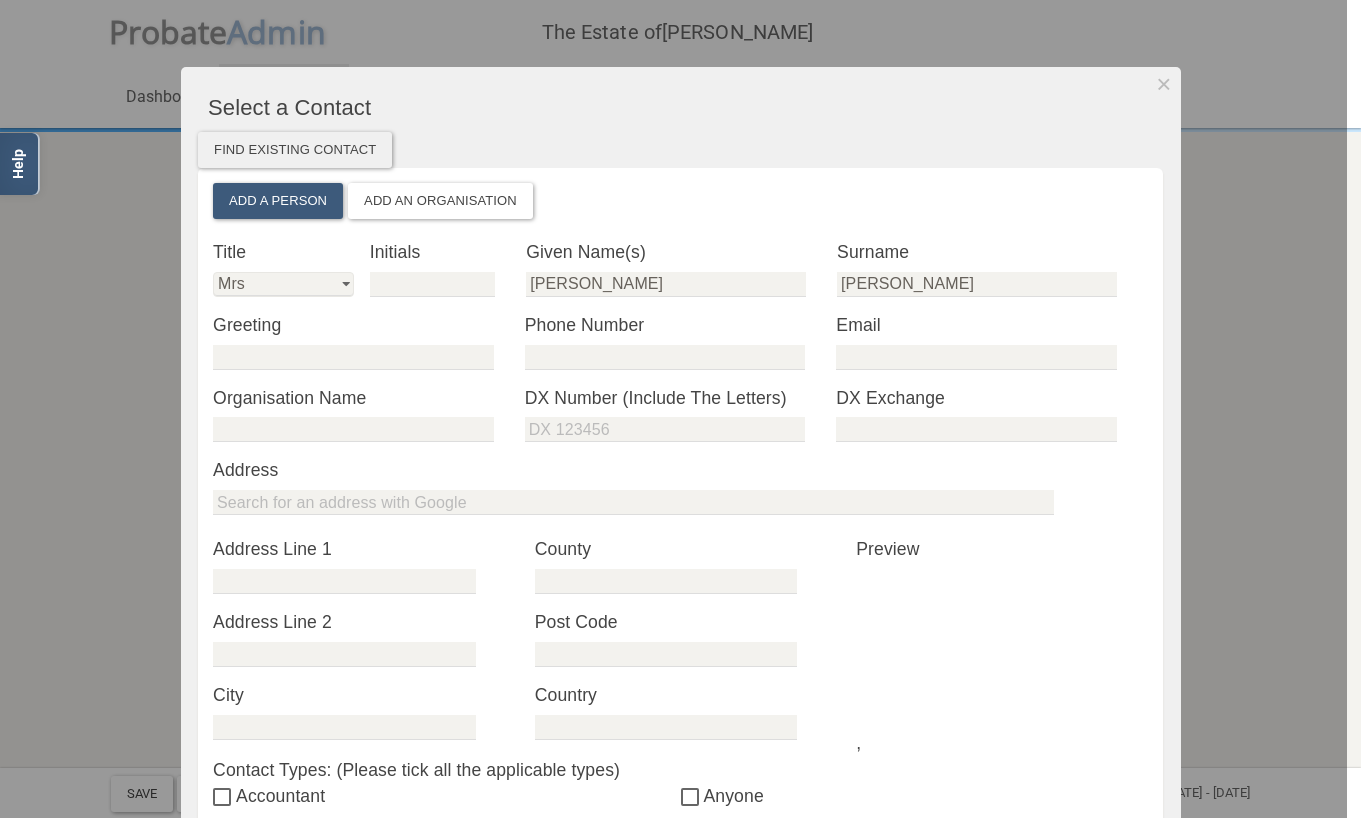 scroll, scrollTop: 94, scrollLeft: 0, axis: vertical 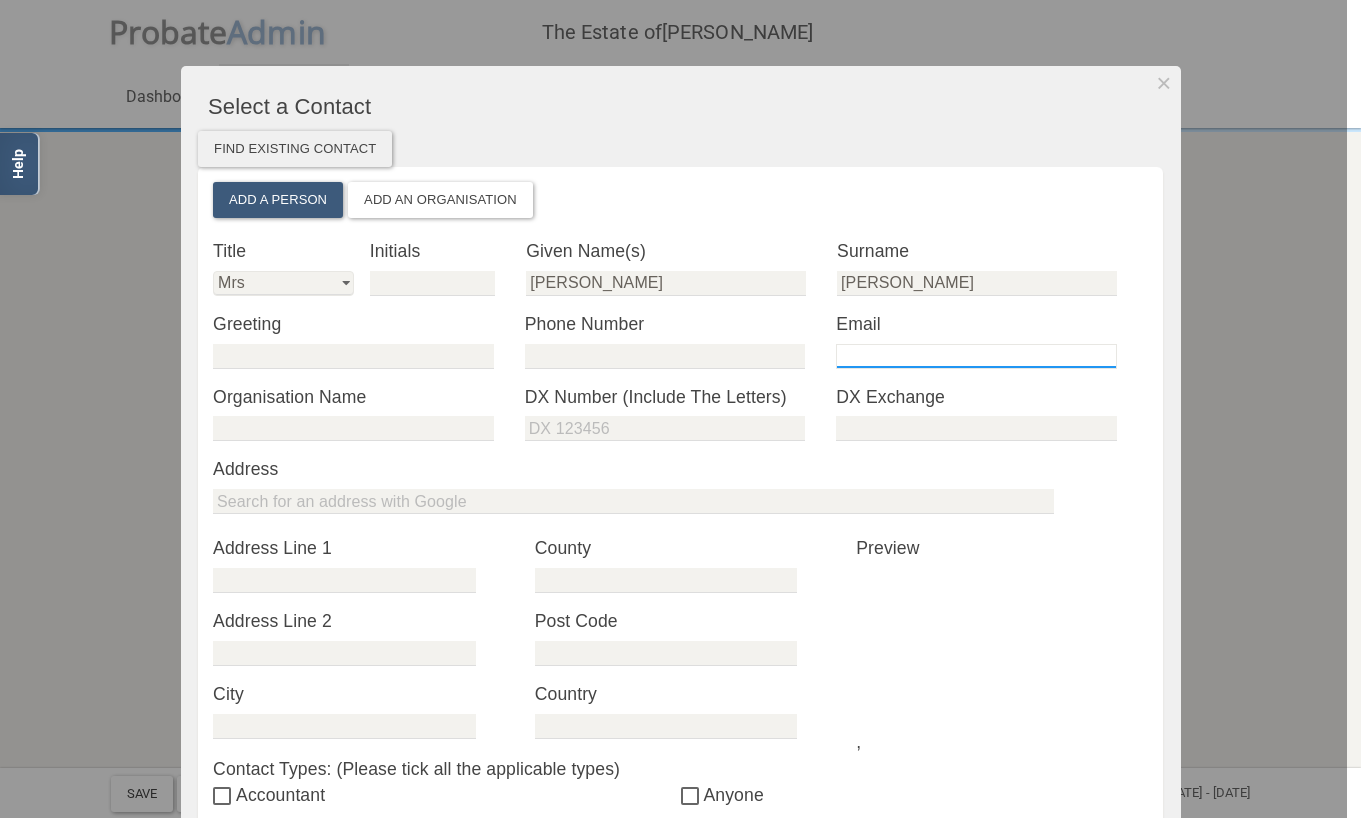 click at bounding box center (976, 356) 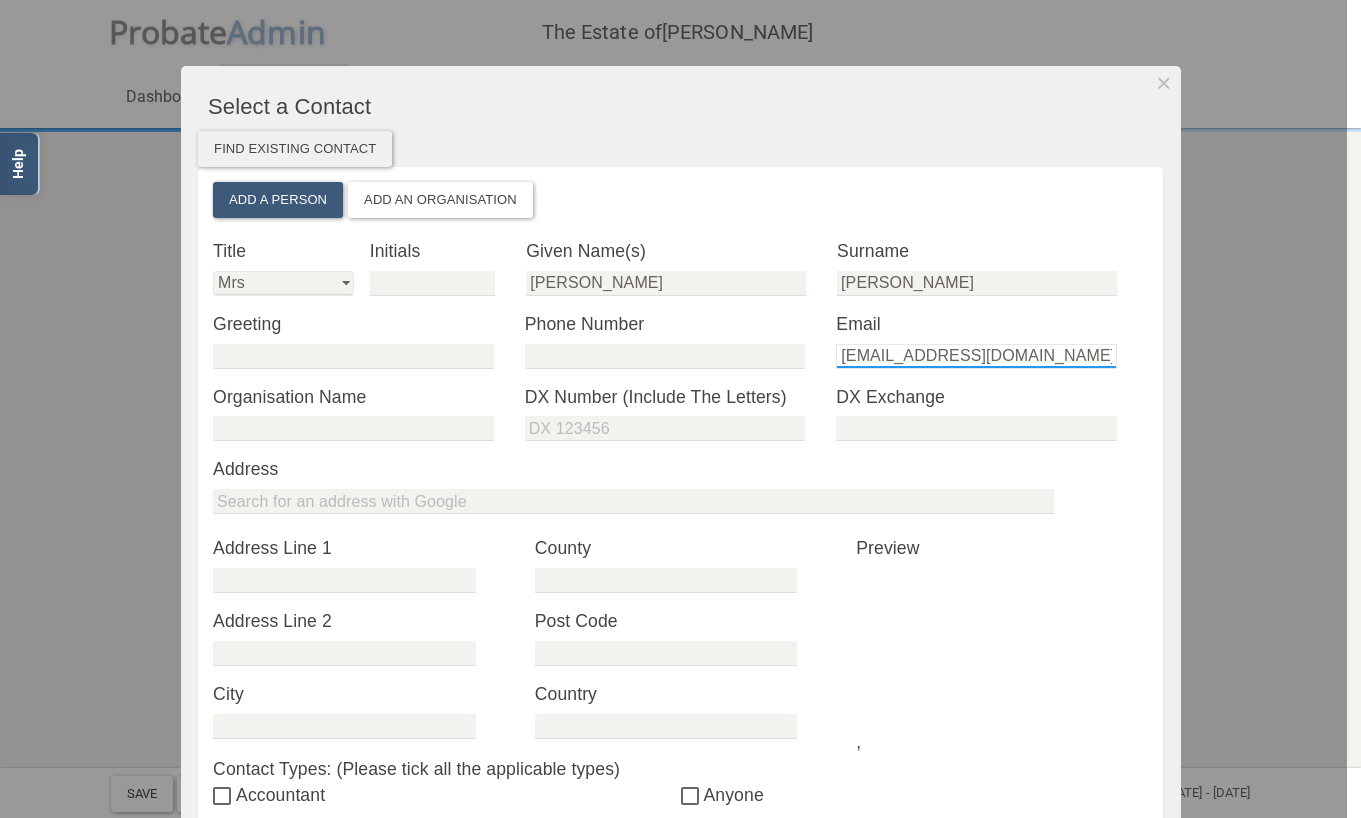 drag, startPoint x: 892, startPoint y: 354, endPoint x: 608, endPoint y: 372, distance: 284.56985 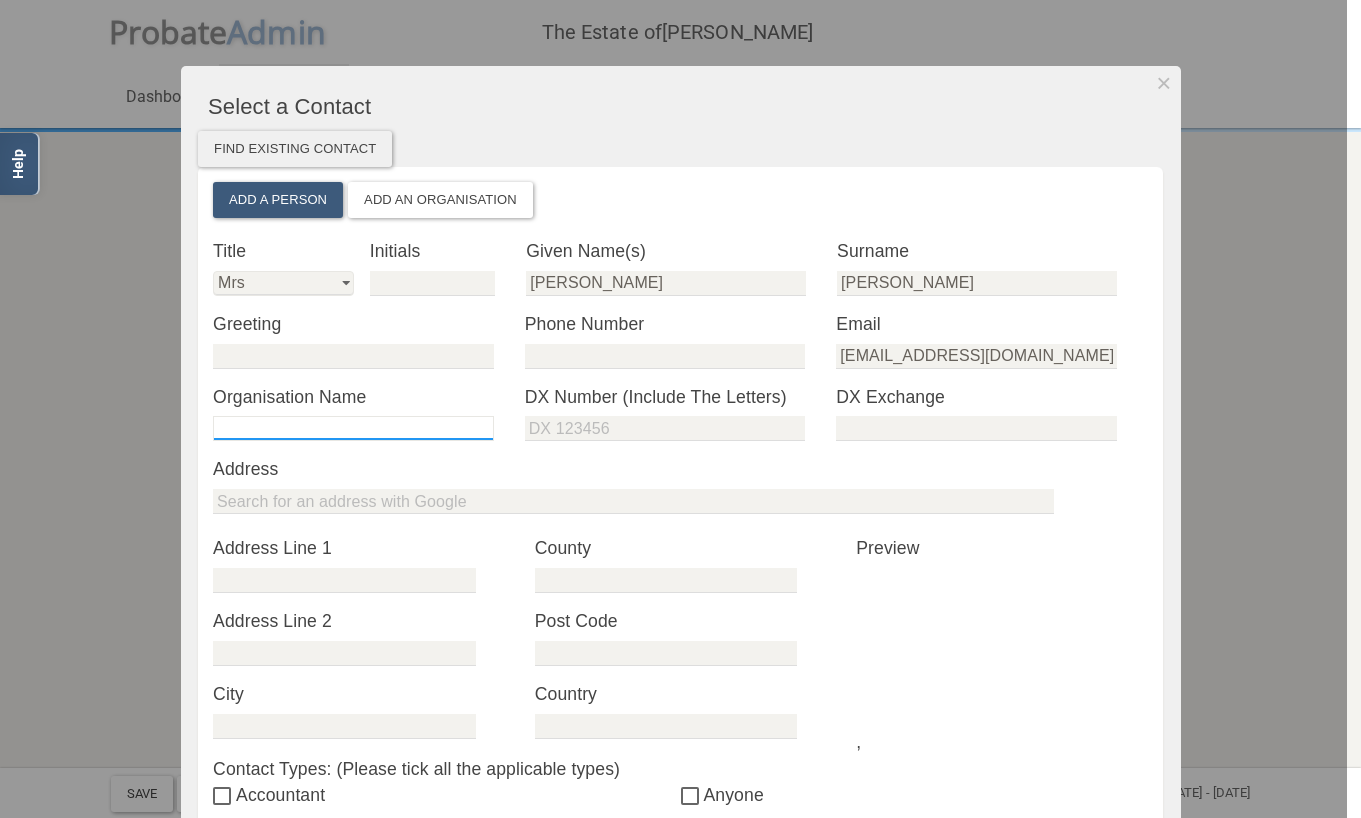click at bounding box center [353, 428] 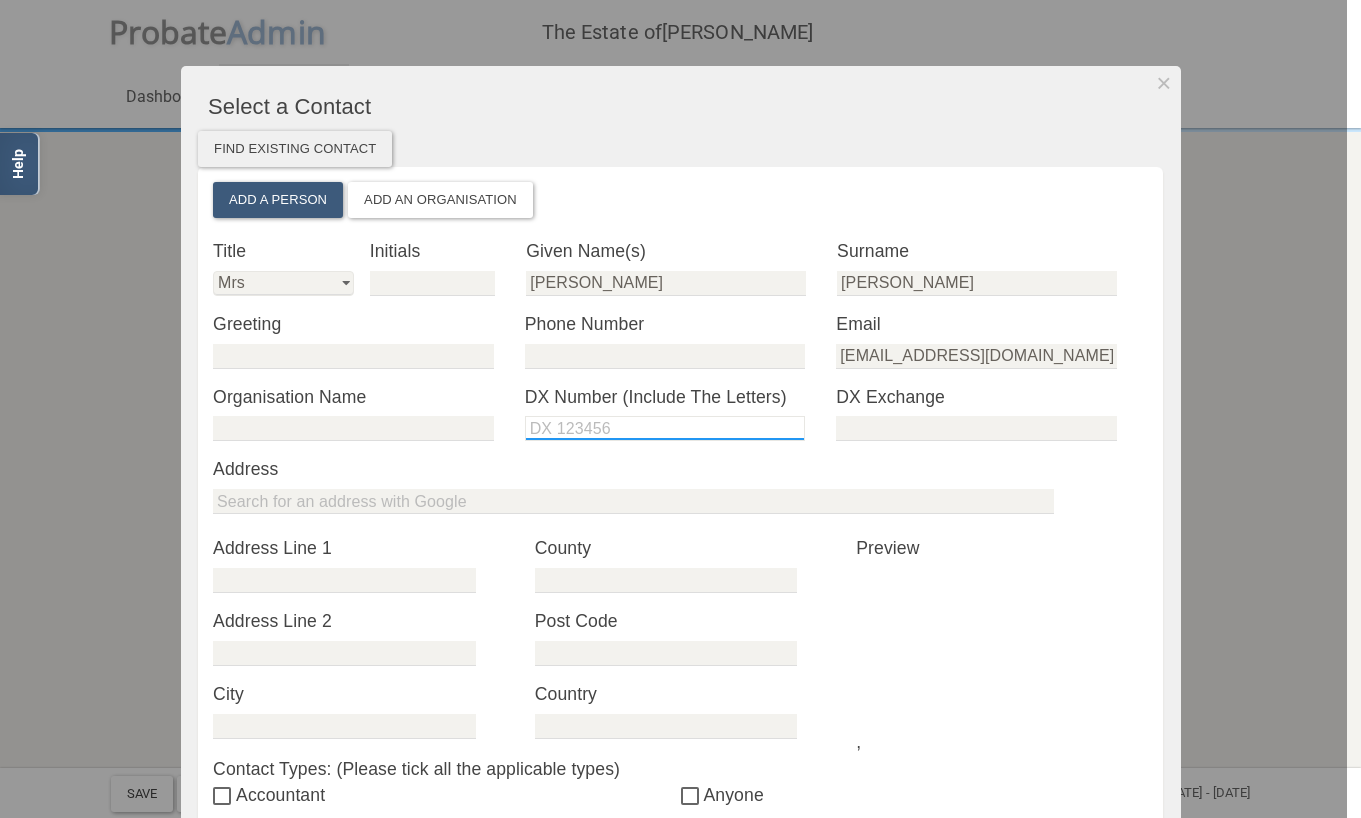 click at bounding box center (665, 428) 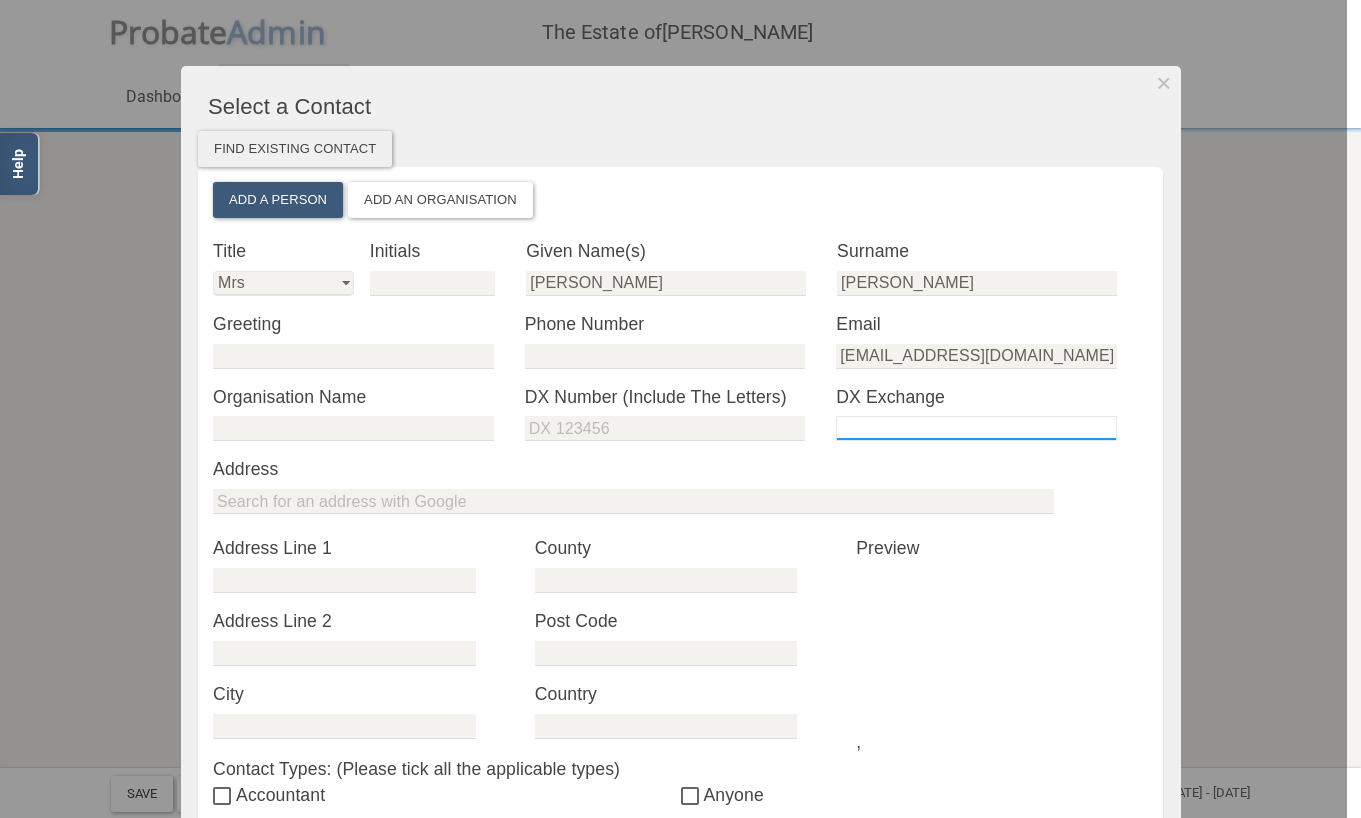 click at bounding box center [976, 428] 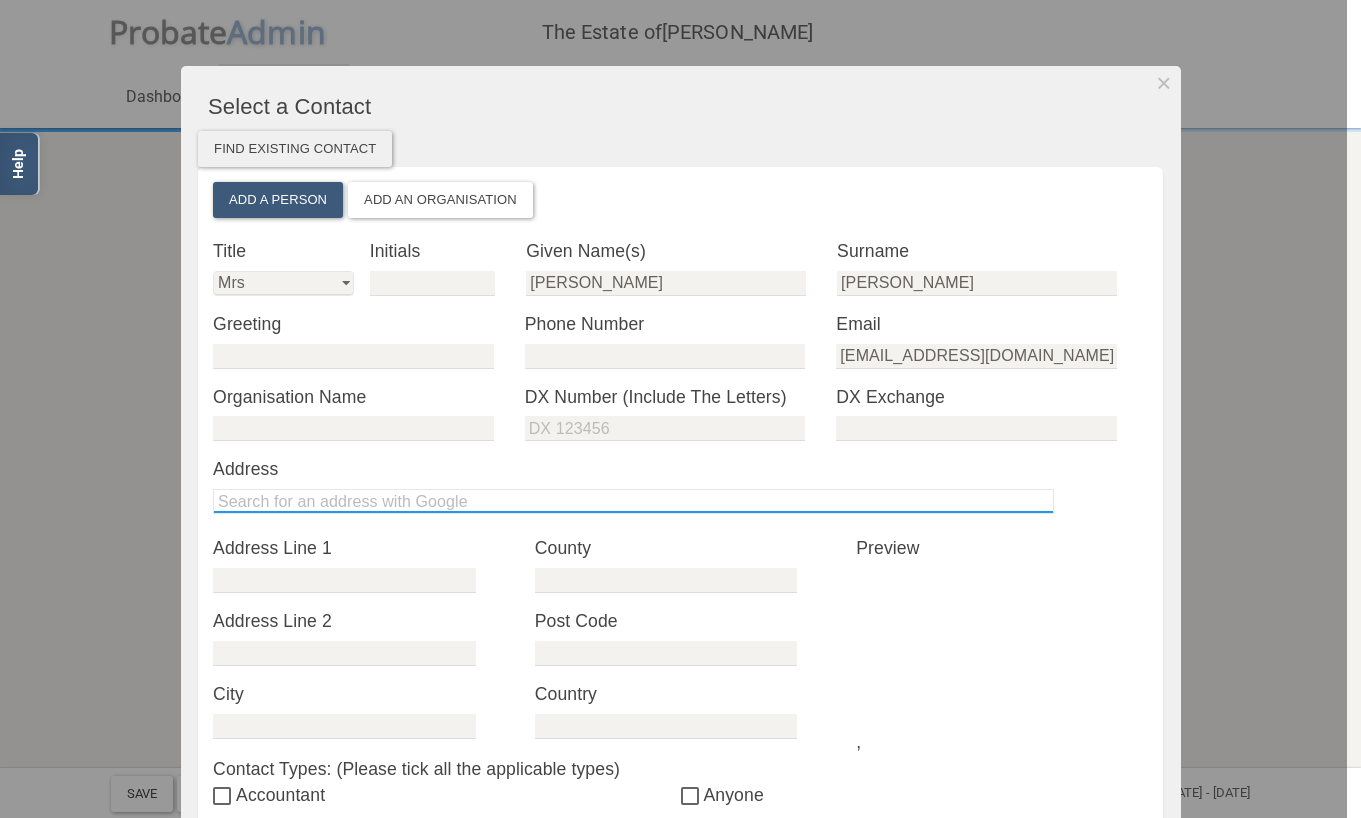 click at bounding box center [633, 501] 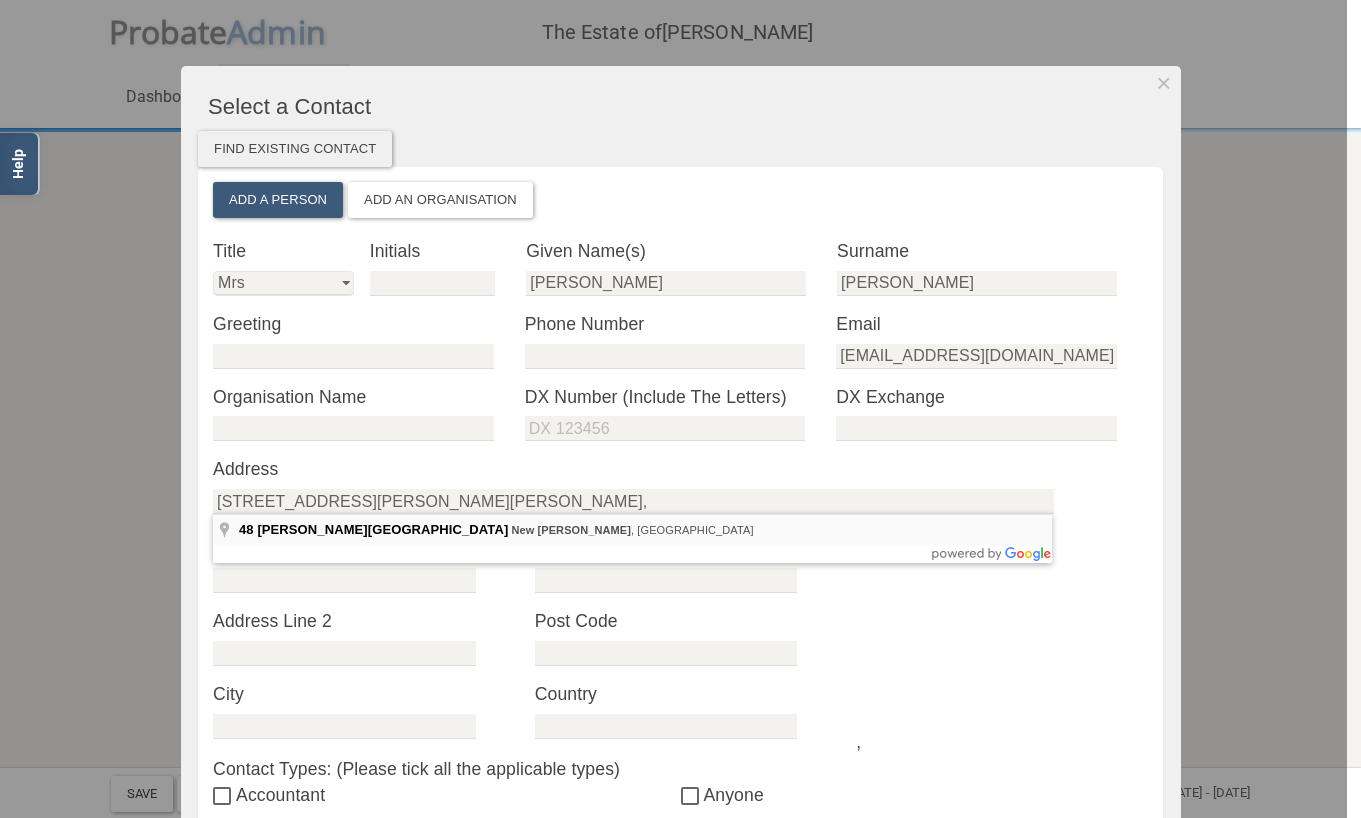 type on "[STREET_ADDRESS][PERSON_NAME][PERSON_NAME]" 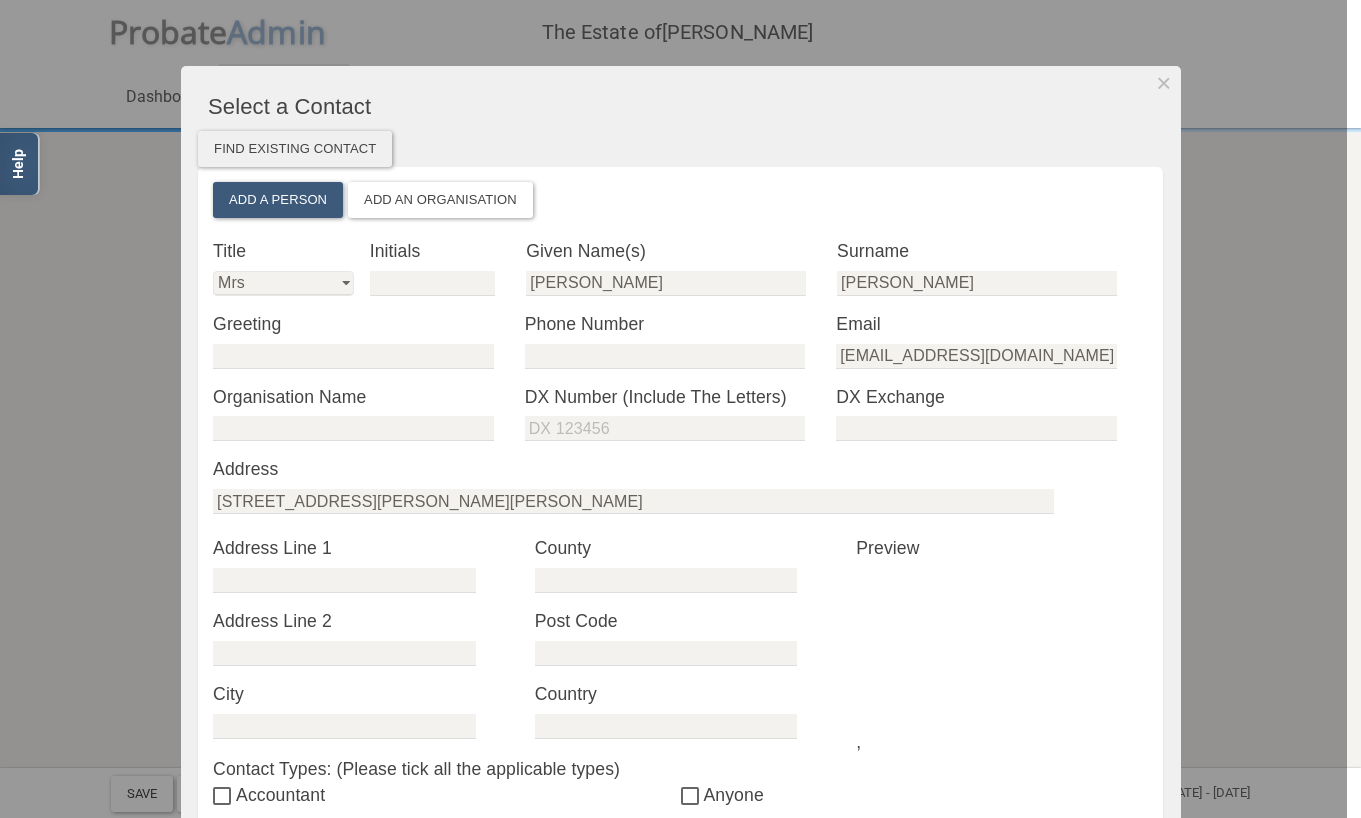 type 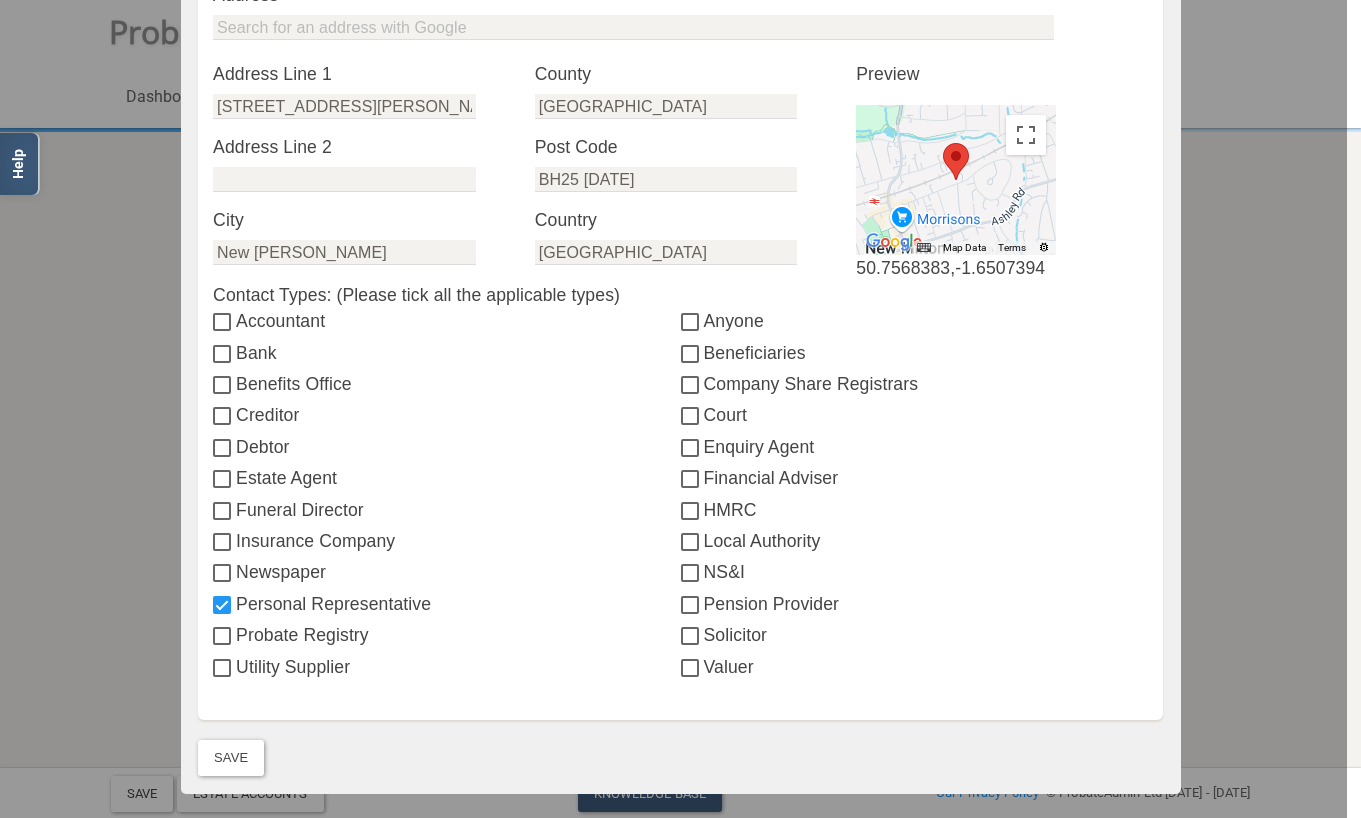 scroll, scrollTop: 703, scrollLeft: 0, axis: vertical 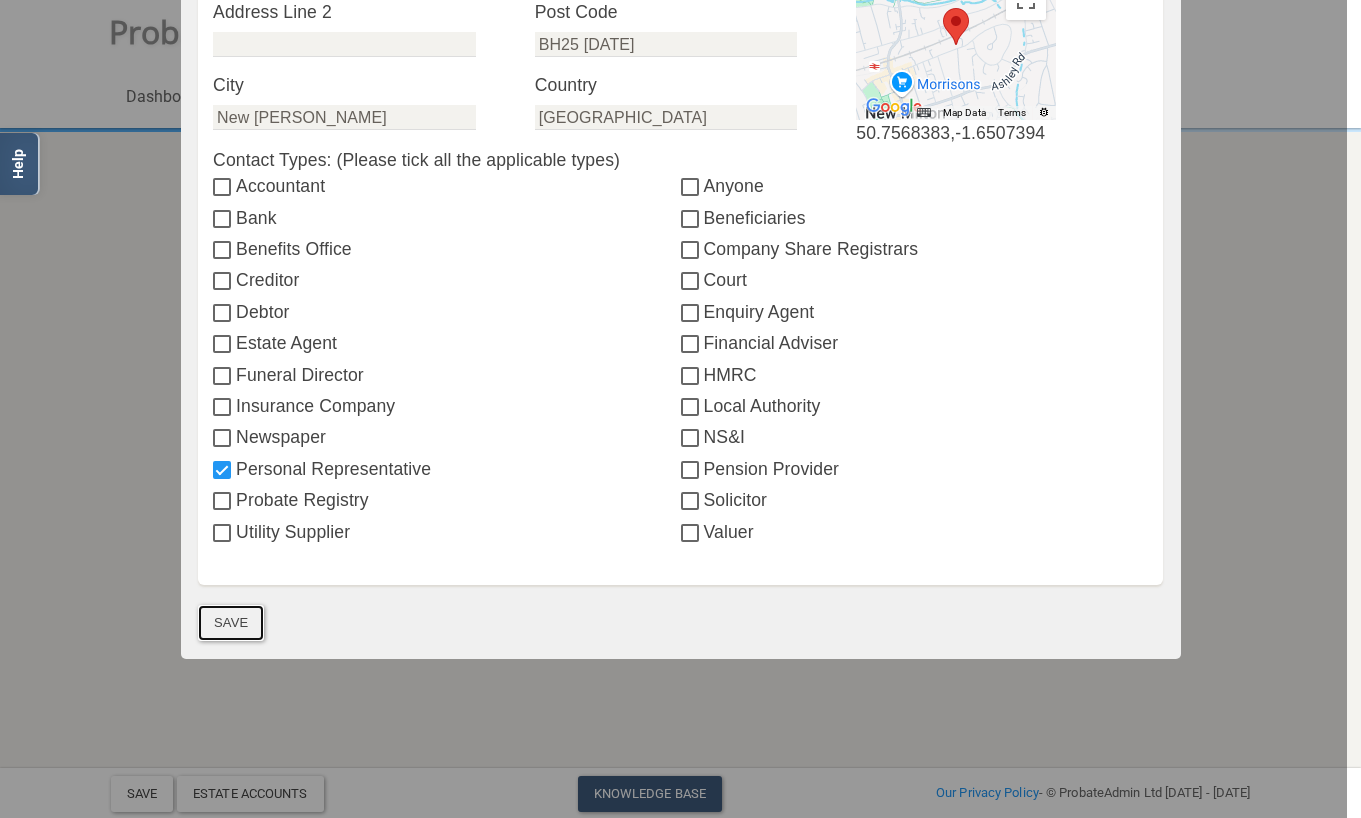 click on "Save" at bounding box center [231, 623] 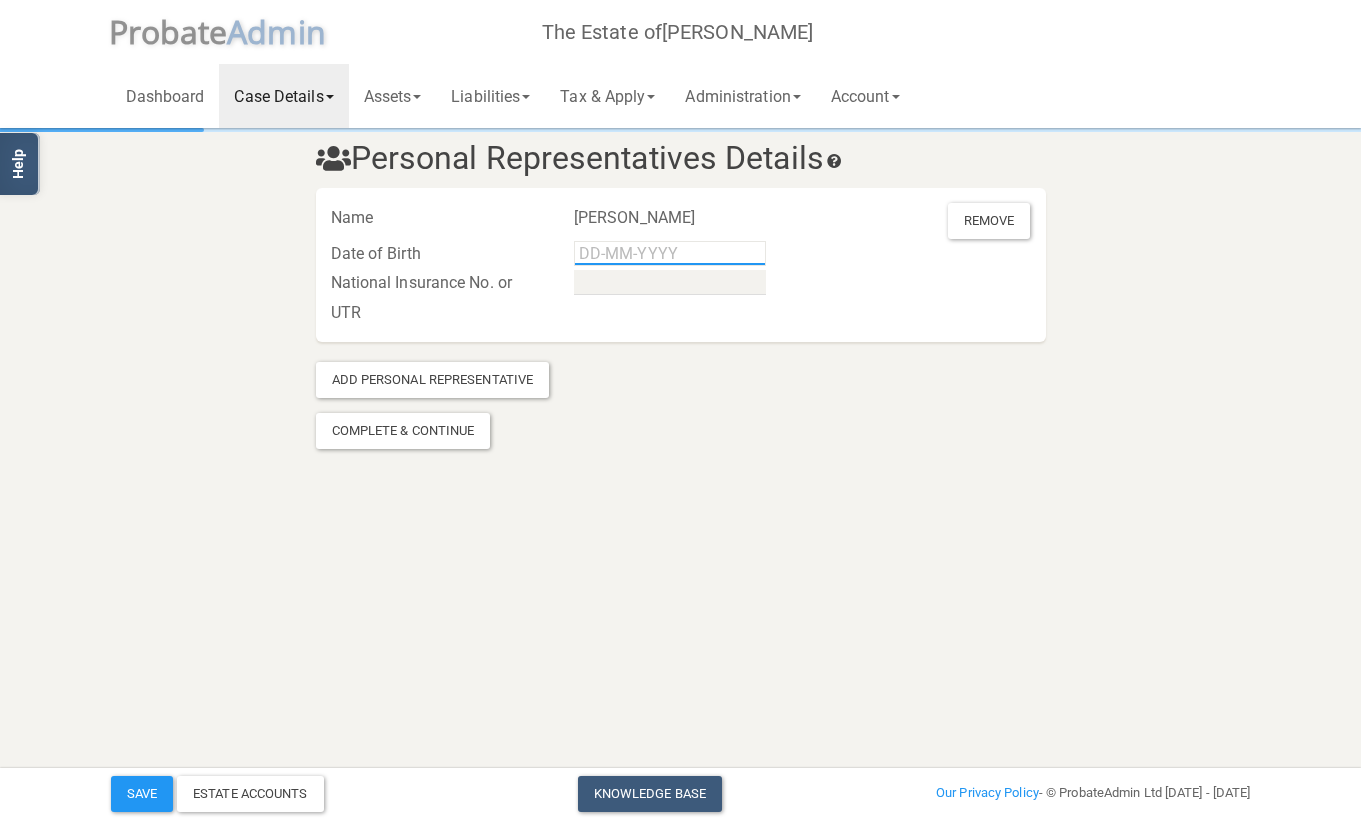 click at bounding box center [670, 253] 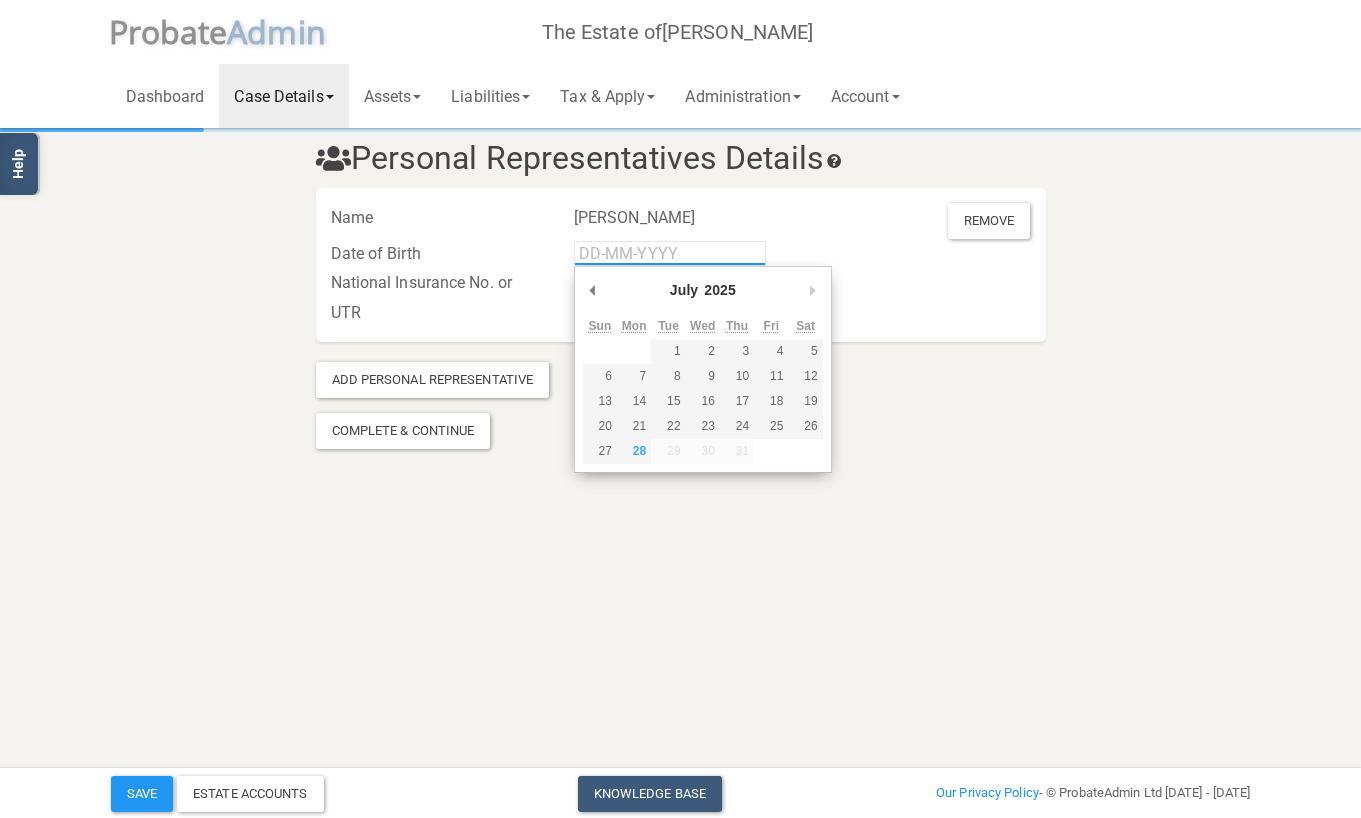 click at bounding box center [670, 253] 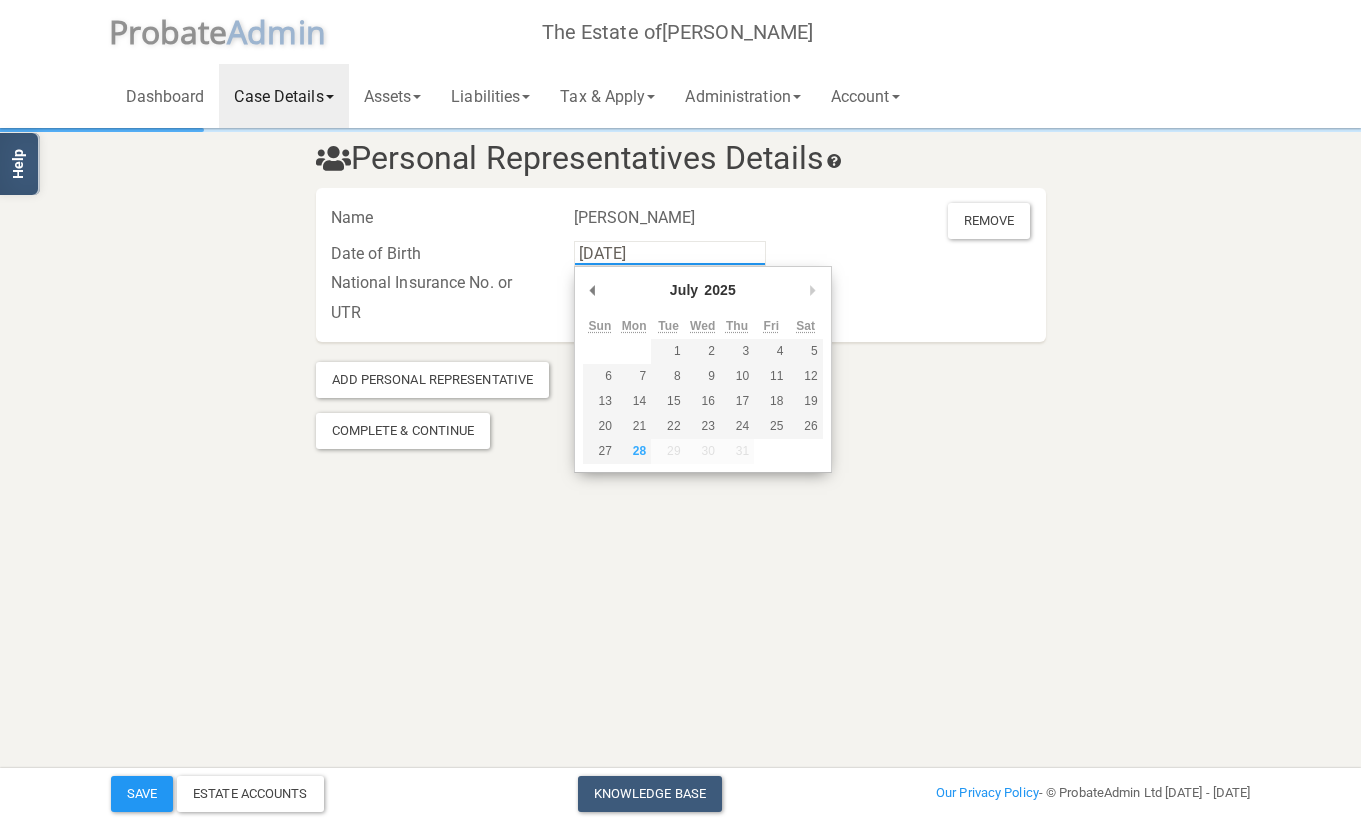 type on "[DATE]" 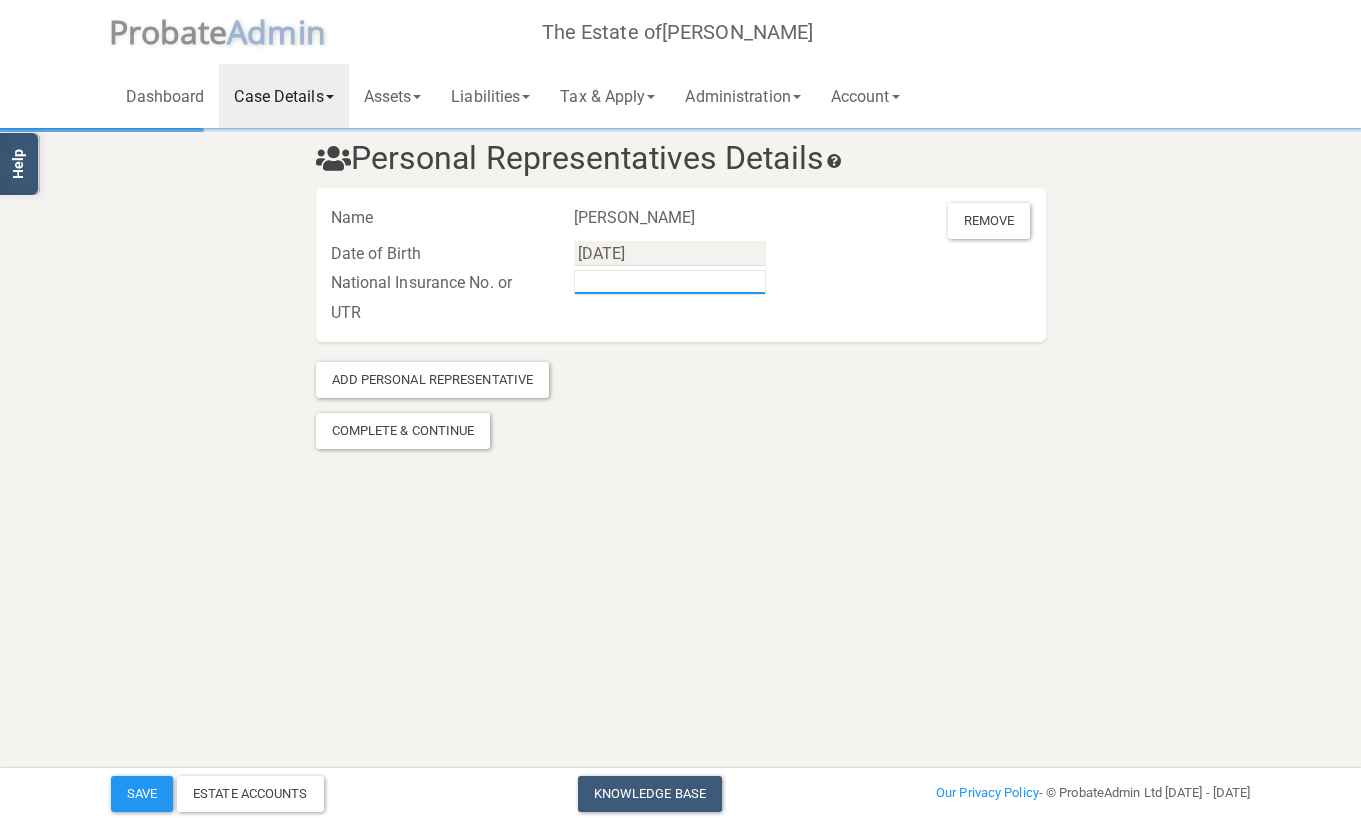 click at bounding box center (670, 282) 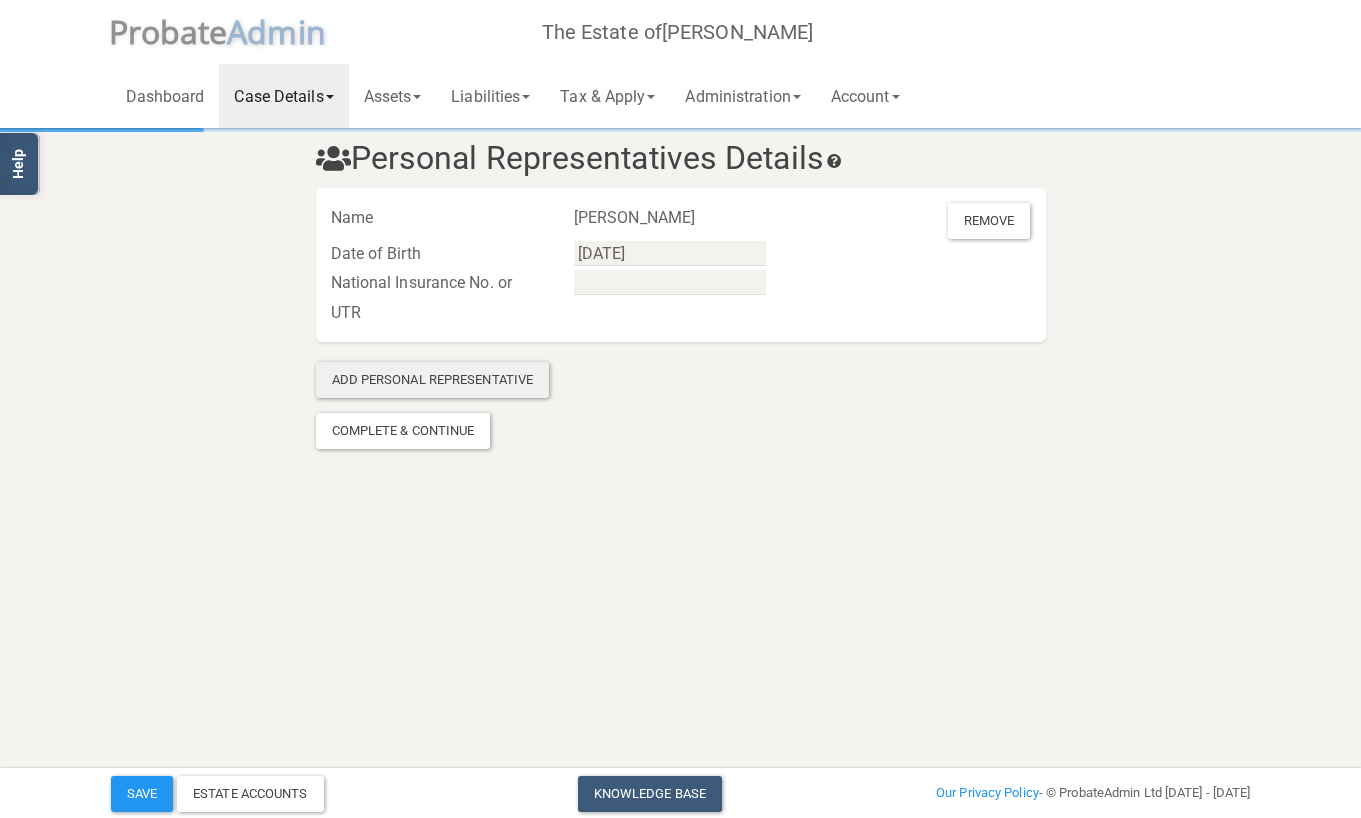 click on "Add Personal Representative" at bounding box center (433, 380) 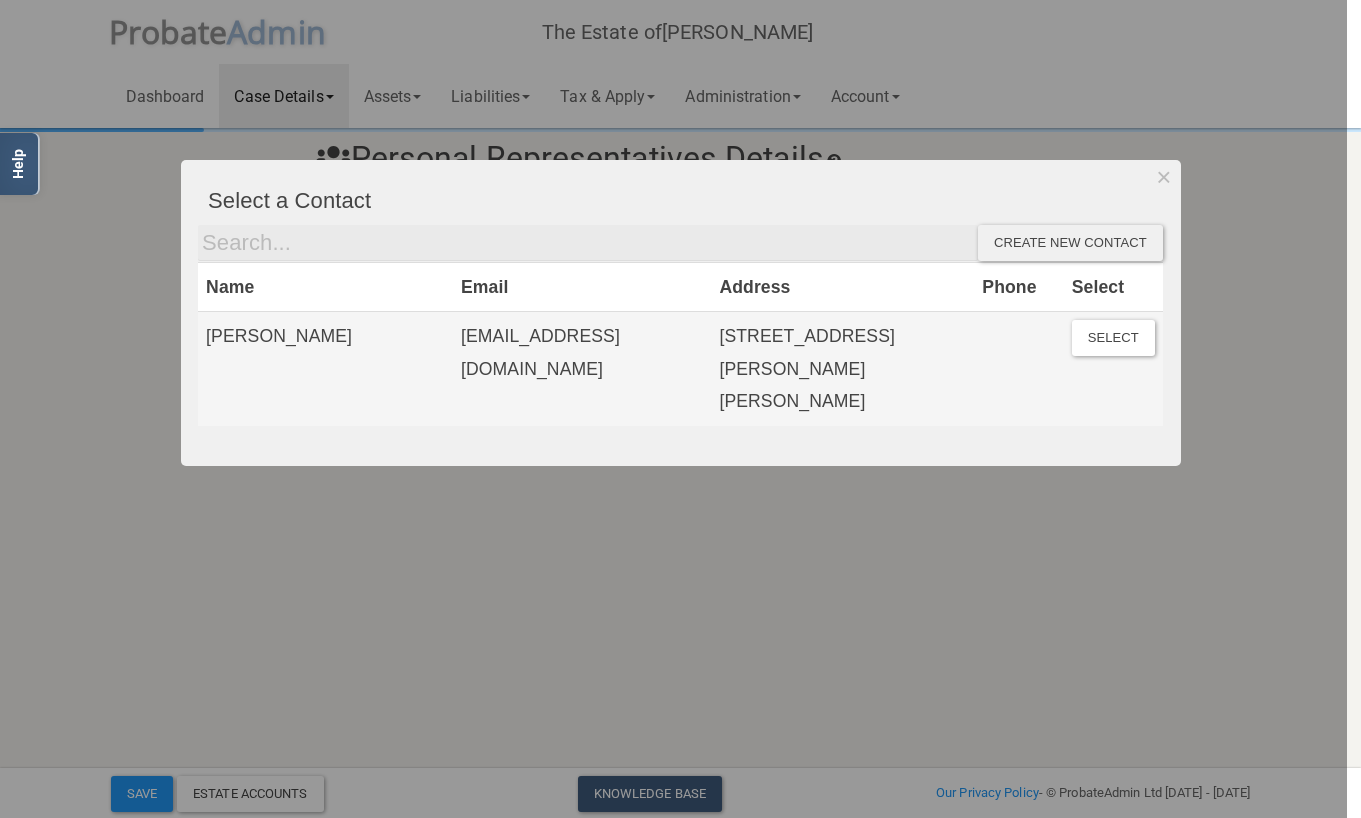 click on "Create new contact" at bounding box center (1070, 243) 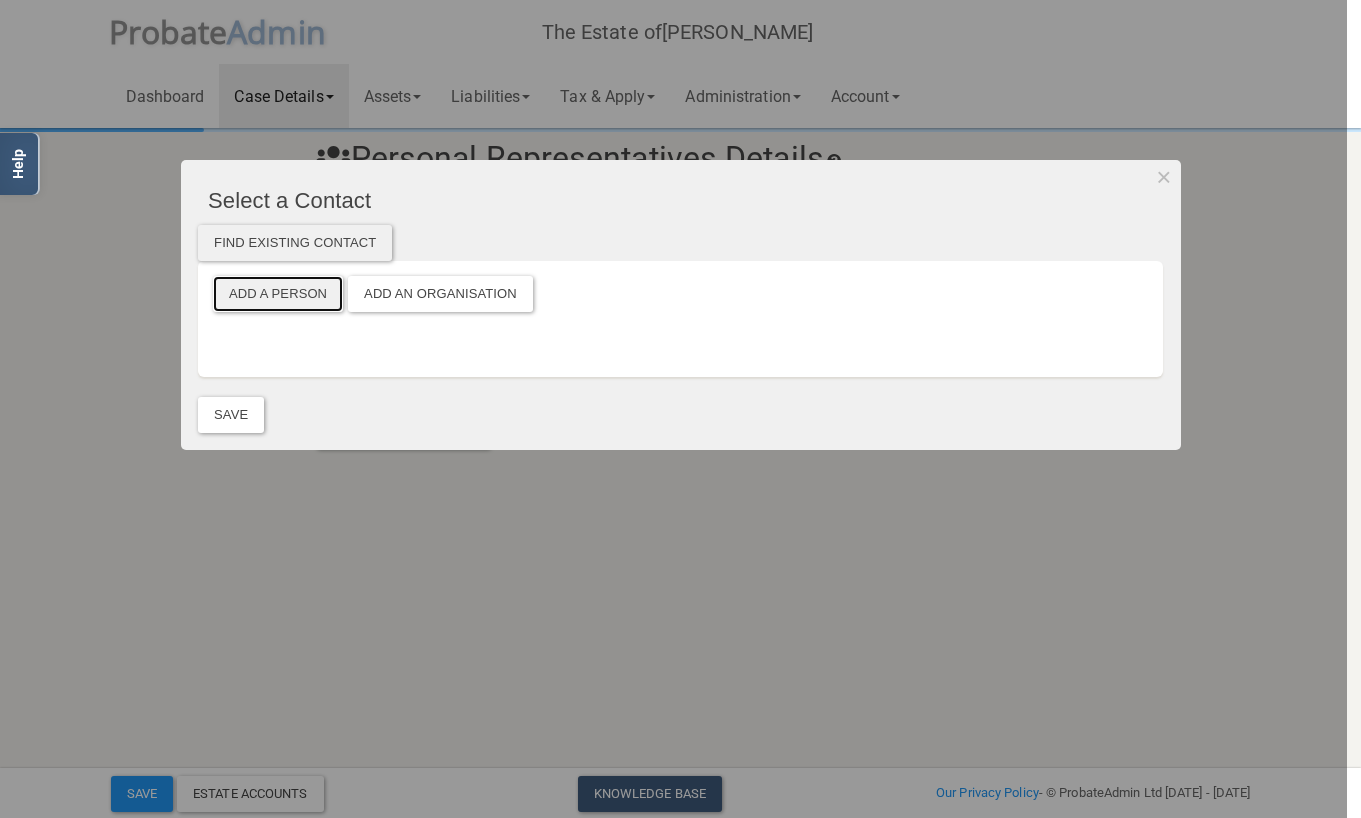click on "Add a Person" at bounding box center (278, 294) 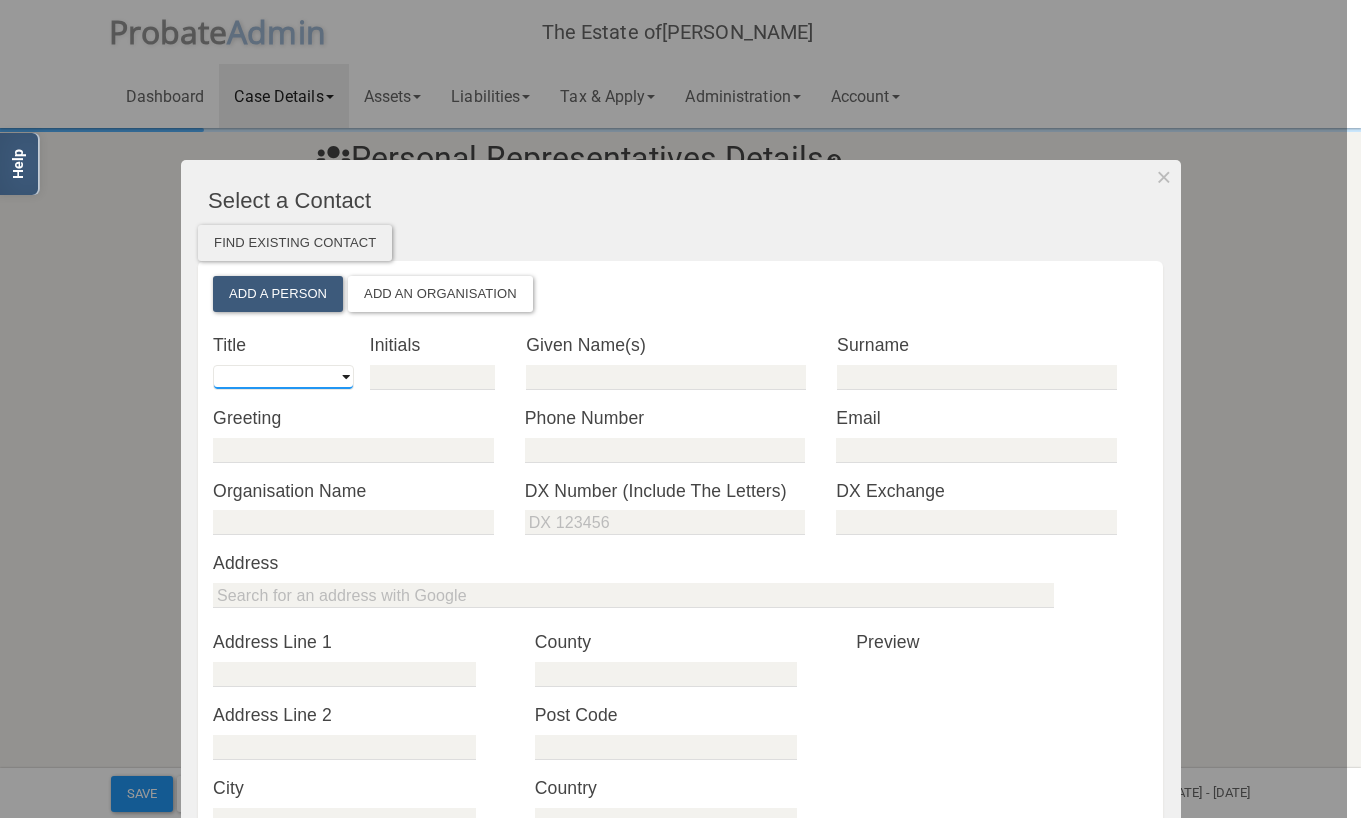 select on "string:Mr" 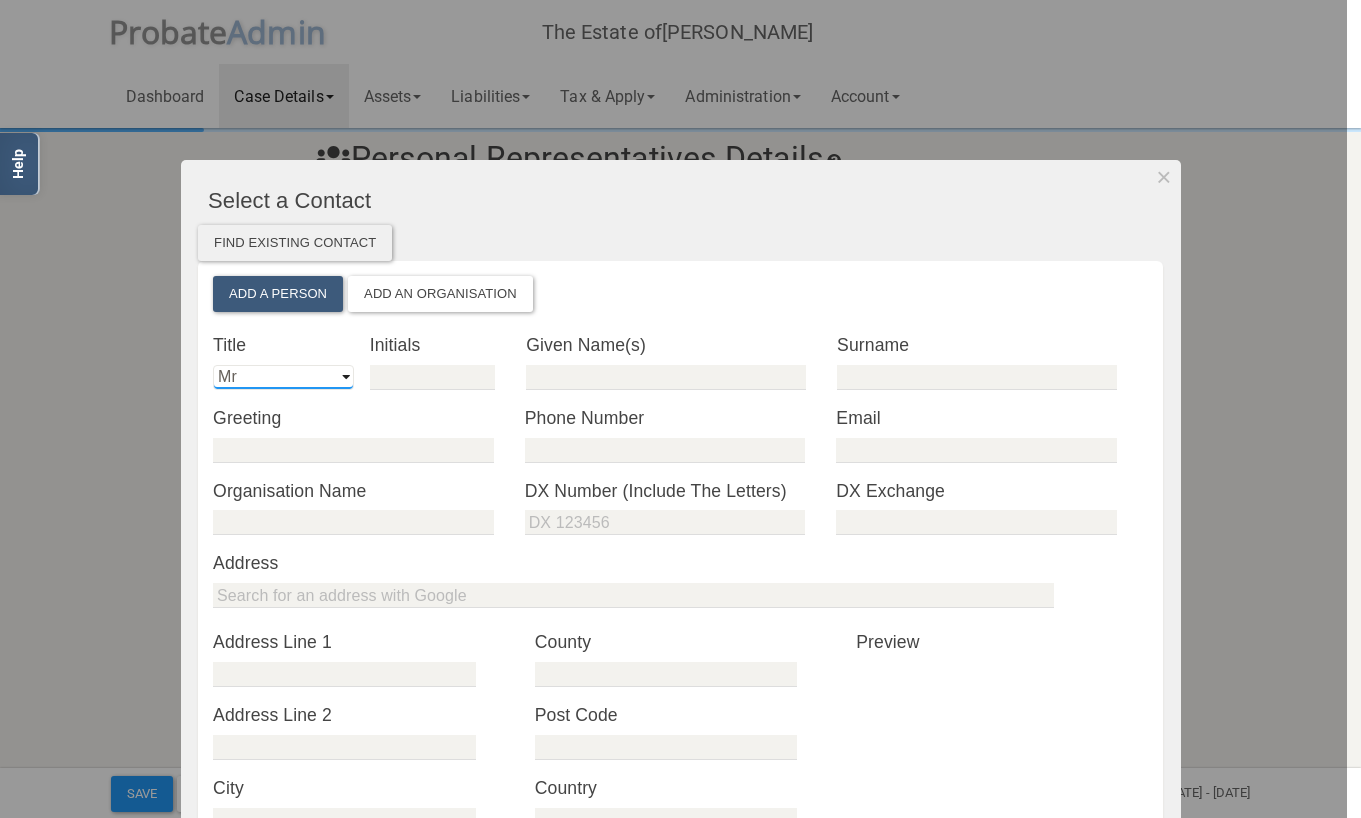click on "Mr" at bounding box center [0, 0] 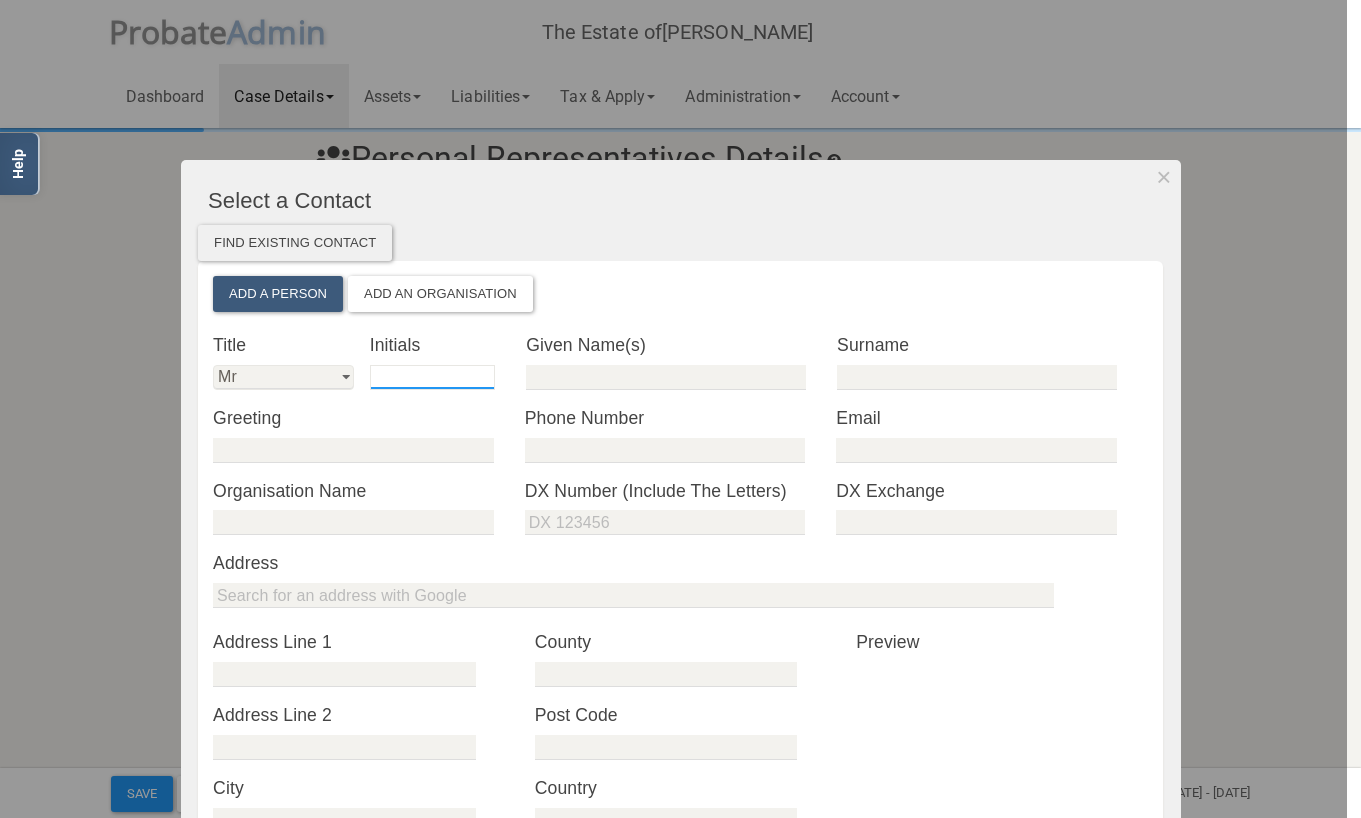 click at bounding box center [432, 377] 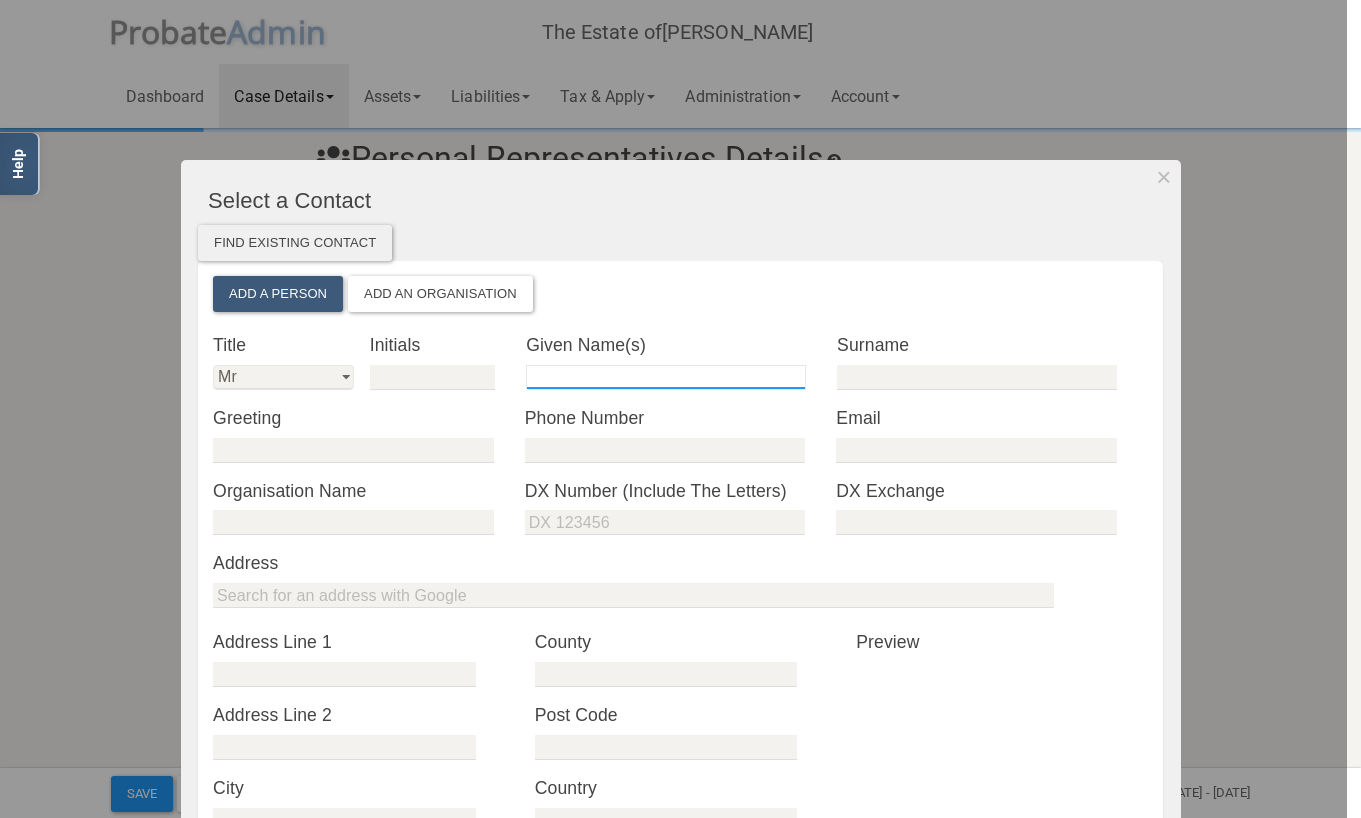 click at bounding box center (666, 377) 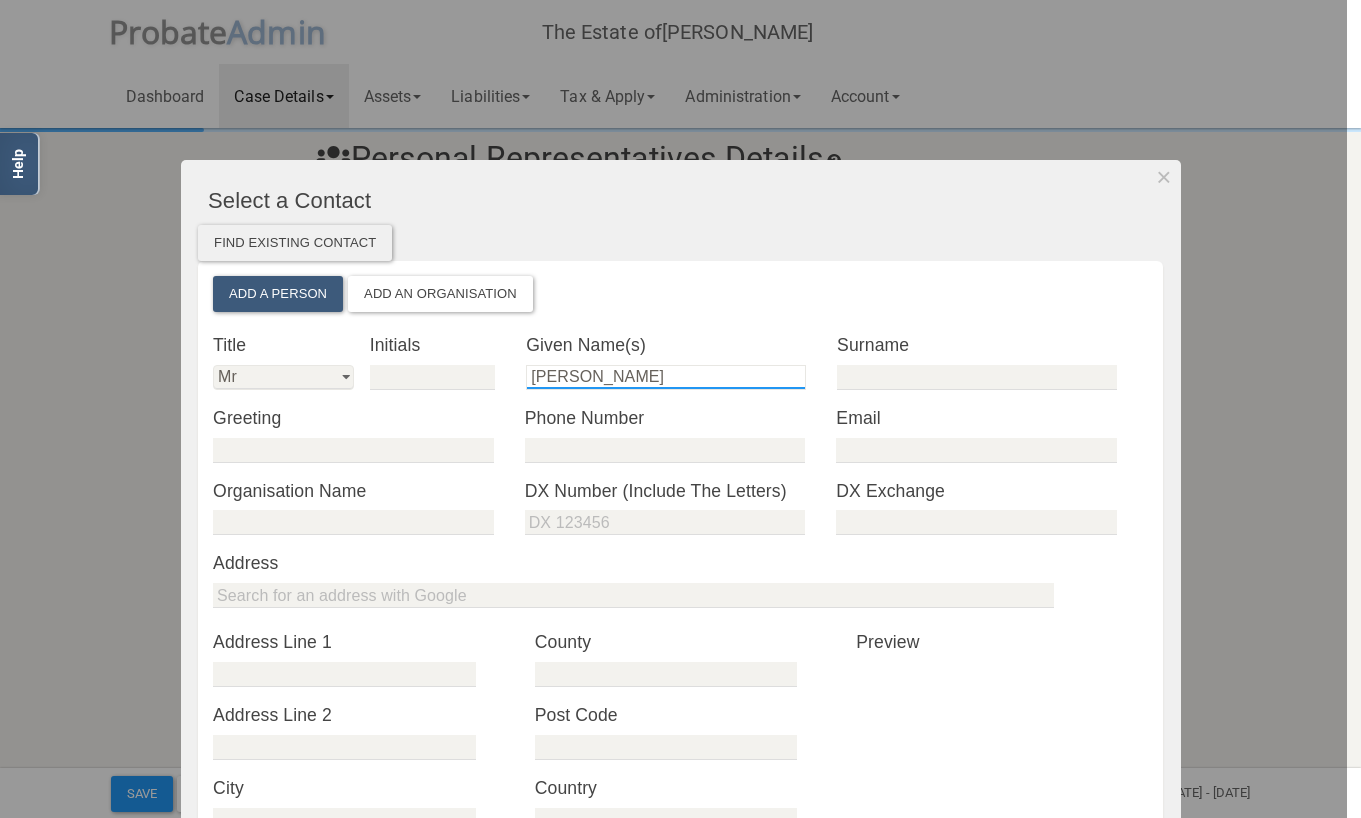 type on "[PERSON_NAME]" 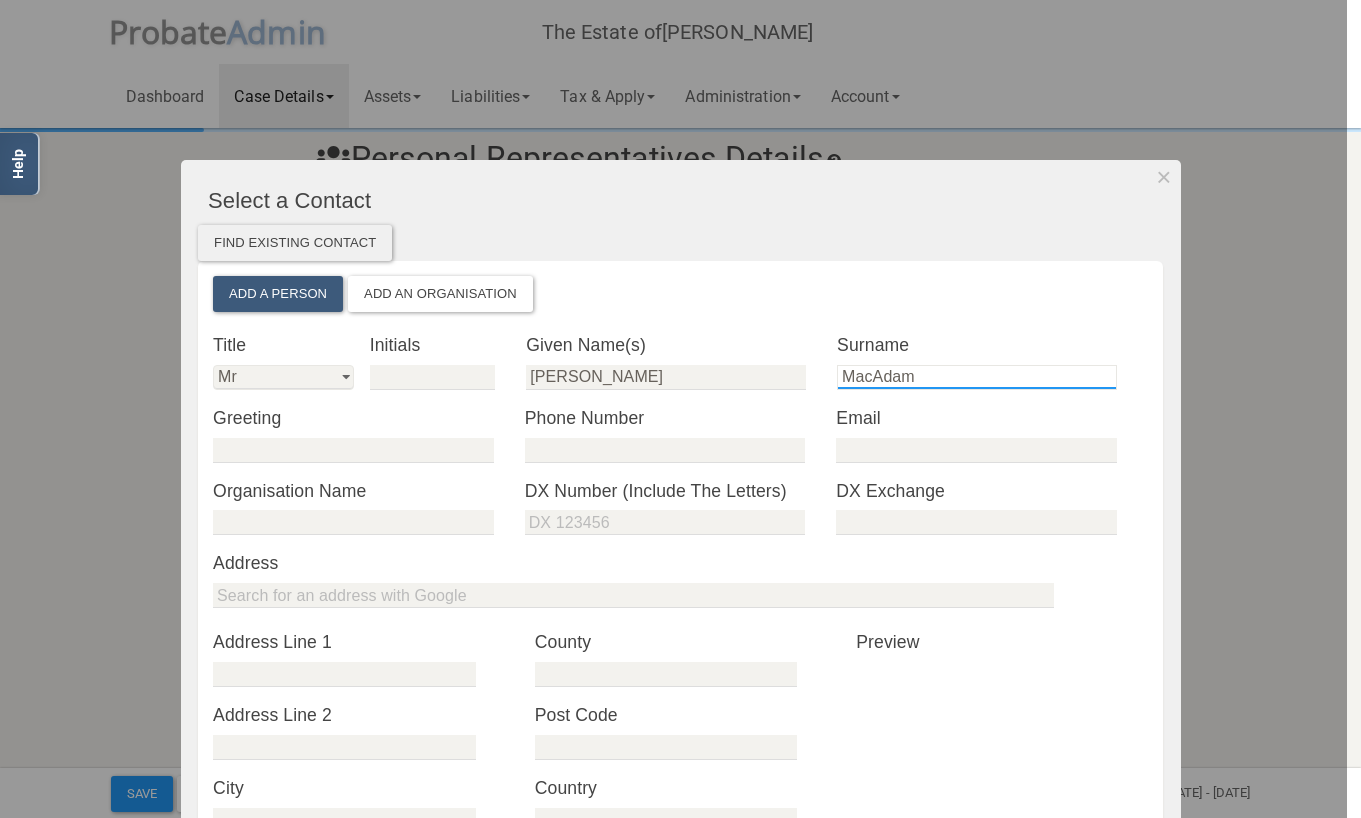 type on "MacAdam" 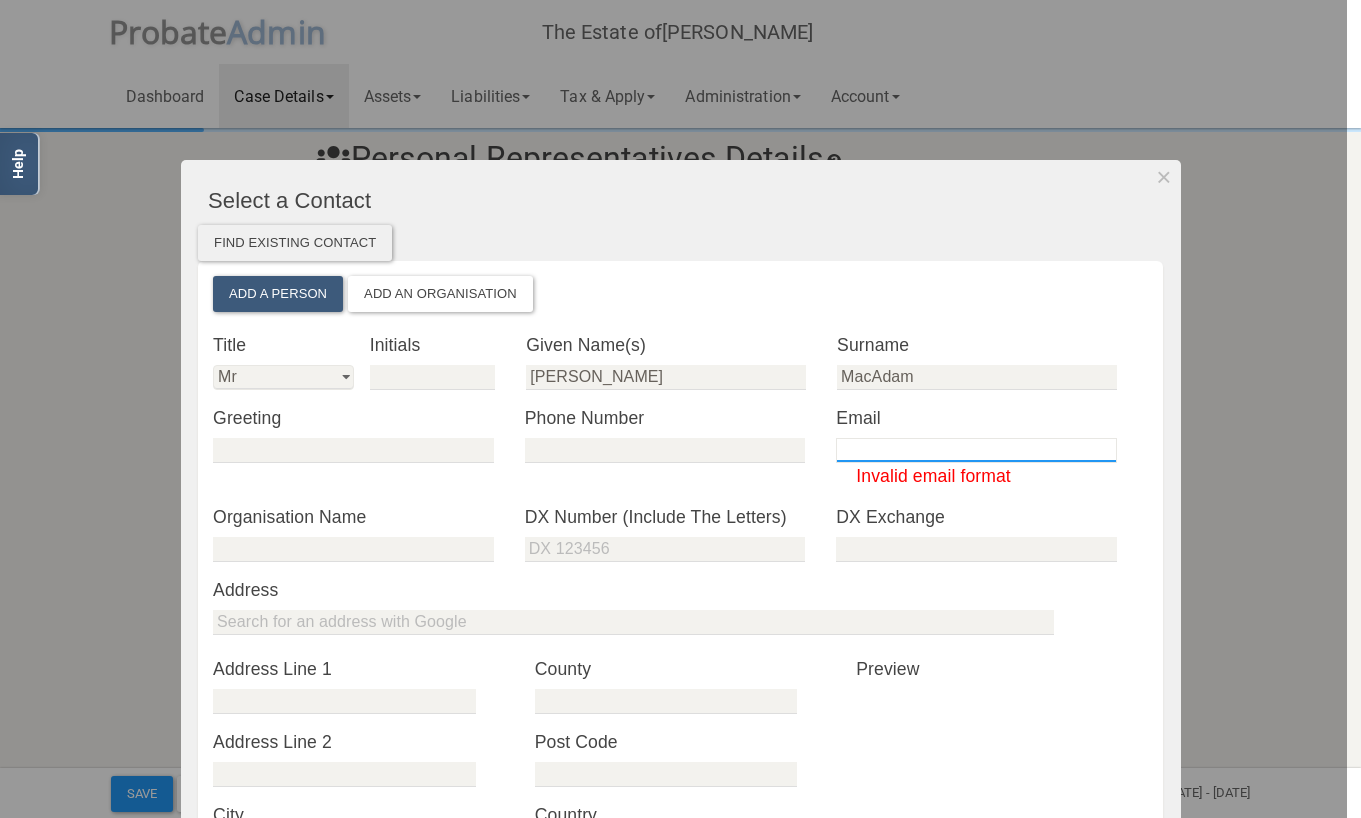 click at bounding box center [976, 450] 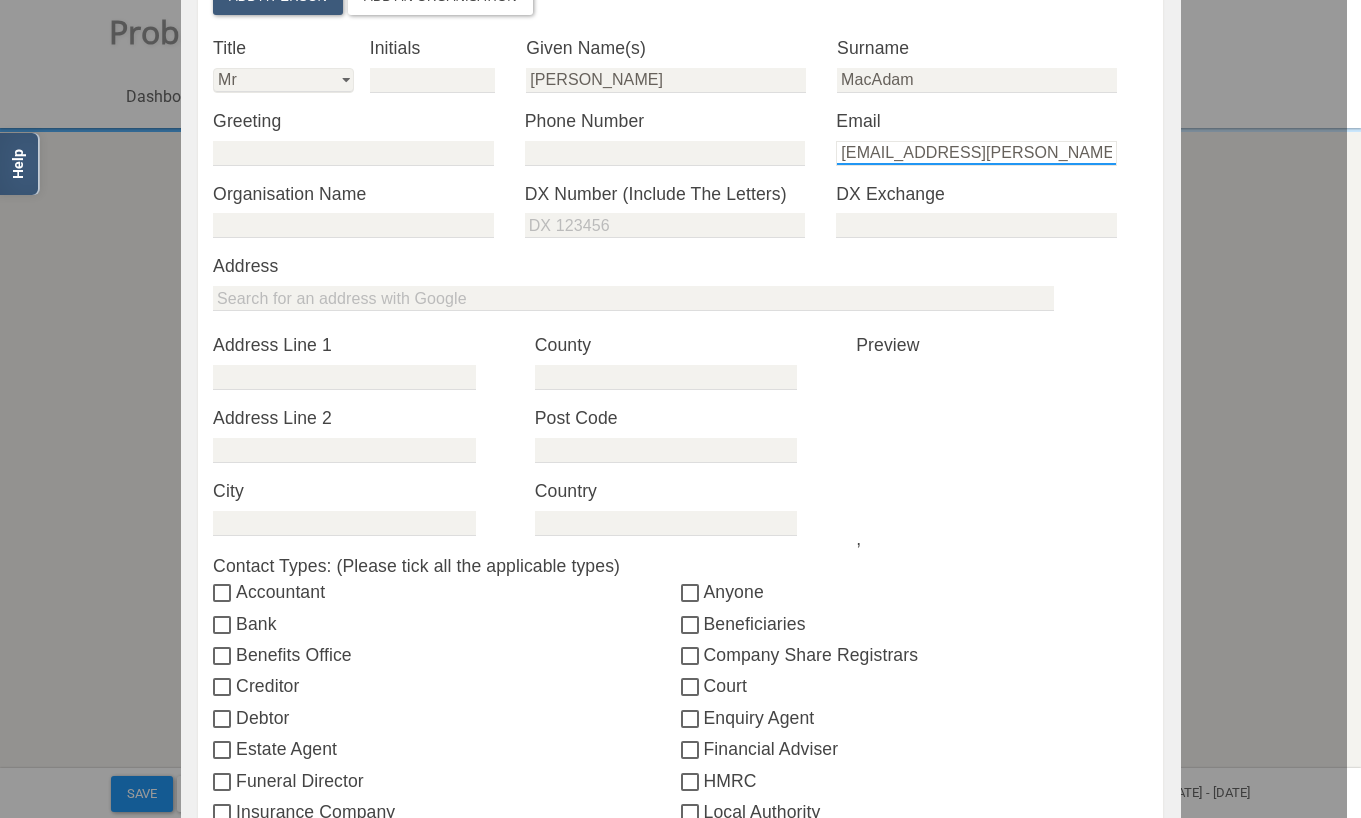 scroll, scrollTop: 306, scrollLeft: 0, axis: vertical 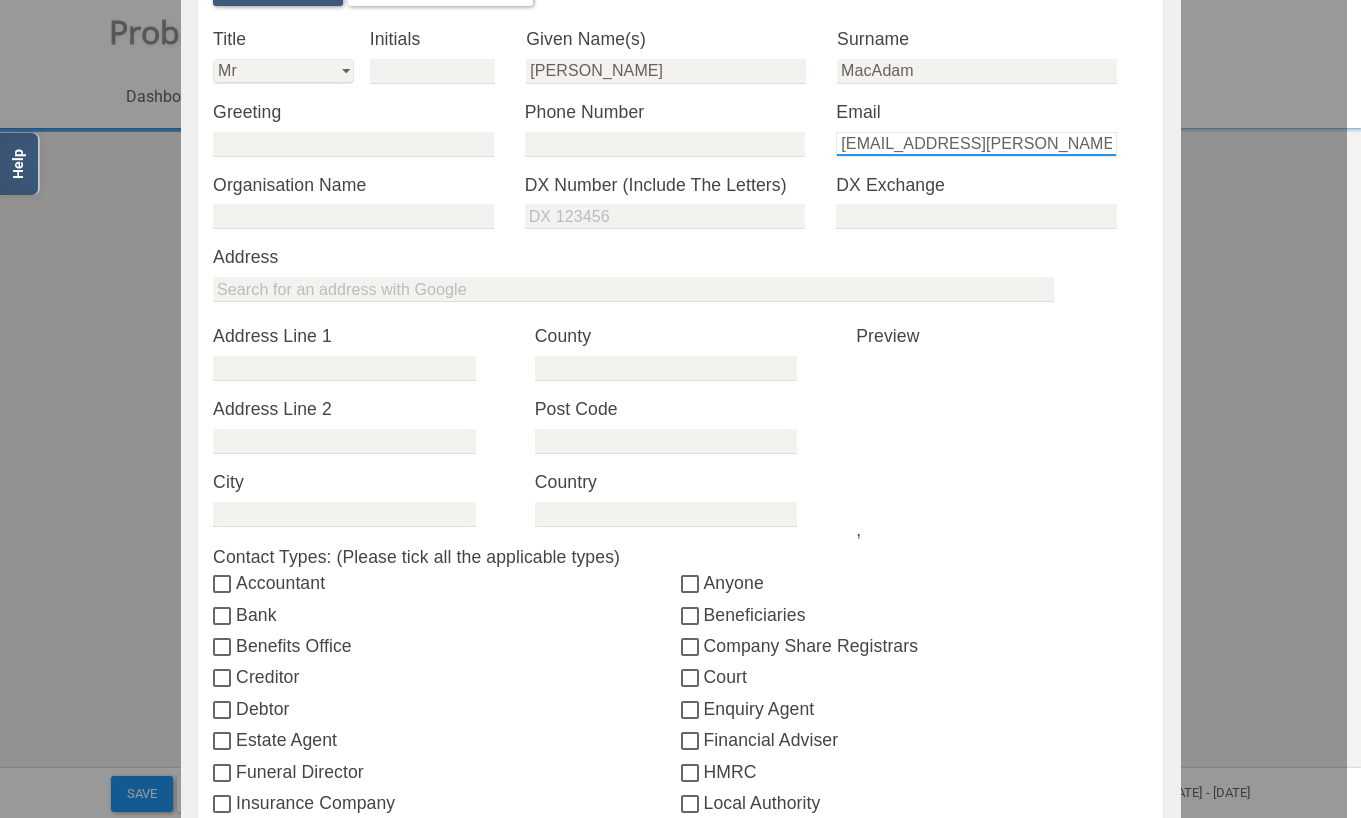 type on "[EMAIL_ADDRESS][PERSON_NAME][DOMAIN_NAME]" 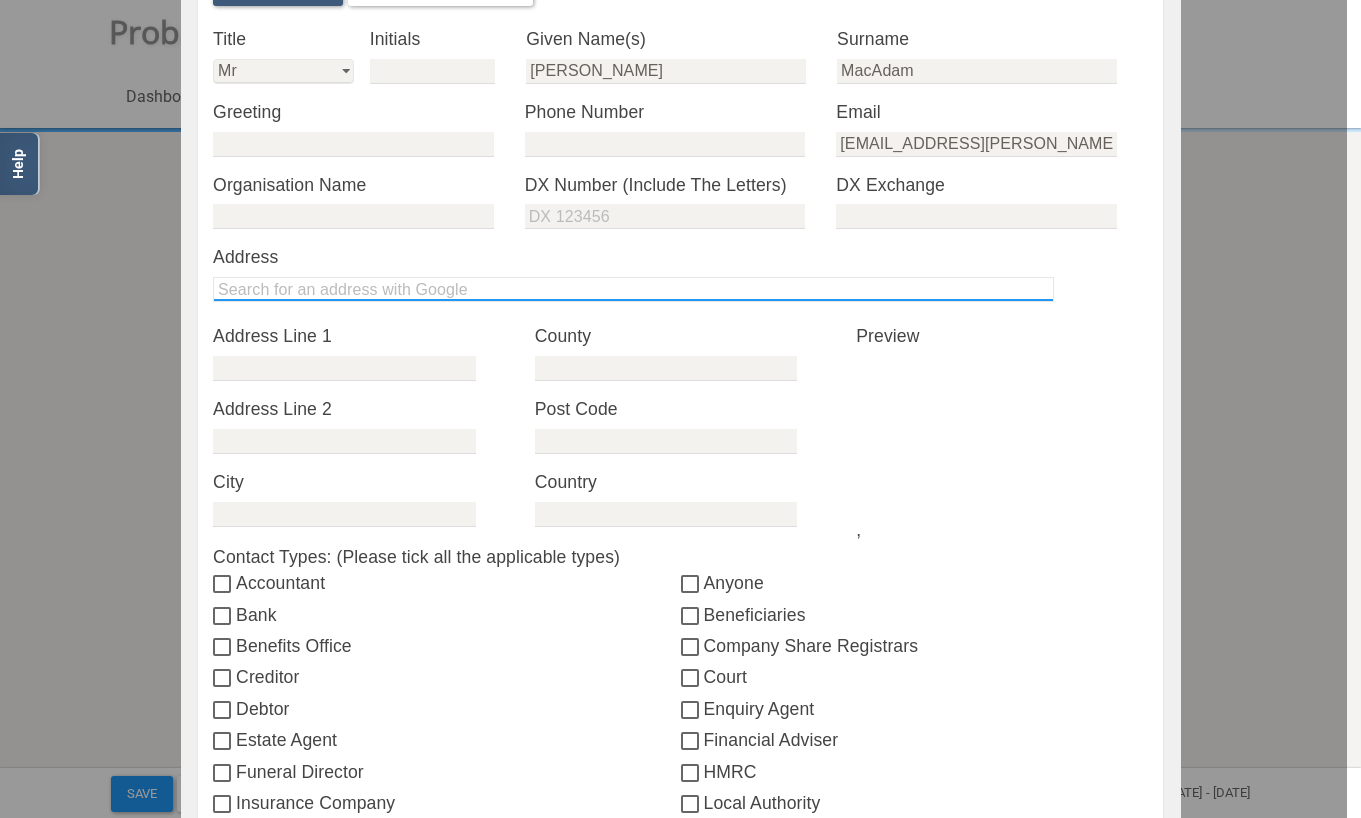 click at bounding box center (633, 289) 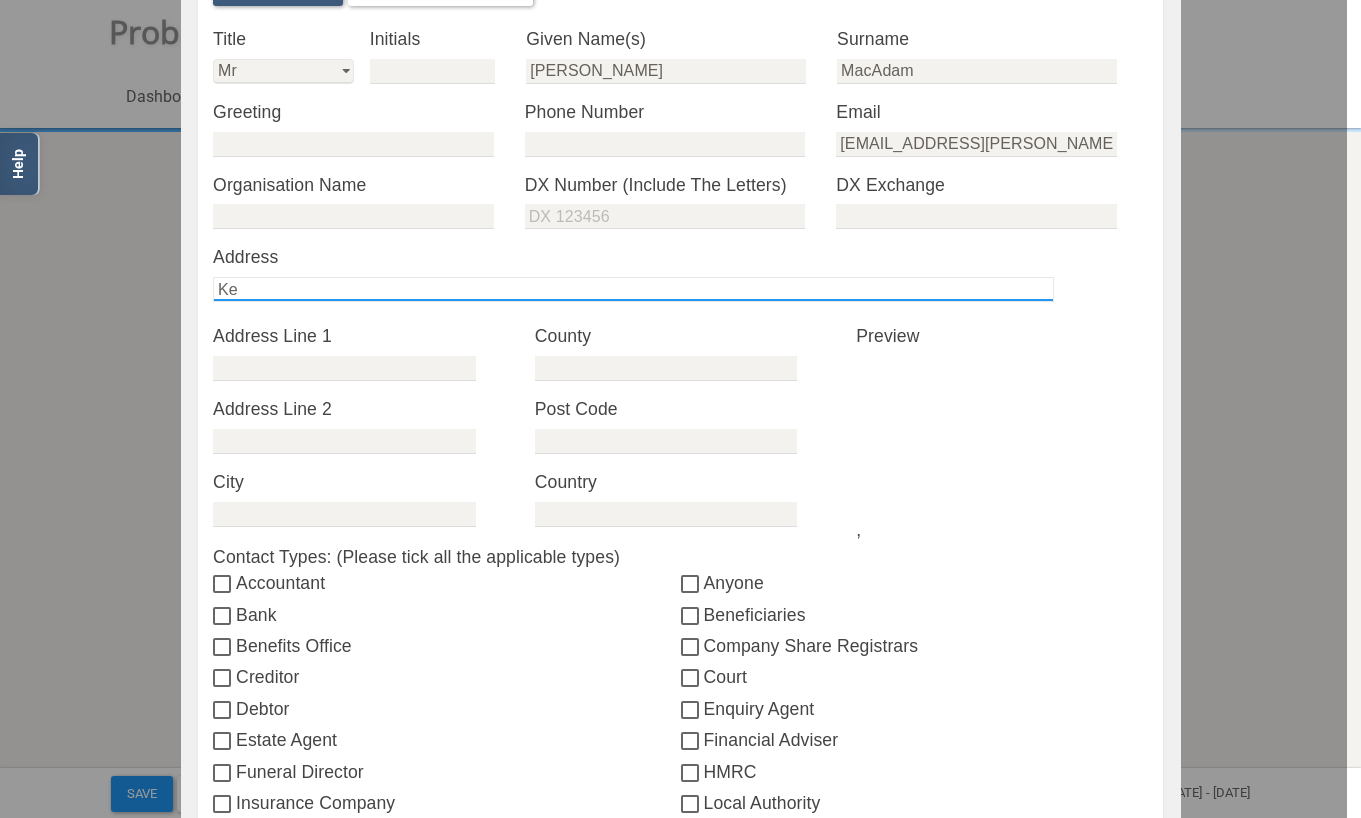type on "K" 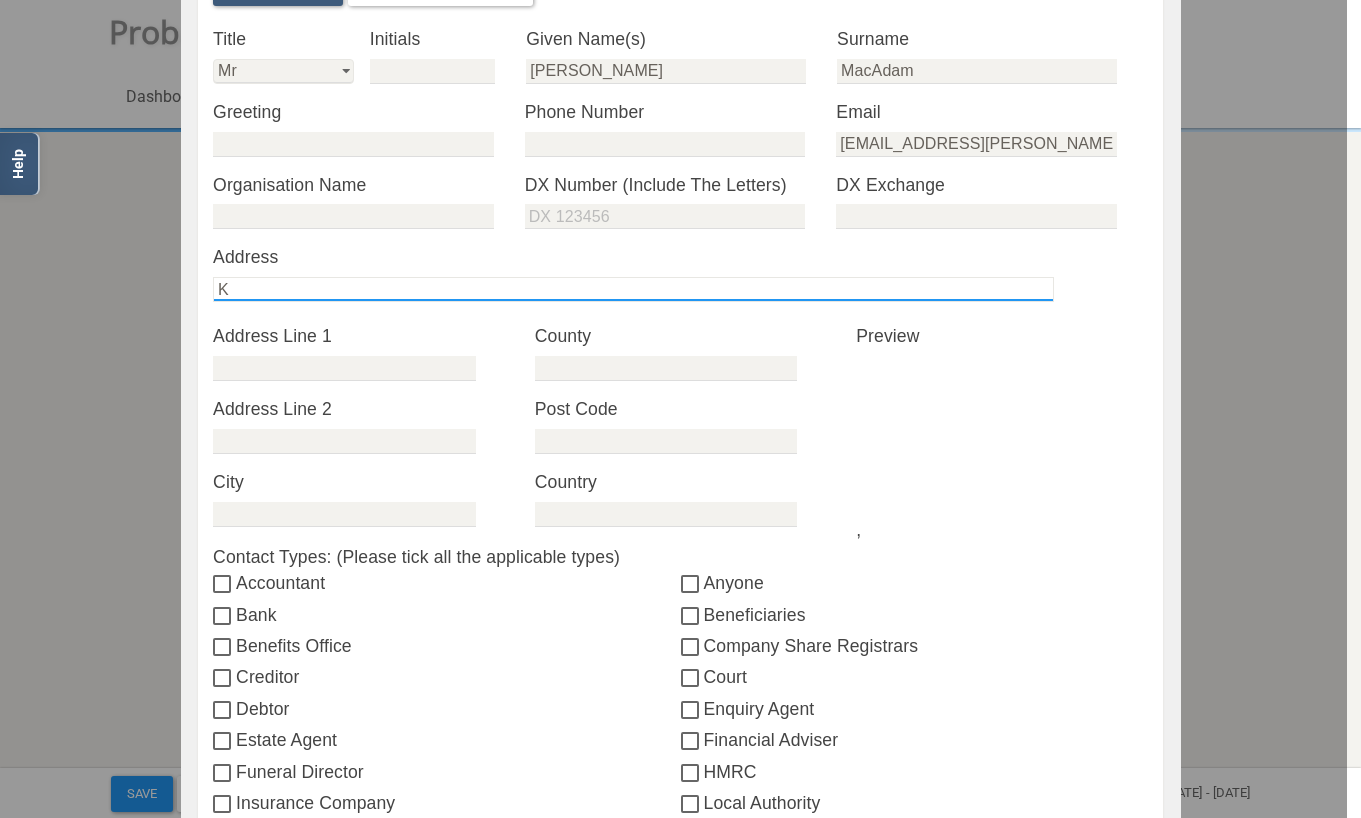 type 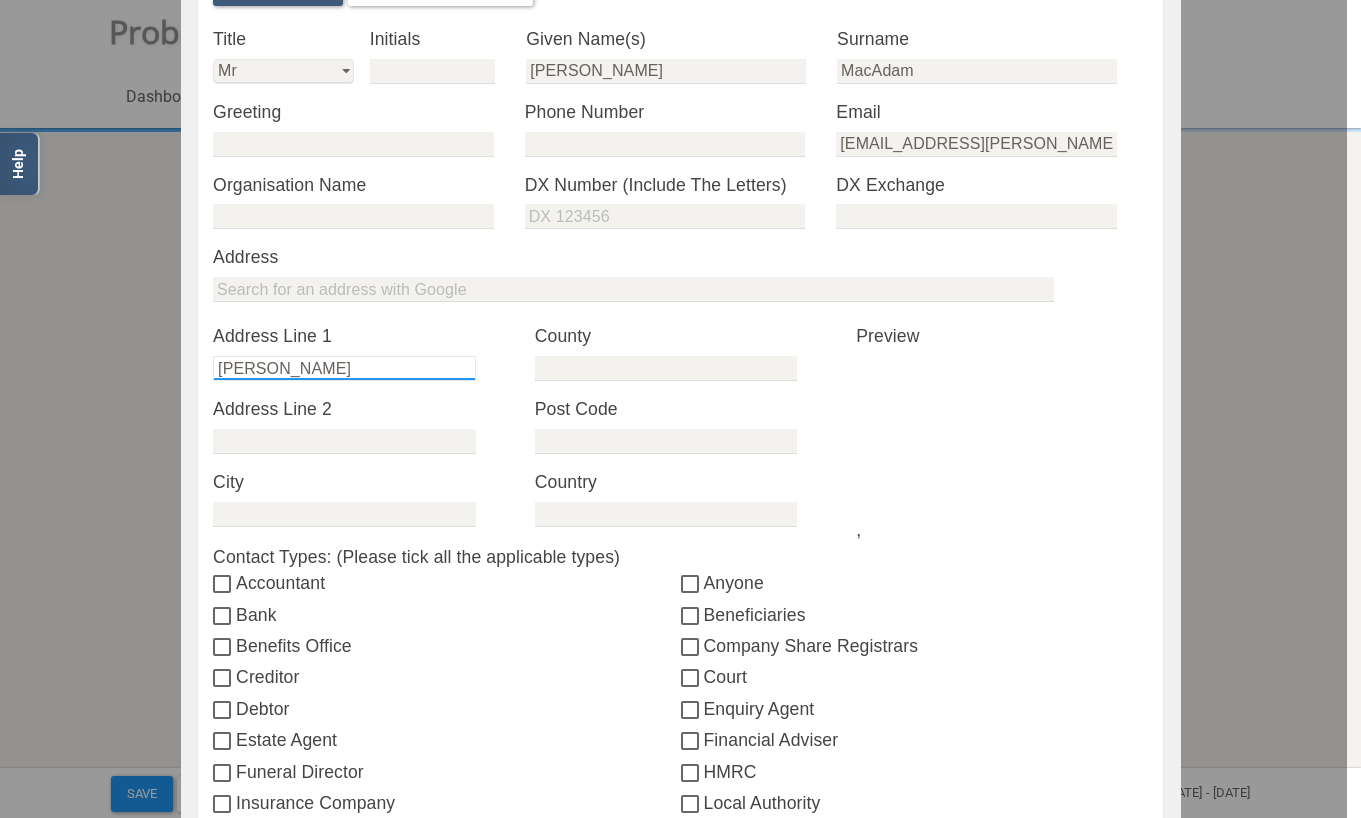 type on "[PERSON_NAME]" 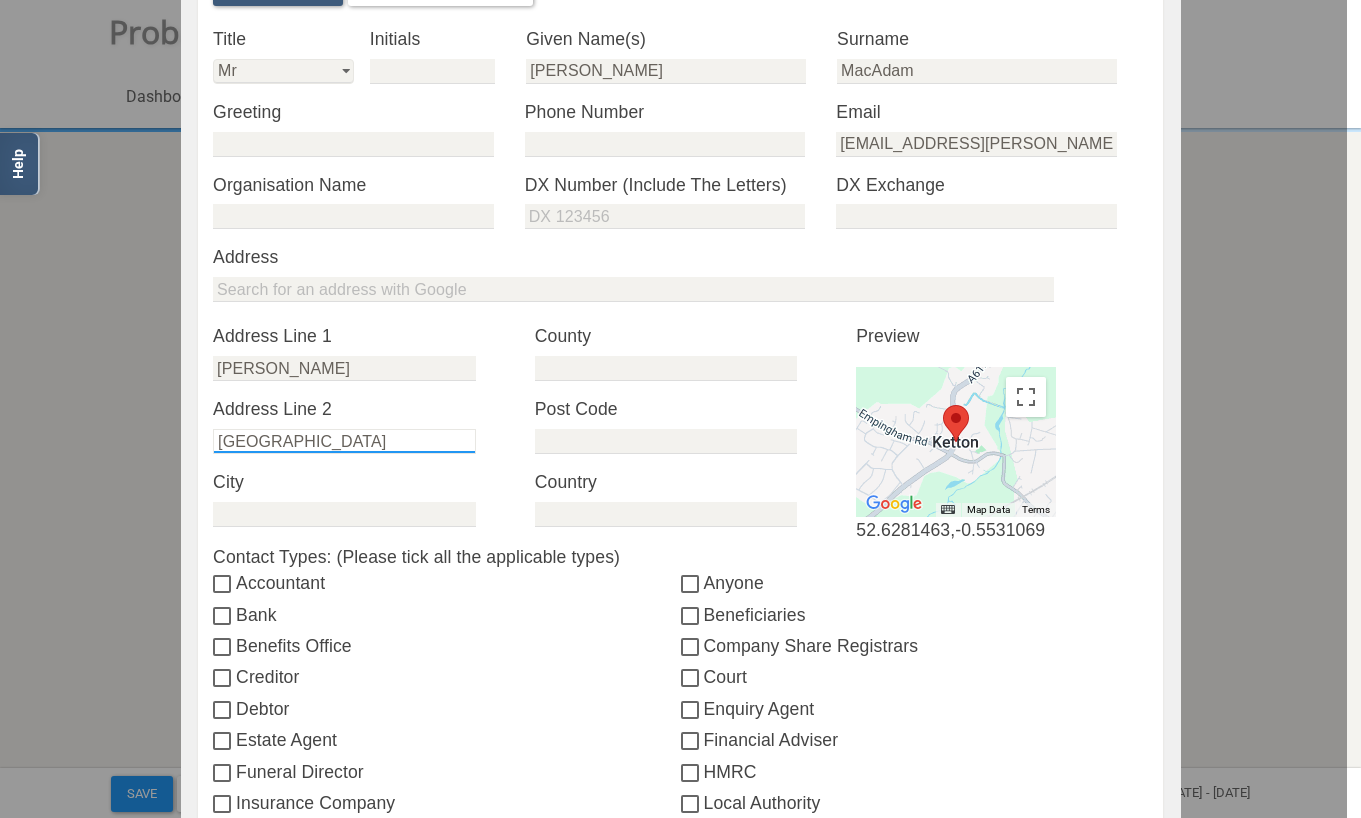 type on "[GEOGRAPHIC_DATA]" 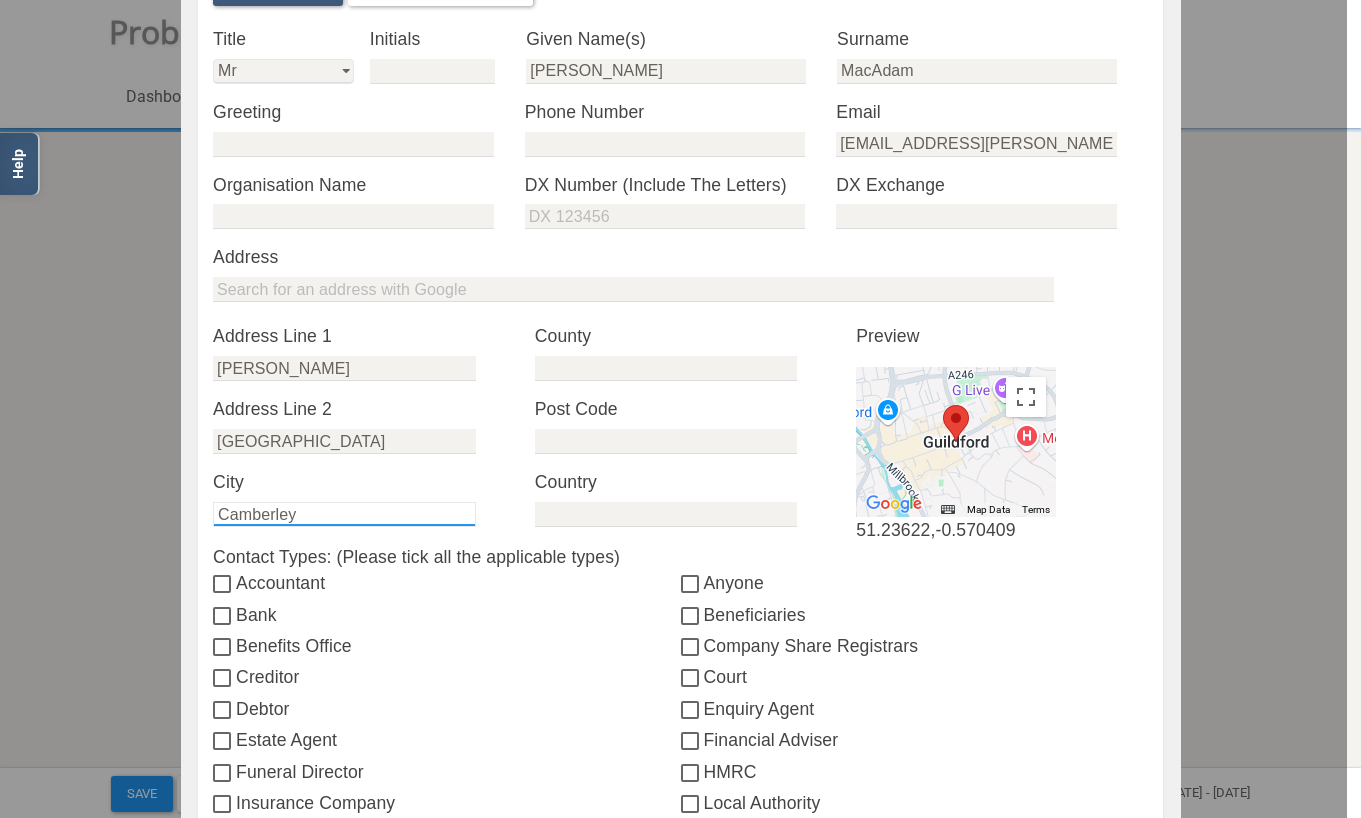 type on "Camberley" 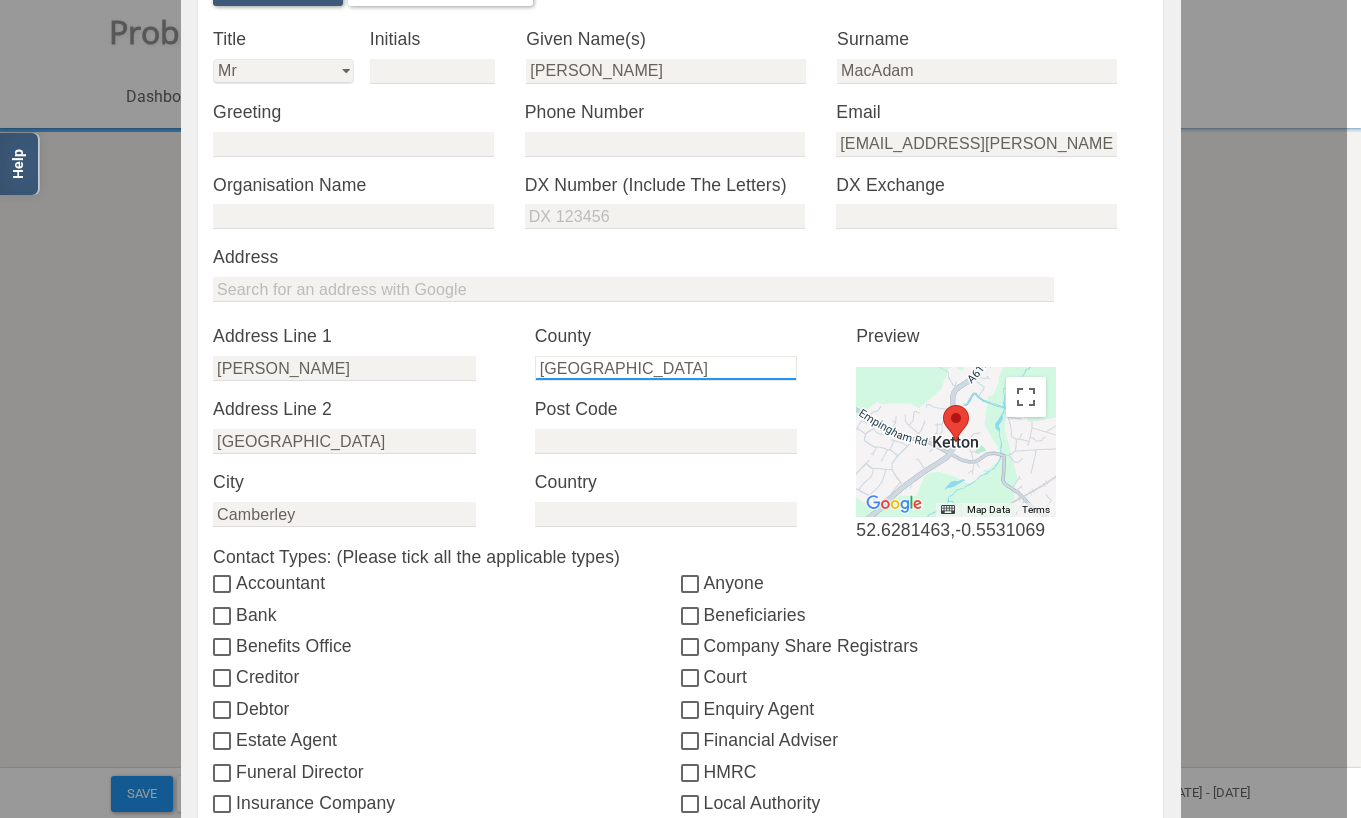 type on "[GEOGRAPHIC_DATA]" 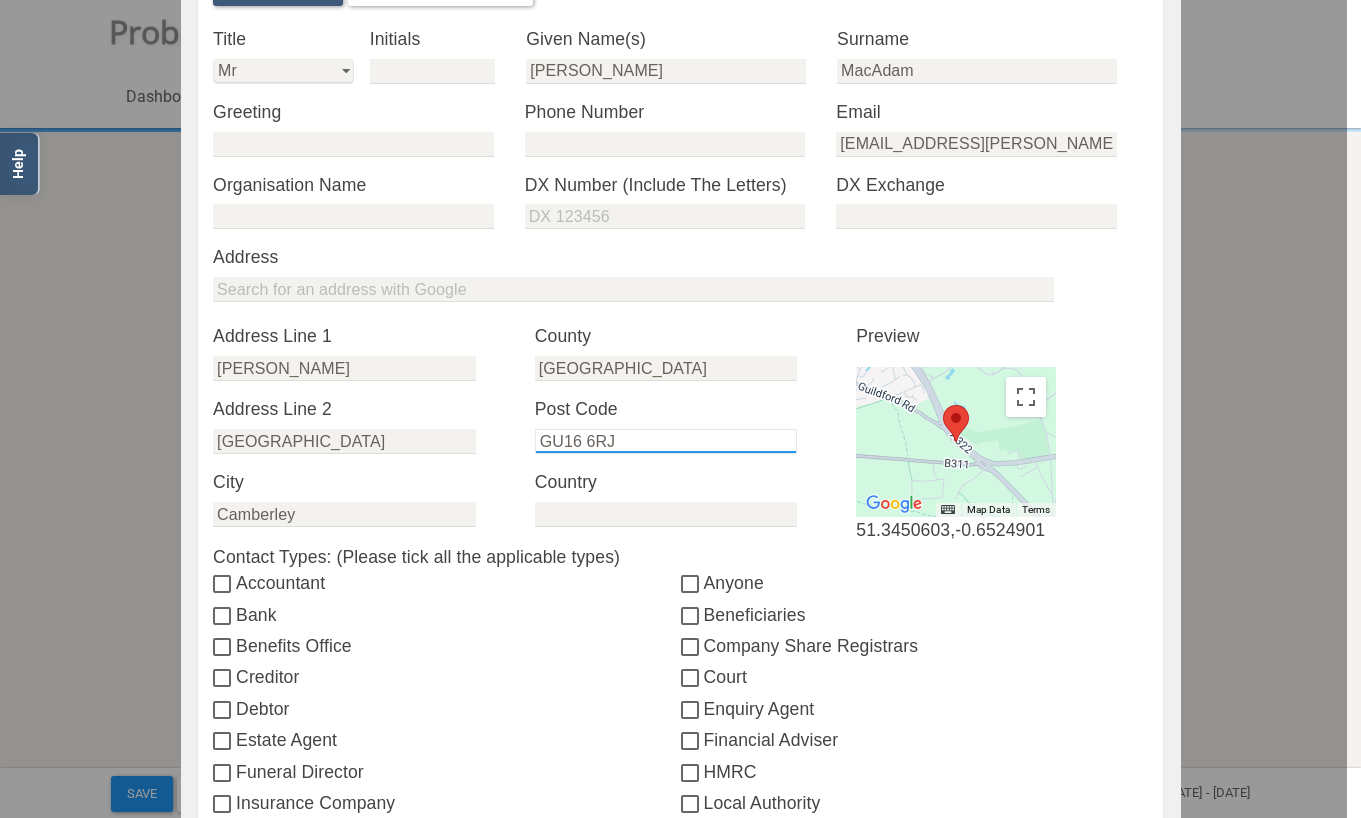 type on "GU16 6RJ" 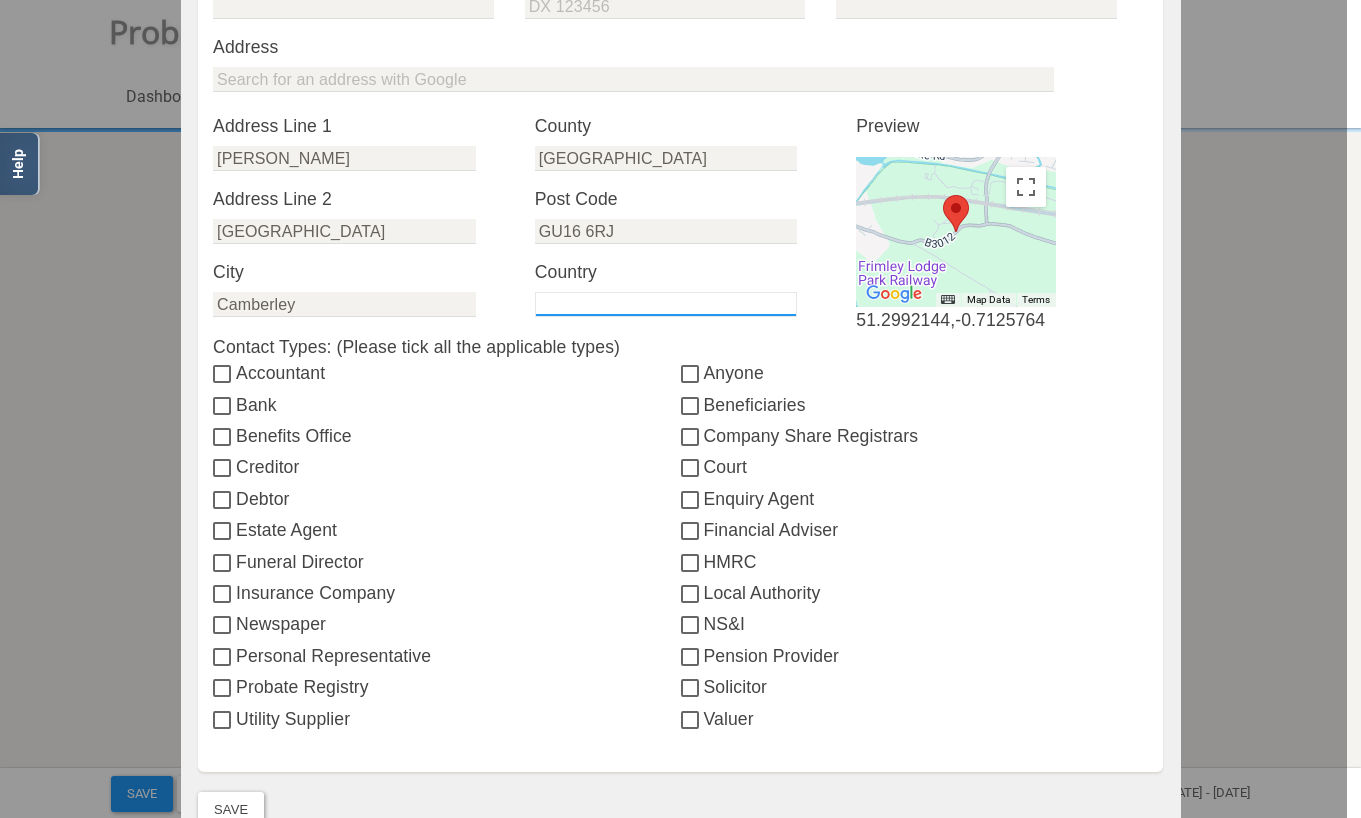 scroll, scrollTop: 517, scrollLeft: 0, axis: vertical 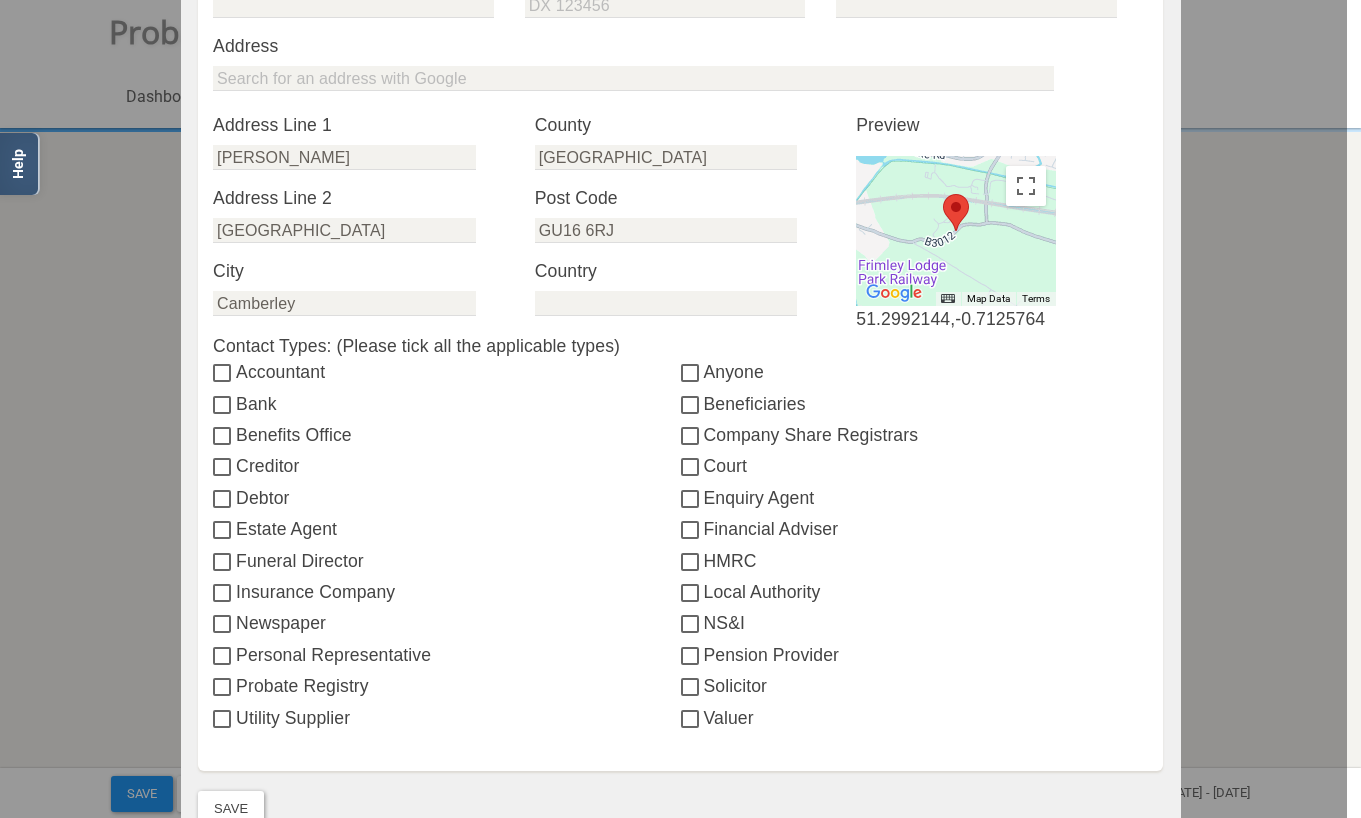 click on "Probate Registry" at bounding box center [446, 686] 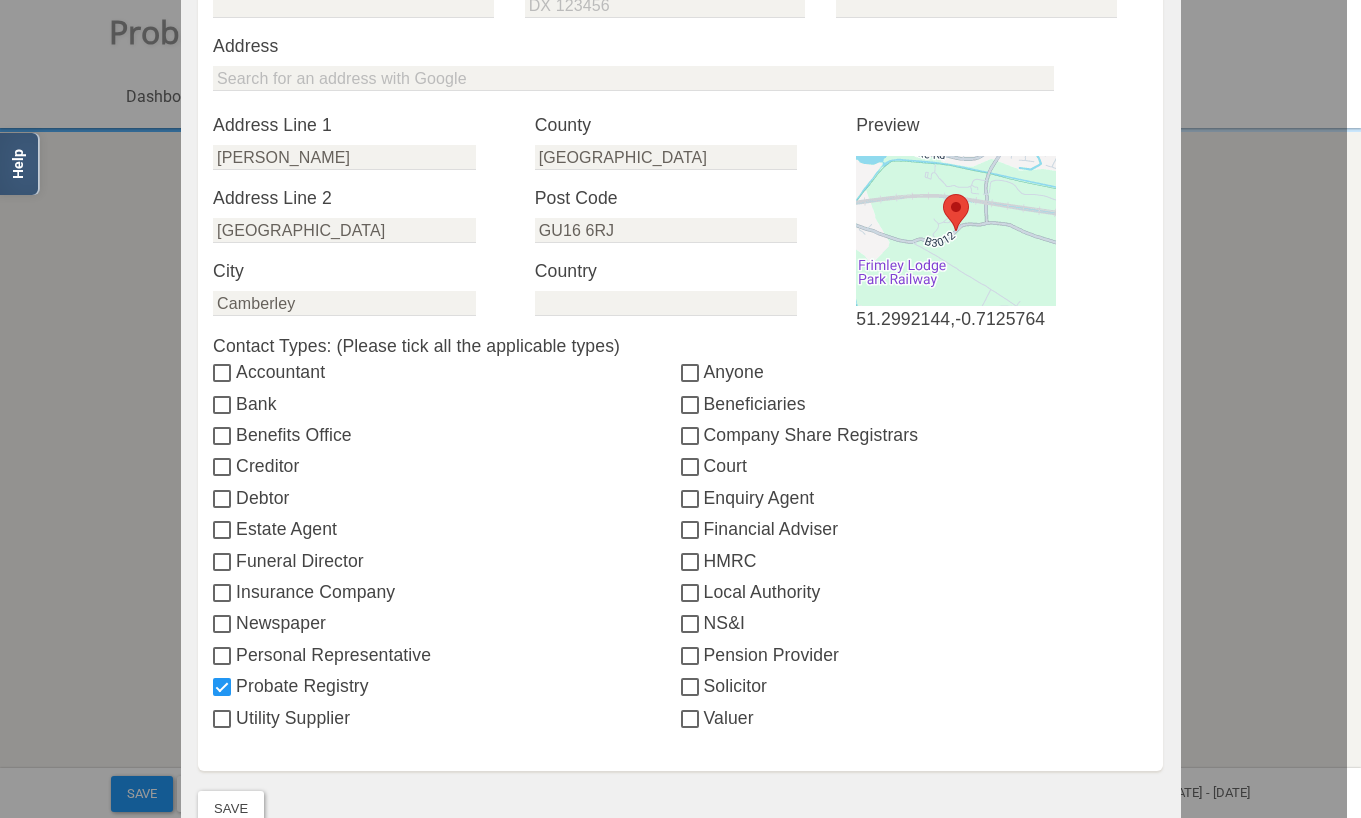 scroll, scrollTop: 703, scrollLeft: 0, axis: vertical 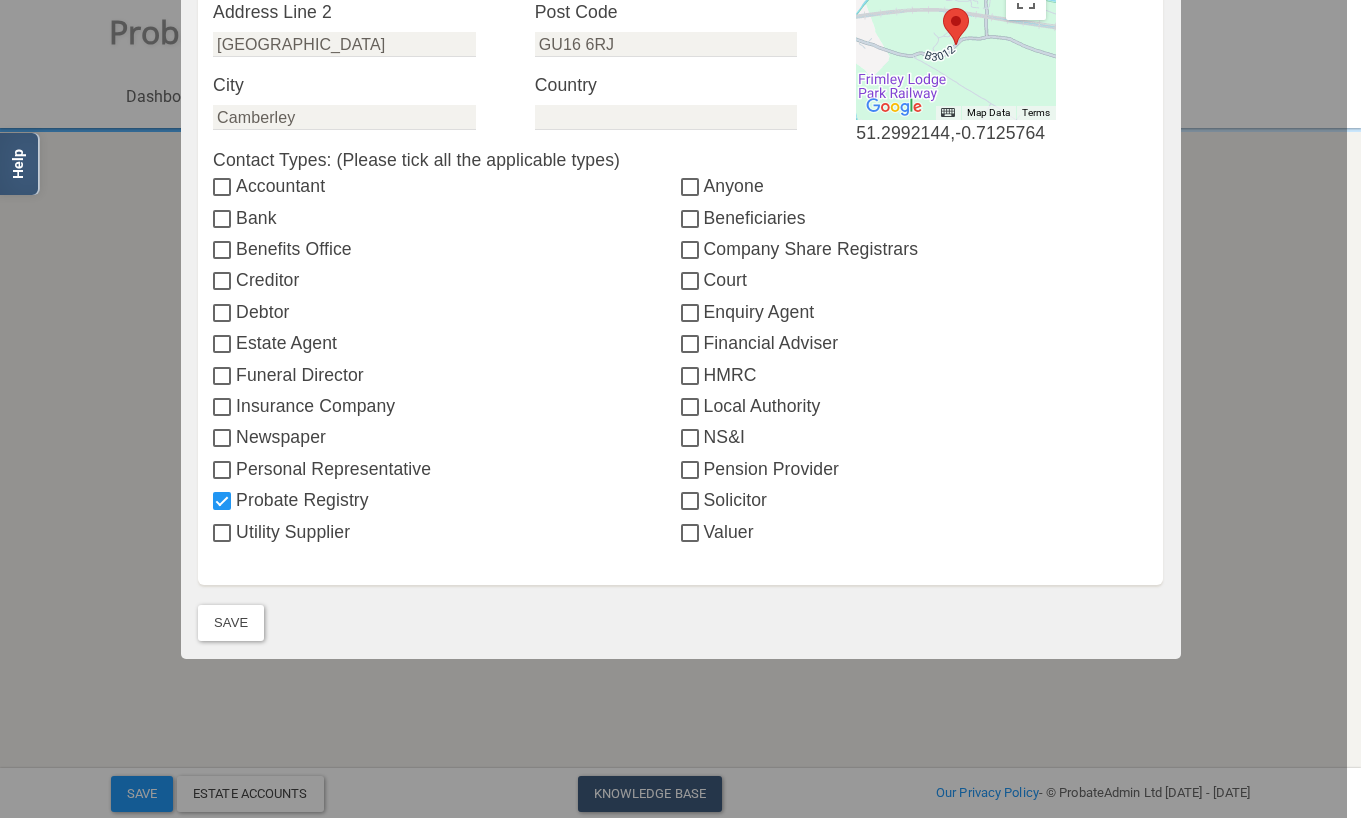click on "Probate Registry" at bounding box center [446, 500] 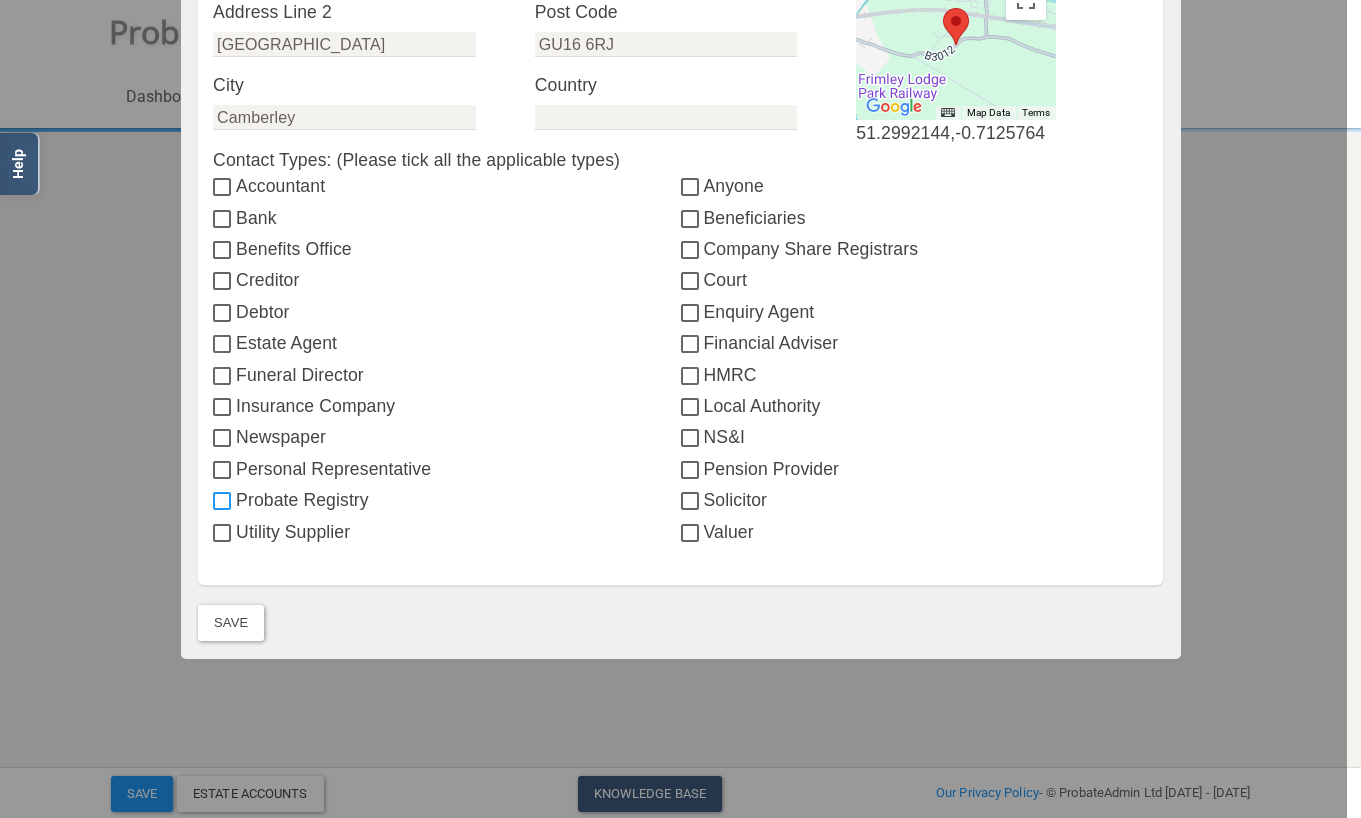checkbox on "false" 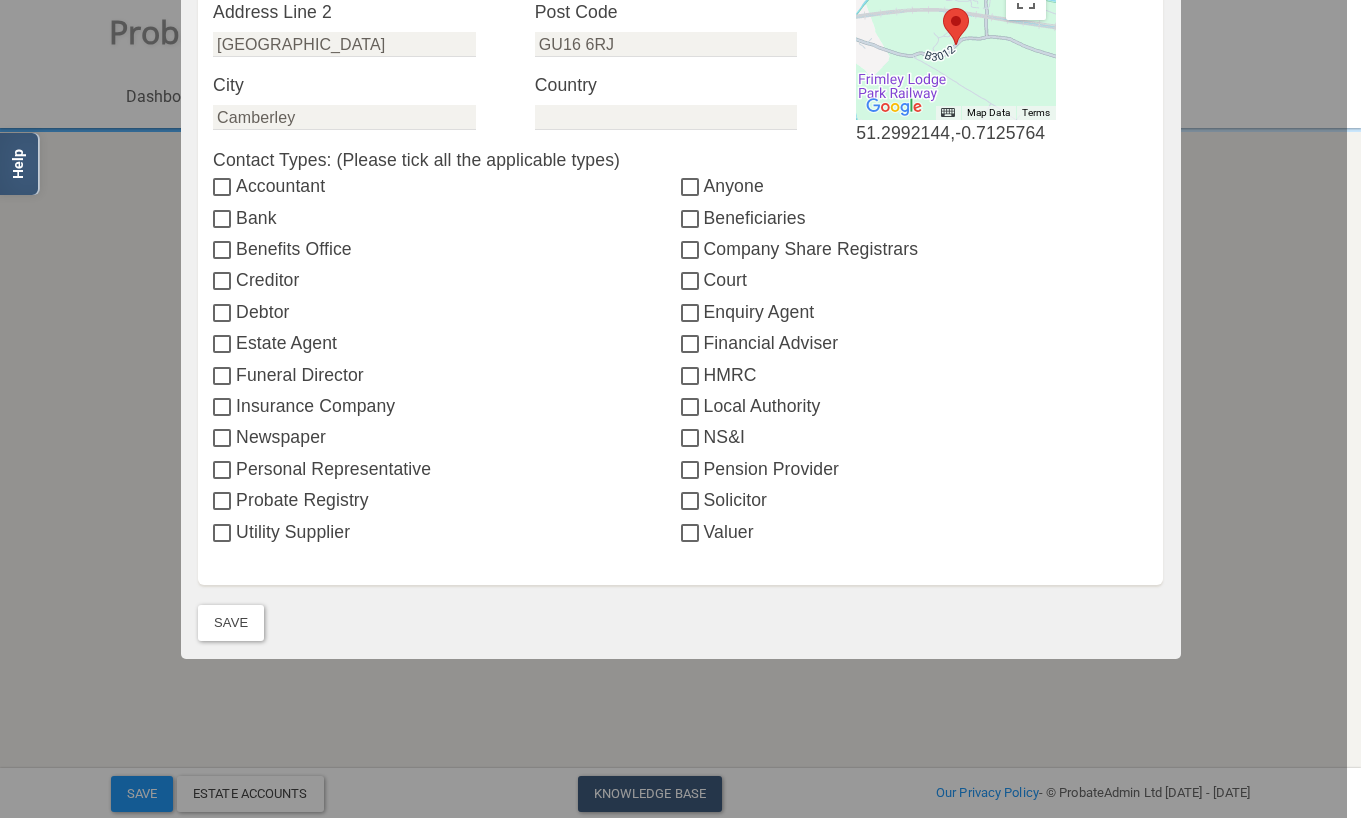 click on "Personal Representative" at bounding box center [446, 469] 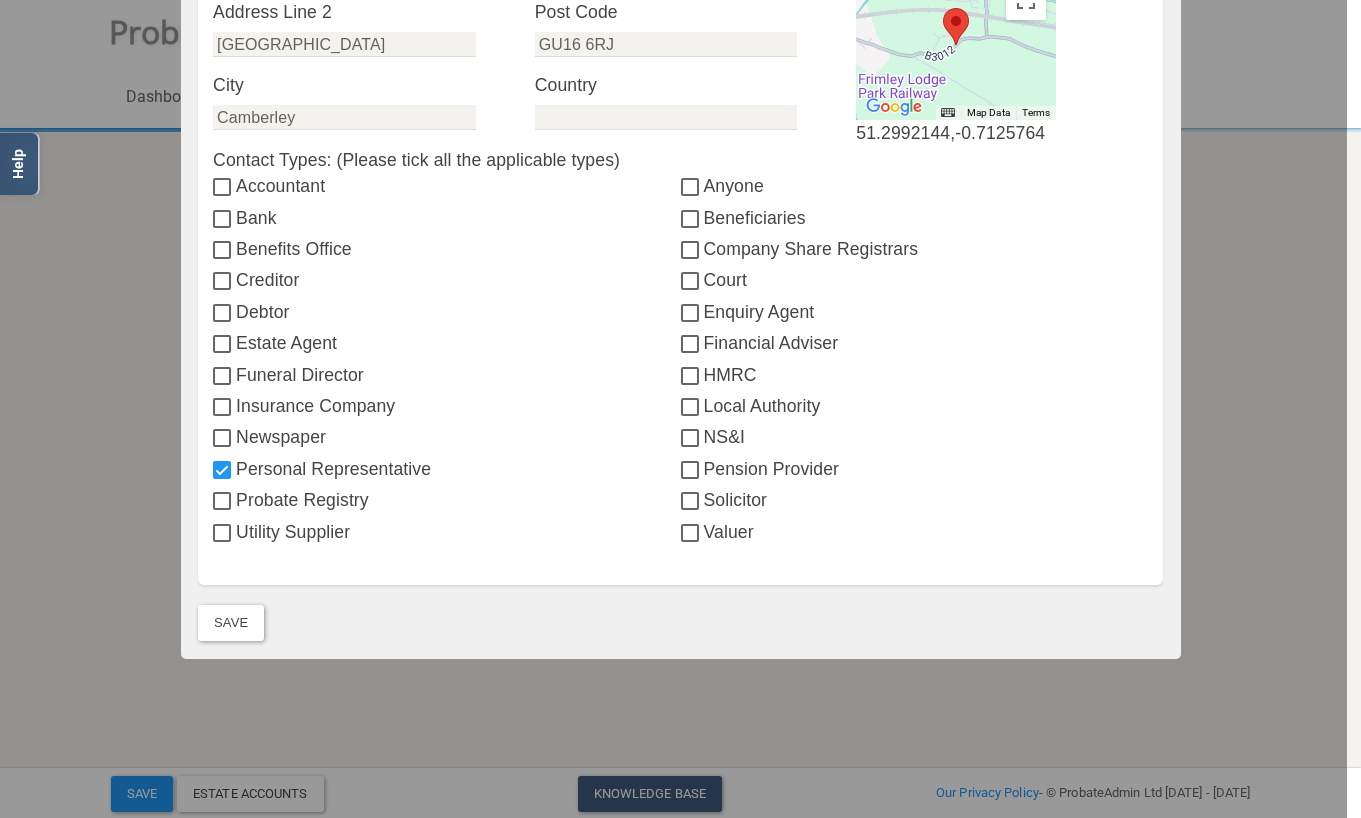 checkbox on "true" 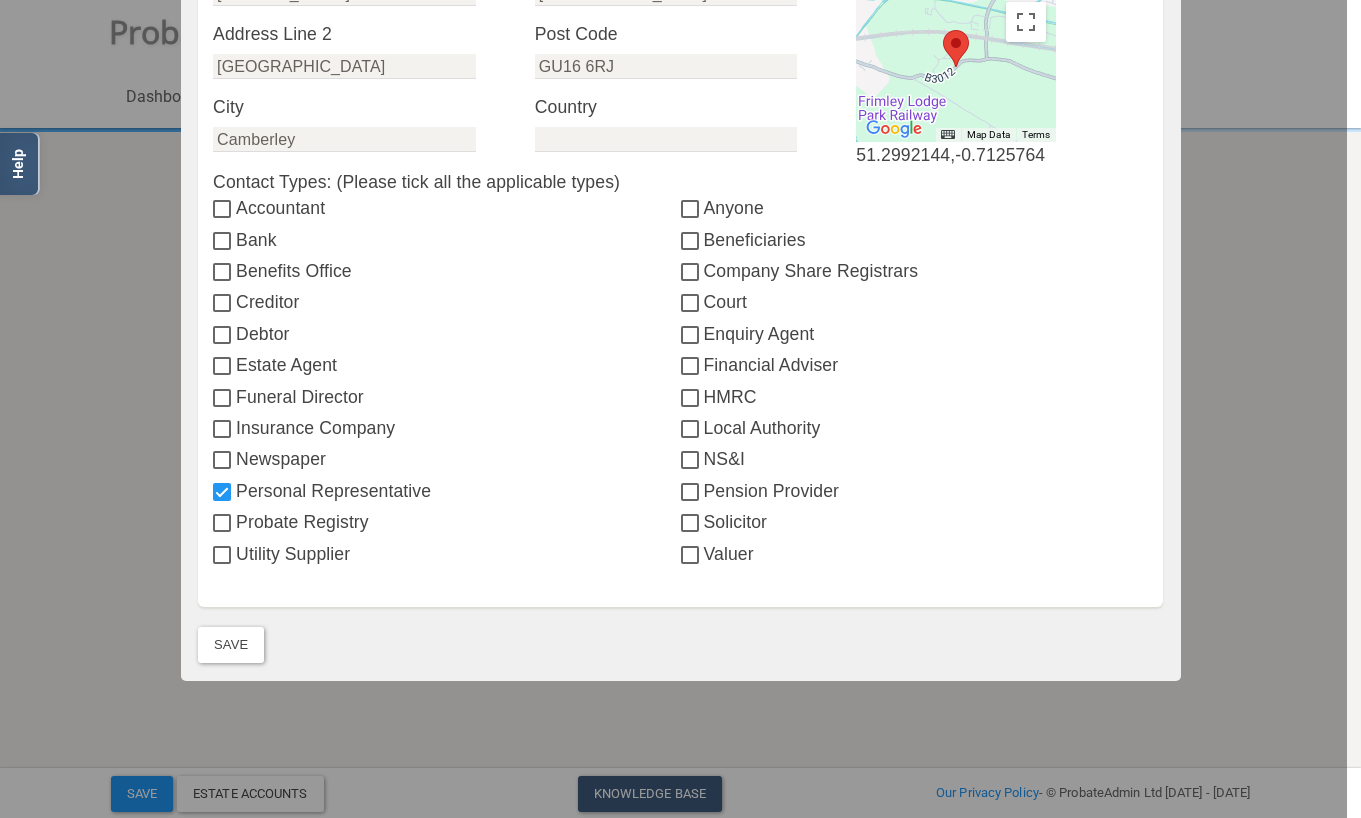 scroll, scrollTop: 687, scrollLeft: 0, axis: vertical 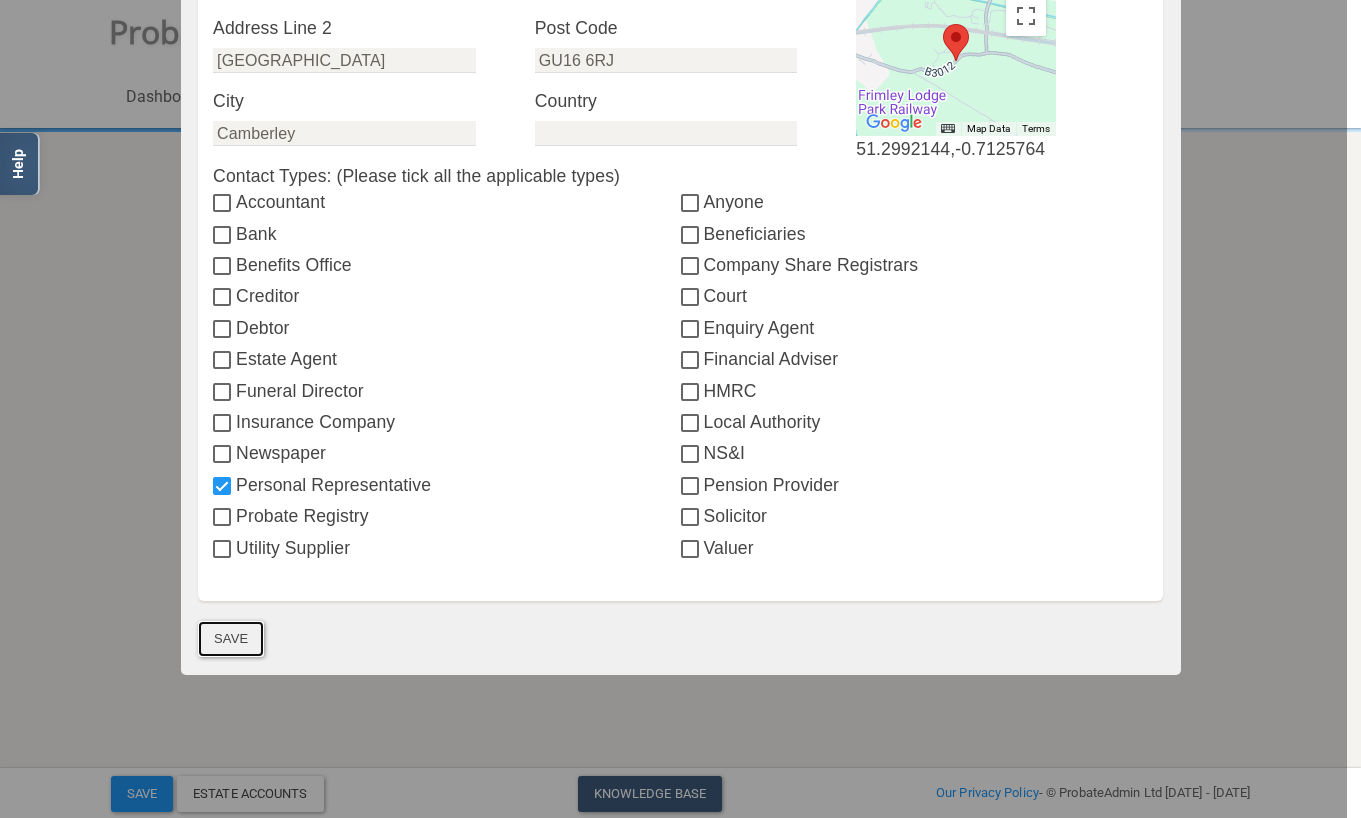 click on "Save" at bounding box center (231, 639) 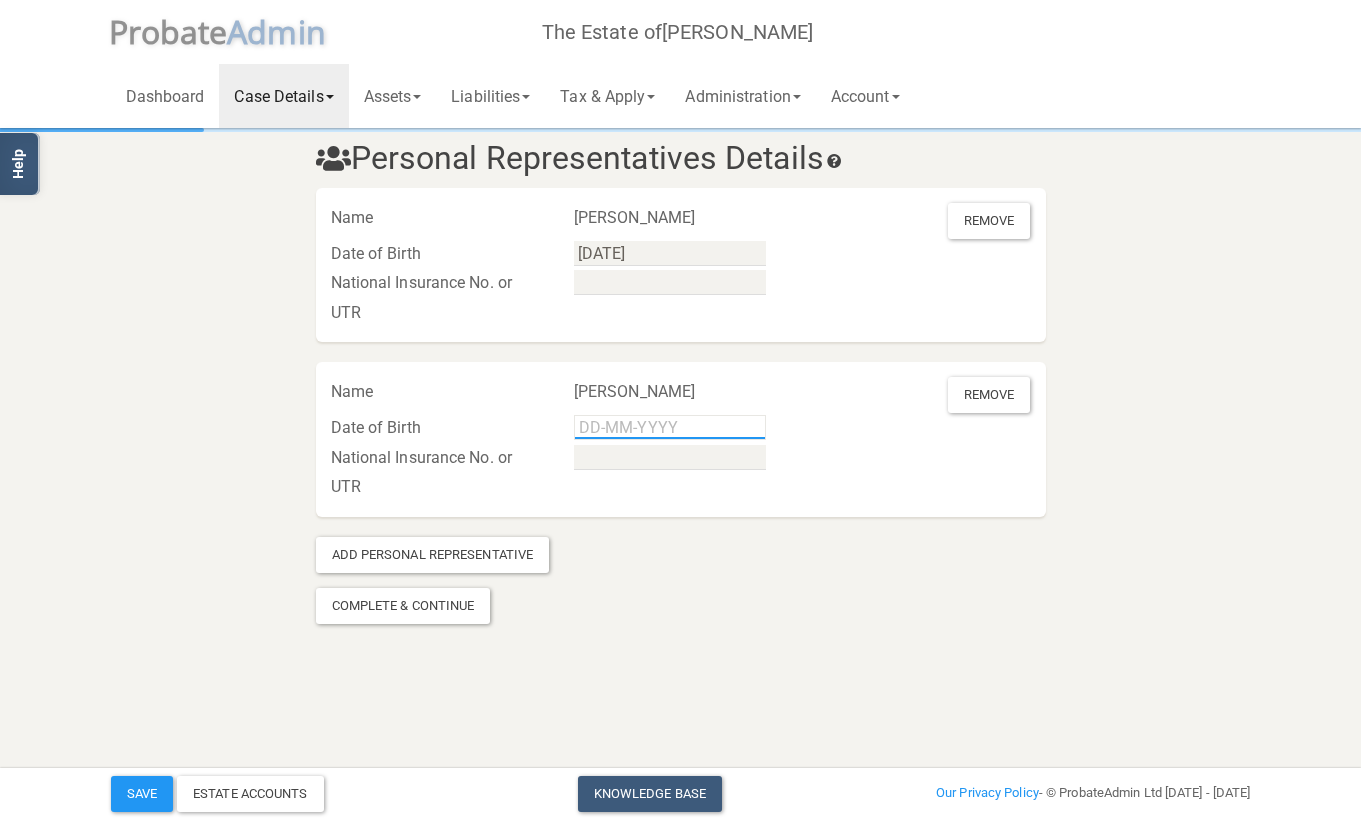 click at bounding box center [670, 427] 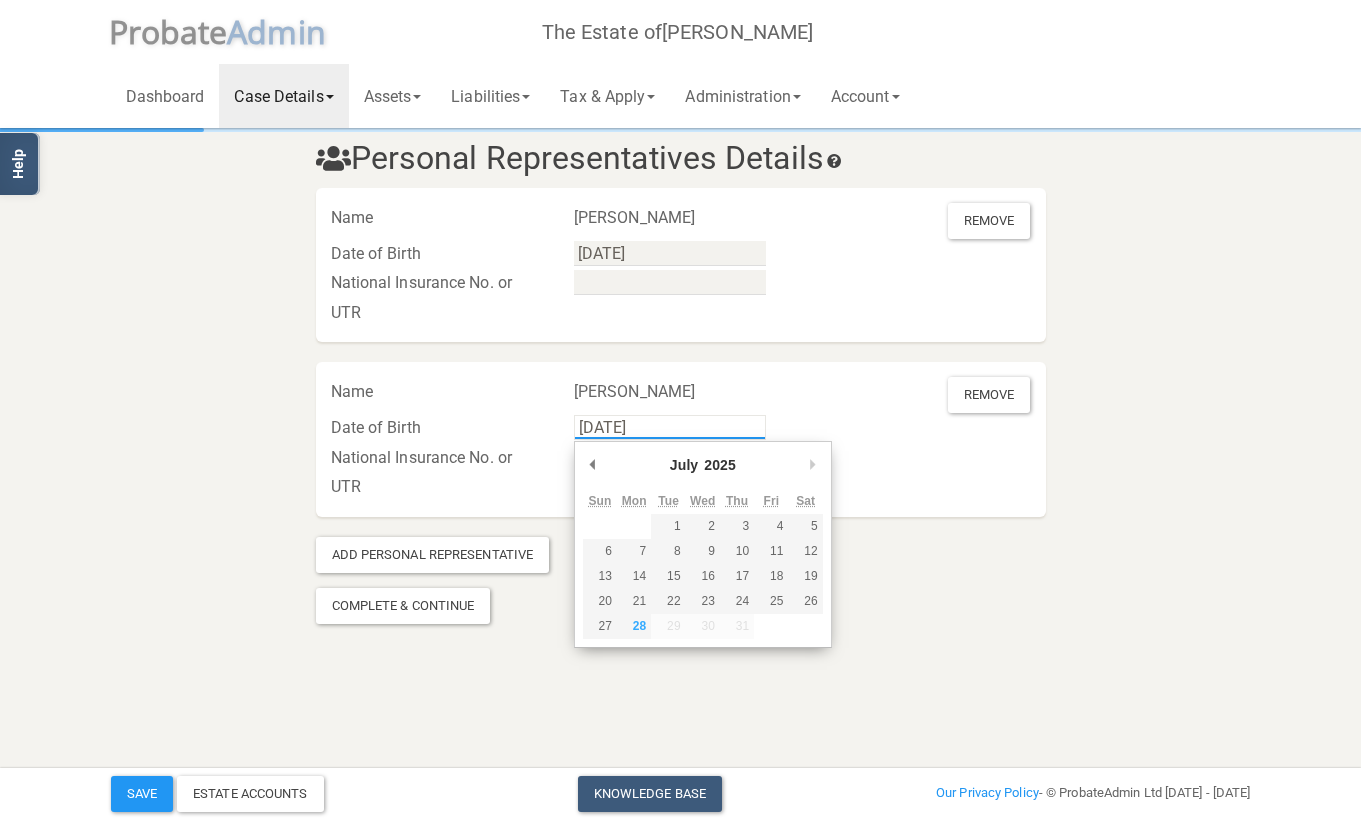 type on "[DATE]" 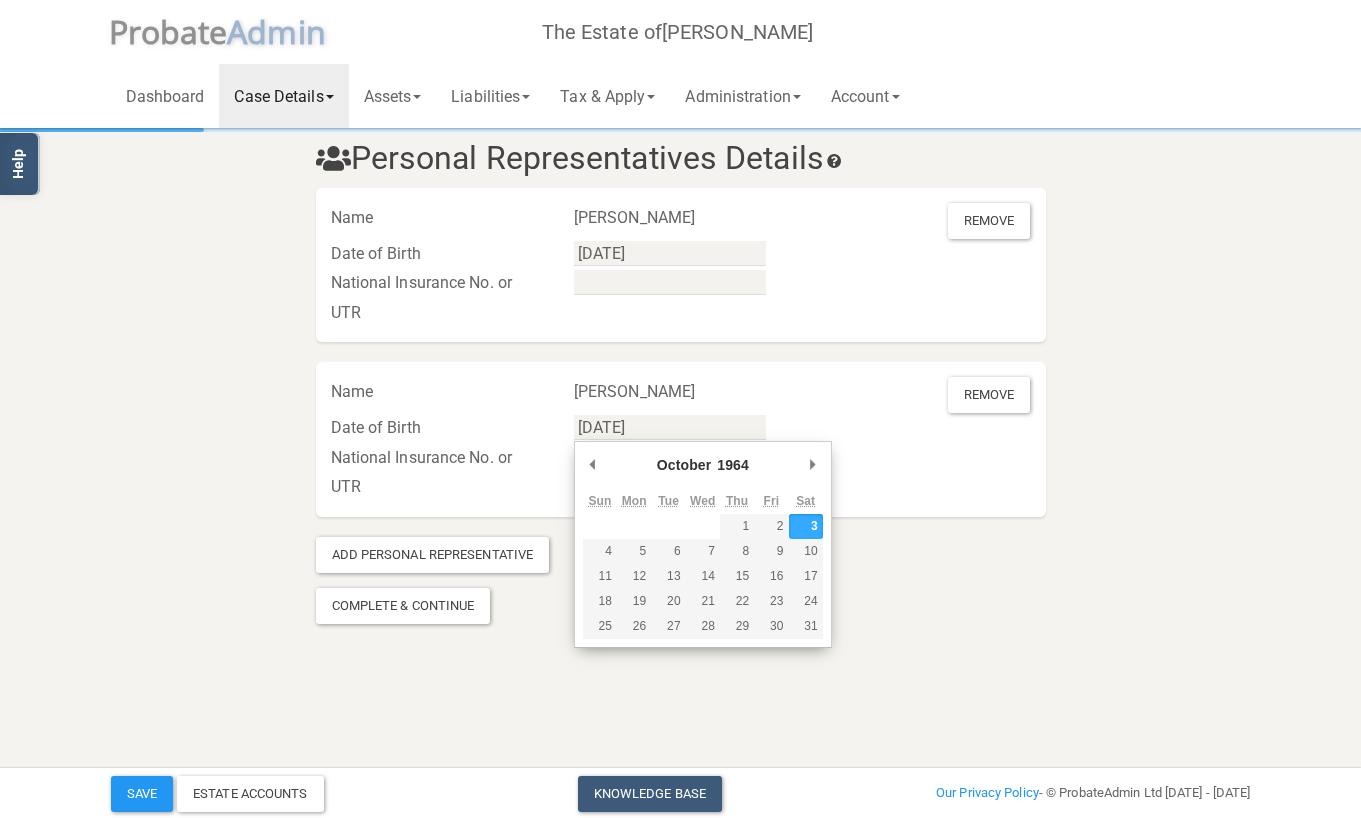click on "Personal Representatives Details
Name
[PERSON_NAME]
Remove
Date of Birth
[DATE]
National Insurance No. or UTR
Name
[PERSON_NAME]
Remove
Date of Birth
[DATE]
National Insurance No. or UTR
Add Personal Representative
Complete & Continue" at bounding box center [680, 349] 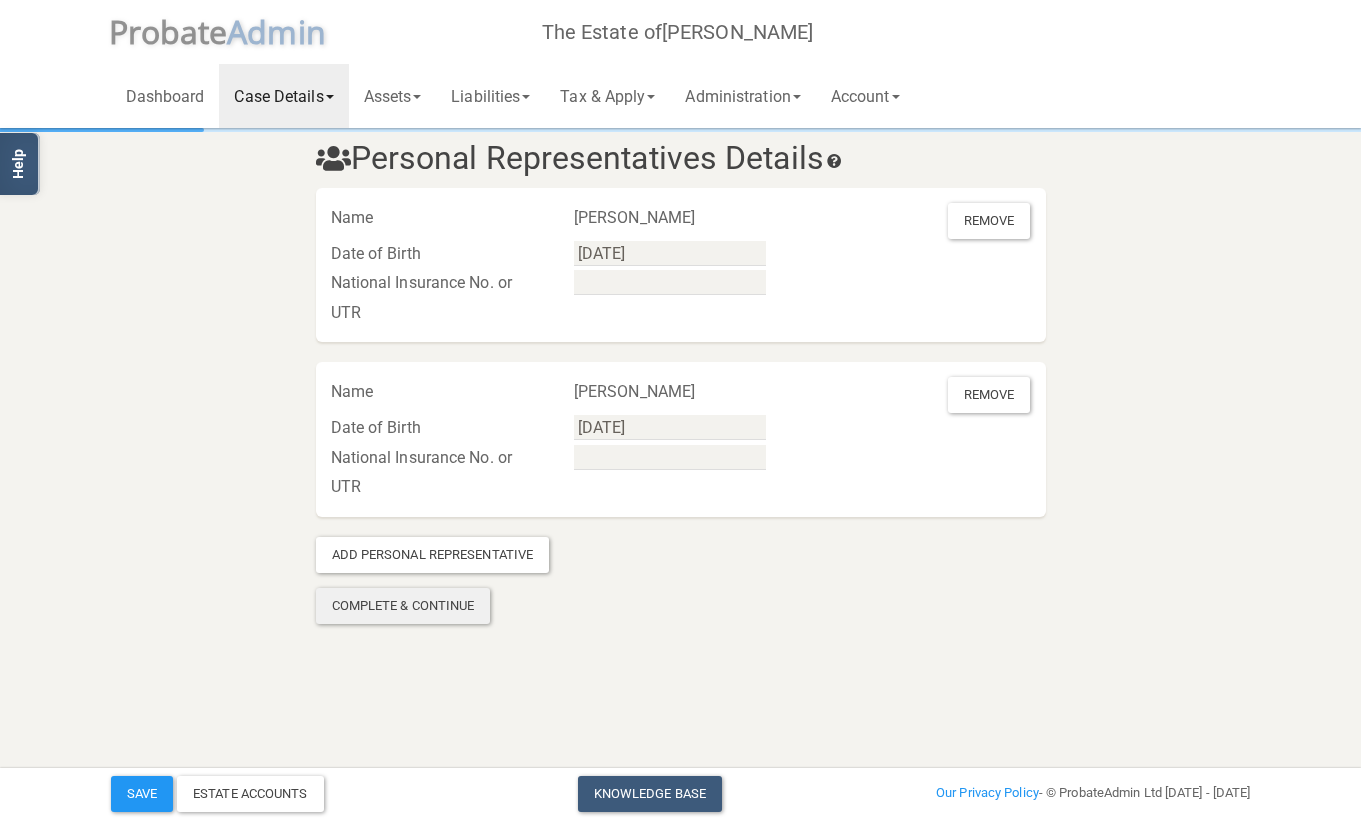 click on "Complete & Continue" at bounding box center (403, 606) 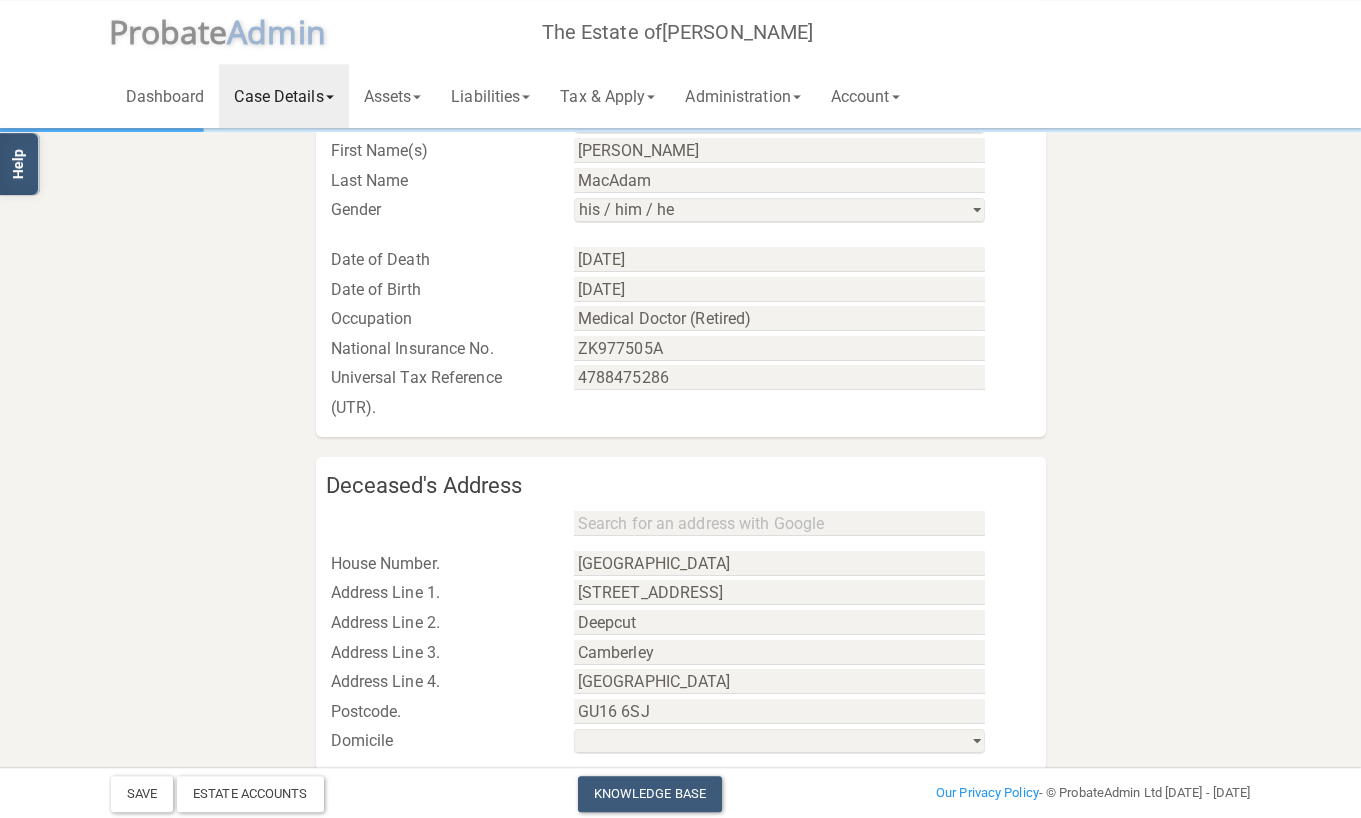 scroll, scrollTop: 981, scrollLeft: 0, axis: vertical 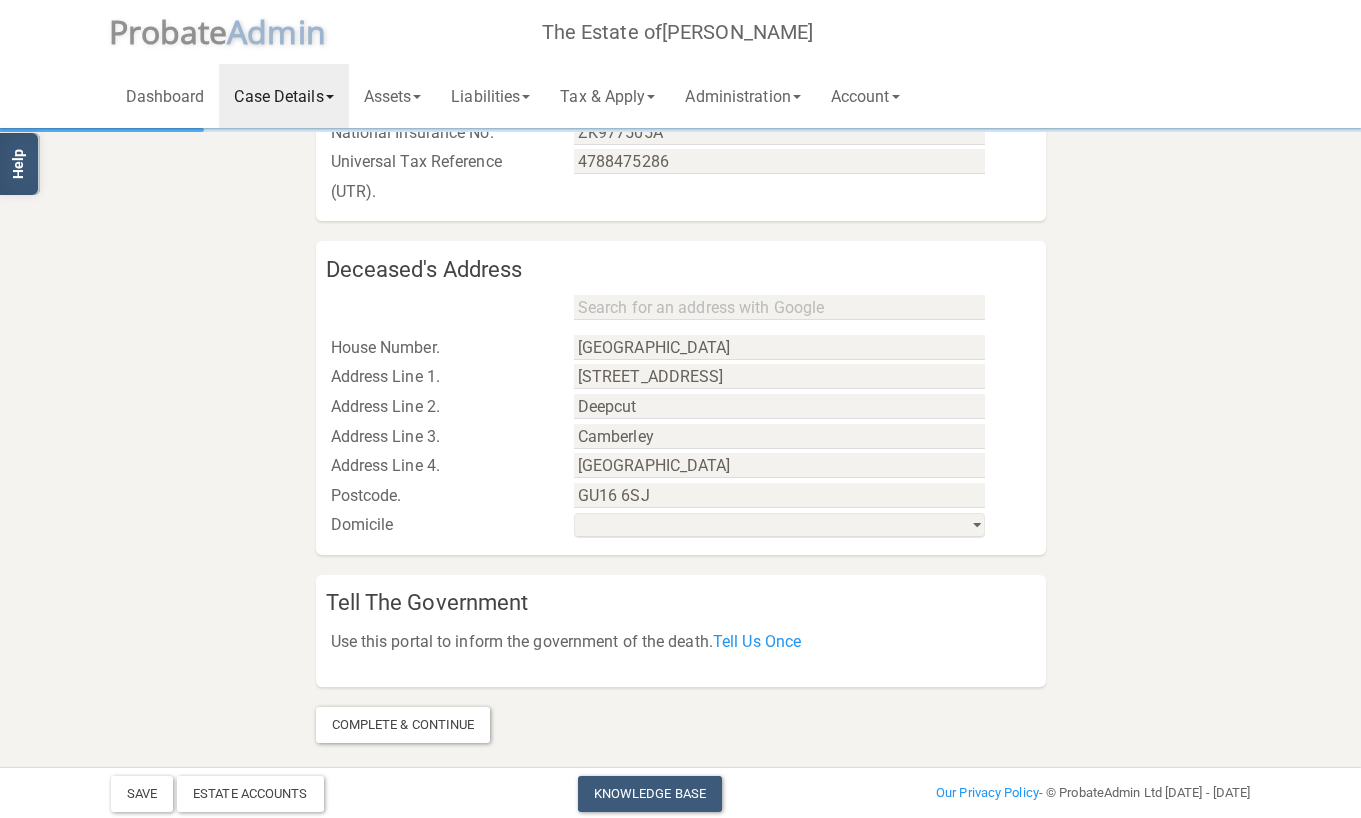 click on "Case Details" at bounding box center (283, 96) 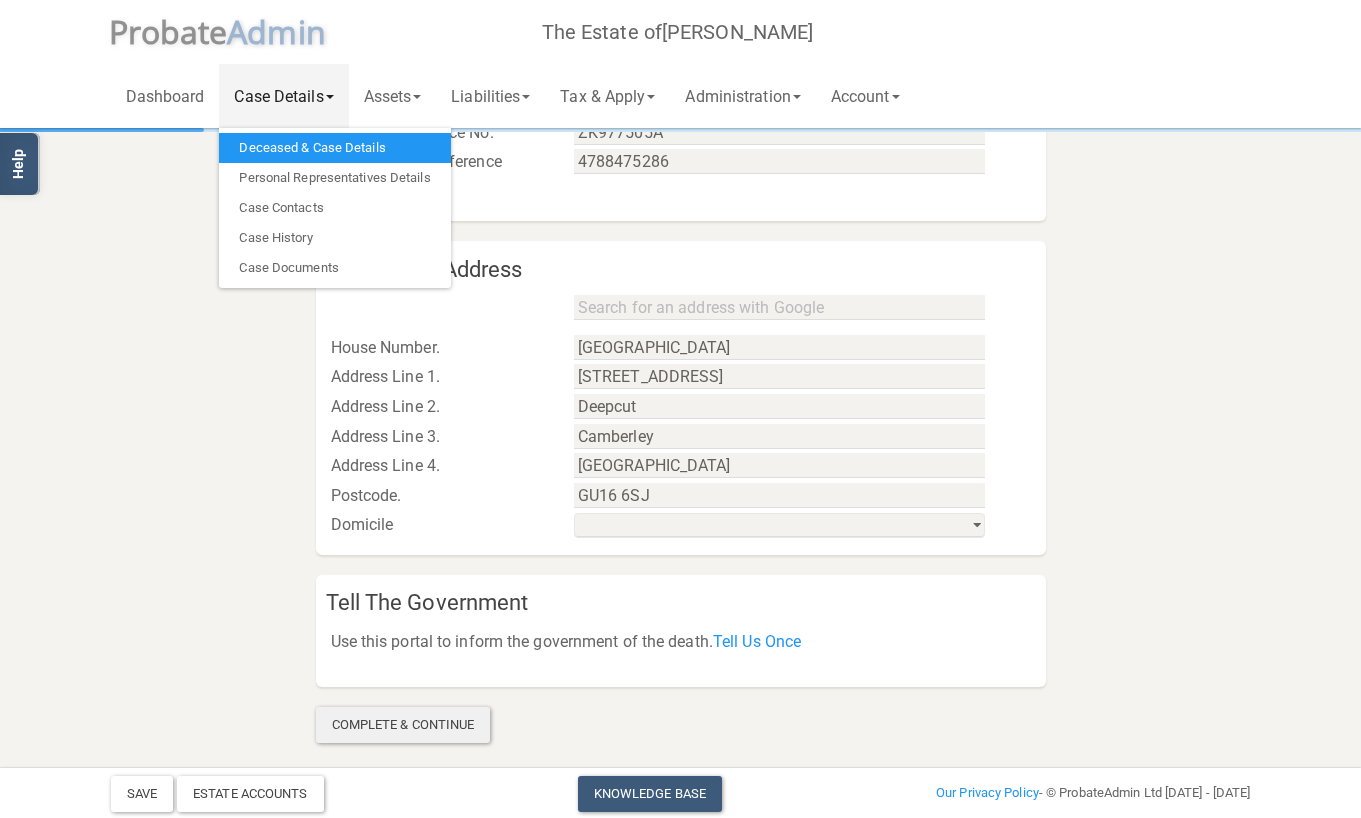click on "Complete & Continue" at bounding box center (403, 725) 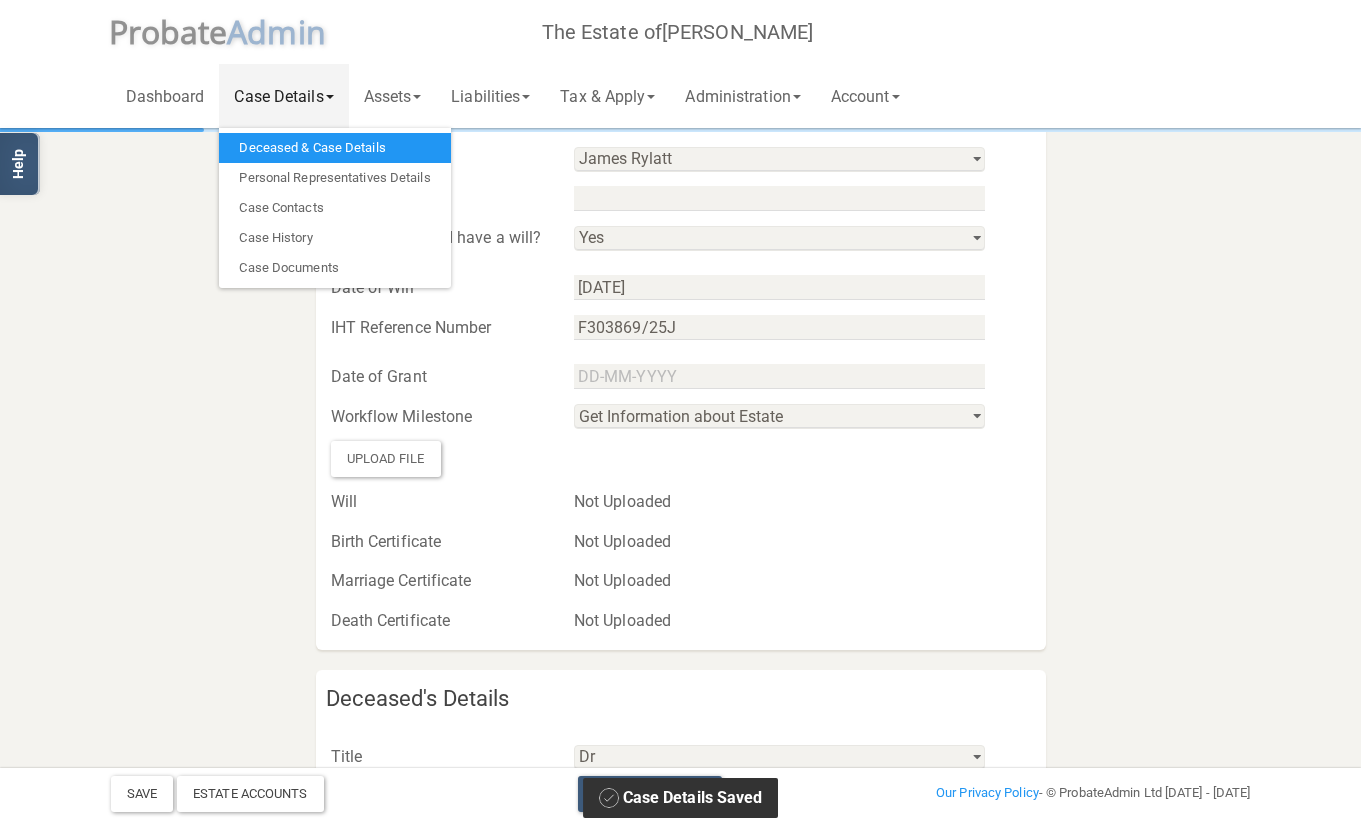 scroll, scrollTop: 0, scrollLeft: 0, axis: both 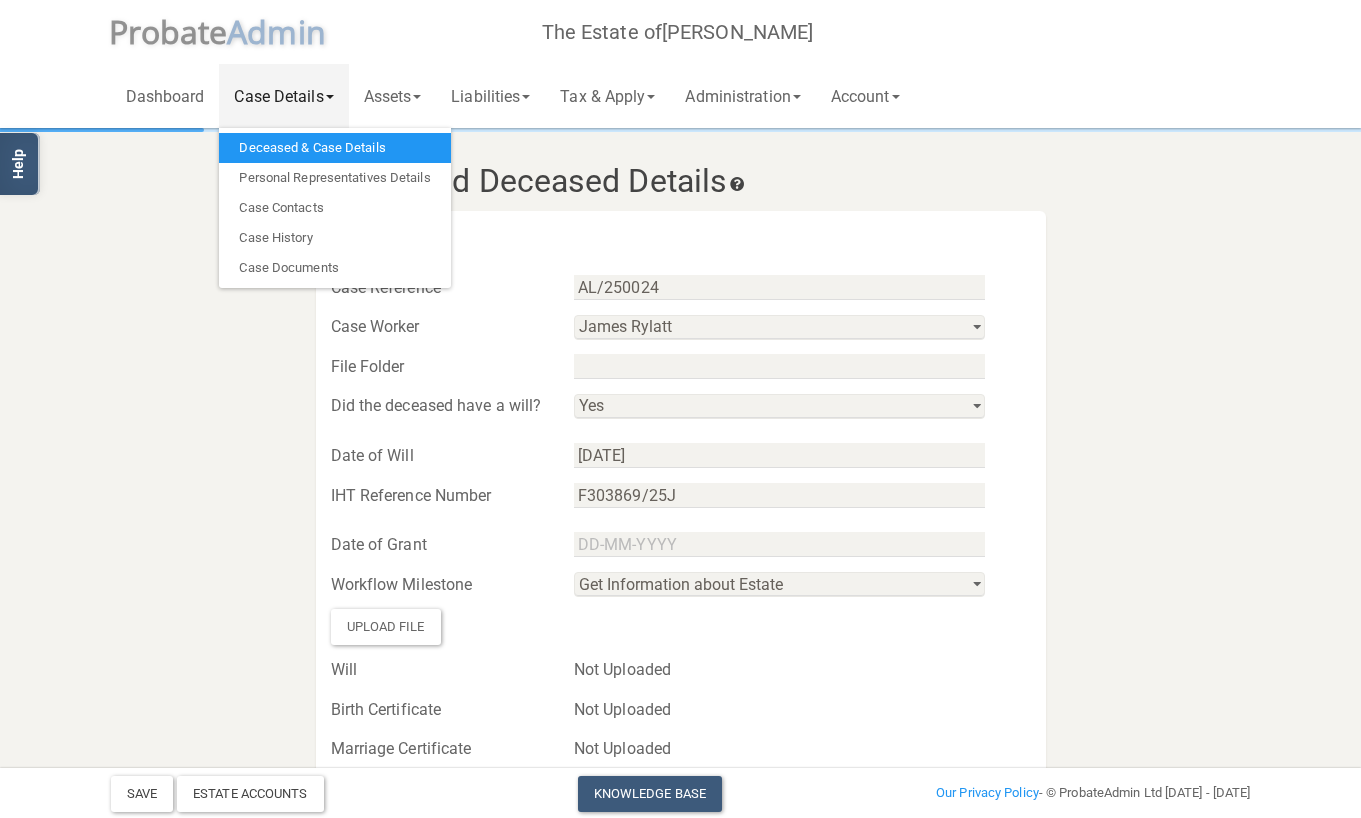 click on "Case and Deceased Details
Case Details
Case Reference
AL/250024
Case Worker
[PERSON_NAME] [PERSON_NAME] [PERSON_NAME]
File Folder
Did the deceased have a will?
Yes No
Date of Will
[DATE]
IHT Reference Number
F303869/25J
Date of Grant
Workflow Milestone
Get Information about Estate Prepare Forms and Apply for Grant Collect in Assets and Pay Liabilities Distribute Estate
Upload File
Will
Not Uploaded
Birth Certificate
Not Uploaded
Marriage Certificate
Not Uploaded
Death Certificate
Not Uploaded" at bounding box center (681, 947) 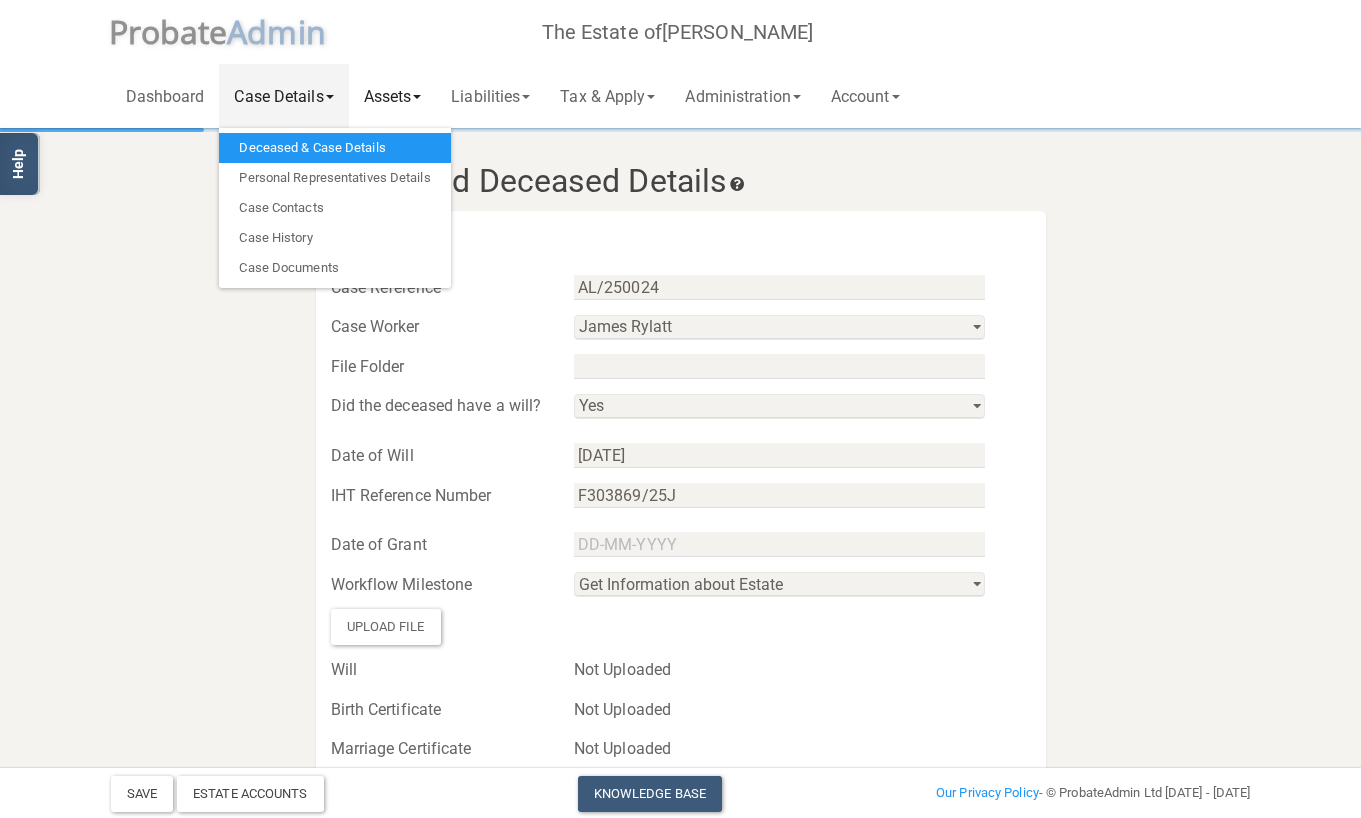 click on "Assets" at bounding box center (393, 96) 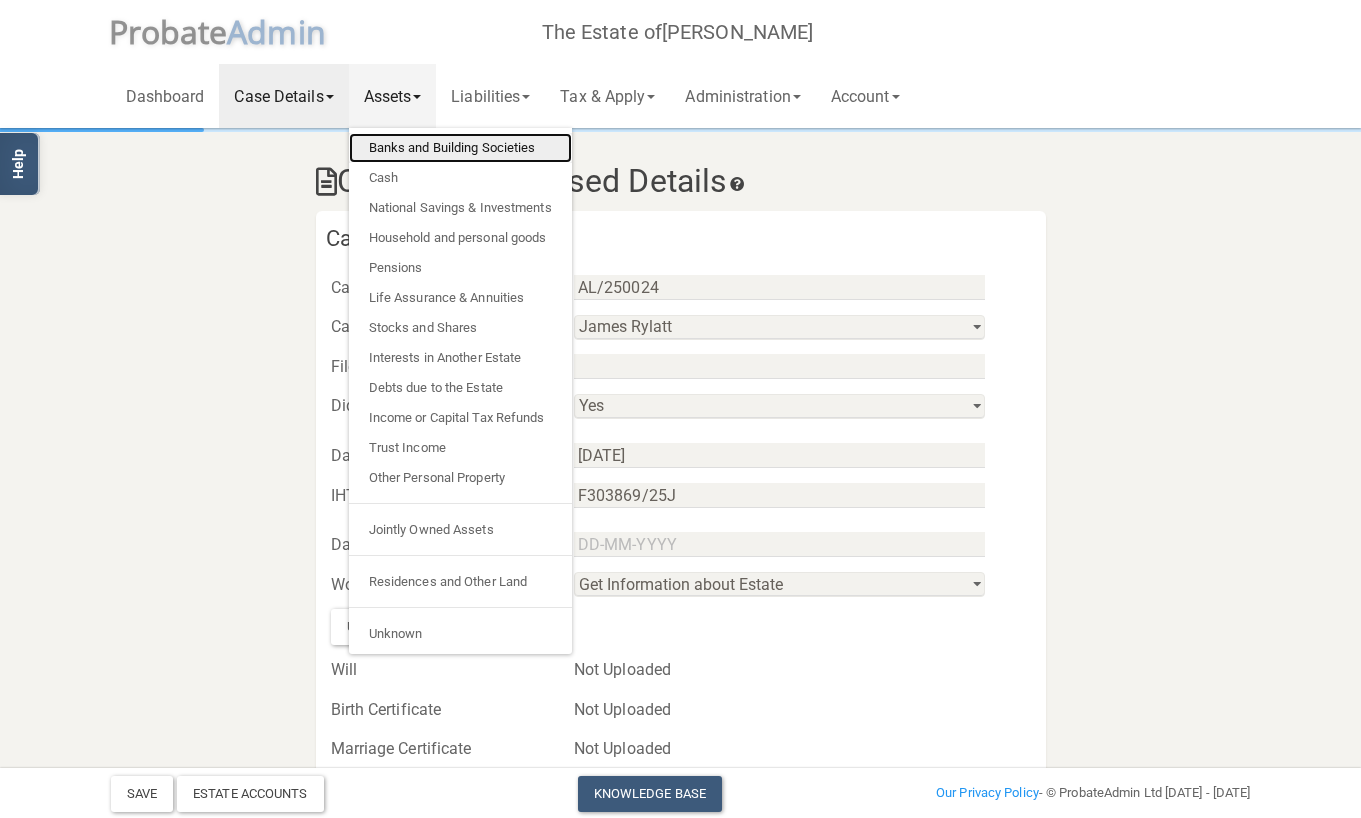click on "Banks and Building Societies" at bounding box center (460, 148) 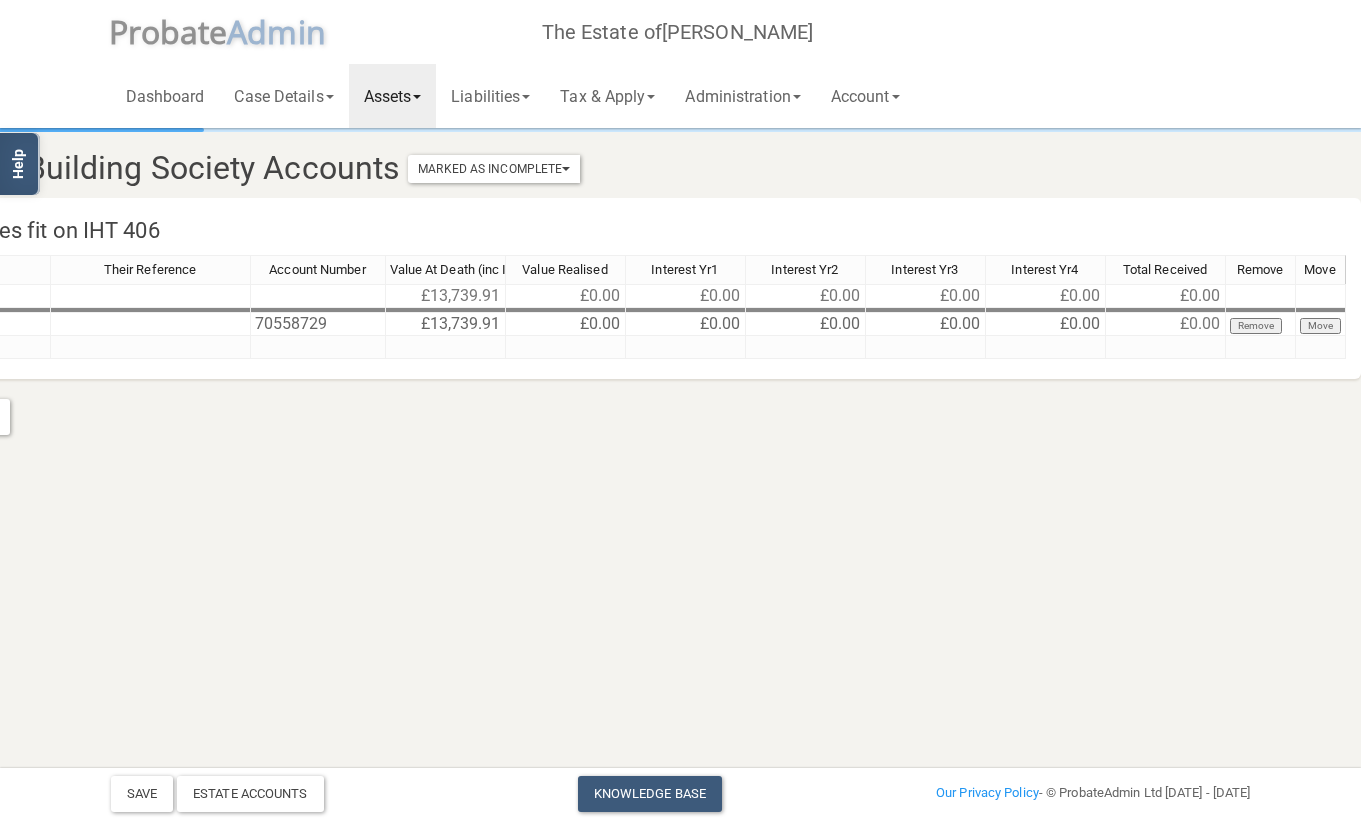scroll, scrollTop: 0, scrollLeft: 0, axis: both 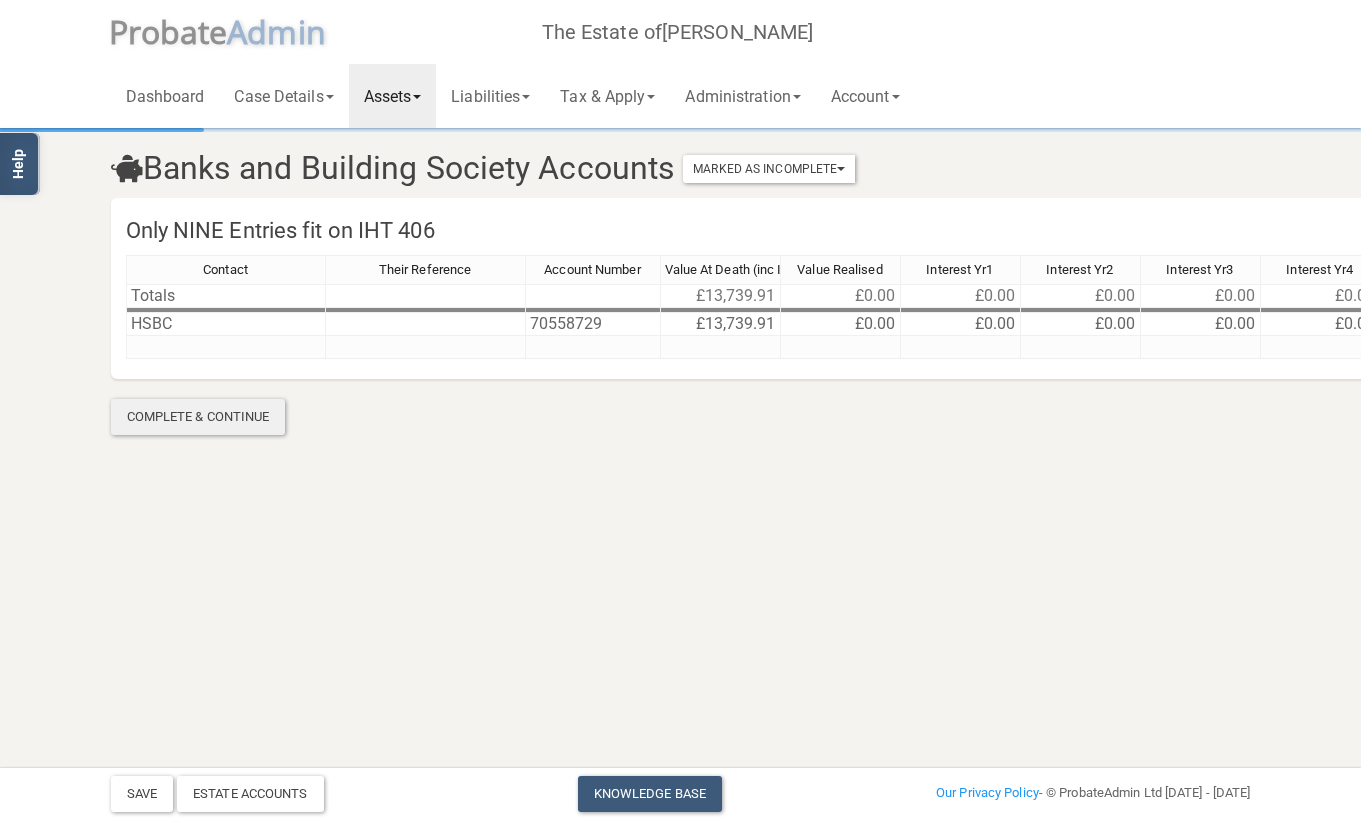 click on "Complete & Continue" at bounding box center (198, 417) 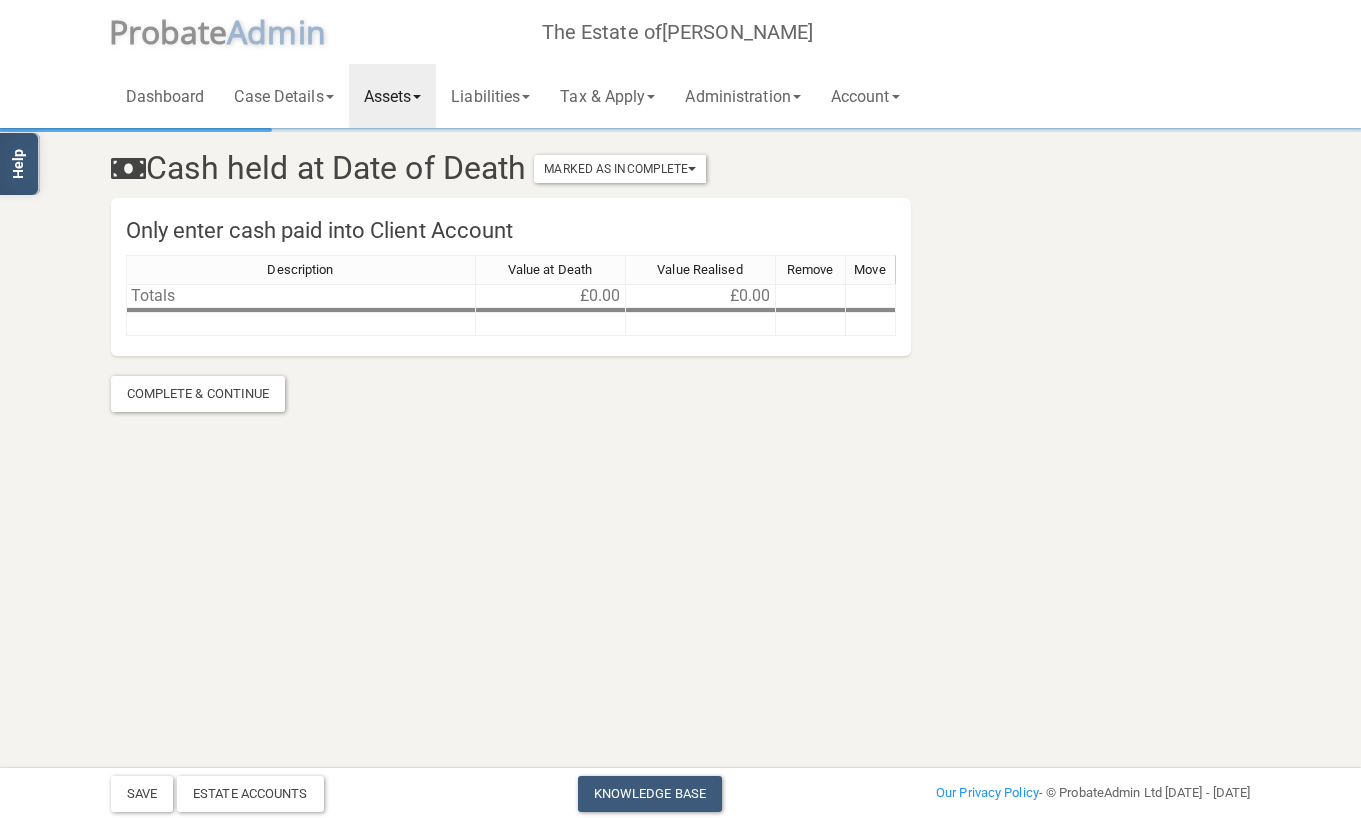 click on "Assets" at bounding box center [393, 96] 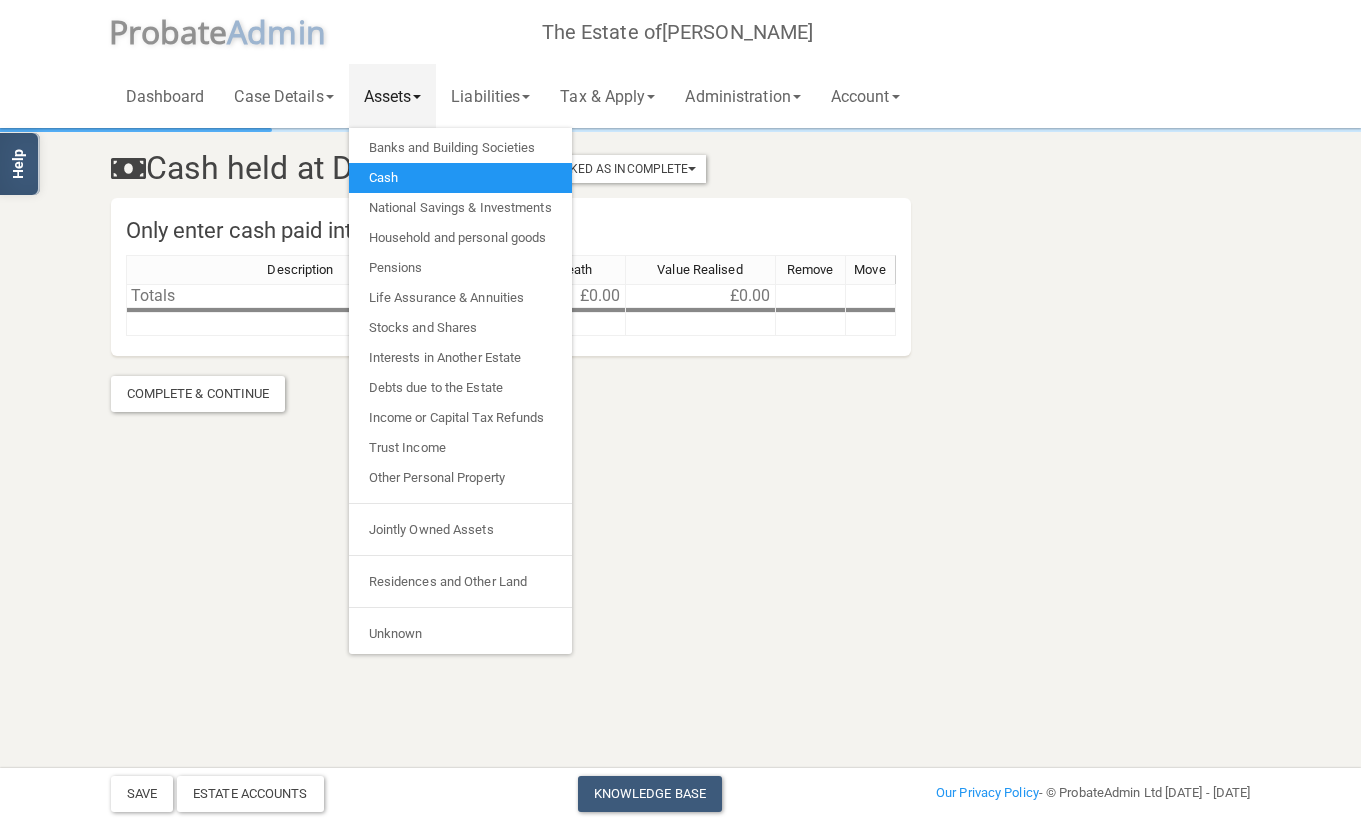click on "Cash held at Date of Death
Marked As Incomplete
Mark As Incomplete
Mark As Complete
Only enter cash paid into Client Account
Description Value at Death Value Realised Remove Move Totals £0.00 £0.00 Description Value at Death Value Realised Remove Move
Complete & Continue" at bounding box center [680, 243] 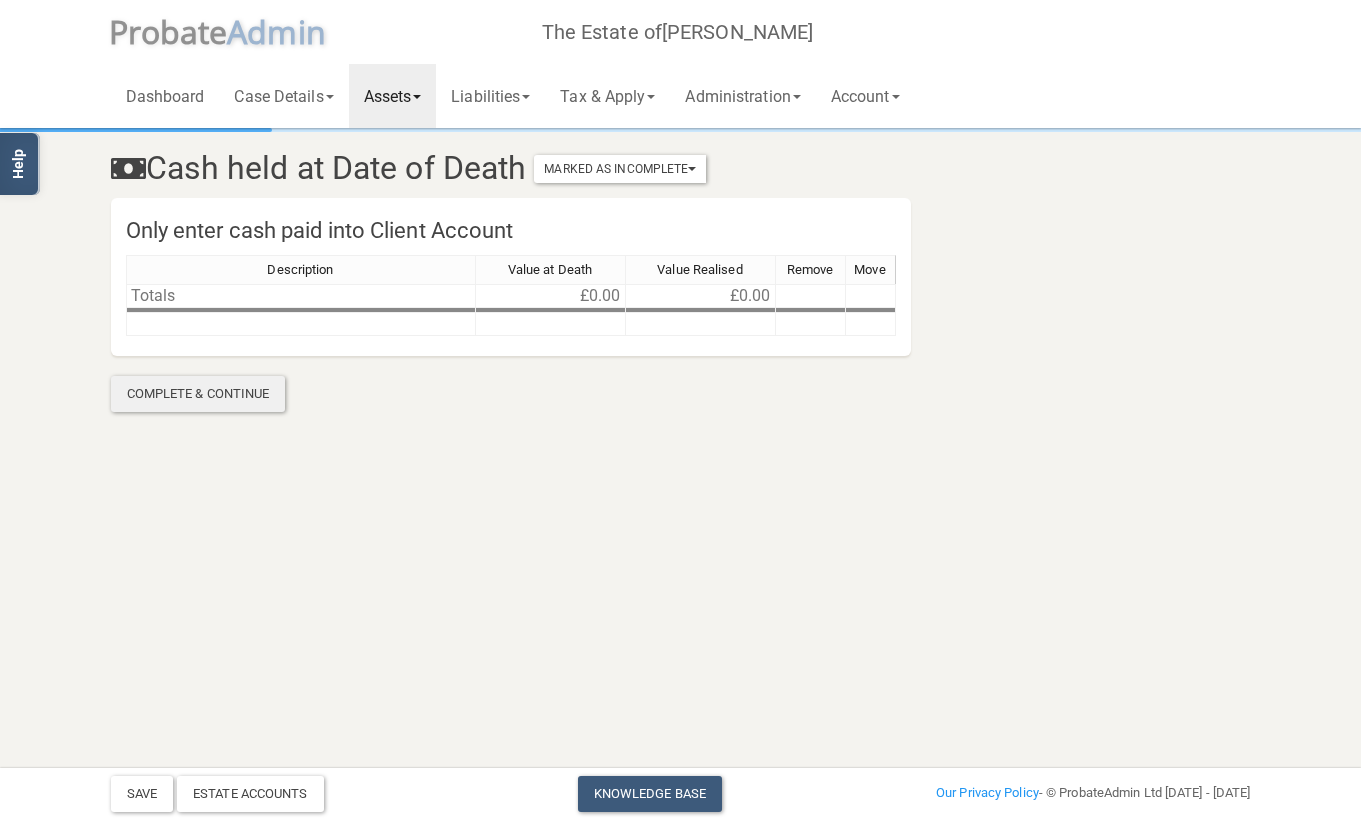 drag, startPoint x: 243, startPoint y: 443, endPoint x: 260, endPoint y: 382, distance: 63.324562 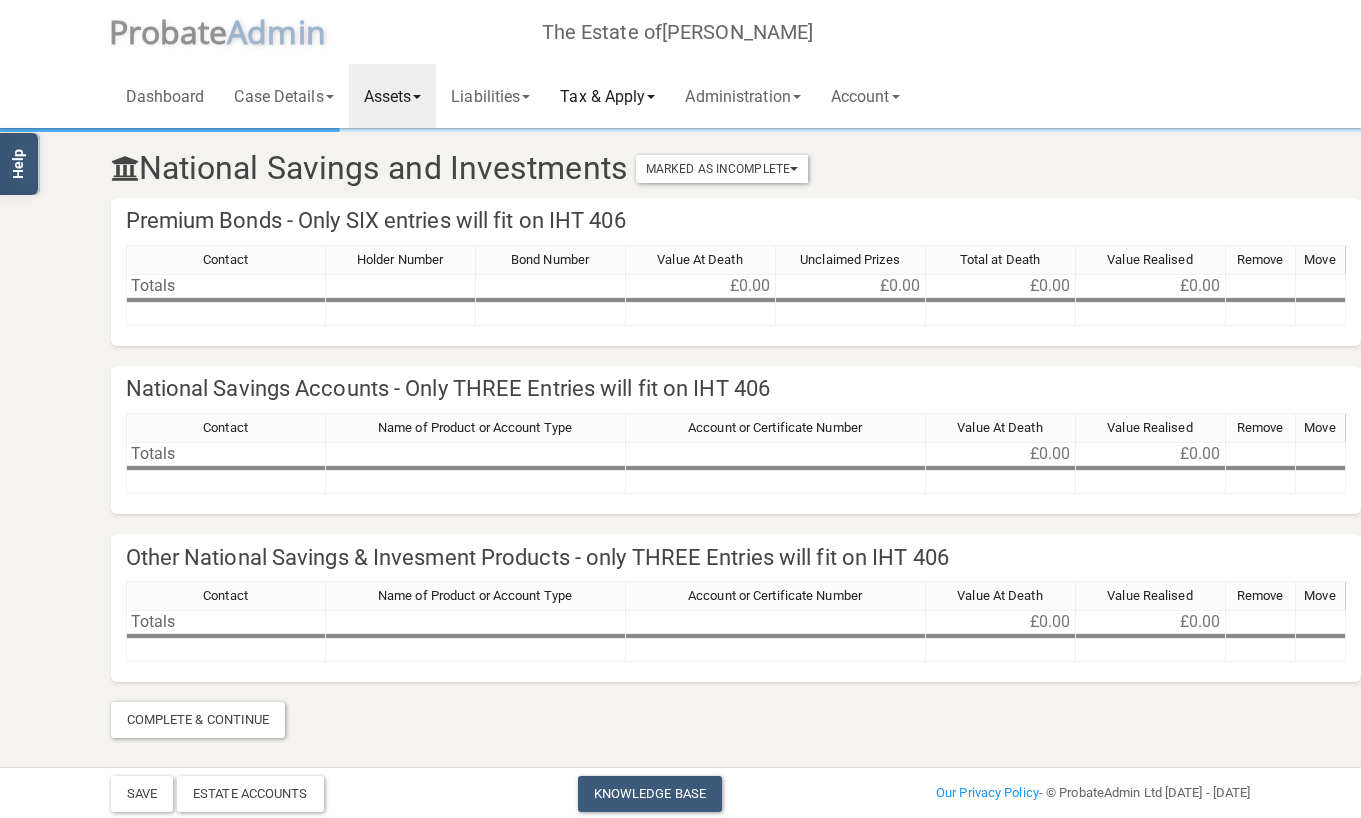 click on "Tax & Apply" at bounding box center (607, 96) 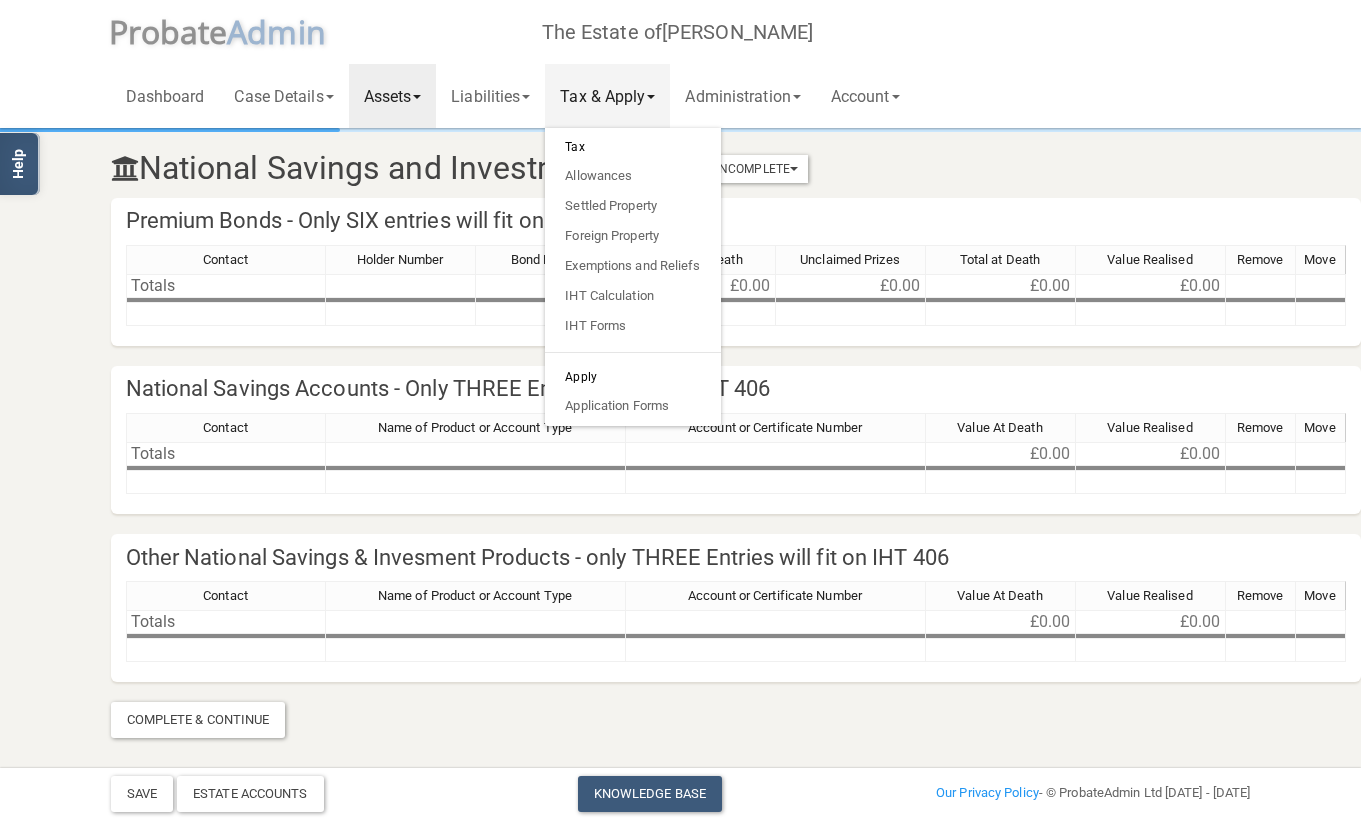 click on "National Savings and Investments
Marked As Incomplete
Mark As Incomplete
Mark As Complete" at bounding box center [681, 168] 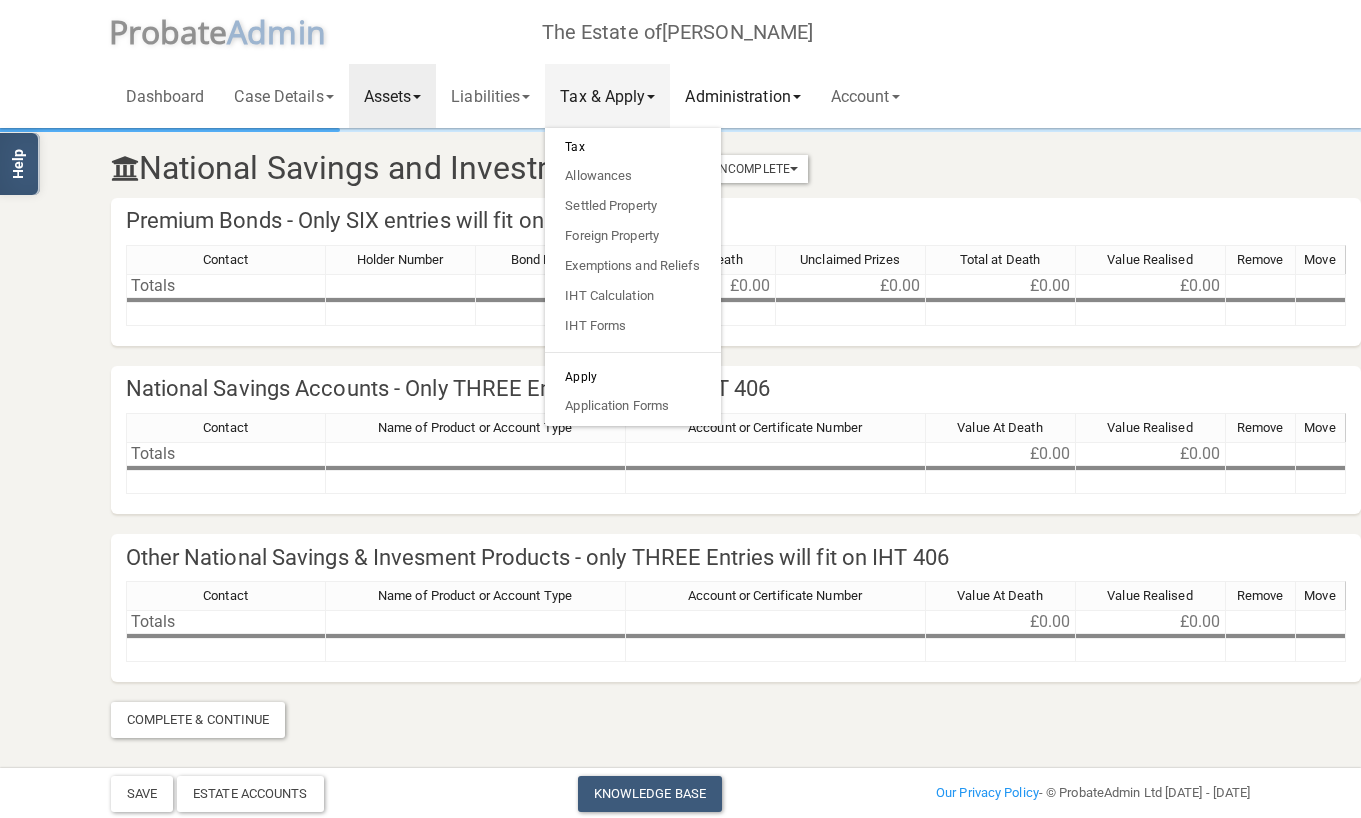 click on "Administration" at bounding box center (742, 96) 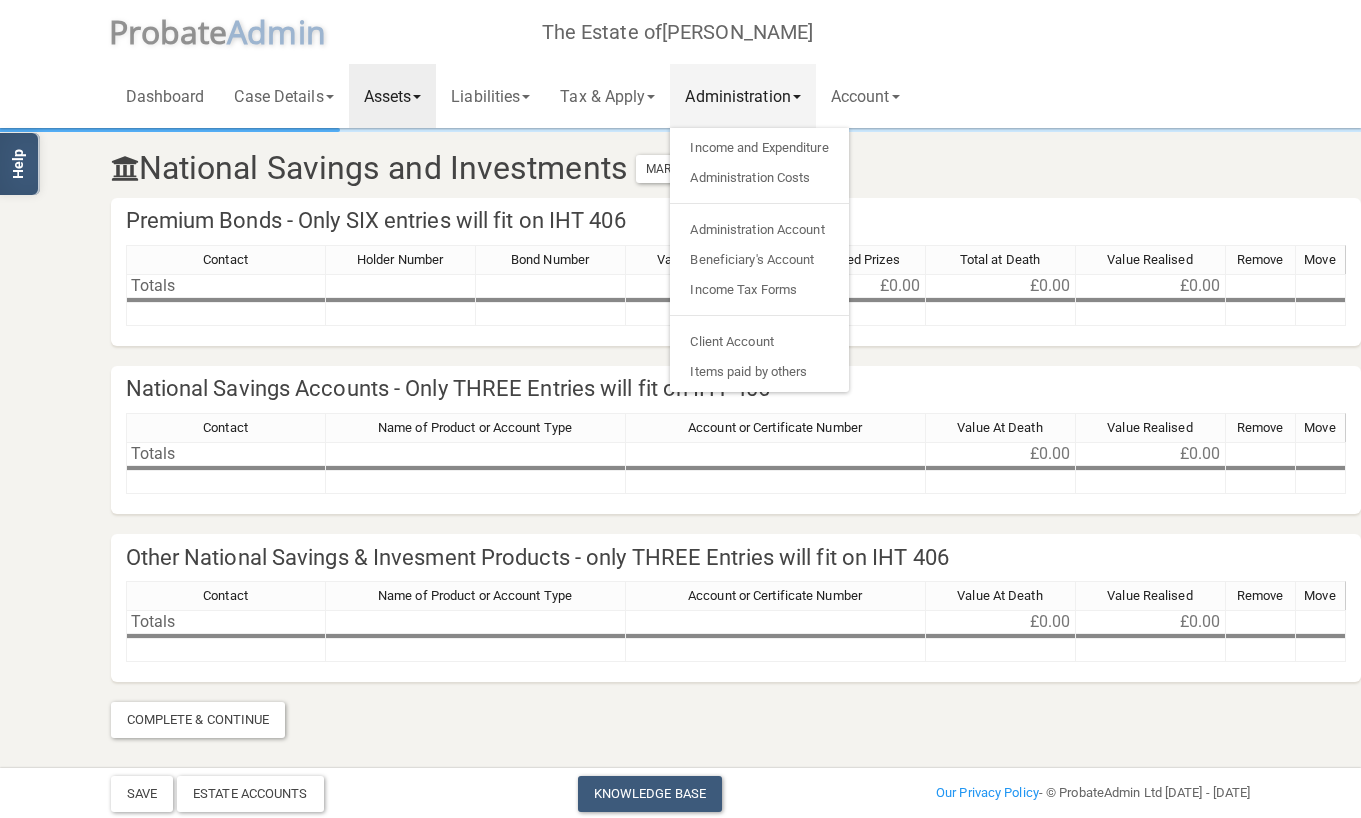 click on "National Savings and Investments
Marked As Incomplete
Mark As Incomplete
Mark As Complete" at bounding box center (681, 168) 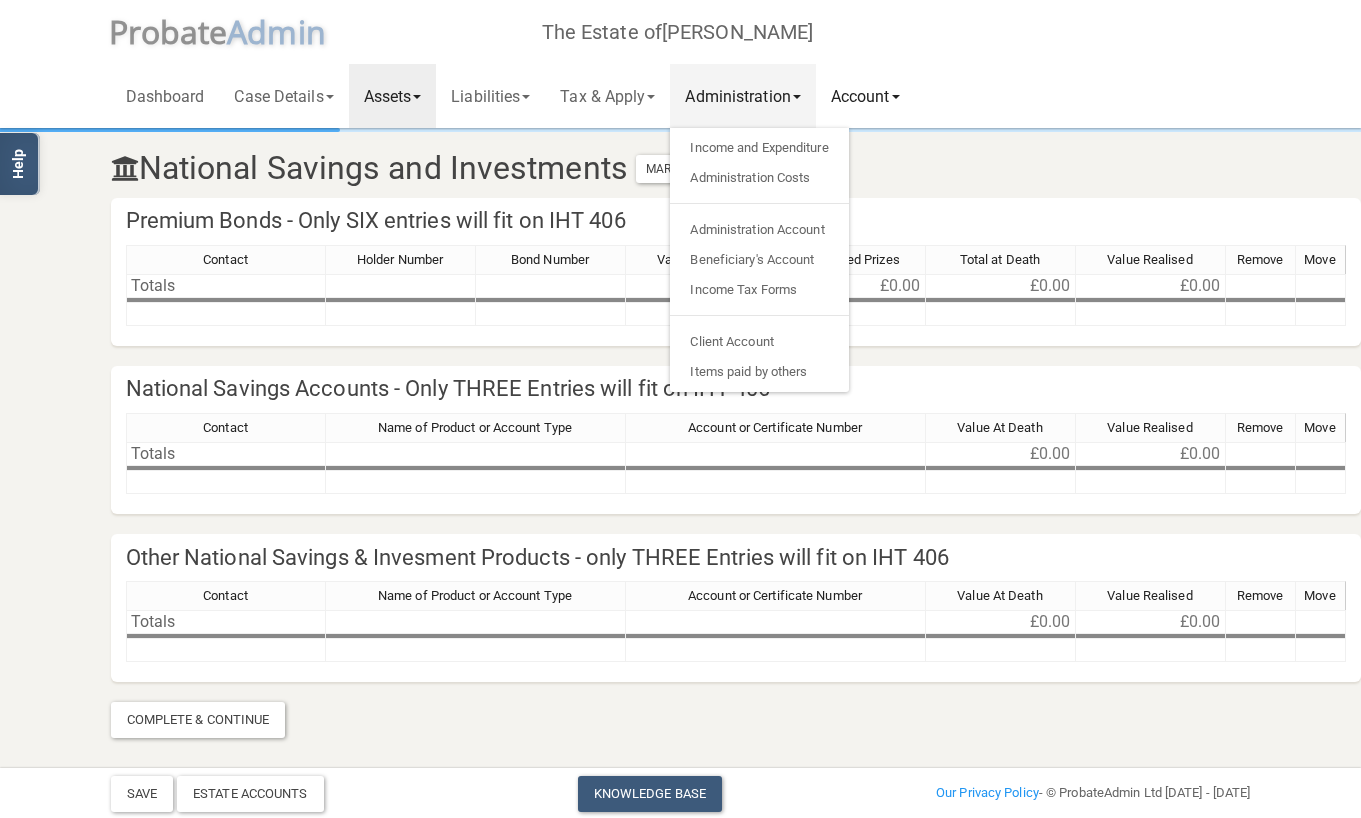 click on "Account" at bounding box center (865, 96) 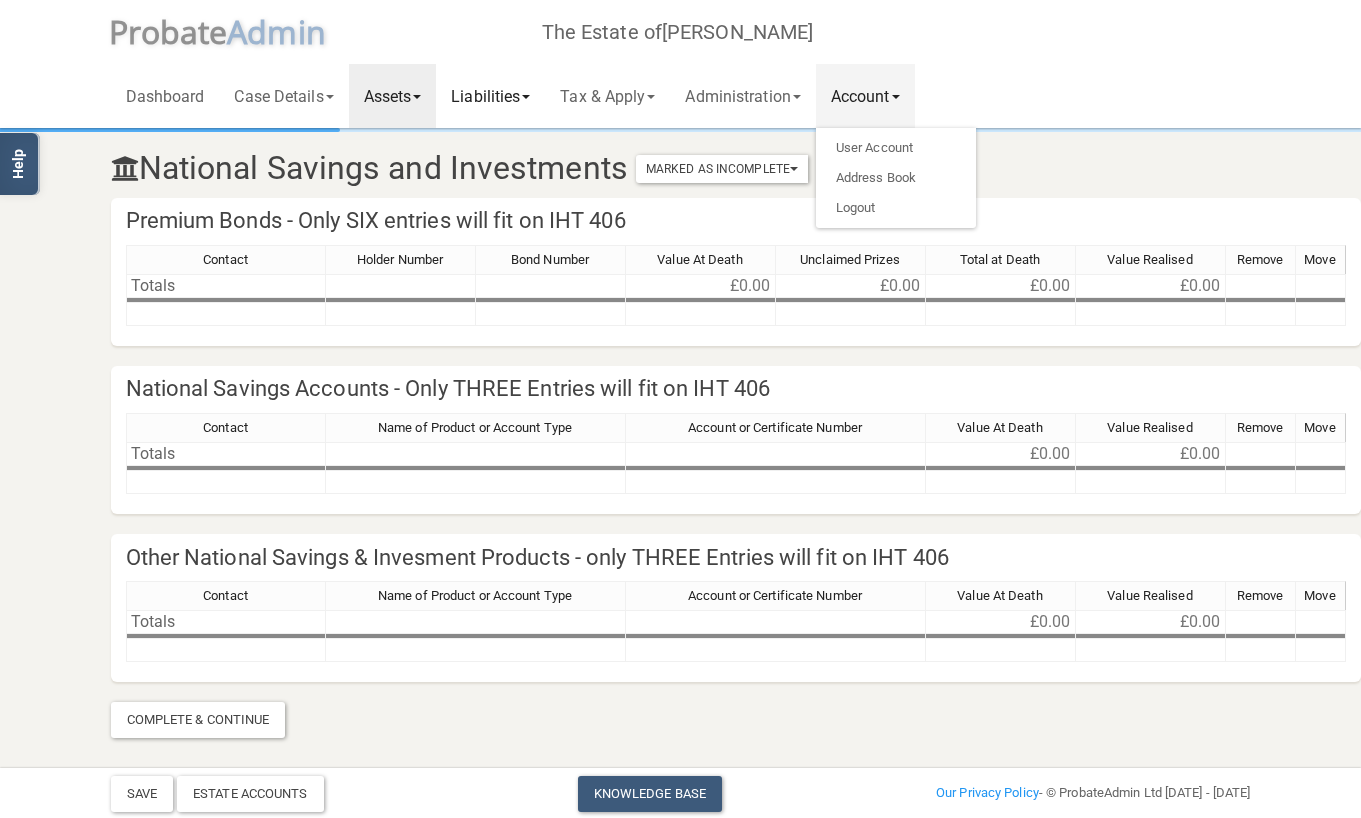 drag, startPoint x: 1090, startPoint y: 175, endPoint x: 520, endPoint y: 89, distance: 576.45123 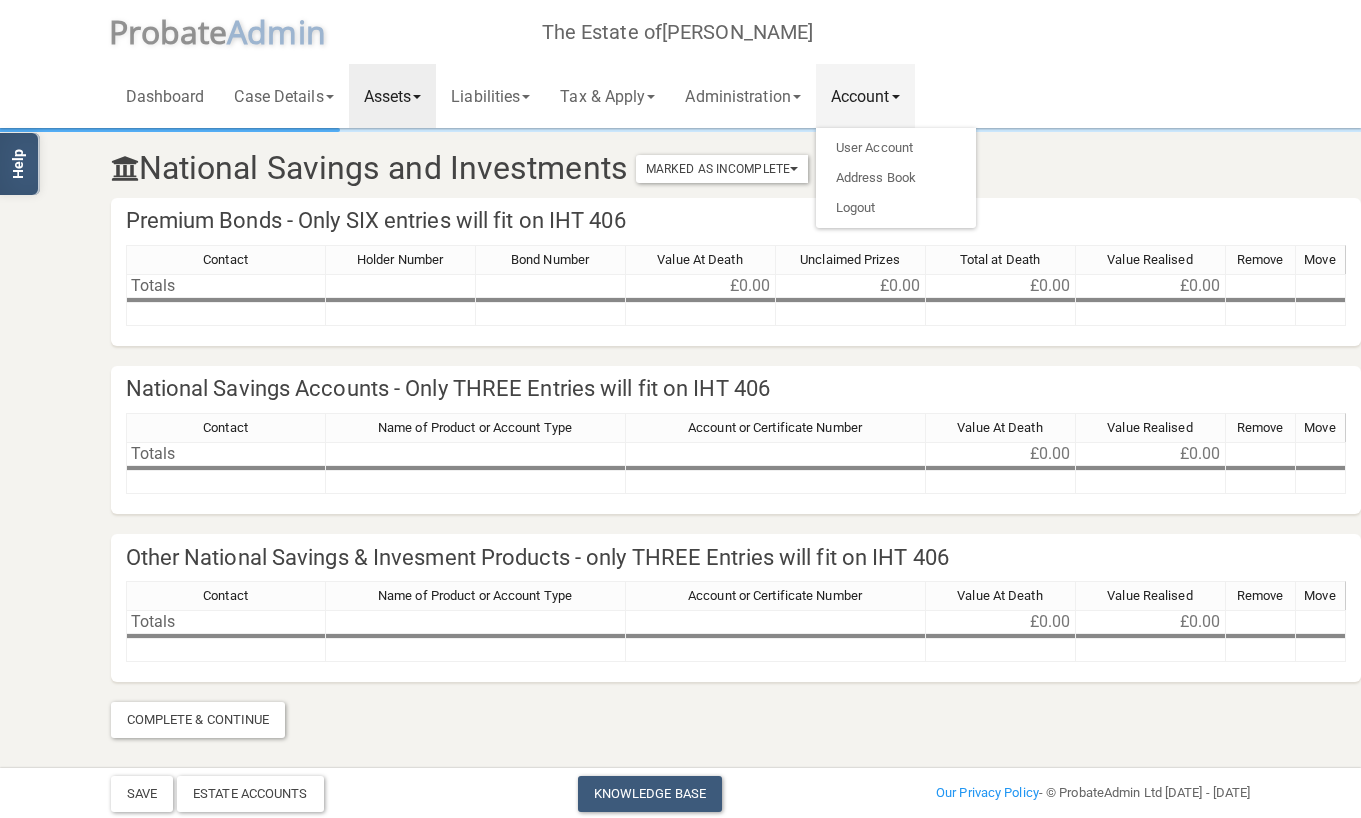 click on "Assets" at bounding box center [393, 96] 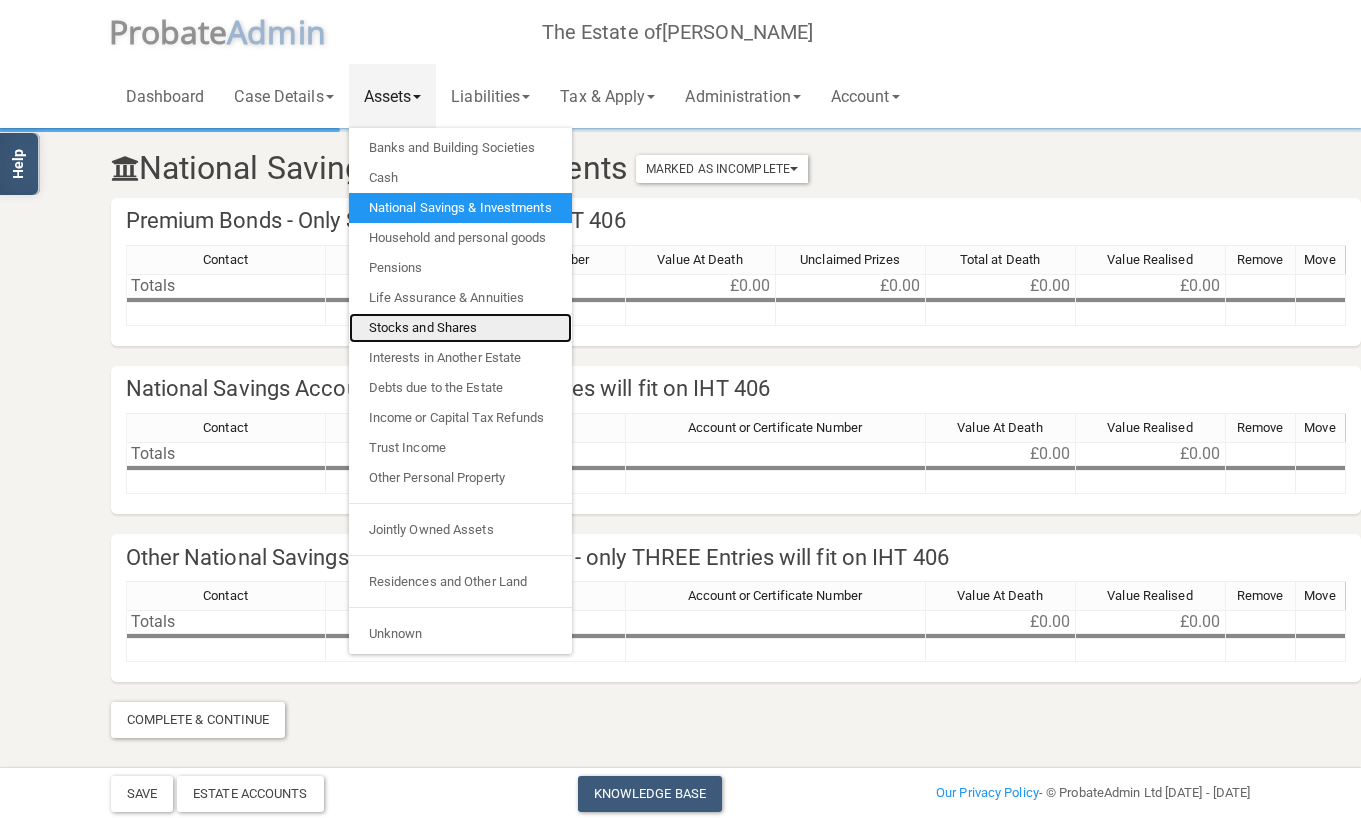 click on "Stocks and Shares" at bounding box center (460, 328) 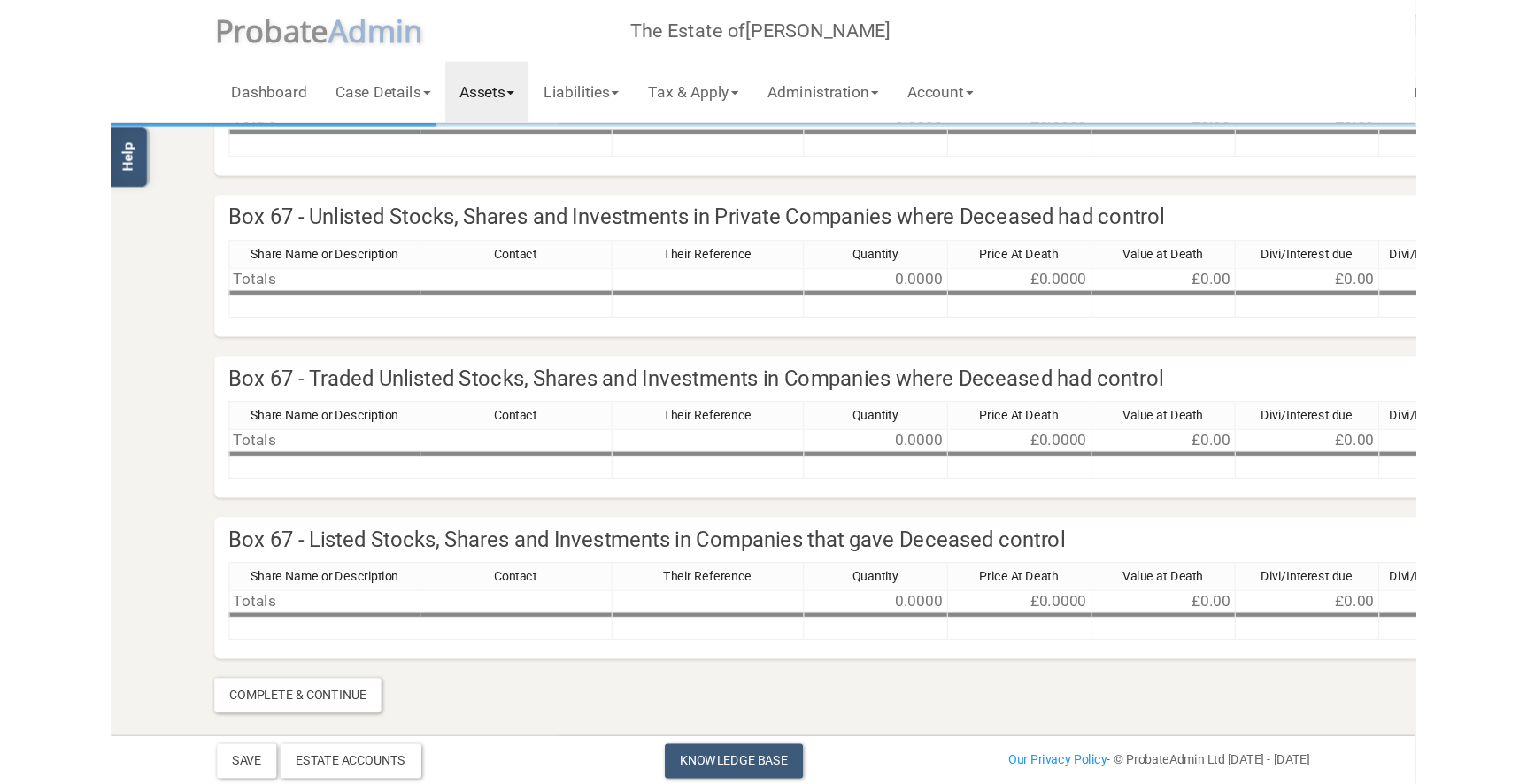 scroll, scrollTop: 0, scrollLeft: 3, axis: horizontal 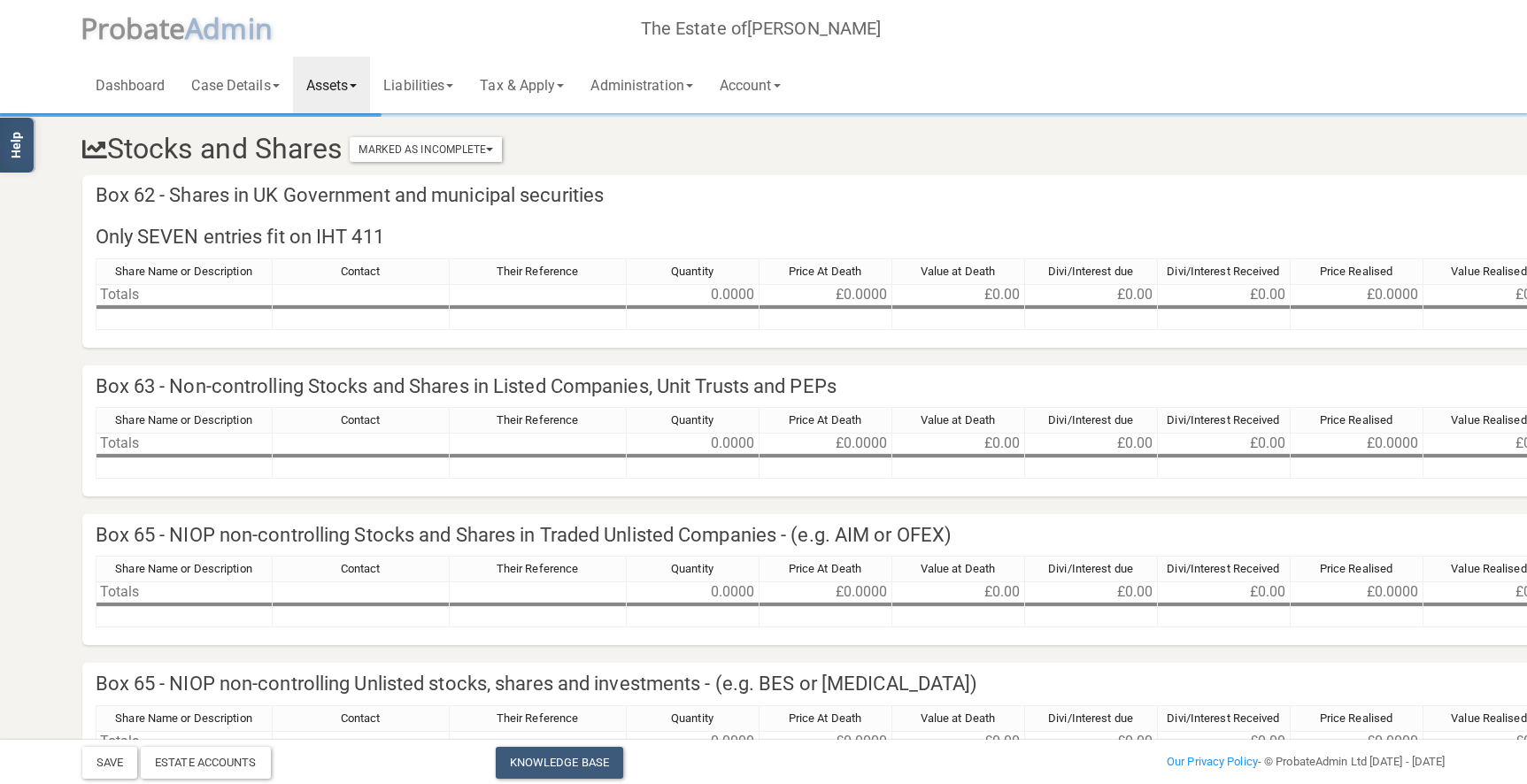 click on "Stocks and Shares
Marked As Incomplete
Mark As Incomplete
Mark As Complete" at bounding box center [764, 145] 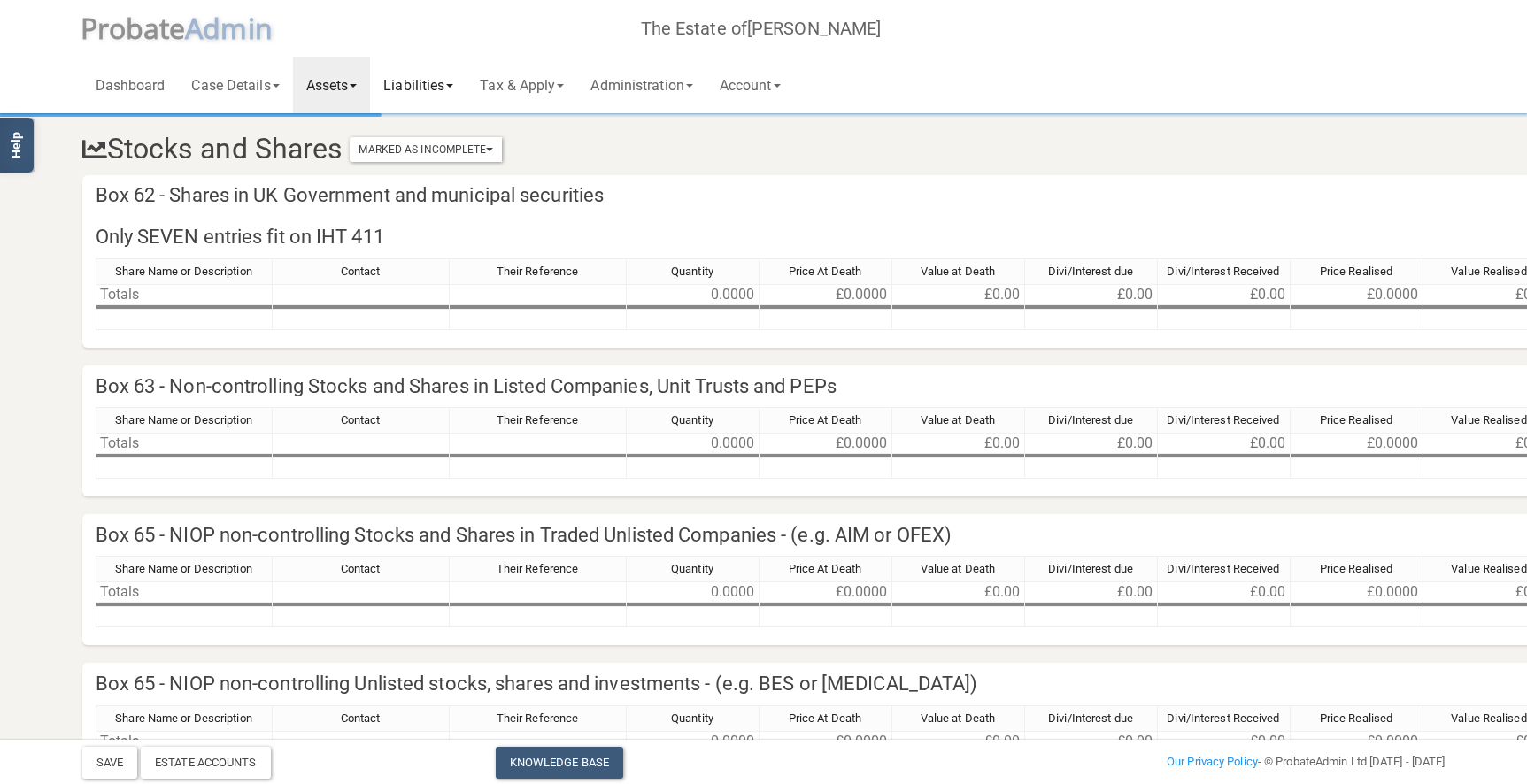 click on "Liabilities" at bounding box center (418, 85) 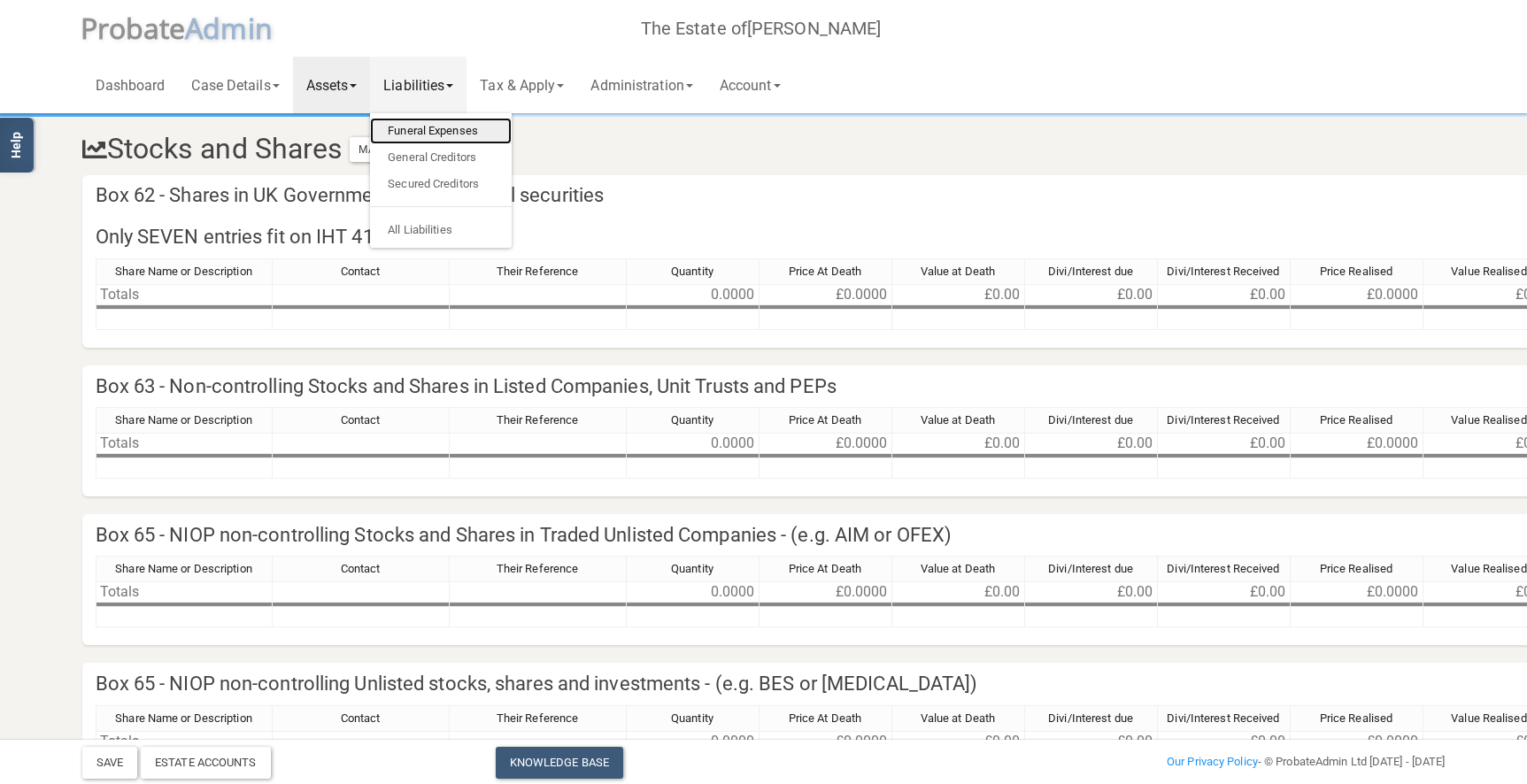 click on "Funeral Expenses" at bounding box center [441, 131] 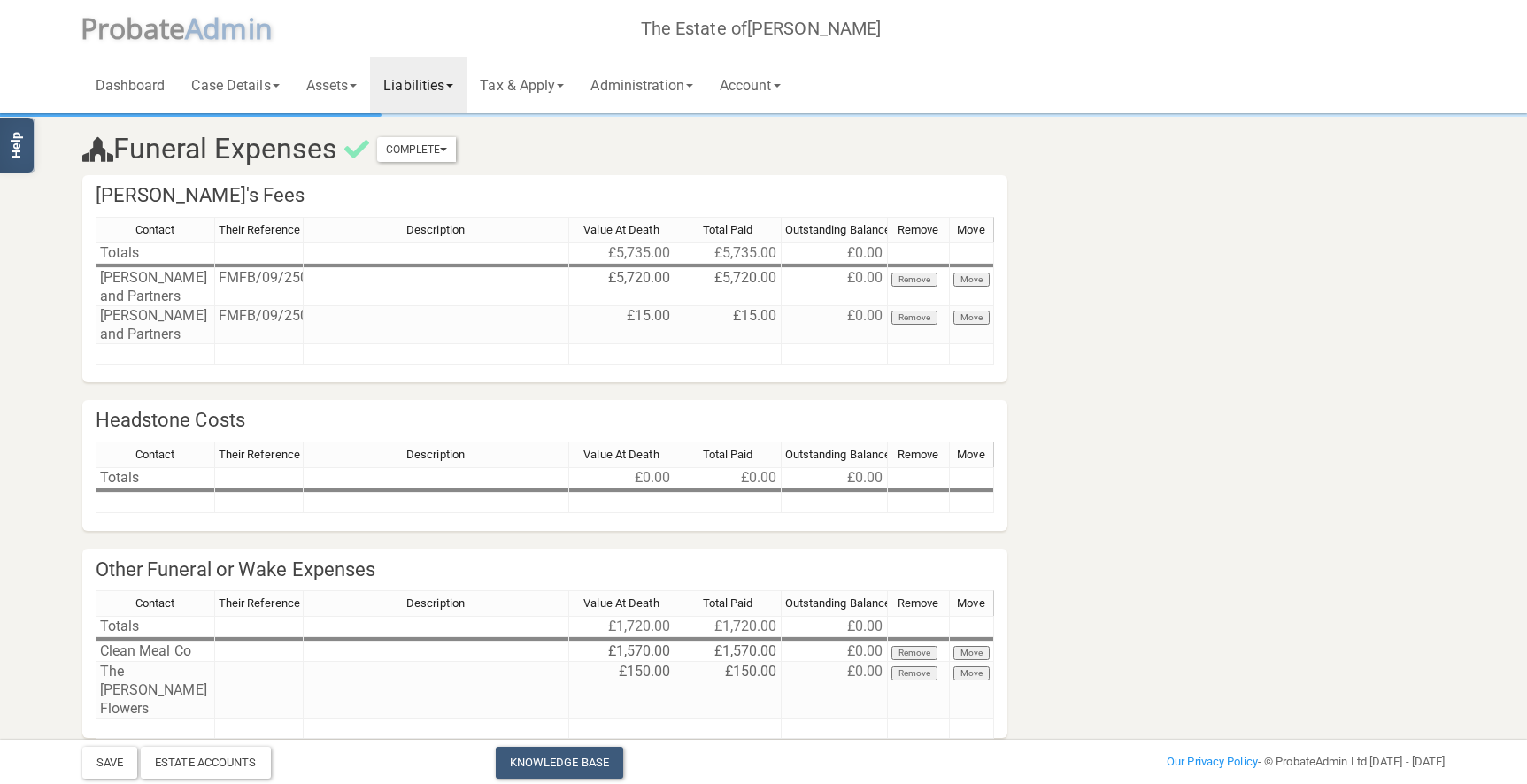 scroll, scrollTop: 70, scrollLeft: 0, axis: vertical 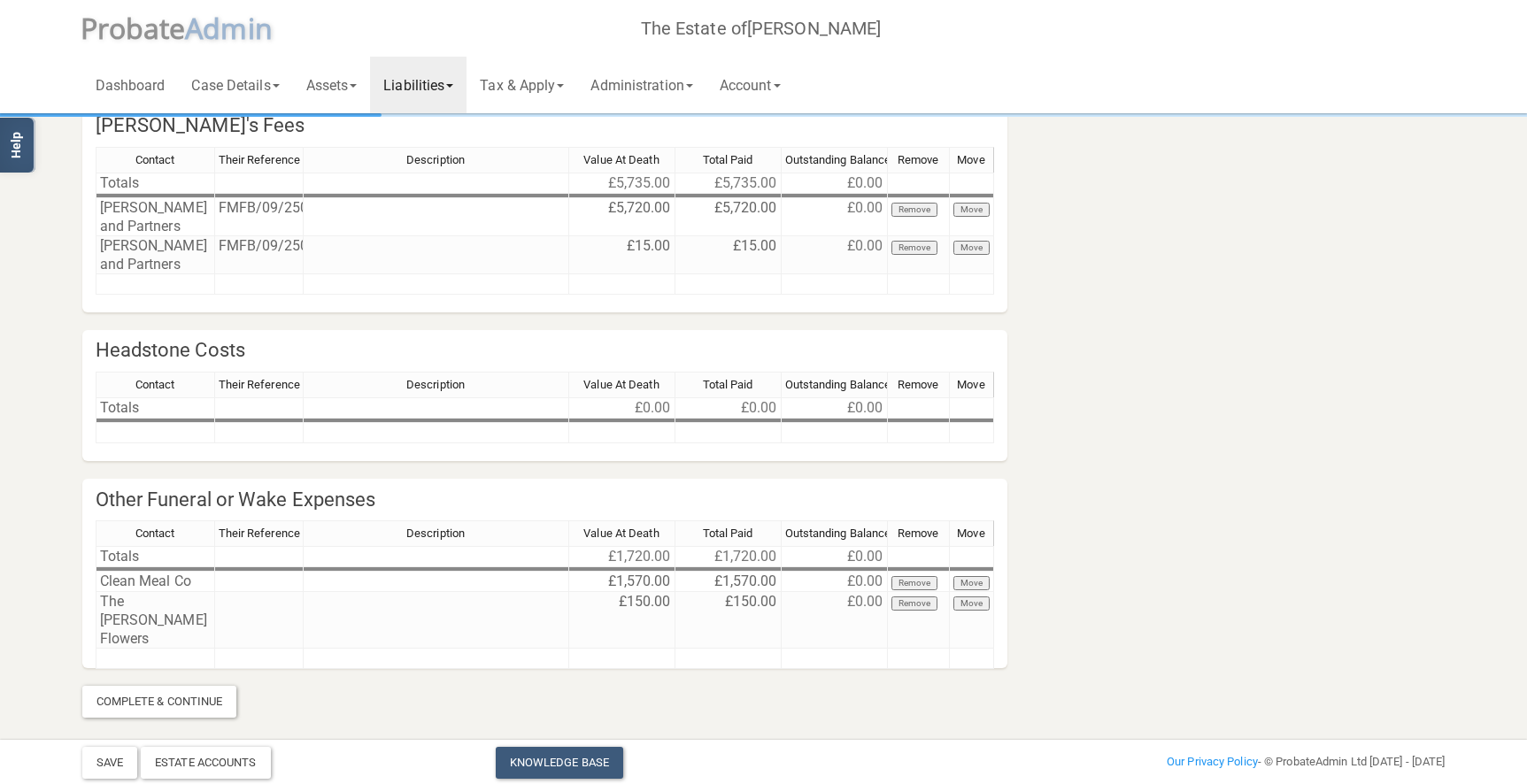 click on "Liabilities" at bounding box center [418, 85] 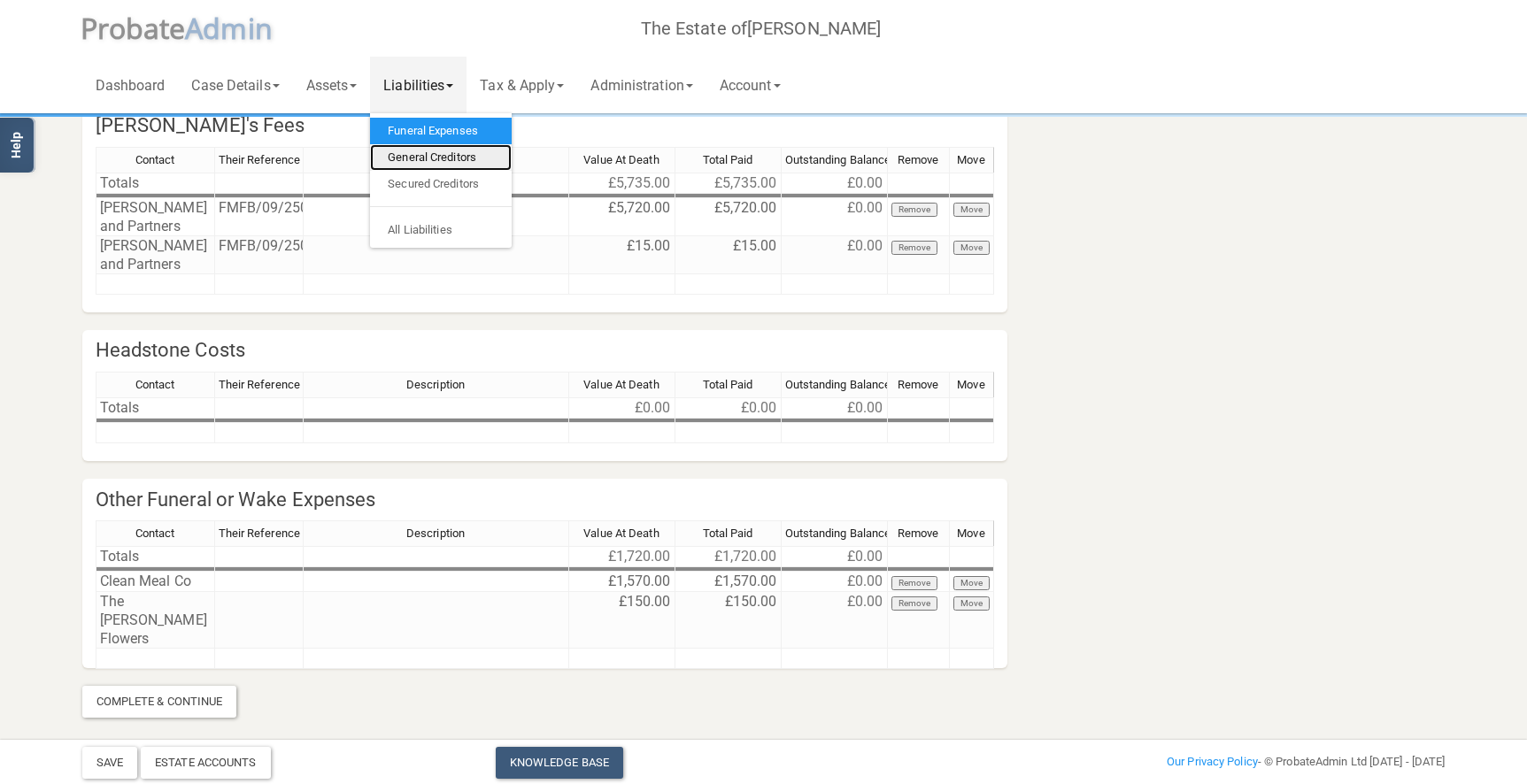 click on "General Creditors" at bounding box center (441, 158) 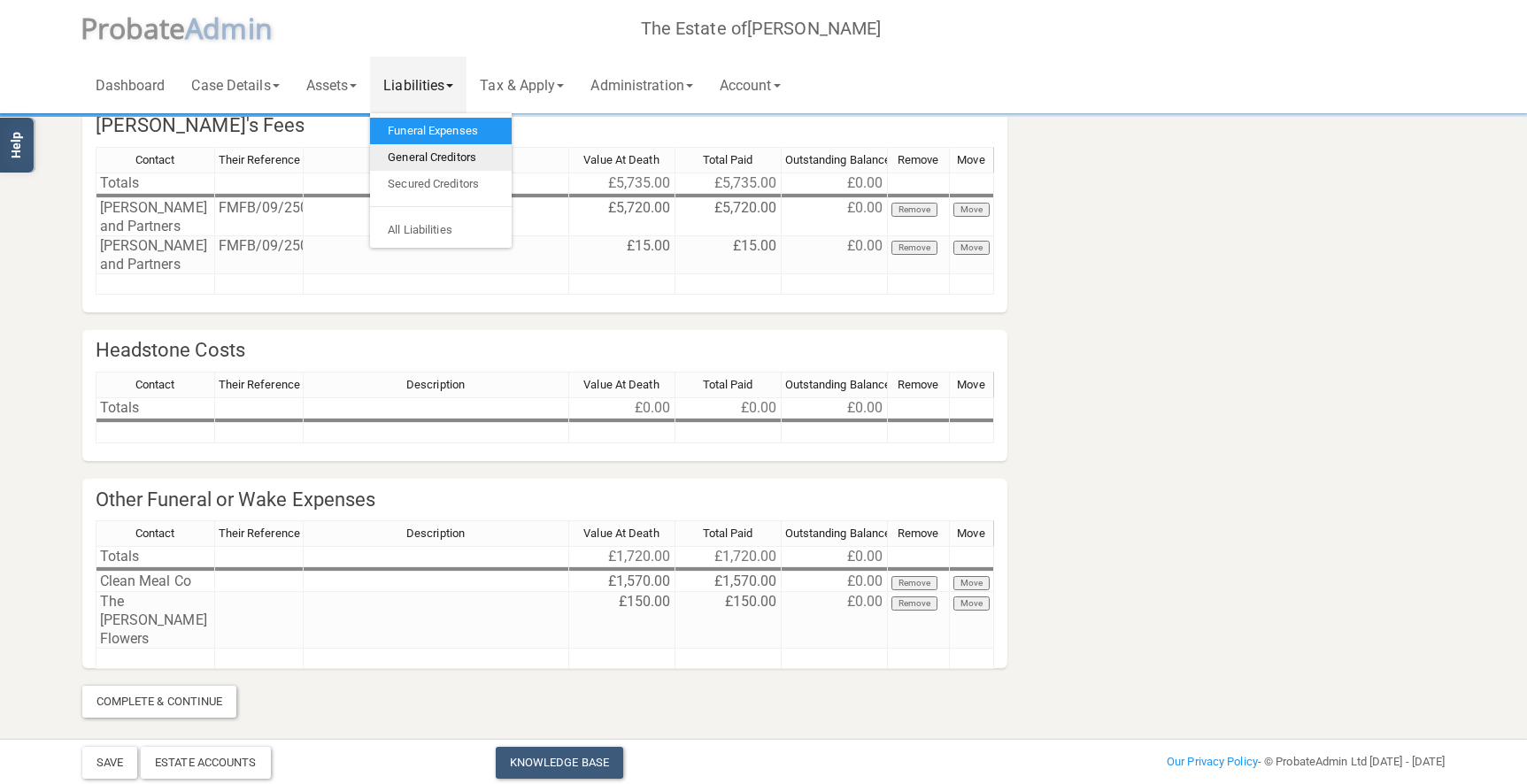 scroll, scrollTop: 0, scrollLeft: 0, axis: both 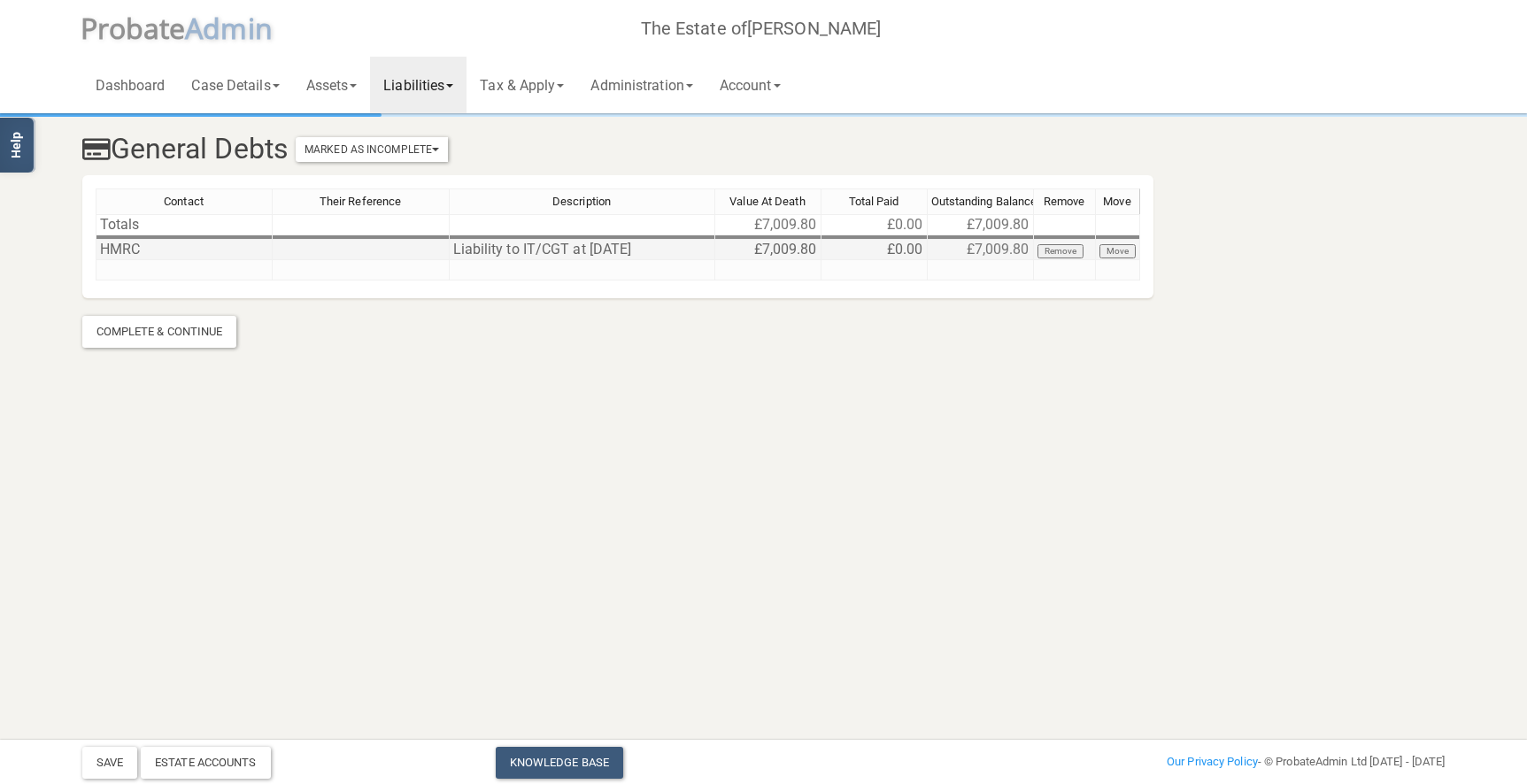 click on "£7,009.80" at bounding box center (768, 250) 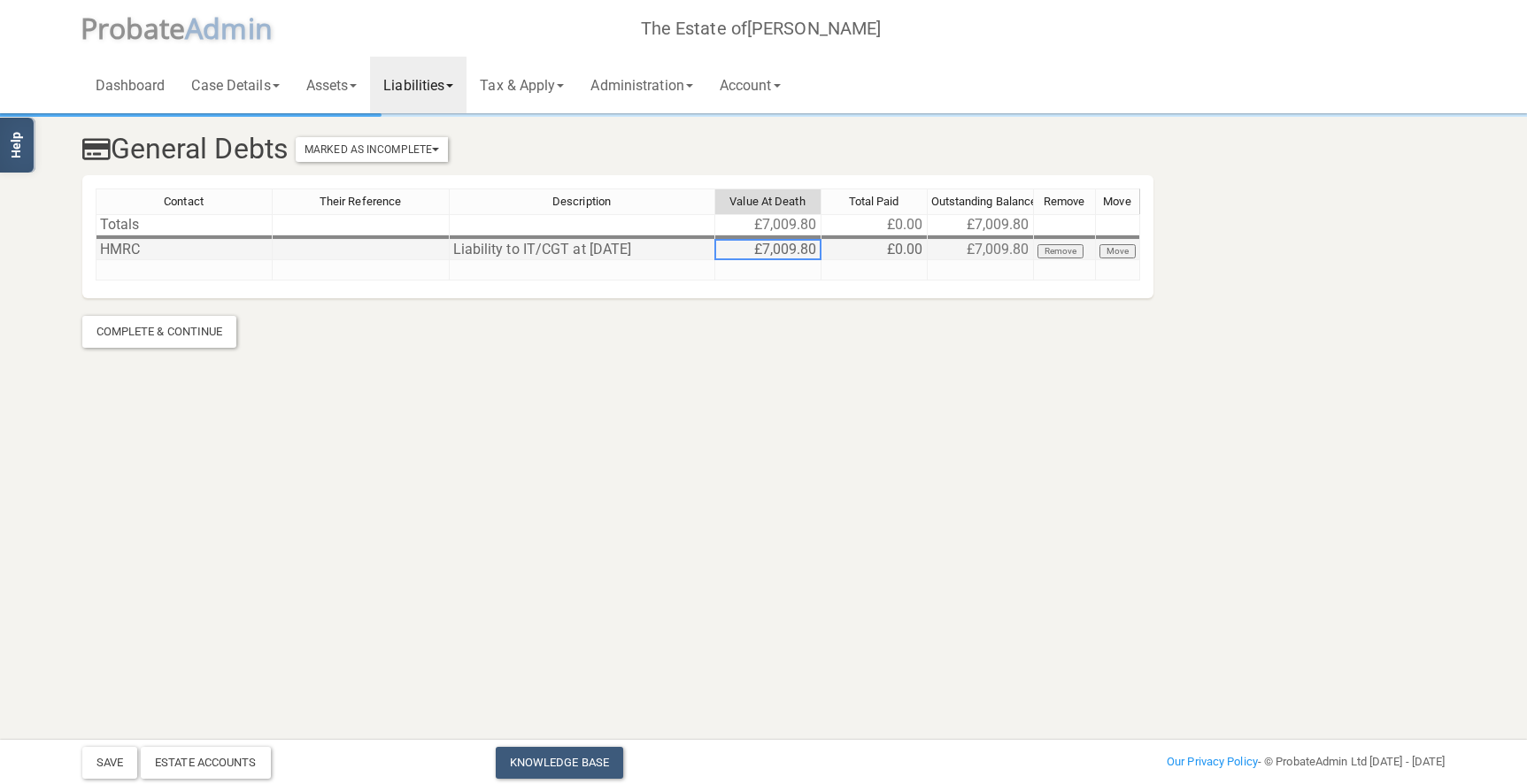 drag, startPoint x: 743, startPoint y: 250, endPoint x: 849, endPoint y: 252, distance: 106.01887 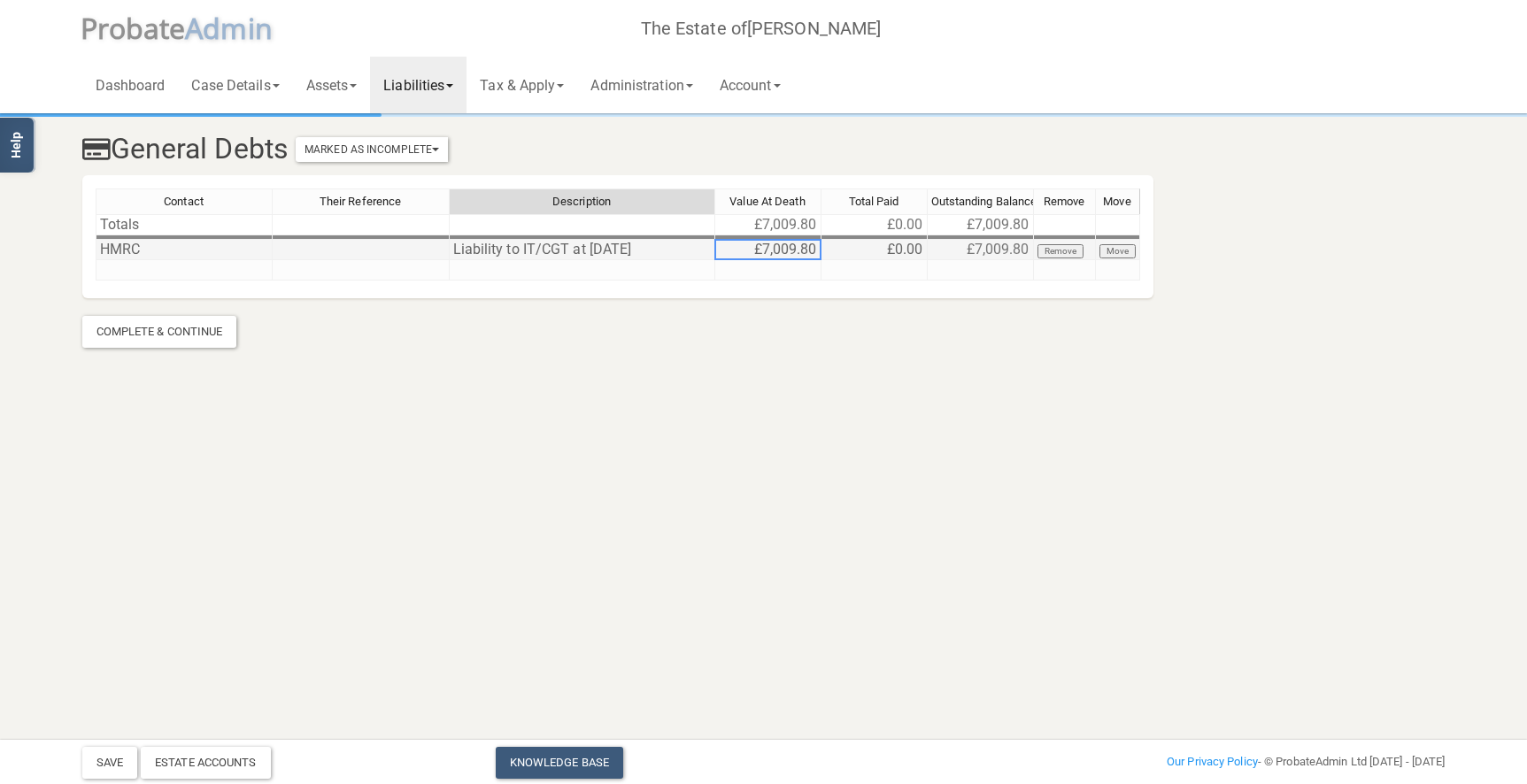 drag, startPoint x: 814, startPoint y: 250, endPoint x: 698, endPoint y: 248, distance: 116.01724 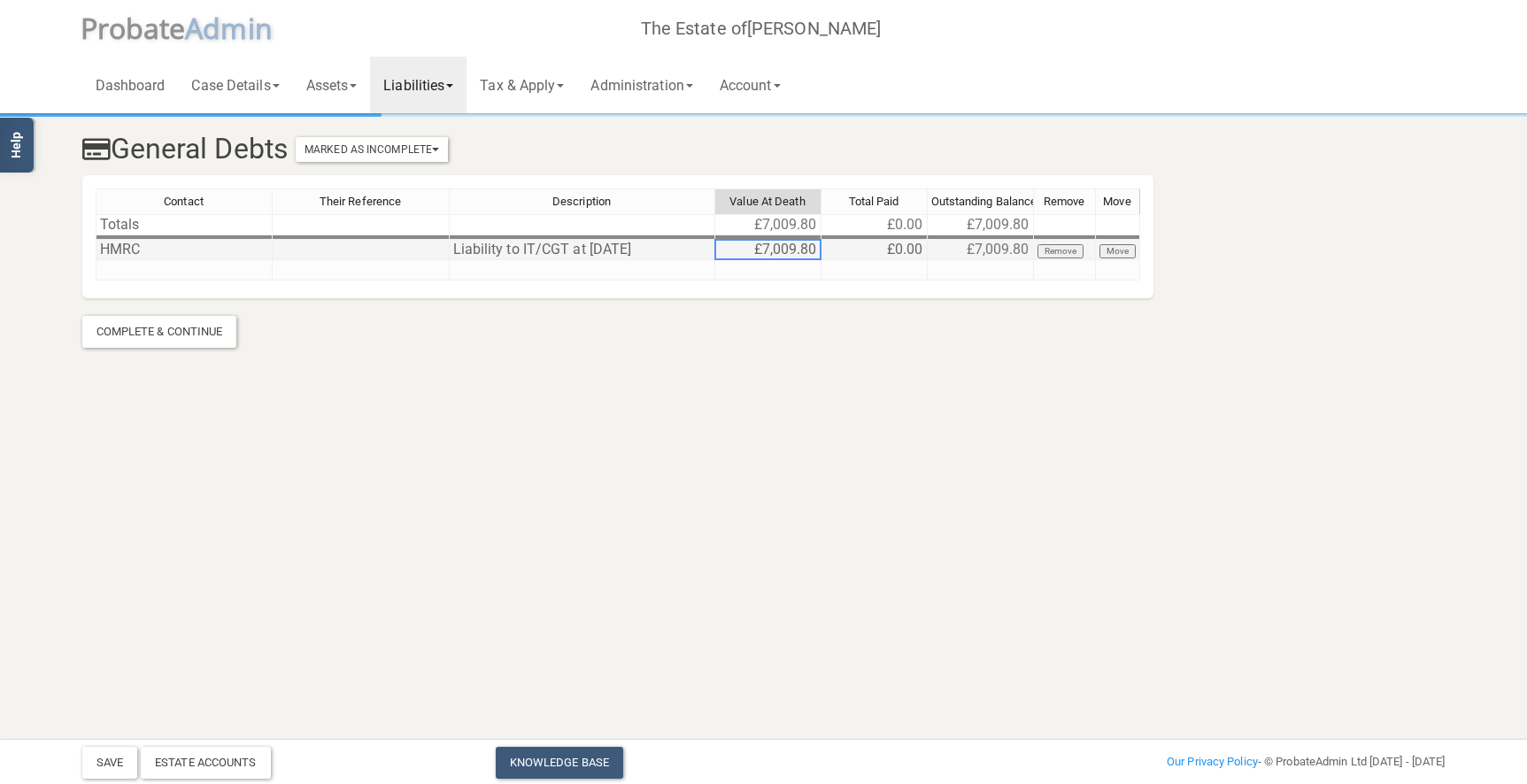 click on "£7,009.80" at bounding box center [768, 250] 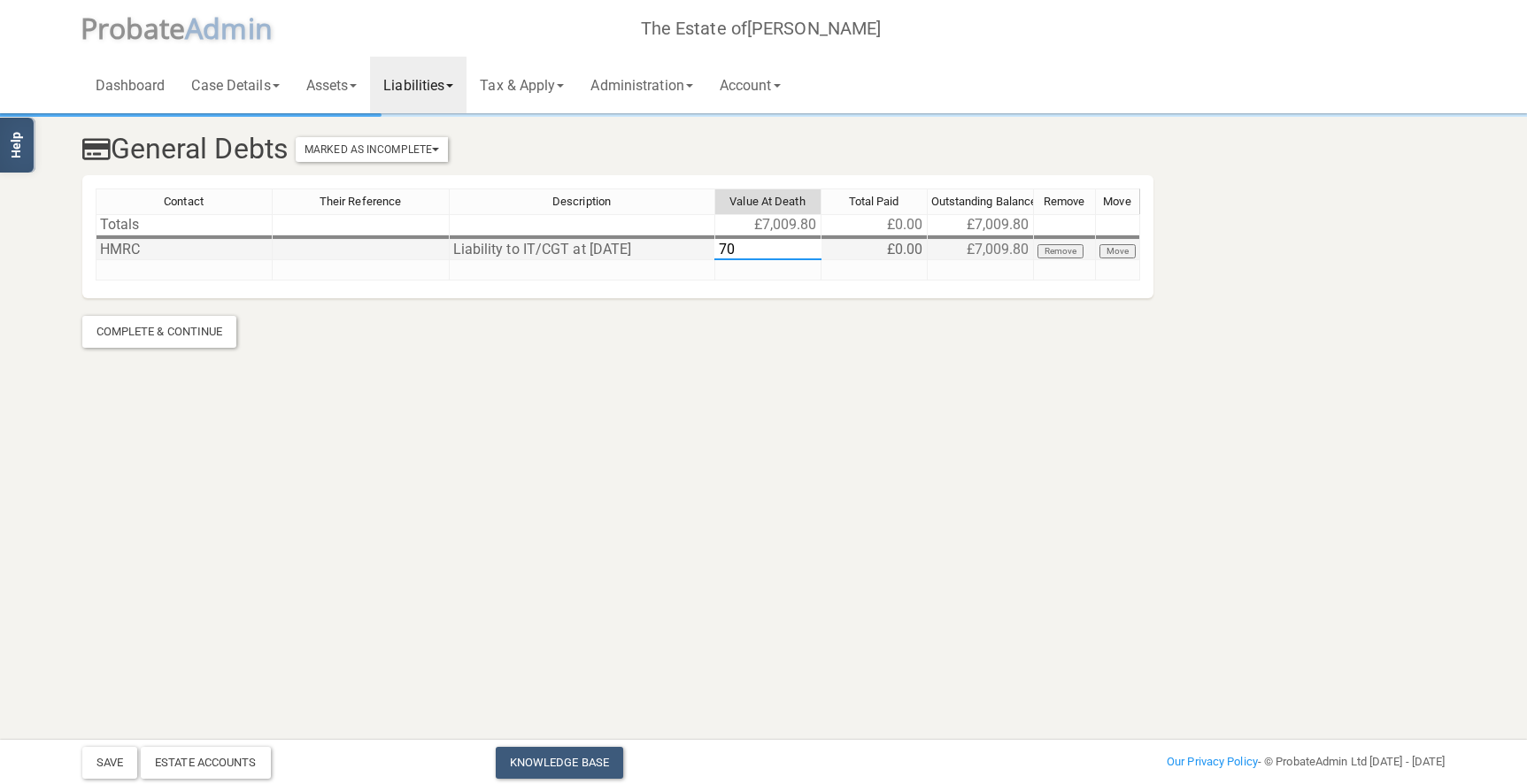 type on "7" 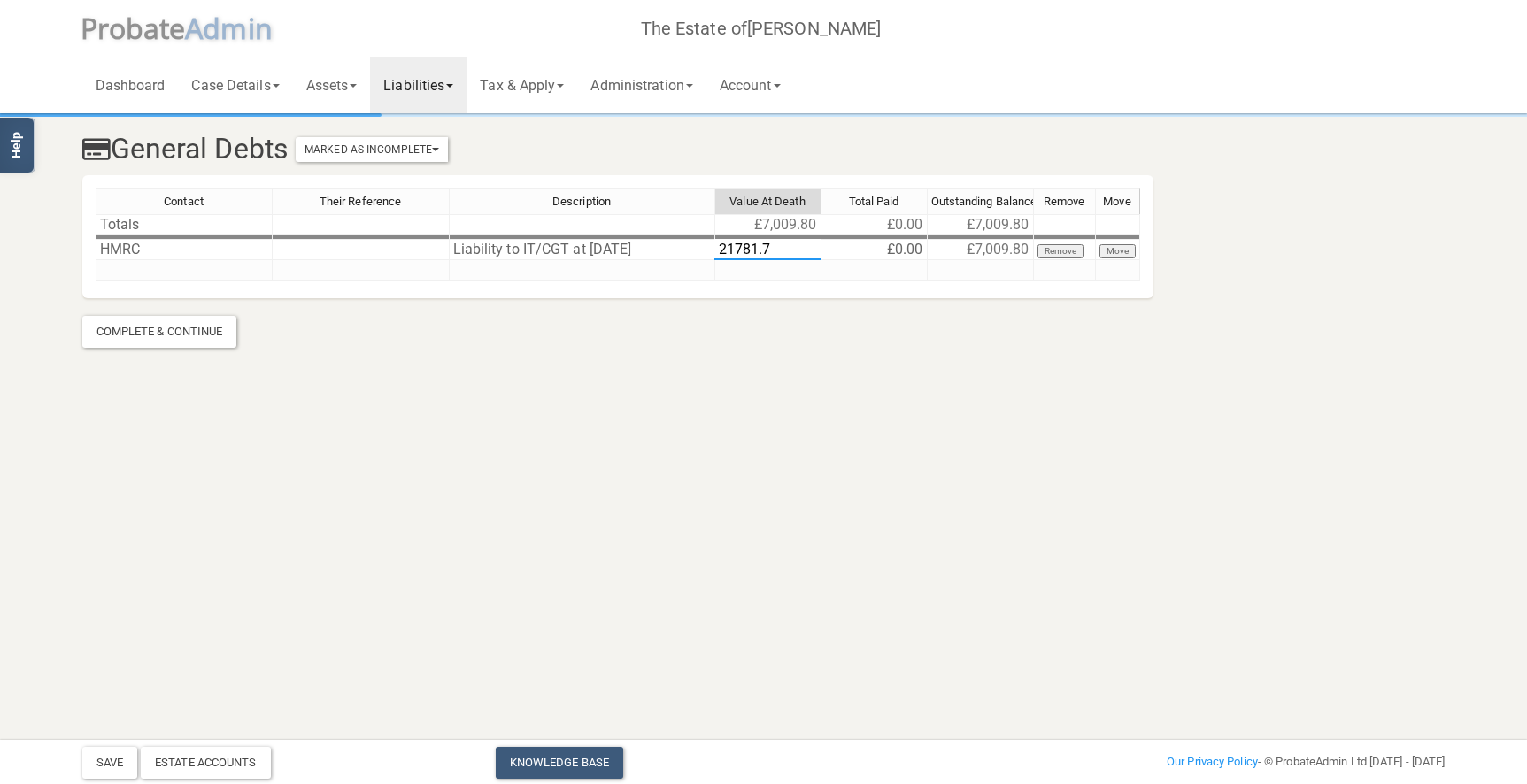 type on "21781.70" 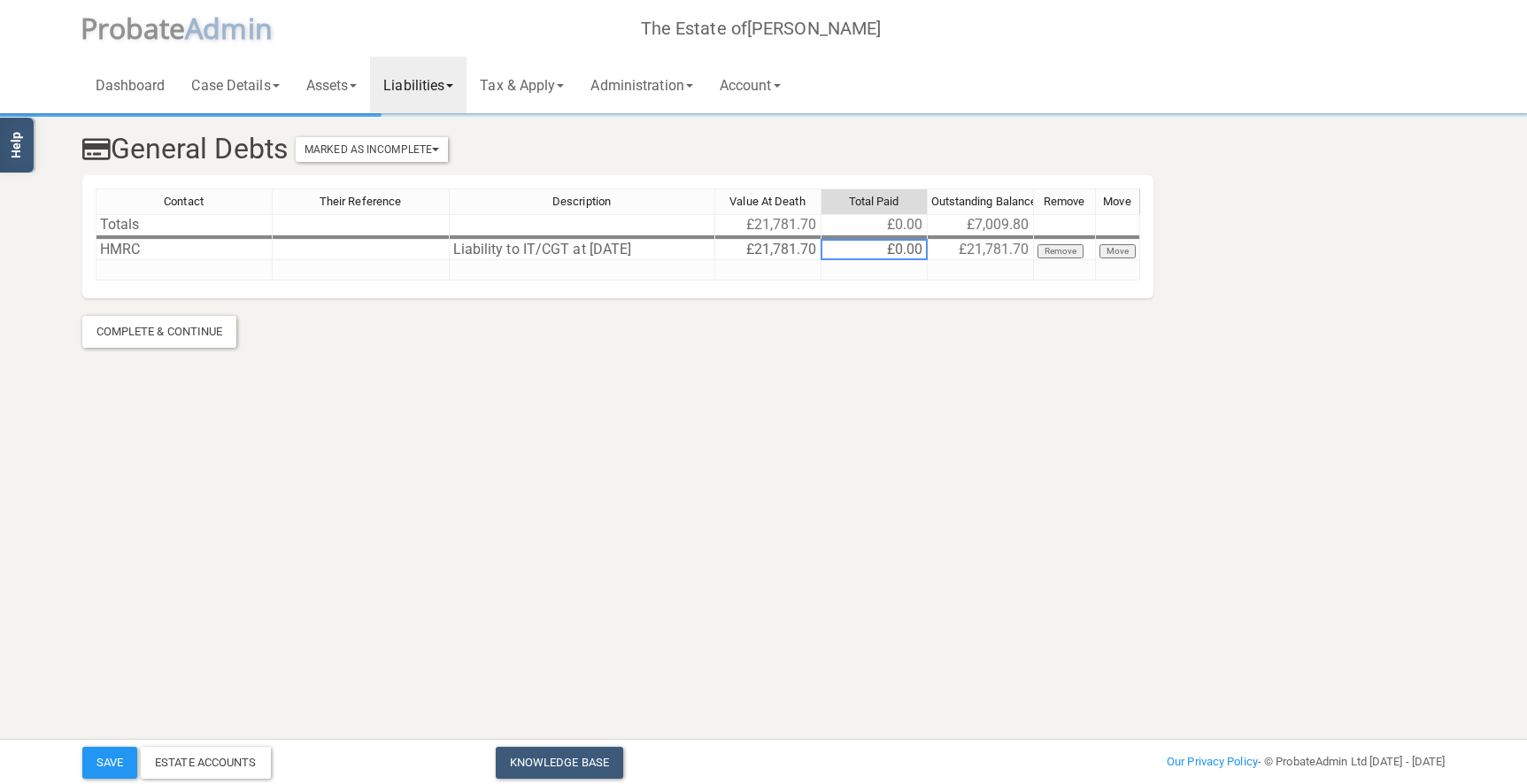 click on "</div></div> Help
Toggle navigation
P robate A dmin
The Estate of  [PERSON_NAME]
Dashboard
Case Details
Deceased & Case Details
Personal Representatives Details
Case Contacts
Case History
Case Documents
Assets
Banks and Building Societies
Cash
National Savings & Investments" at bounding box center [763, 392] 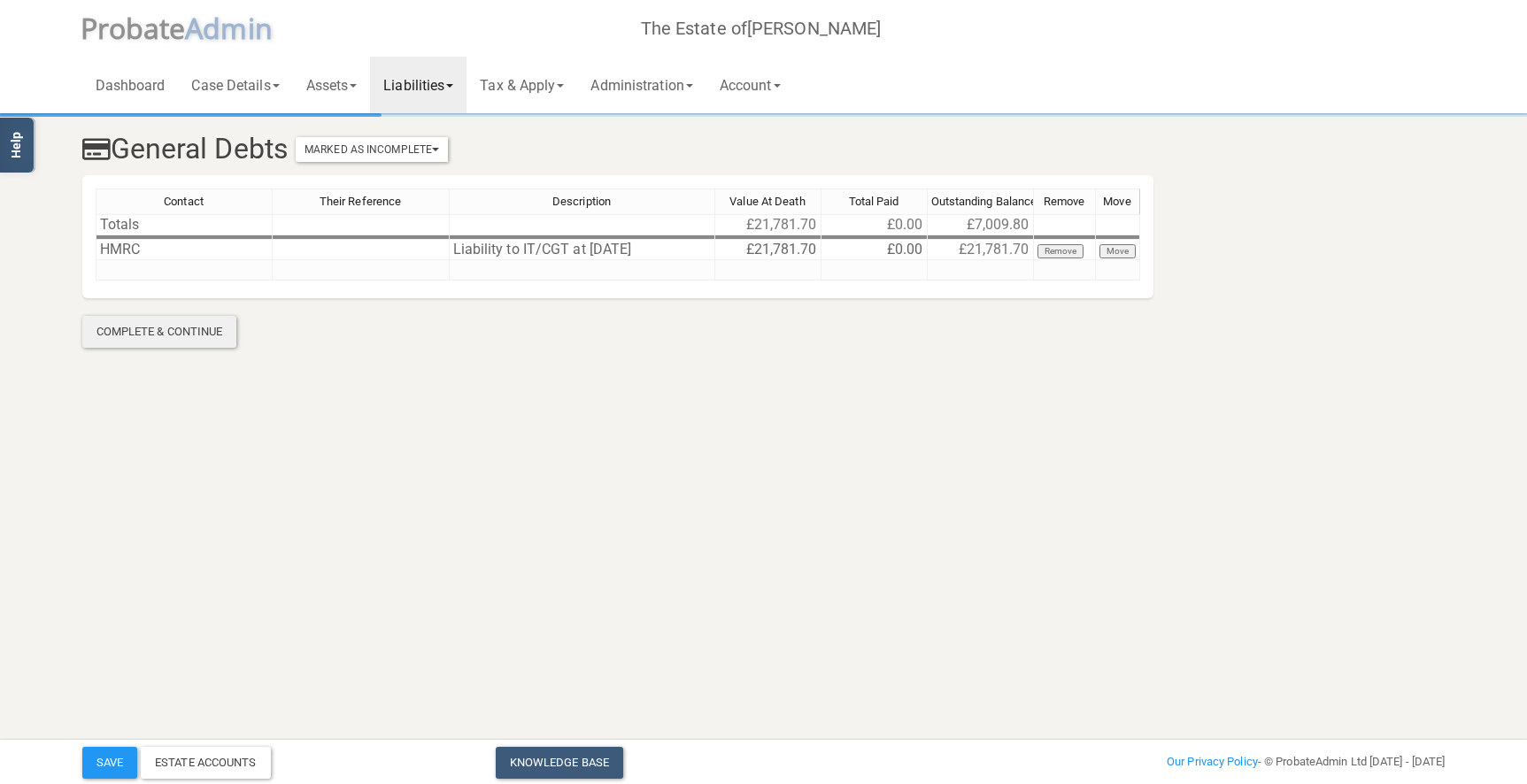click on "Complete & Continue" at bounding box center [159, 332] 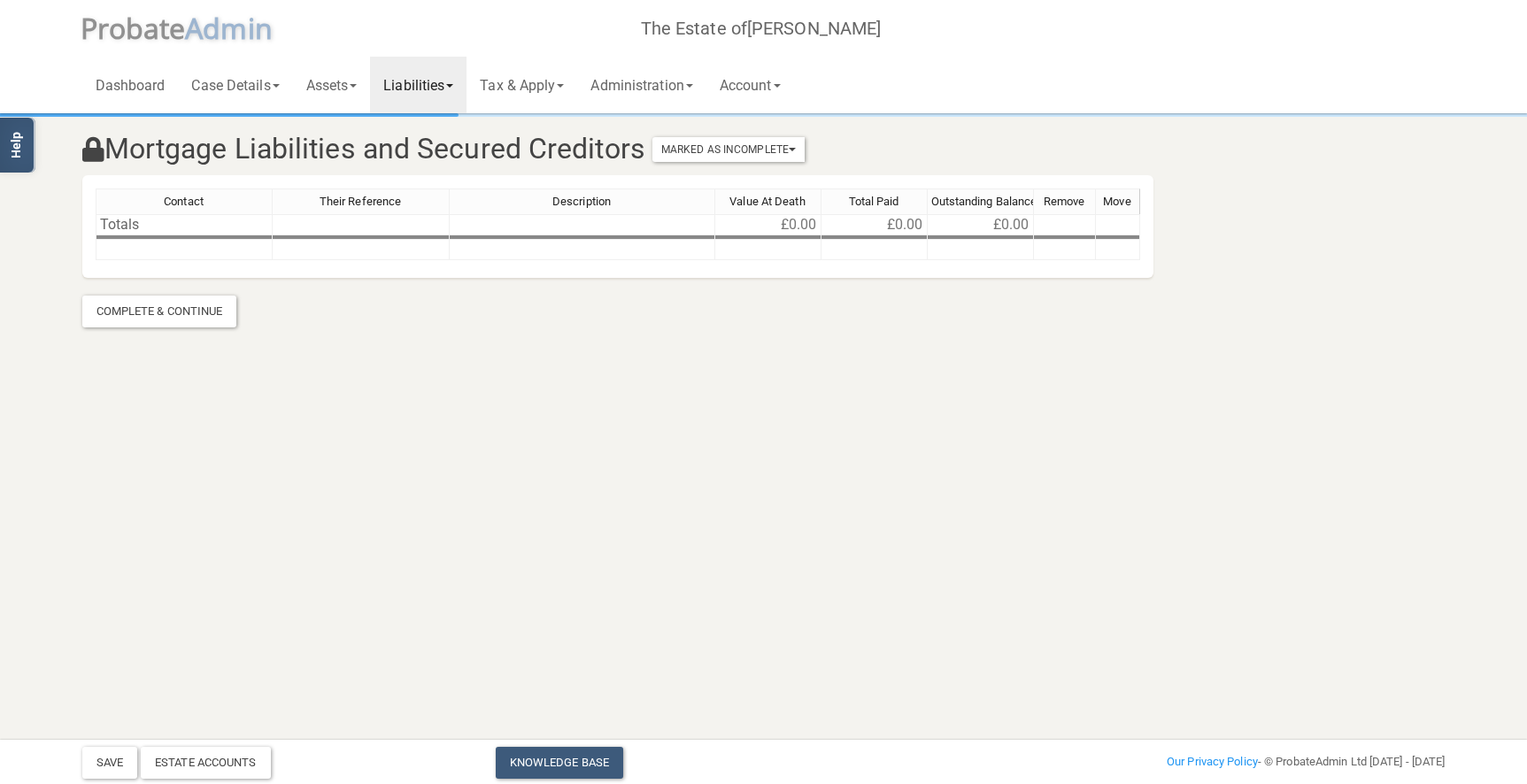 click on "Liabilities" at bounding box center [418, 85] 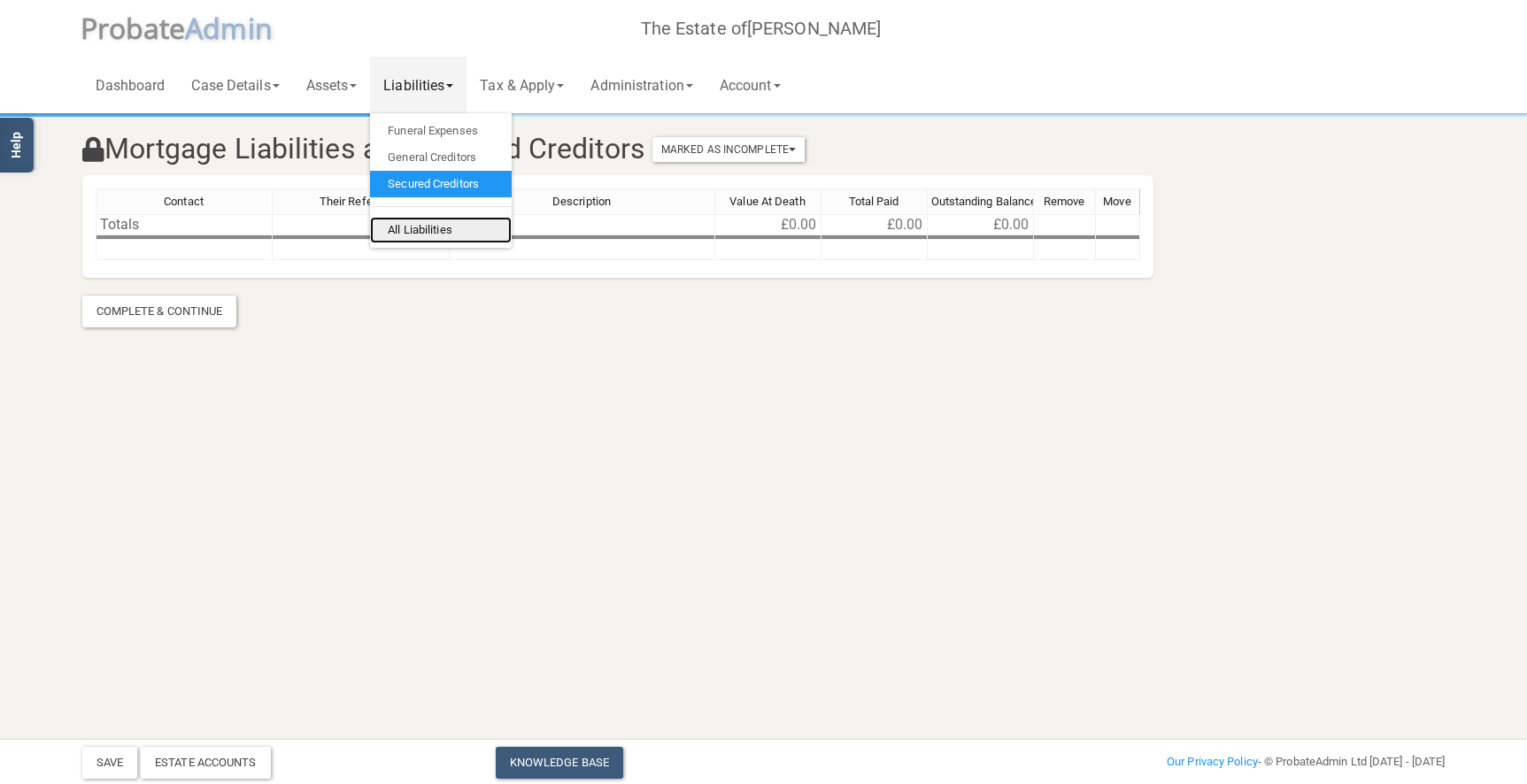 click on "All Liabilities" at bounding box center (441, 230) 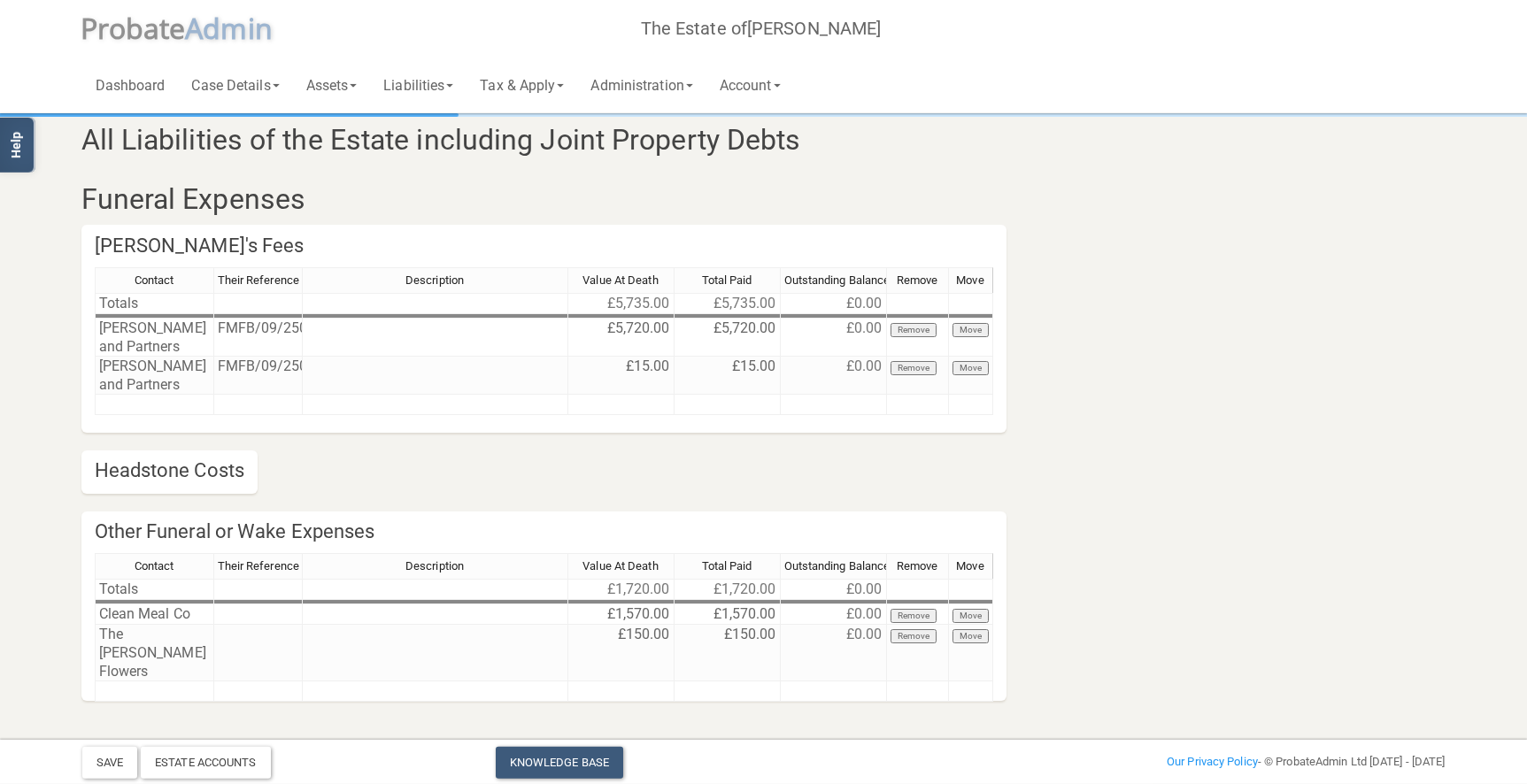 scroll, scrollTop: 0, scrollLeft: 1, axis: horizontal 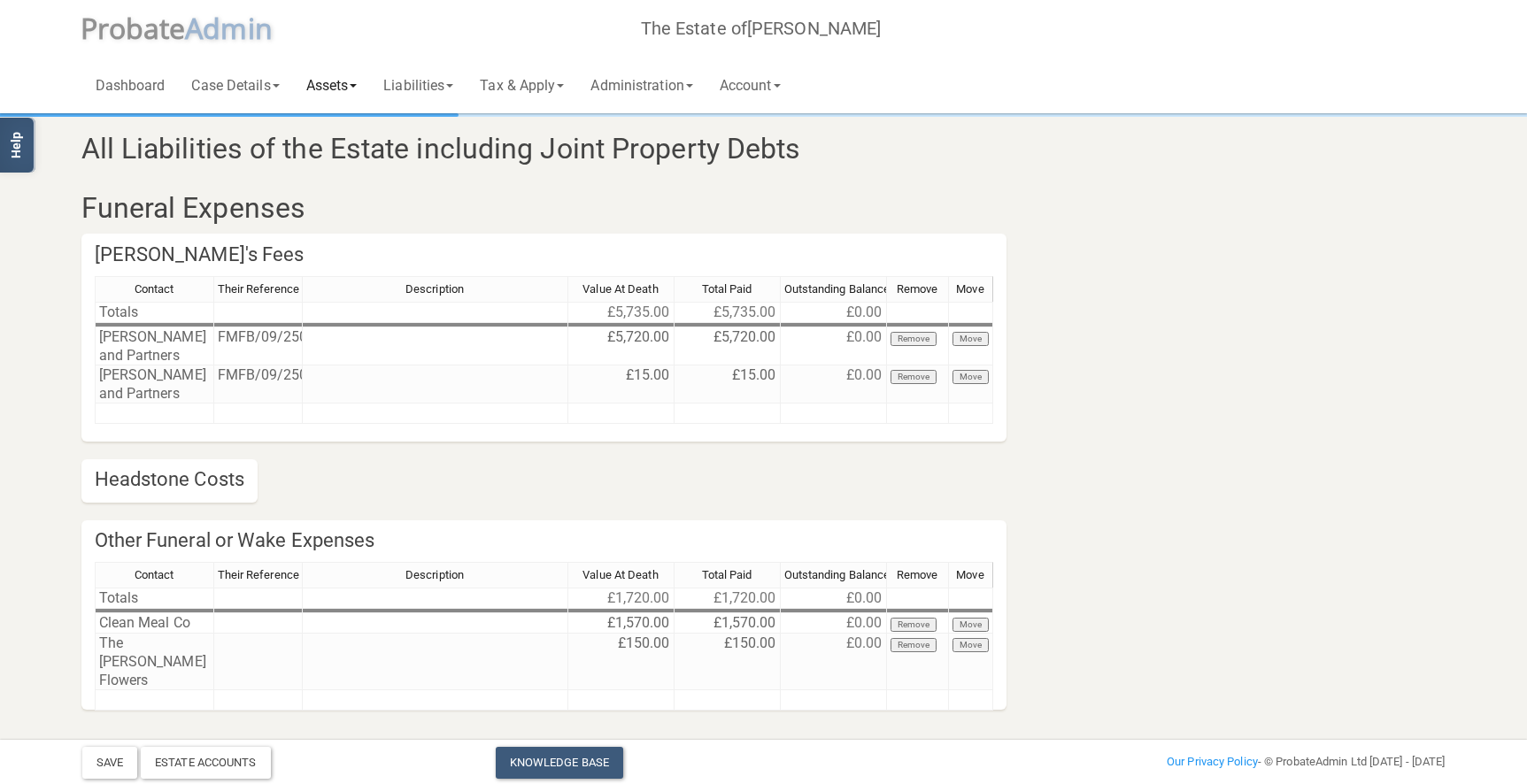 click on "Assets" at bounding box center (332, 85) 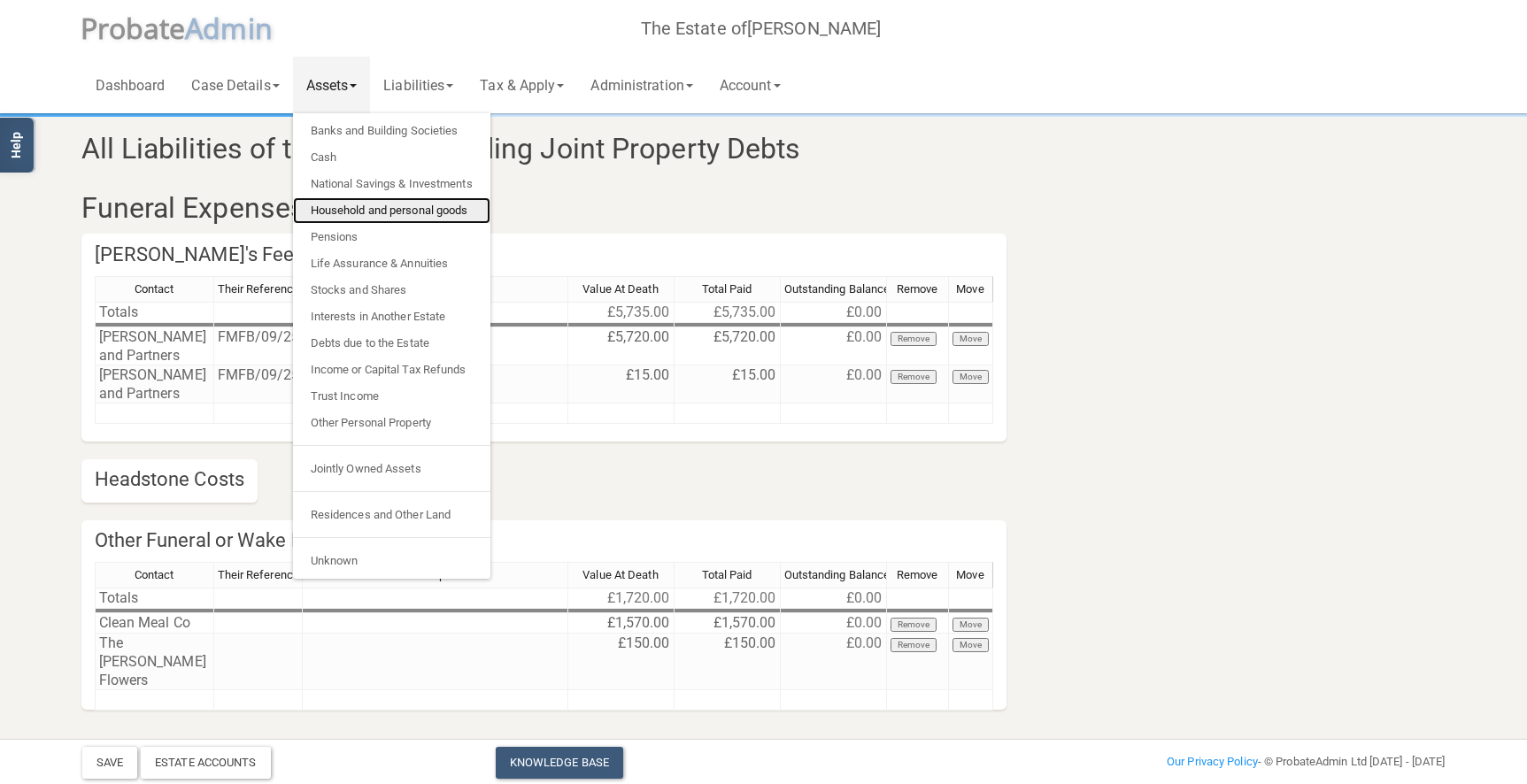 click on "Household and personal goods" at bounding box center (391, 211) 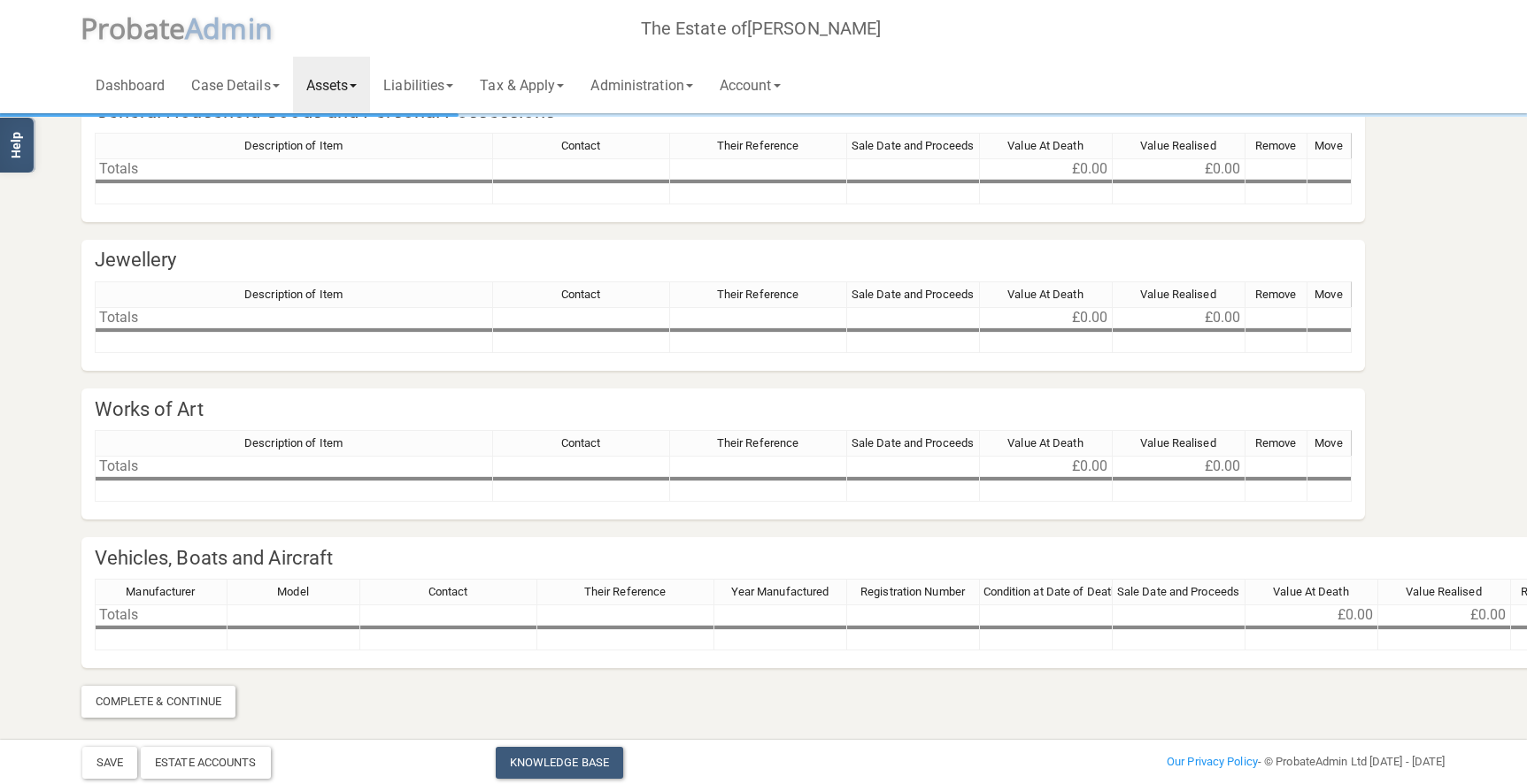 scroll, scrollTop: 0, scrollLeft: 1, axis: horizontal 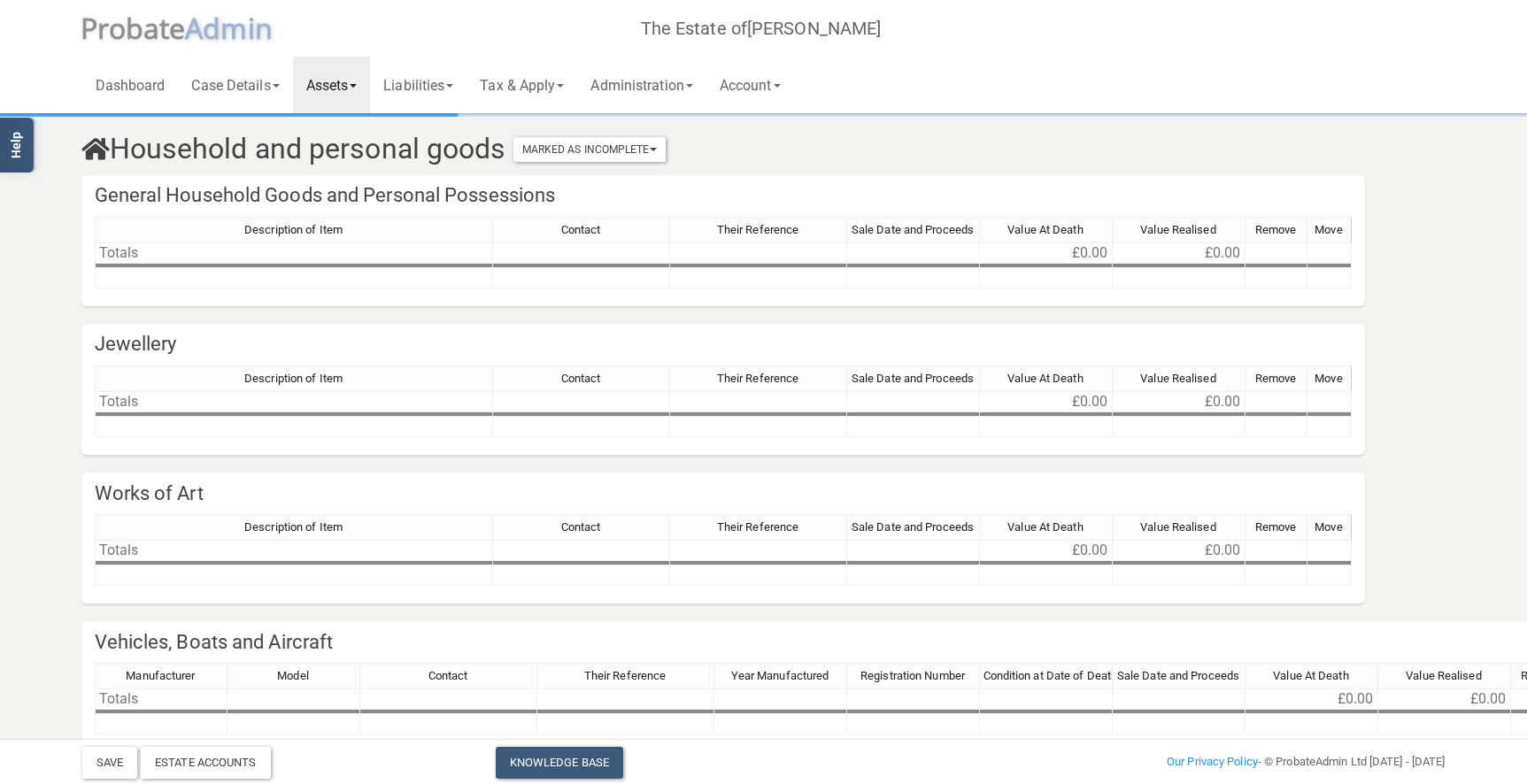 drag, startPoint x: 791, startPoint y: 143, endPoint x: 1010, endPoint y: 167, distance: 220.31114 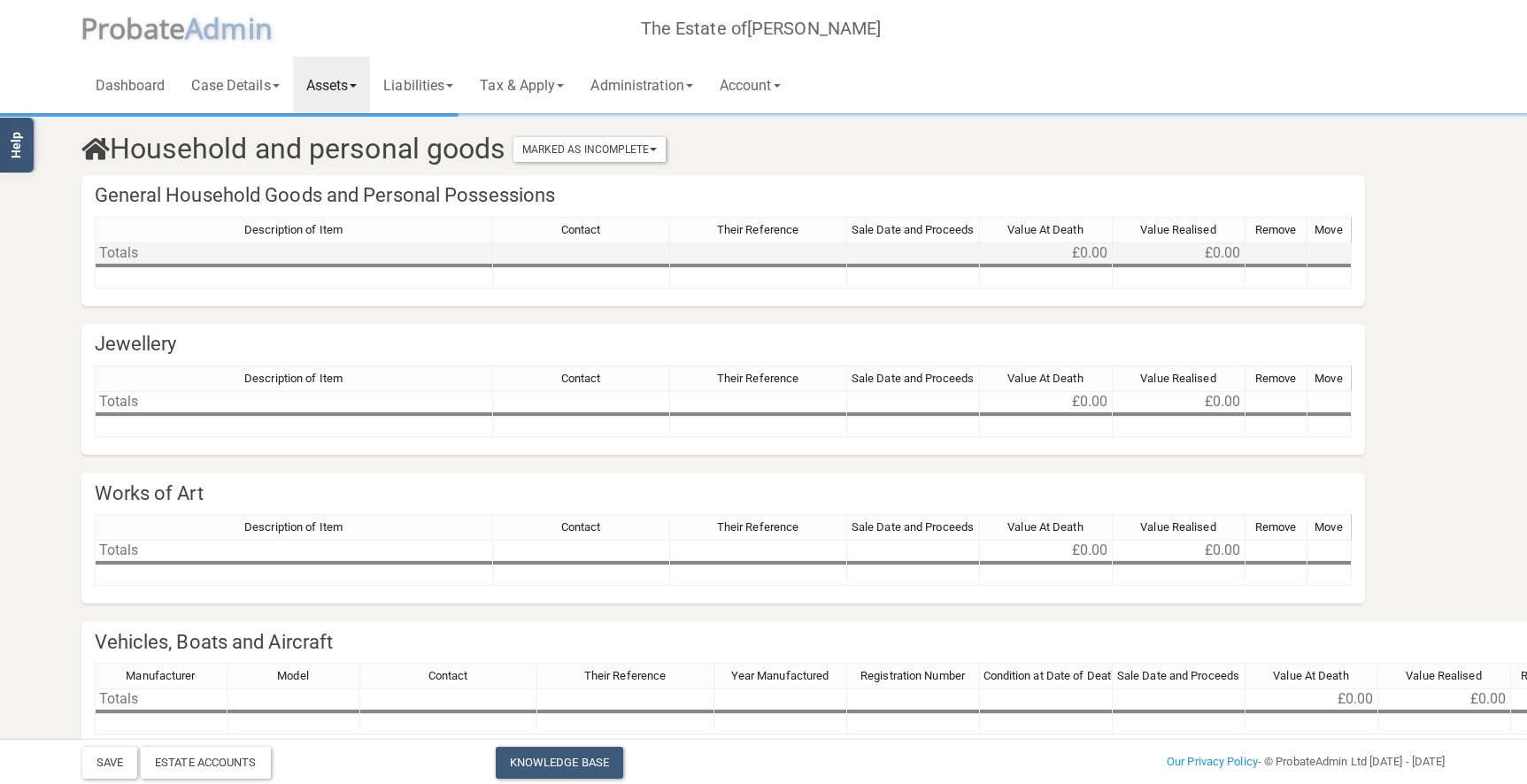 click on "Totals" at bounding box center [294, 253] 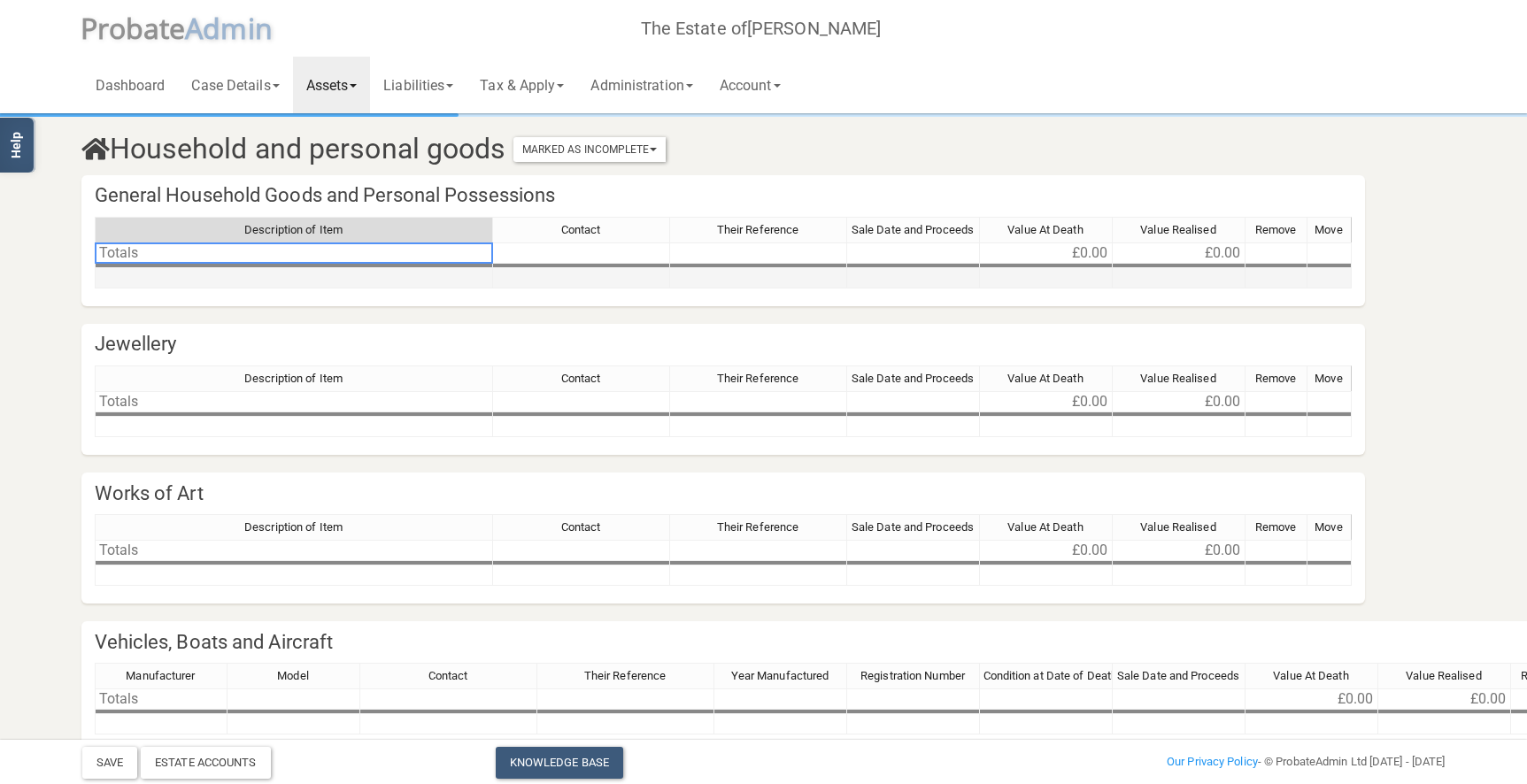 click at bounding box center [294, 278] 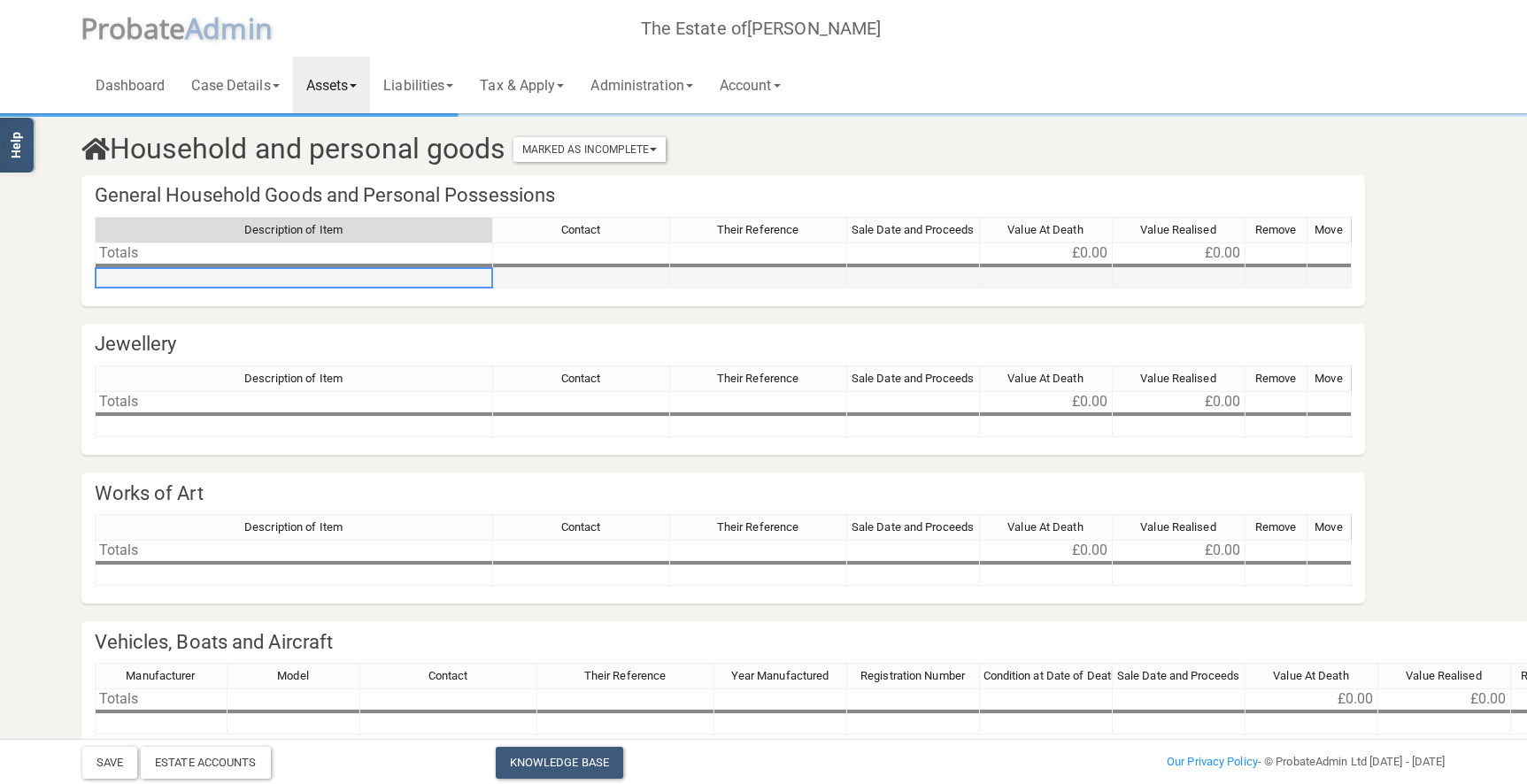 click at bounding box center [294, 278] 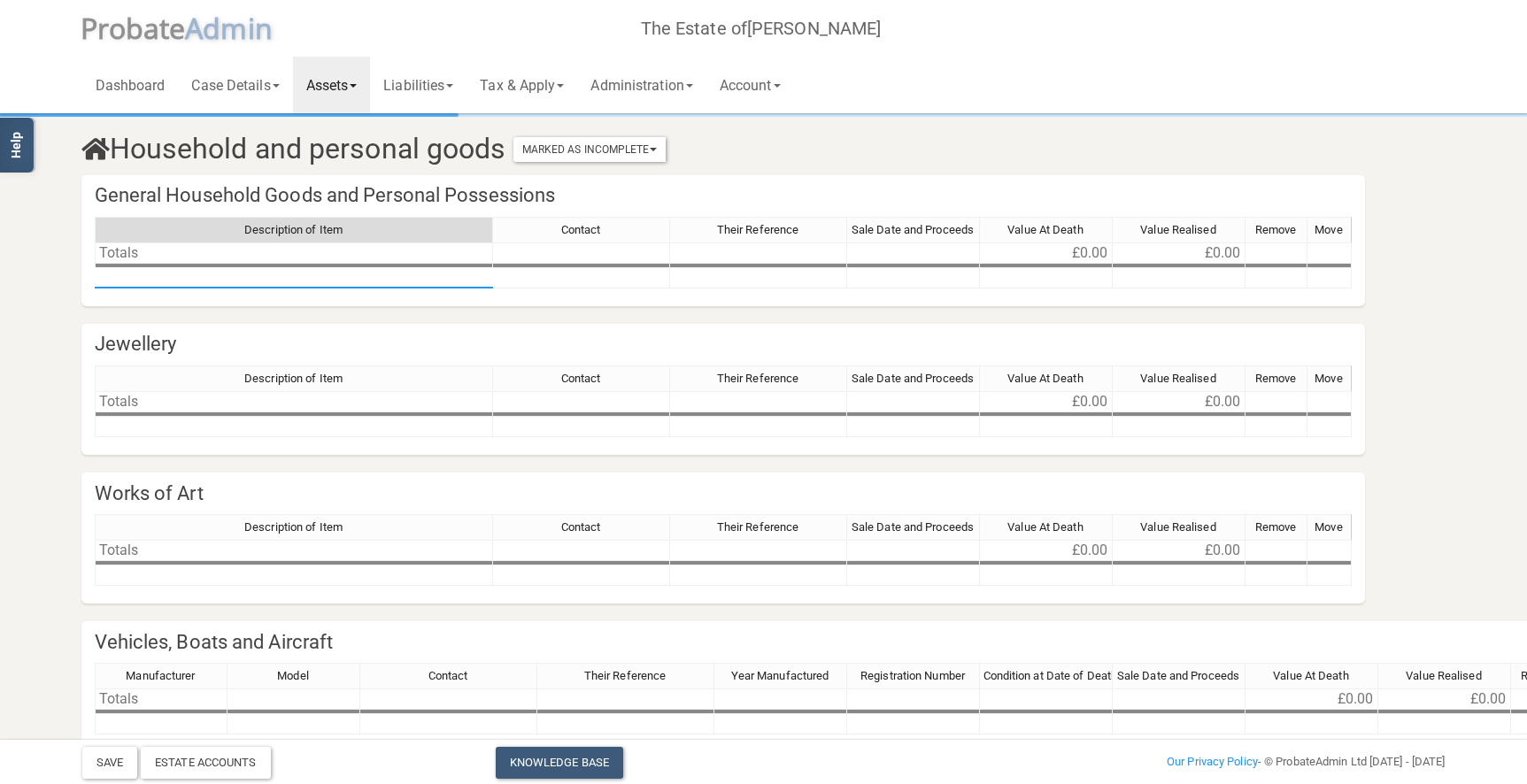 click at bounding box center (294, 278) 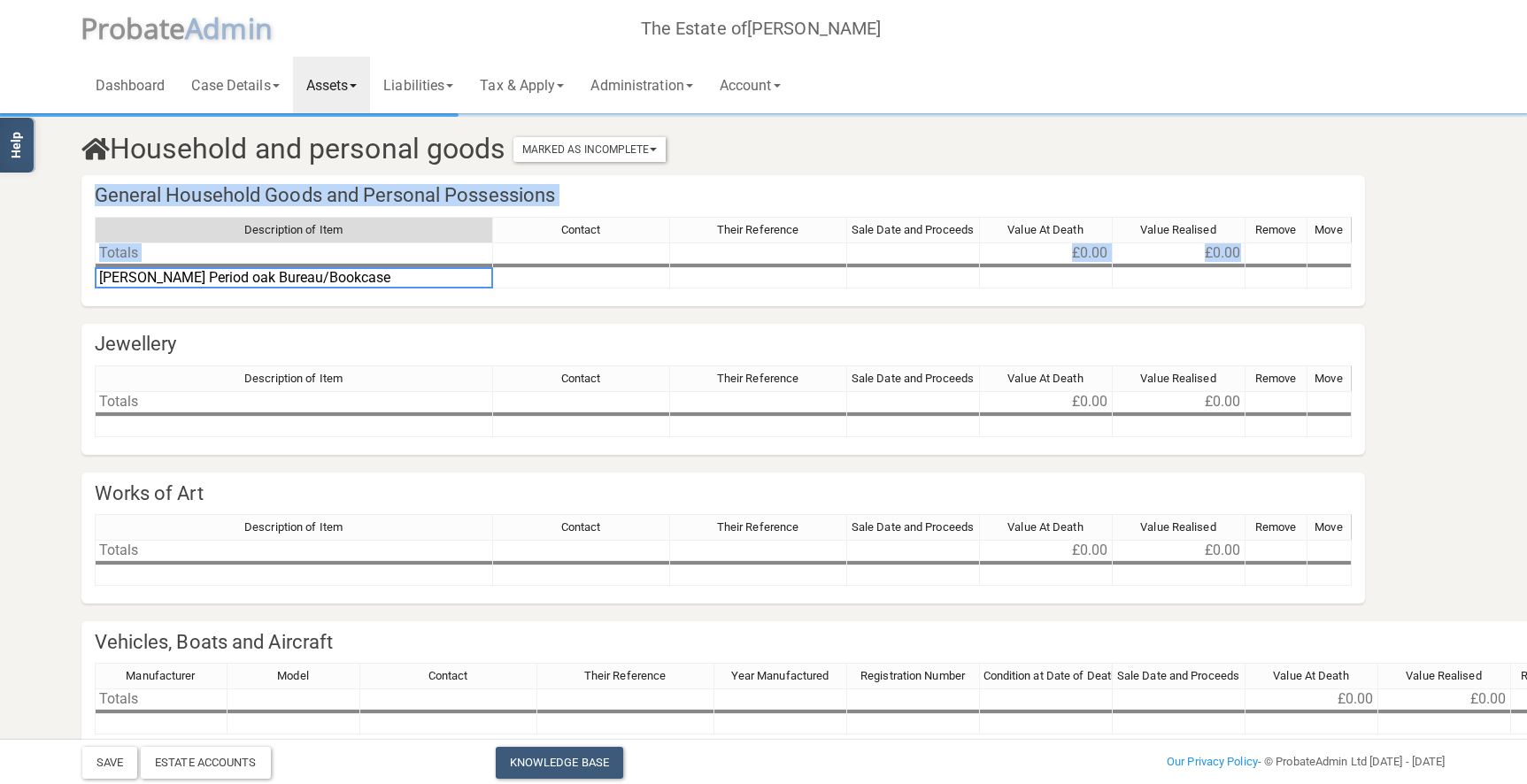 drag, startPoint x: 456, startPoint y: 327, endPoint x: 470, endPoint y: 325, distance: 14.142136 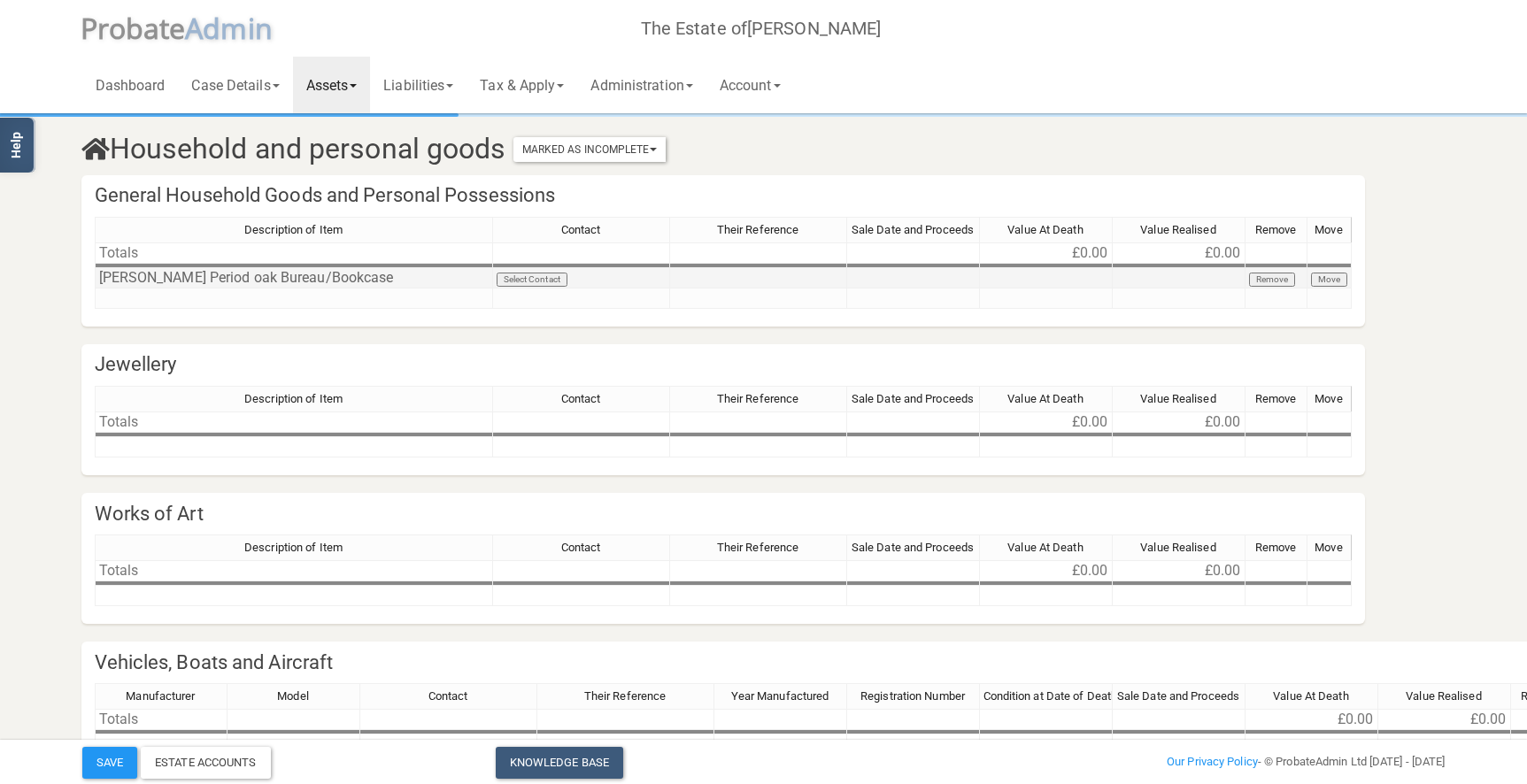 click on "Select Contact" at bounding box center [582, 278] 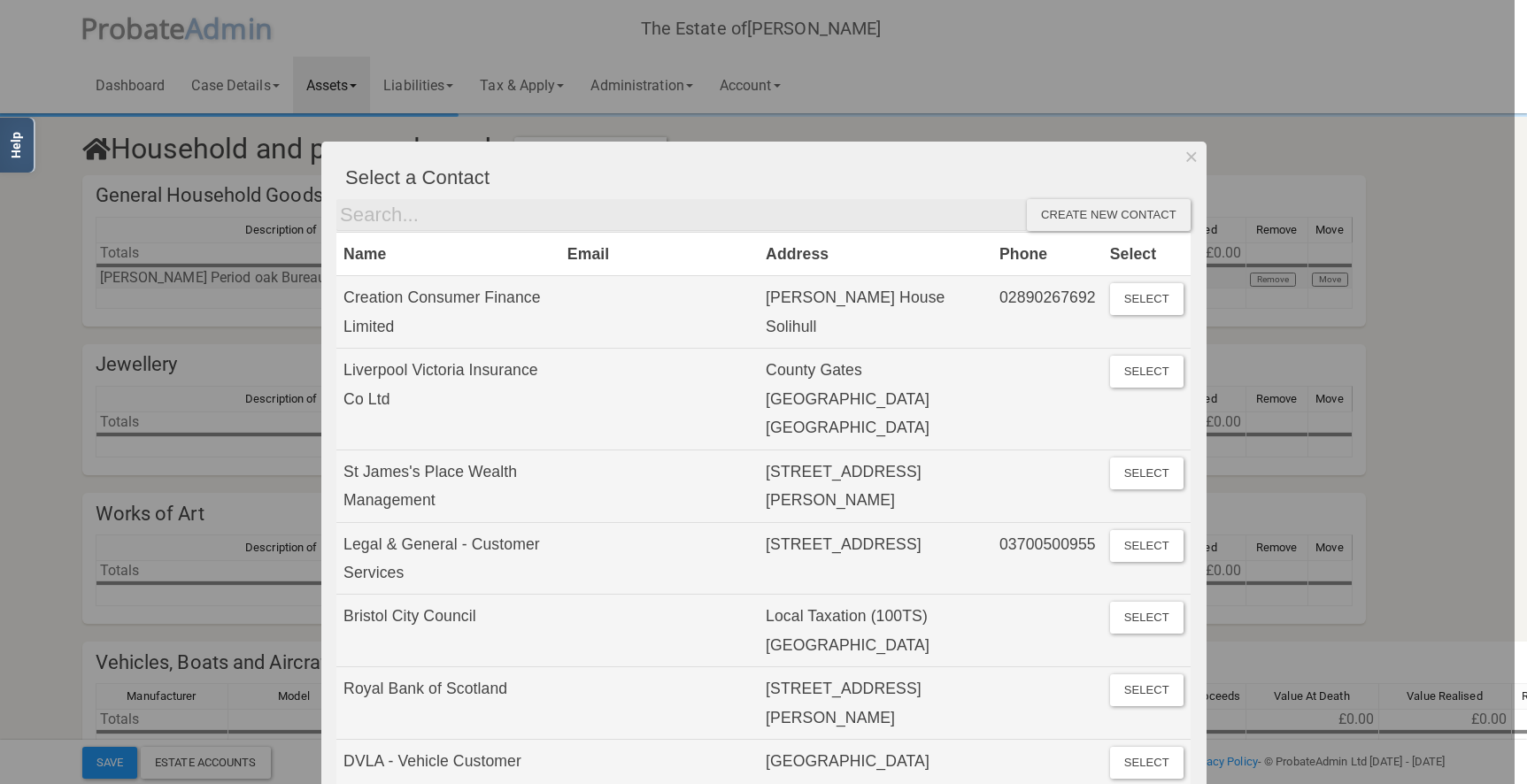 scroll, scrollTop: 0, scrollLeft: 0, axis: both 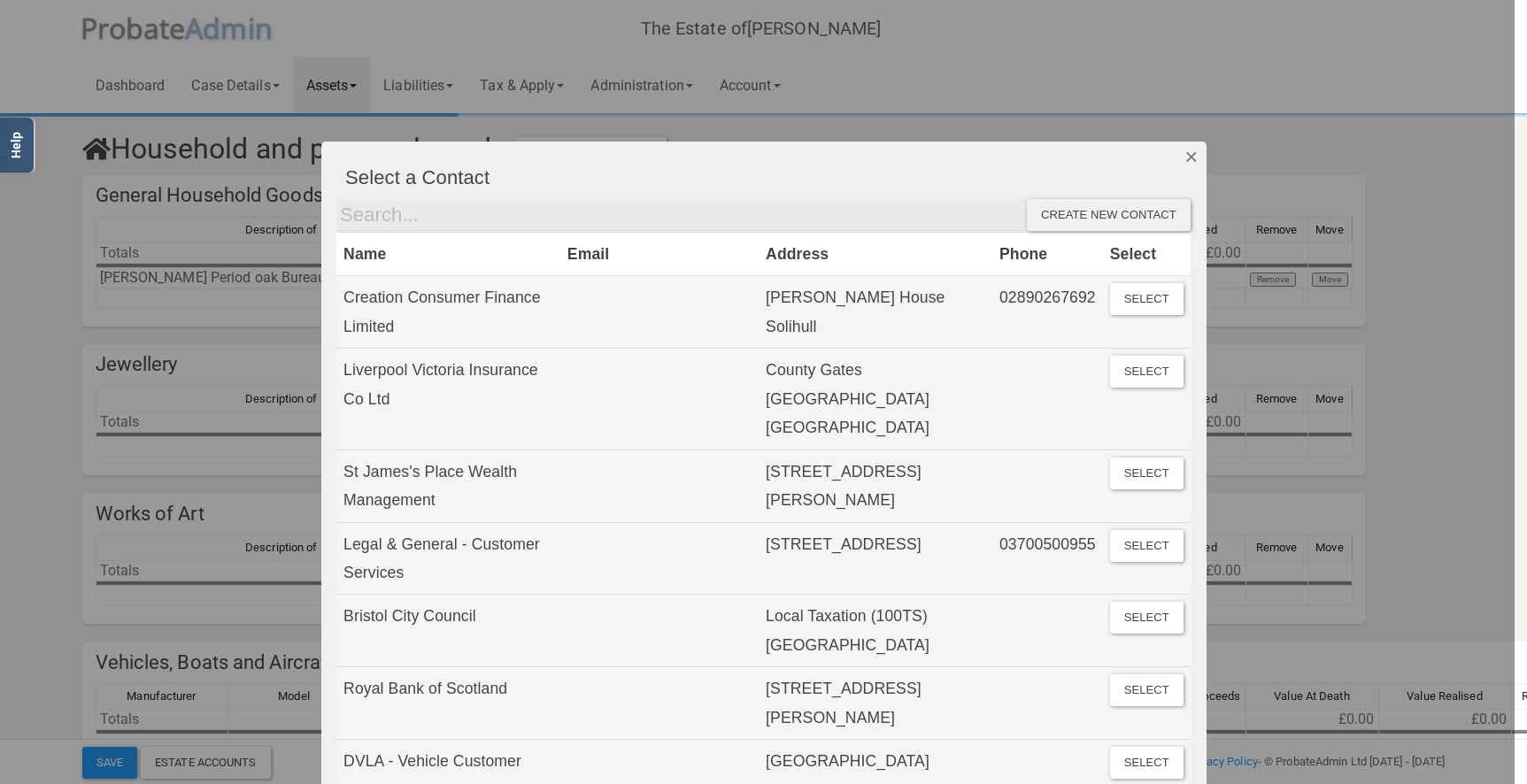 click at bounding box center [1191, 157] 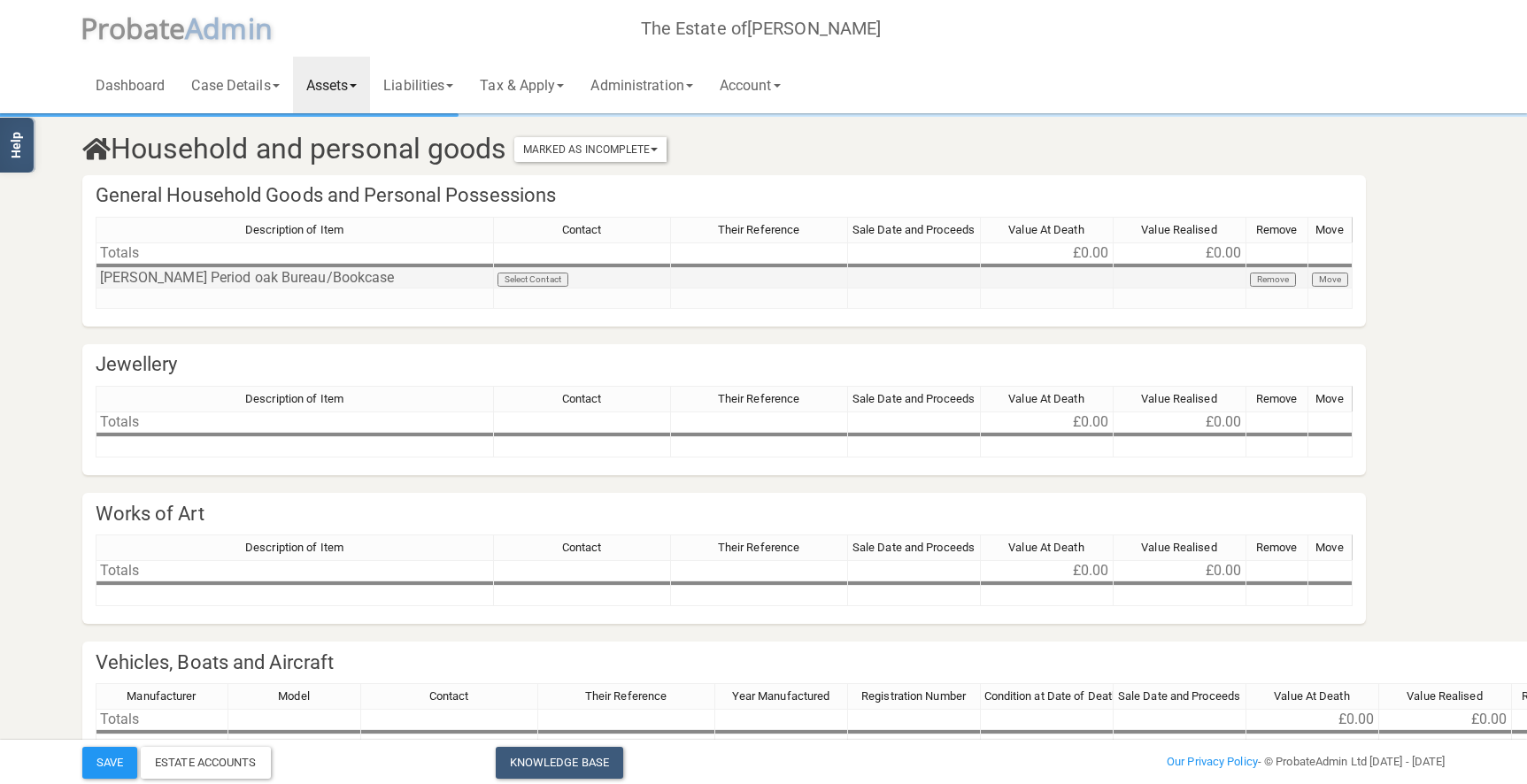 click at bounding box center [1047, 278] 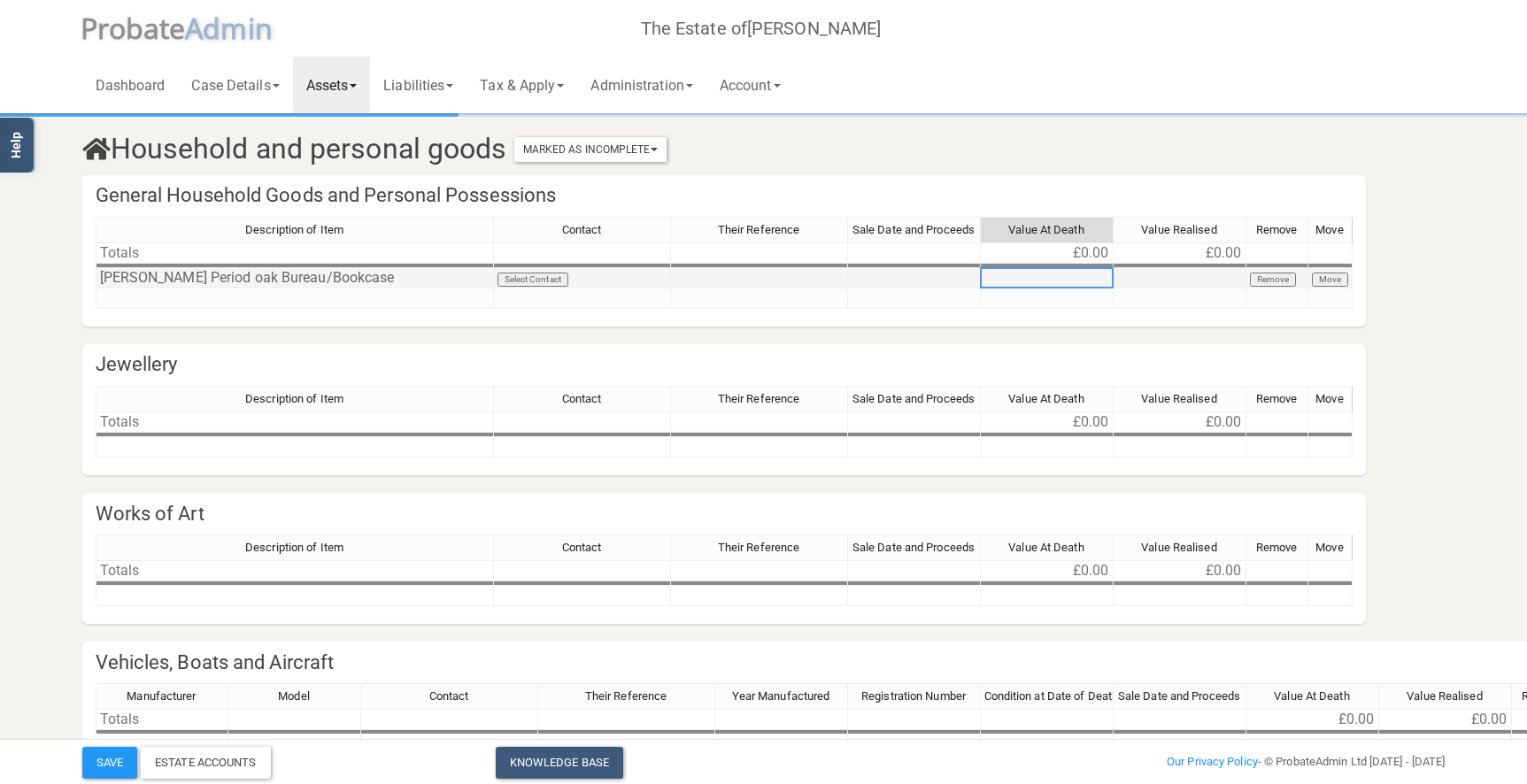 click at bounding box center [1047, 278] 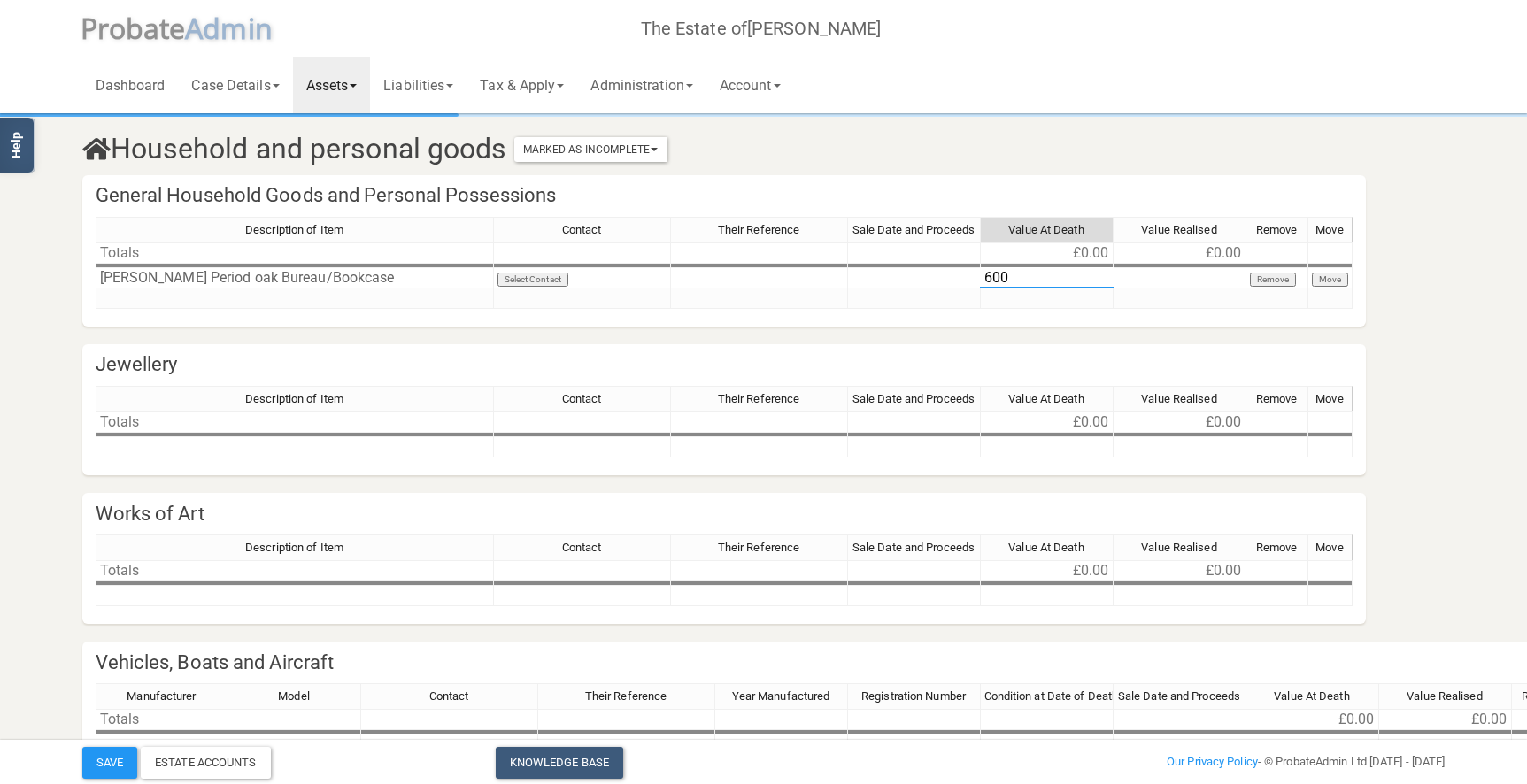 scroll, scrollTop: 0, scrollLeft: 20, axis: horizontal 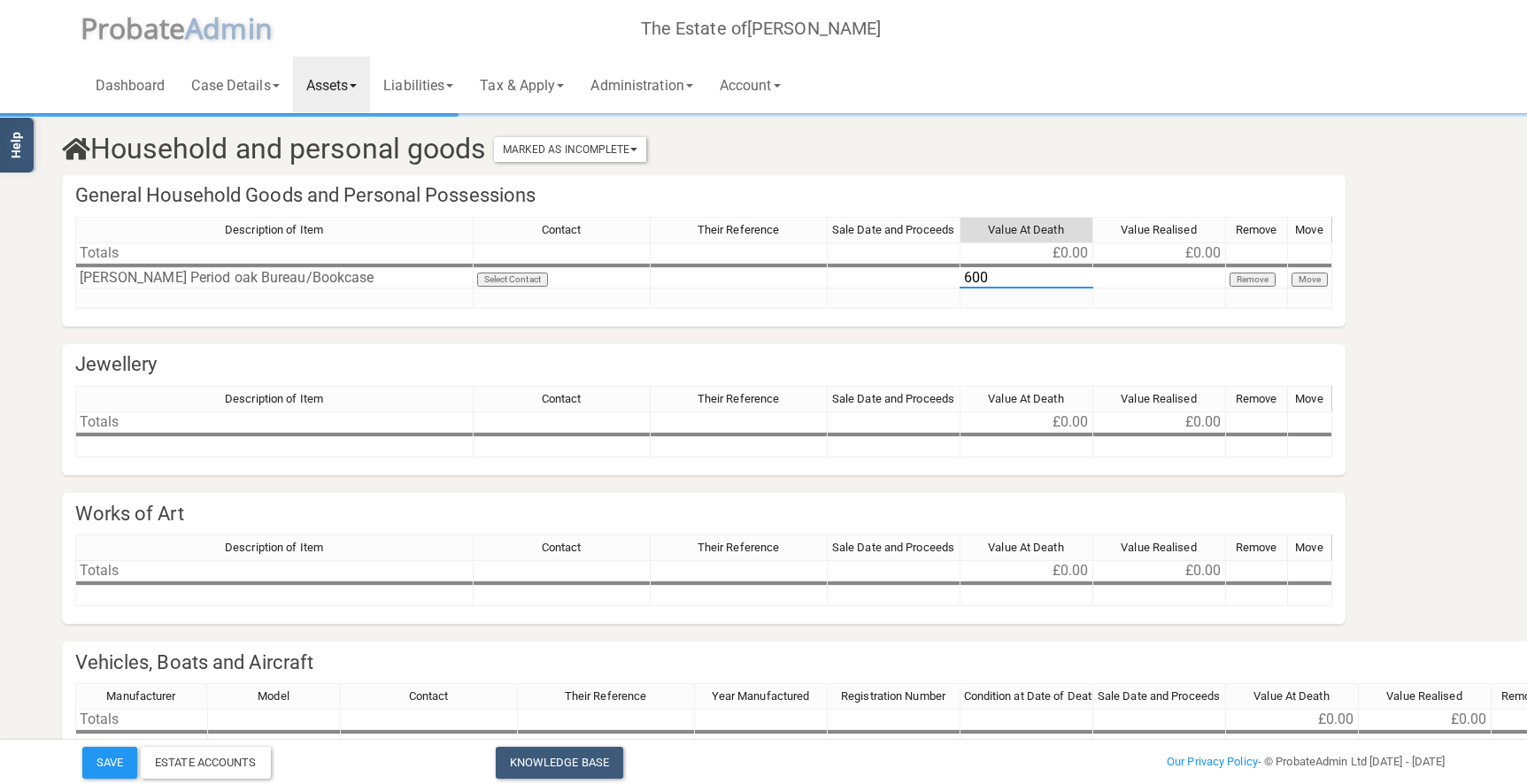 type on "600" 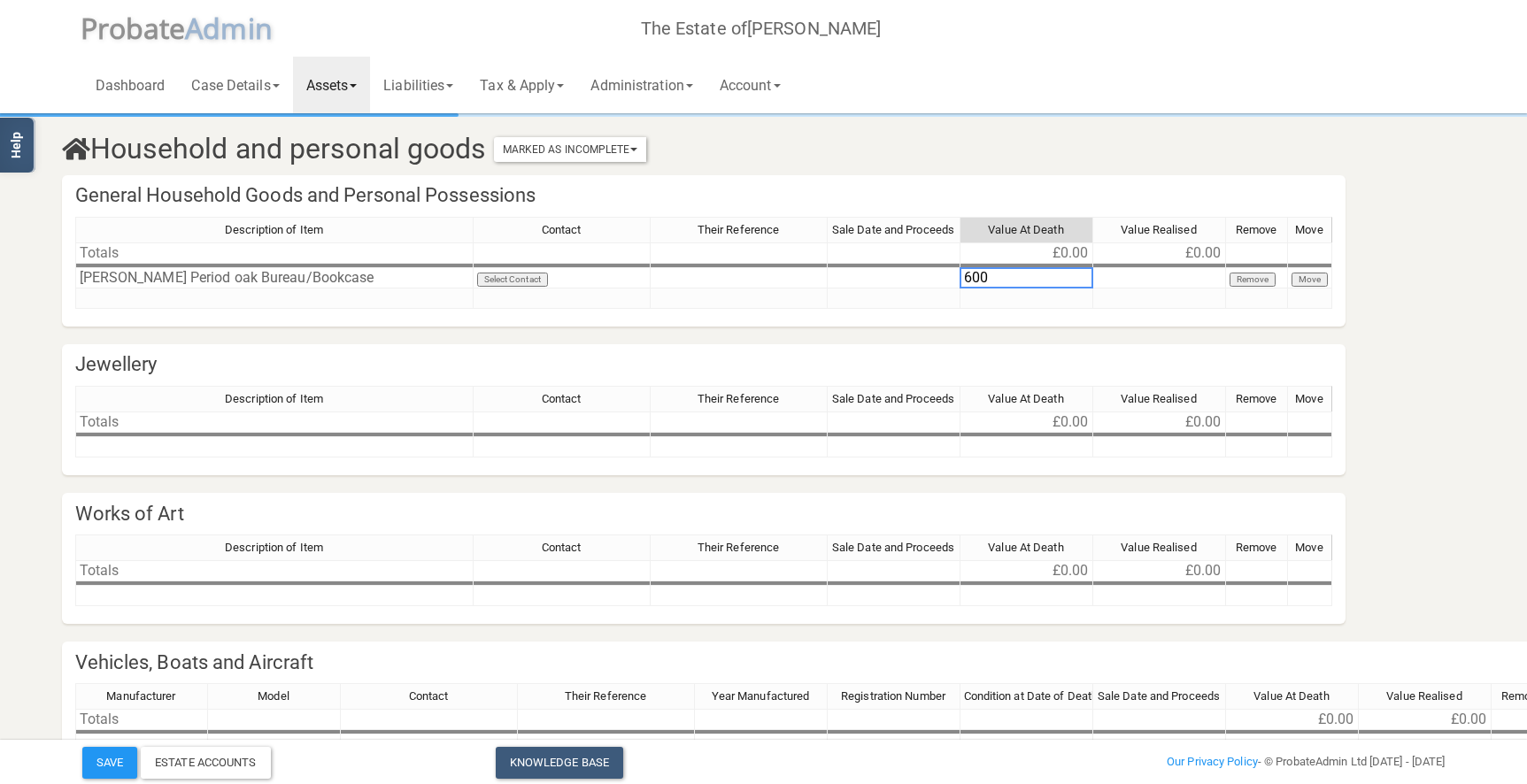 click on "Description of Item Contact Their Reference Sale Date and Proceeds Value At Death Value Realised Remove Move Totals £0.00 £0.00 [PERSON_NAME] Period oak Bureau/Bookcase Select Contact Remove Move" at bounding box center [704, 271] 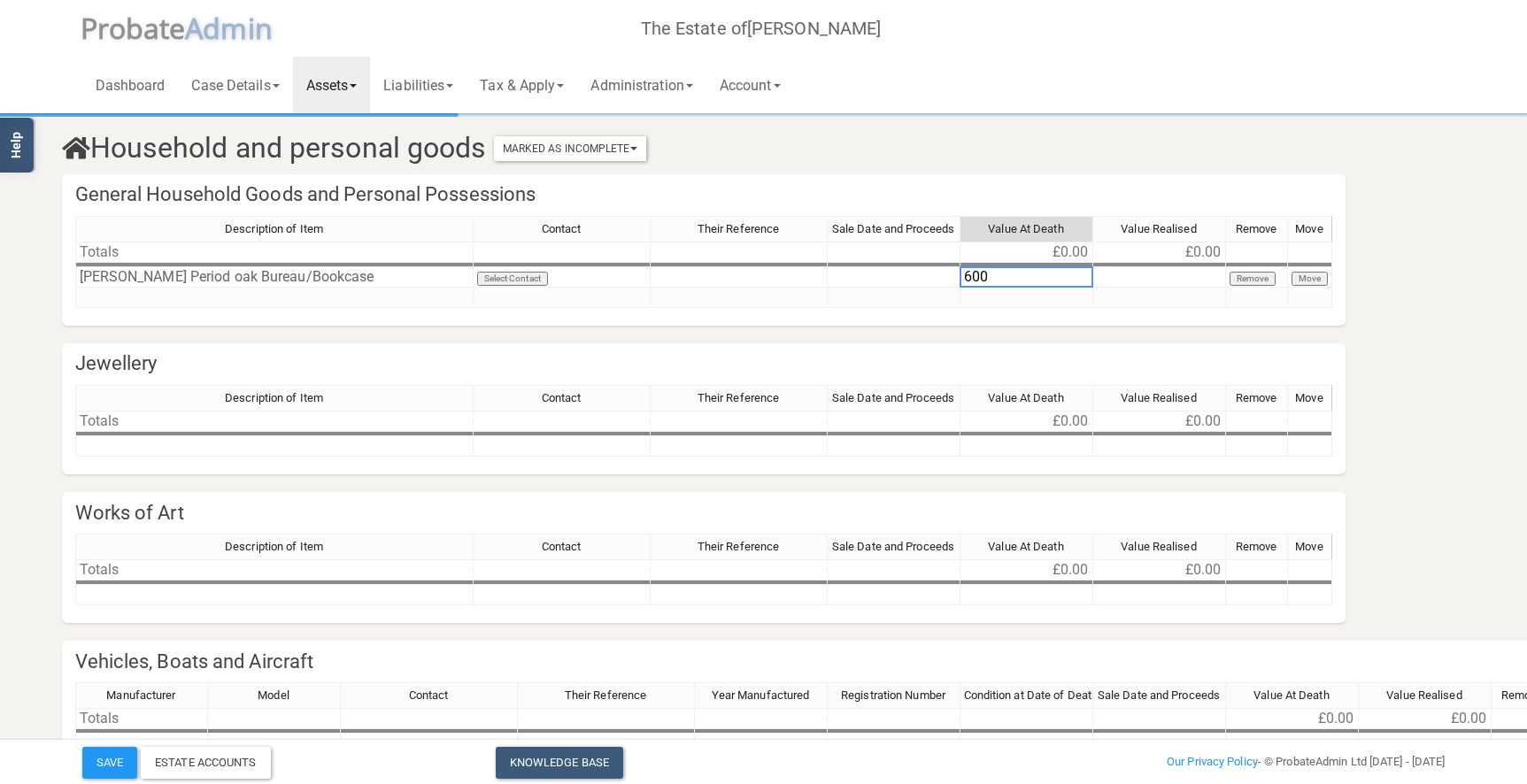click at bounding box center [274, 297] 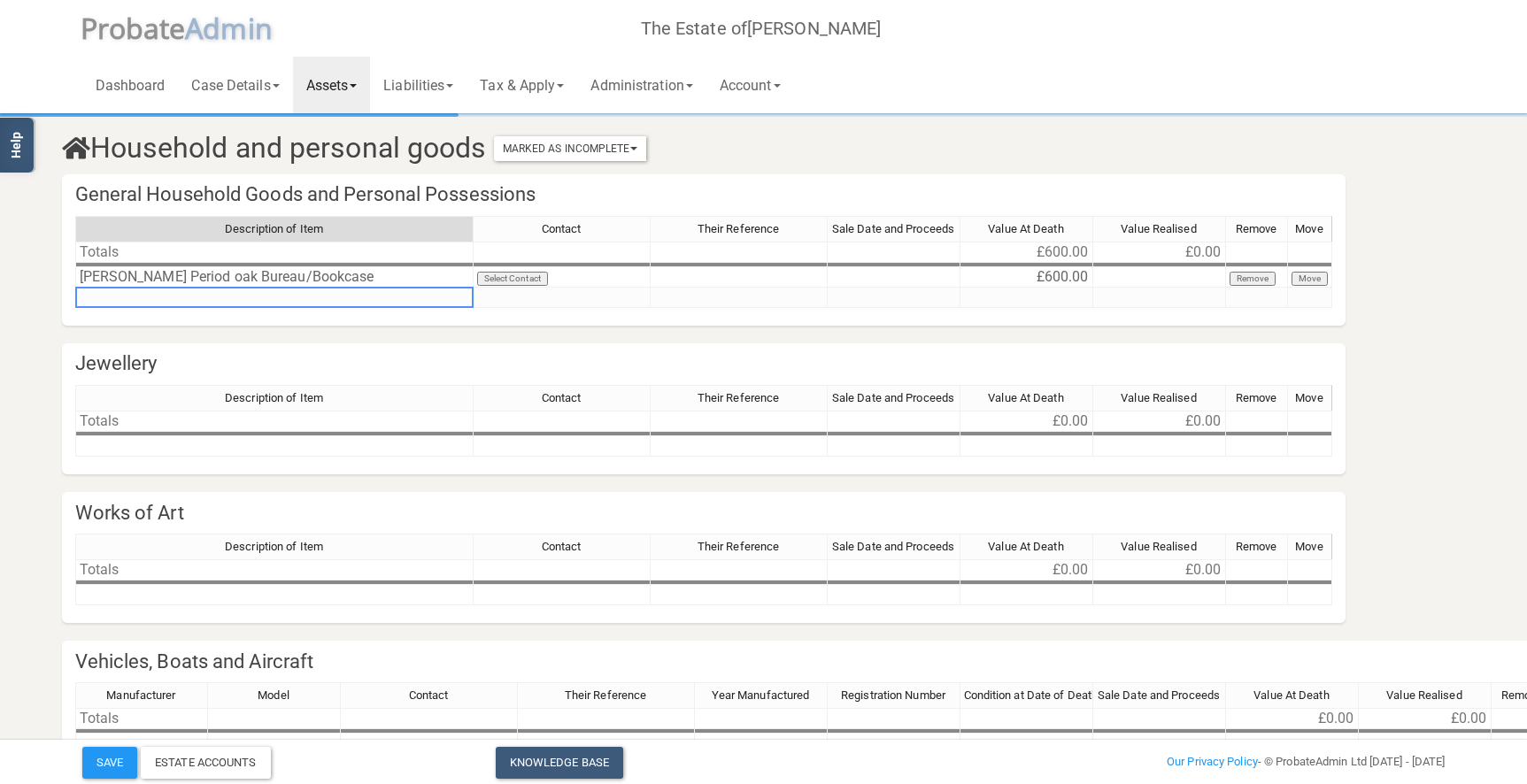 paste on "Late 17" Century Veneered oak chest of drawers 2/3" 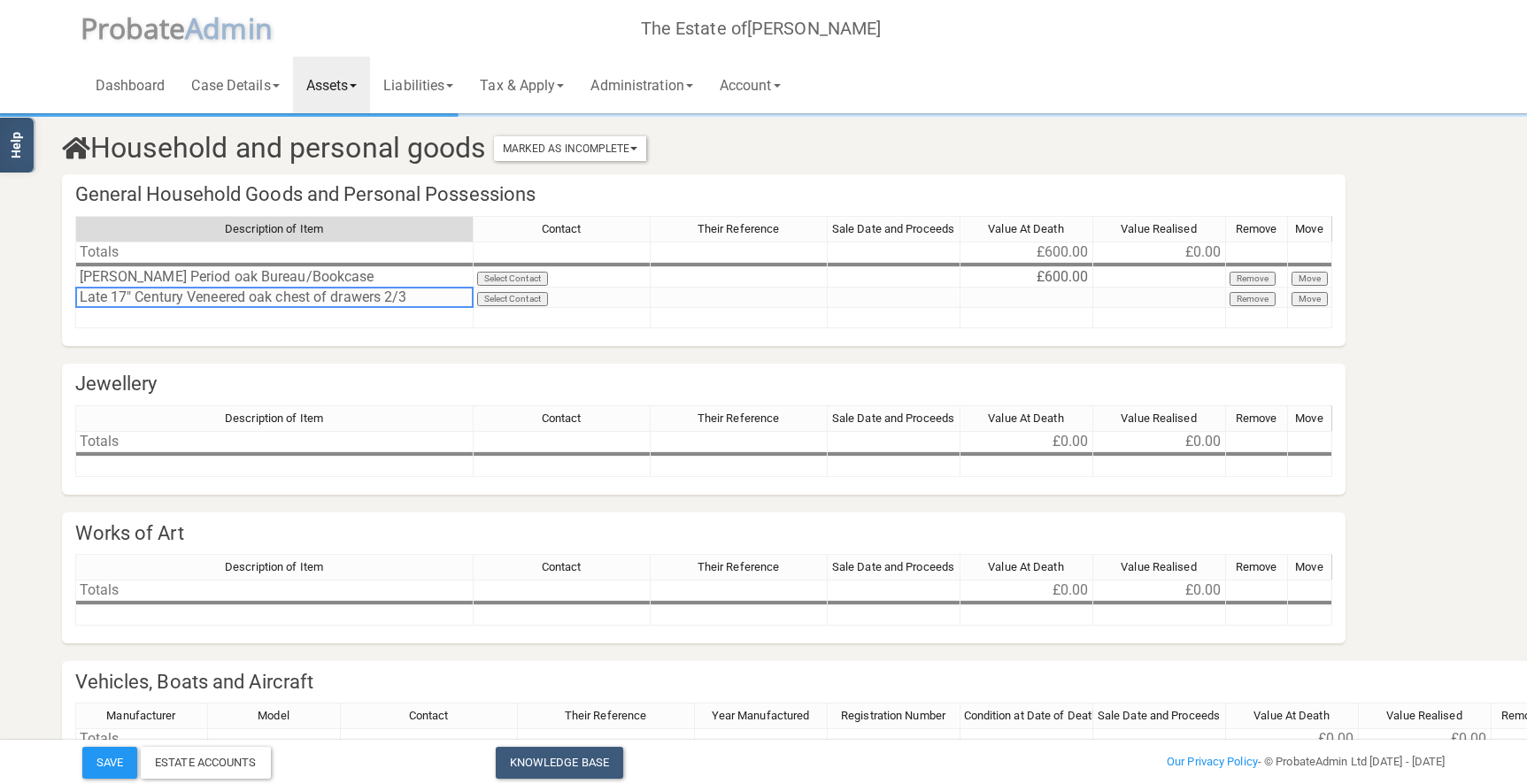 click on "Description of Item Contact Their Reference Sale Date and Proceeds Value At Death Value Realised Remove Move Totals £600.00 £0.00 [PERSON_NAME] Period oak Bureau/Bookcase Select Contact £600.00 Remove Move Late 17" Century Veneered oak chest of drawers 2/3 Select Contact Remove Move" at bounding box center (704, 280) 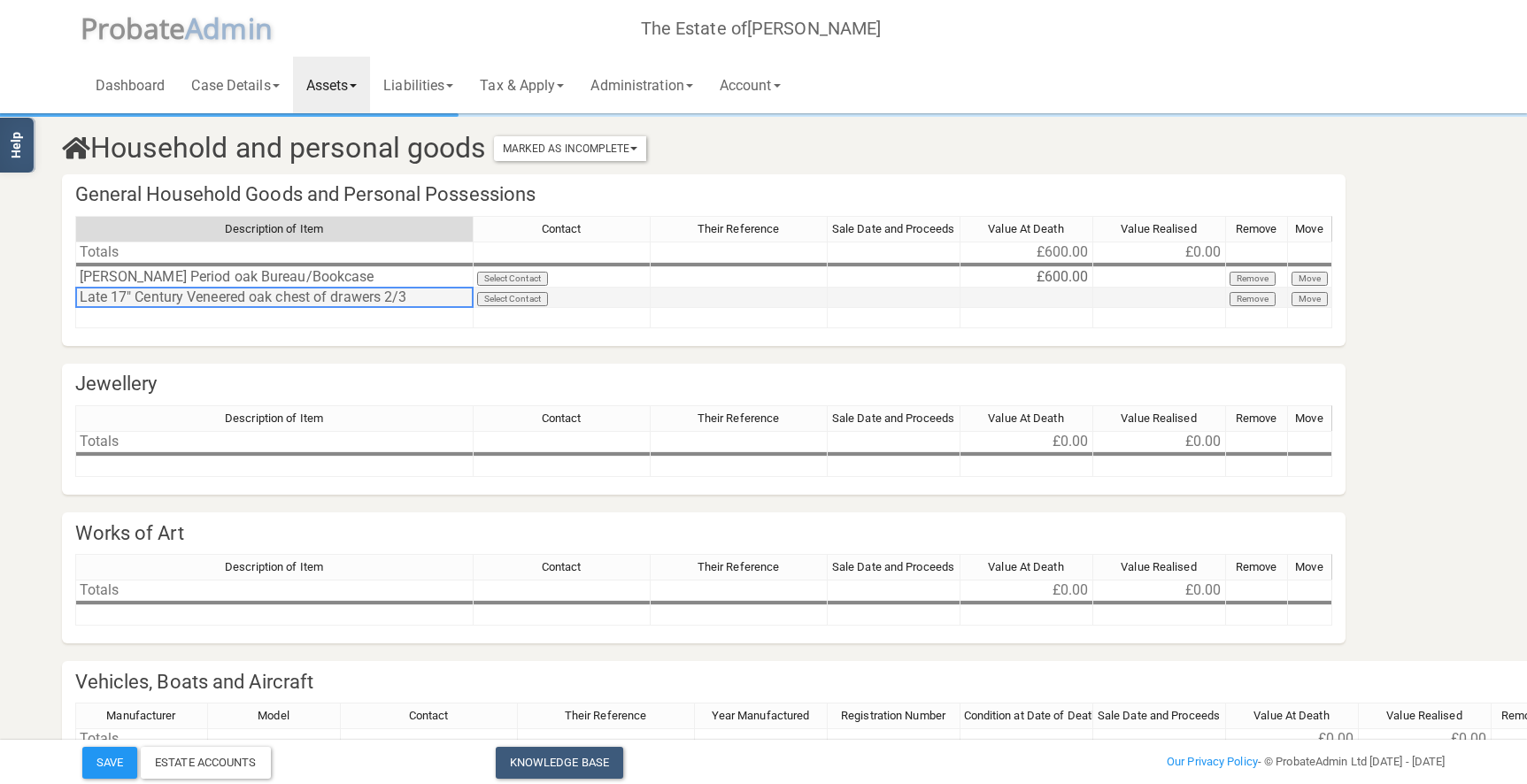click at bounding box center [1027, 297] 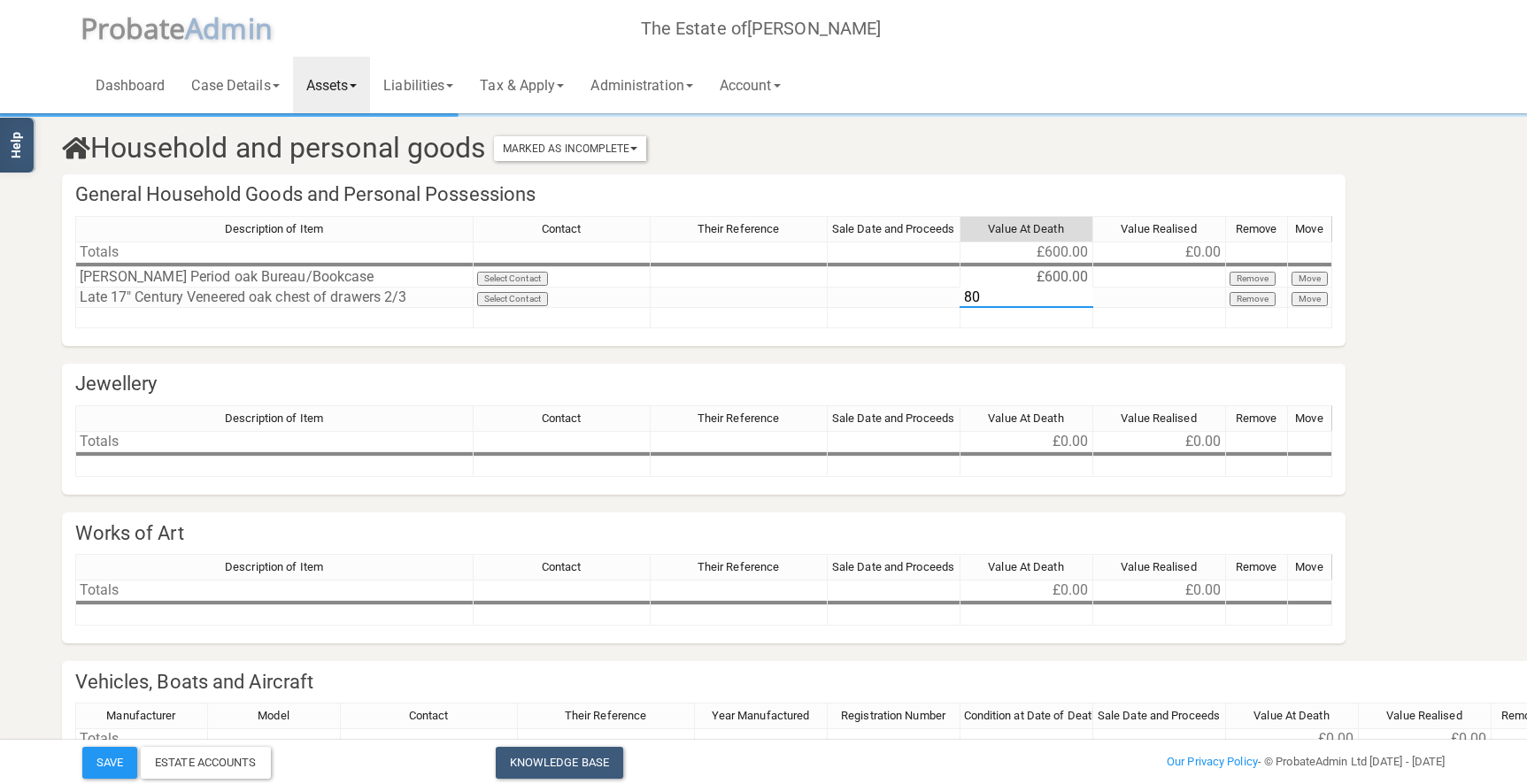 type on "80" 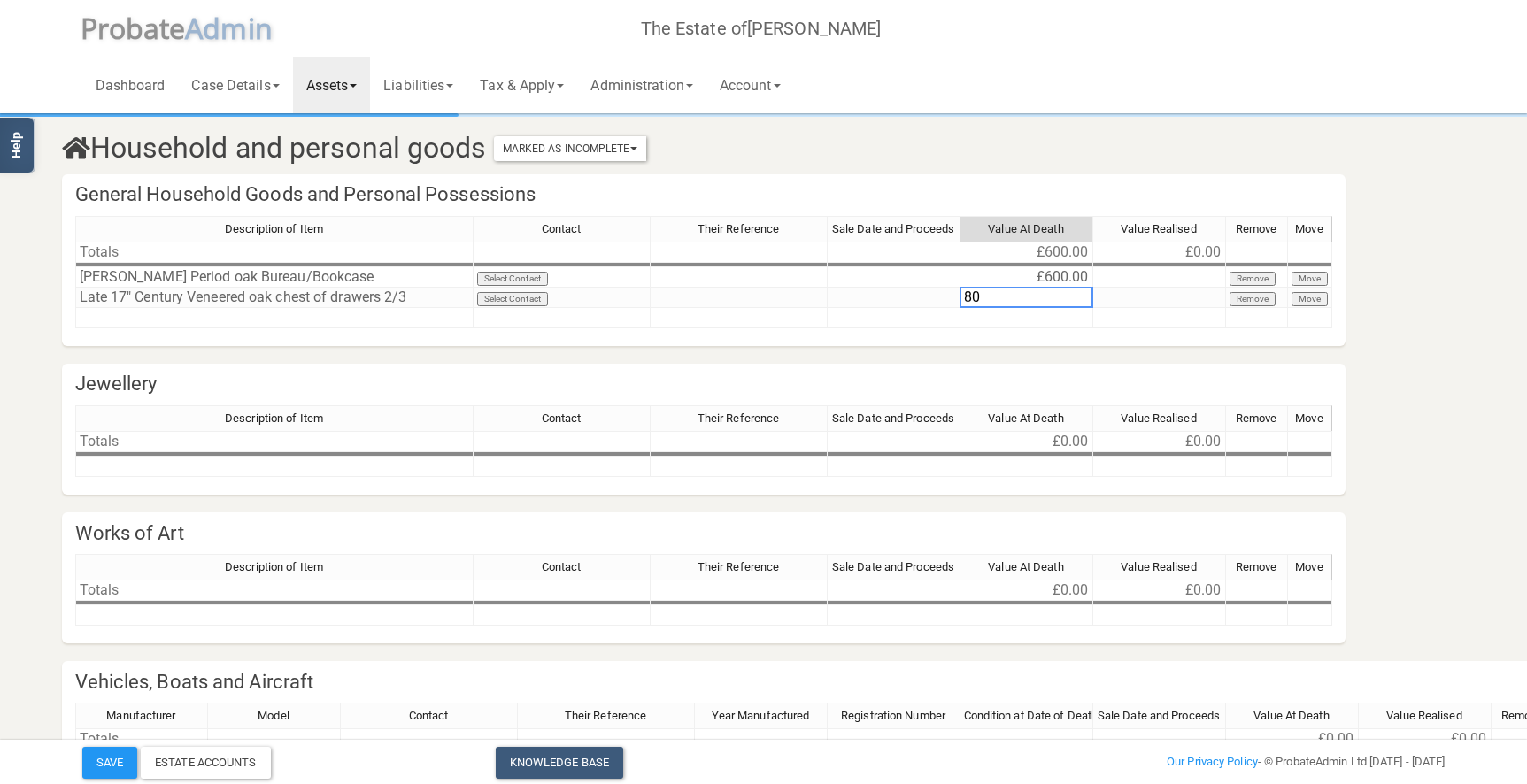 click on "Description of Item Contact Their Reference Sale Date and Proceeds Value At Death Value Realised Remove Move Totals £600.00 £0.00 [PERSON_NAME] Period oak Bureau/Bookcase Select Contact £600.00 Remove Move Late 17" Century Veneered oak chest of drawers 2/3 Select Contact Remove Move" at bounding box center (704, 280) 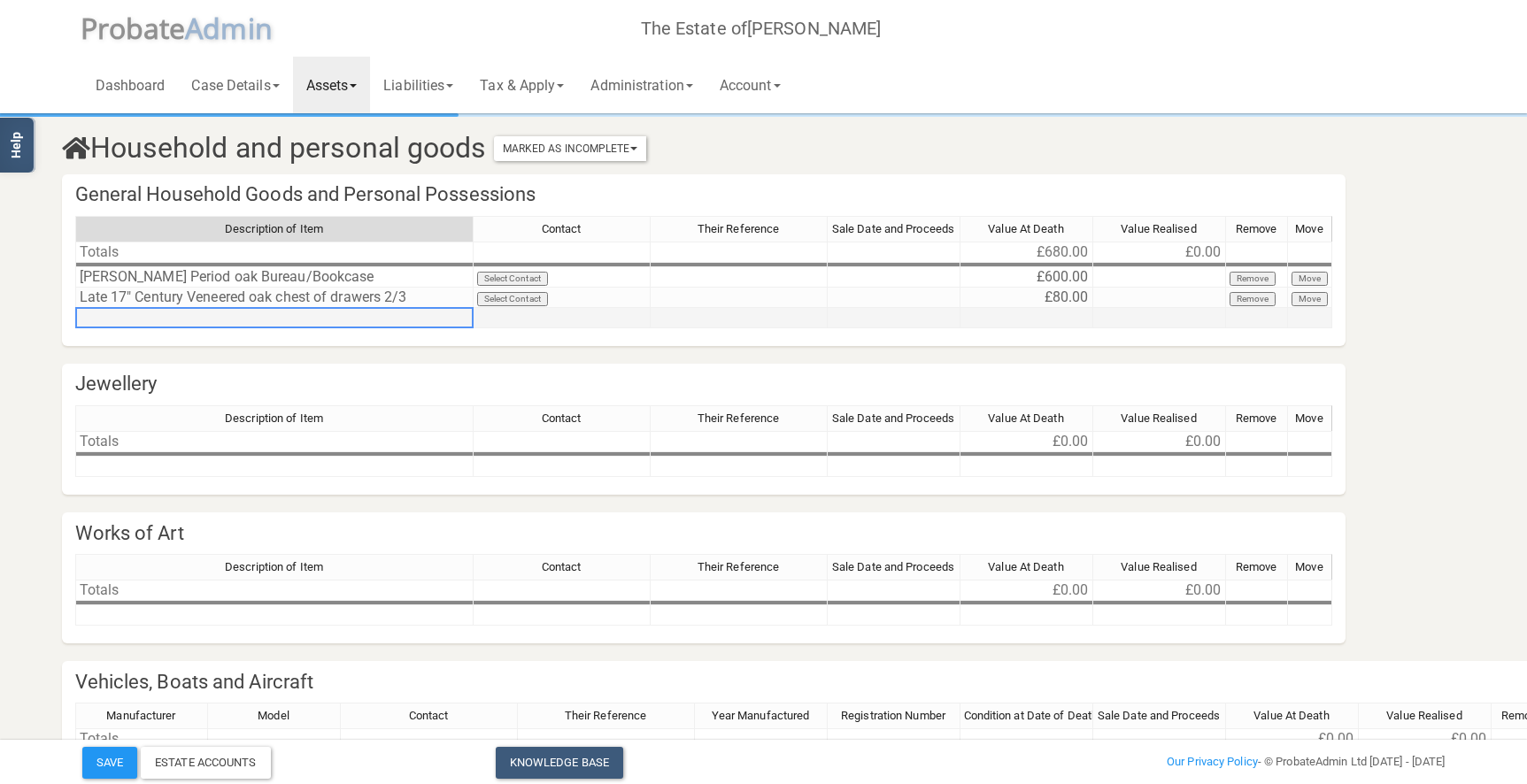 click at bounding box center (274, 318) 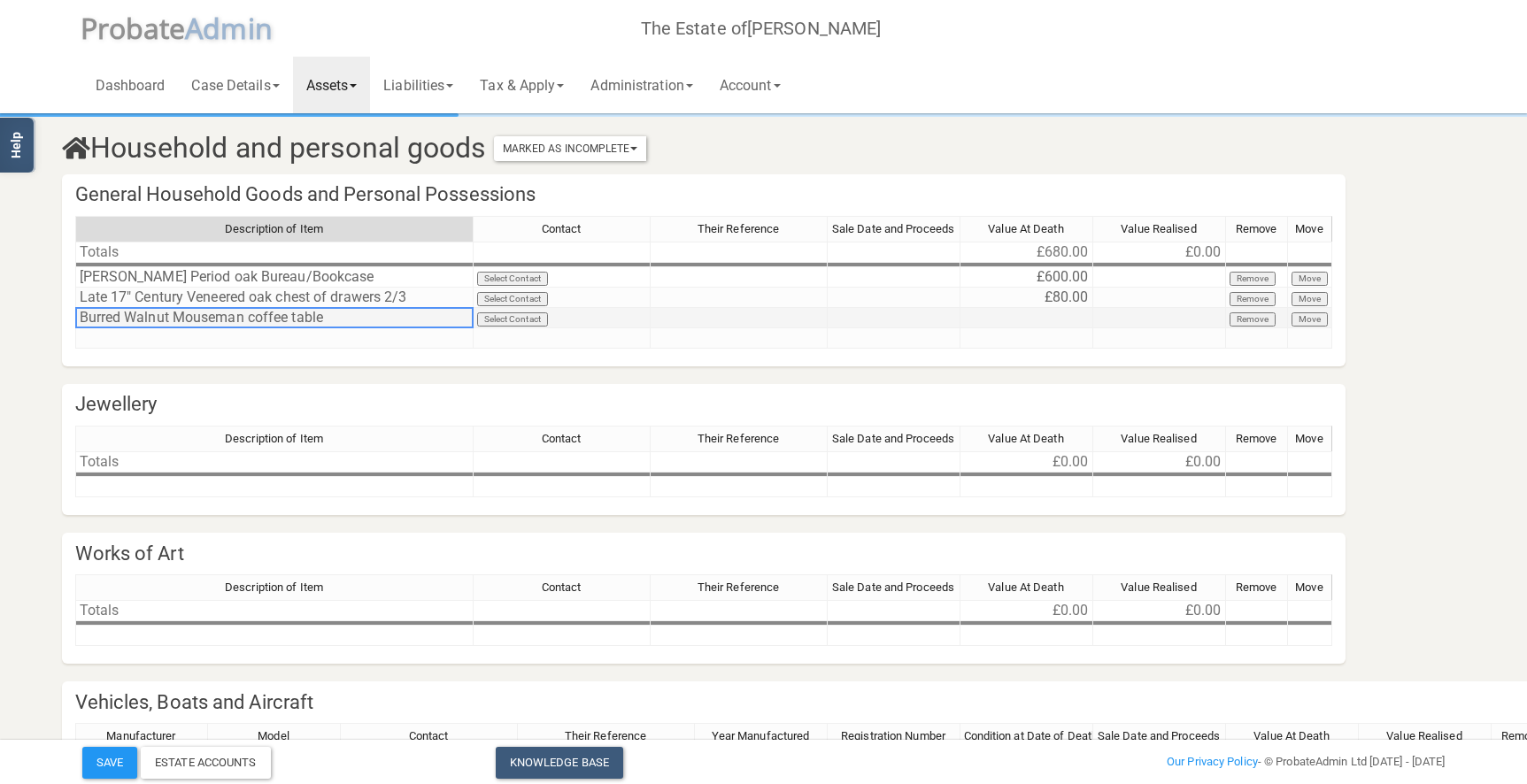 click at bounding box center (1027, 318) 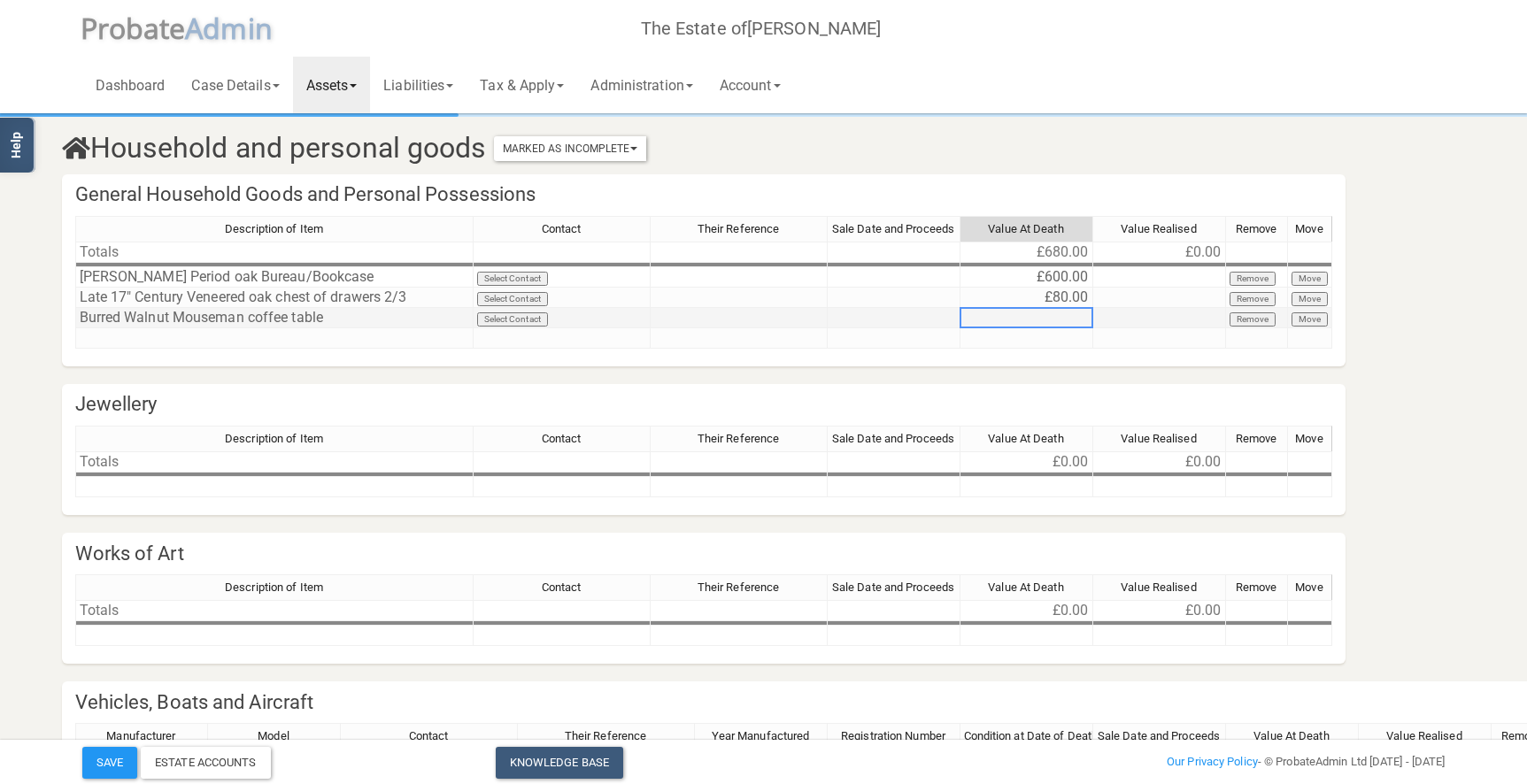 click at bounding box center (1027, 318) 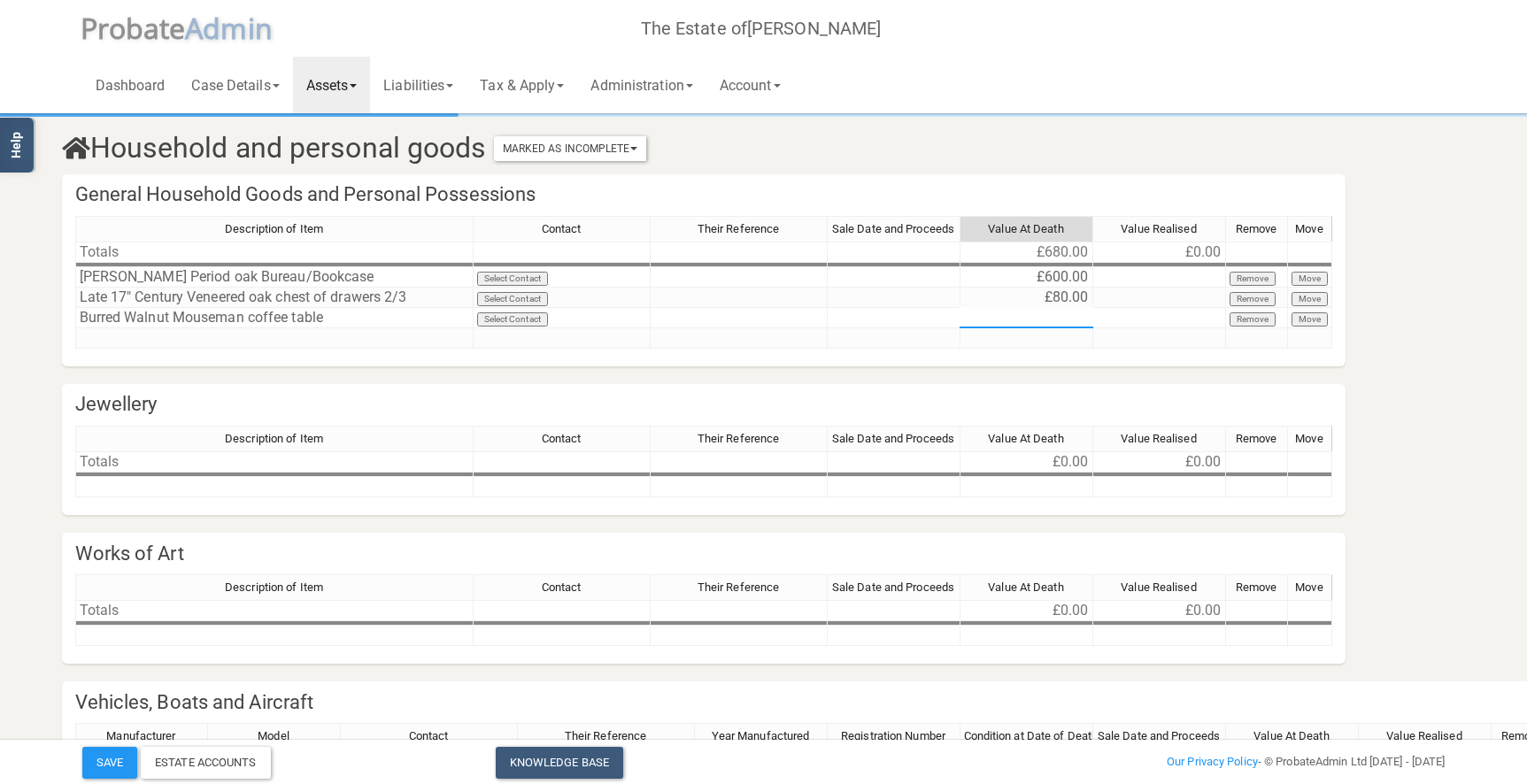 click at bounding box center [1026, 318] 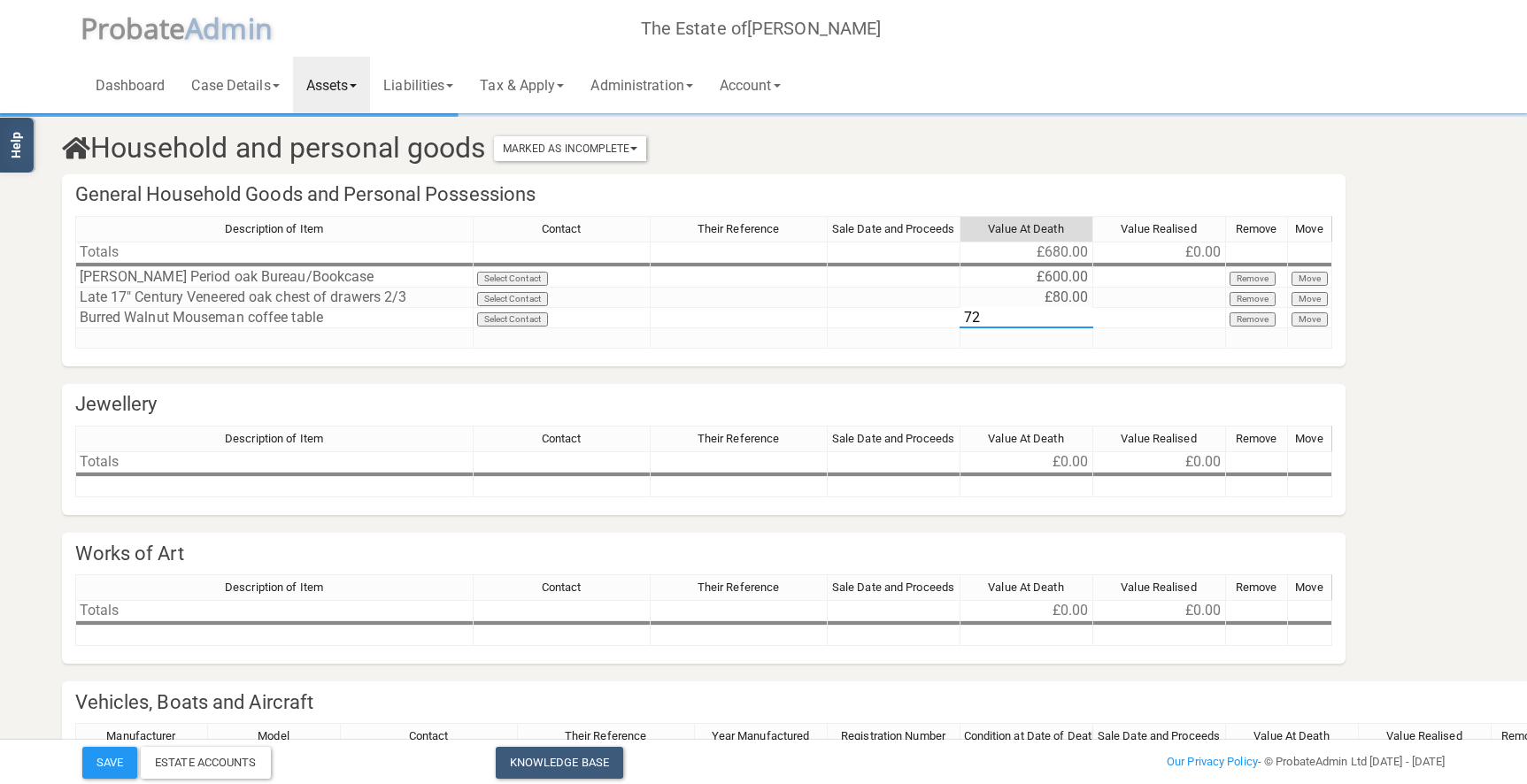 type on "725" 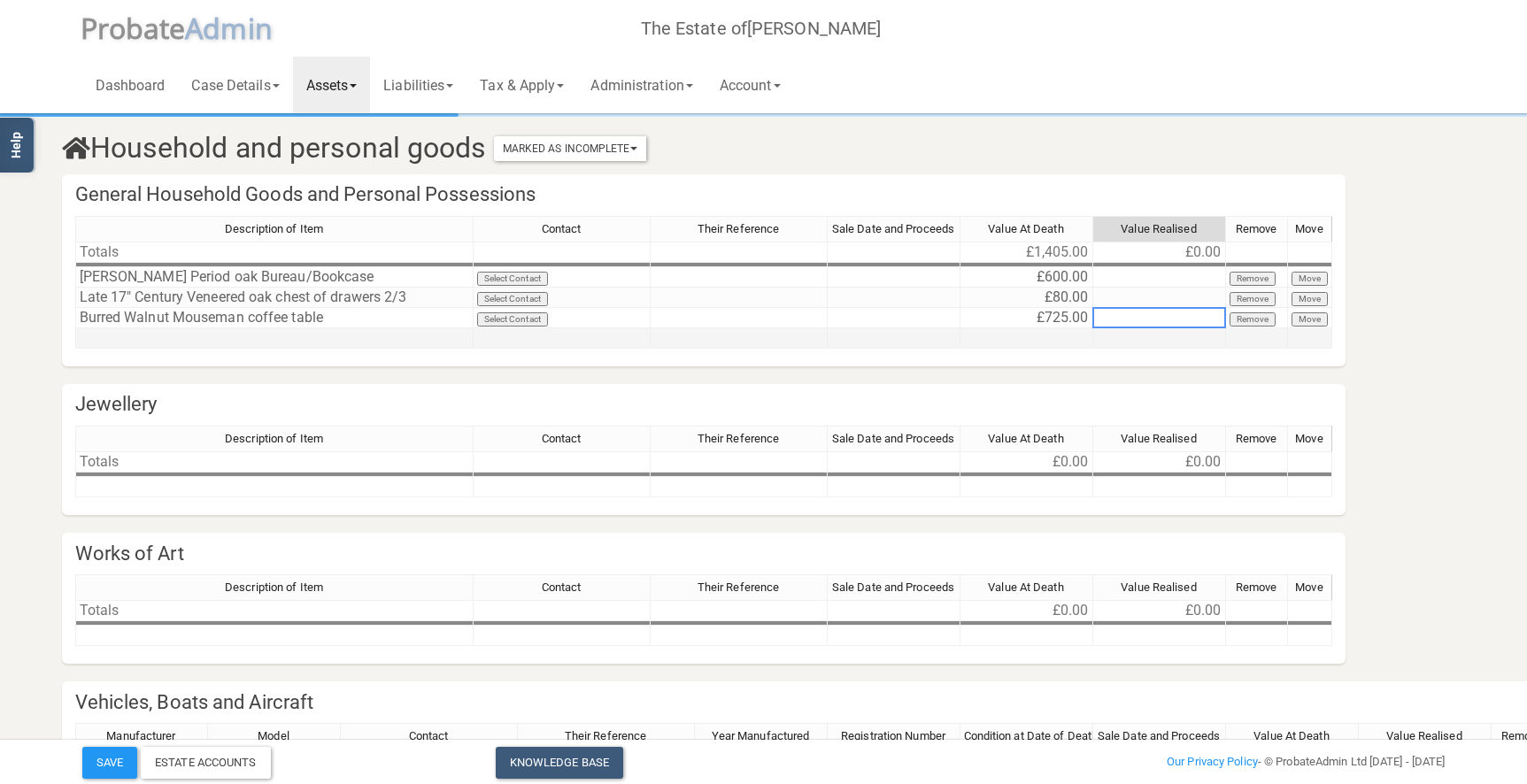 drag, startPoint x: 174, startPoint y: 312, endPoint x: 320, endPoint y: 344, distance: 149.46572 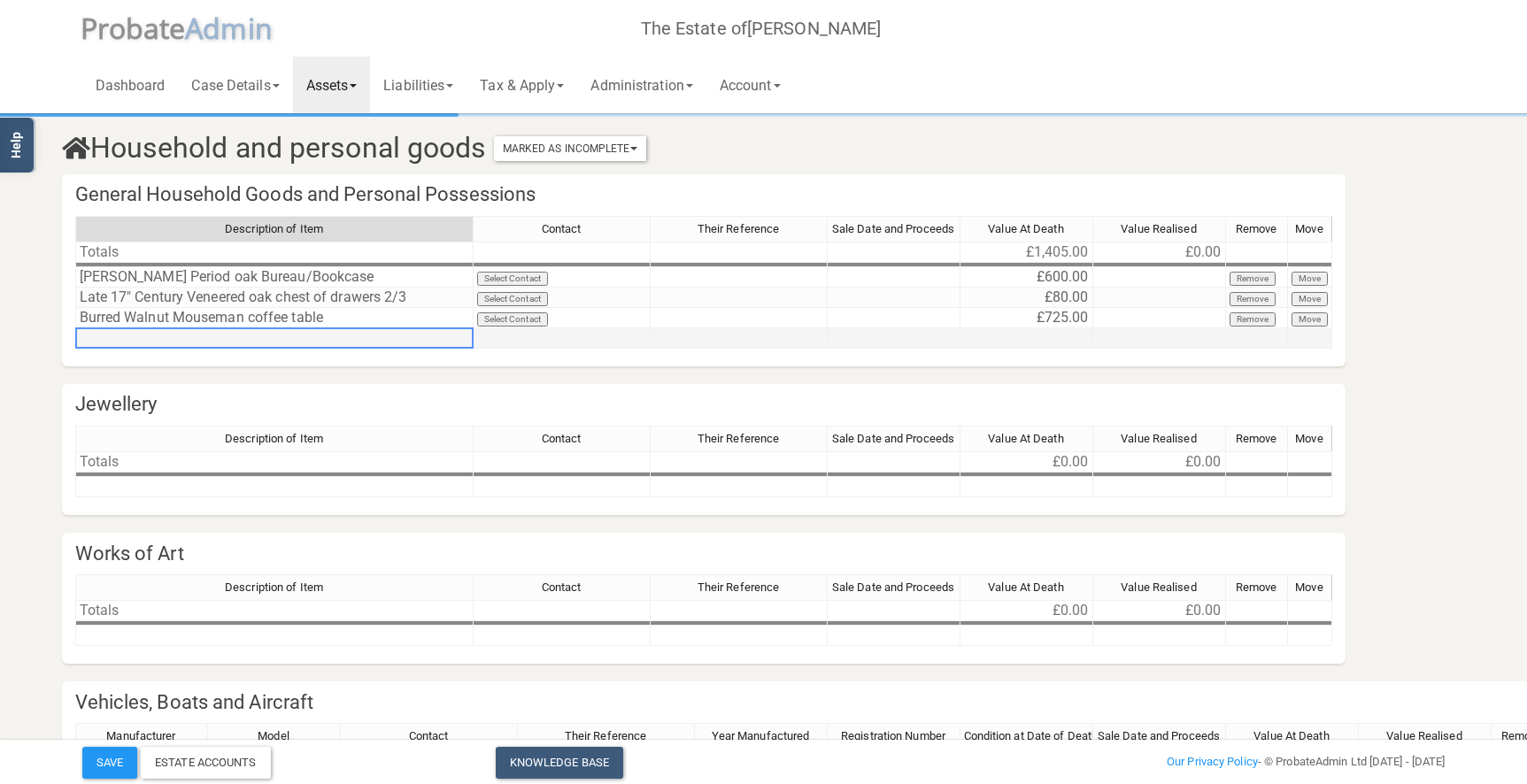 paste on "2 Rosewood bedroom chairs - green baise covered seats" 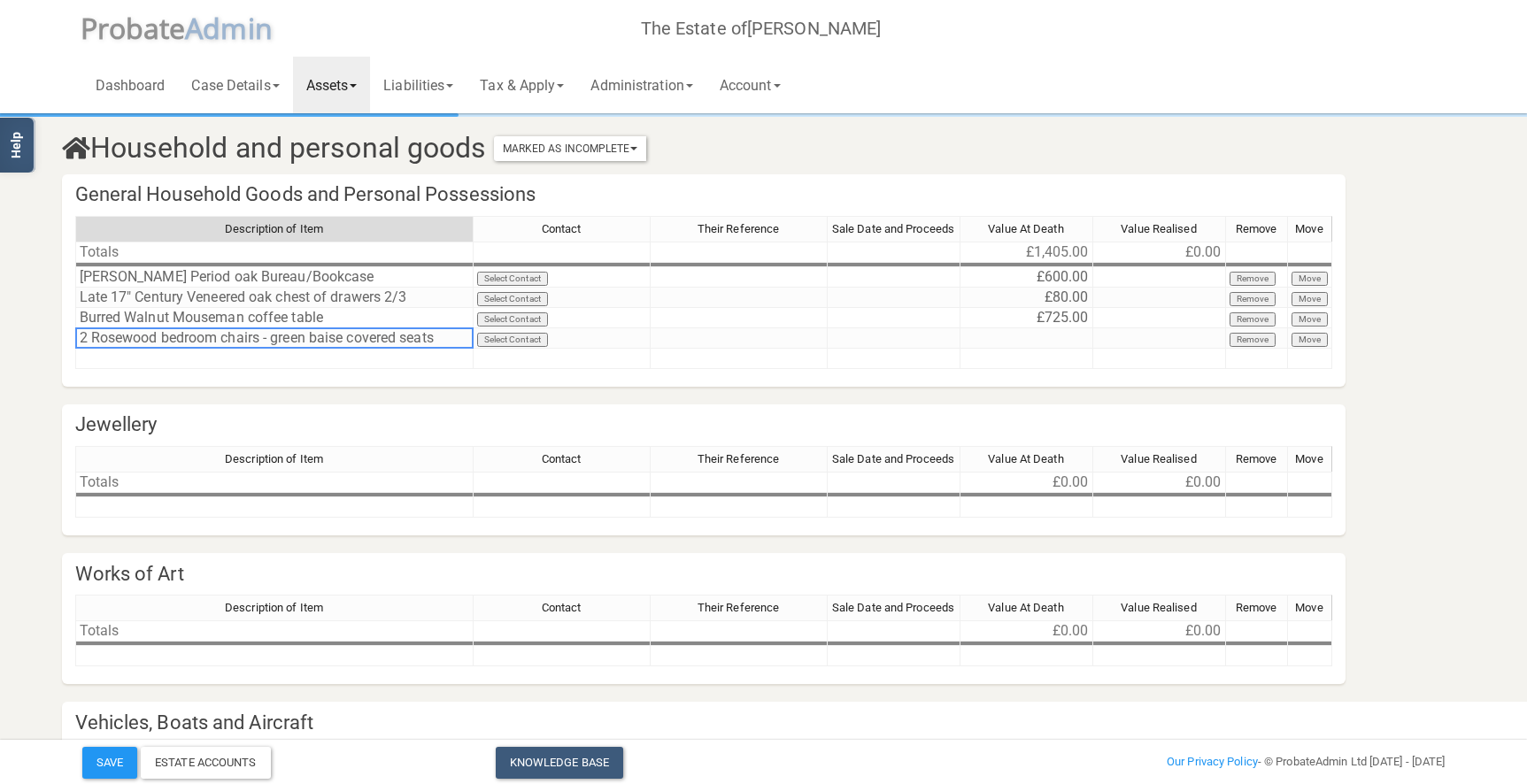 click on "Household and personal goods
Marked As Incomplete
Mark As Incomplete
Mark As Complete
General Household Goods and Personal Possessions
Description of Item Contact Their Reference Sale Date and Proceeds Value At Death Value Realised Remove Move Totals £1,405.00 £0.00 [PERSON_NAME] Period oak Bureau/Bookcase Select Contact £600.00 Remove Move Late 17" Century Veneered oak chest of drawers 2/3 Select Contact £80.00 Remove Move Burred Walnut Mouseman coffee table Select Contact £725.00 Remove Move 2 Rosewood bedroom chairs - green baise covered seats Select Contact Remove Move Description of Item Contact Their Reference Sale Date and Proceeds Value At Death Value Realised Remove Move [PERSON_NAME] Period oak Bureau/Bookcase 725
Jewellery
Description of Item Contact Their Reference Sale Date and Proceeds Value At Death" at bounding box center (744, 498) 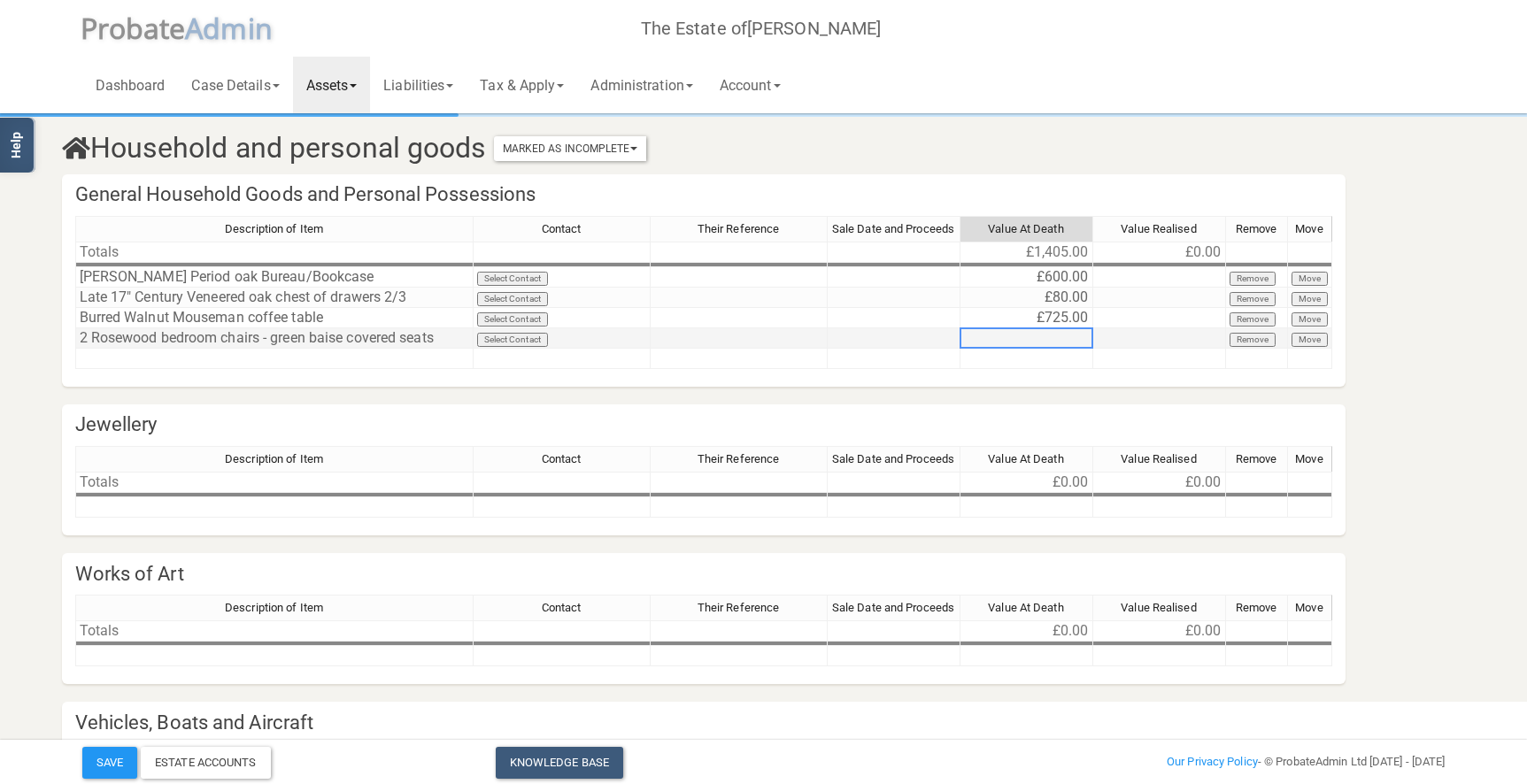 click at bounding box center [1027, 338] 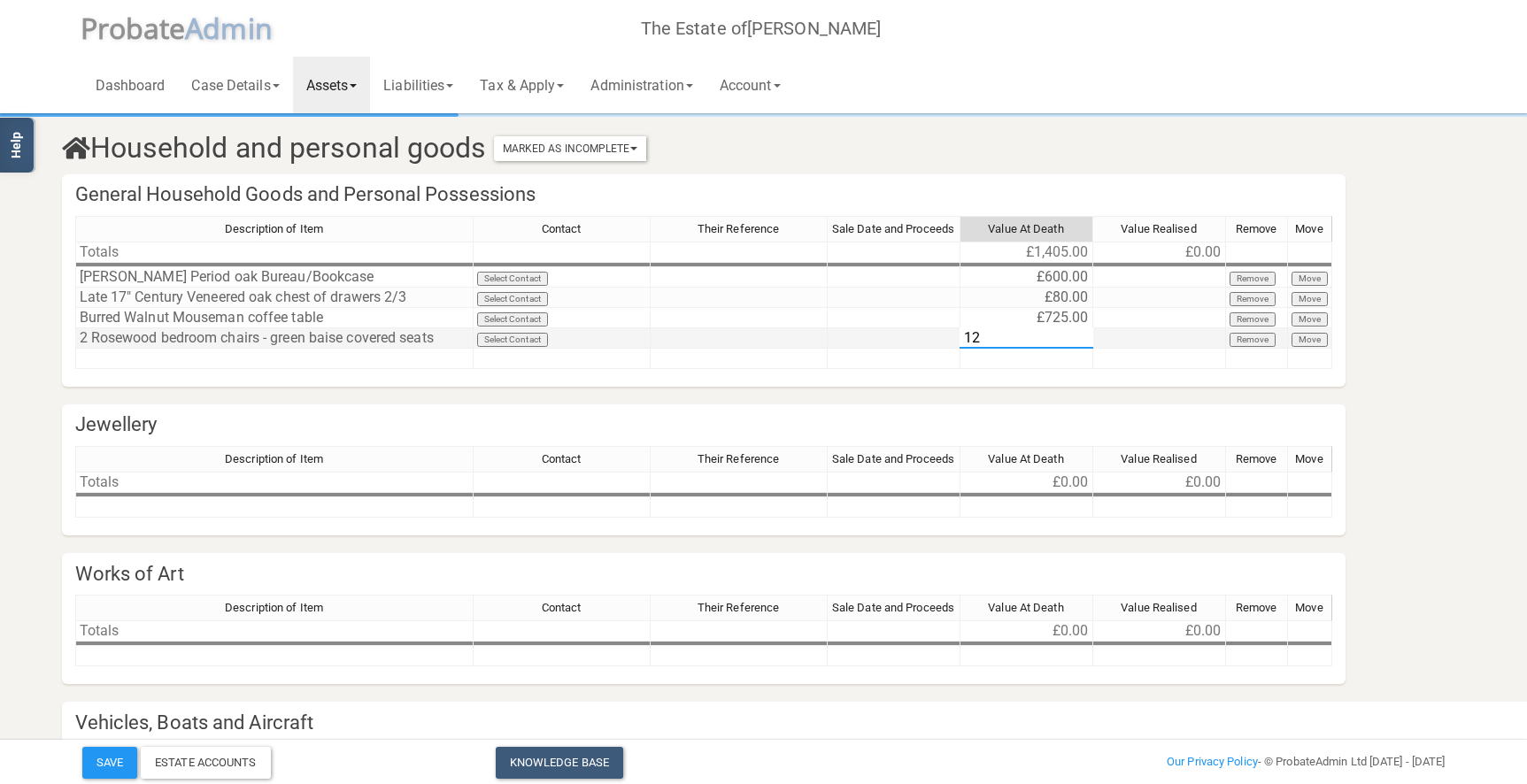 type on "125" 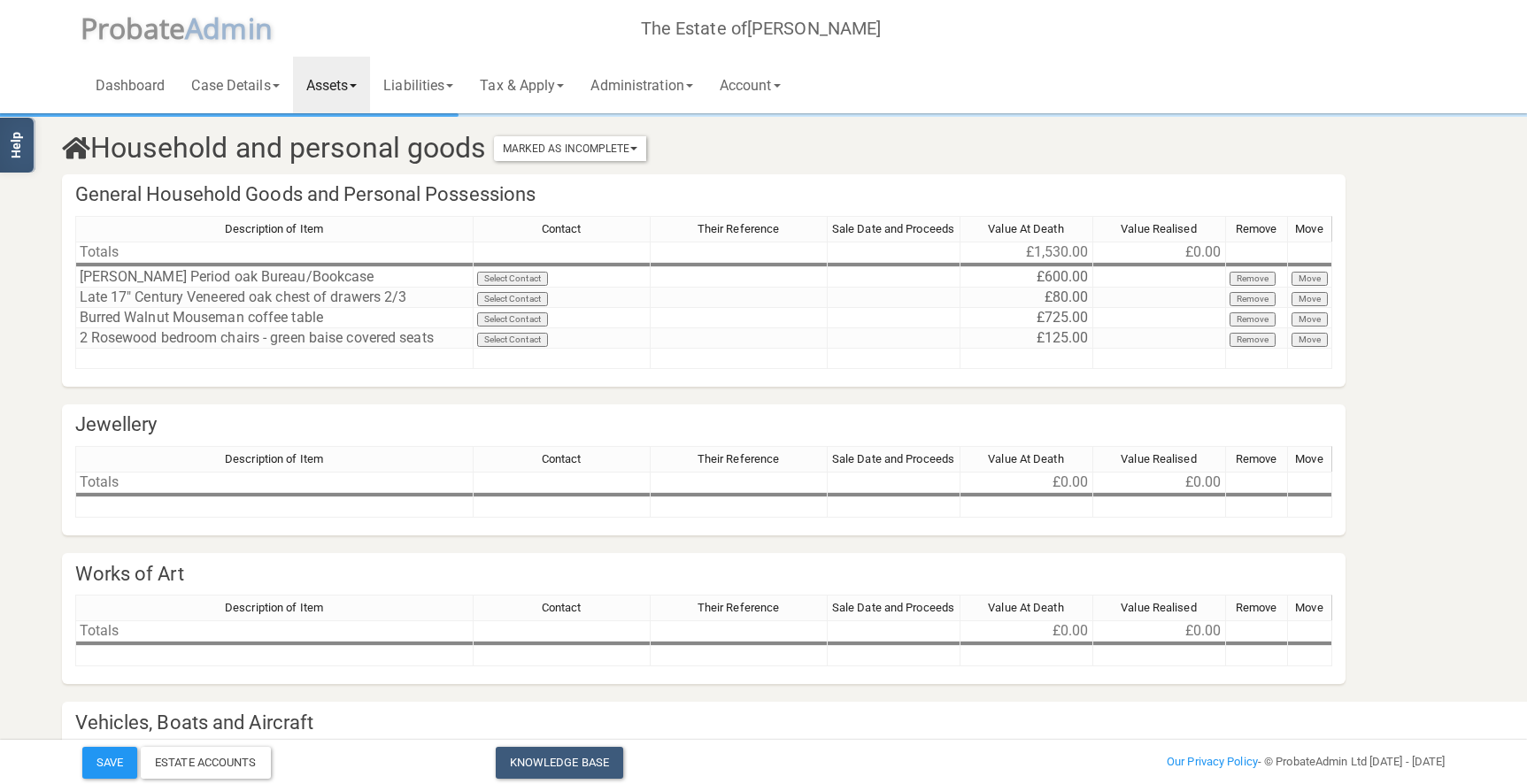 click on "Jewellery" at bounding box center [704, 425] 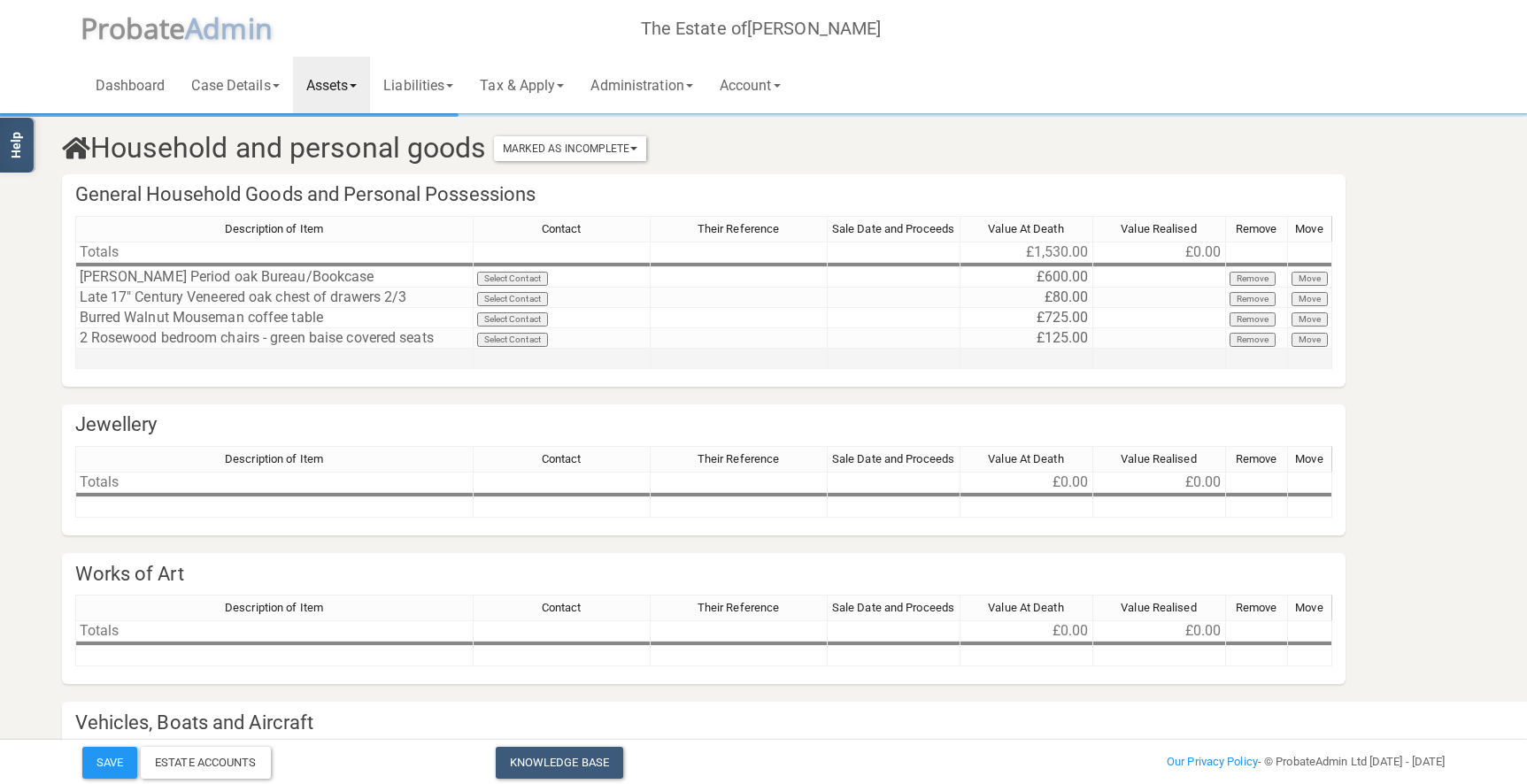 click at bounding box center [274, 358] 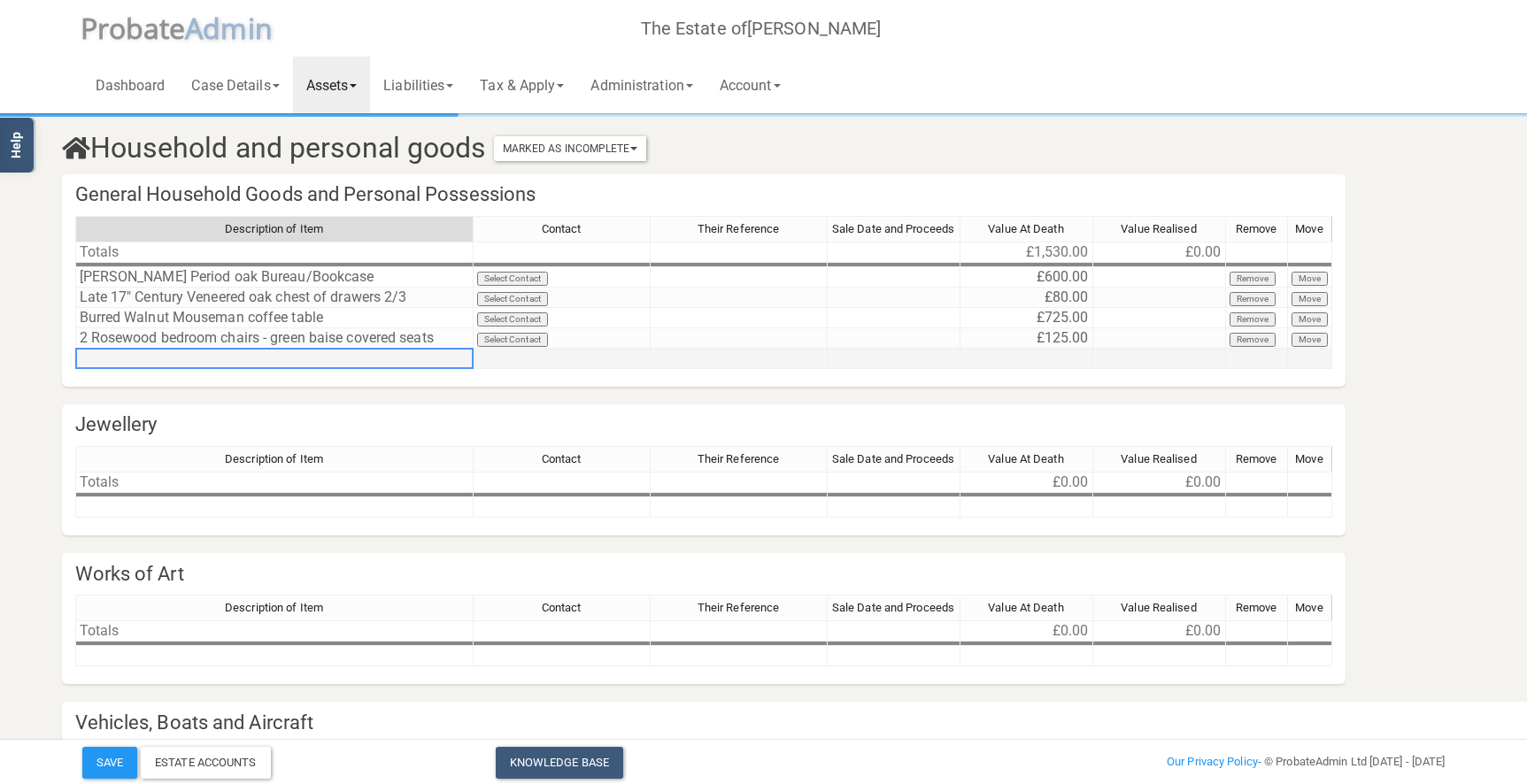 paste on "Blue Royal Doulton 10 place setting Dining Room [GEOGRAPHIC_DATA]" 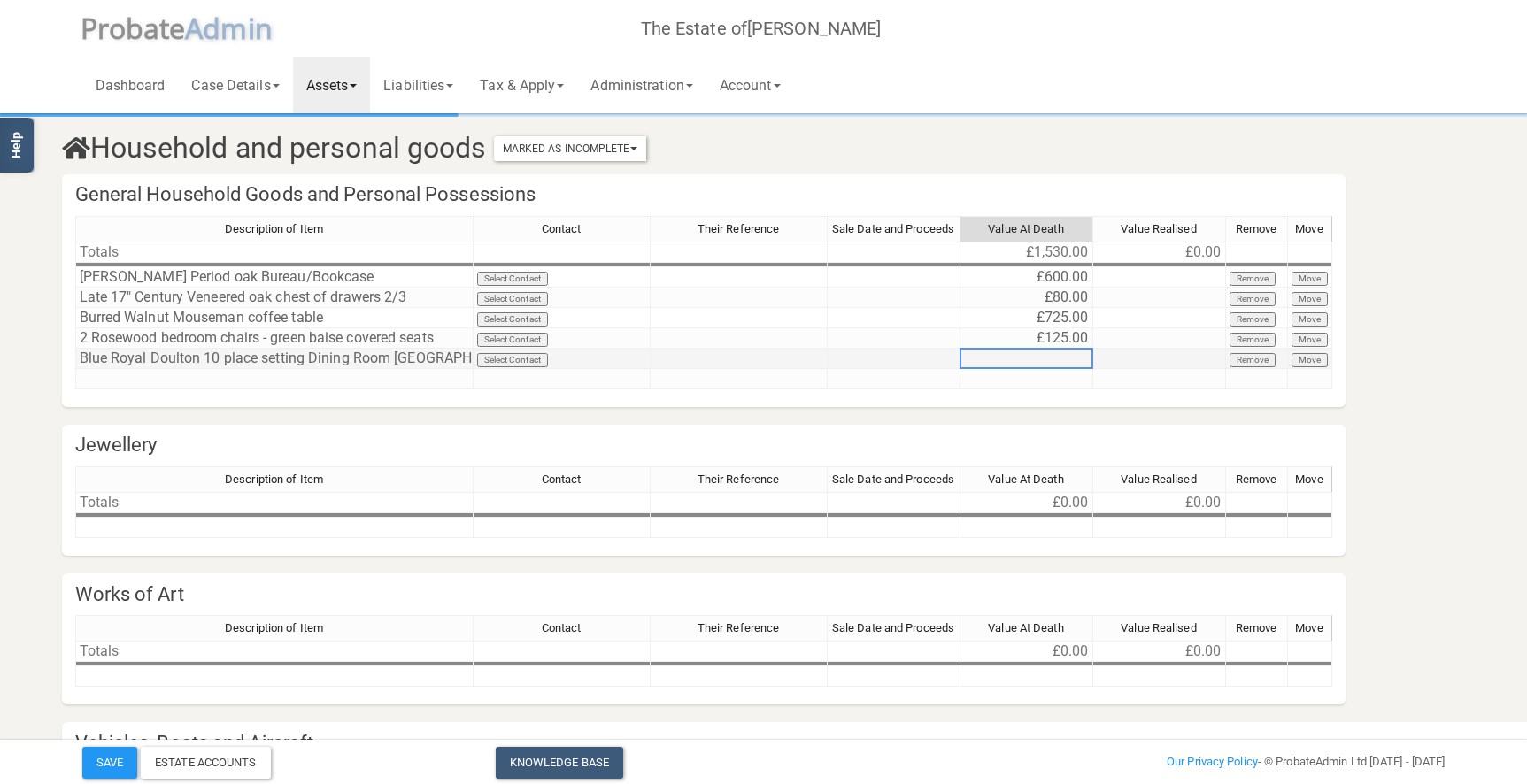 click at bounding box center (1027, 358) 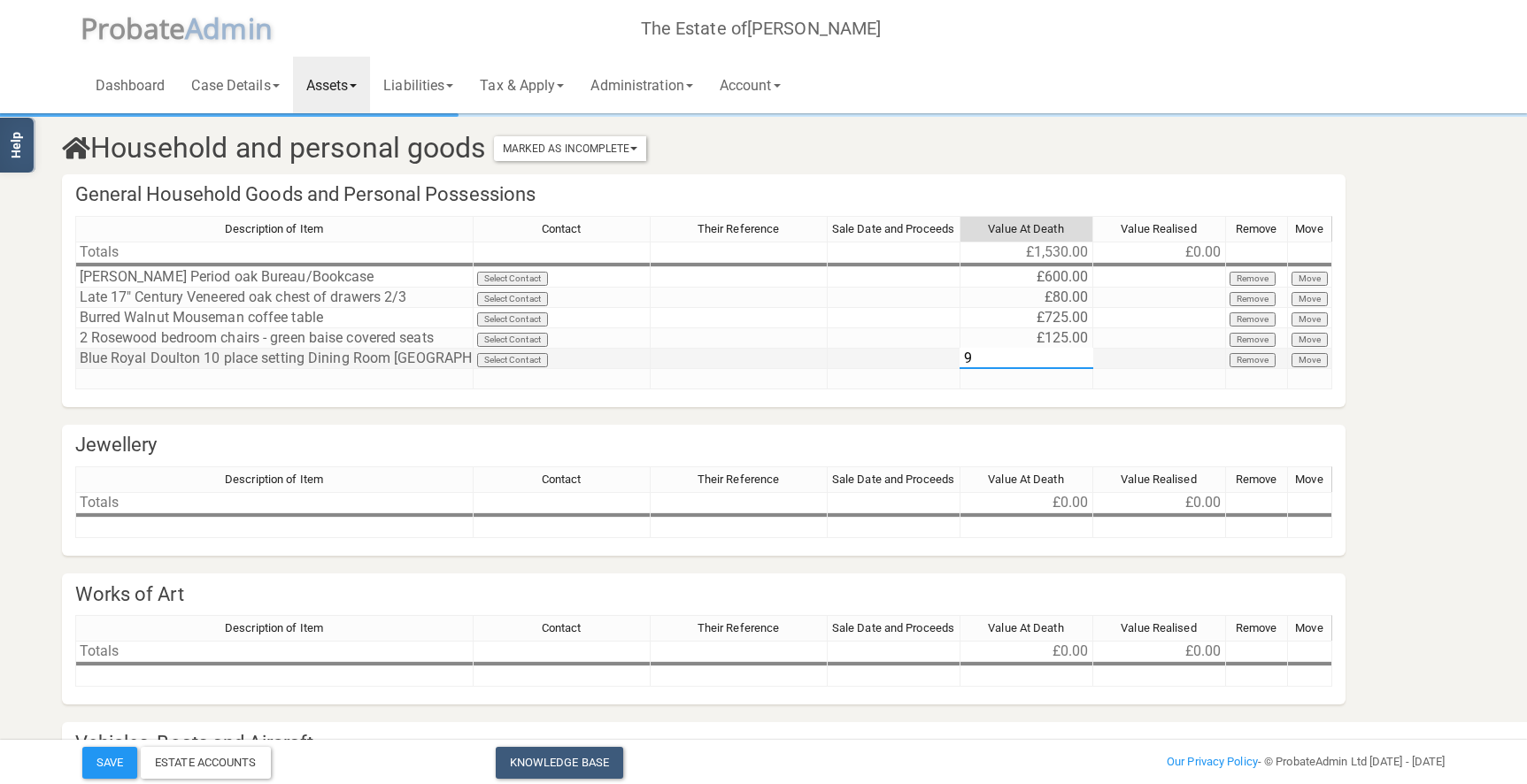 type on "90" 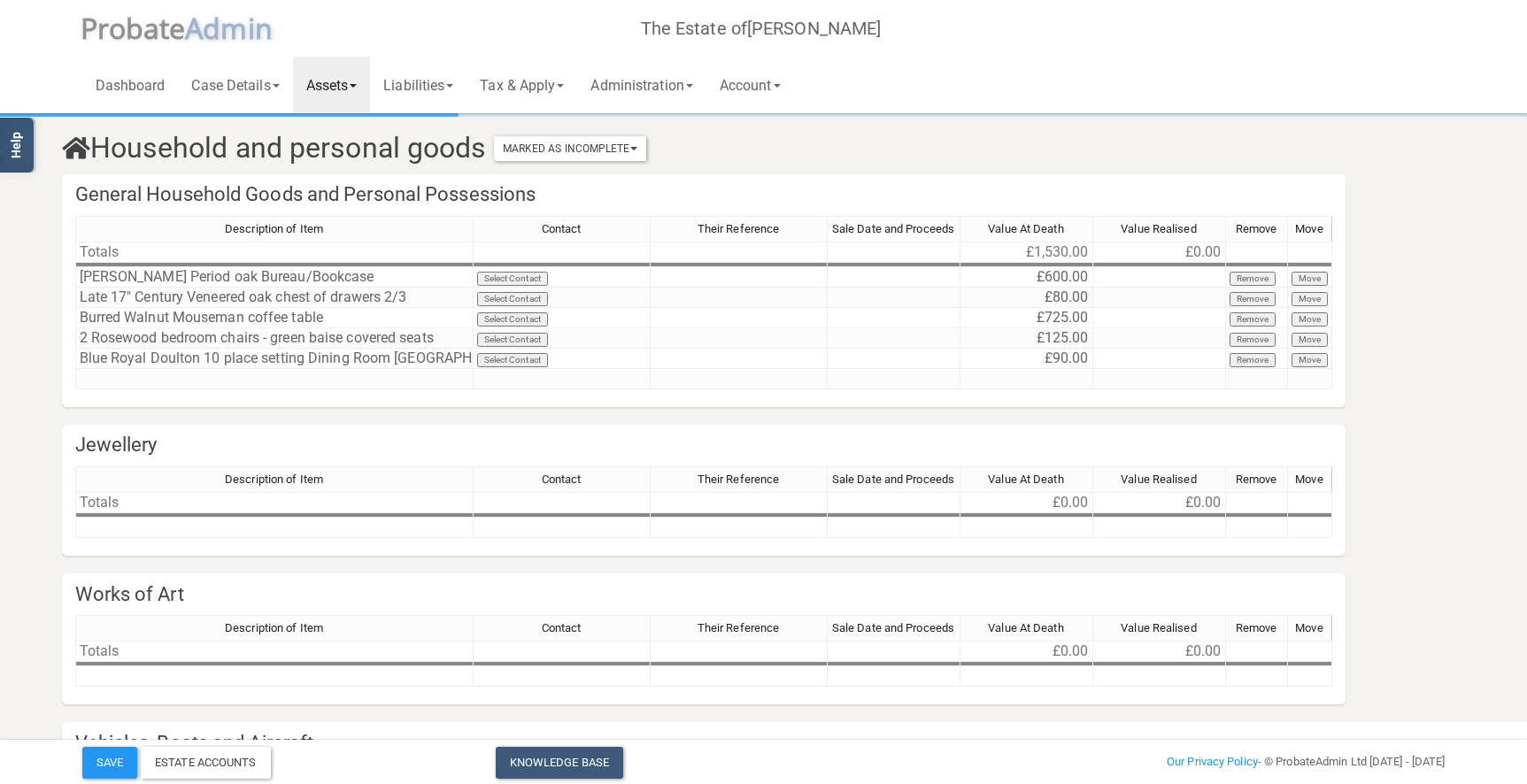 click on "Household and personal goods
Marked As Incomplete
Mark As Incomplete
Mark As Complete
General Household Goods and Personal Possessions
Description of Item Contact Their Reference Sale Date and Proceeds Value At Death Value Realised Remove Move Totals £1,530.00 £0.00 [PERSON_NAME] Period oak Bureau/Bookcase Select Contact £600.00 Remove Move Late 17" Century Veneered oak chest of drawers 2/3 Select Contact £80.00 Remove Move Burred Walnut Mouseman coffee table Select Contact £725.00 Remove Move 2 Rosewood bedroom chairs - green baise covered seats Select Contact £125.00 Remove Move Blue Royal Doulton 10 place setting Dining Room [GEOGRAPHIC_DATA] Select Contact £90.00 Remove Move Description of Item Contact Their Reference Sale Date and Proceeds Value At Death Value Realised Remove Move [PERSON_NAME] Period oak Bureau/Bookcase 90
Jewellery" at bounding box center [744, 509] 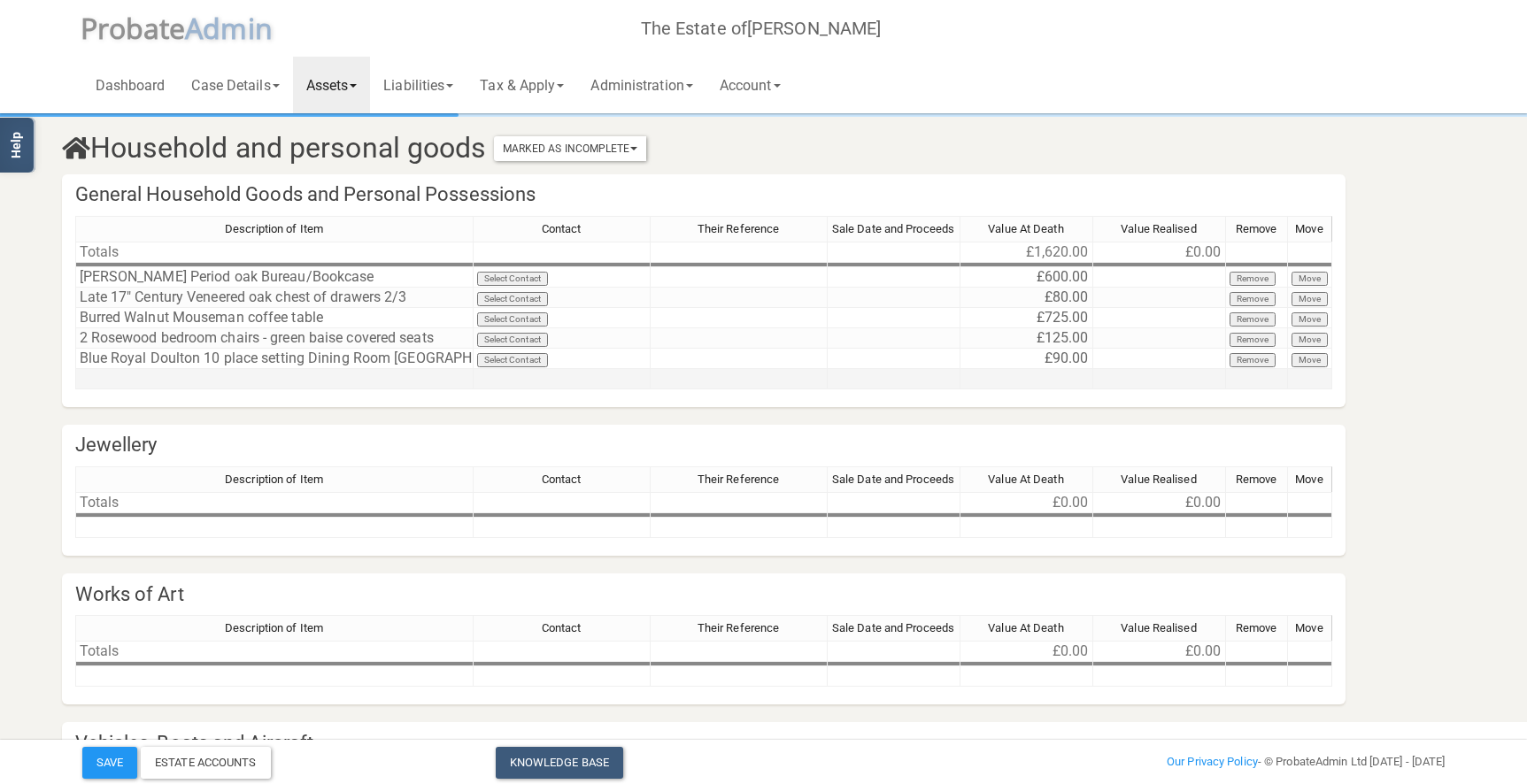 click at bounding box center [274, 379] 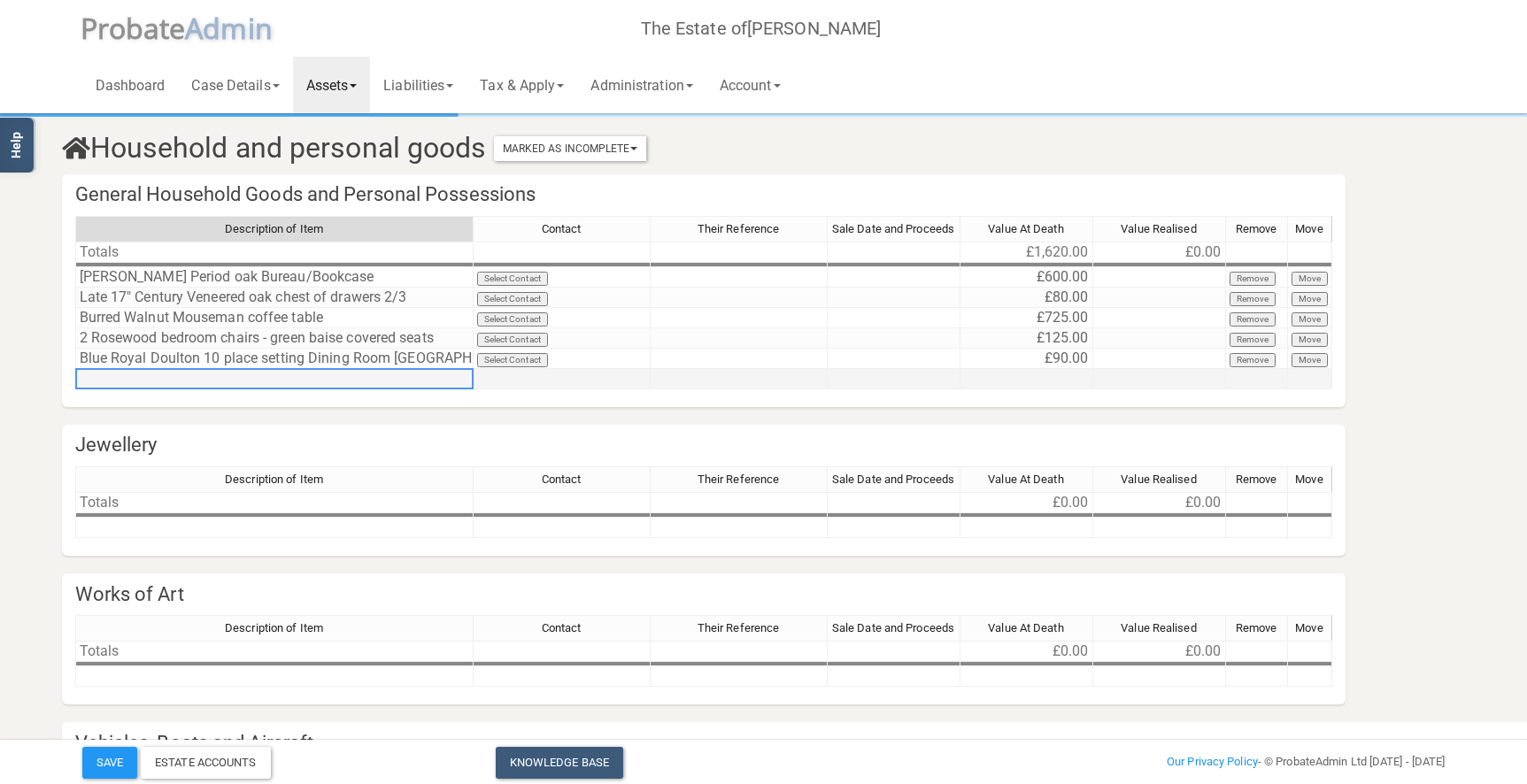 paste on "Blue Yachting Table Mats - 3 sets of six" 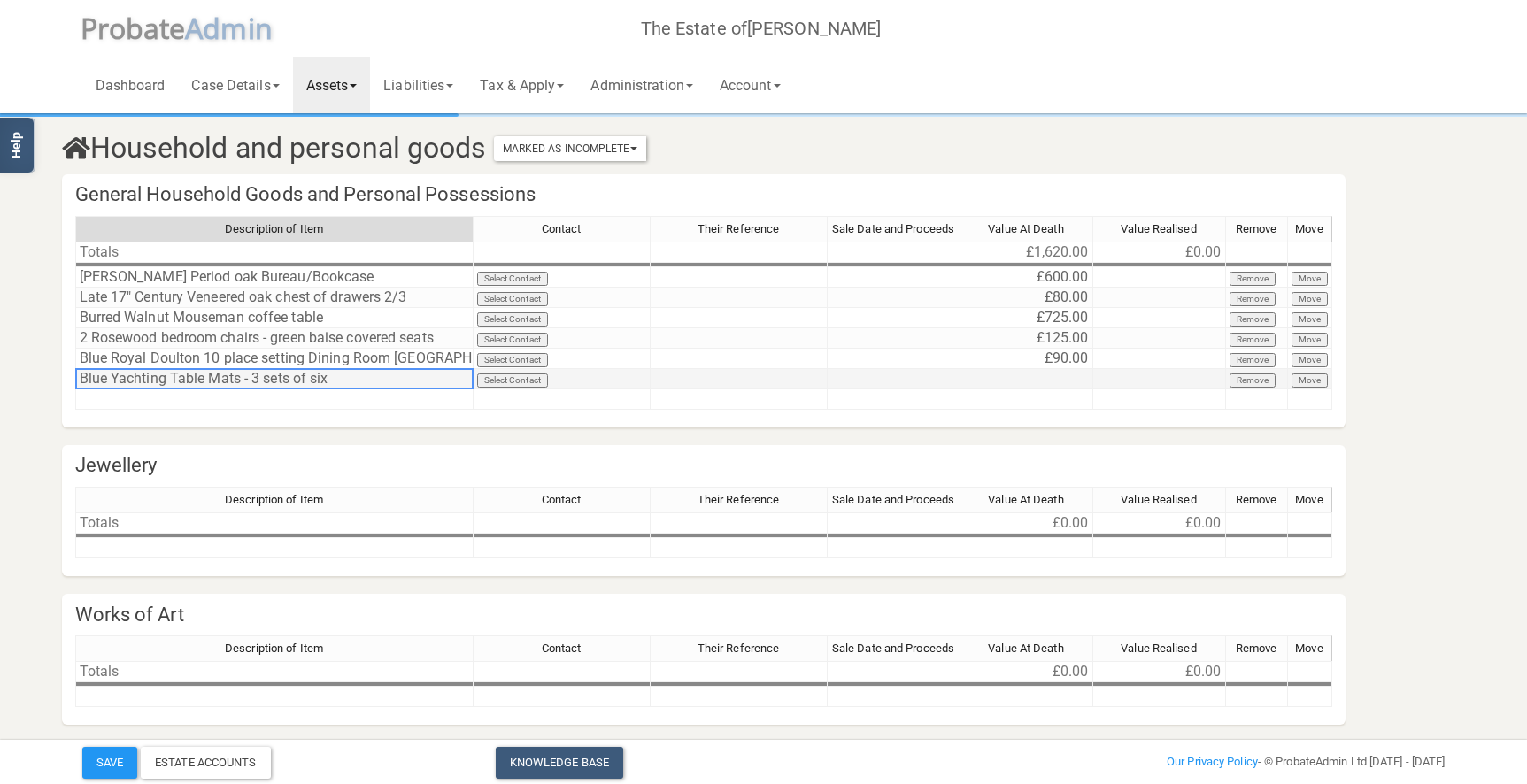 click at bounding box center (1027, 379) 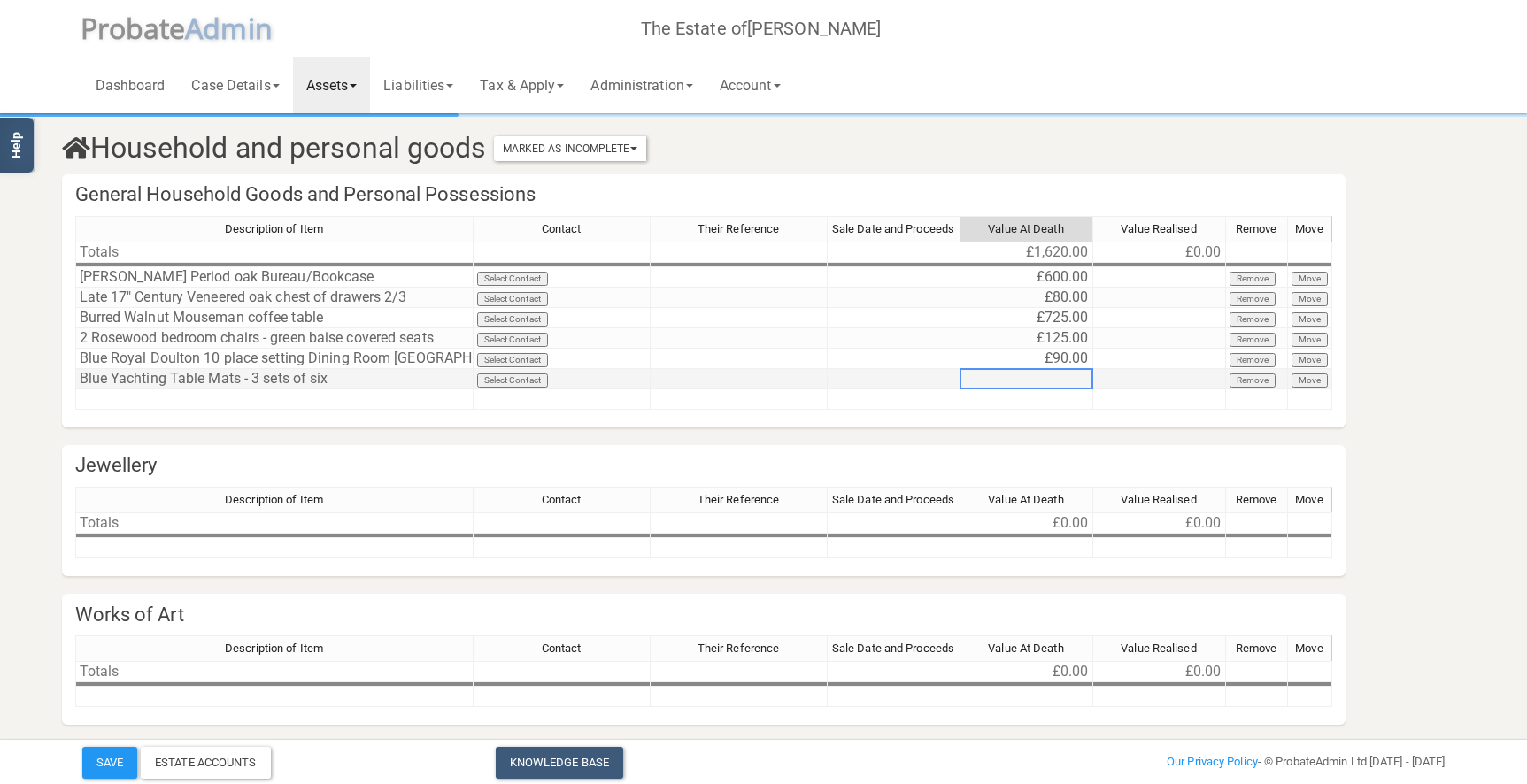 paste on "10" 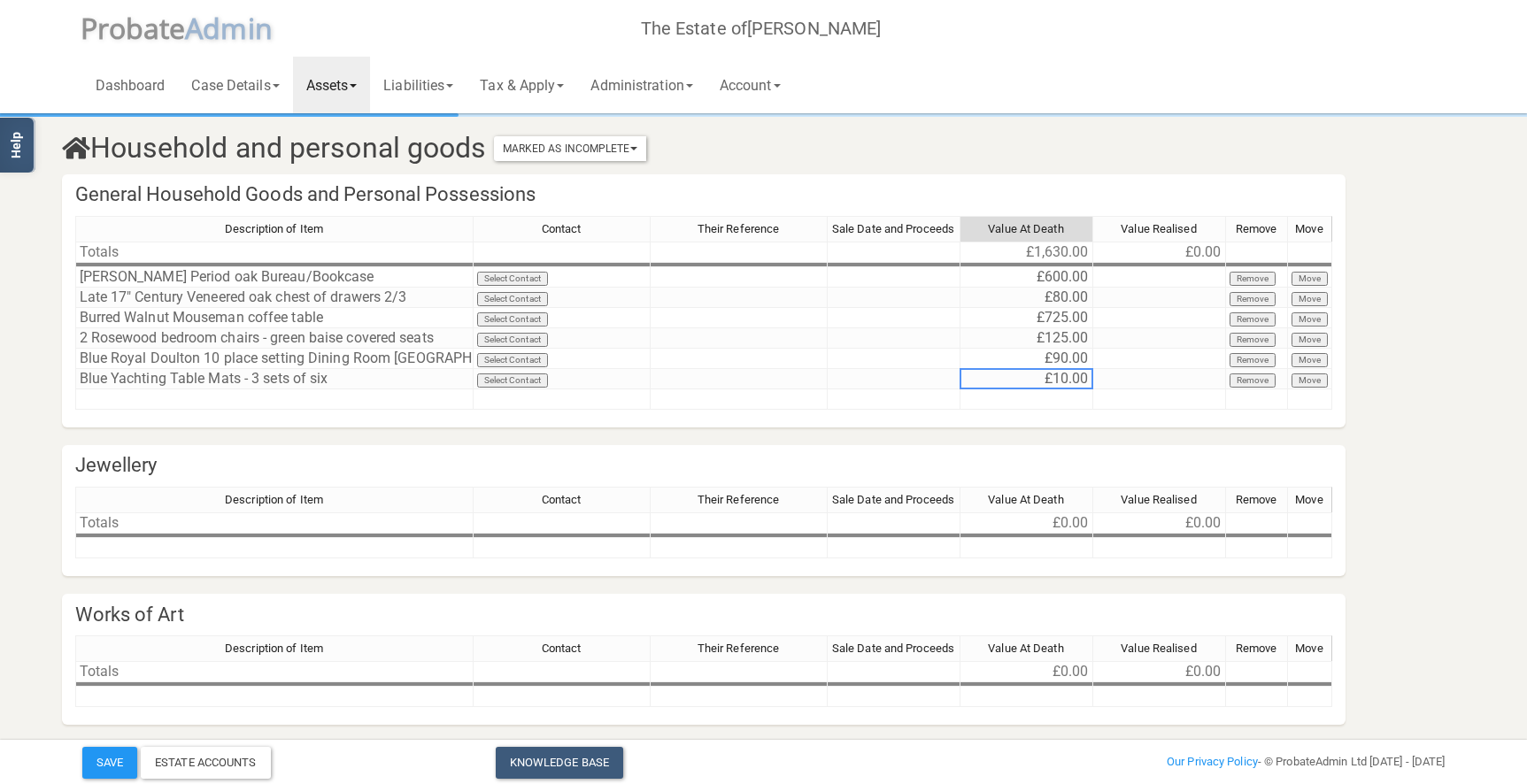 drag, startPoint x: 895, startPoint y: 474, endPoint x: 518, endPoint y: 467, distance: 377.065 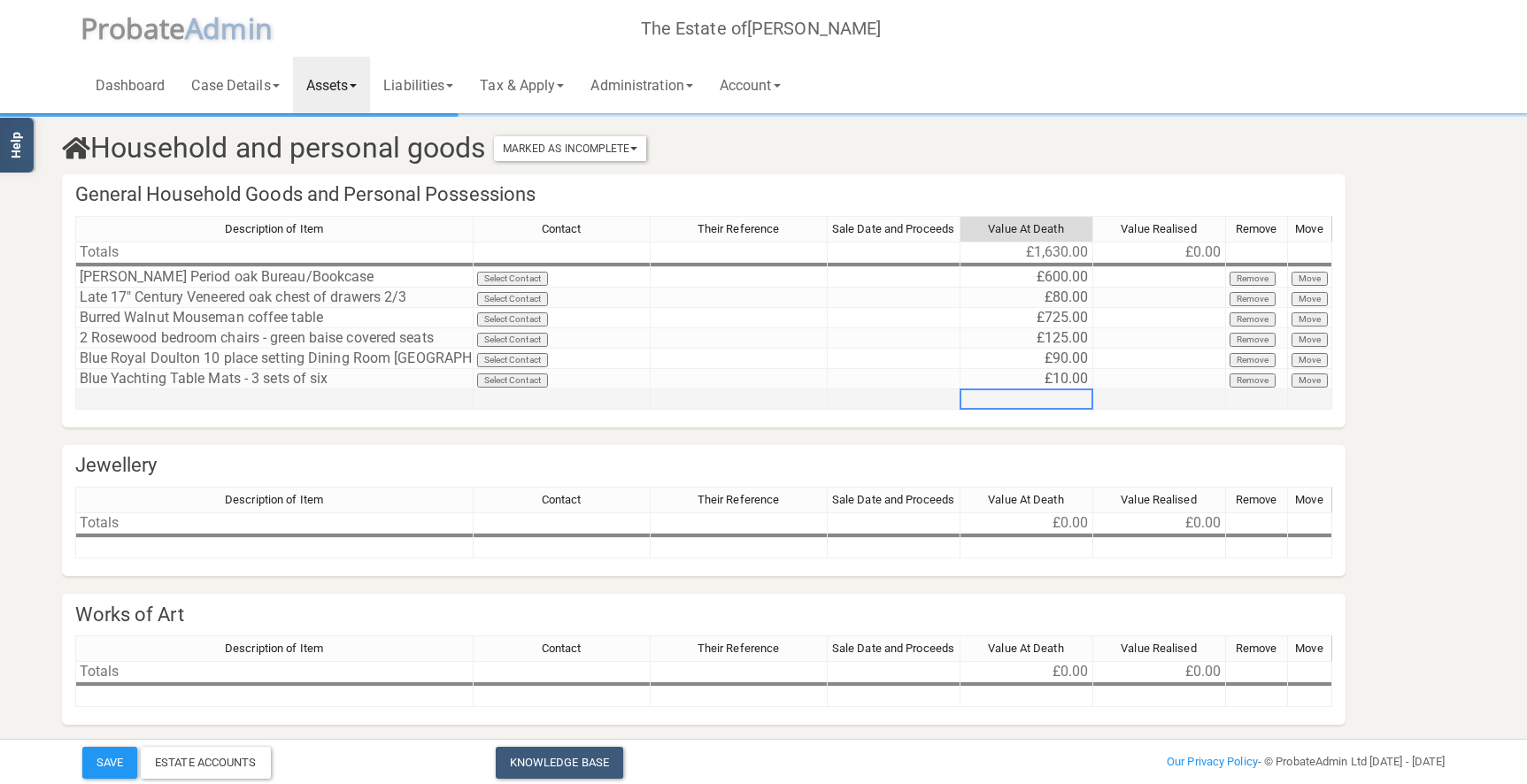 click at bounding box center (1027, 399) 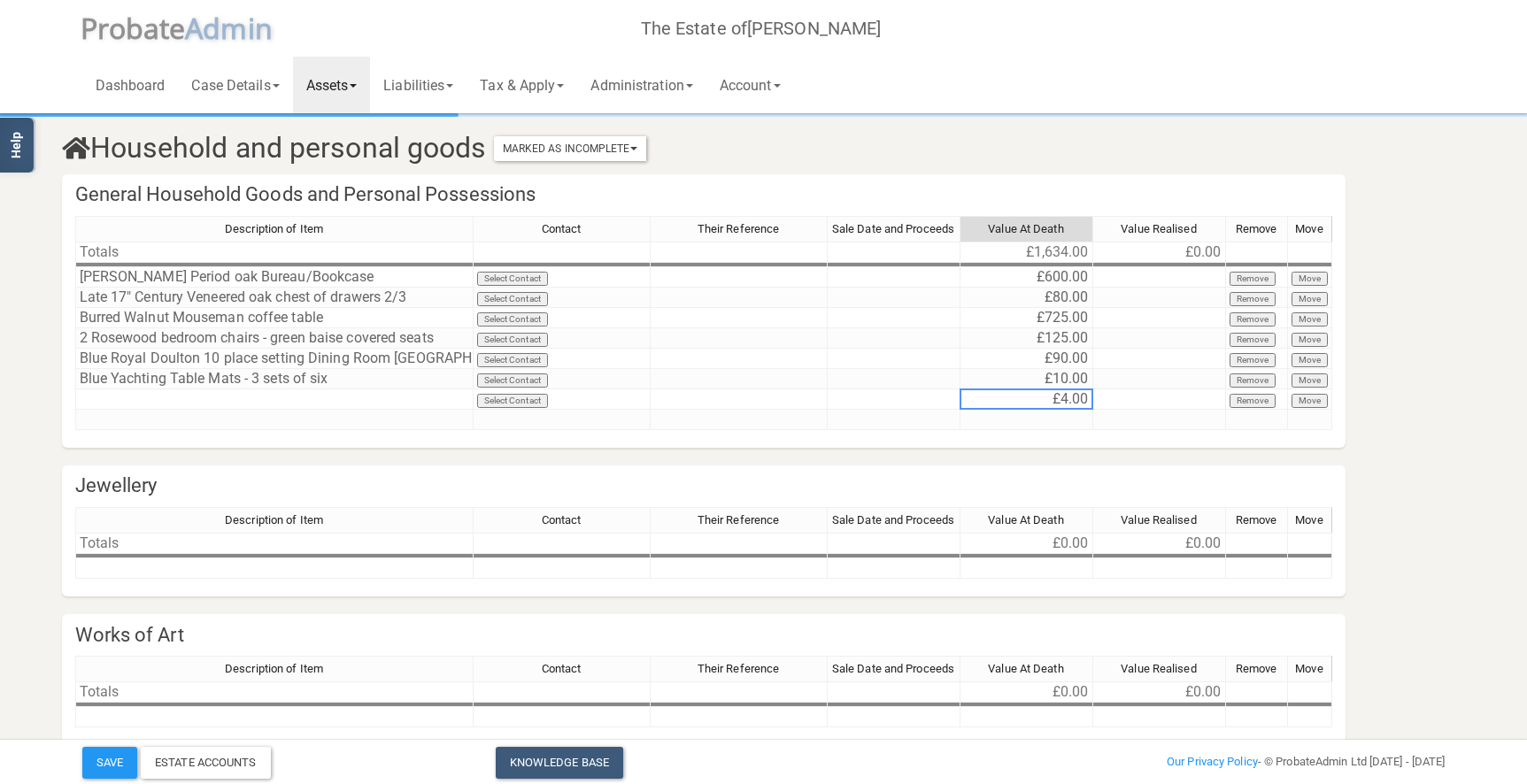 click on "Description of Item Contact Their Reference Sale Date and Proceeds Value At Death Value Realised Remove Move Totals £1,634.00 £0.00 [PERSON_NAME] Period oak Bureau/Bookcase Select Contact £600.00 Remove Move Late 17" Century Veneered oak chest of drawers 2/3 Select Contact £80.00 Remove Move Burred Walnut Mouseman coffee table Select Contact £725.00 Remove Move 2 Rosewood bedroom chairs - green baise covered seats Select Contact £125.00 Remove Move Blue Royal Doulton 10 place setting Dining Room [GEOGRAPHIC_DATA] Select Contact £90.00 Remove Move Blue Yachting Table Mats - 3 sets of six Select Contact £10.00 Remove Move Select Contact £4.00 Remove Move" at bounding box center (704, 331) 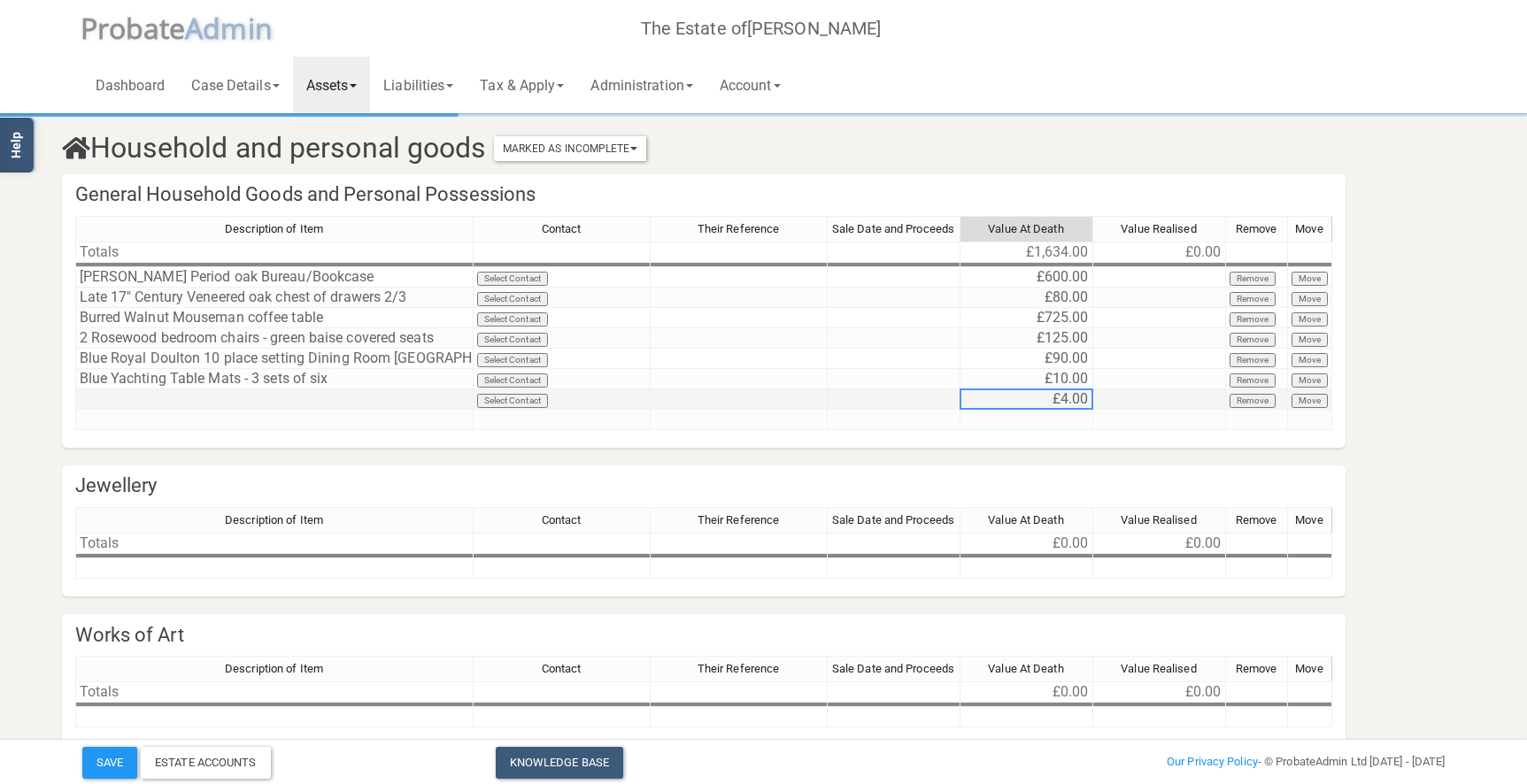 paste on "120" 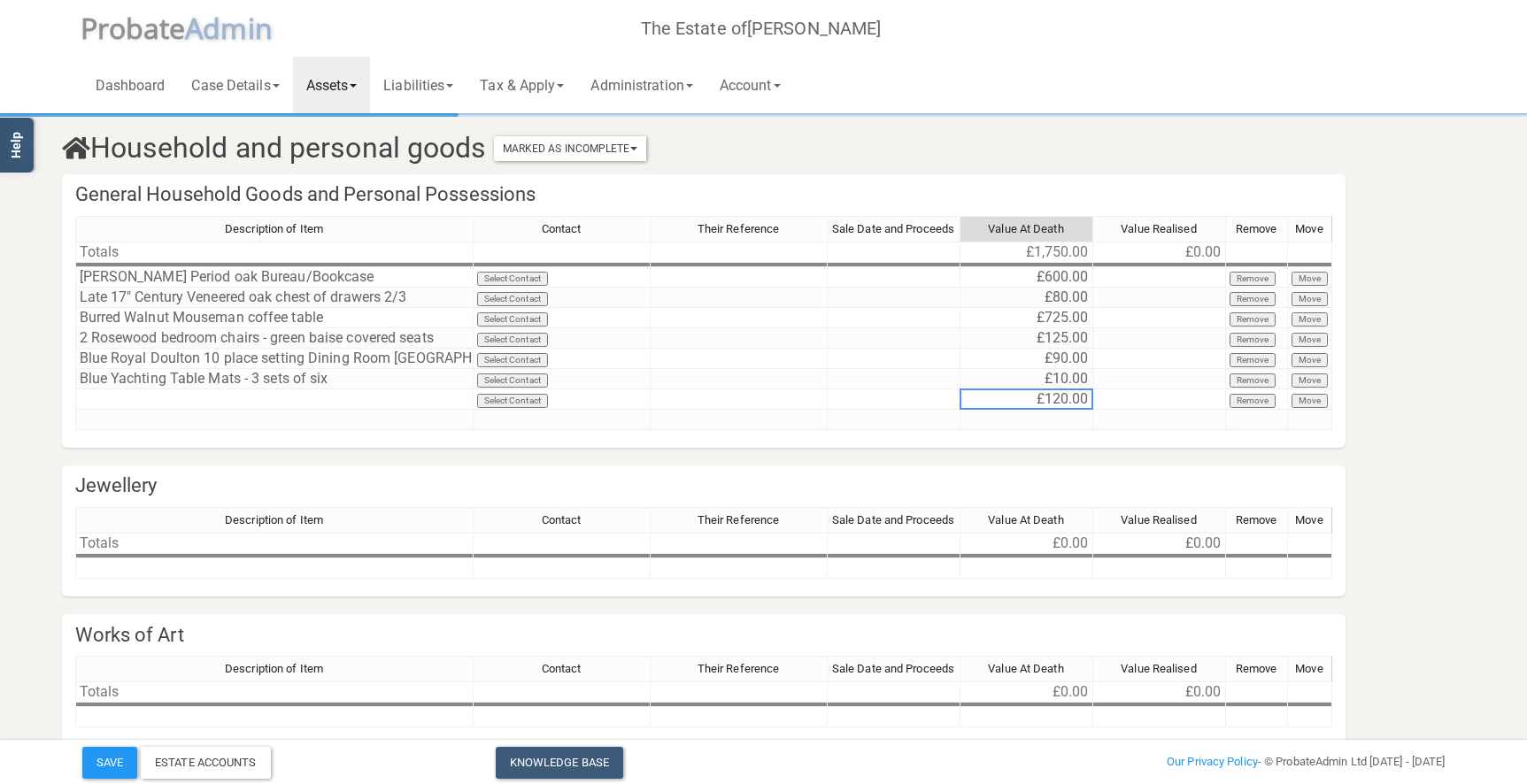 click on "Household and personal goods
Marked As Incomplete
Mark As Incomplete
Mark As Complete
General Household Goods and Personal Possessions
Description of Item Contact Their Reference Sale Date and Proceeds Value At Death Value Realised Remove Move Totals £1,750.00 £0.00 [PERSON_NAME] Period oak Bureau/Bookcase Select Contact £600.00 Remove Move Late 17" Century Veneered oak chest of drawers 2/3 Select Contact £80.00 Remove Move Burred Walnut Mouseman coffee table Select Contact £725.00 Remove Move 2 Rosewood bedroom chairs - green baise covered seats Select Contact £125.00 Remove Move Blue Royal Doulton 10 place setting Dining Room [GEOGRAPHIC_DATA] Select Contact £90.00 Remove Move Blue Yachting Table Mats - 3 sets of six Select Contact £10.00 Remove Move Select Contact £120.00 Remove Move Description of Item Contact Their Reference Sale Date and Proceeds Value At Death Remove 90" at bounding box center [744, 529] 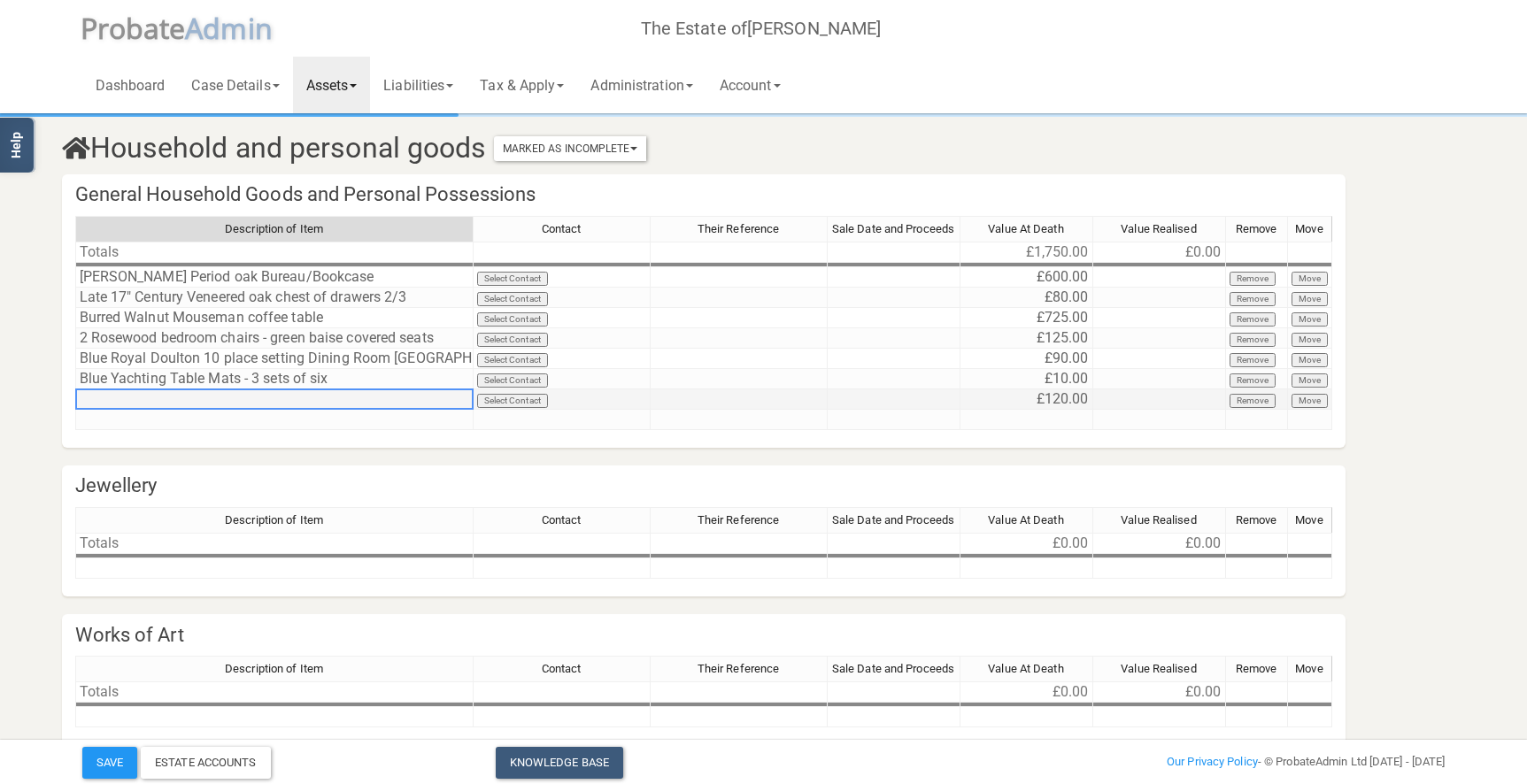 click at bounding box center [274, 399] 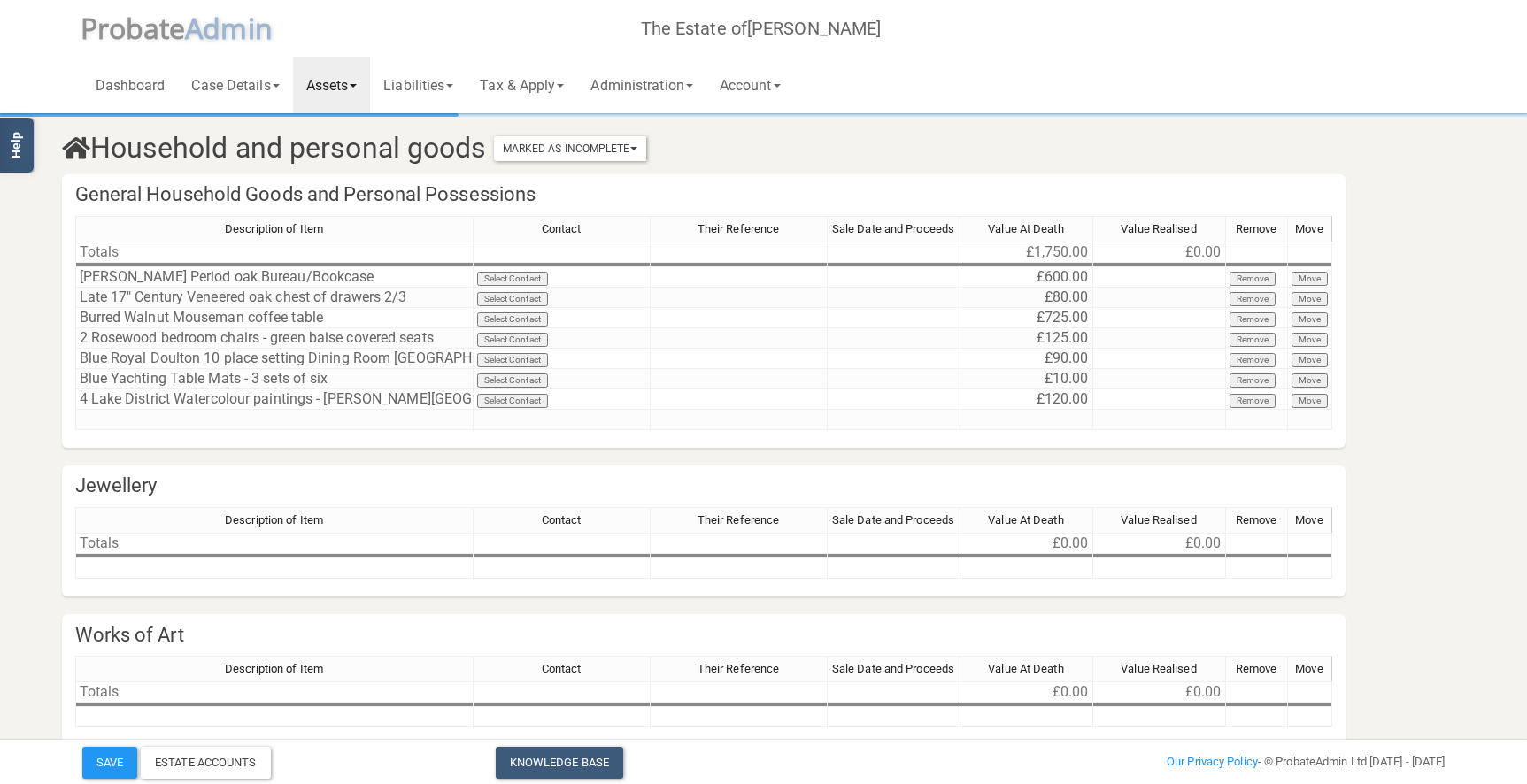 click on "Jewellery" at bounding box center (704, 486) 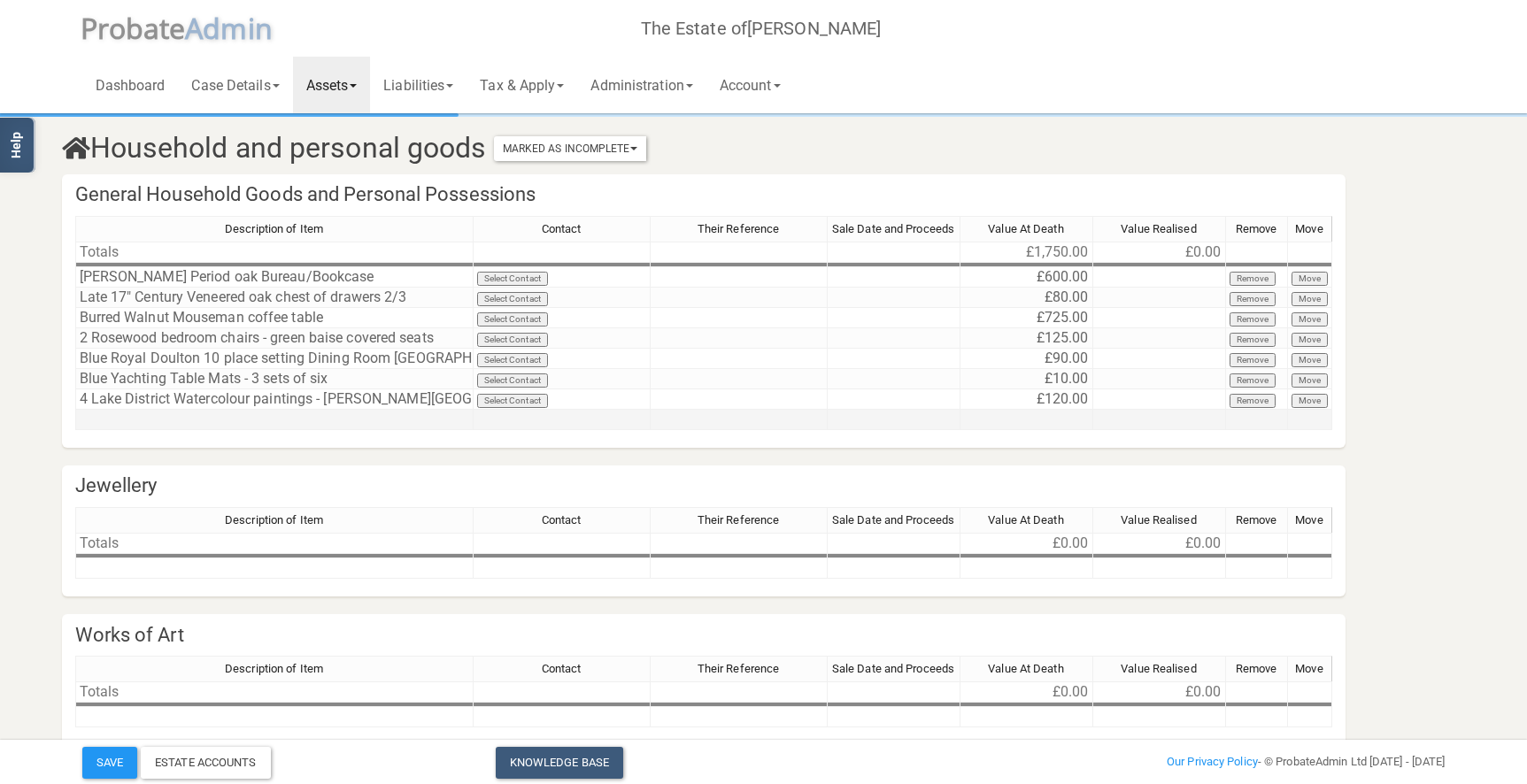 click at bounding box center (274, 419) 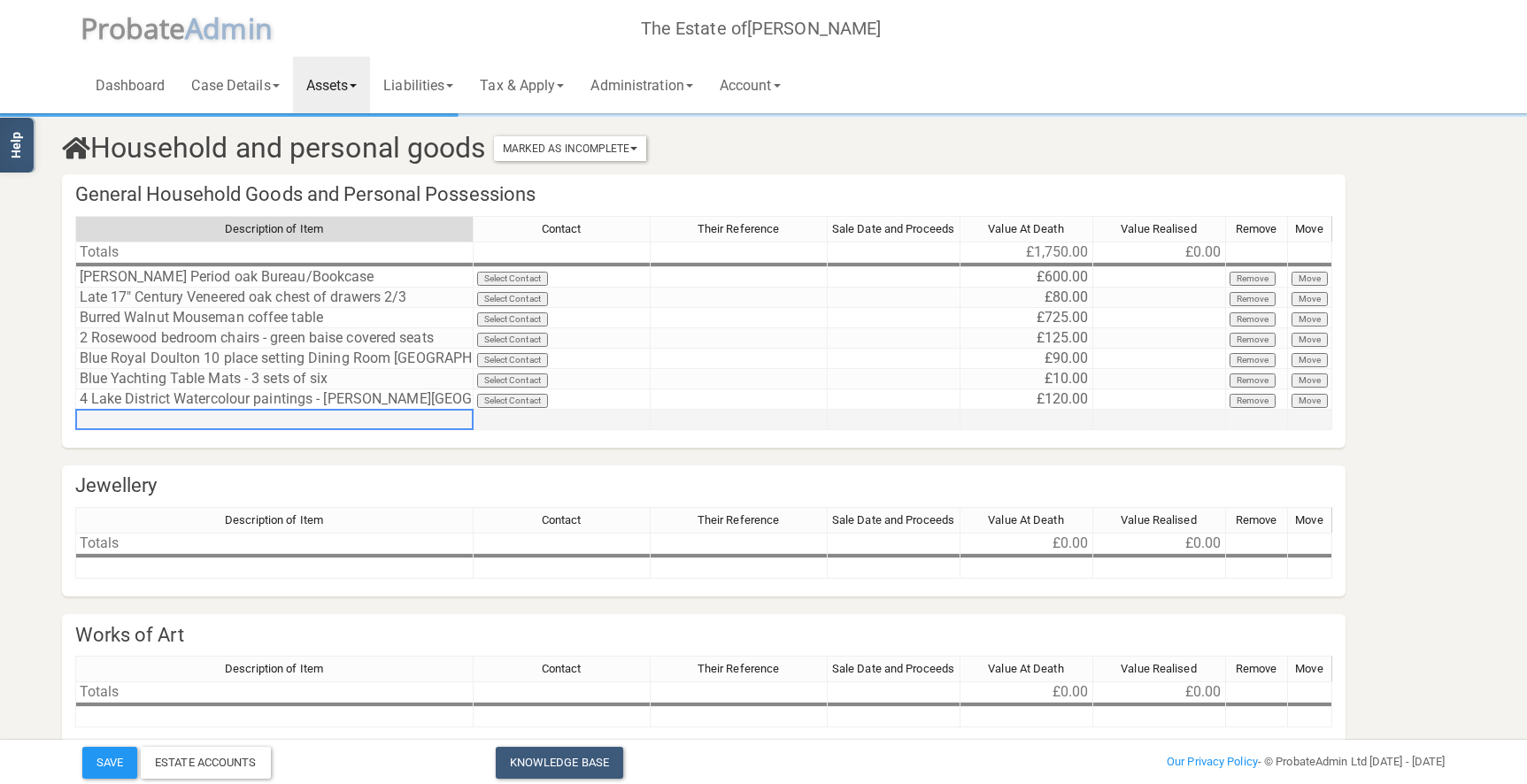 paste on "1 Yorkshire Dales Watercolour of [PERSON_NAME][GEOGRAPHIC_DATA]" 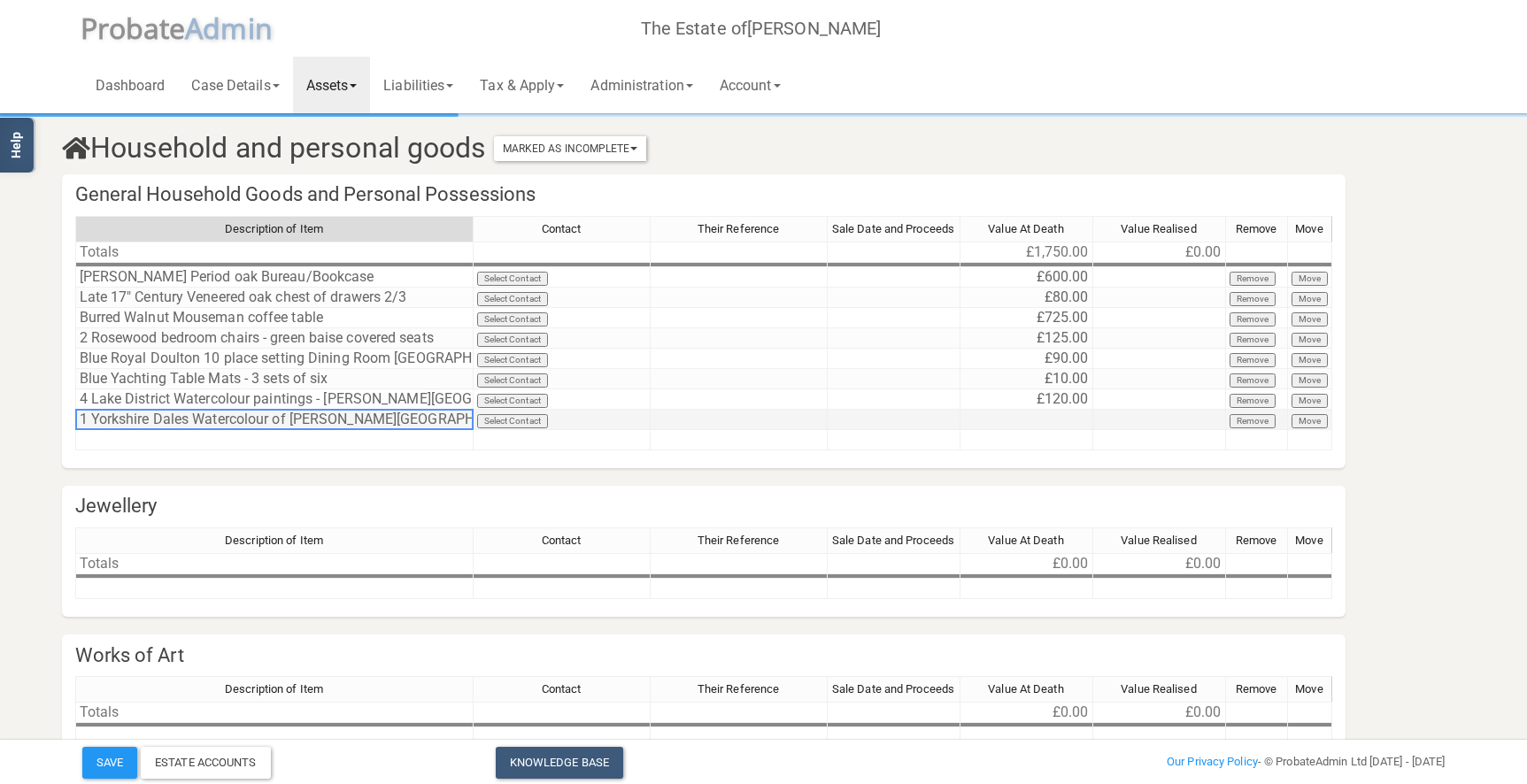 click at bounding box center [1027, 419] 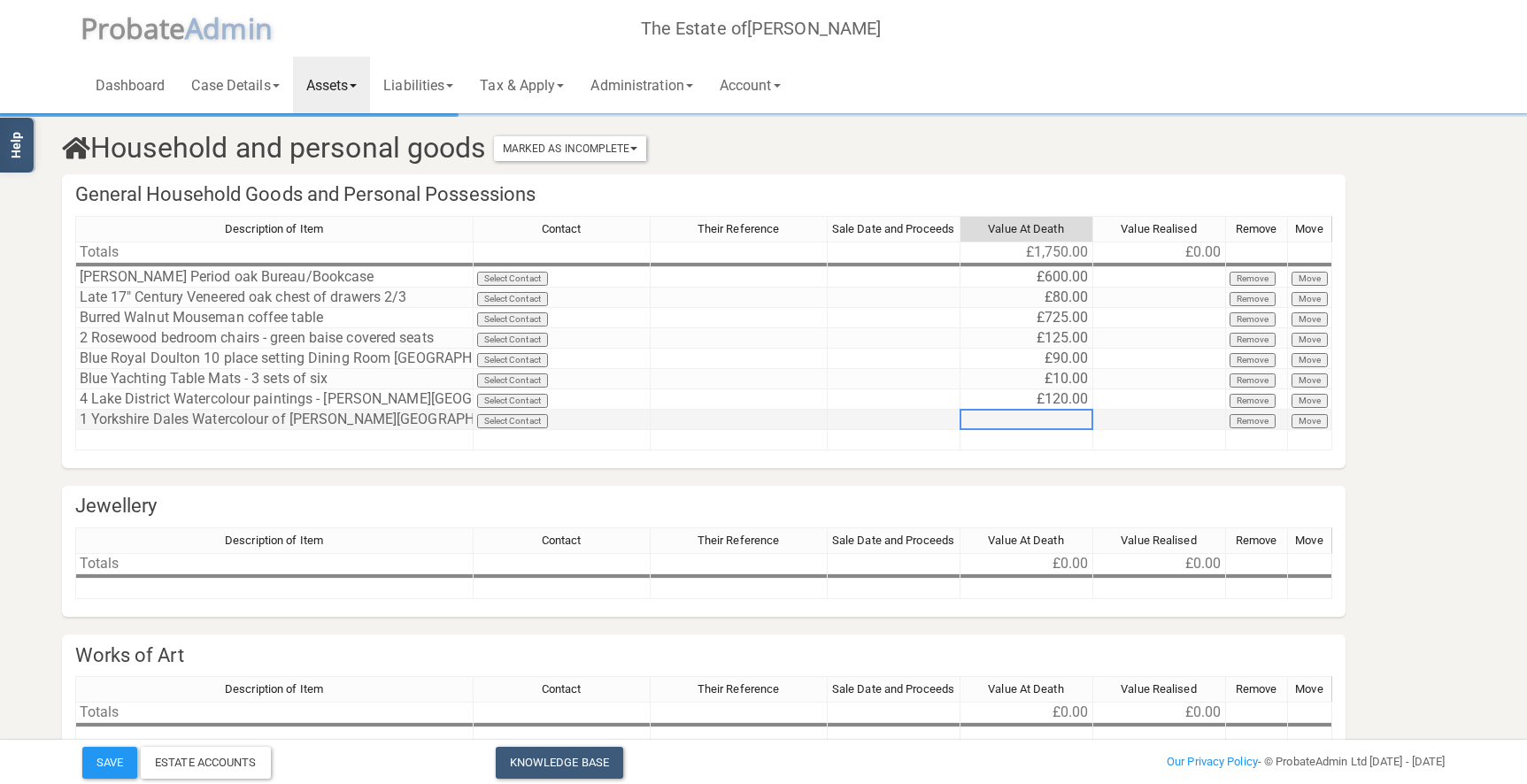 paste on "15" 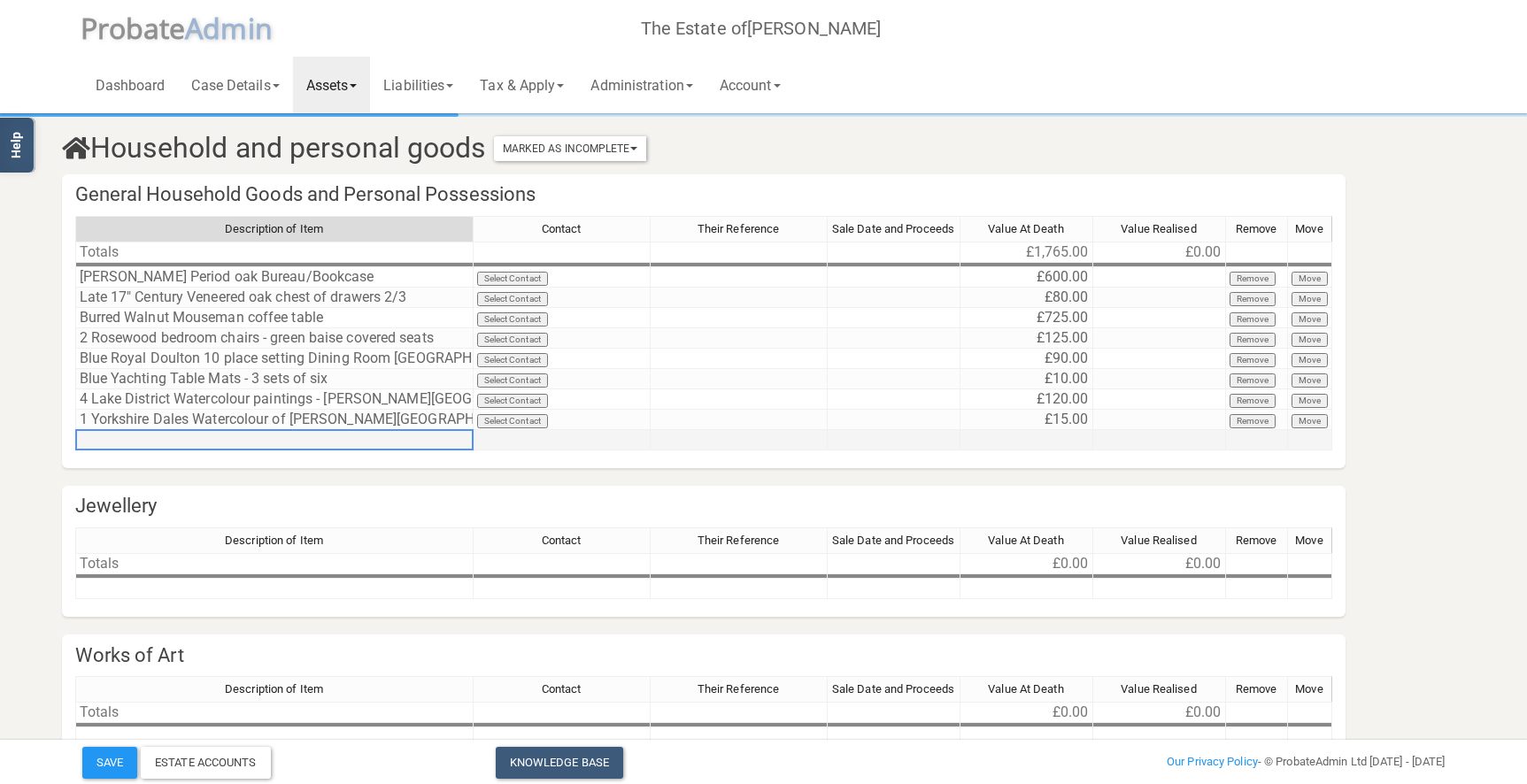 click at bounding box center [274, 440] 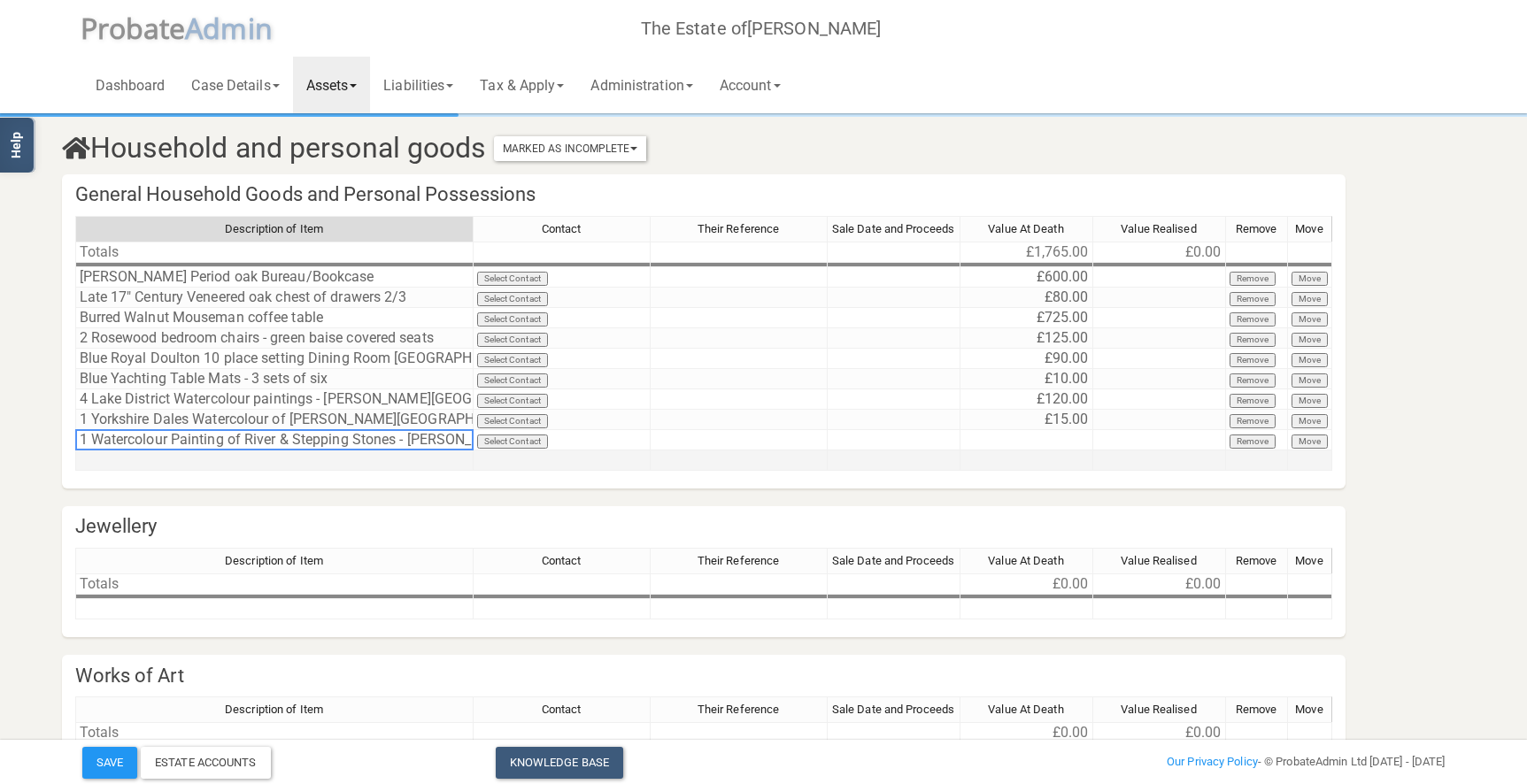 click at bounding box center [274, 460] 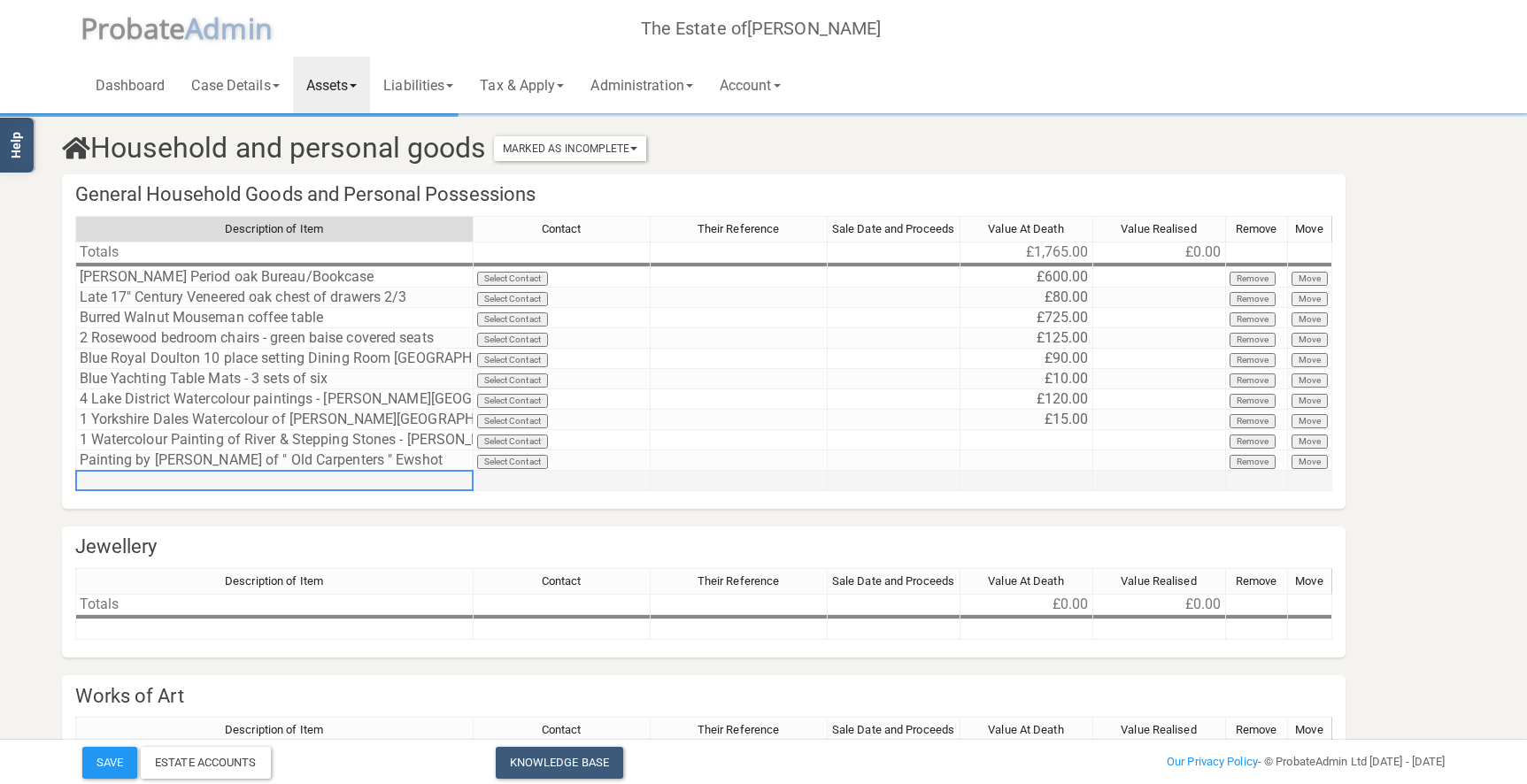 click at bounding box center (274, 480) 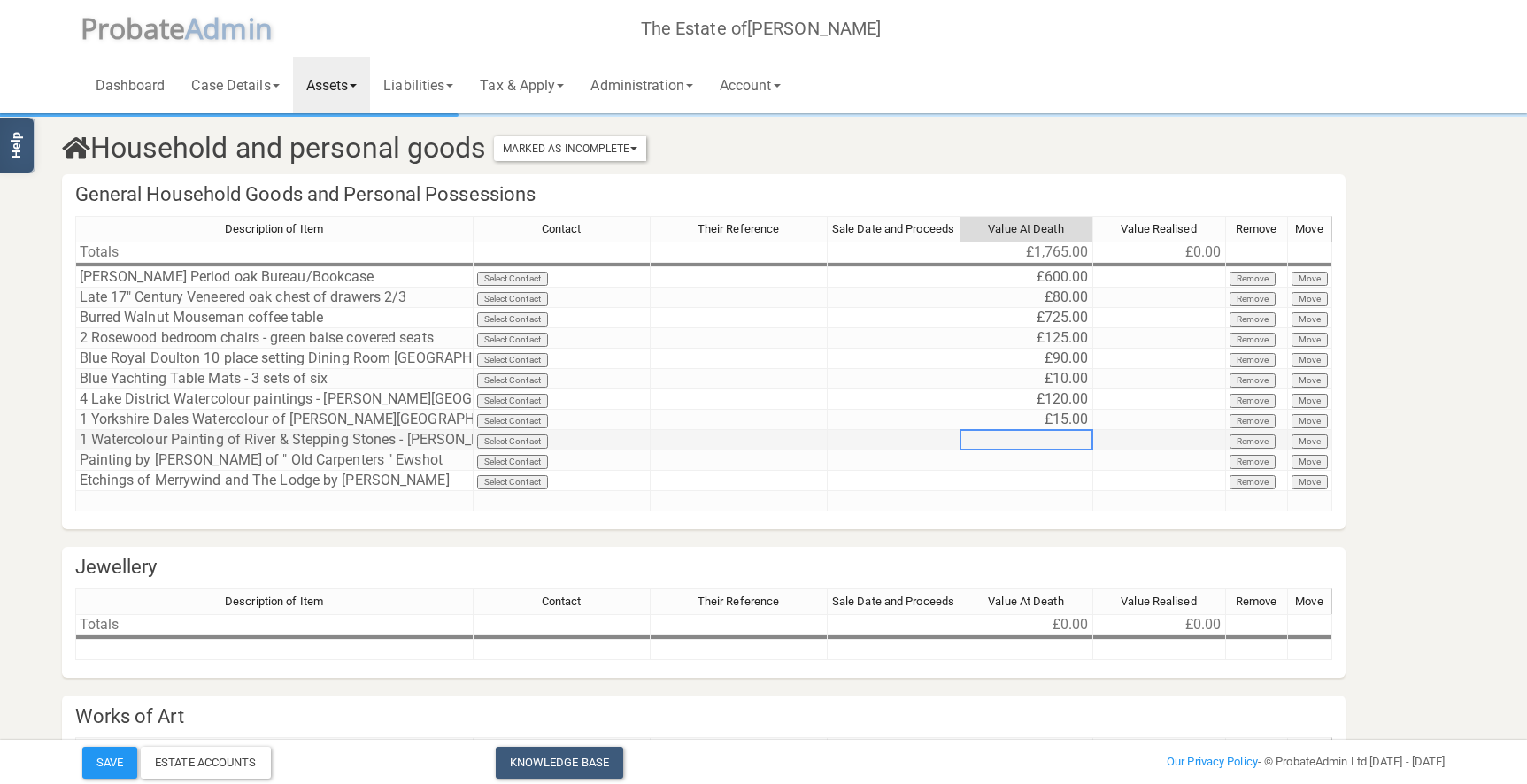 click at bounding box center (1027, 440) 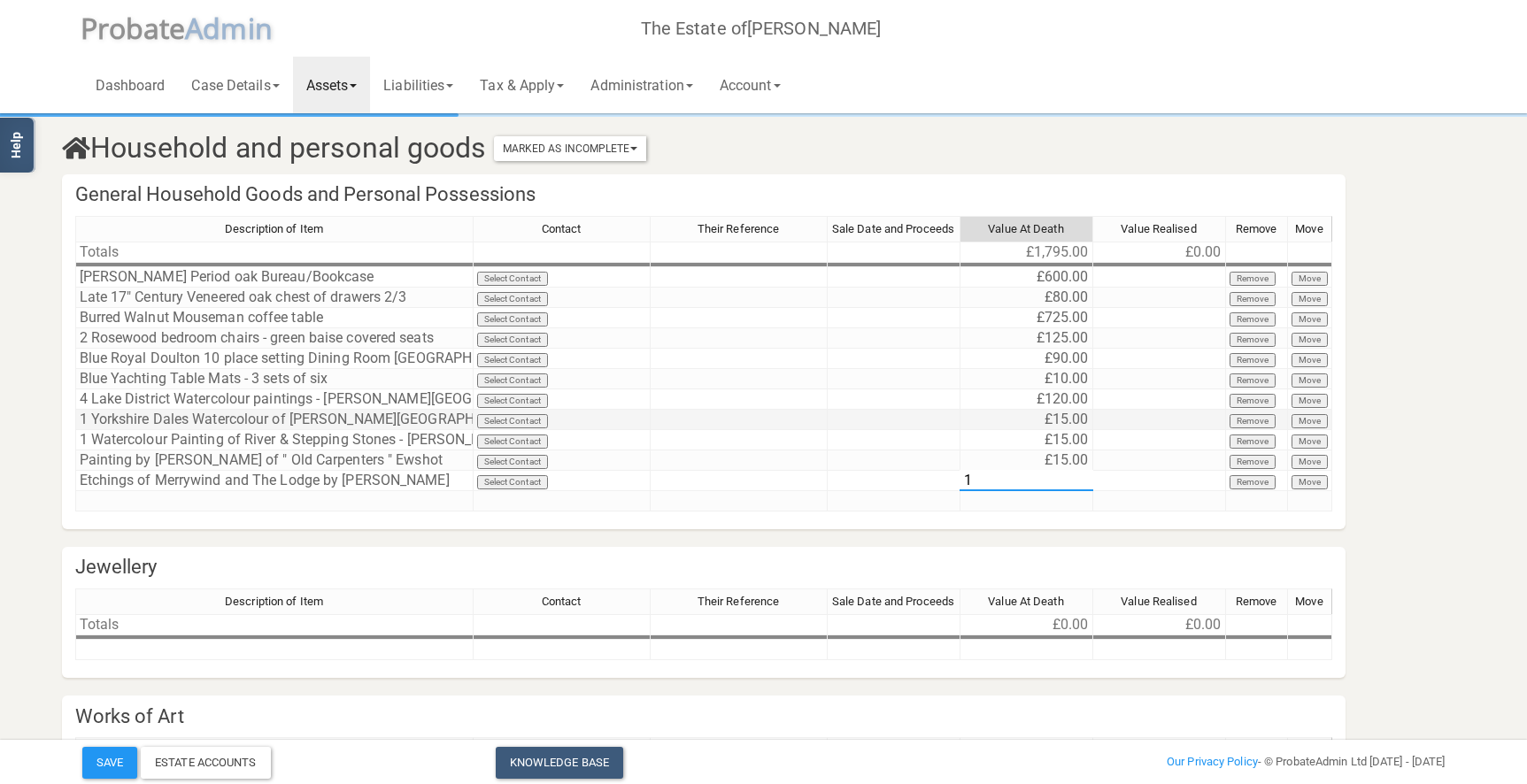 type on "15" 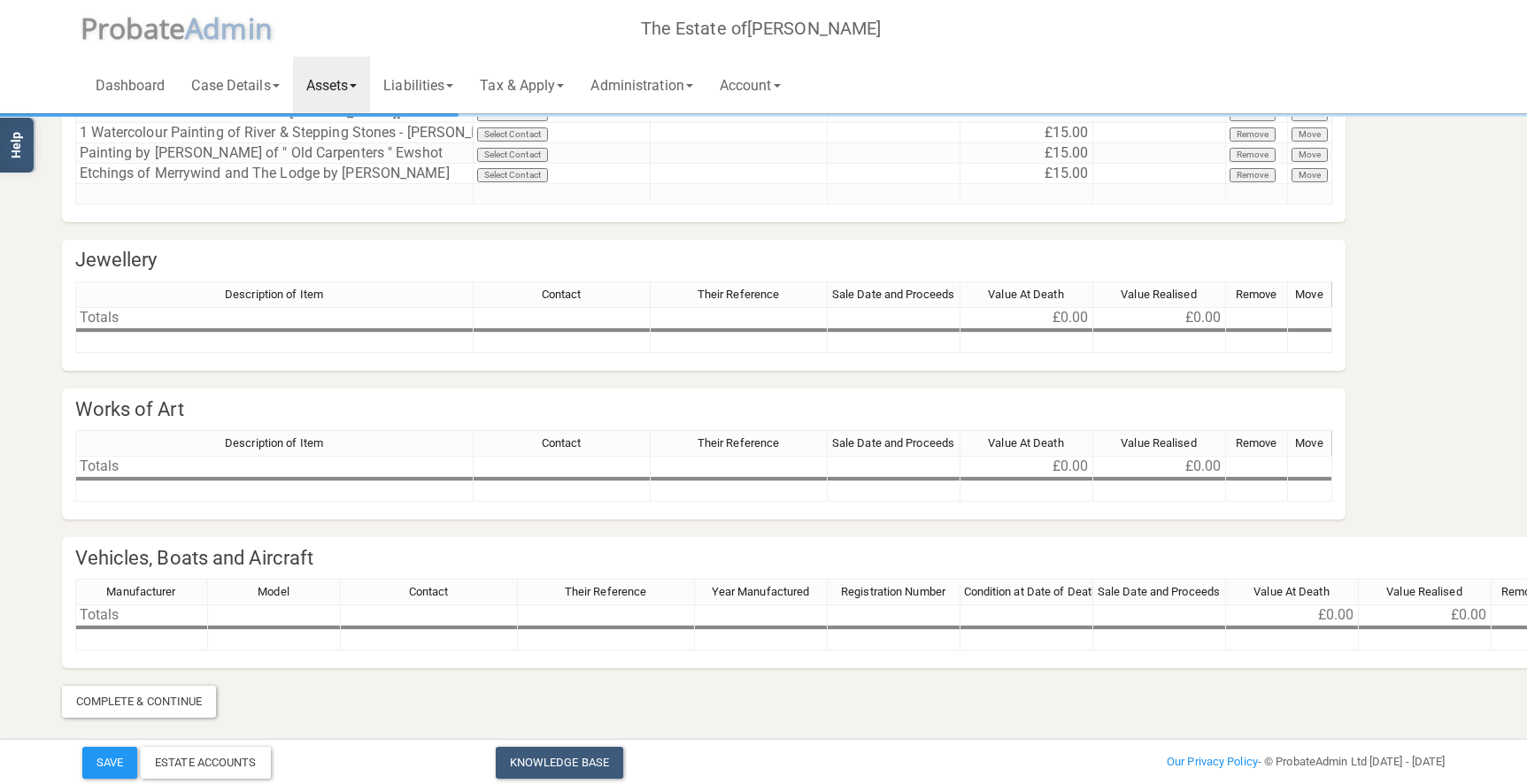 scroll, scrollTop: 0, scrollLeft: 20, axis: horizontal 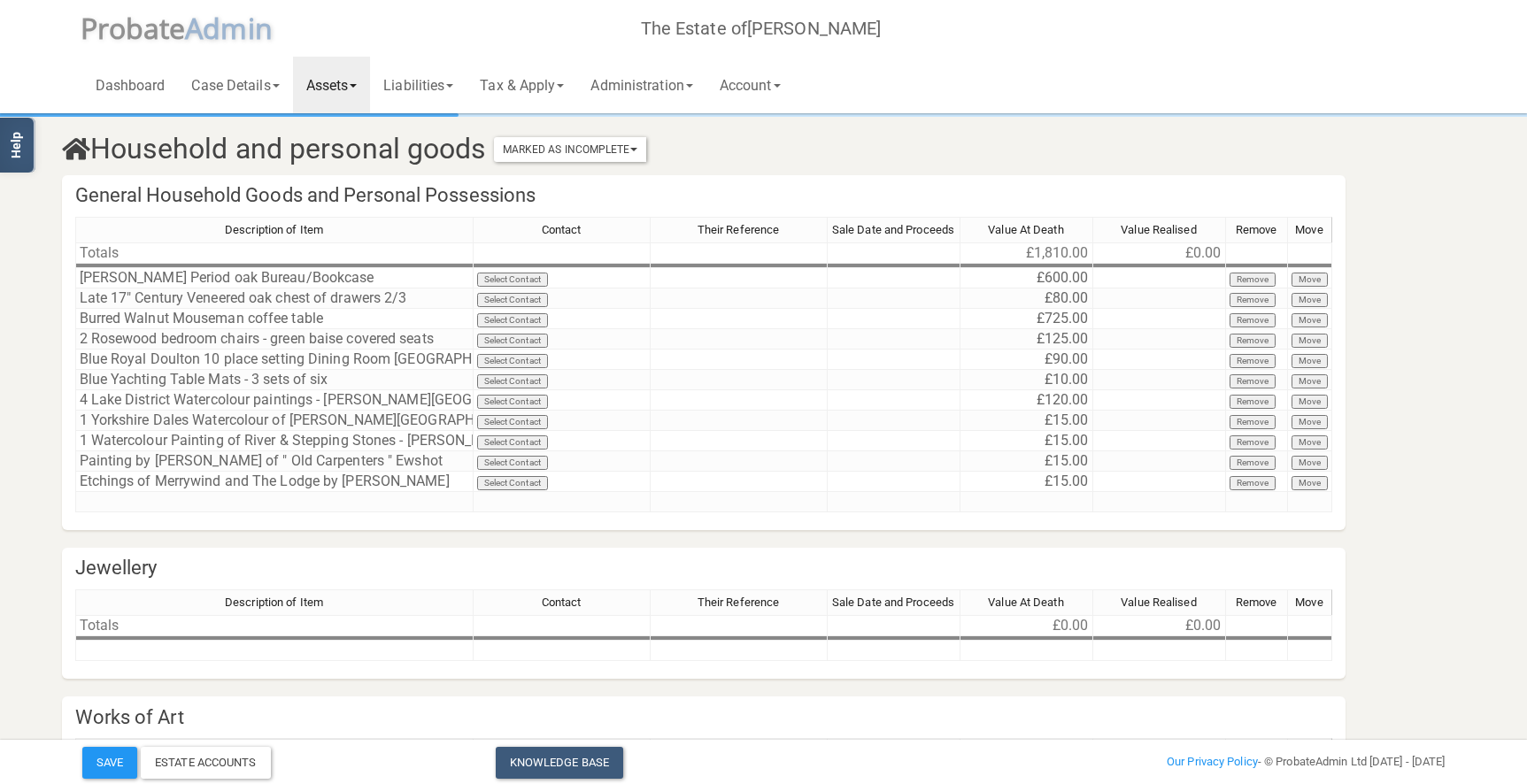 click on "Assets" at bounding box center (332, 85) 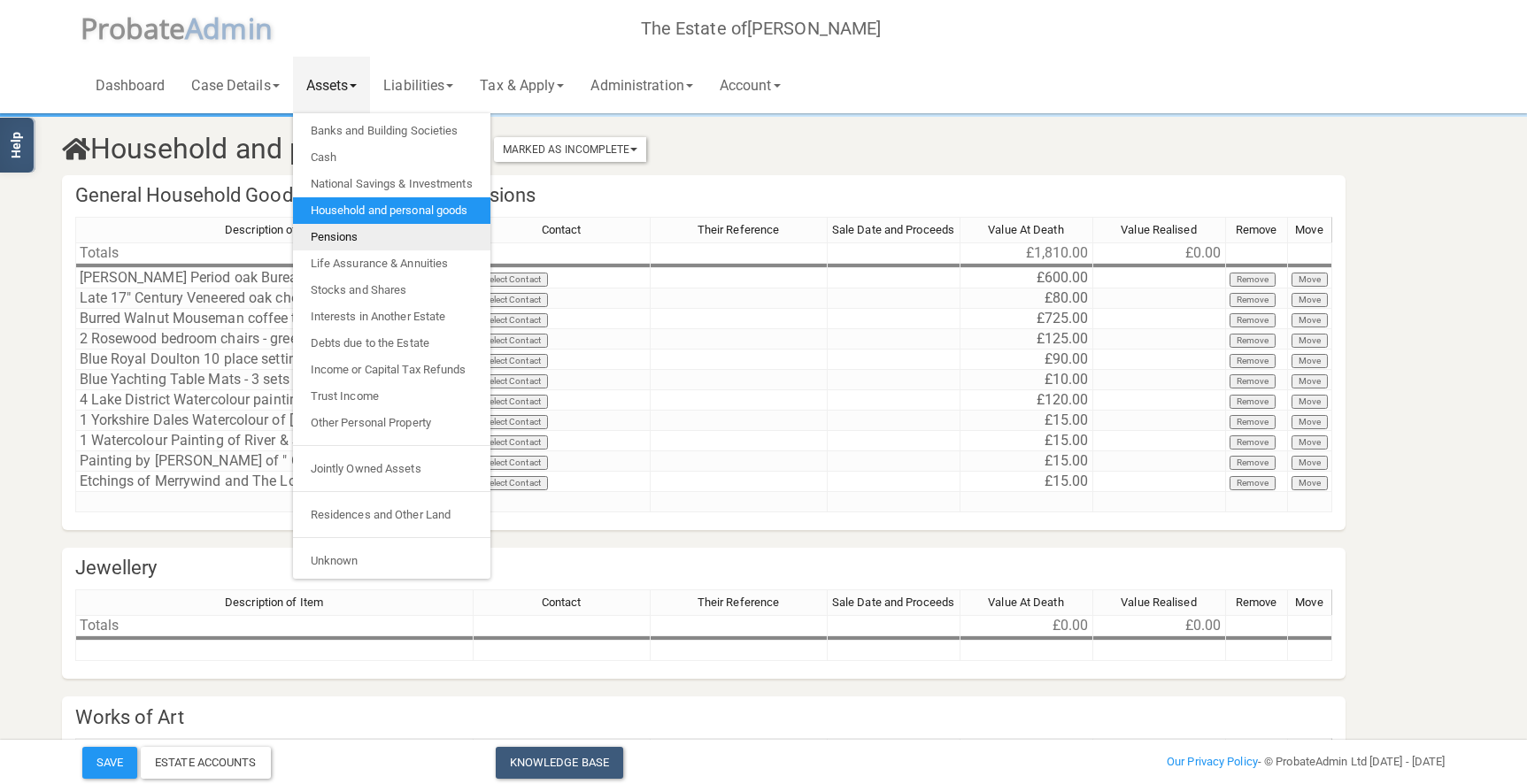 scroll, scrollTop: 2, scrollLeft: 19, axis: both 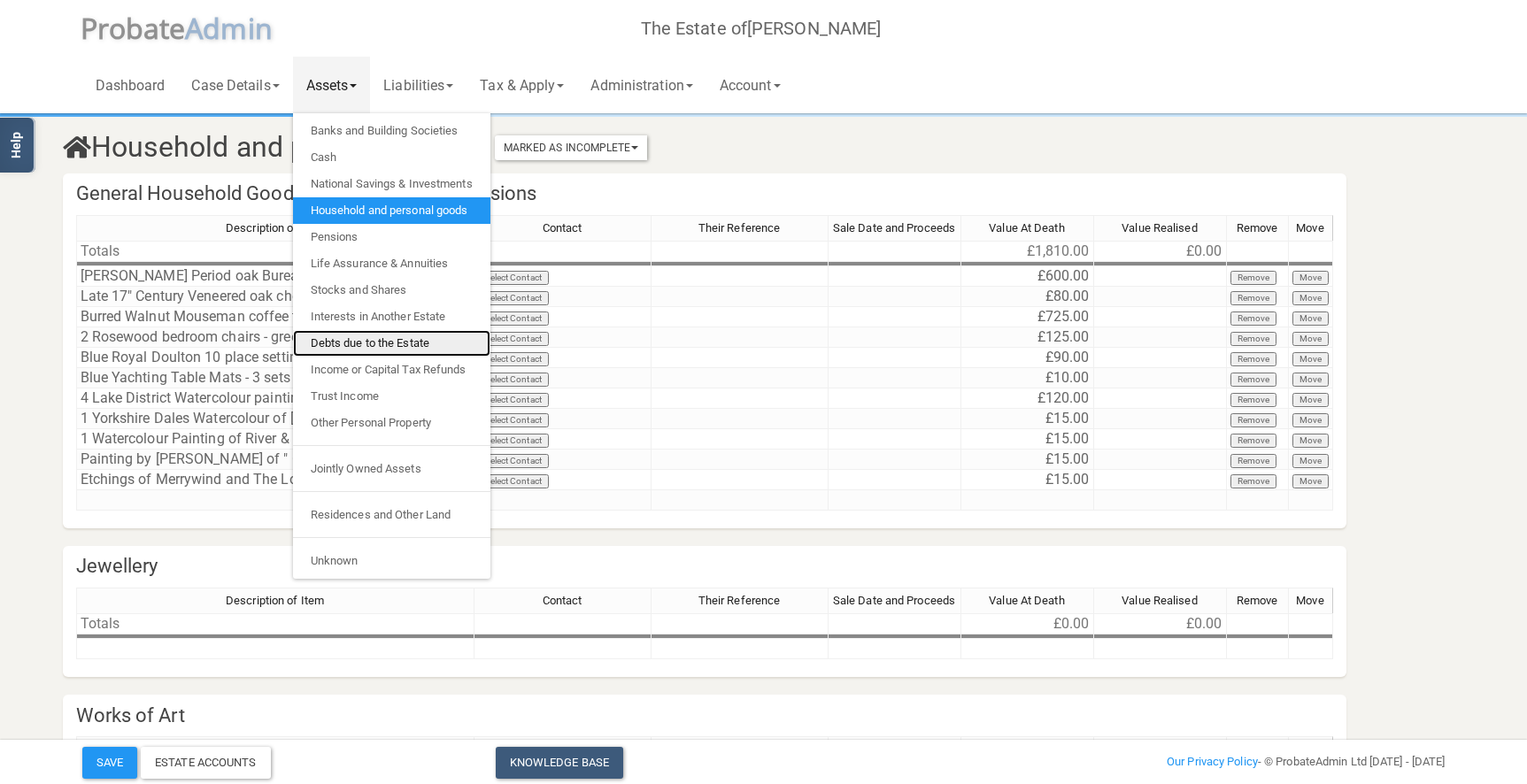 click on "Debts due to the Estate" at bounding box center [391, 343] 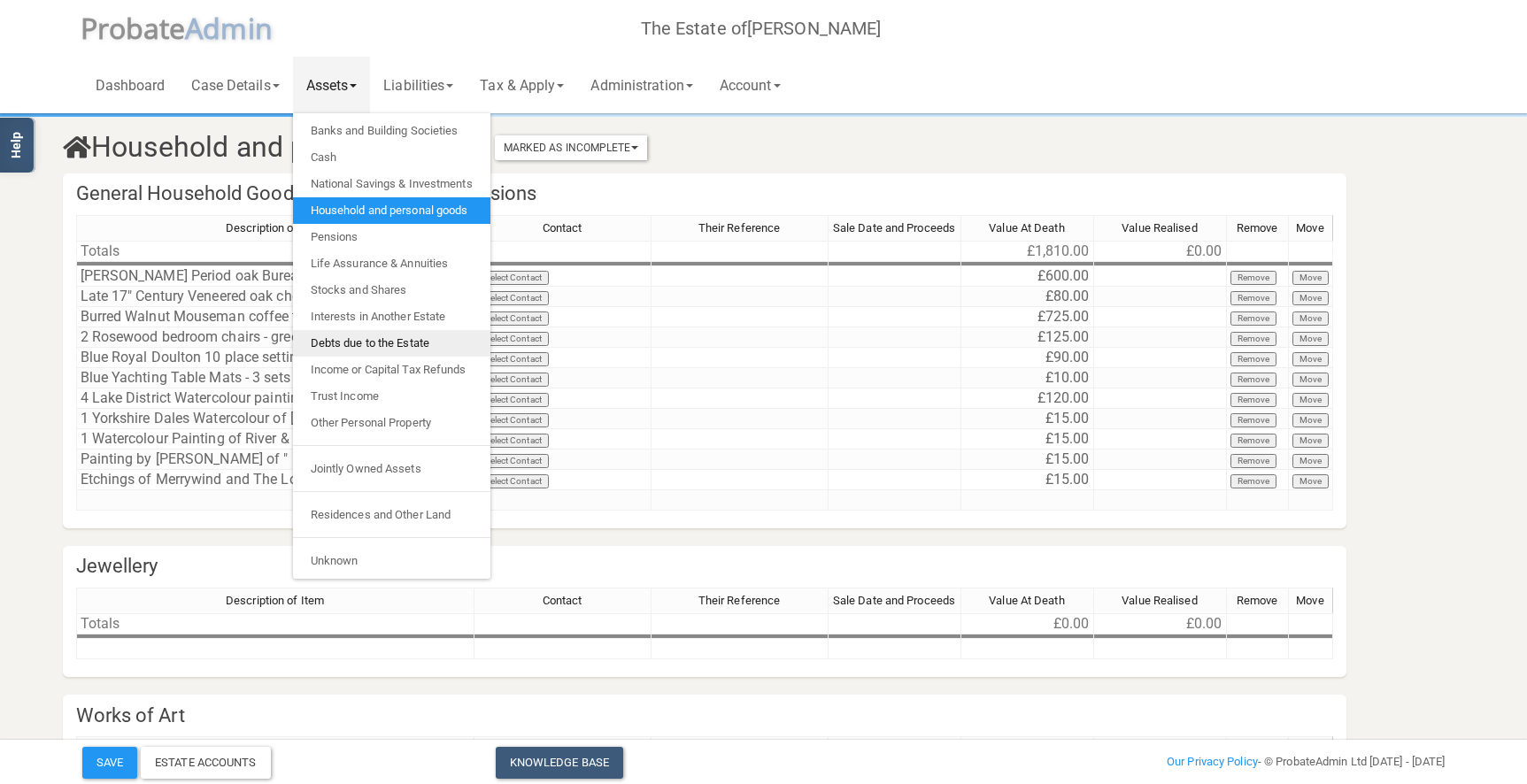 scroll, scrollTop: 0, scrollLeft: 0, axis: both 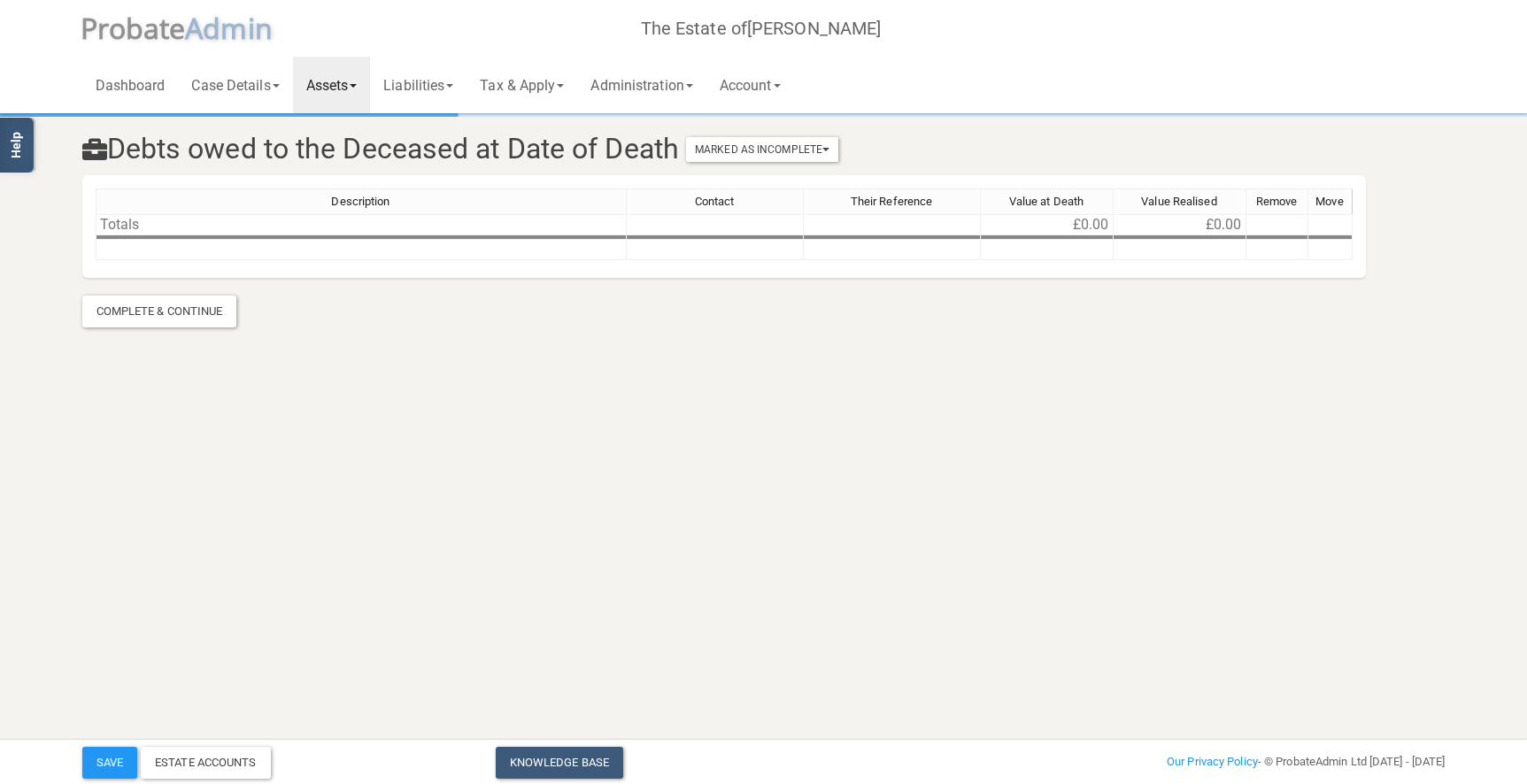 click on "Description Contact Their Reference Value at Death Value Realised Remove Move Totals £0.00 £0.00" at bounding box center (724, 232) 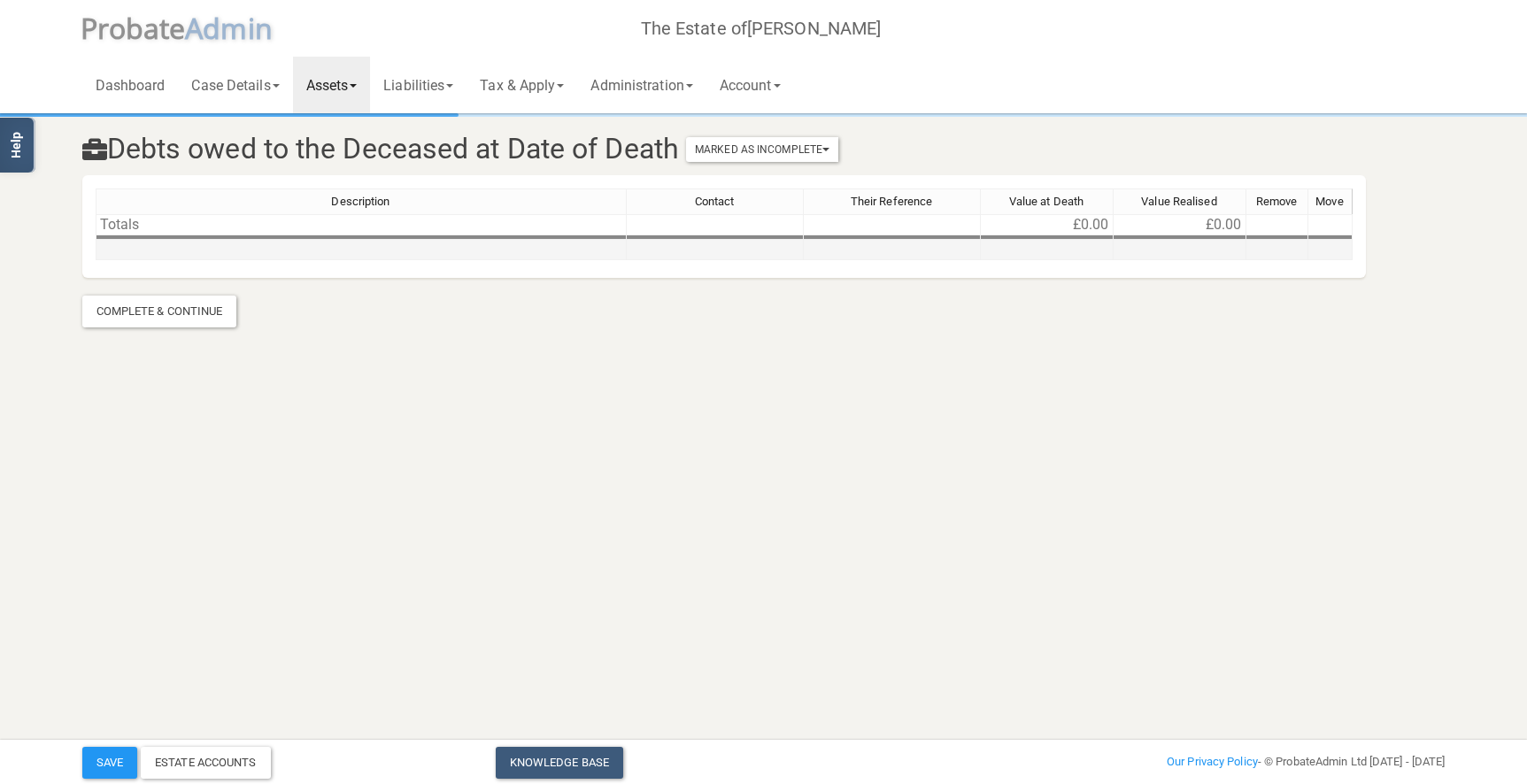 click at bounding box center [361, 250] 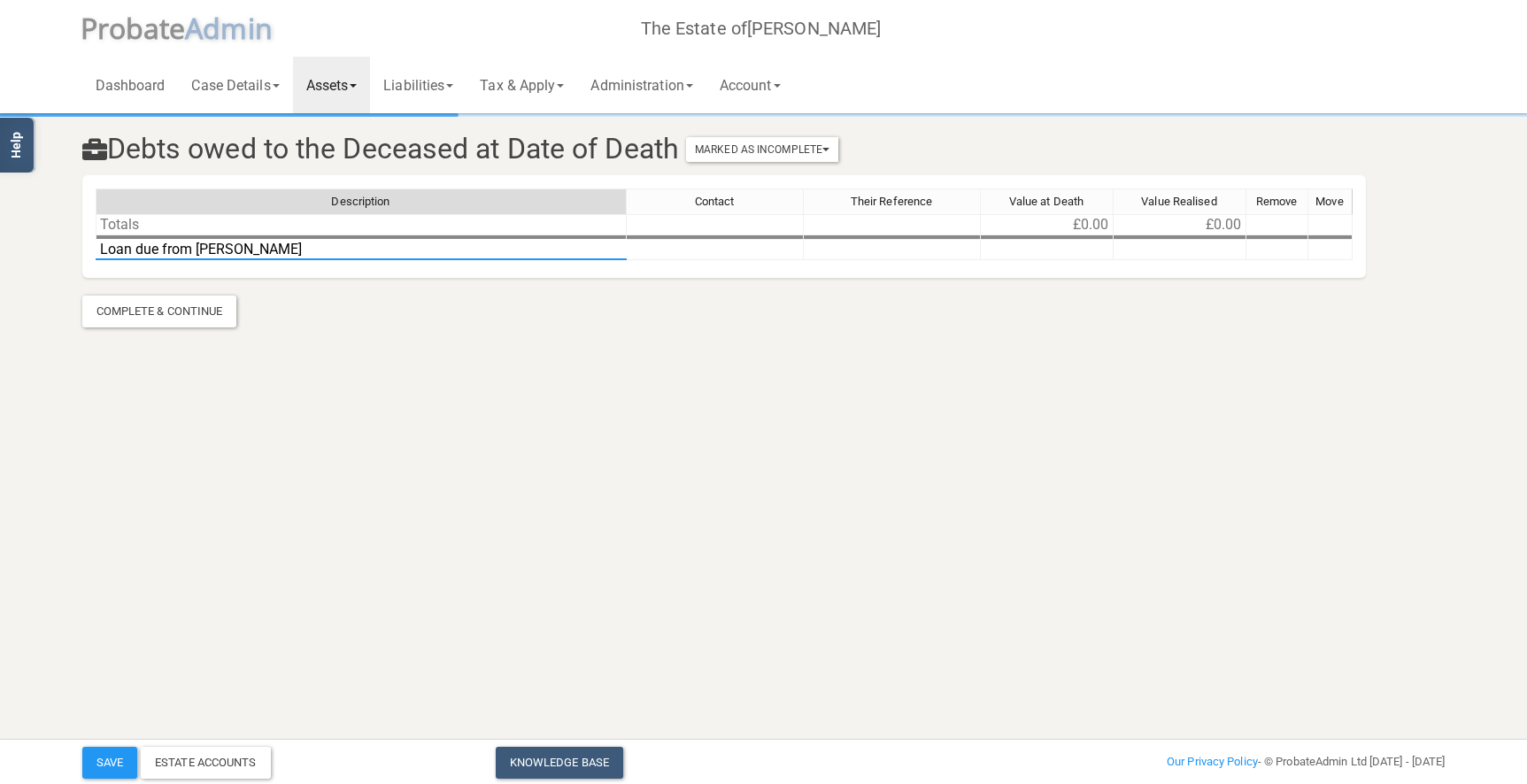type on "Loan due from [PERSON_NAME]" 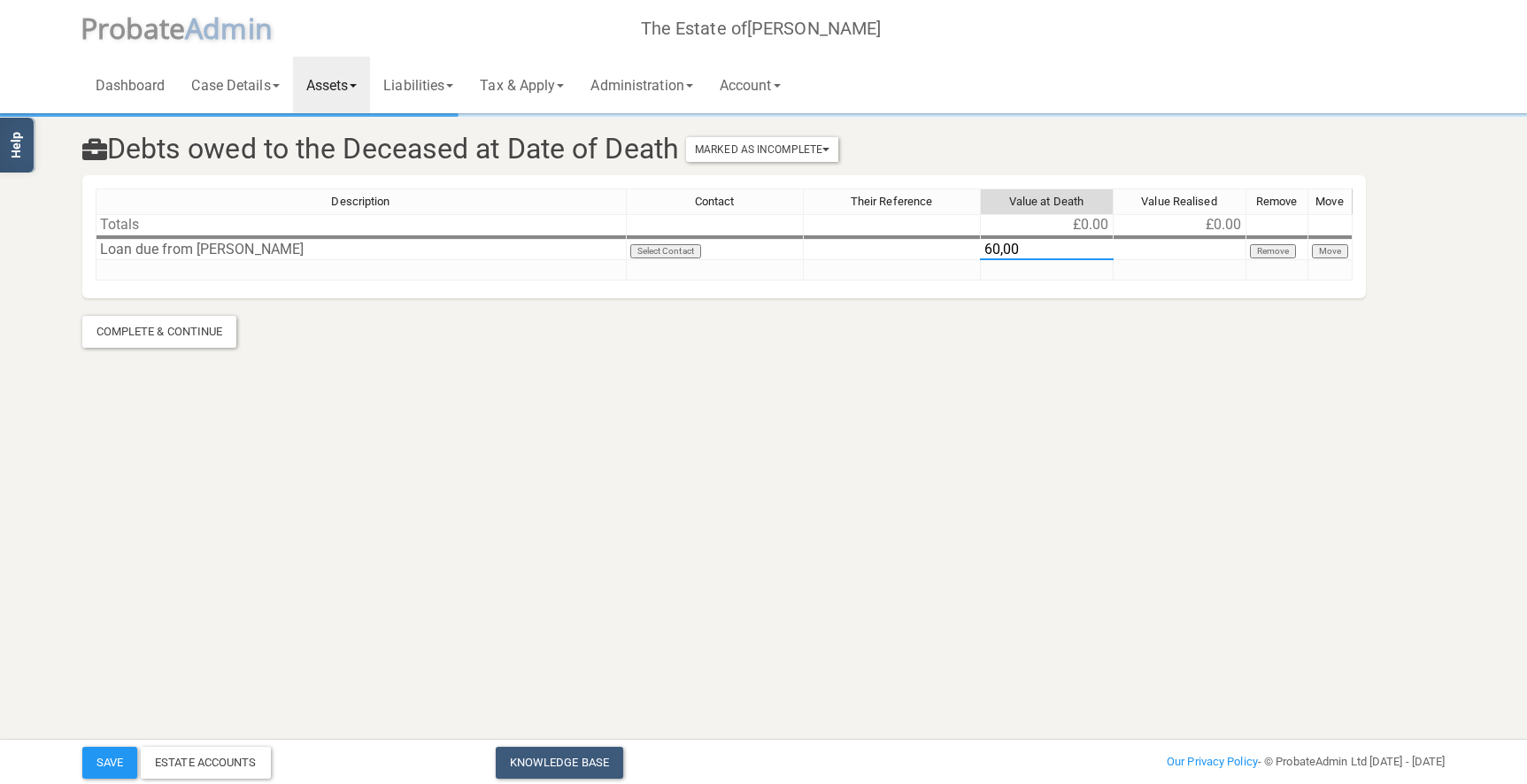 type on "60,000" 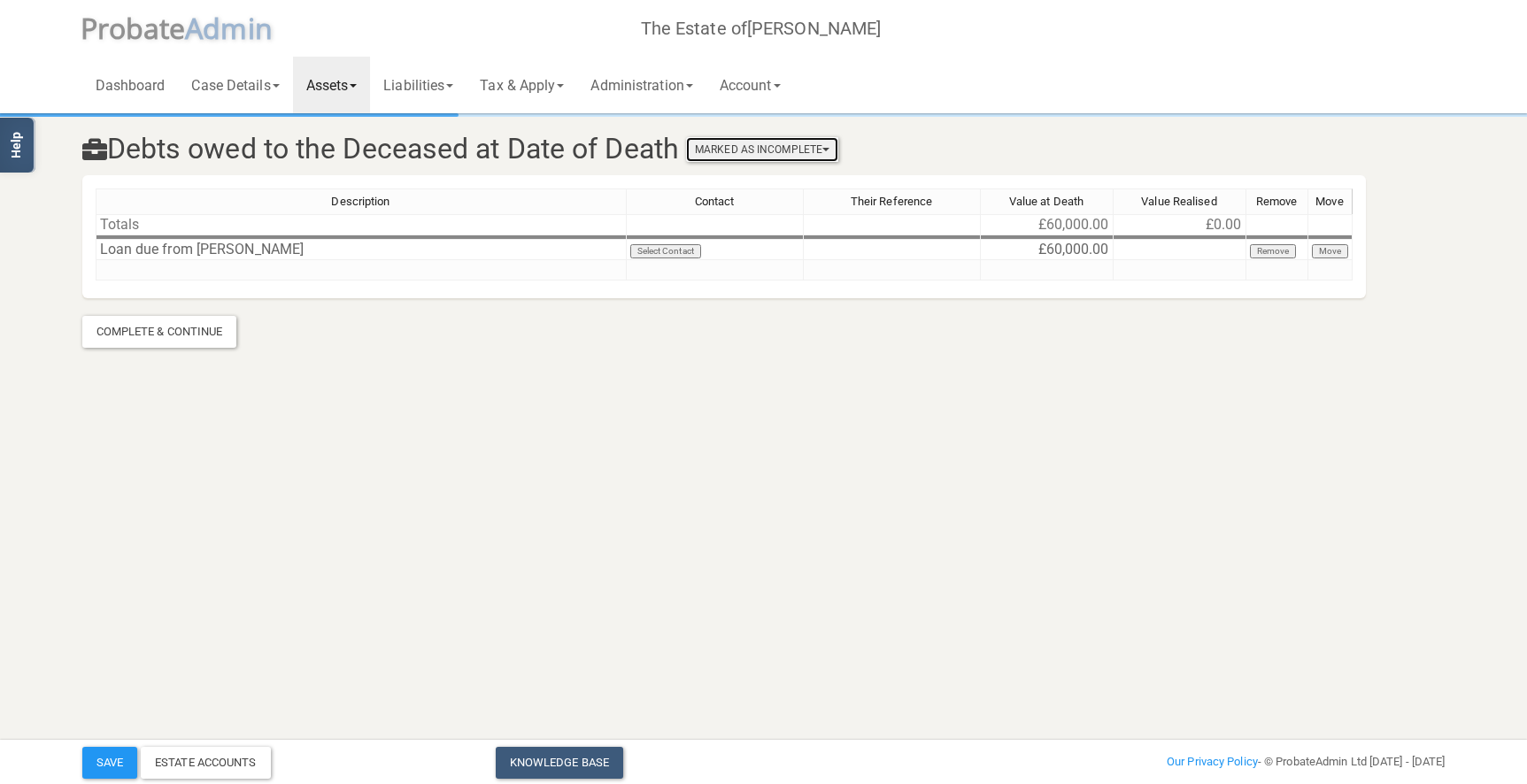 click on "Marked As Incomplete" at bounding box center (762, 150) 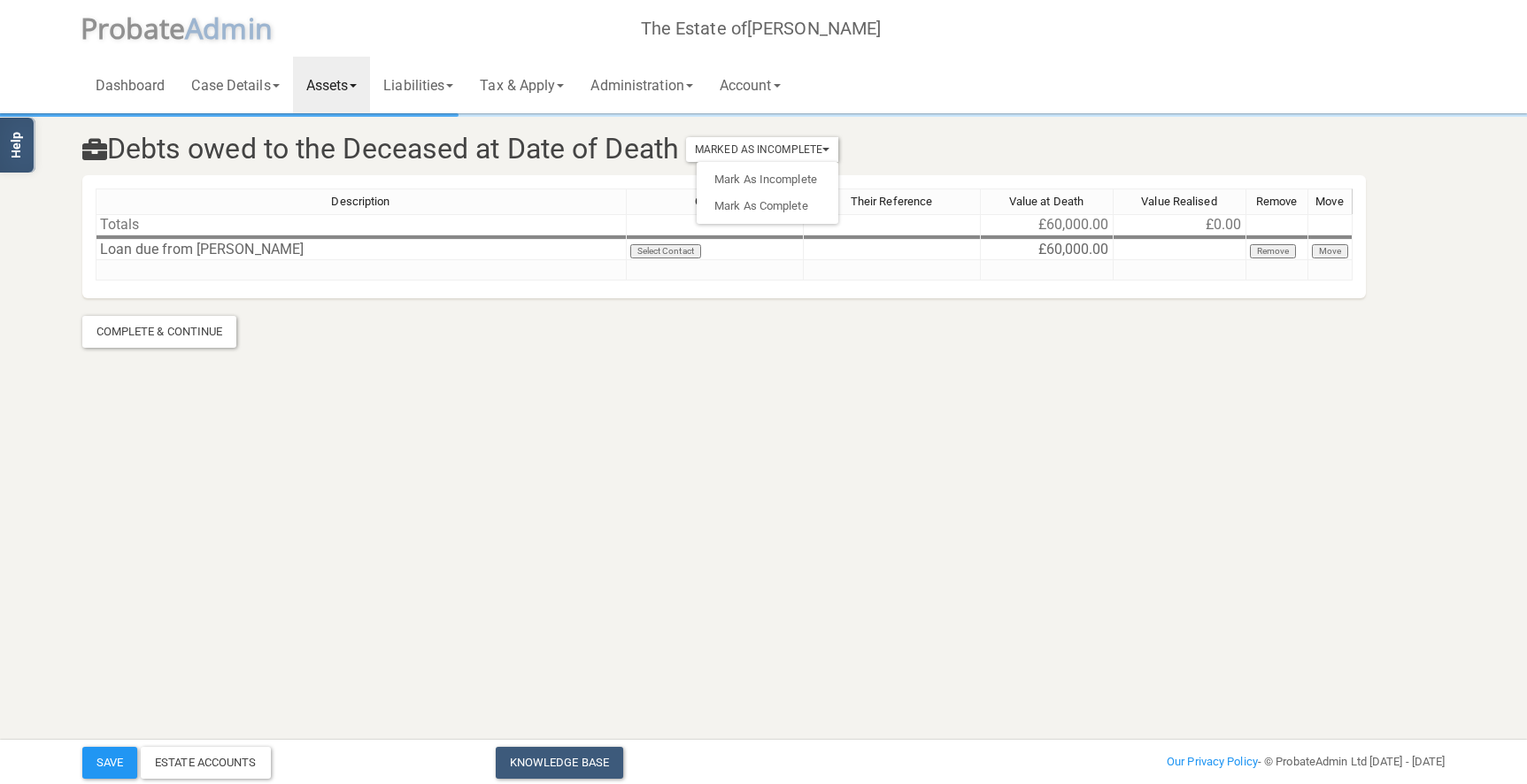 click on "Debts owed to the Deceased at Date of Death
Marked As Incomplete
Mark As Incomplete
Mark As Complete" at bounding box center (648, 149) 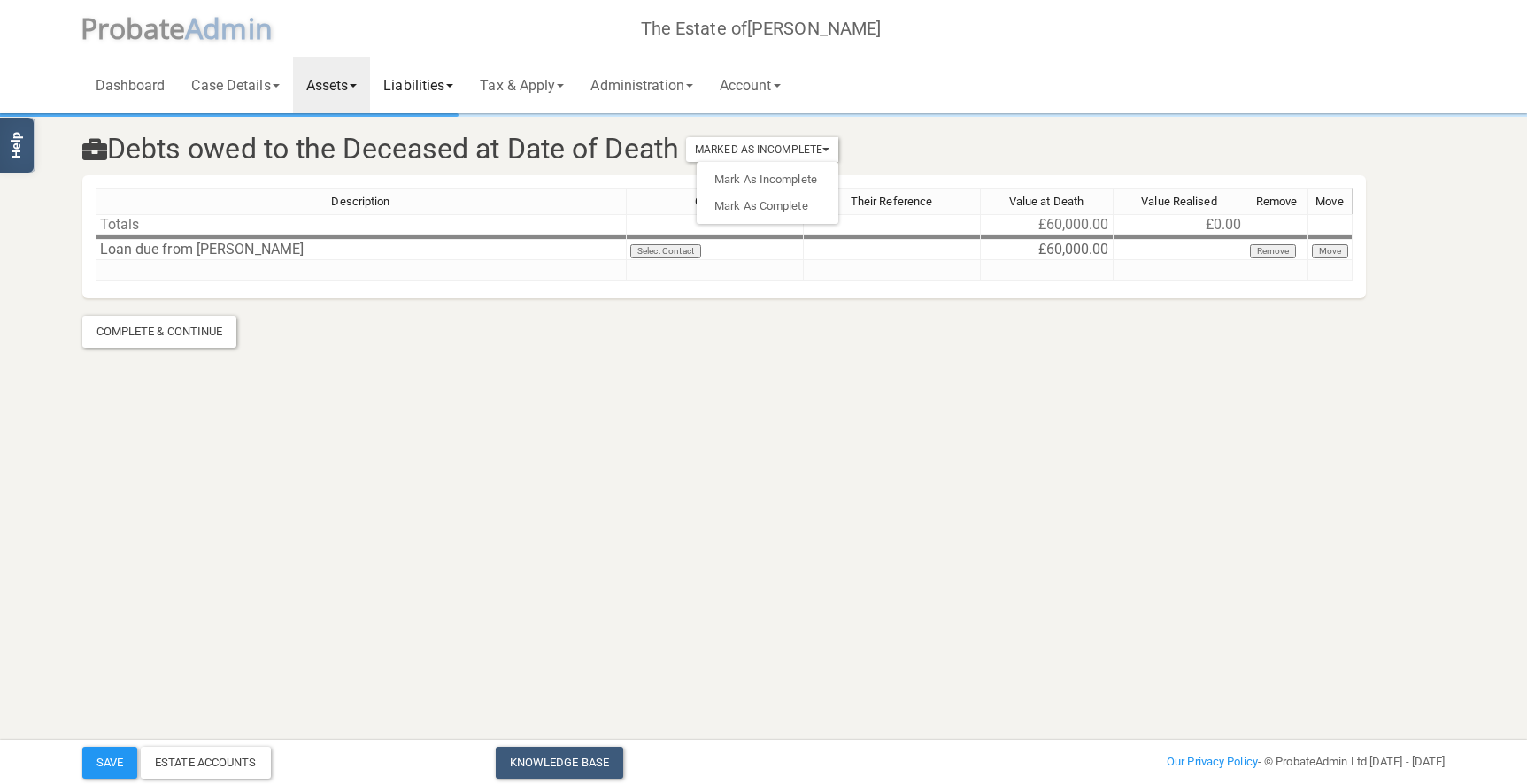 click on "Liabilities" at bounding box center [418, 85] 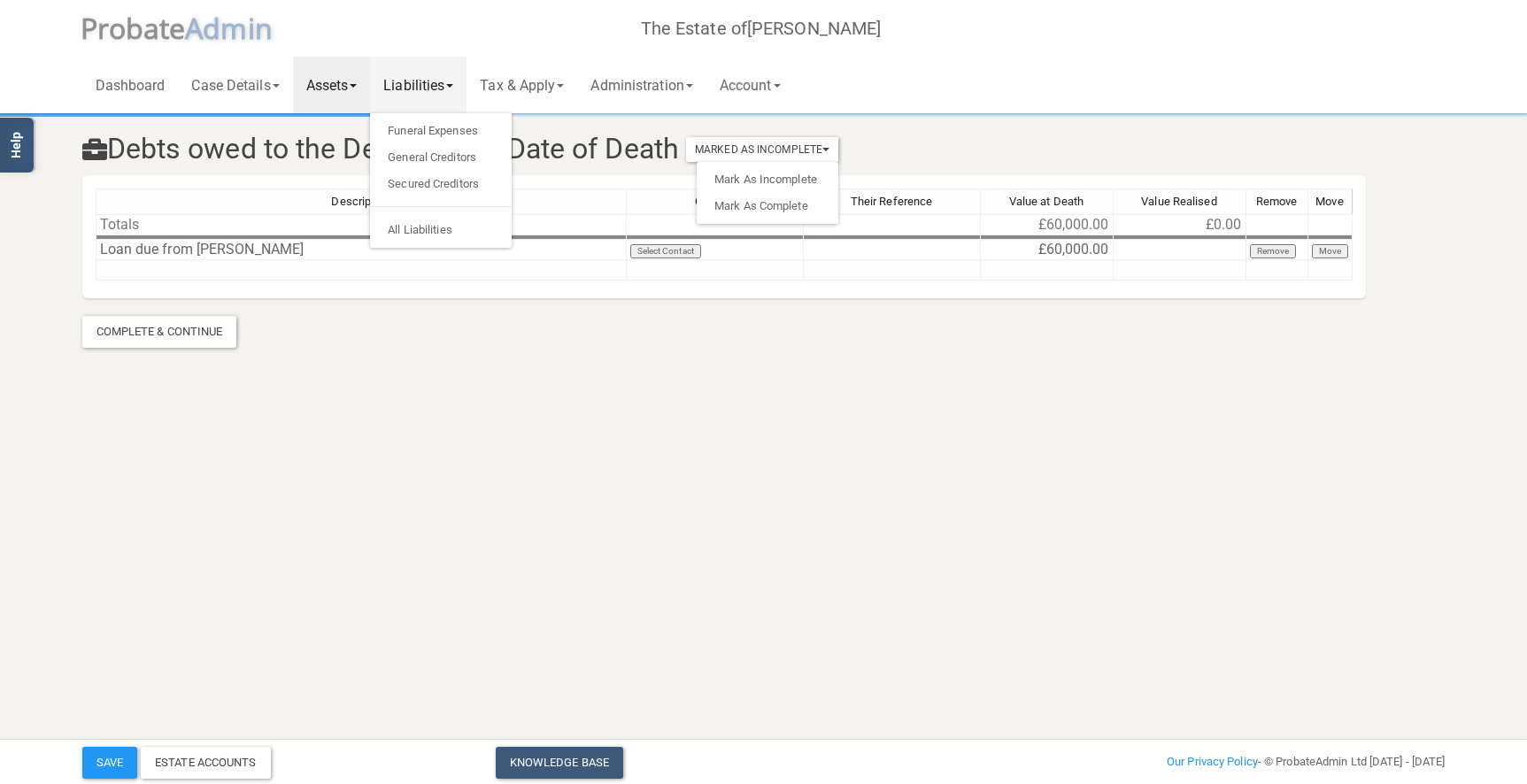 drag, startPoint x: 459, startPoint y: 327, endPoint x: 436, endPoint y: 327, distance: 23 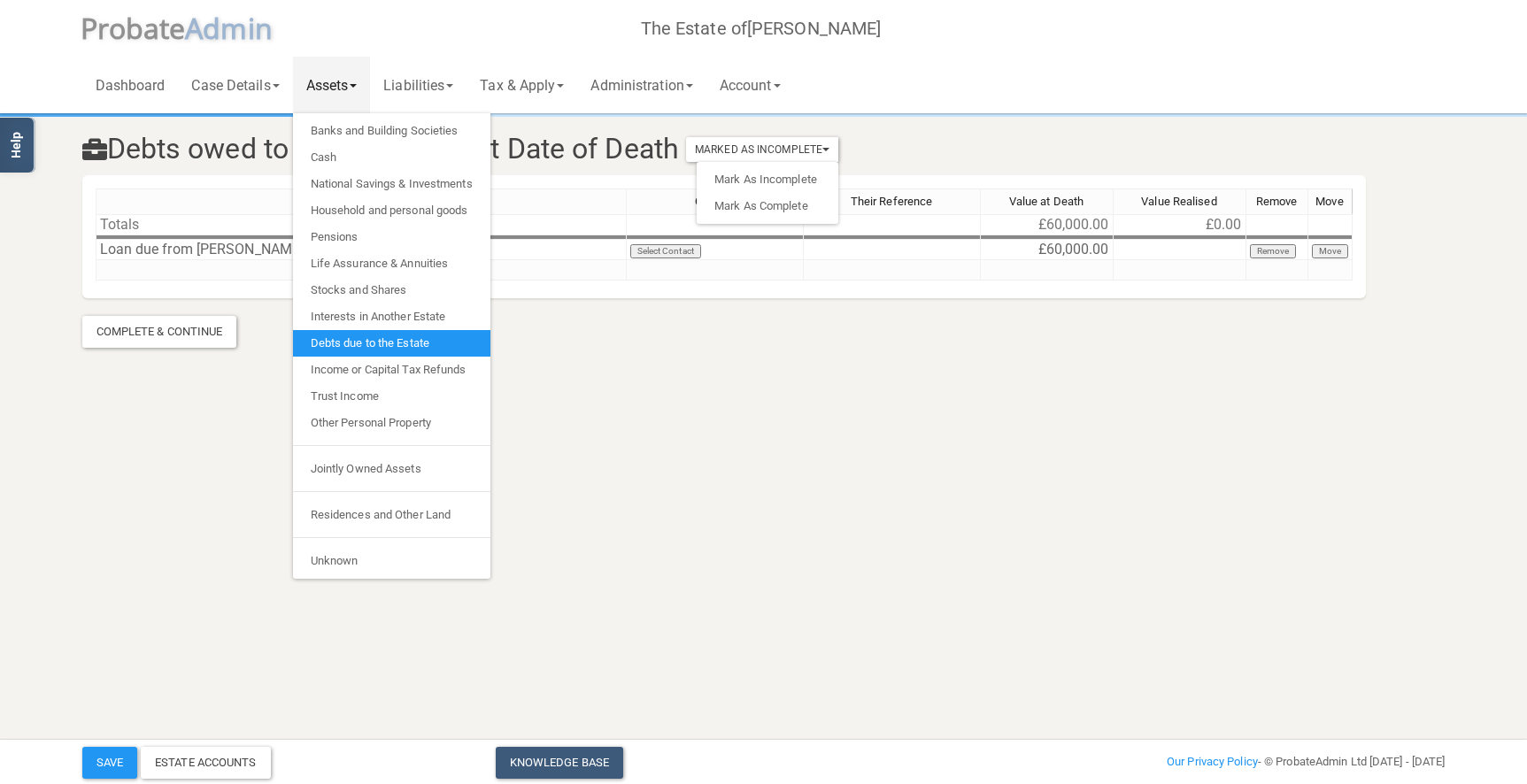 click on "Assets" at bounding box center [332, 85] 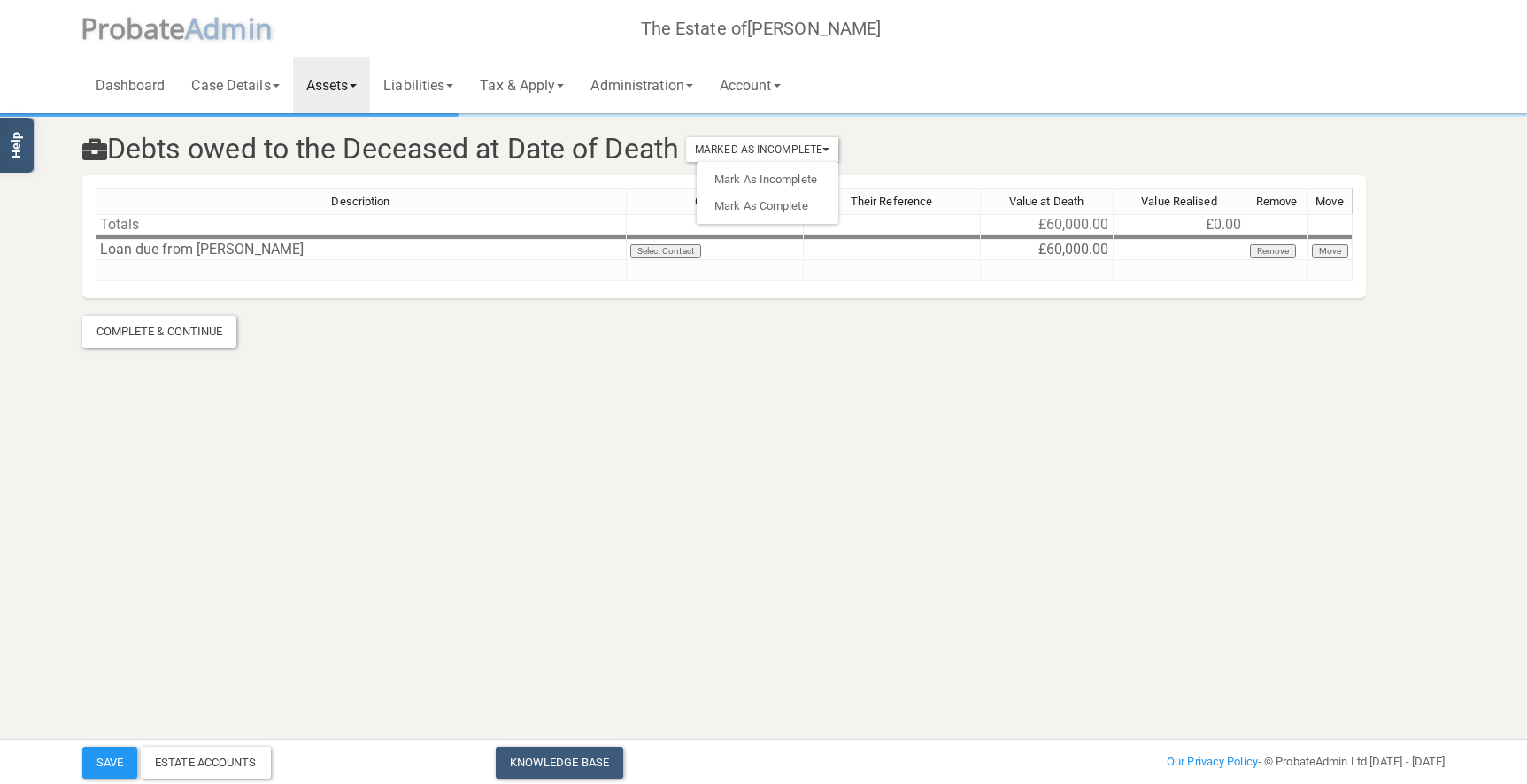 drag, startPoint x: 740, startPoint y: 31, endPoint x: 944, endPoint y: 38, distance: 204.12006 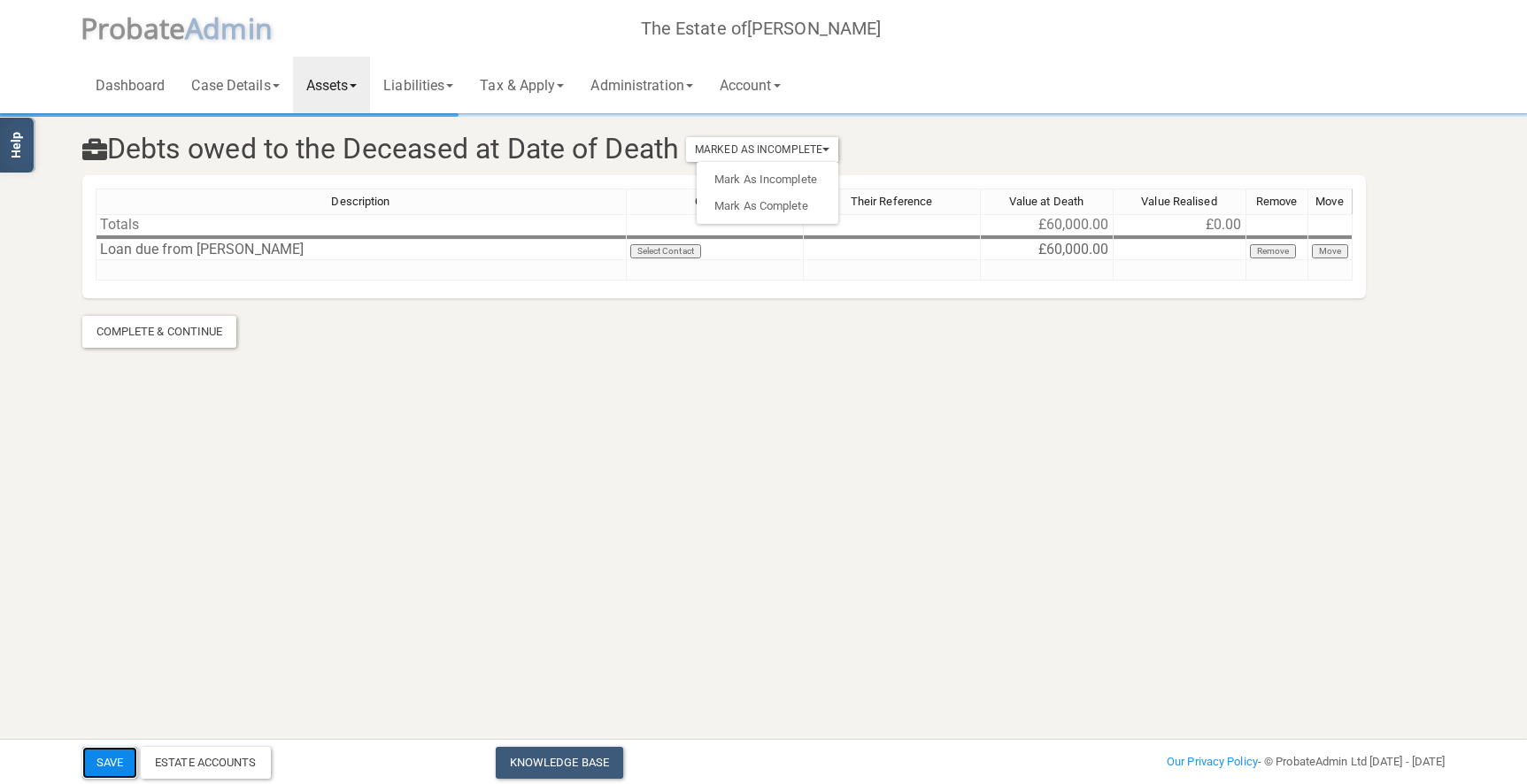 click on "Save" at bounding box center (110, 763) 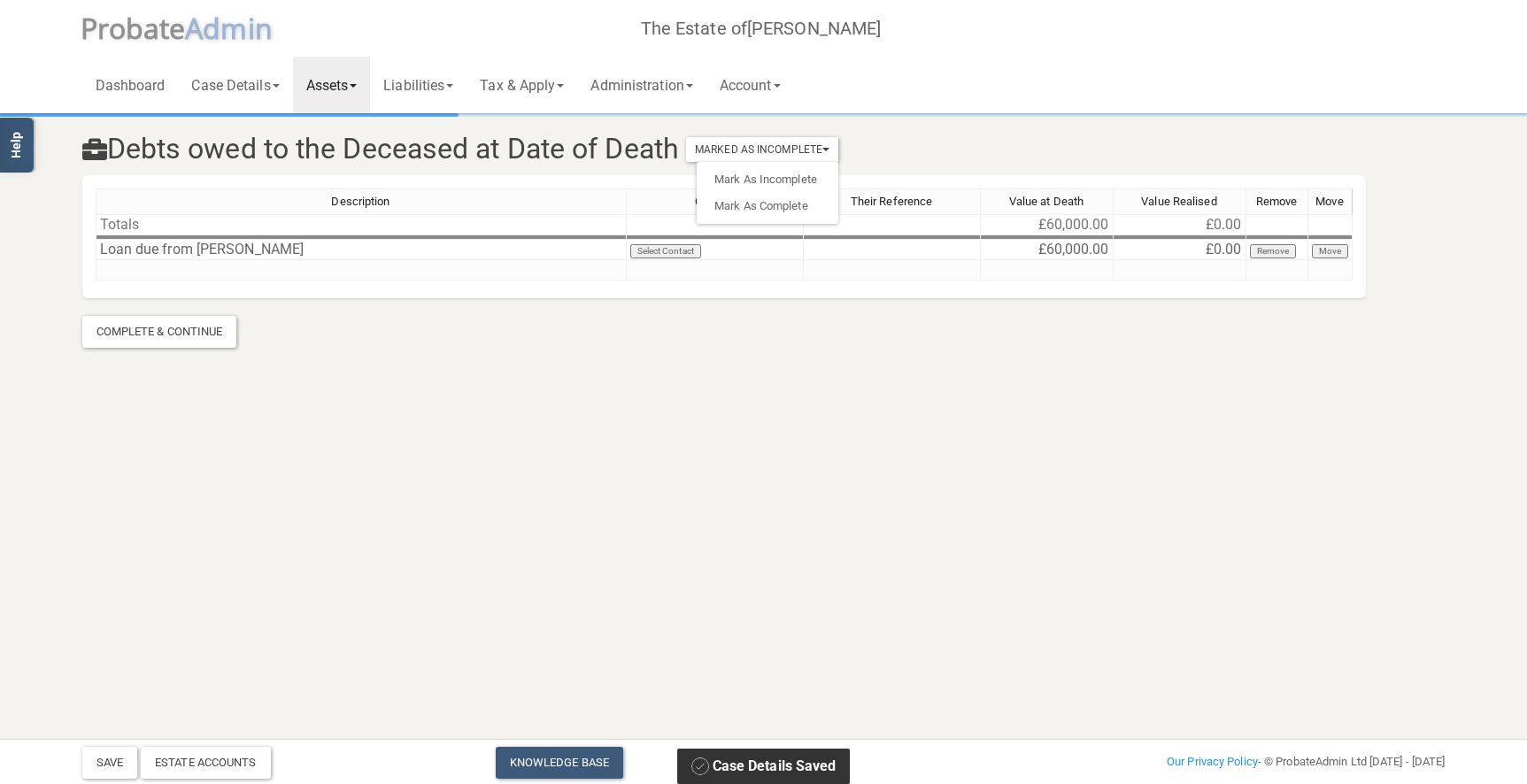 click on "Assets" at bounding box center [332, 85] 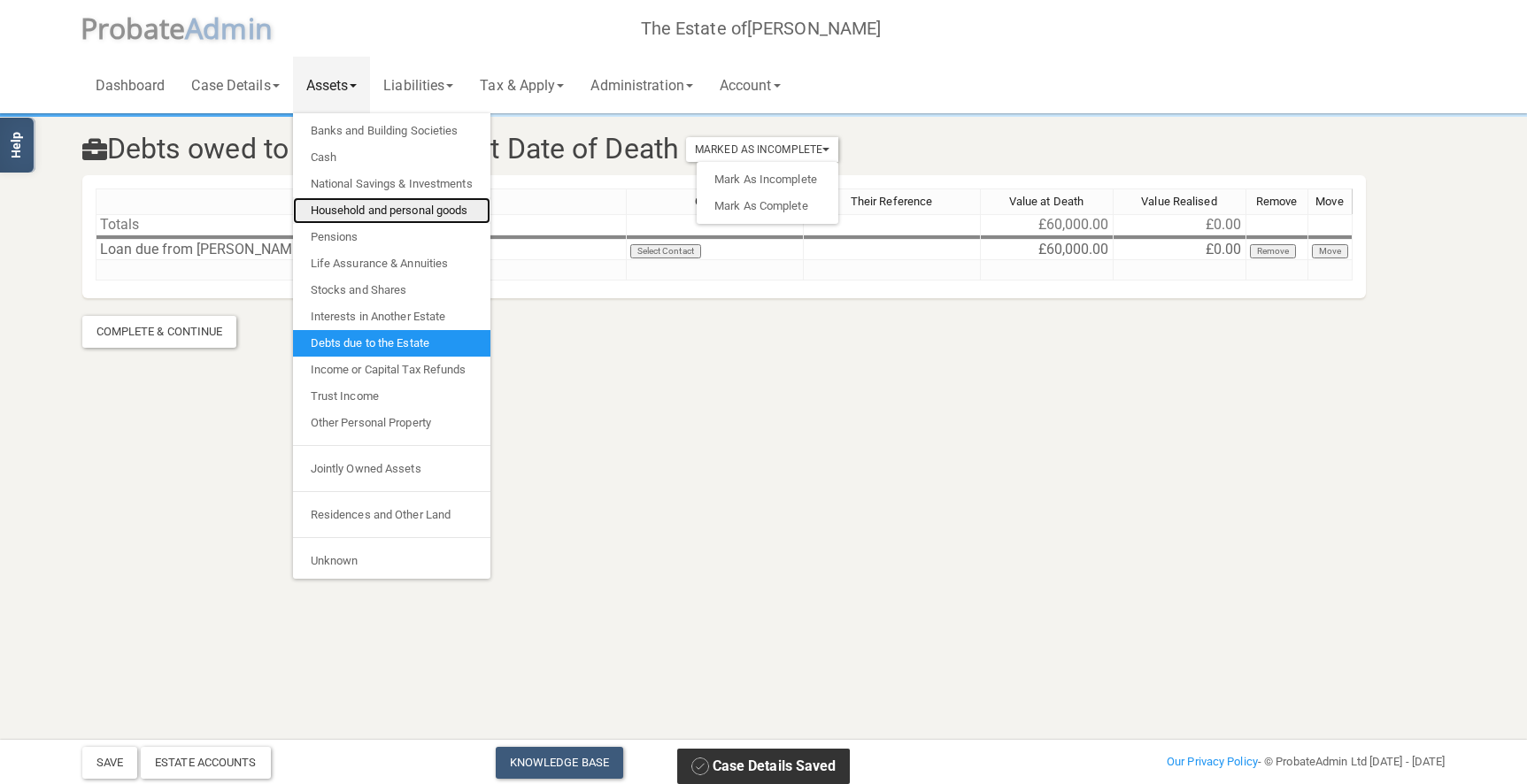 click on "Household and personal goods" at bounding box center (391, 211) 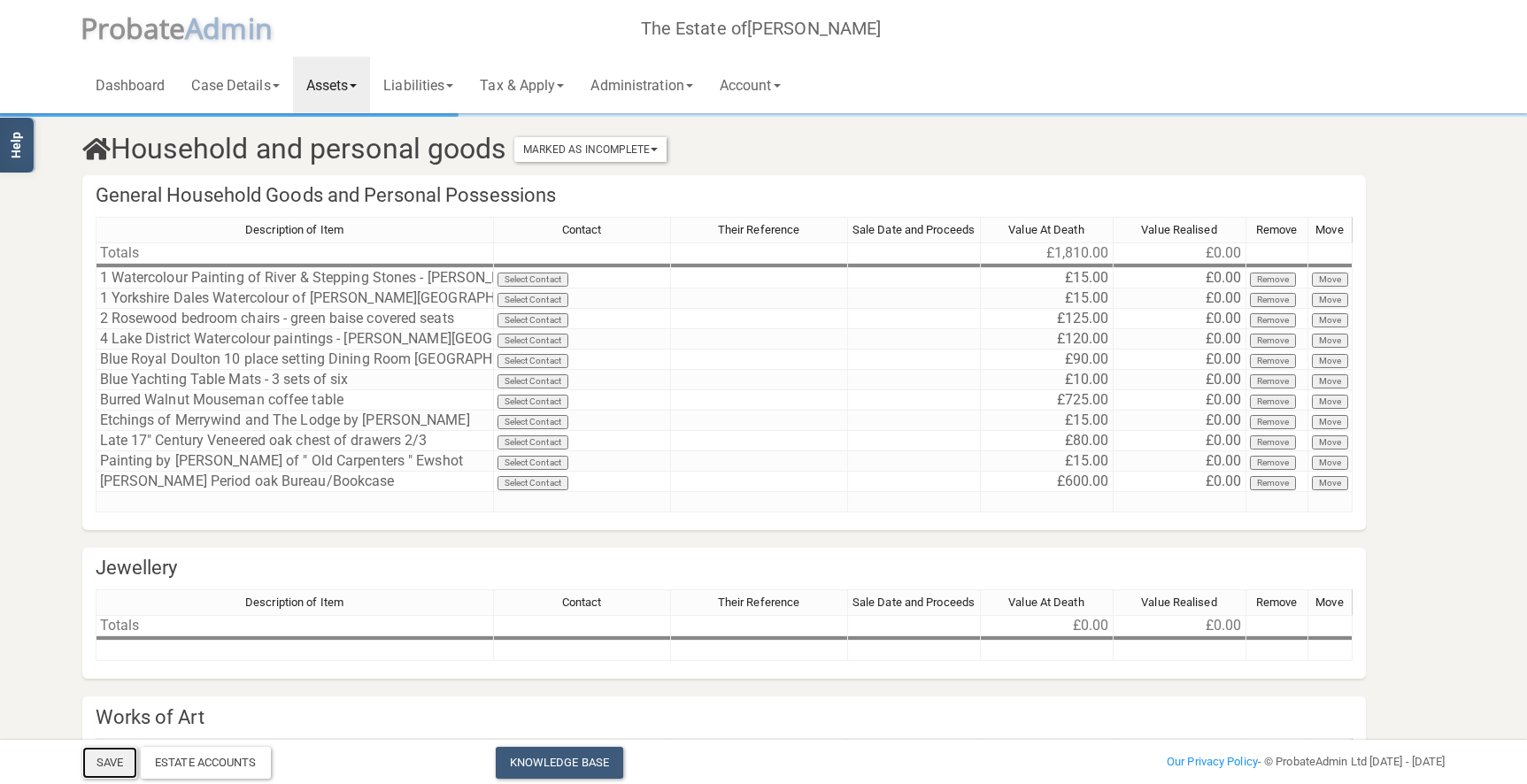 click on "Save" at bounding box center (110, 763) 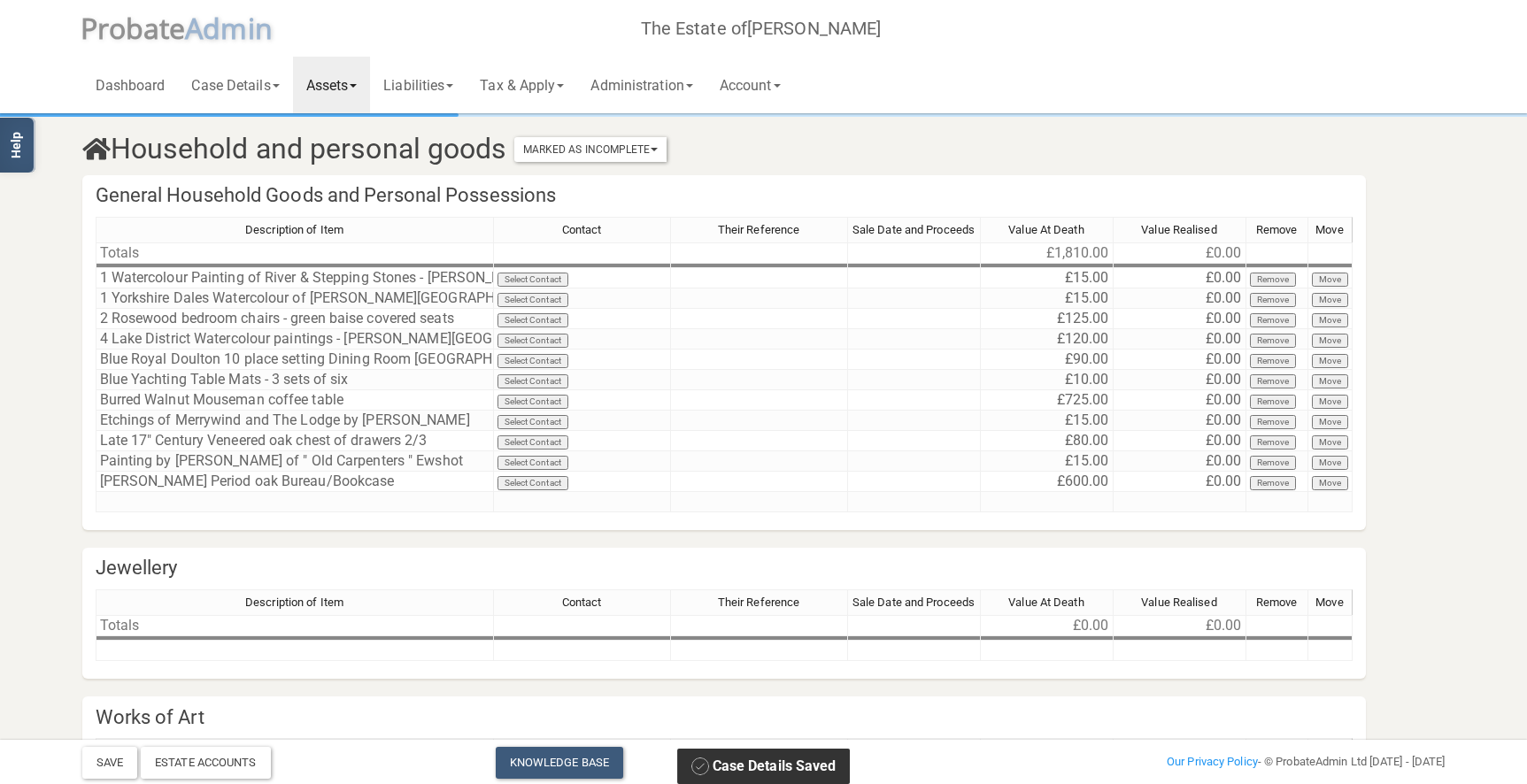 click on "Assets" at bounding box center [332, 85] 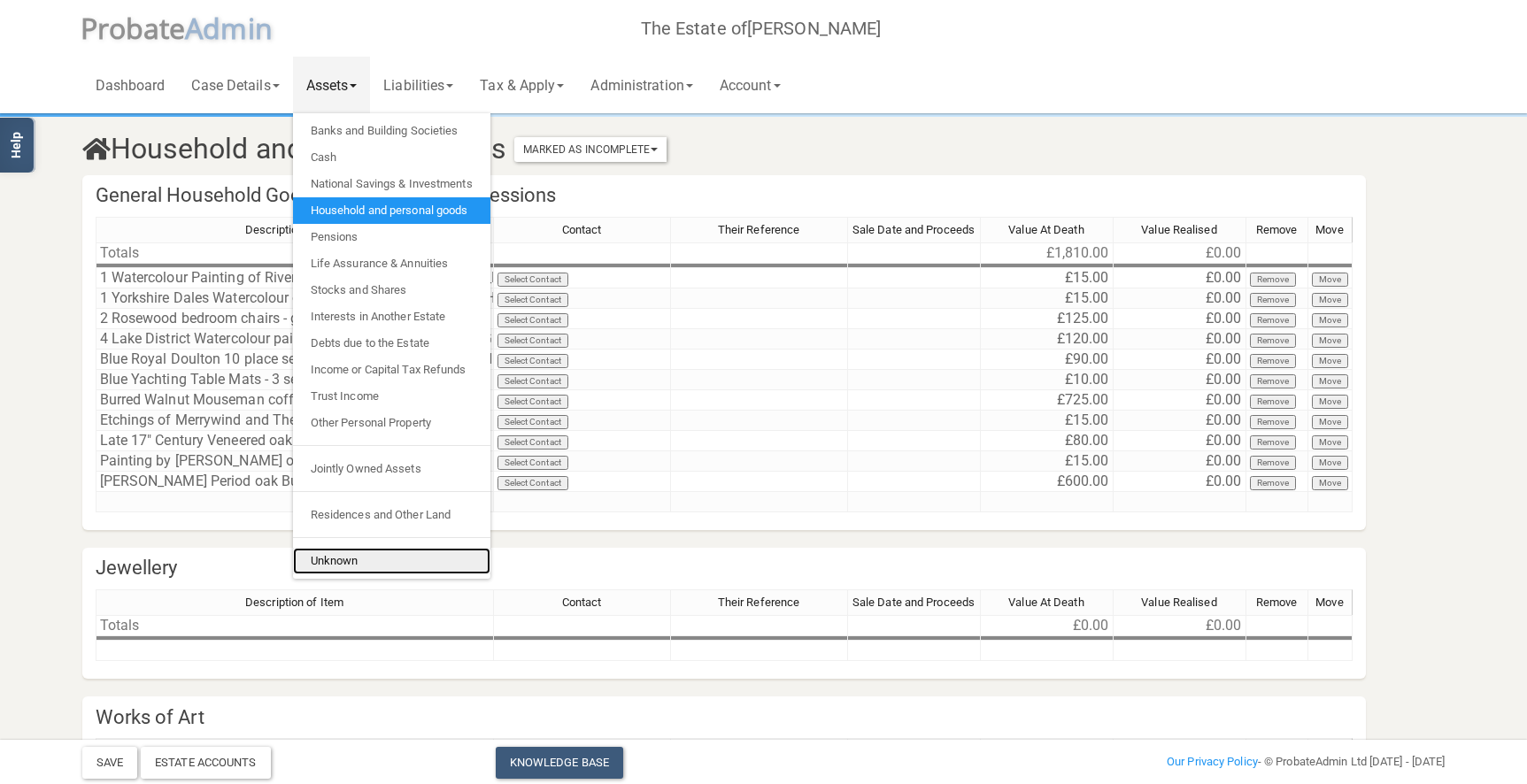 click on "Unknown" at bounding box center (391, 561) 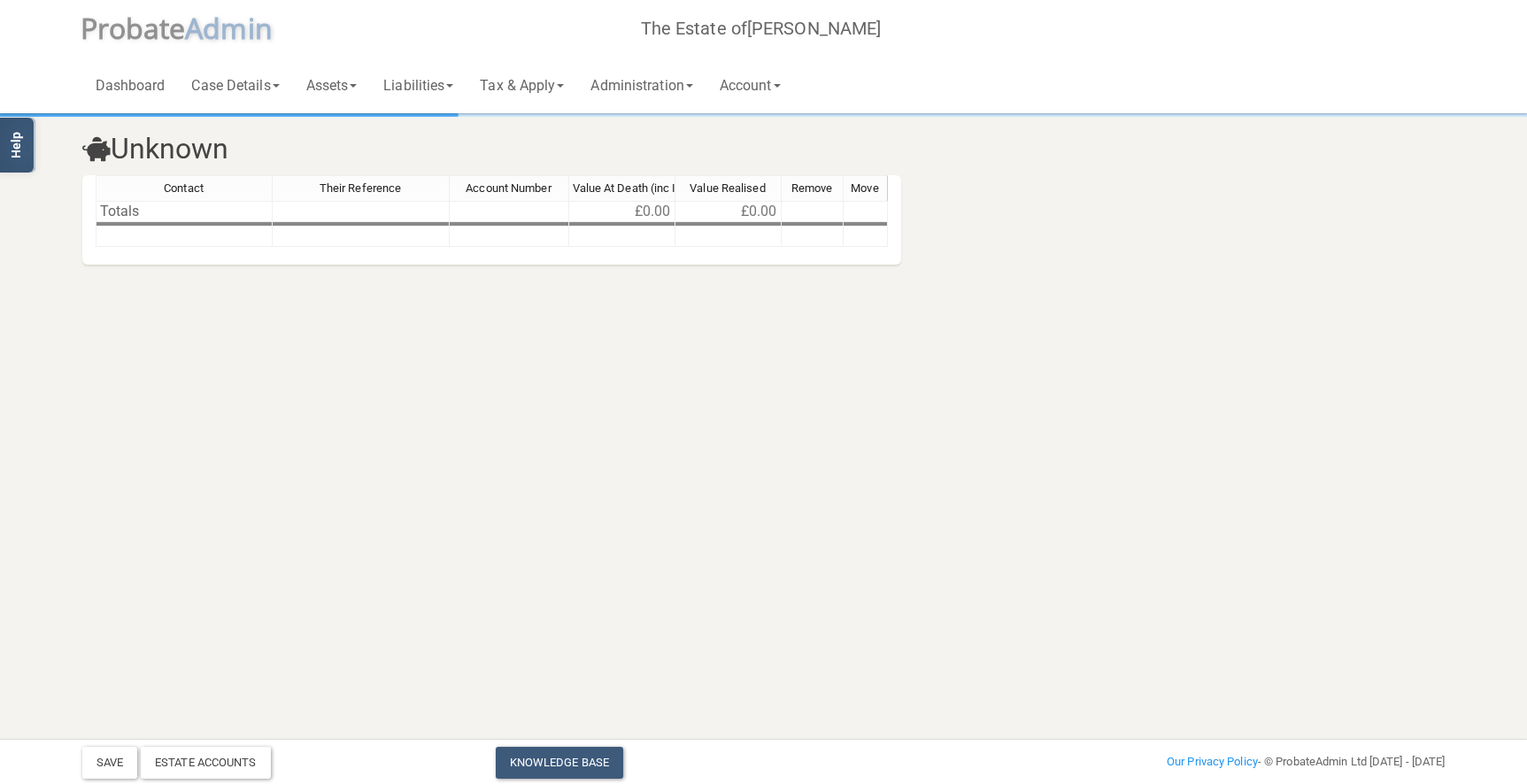 click on "Unknown" at bounding box center (764, 145) 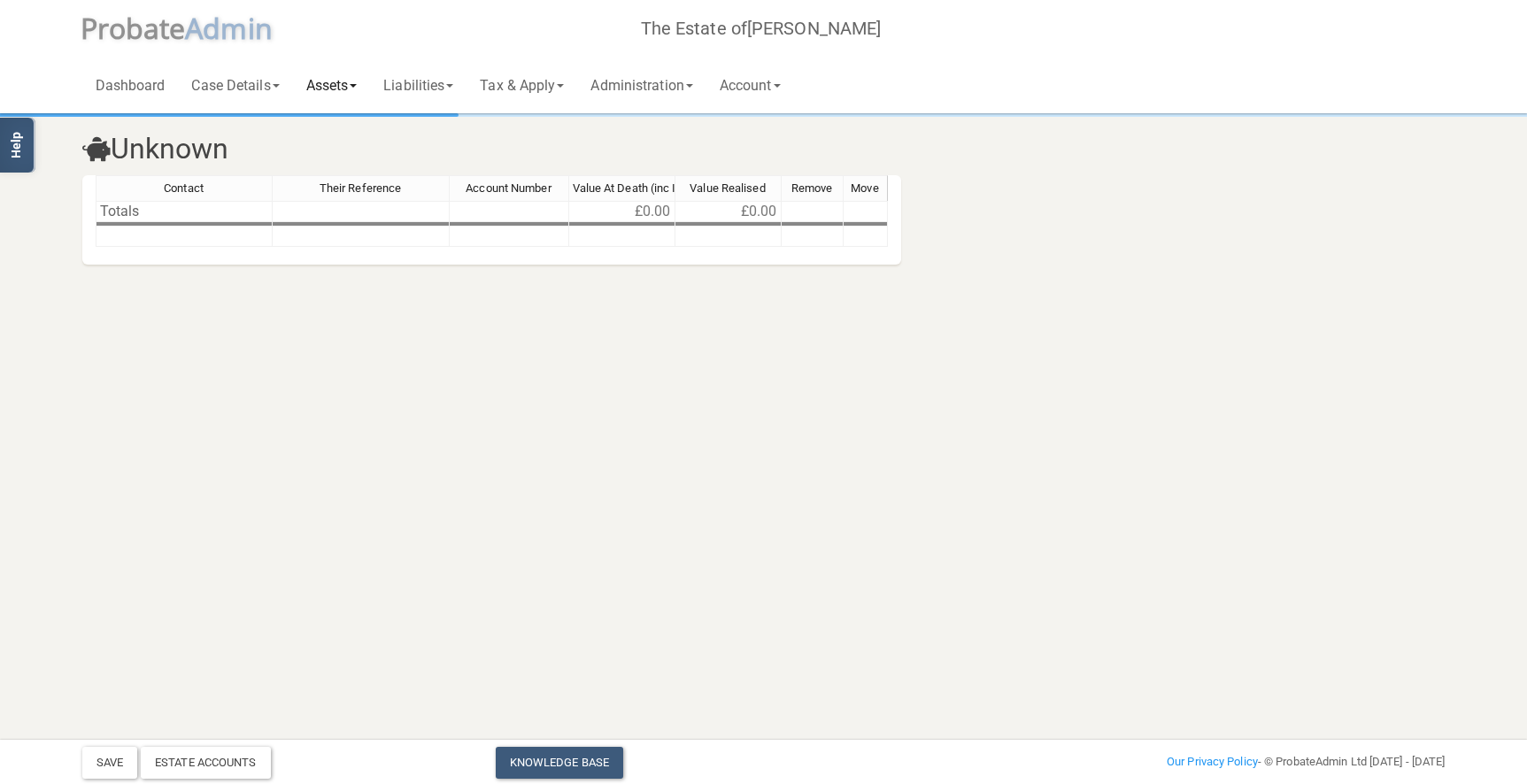 click on "Assets" at bounding box center [332, 85] 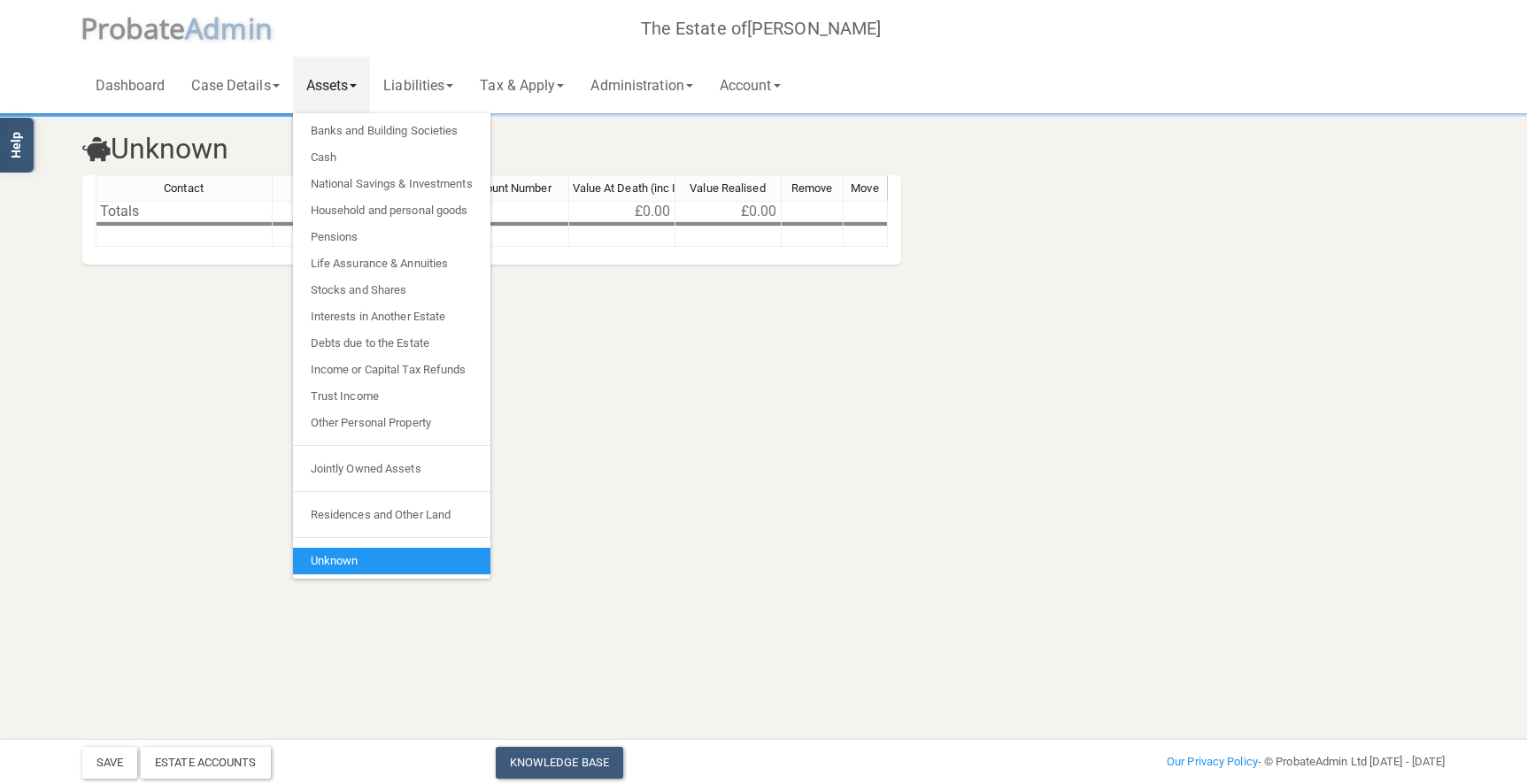 click on "Unknown
Contact Their Reference Account Number Value At Death (inc Interest) Value Realised Remove Move Totals £0.00 £0.00 Contact Their Reference Account Number Value At Death (inc Interest) Value Realised Remove Move" at bounding box center (763, 174) 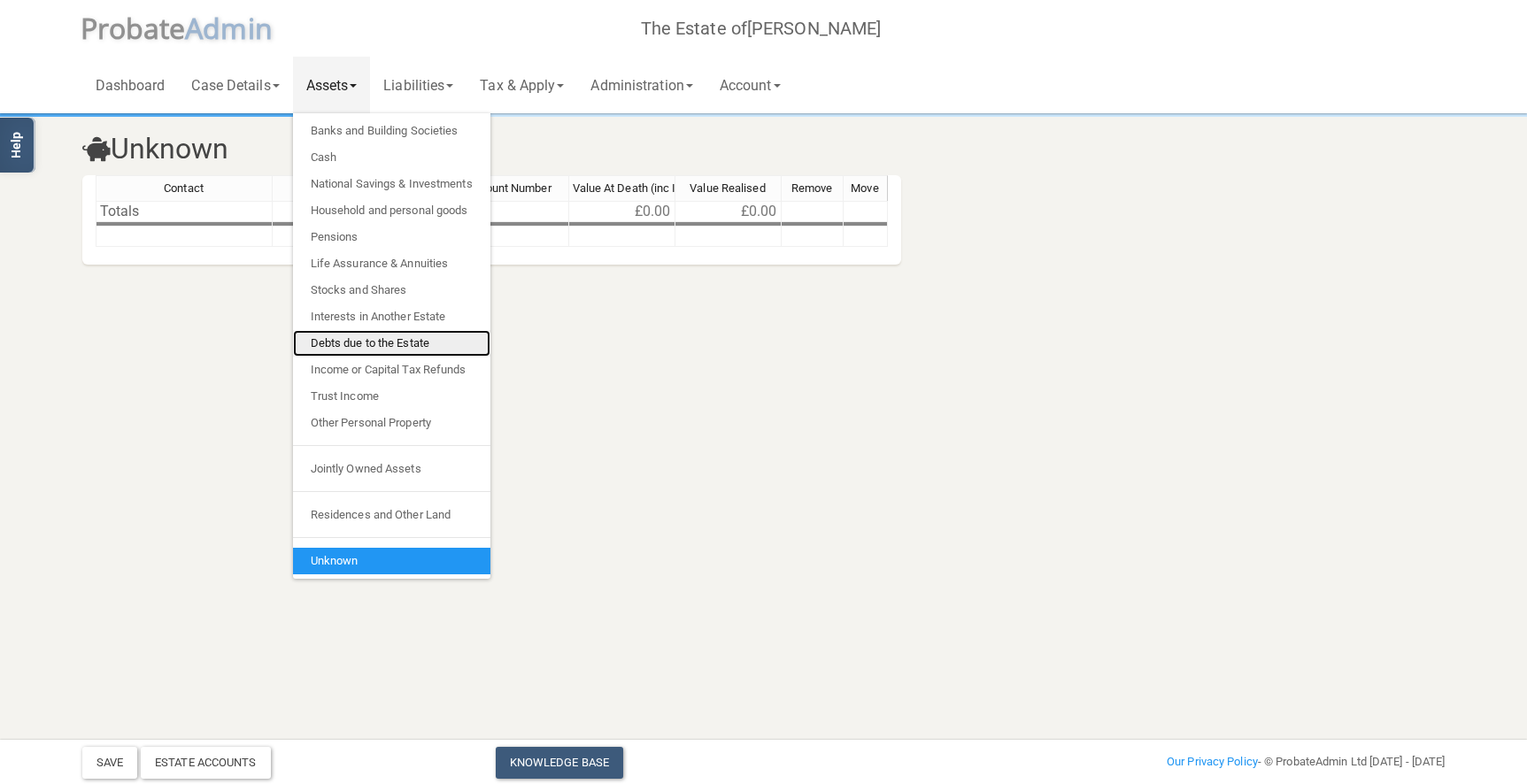 click on "Debts due to the Estate" at bounding box center (391, 343) 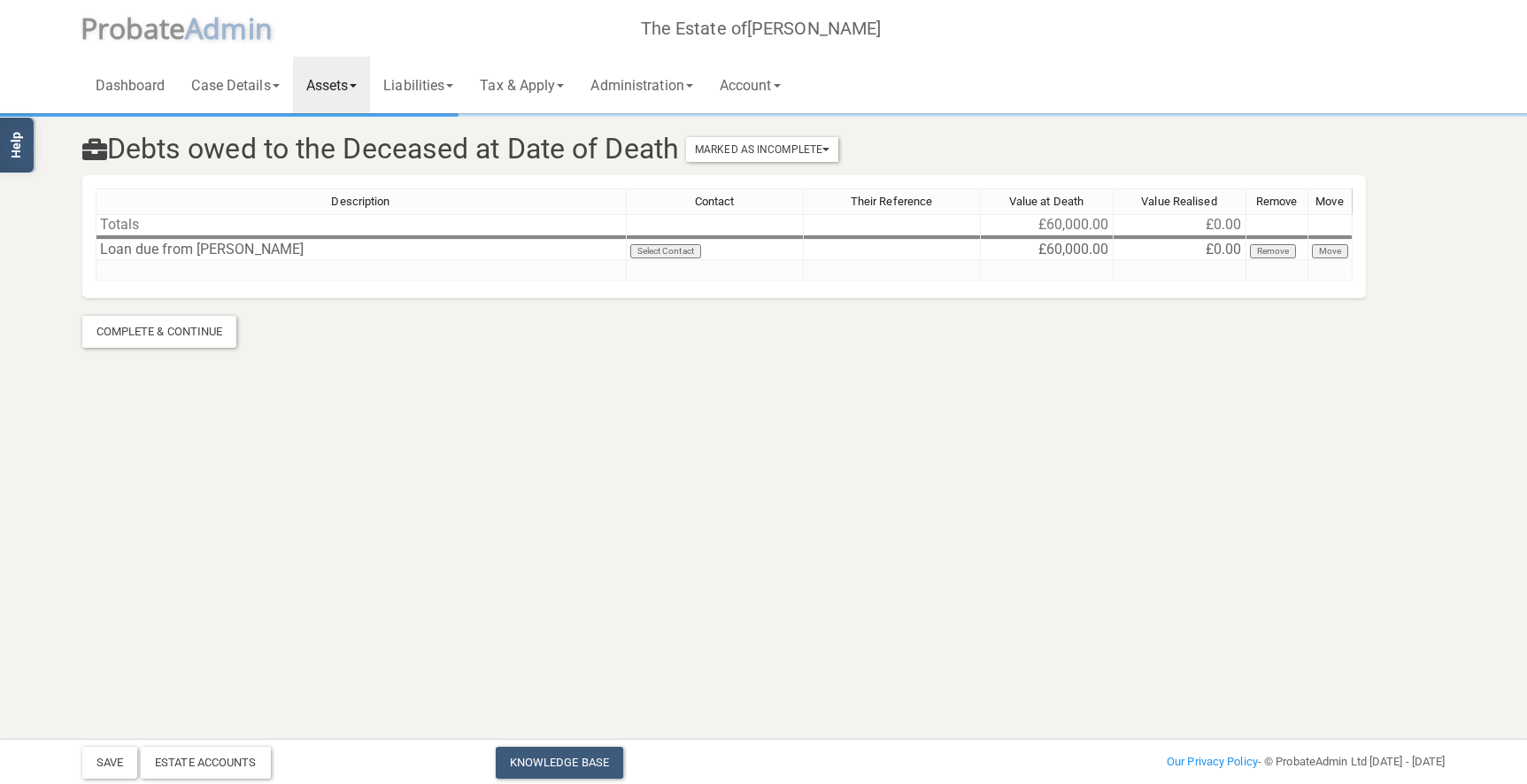 click on "Assets" at bounding box center [332, 85] 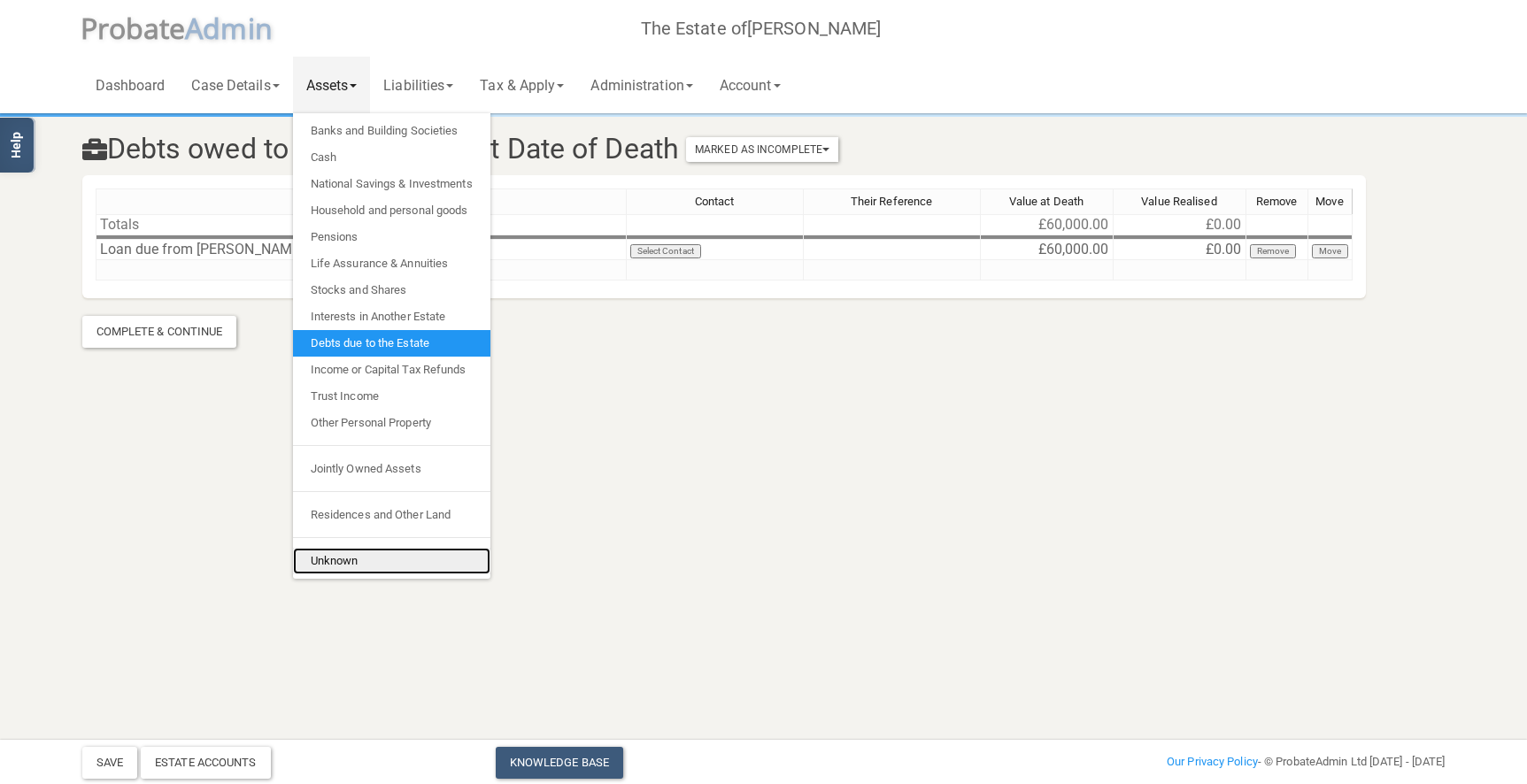 click on "Unknown" at bounding box center (391, 561) 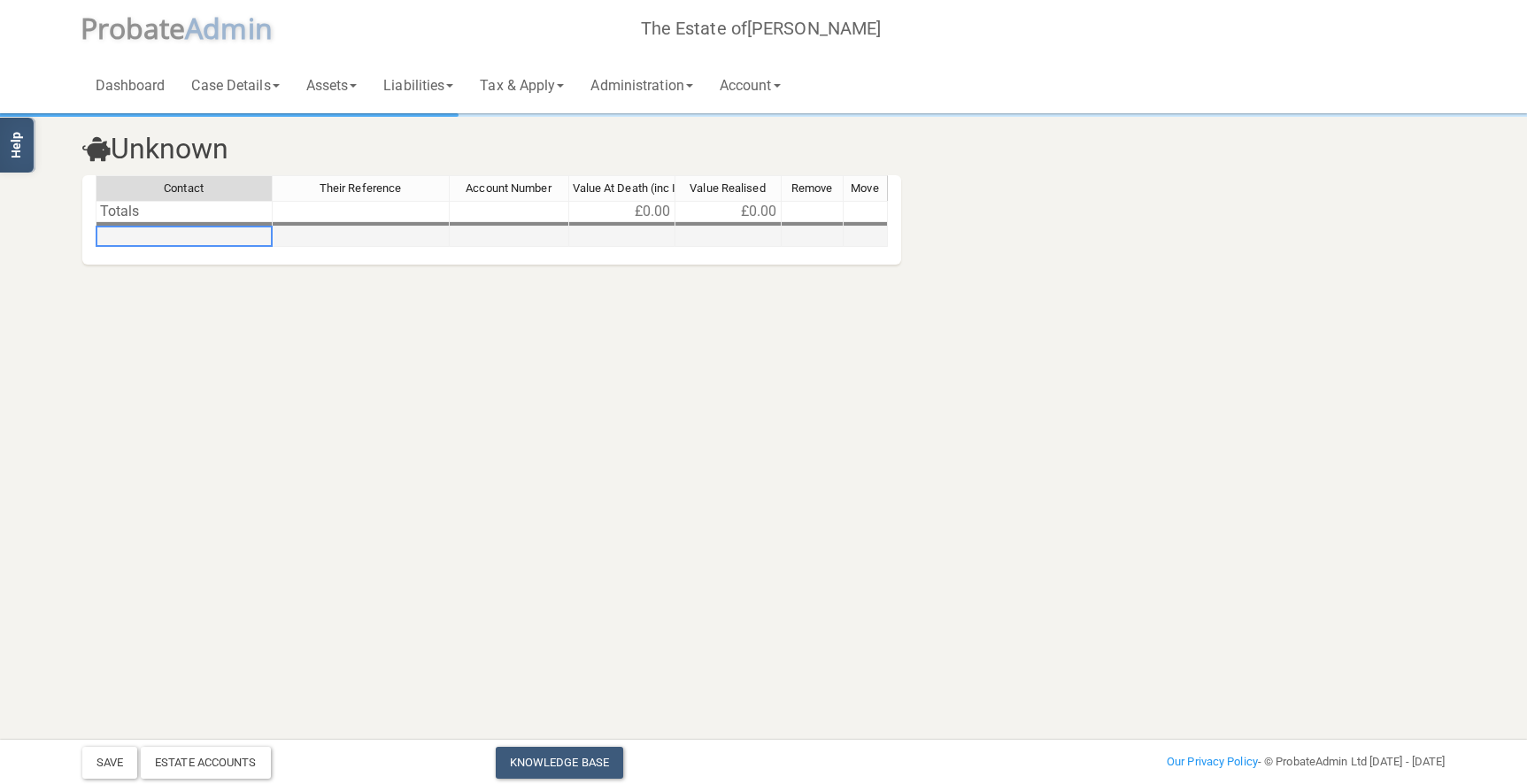 click at bounding box center (184, 236) 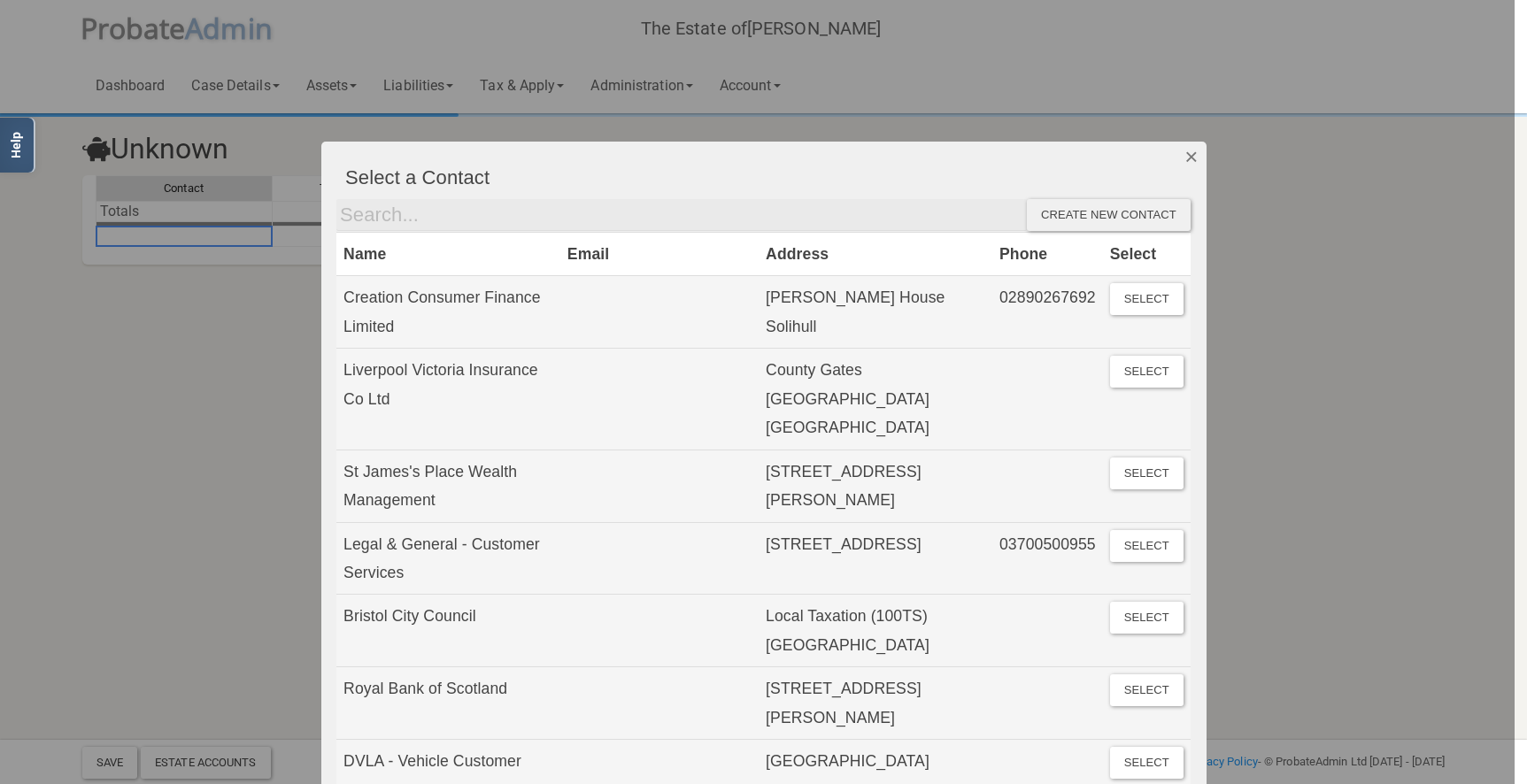click at bounding box center (1191, 157) 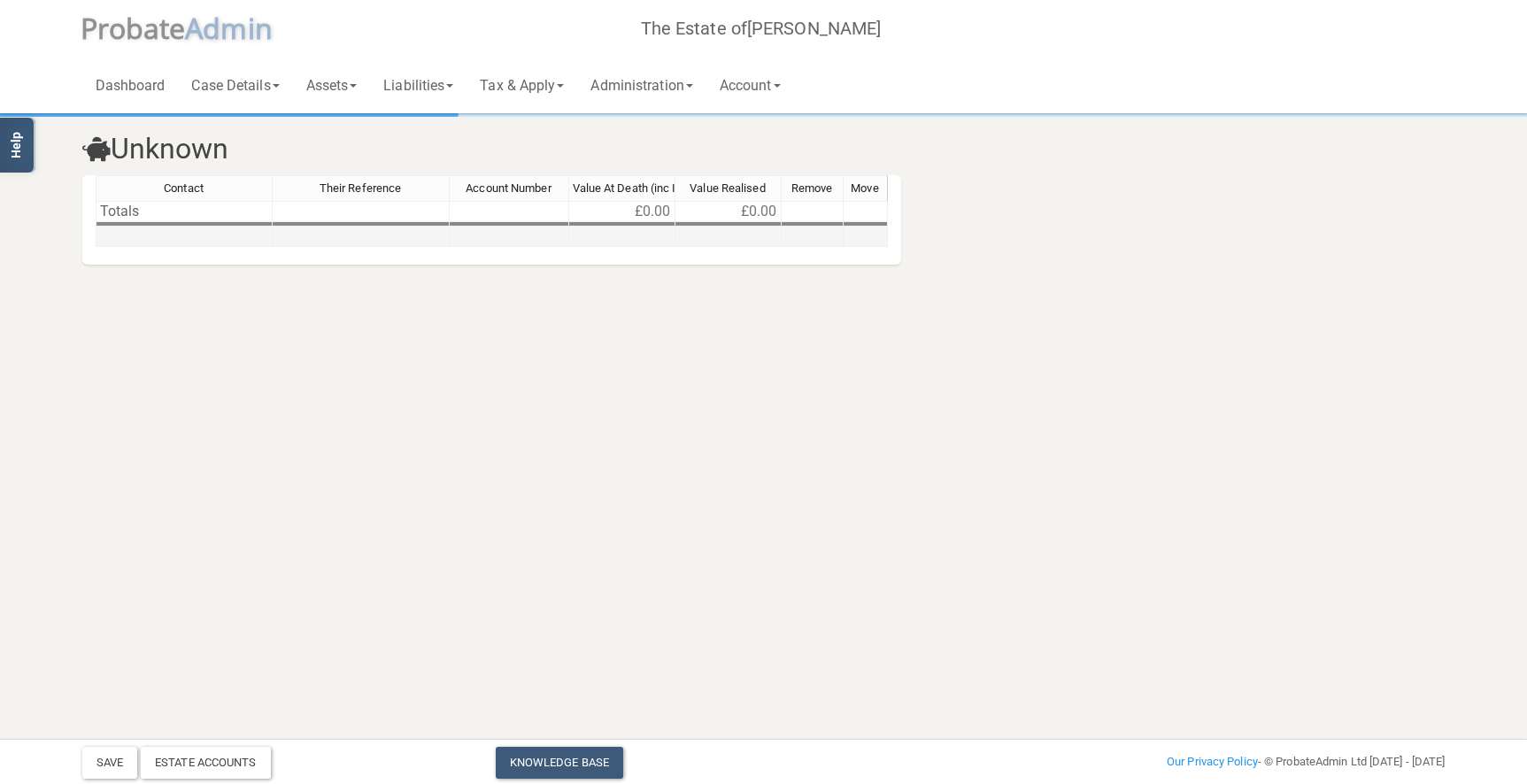 click at bounding box center (361, 236) 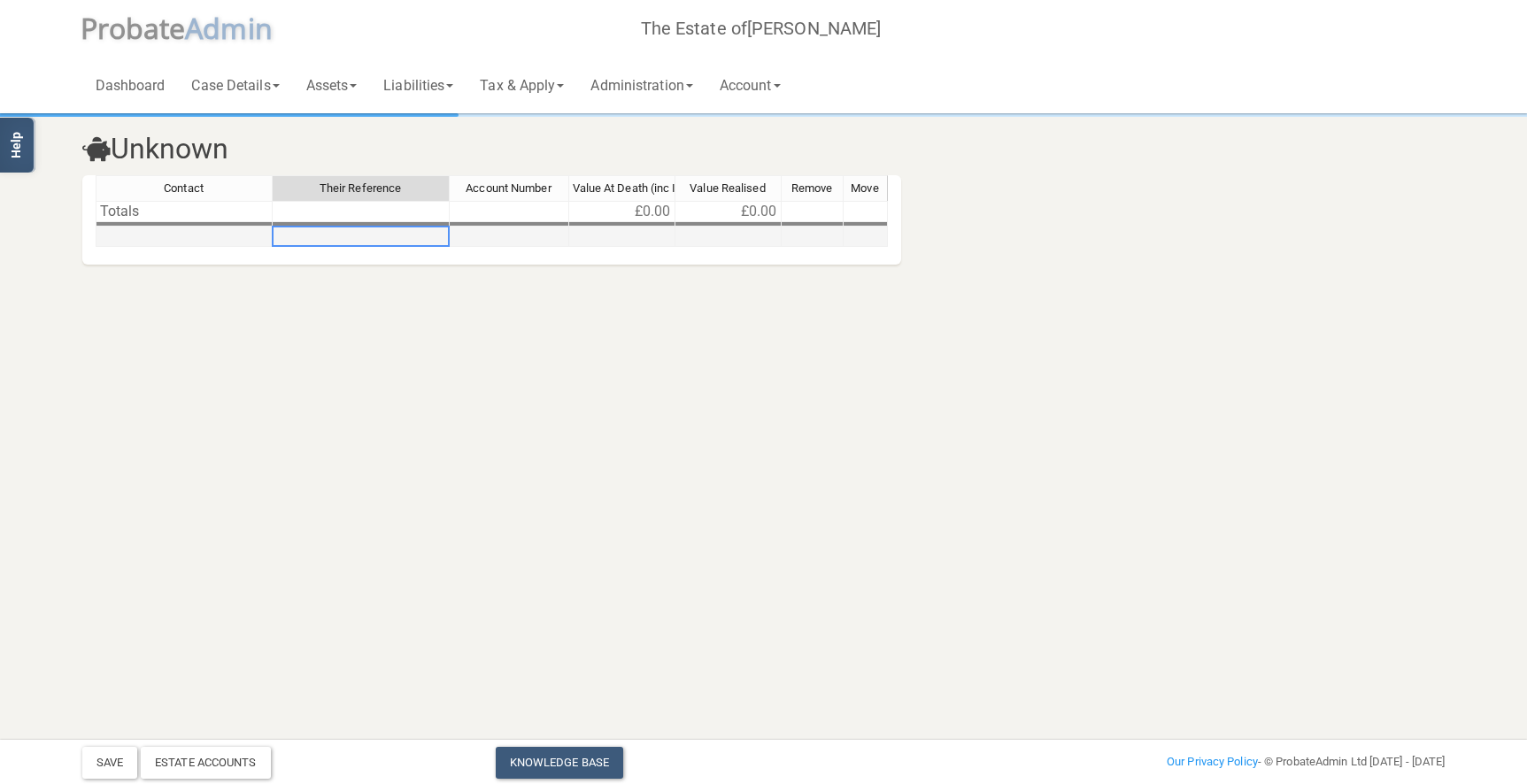 click at bounding box center (361, 236) 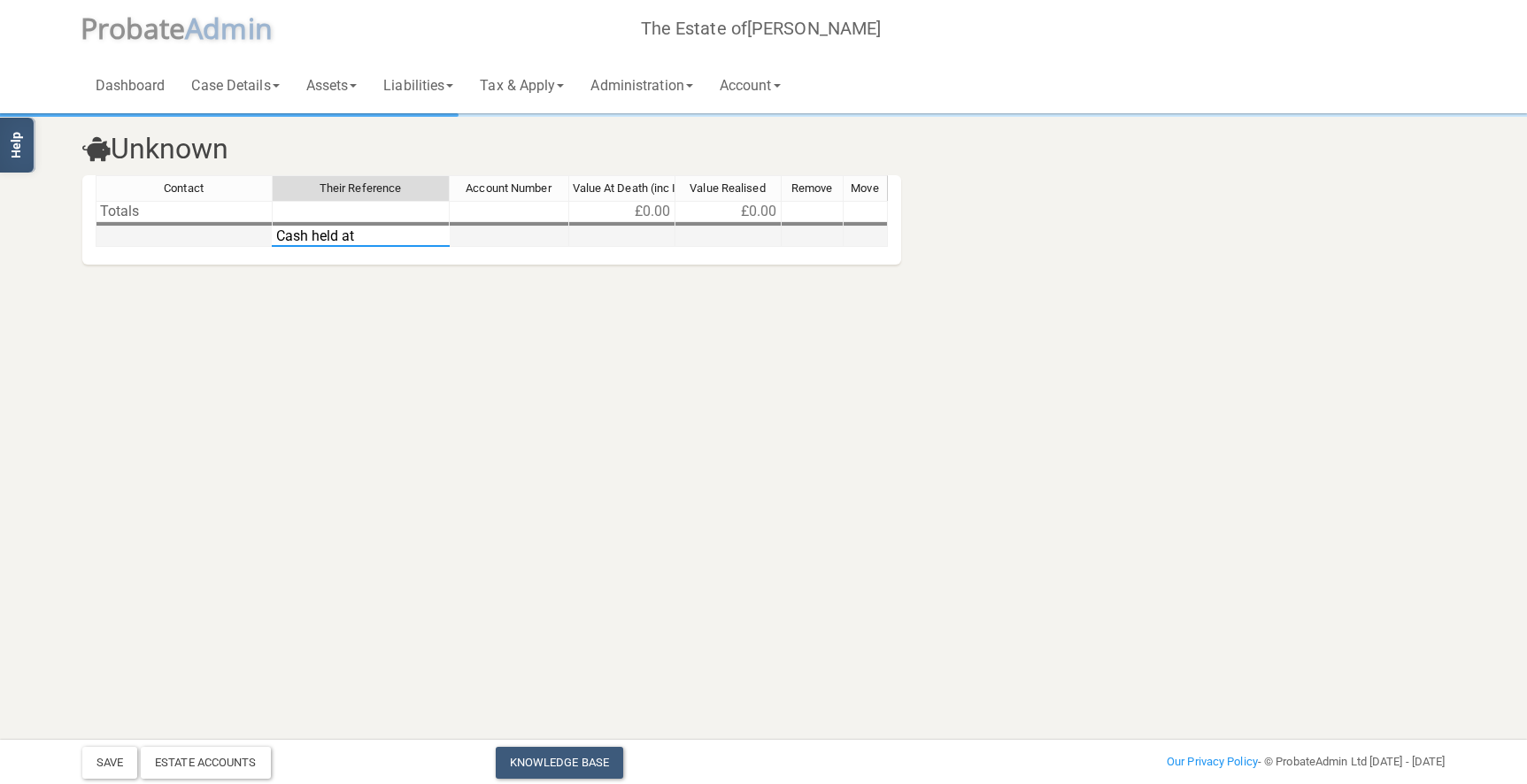 type on "Cash held at [GEOGRAPHIC_DATA]" 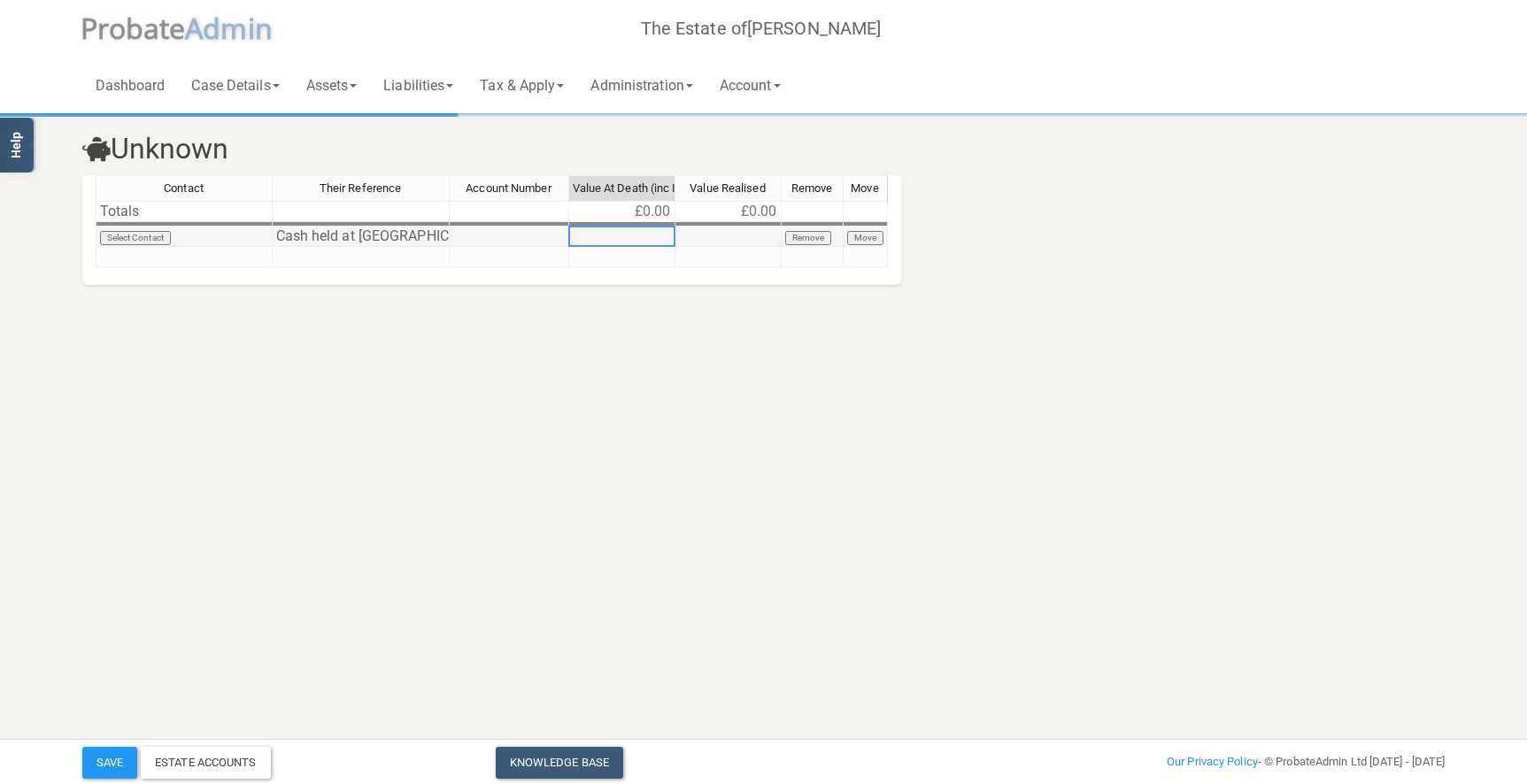 click at bounding box center (622, 236) 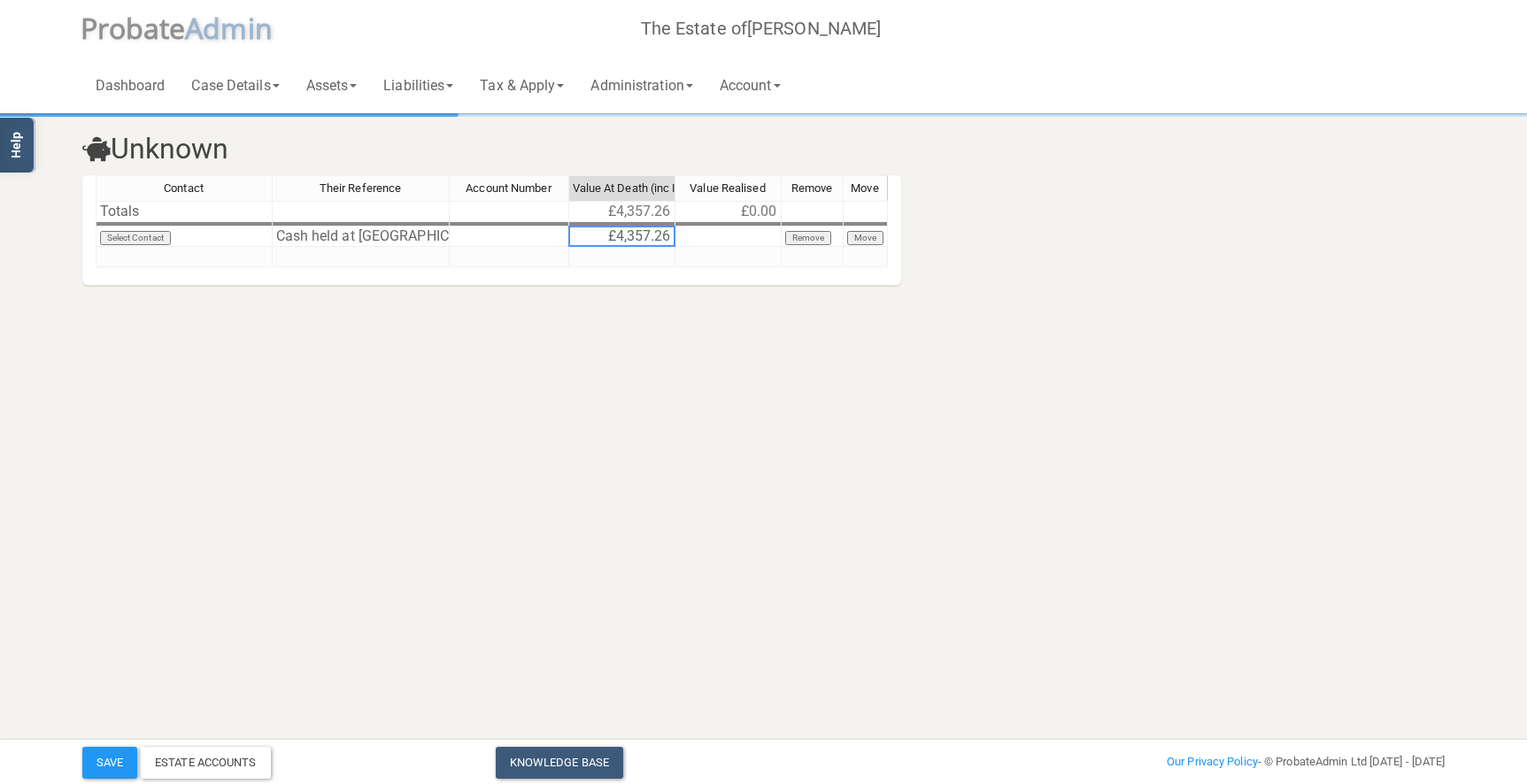 click on "Unknown
Contact Their Reference Account Number Value At Death (inc Interest) Value Realised Remove Move Totals £4,357.26 £0.00 Select Contact Cash held at Rathbones £4,357.26 Remove Move Contact Their Reference Account Number Value At Death (inc Interest) Value Realised Remove Move Cash held at Rathbones" at bounding box center (763, 184) 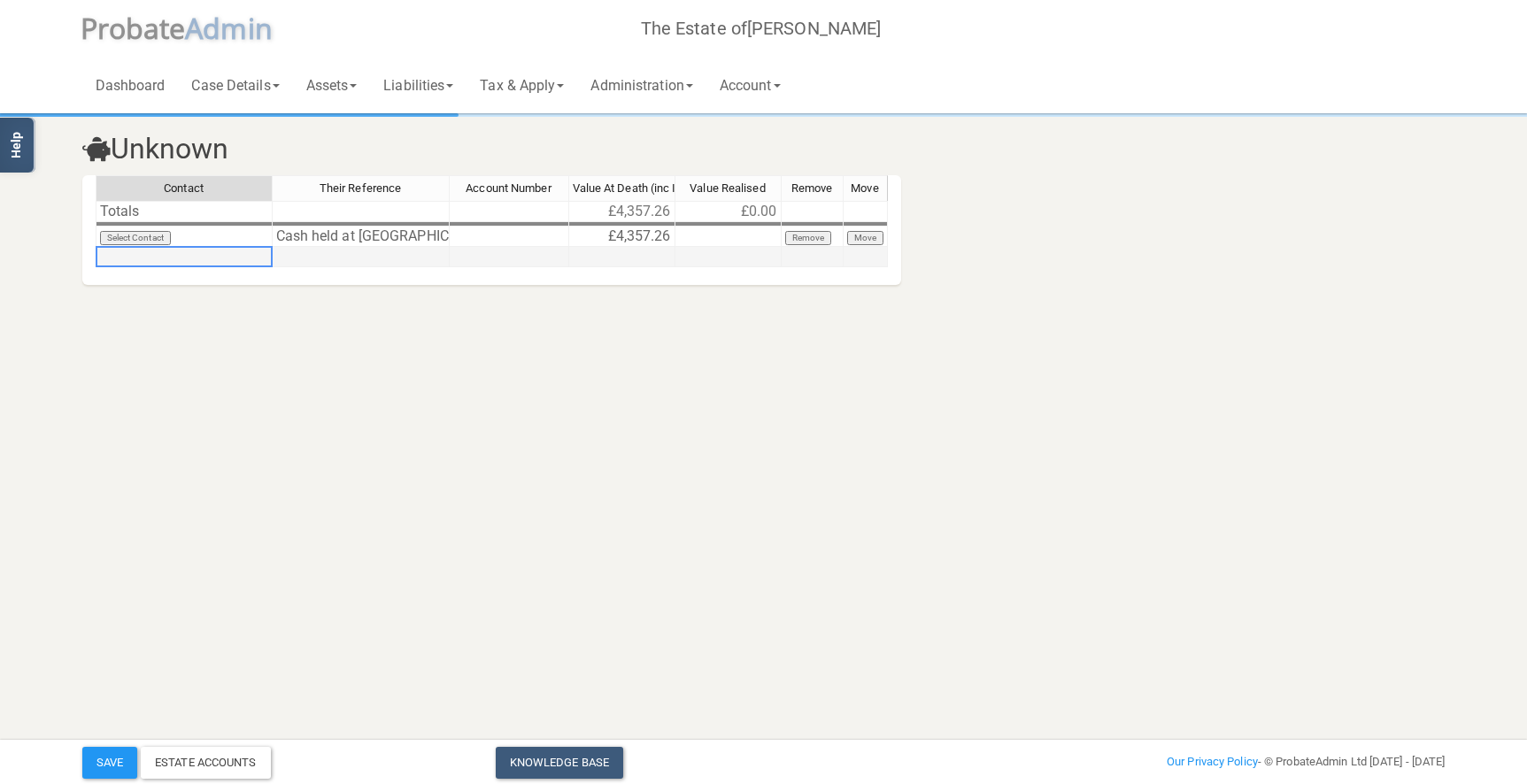 click at bounding box center (184, 257) 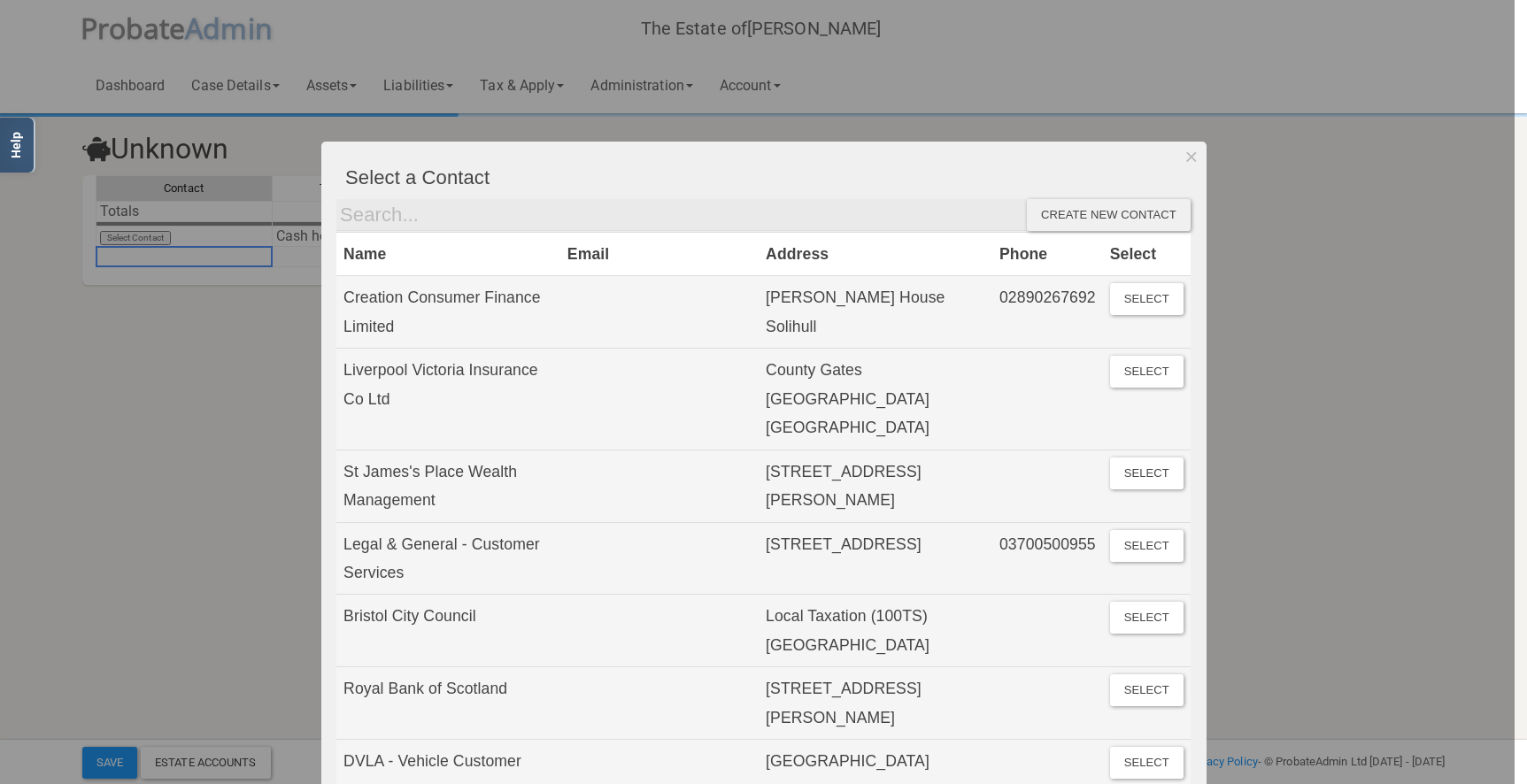 type 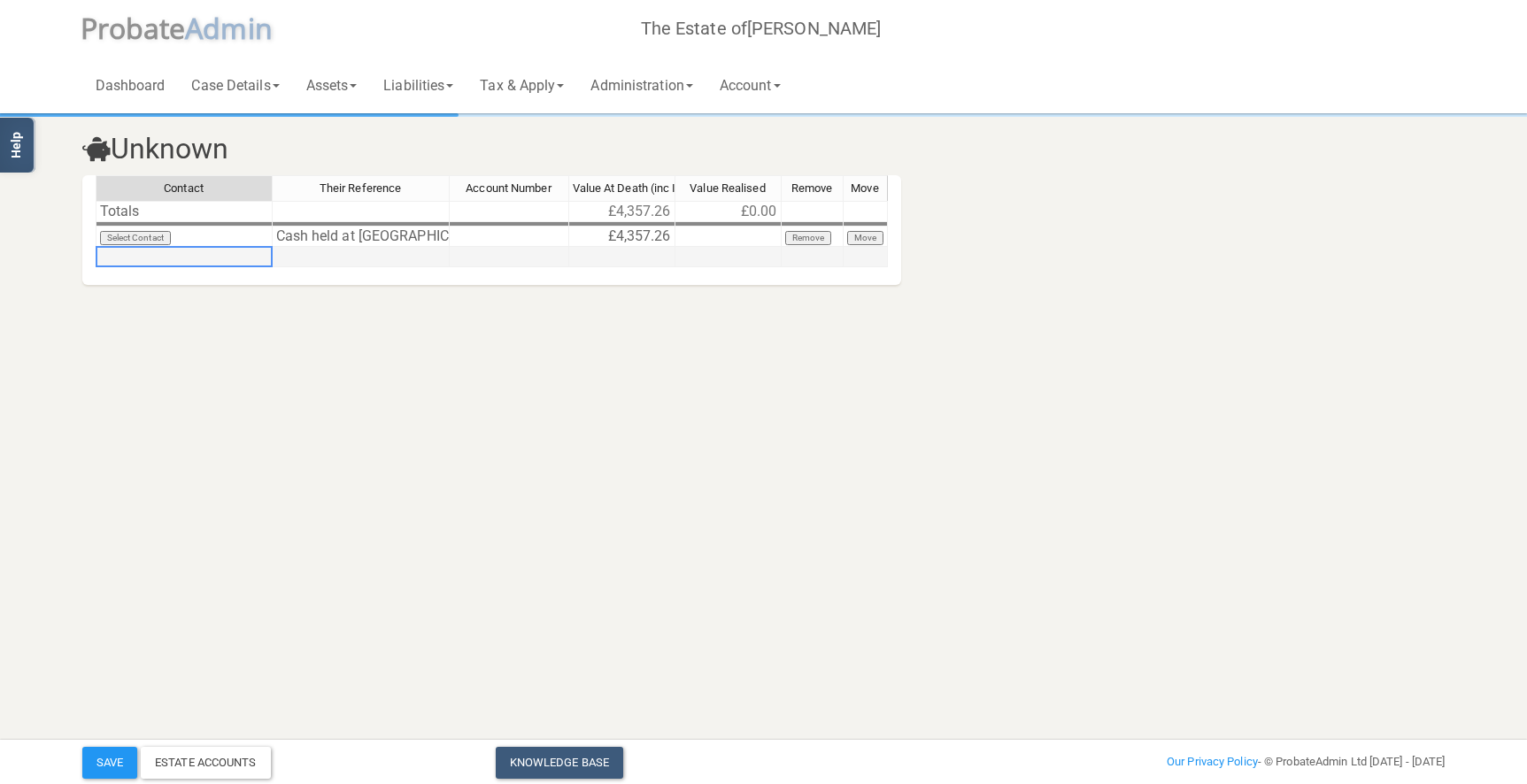 click at bounding box center (361, 257) 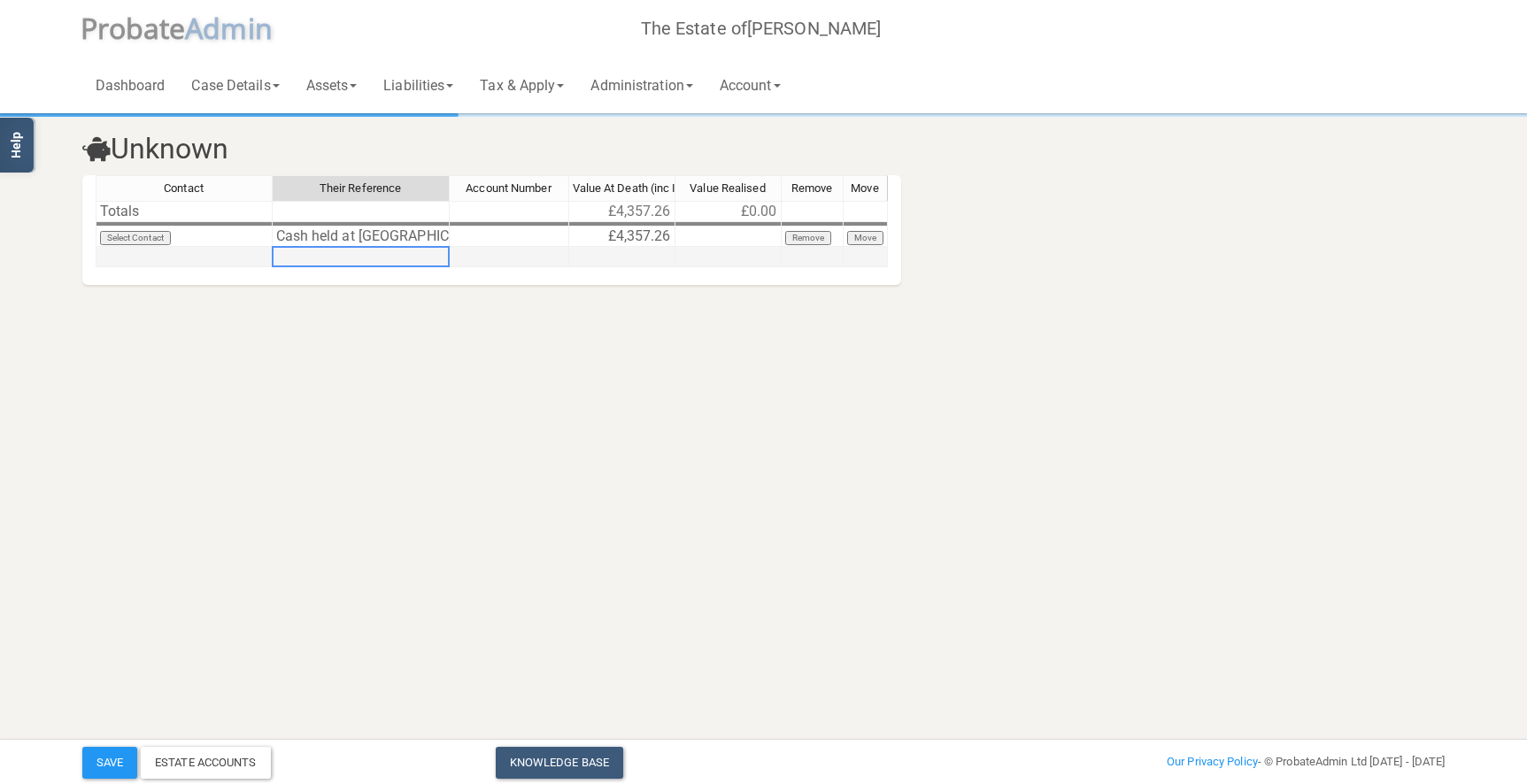 click at bounding box center [361, 257] 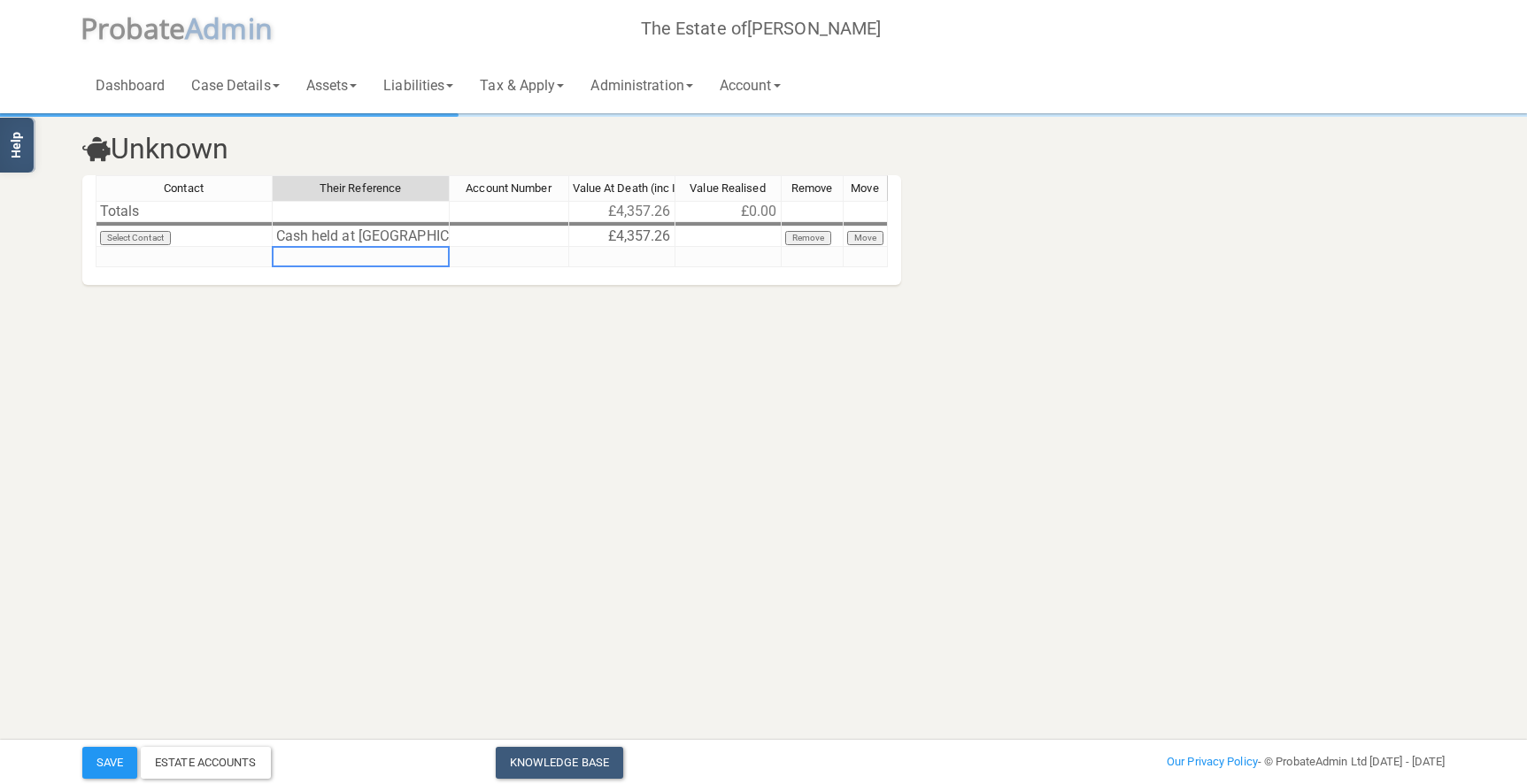 click at bounding box center (361, 257) 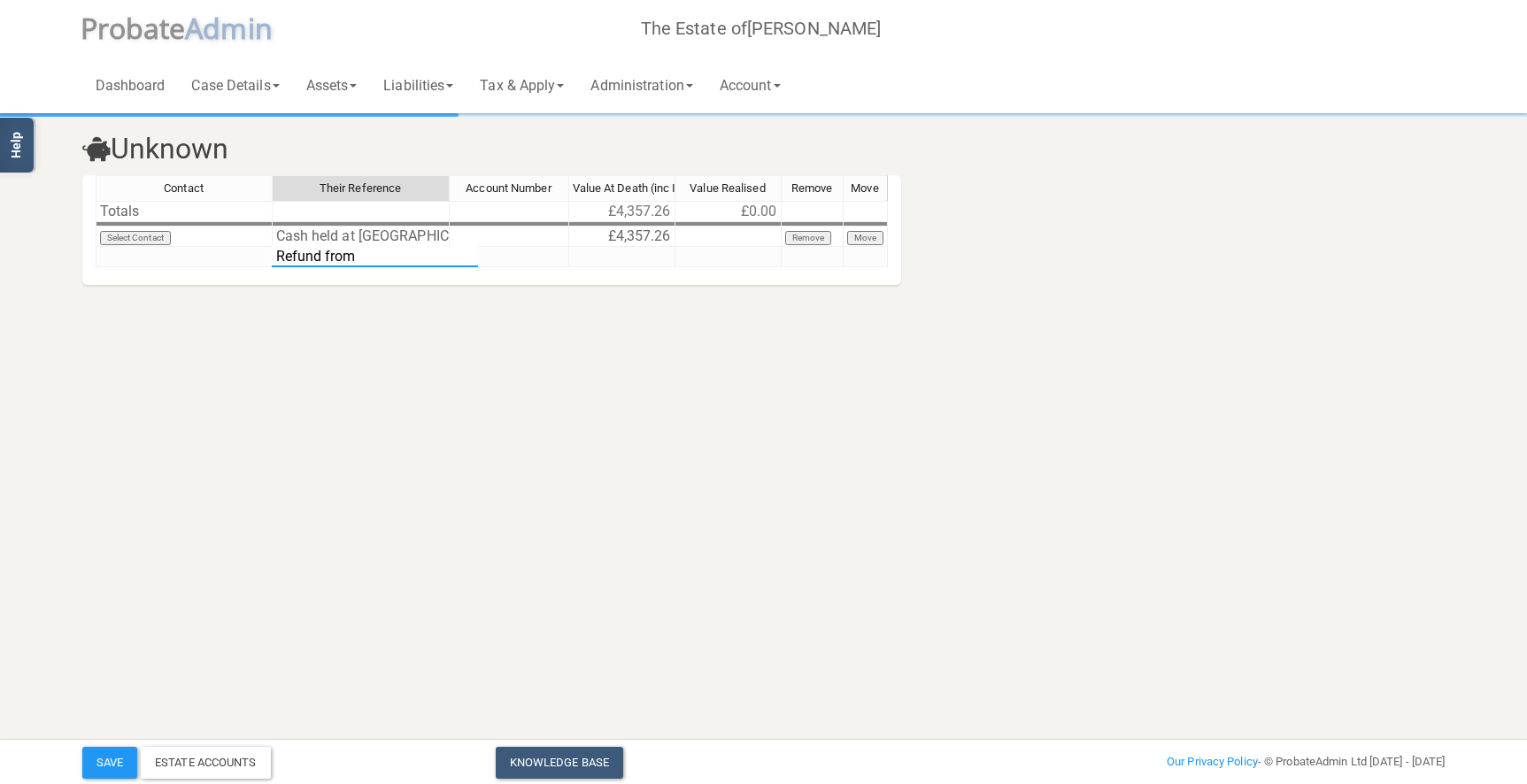 type on "Refund from [GEOGRAPHIC_DATA]" 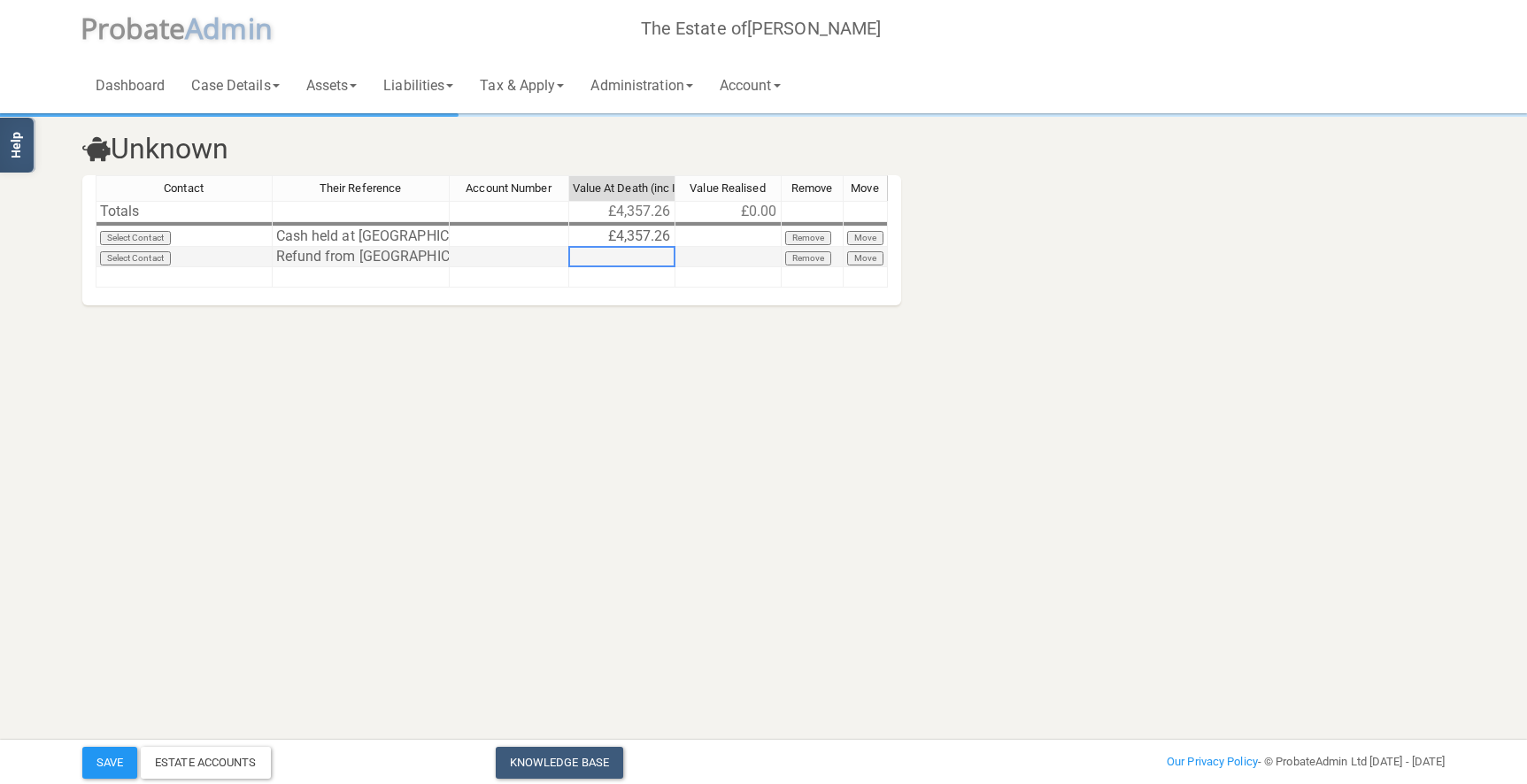 click at bounding box center (622, 257) 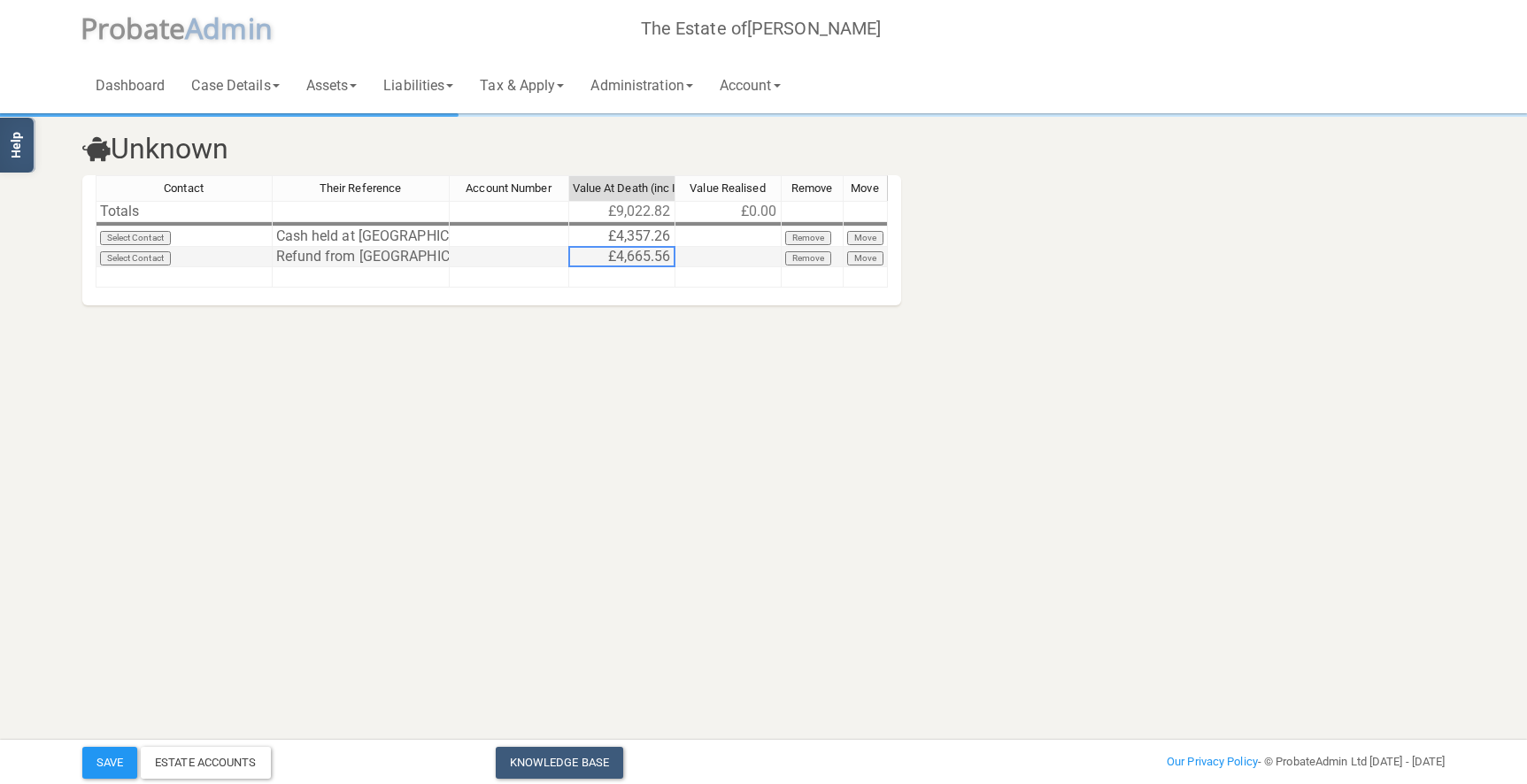 click on "Contact Their Reference Account Number Value At Death (inc Interest) Value Realised Remove Move Totals £9,022.82 £0.00 Select Contact Cash held at Rathbones £4,357.26 Remove Move Select Contact Refund from [GEOGRAPHIC_DATA] £4,665.56 Remove Move" at bounding box center [96, 231] 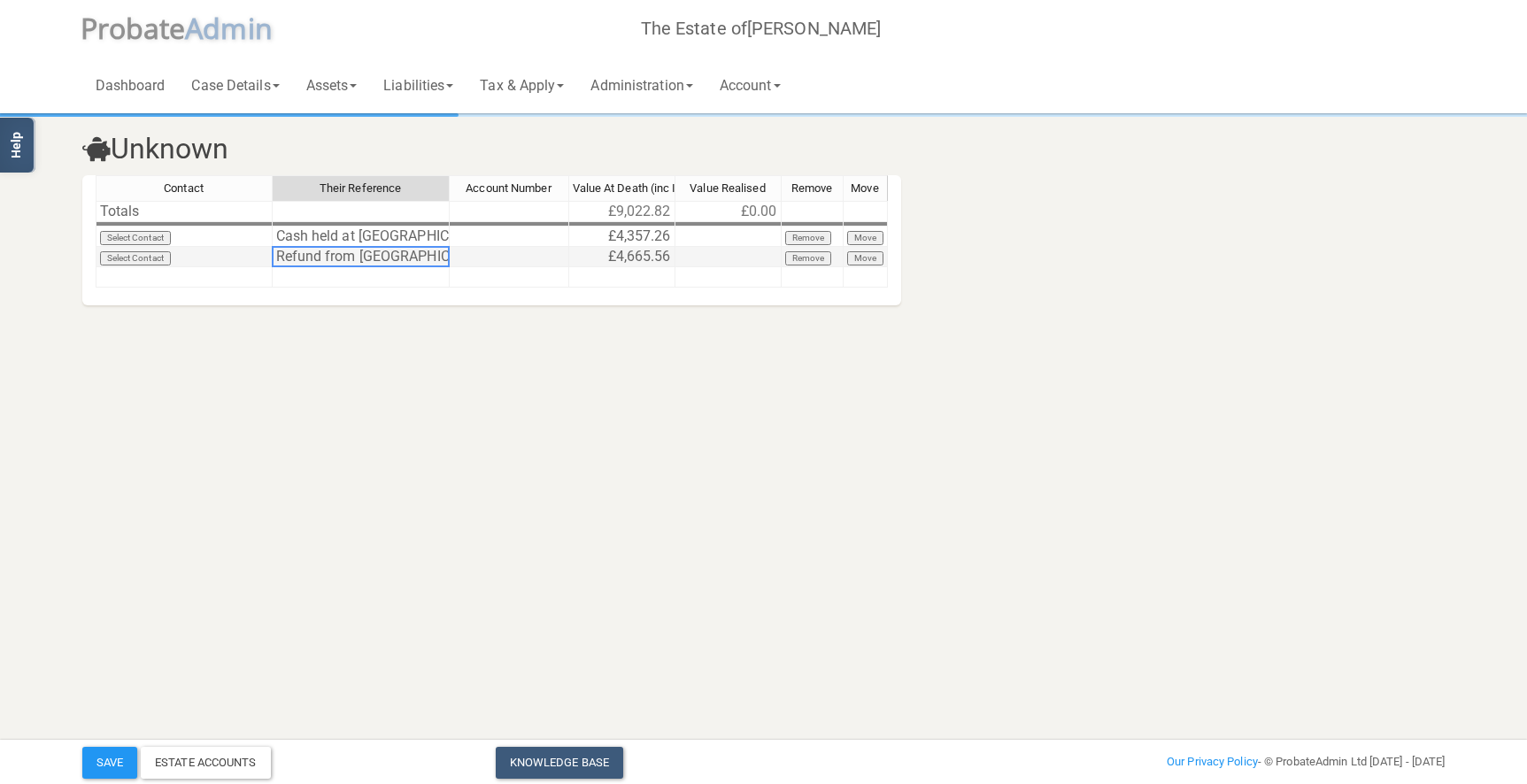 click on "Refund from [GEOGRAPHIC_DATA]" at bounding box center (361, 257) 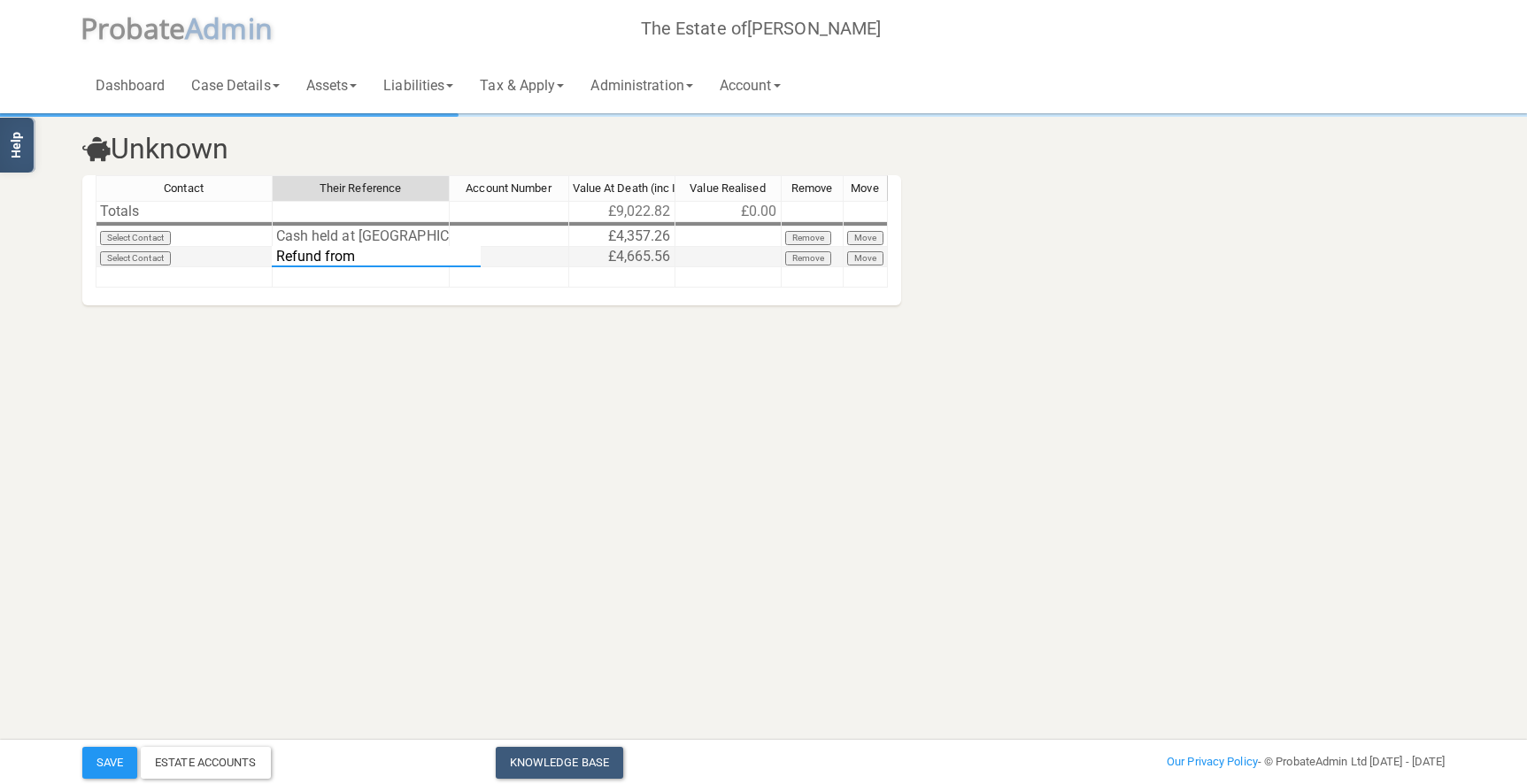 click on "Refund from [GEOGRAPHIC_DATA]" at bounding box center (376, 257) 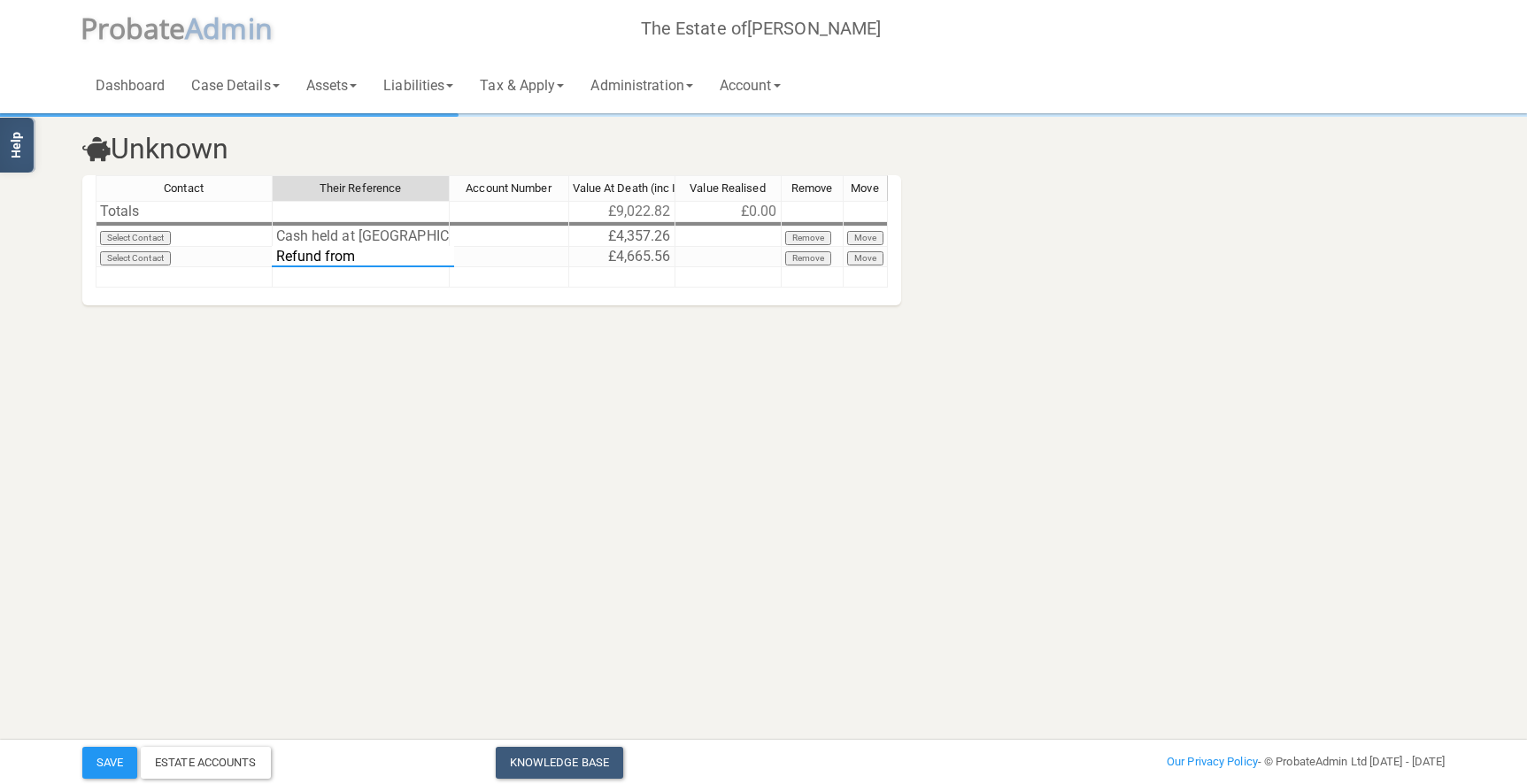 type on "Refund from [GEOGRAPHIC_DATA] Care" 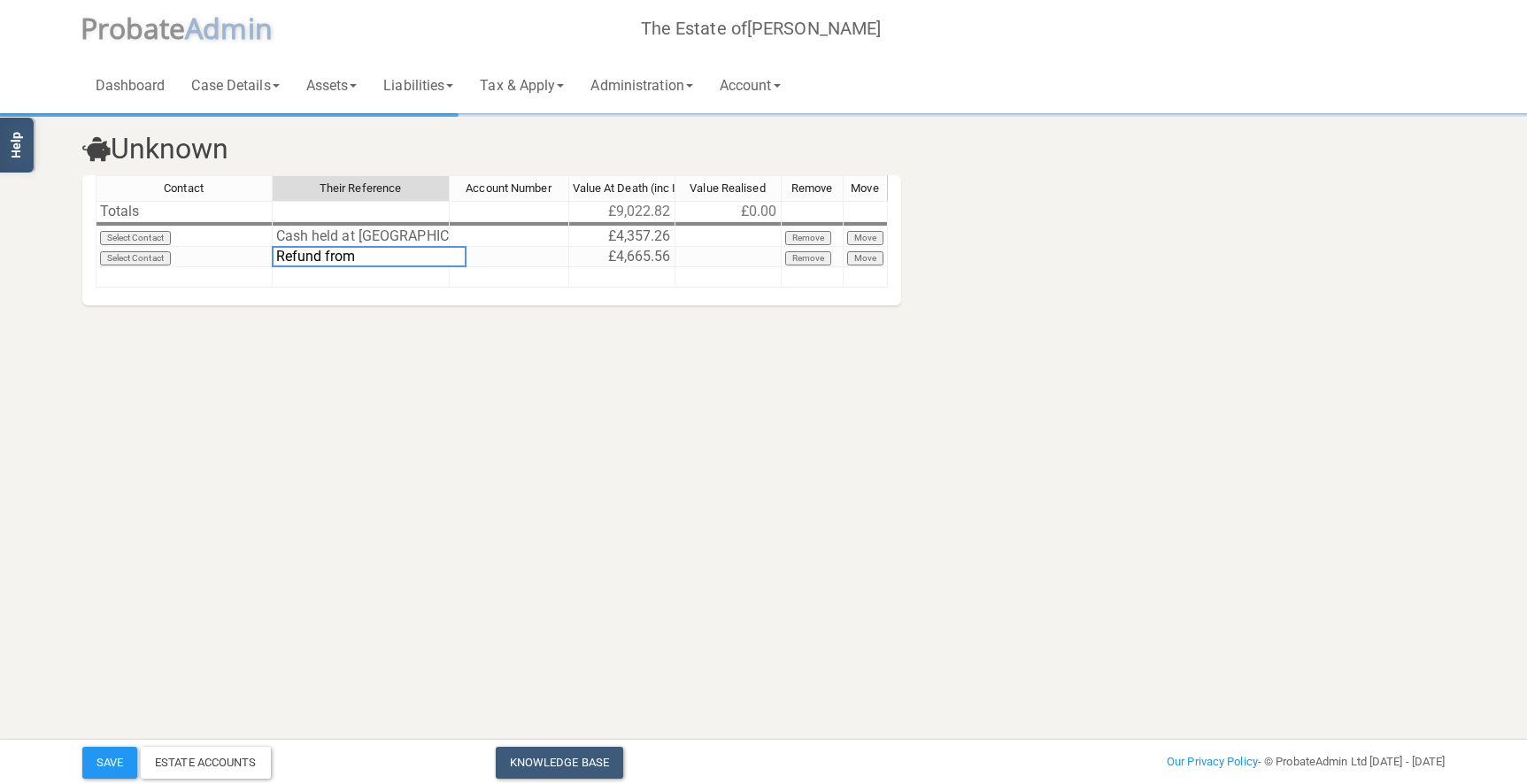 click on "Unknown
Contact Their Reference Account Number Value At Death (inc Interest) Value Realised Remove Move Totals £9,022.82 £0.00 Select Contact Cash held at Rathbones £4,357.26 Remove Move Select Contact Refund from [GEOGRAPHIC_DATA] £4,665.56 Remove Move Contact Their Reference Account Number Value At Death (inc Interest) Value Realised Remove Move Refund from [GEOGRAPHIC_DATA] Care" at bounding box center (763, 195) 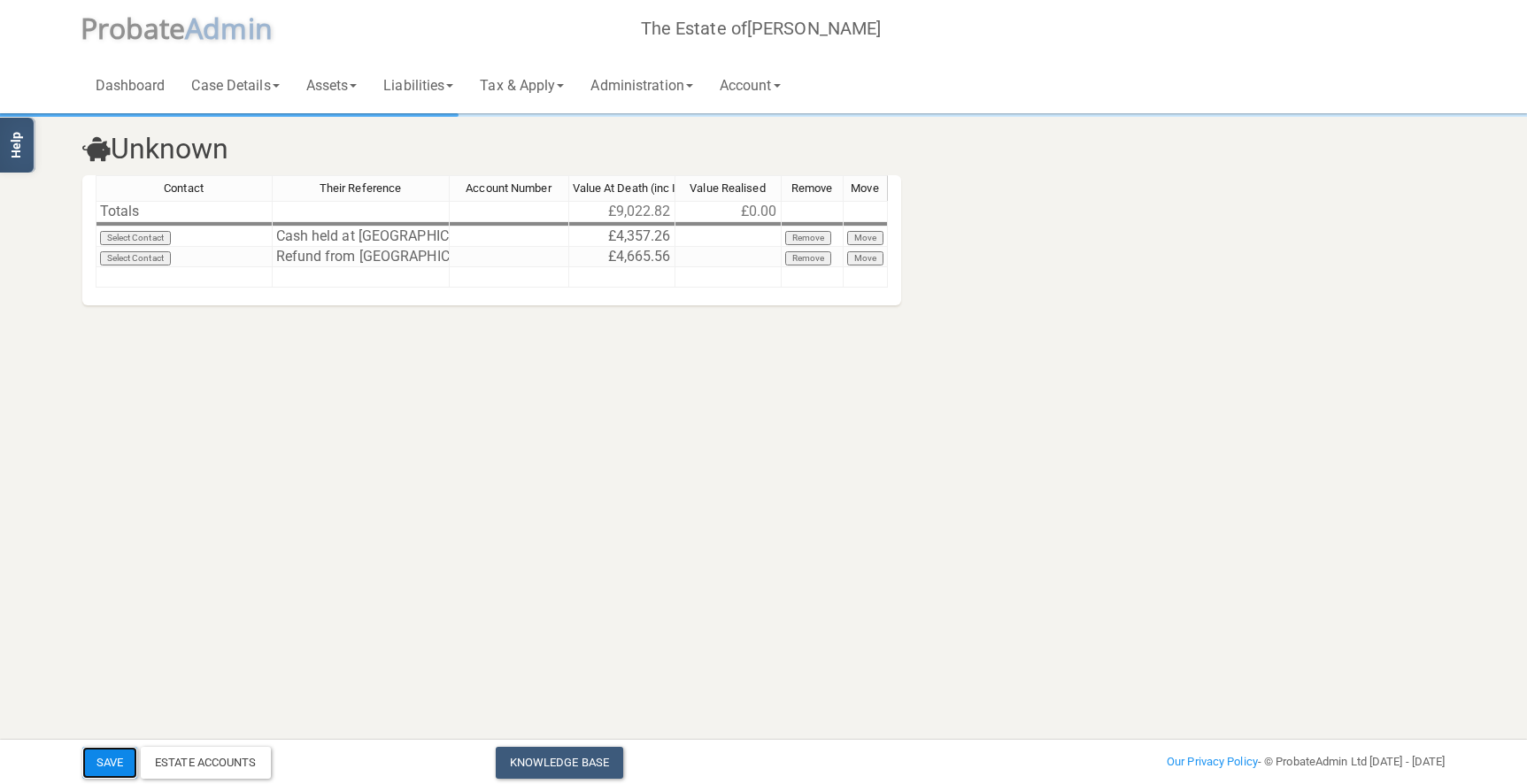 click on "Save" at bounding box center (110, 763) 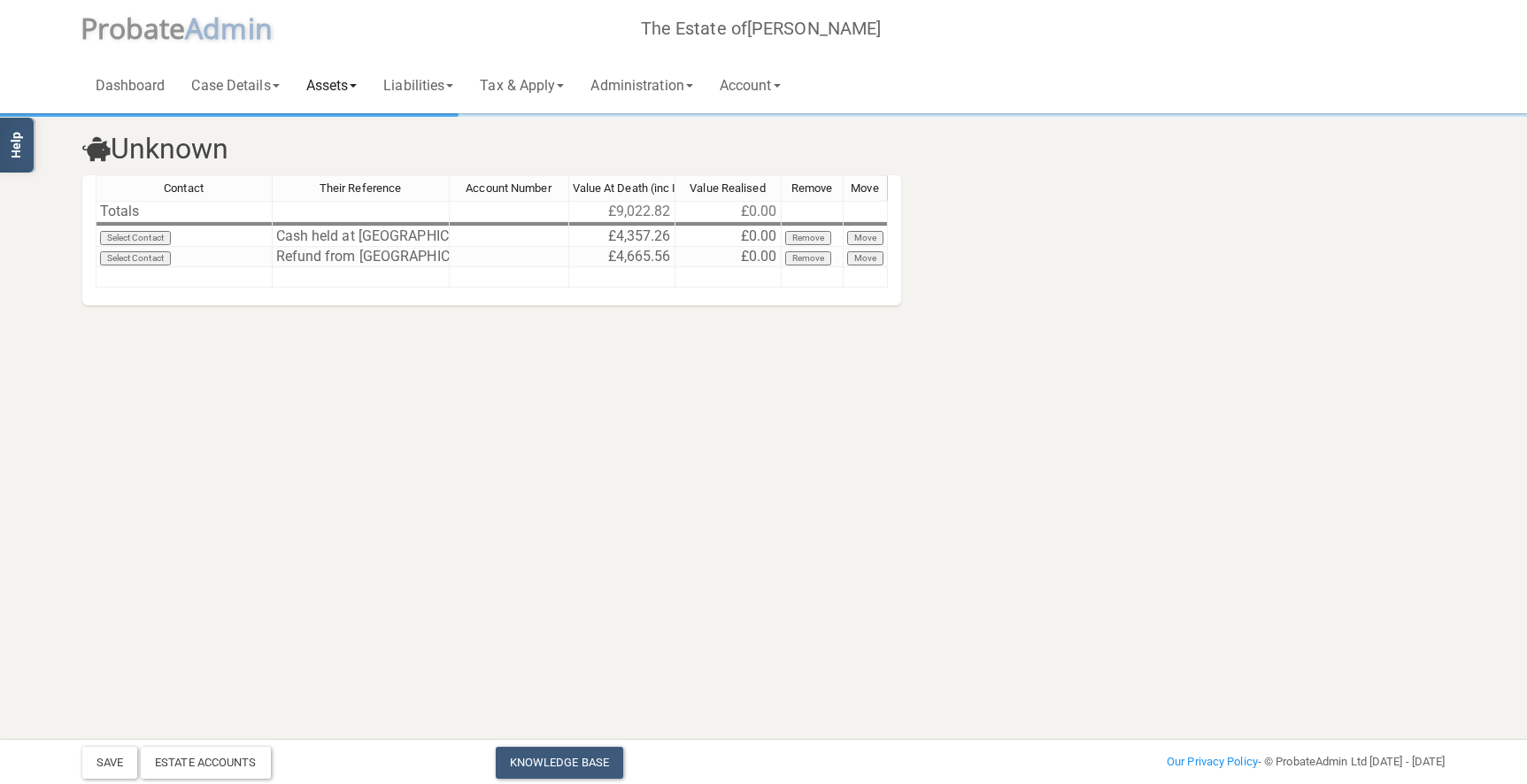 click on "Assets" at bounding box center [332, 85] 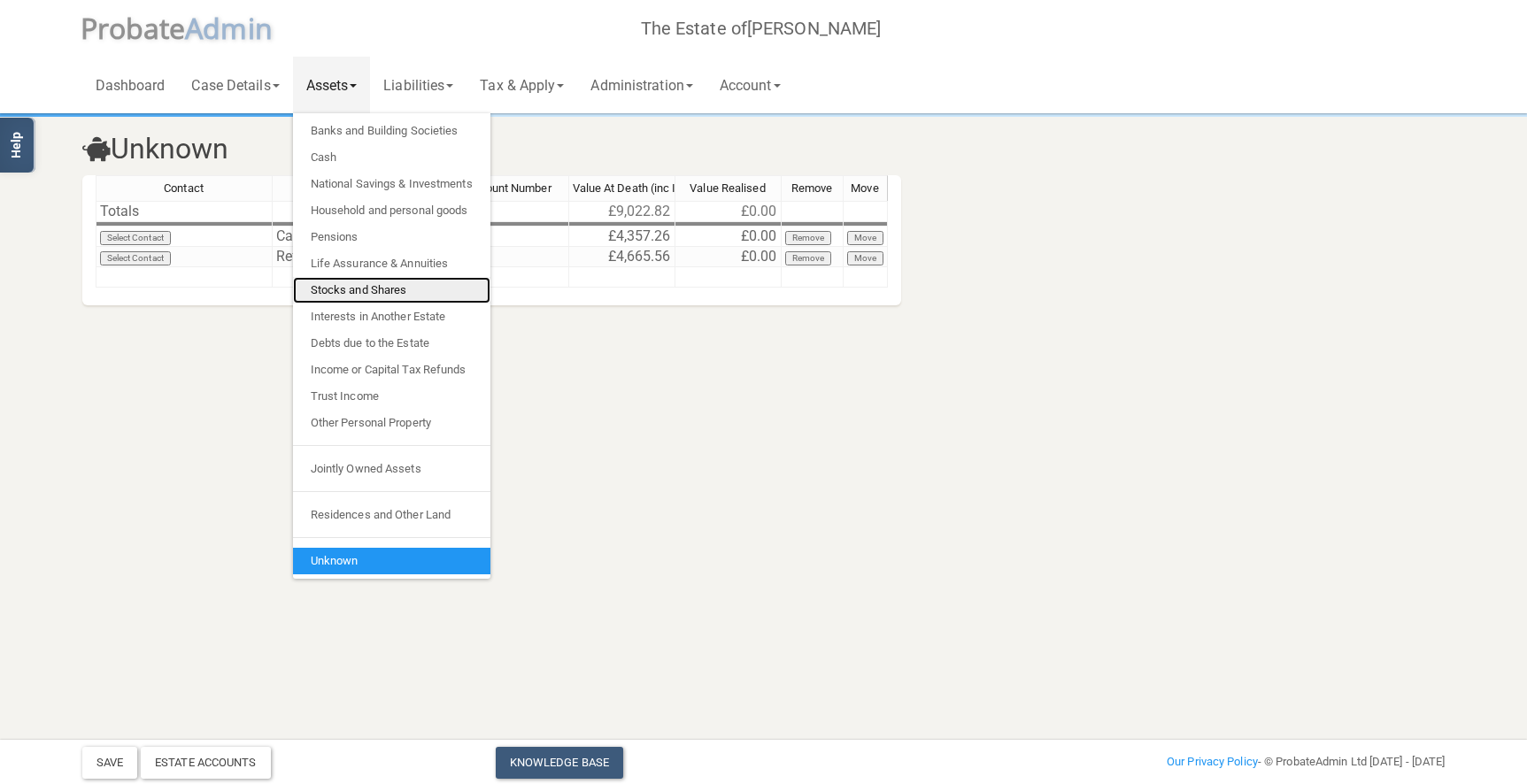click on "Stocks and Shares" at bounding box center (391, 290) 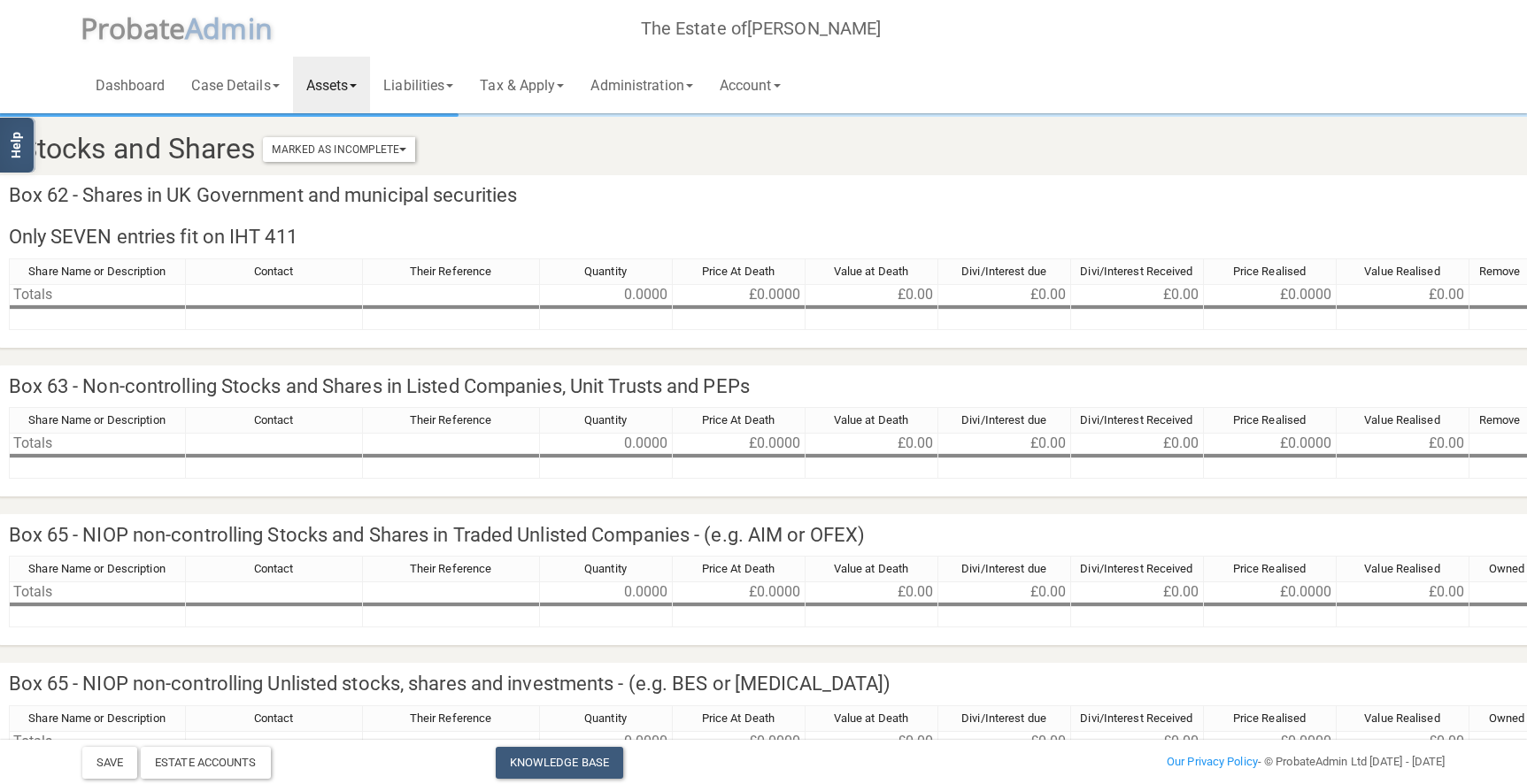 scroll, scrollTop: 0, scrollLeft: 0, axis: both 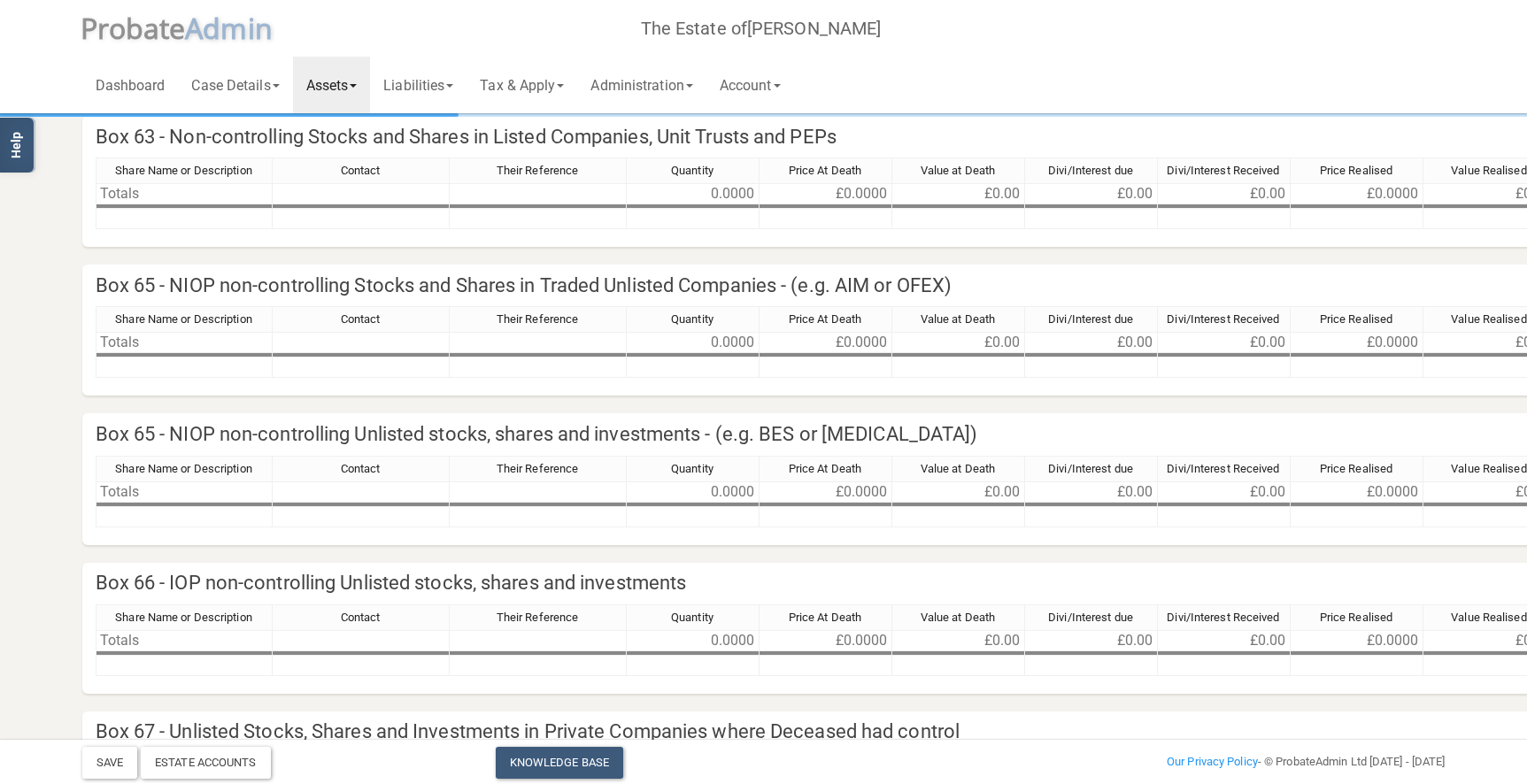drag, startPoint x: 513, startPoint y: 281, endPoint x: 973, endPoint y: 287, distance: 460.03913 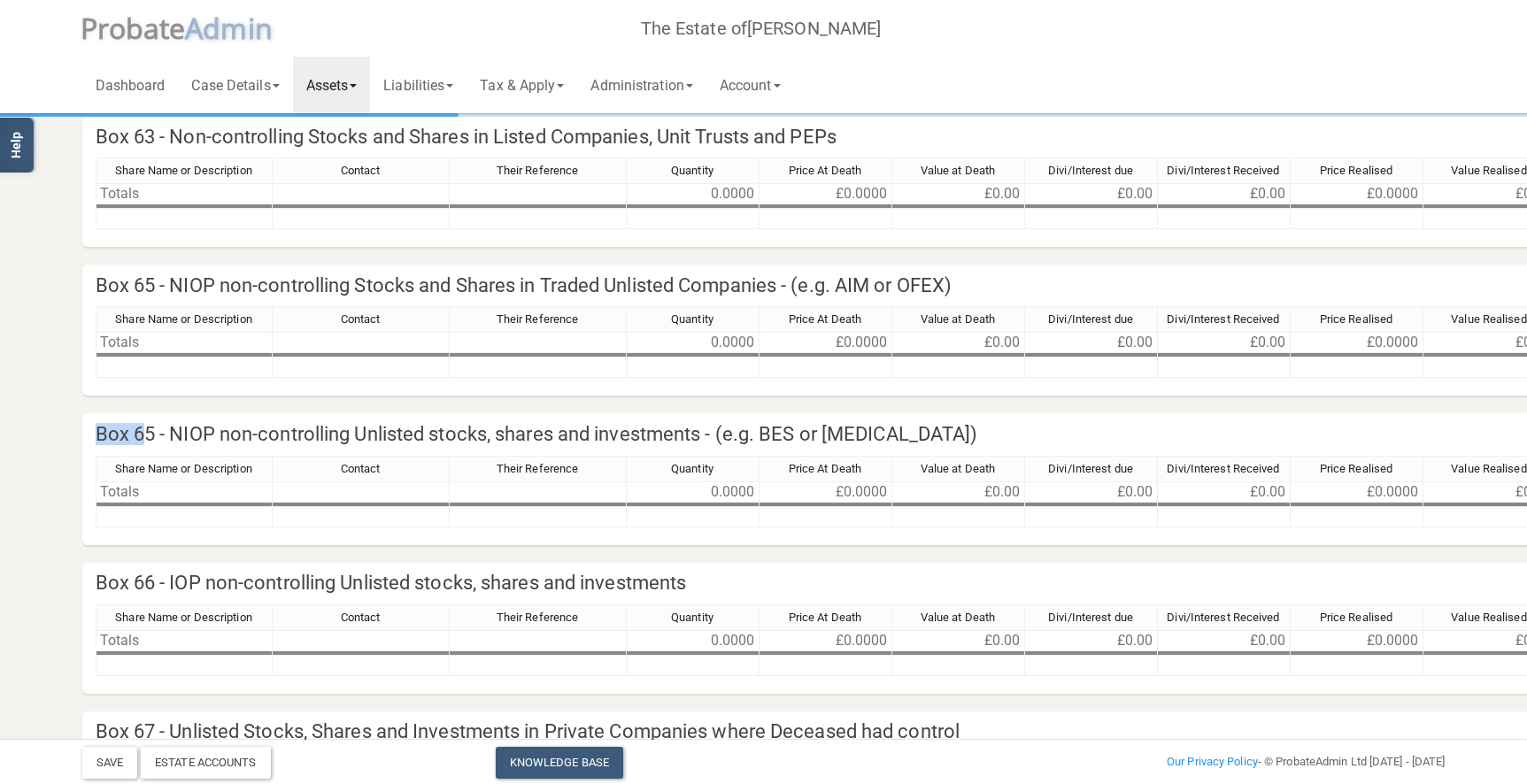 drag, startPoint x: 336, startPoint y: 430, endPoint x: 933, endPoint y: 421, distance: 597.06784 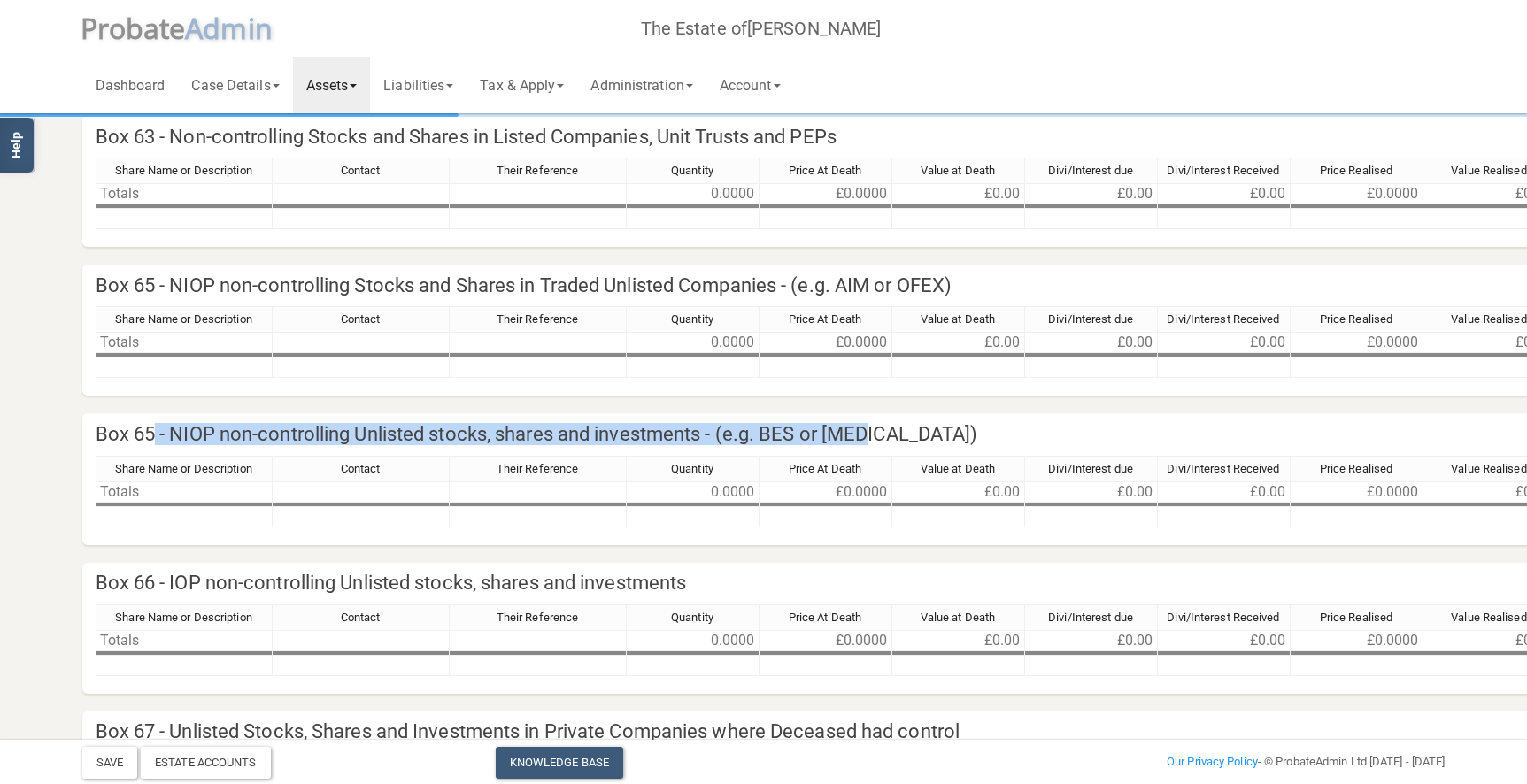 drag, startPoint x: 845, startPoint y: 441, endPoint x: 157, endPoint y: 436, distance: 688.01817 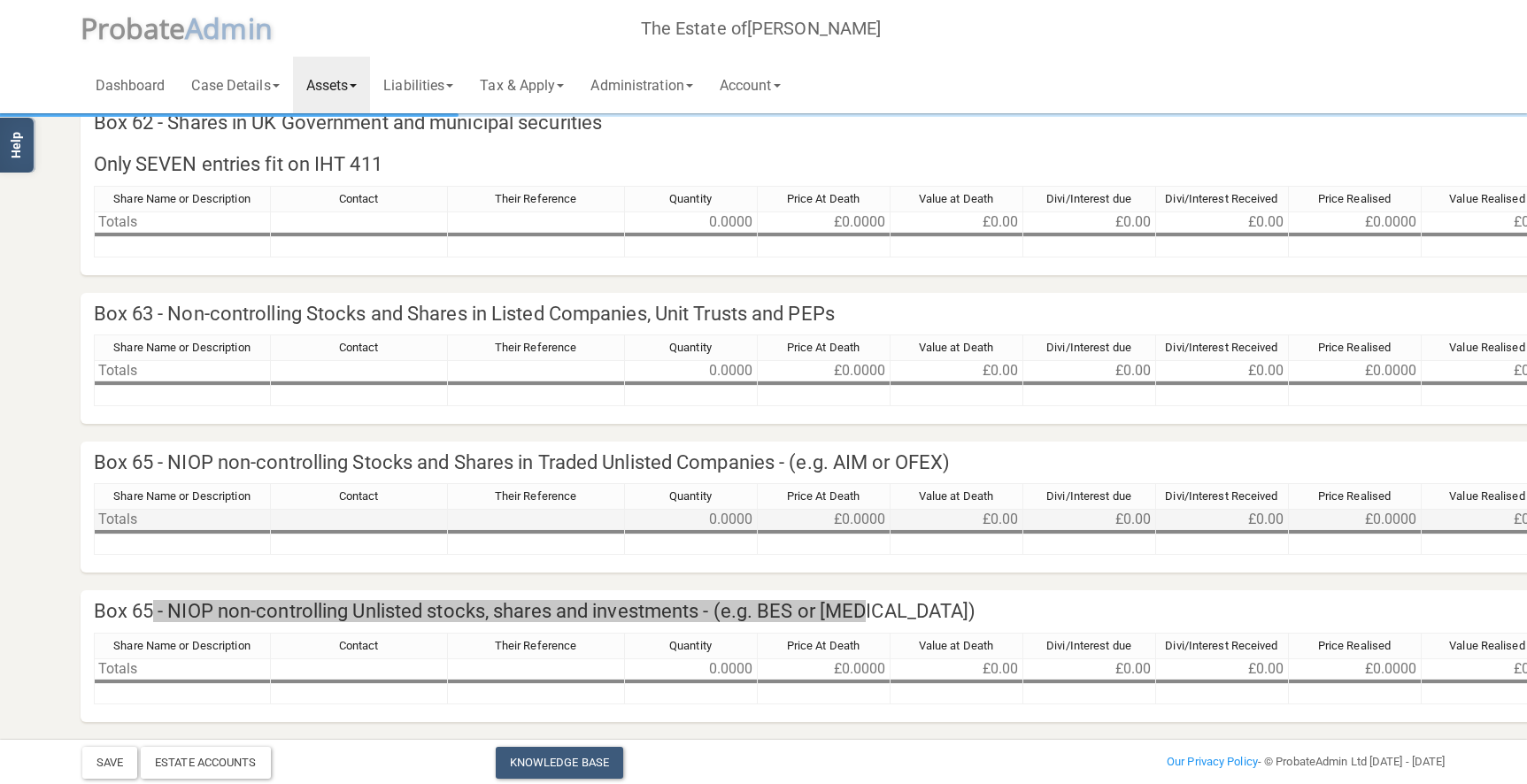 scroll, scrollTop: 0, scrollLeft: 2, axis: horizontal 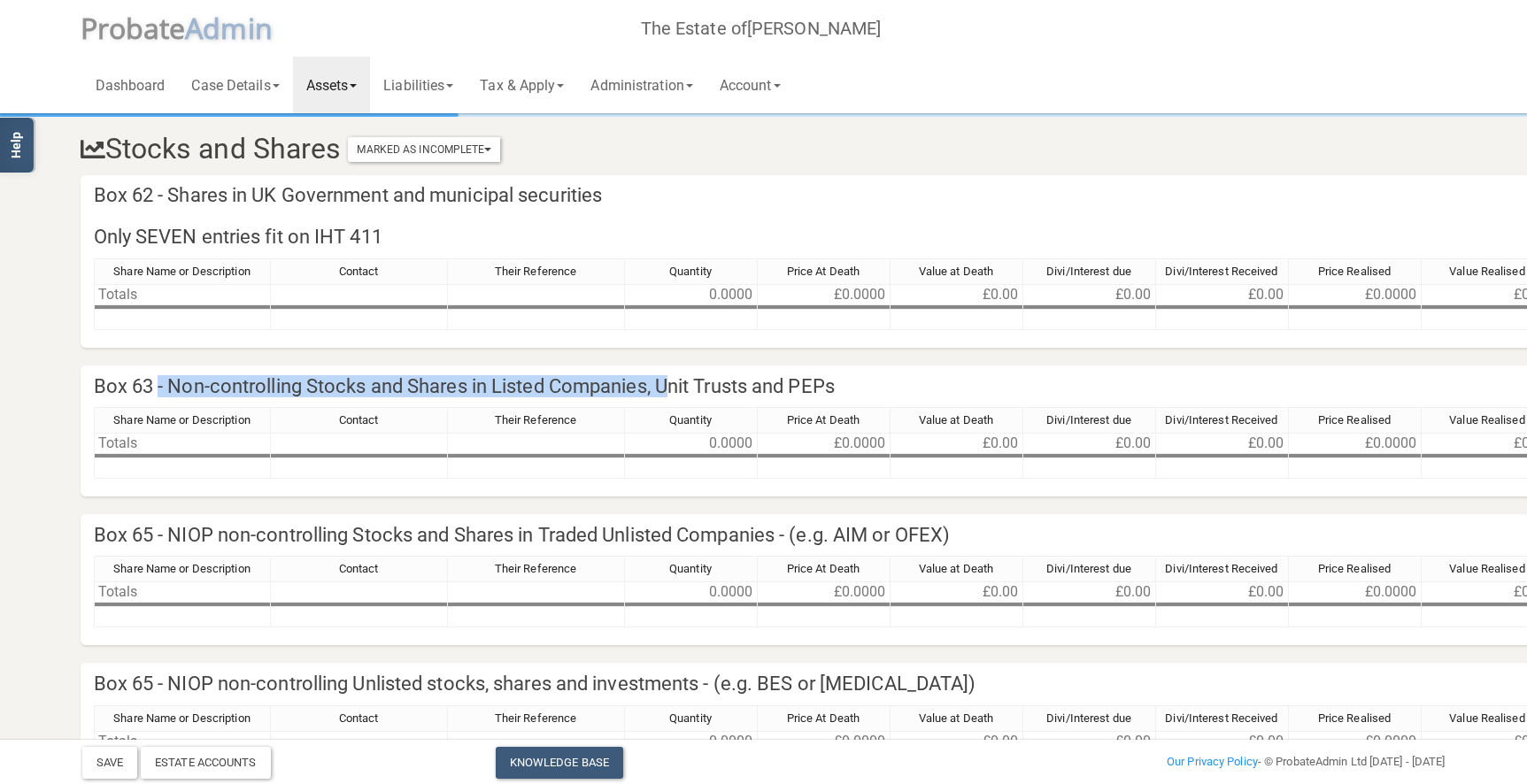 drag, startPoint x: 248, startPoint y: 387, endPoint x: 679, endPoint y: 390, distance: 431.01044 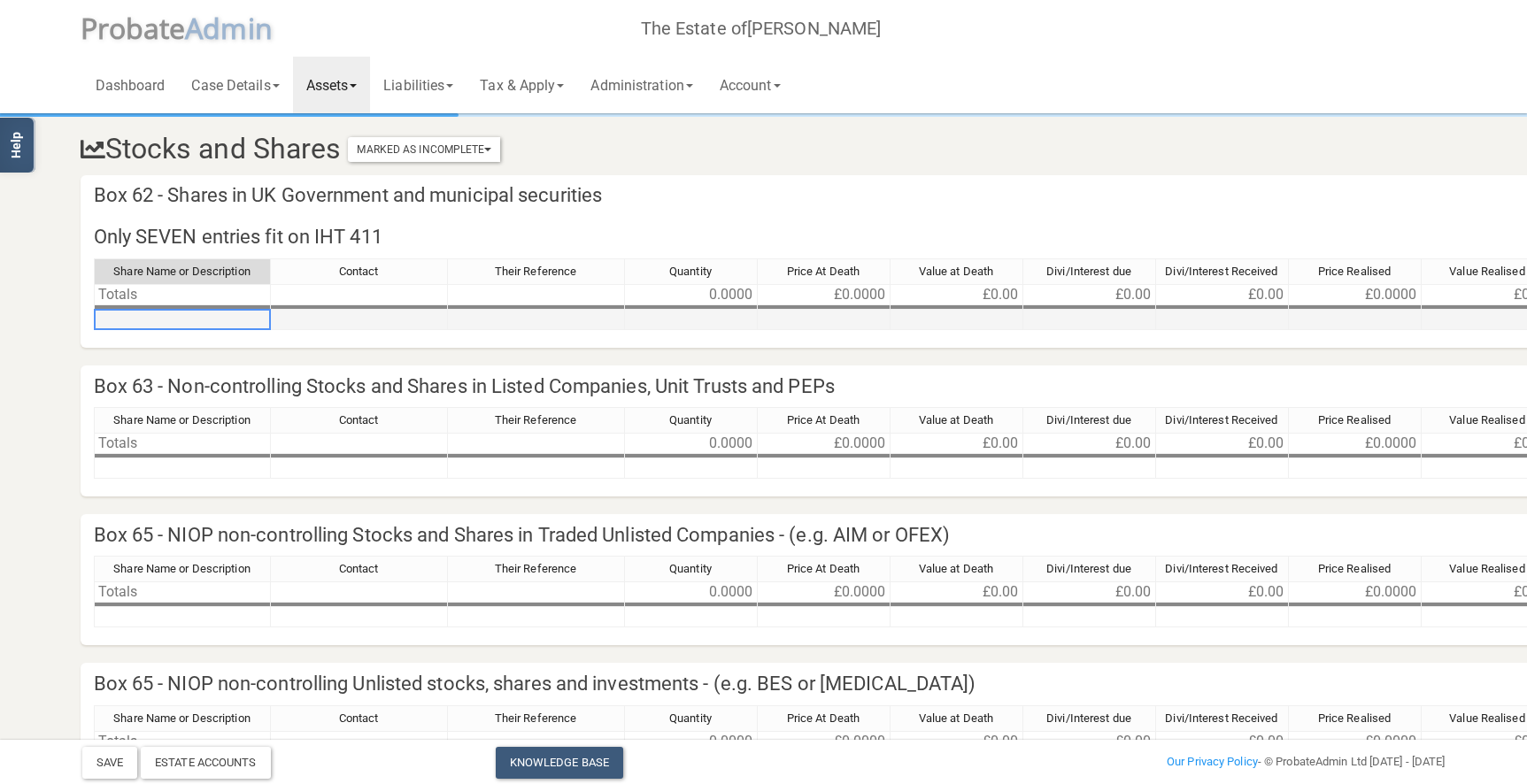 click at bounding box center [182, 319] 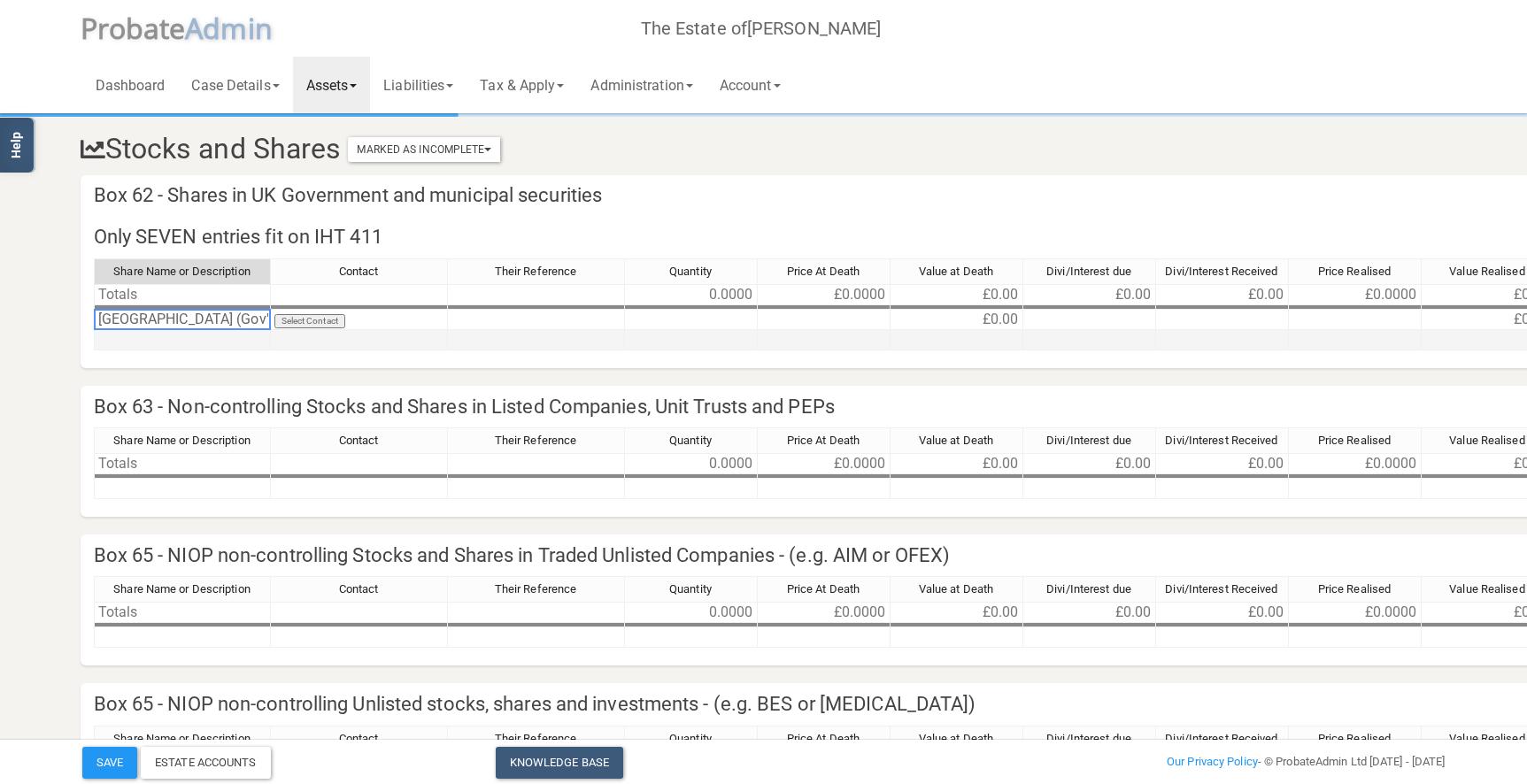 click at bounding box center [182, 340] 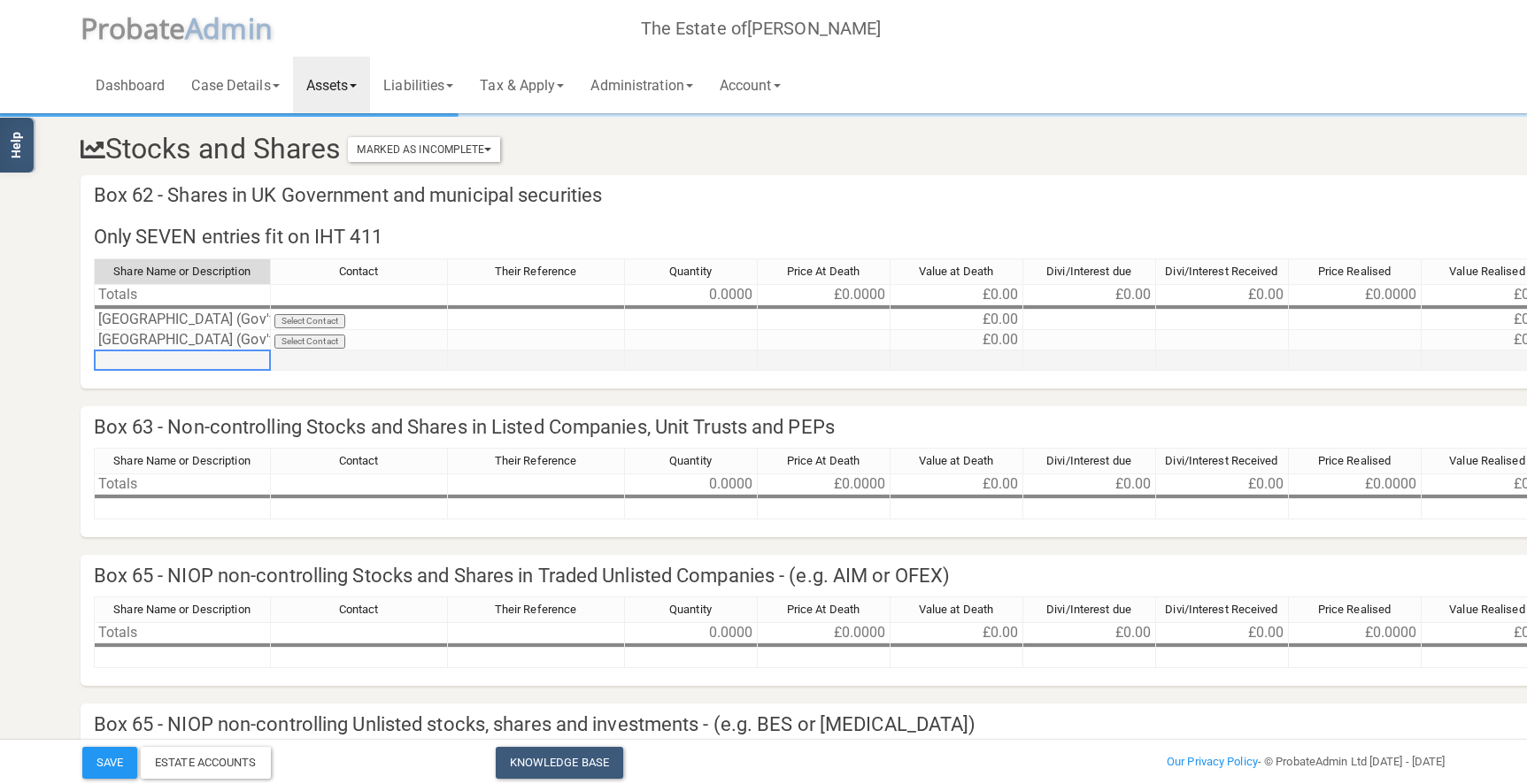 click at bounding box center [182, 360] 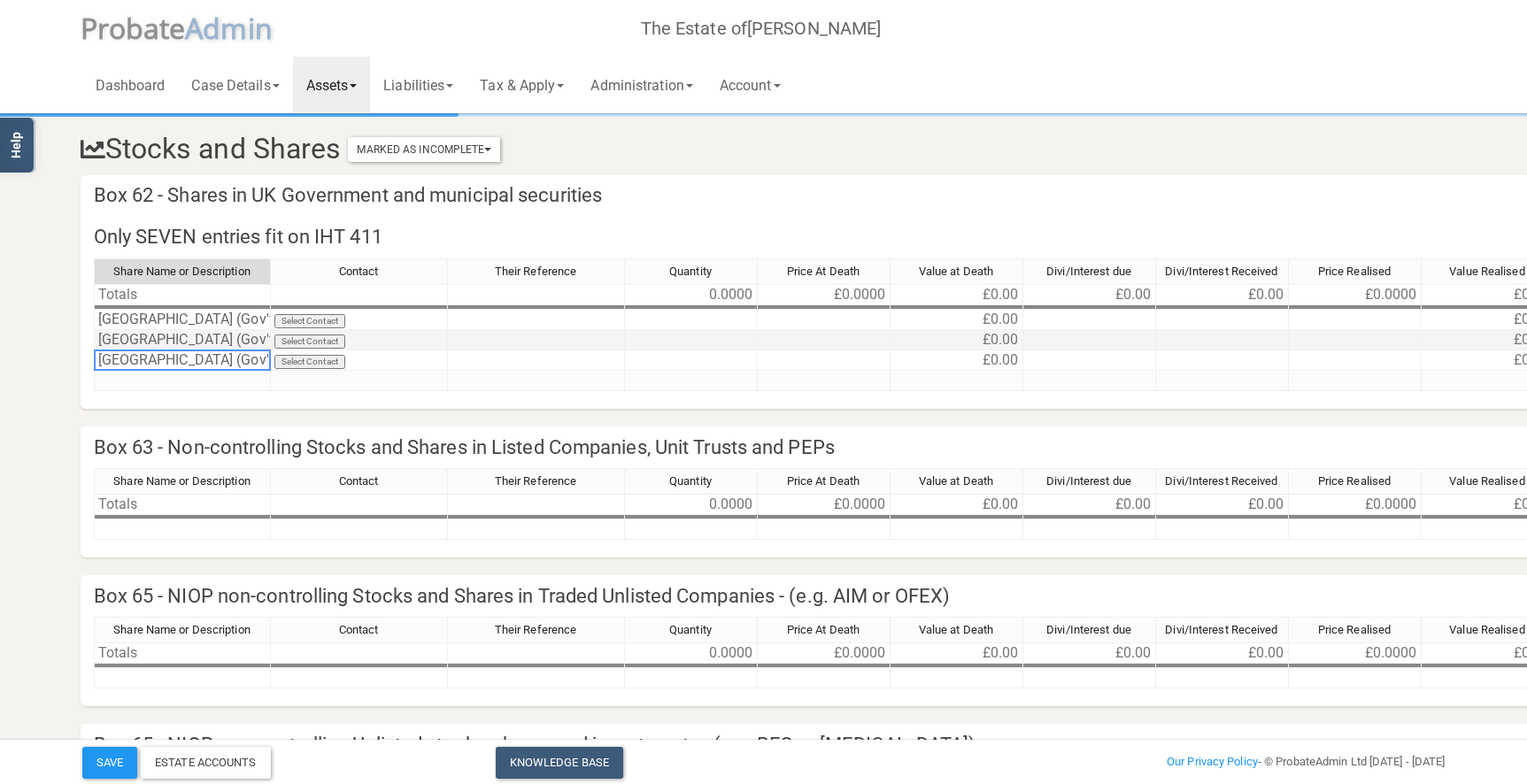 click at bounding box center (1090, 340) 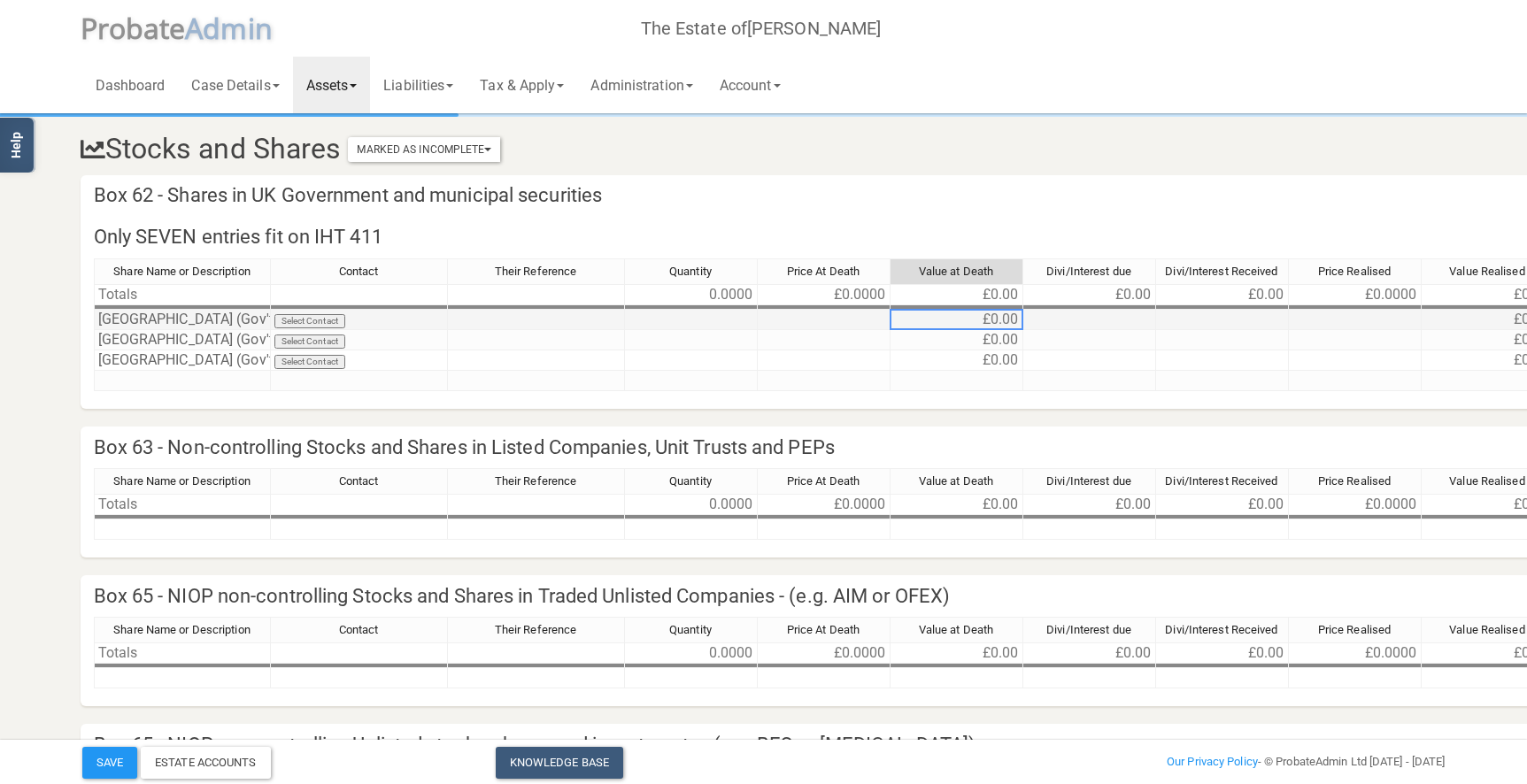 click on "£0.00" at bounding box center [957, 319] 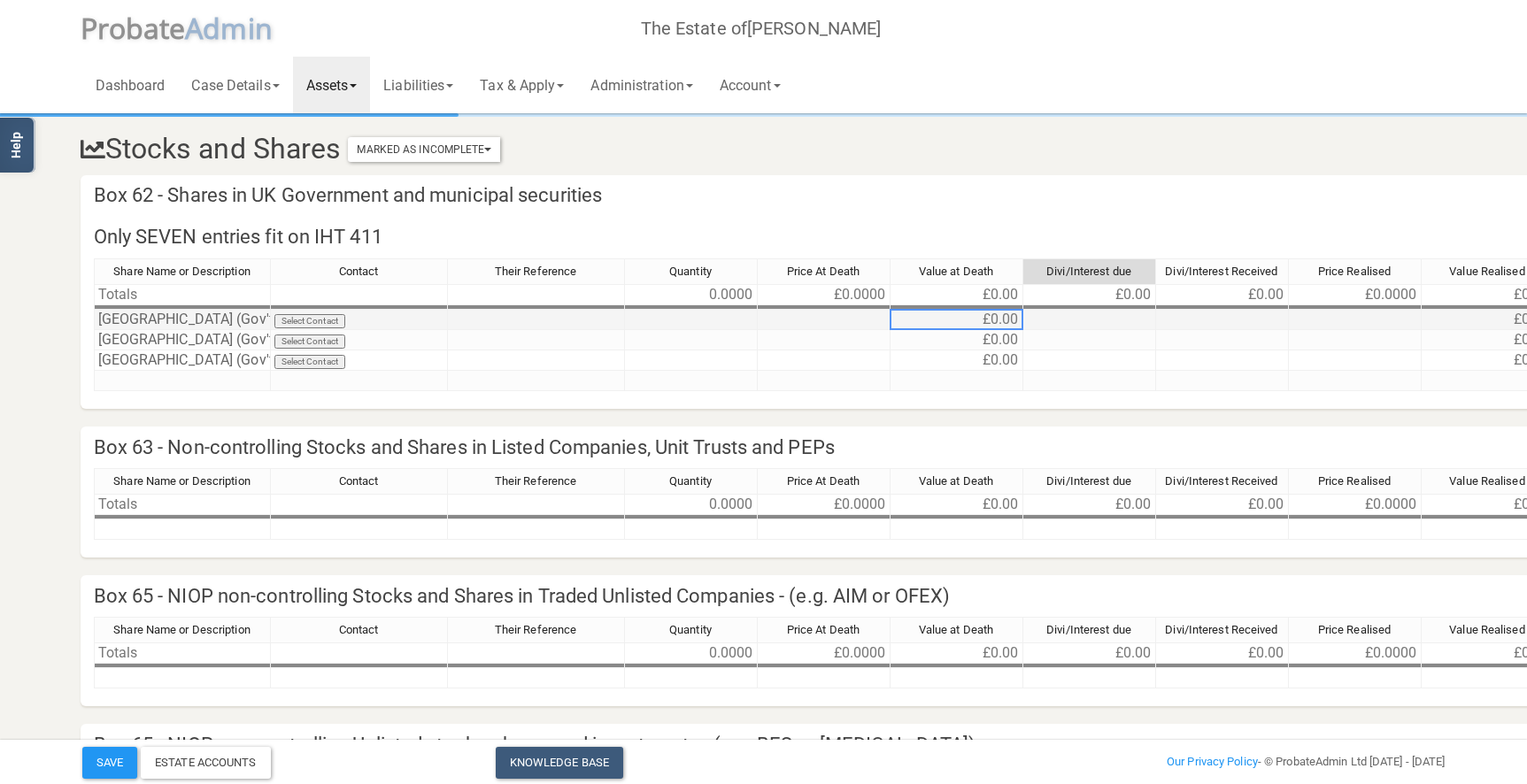 drag, startPoint x: 940, startPoint y: 321, endPoint x: 1045, endPoint y: 326, distance: 105.11898 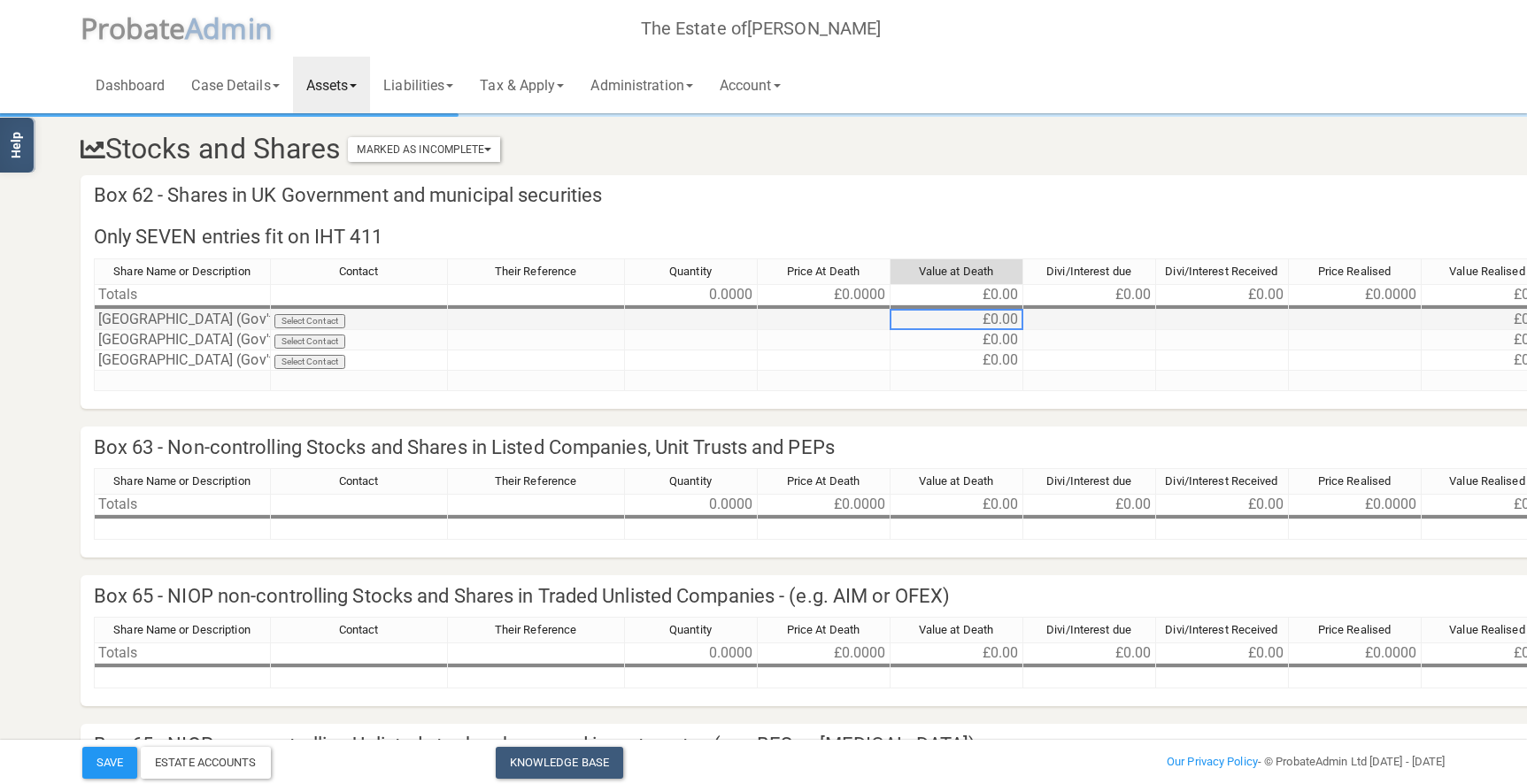 click on "£0.00" at bounding box center [957, 319] 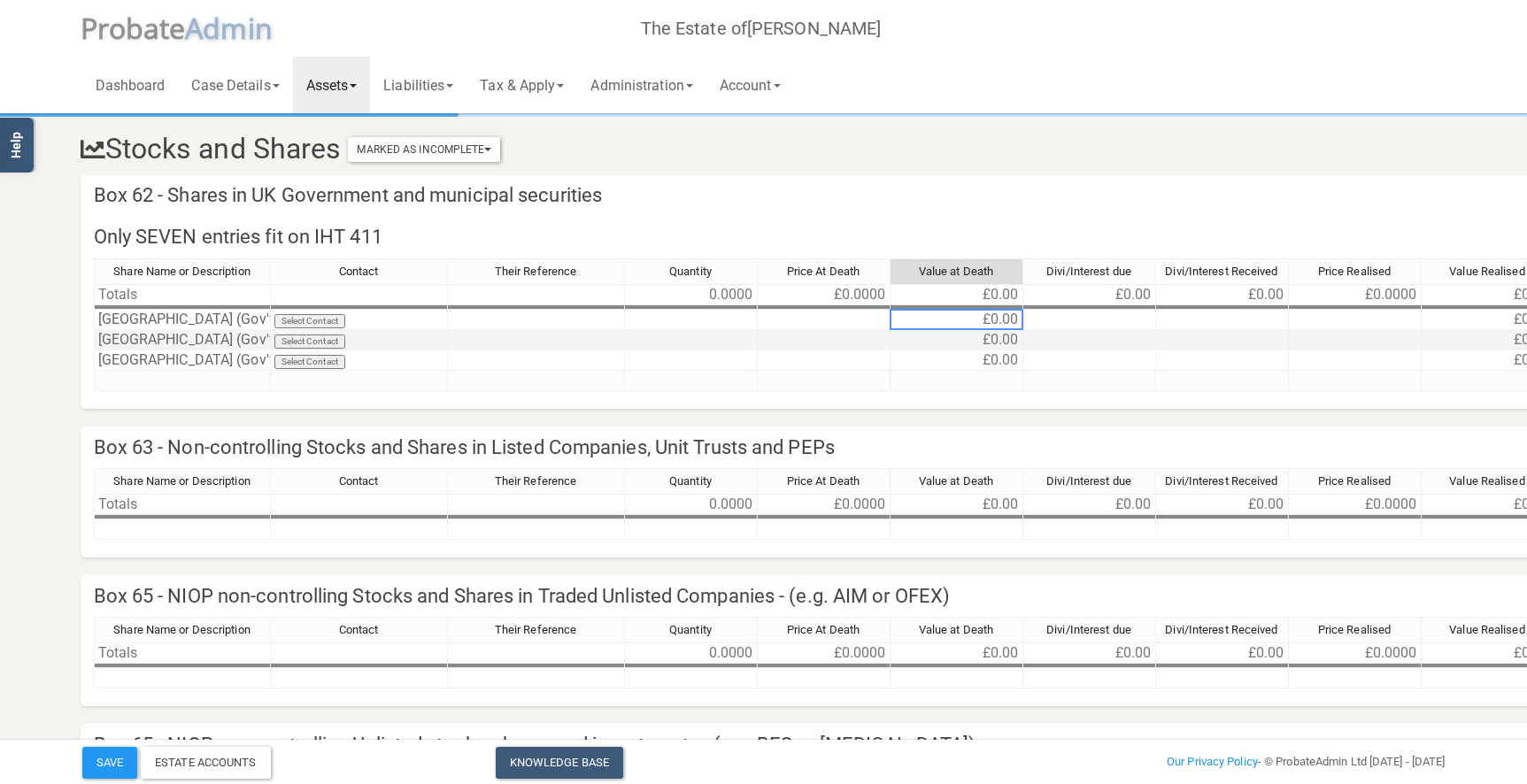 click on "£0.00" at bounding box center (957, 340) 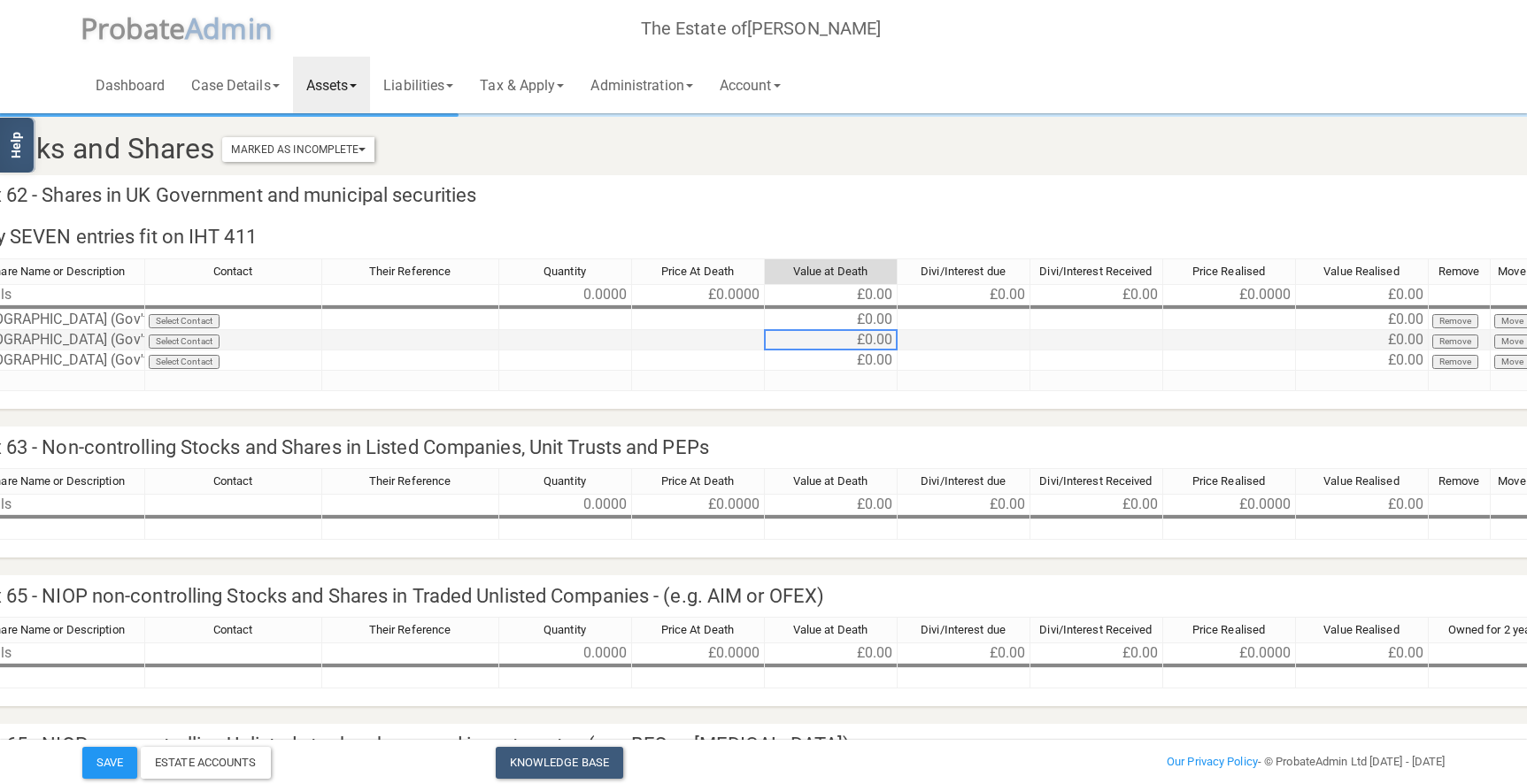scroll, scrollTop: 0, scrollLeft: 129, axis: horizontal 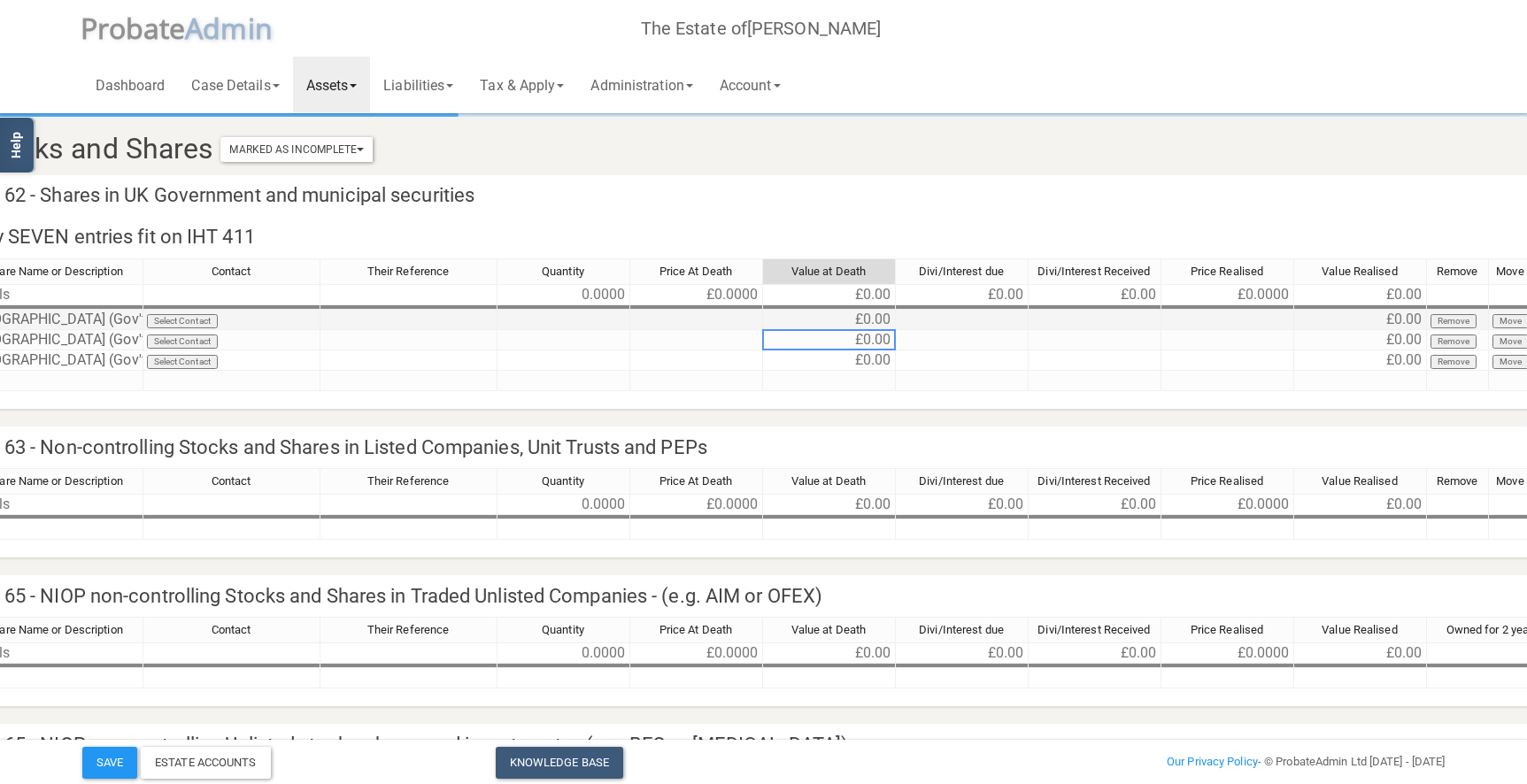 click on "£0.00" at bounding box center [829, 319] 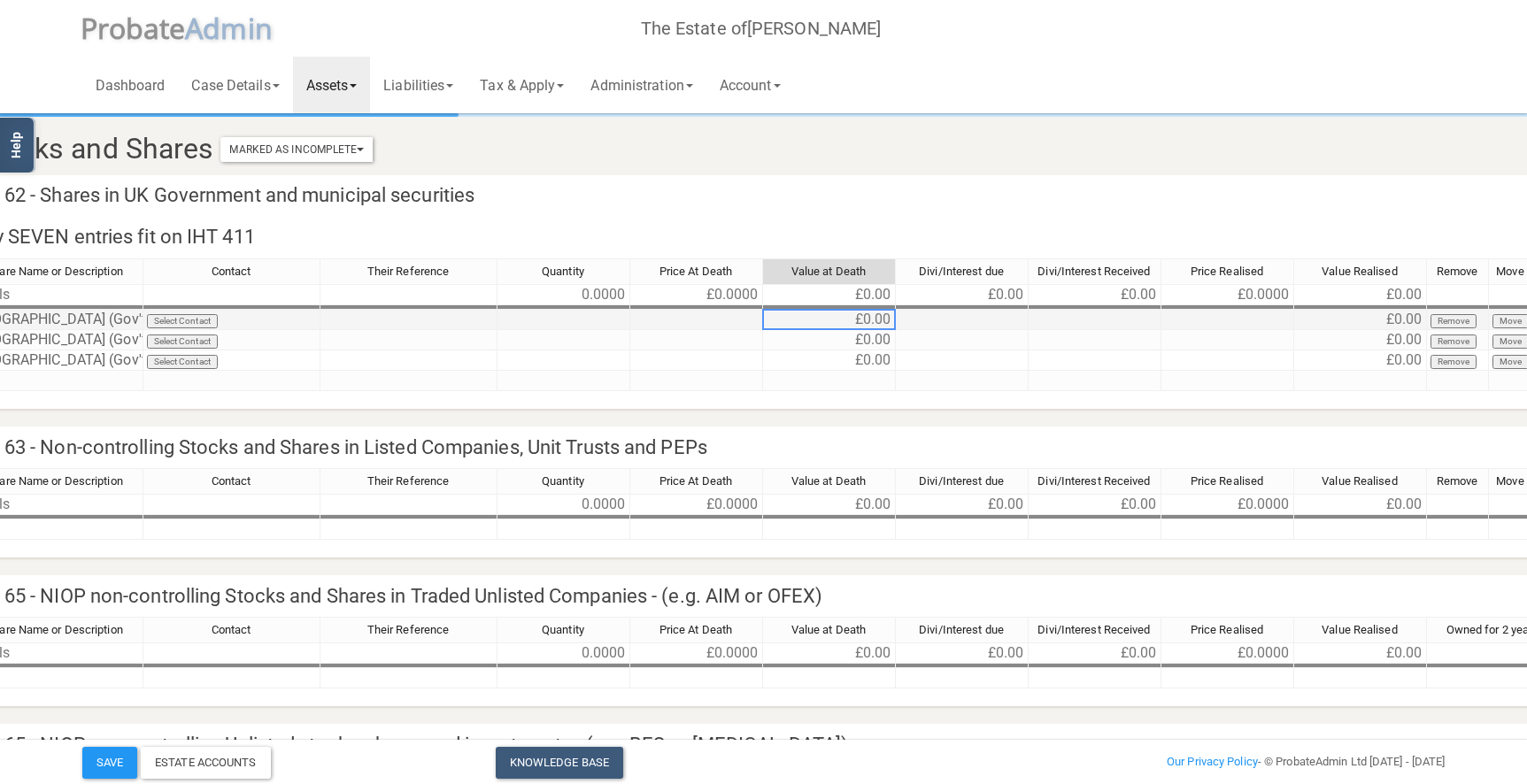 click on "£0.00" at bounding box center [829, 319] 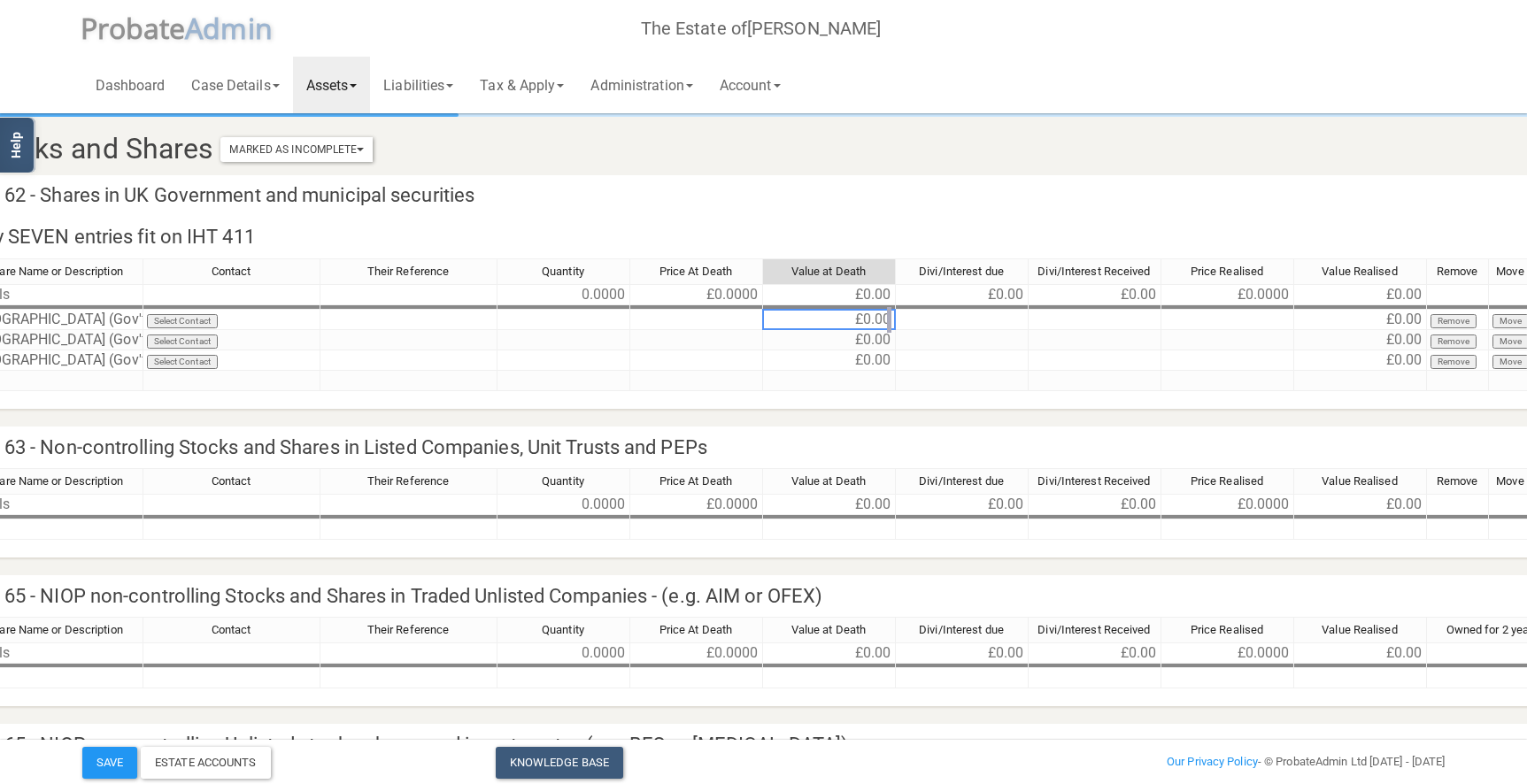click at bounding box center [889, 319] 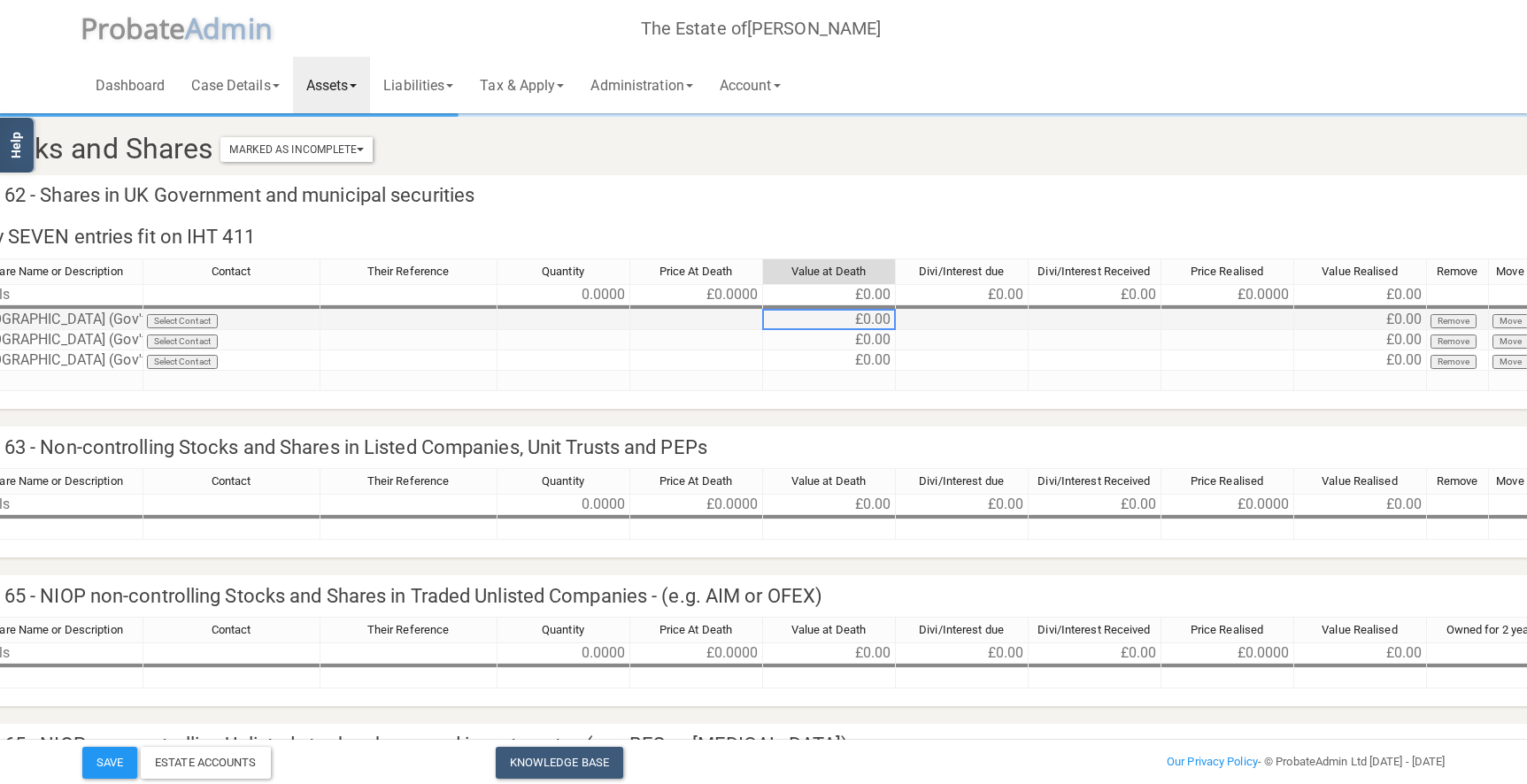 click on "£0.00" at bounding box center (829, 319) 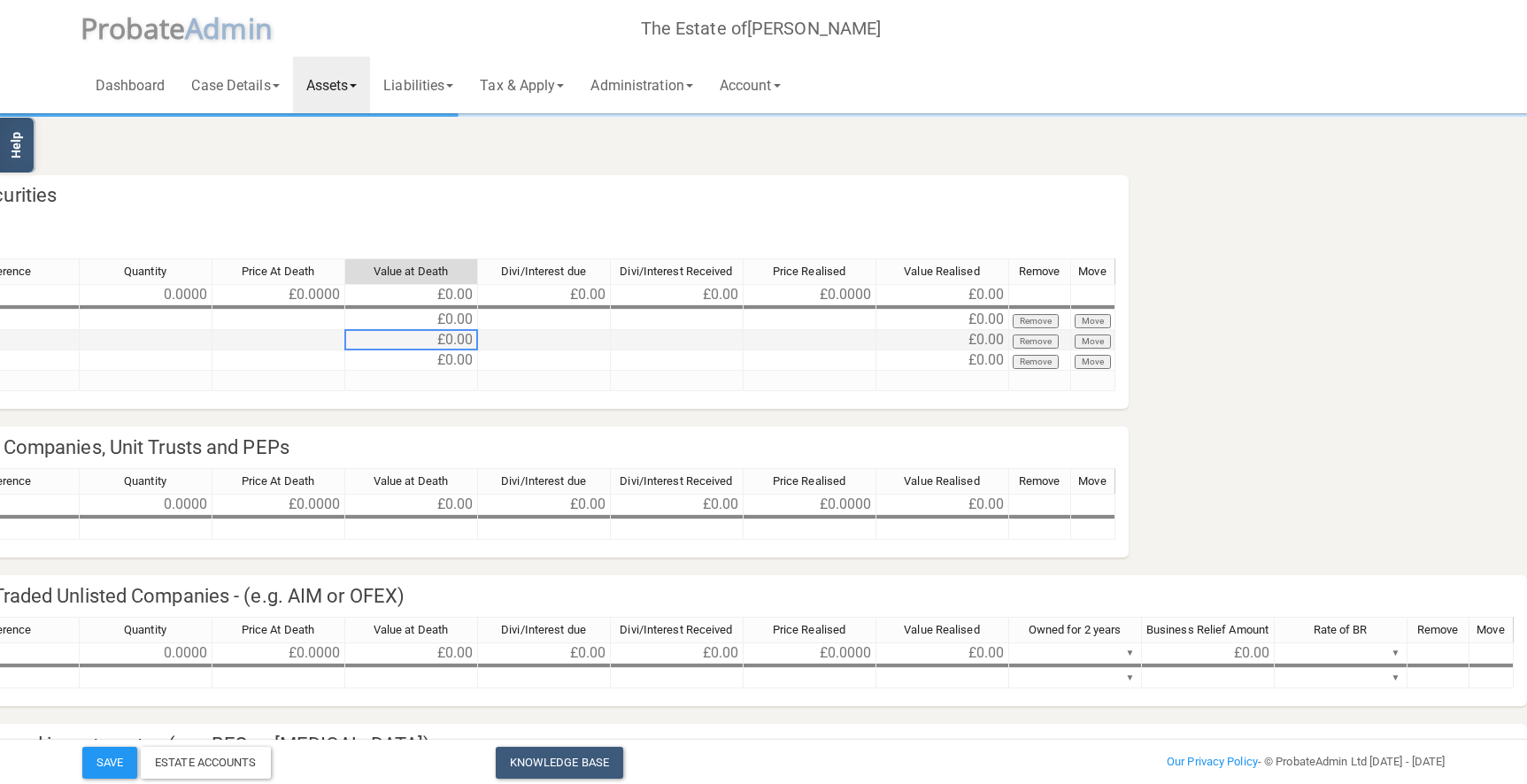 scroll, scrollTop: 0, scrollLeft: 0, axis: both 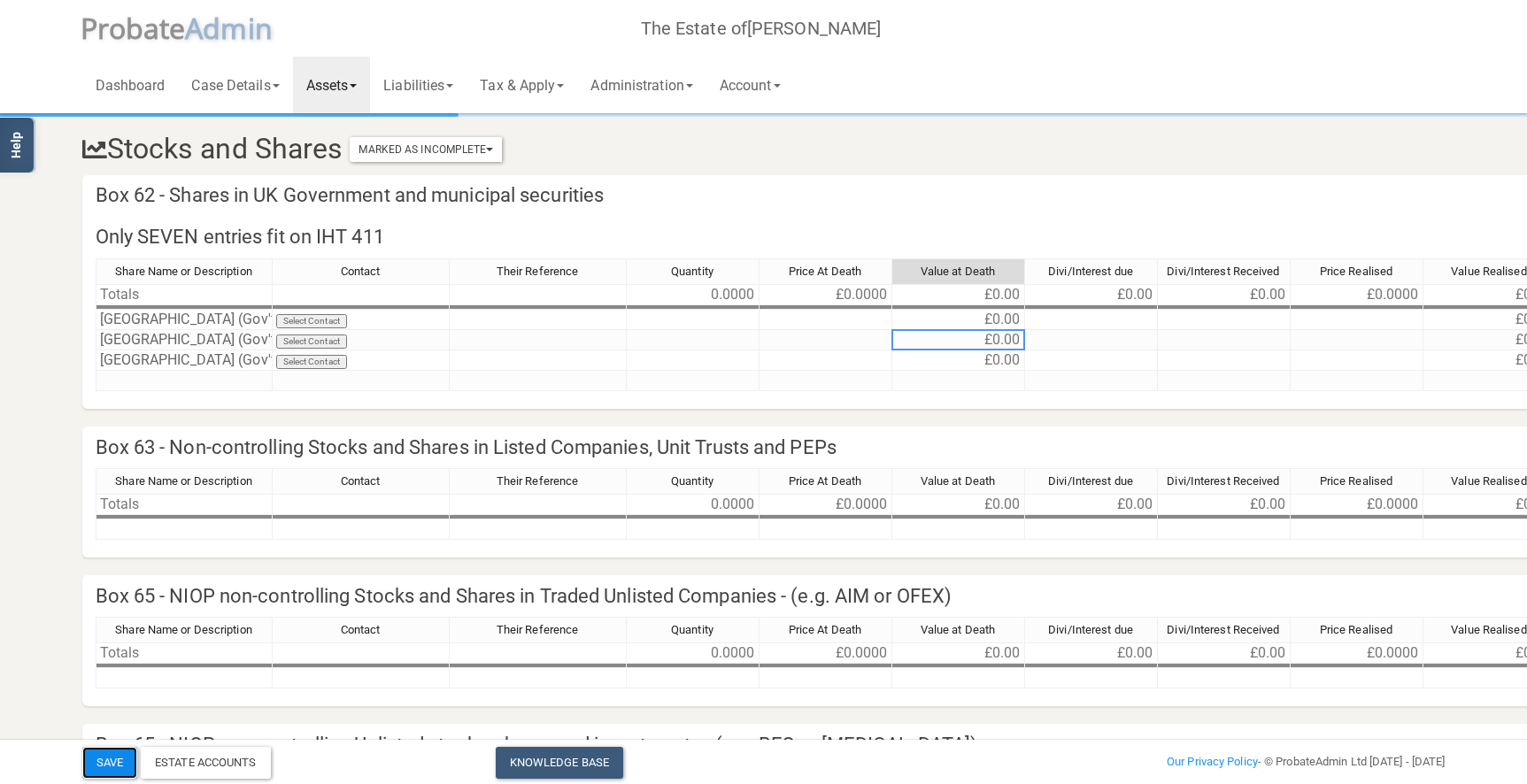 click on "Save" at bounding box center [110, 763] 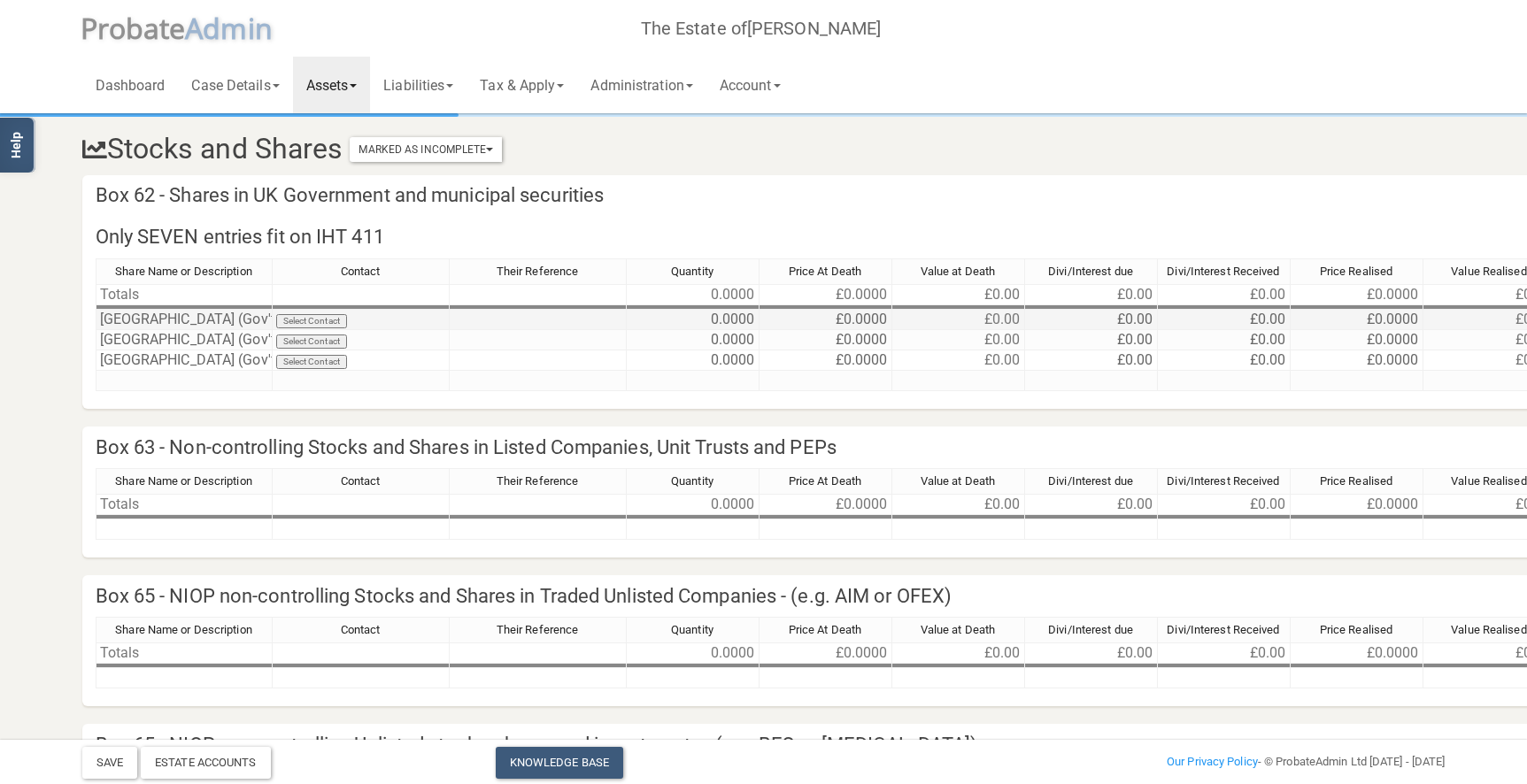 click on "£0.00" at bounding box center (959, 319) 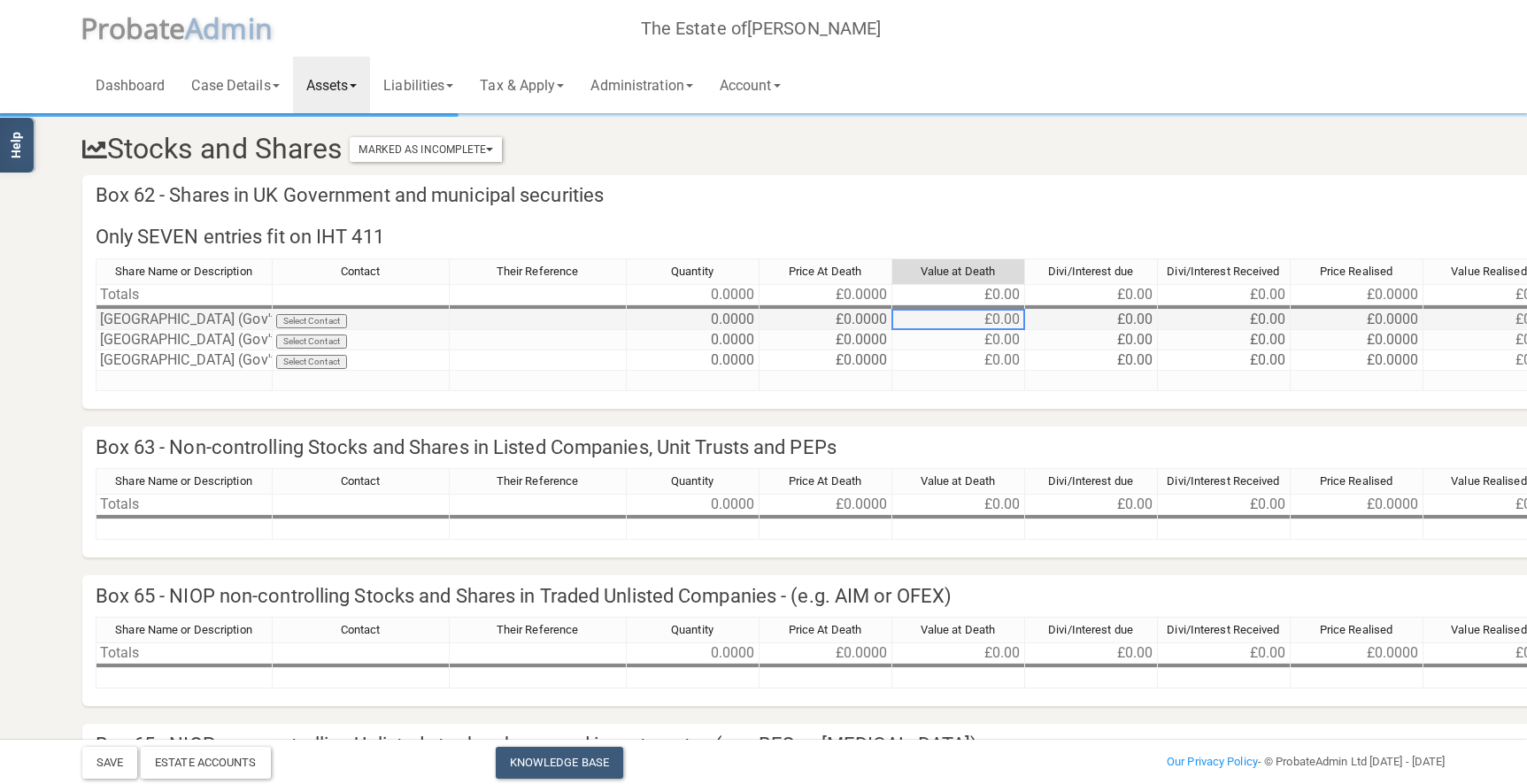 paste on "10,558.40" 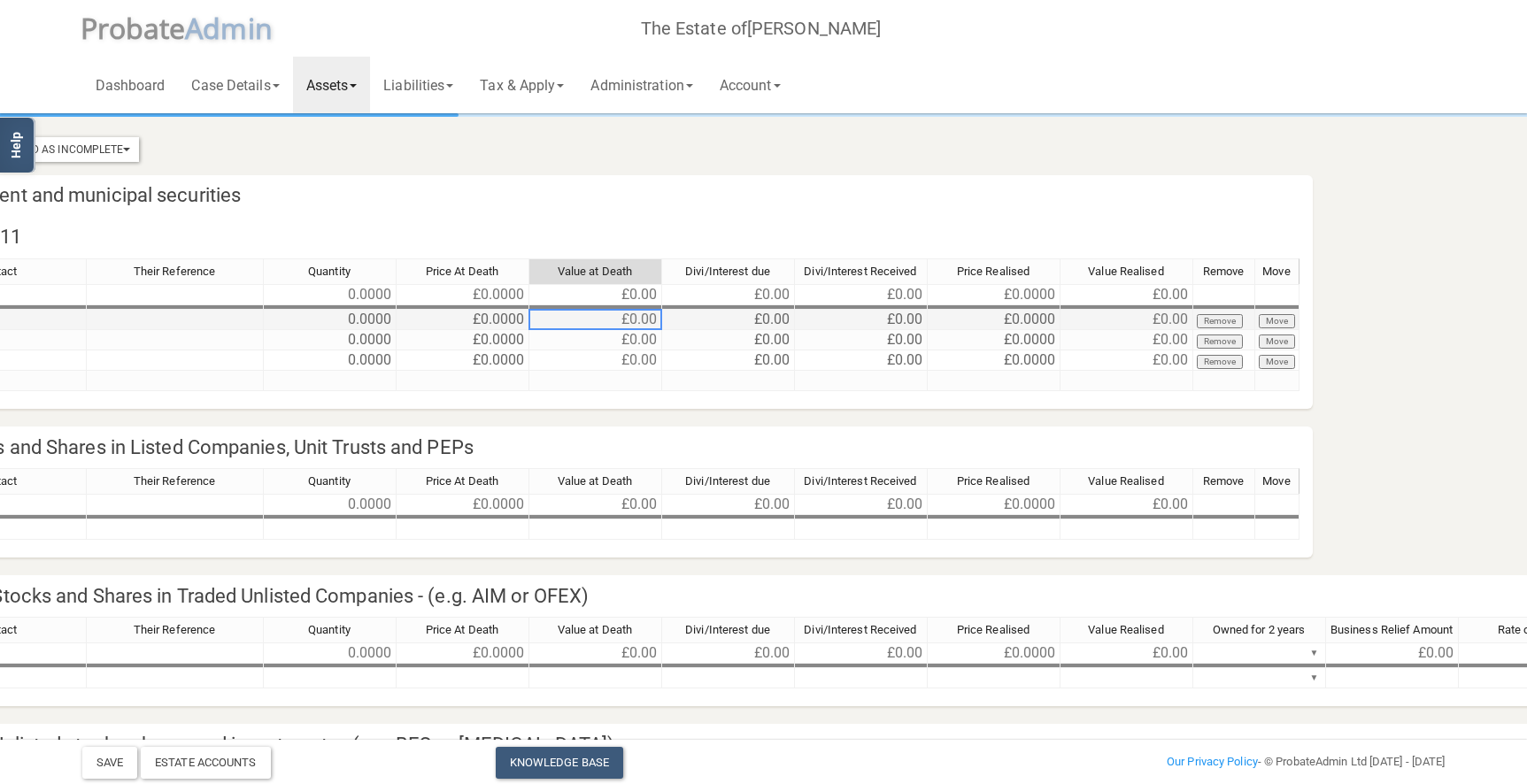 scroll, scrollTop: 0, scrollLeft: 0, axis: both 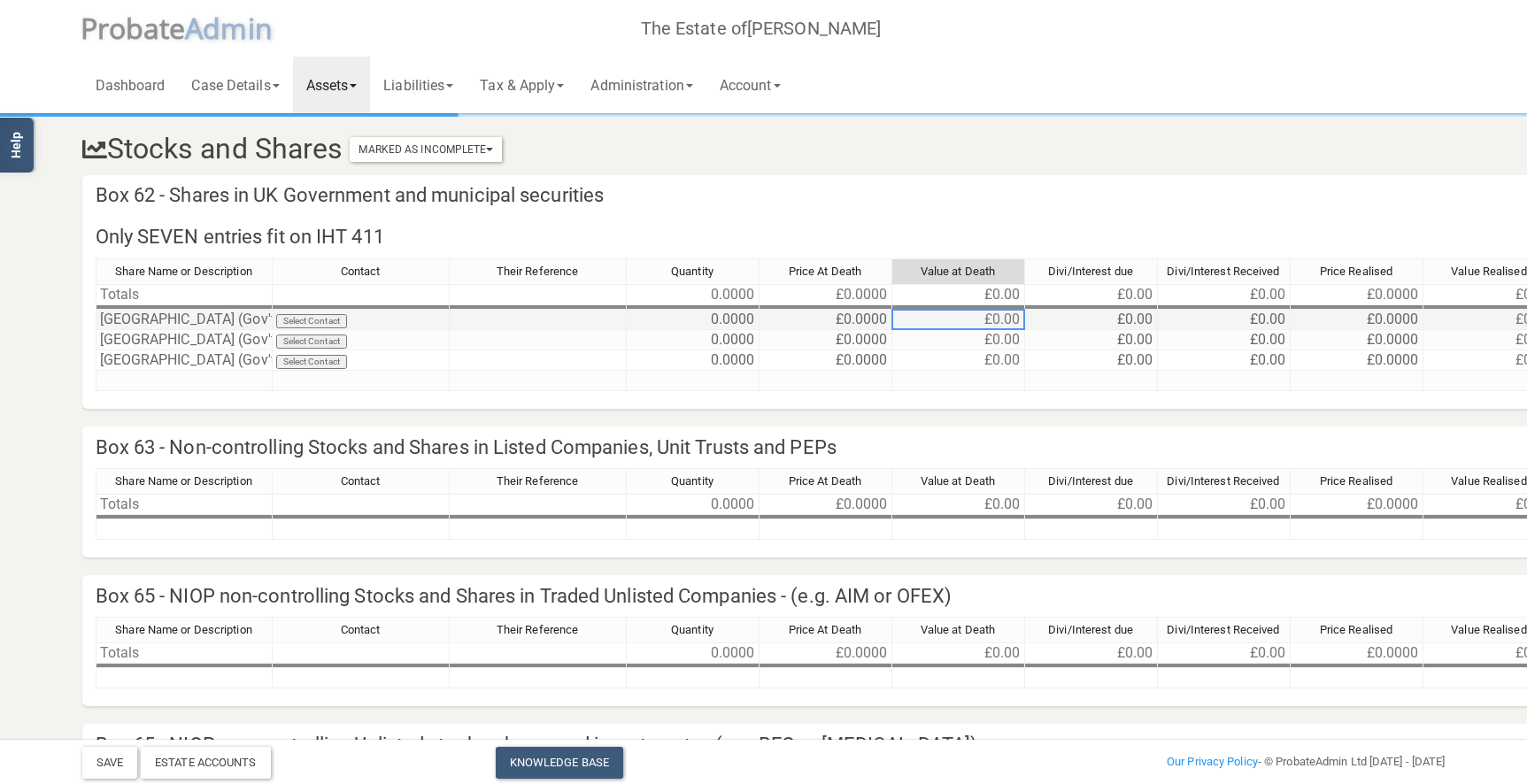 click on "0.0000" at bounding box center (693, 319) 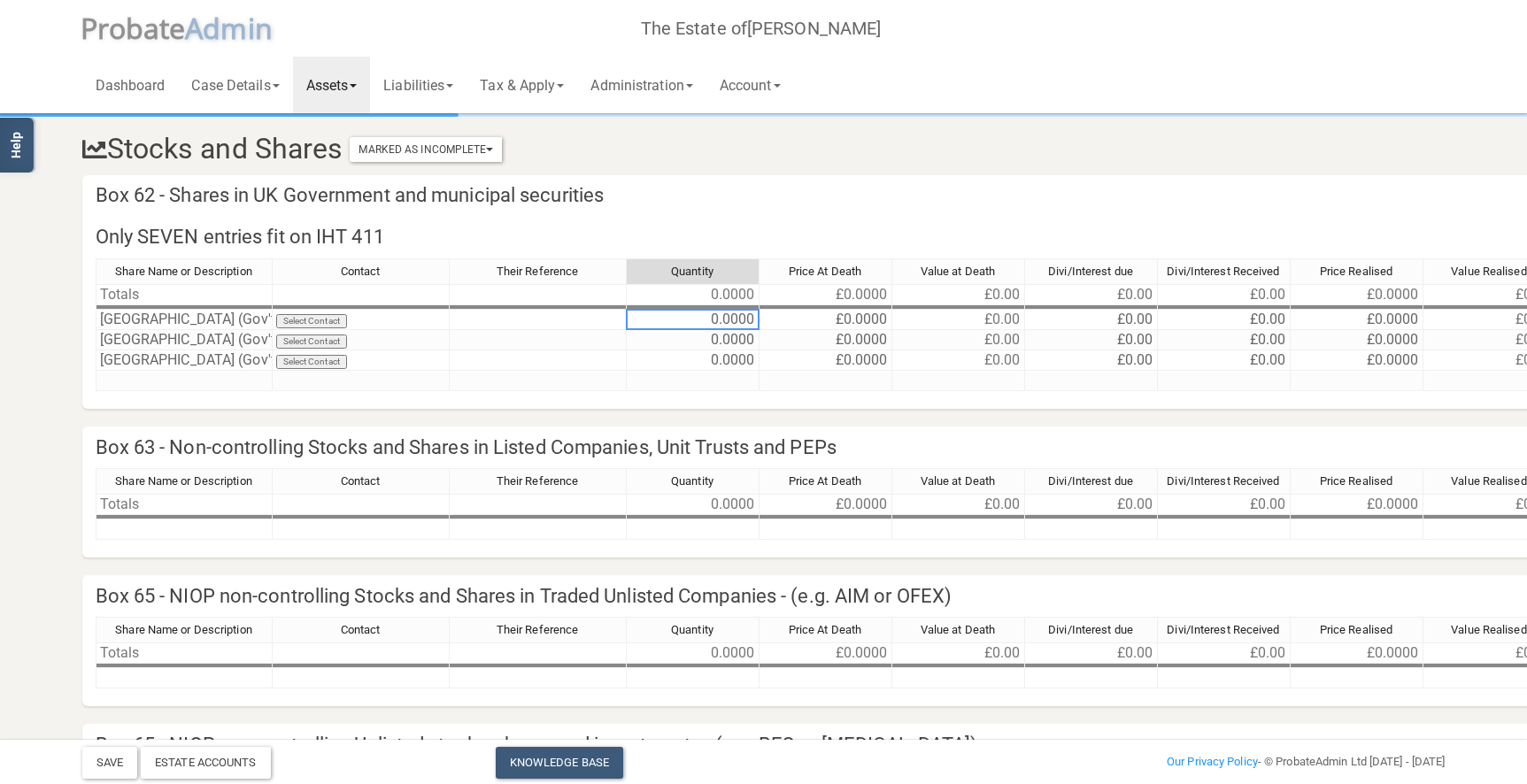 paste on "51" 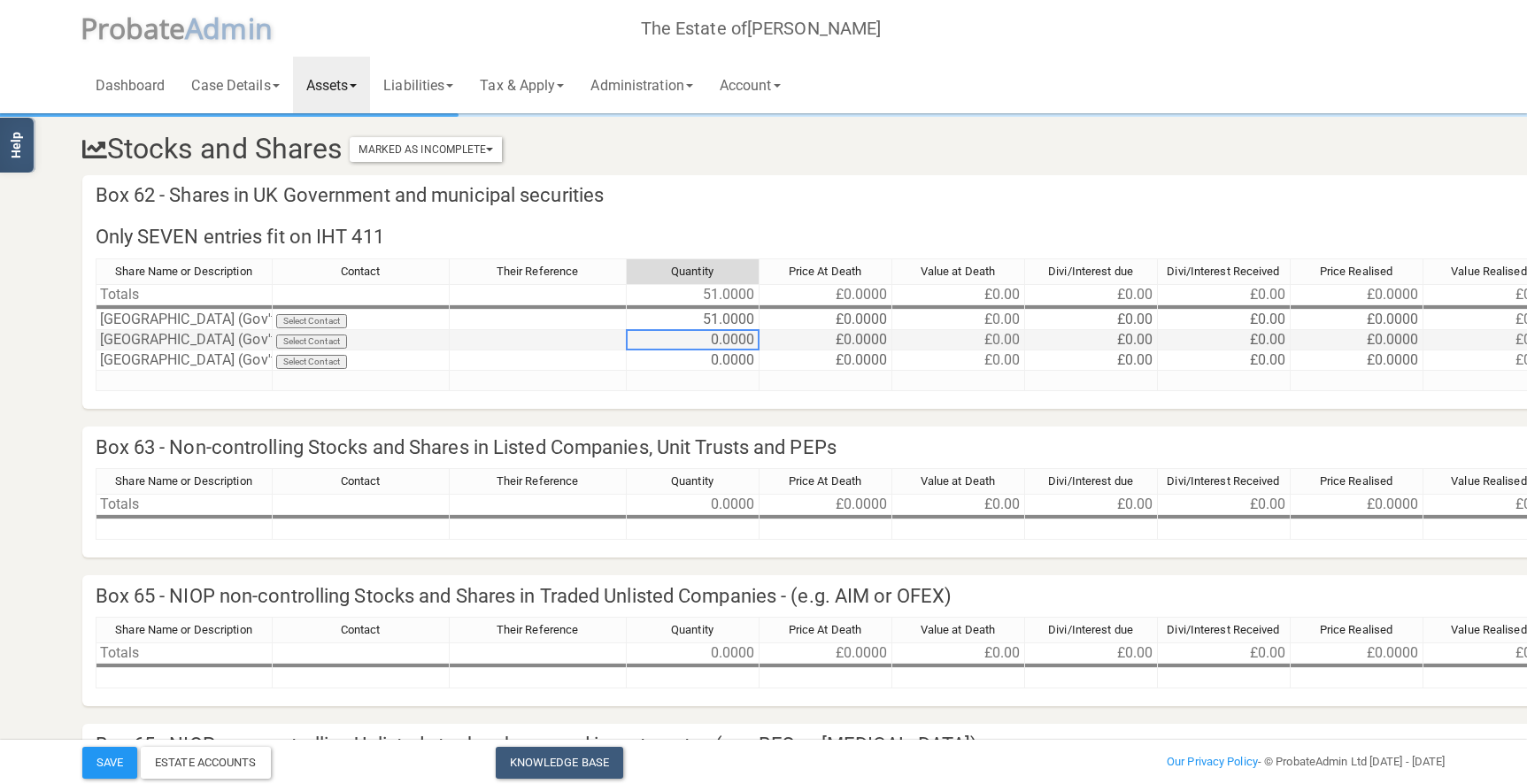 click on "0.0000" at bounding box center [693, 340] 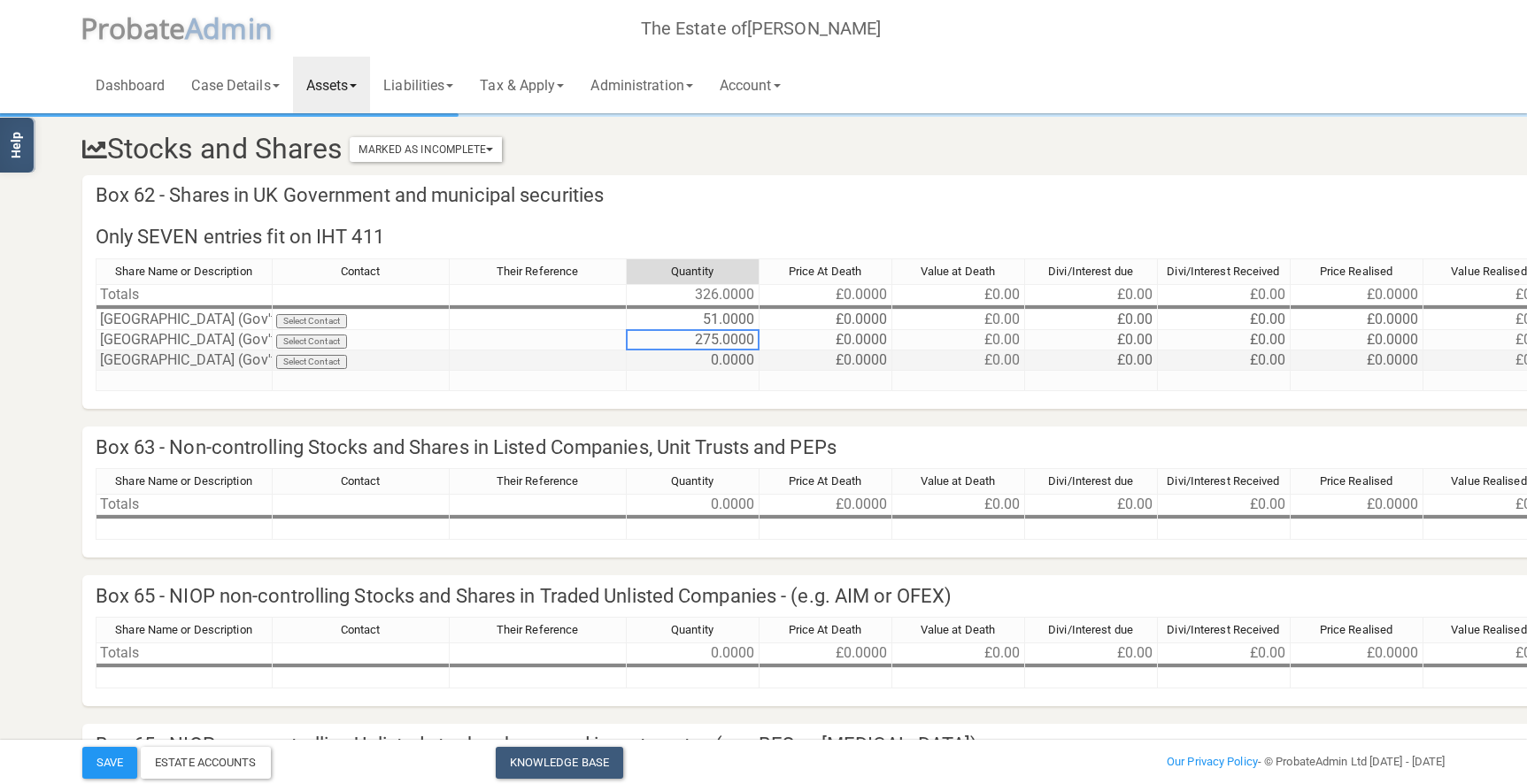 click on "0.0000" at bounding box center [693, 360] 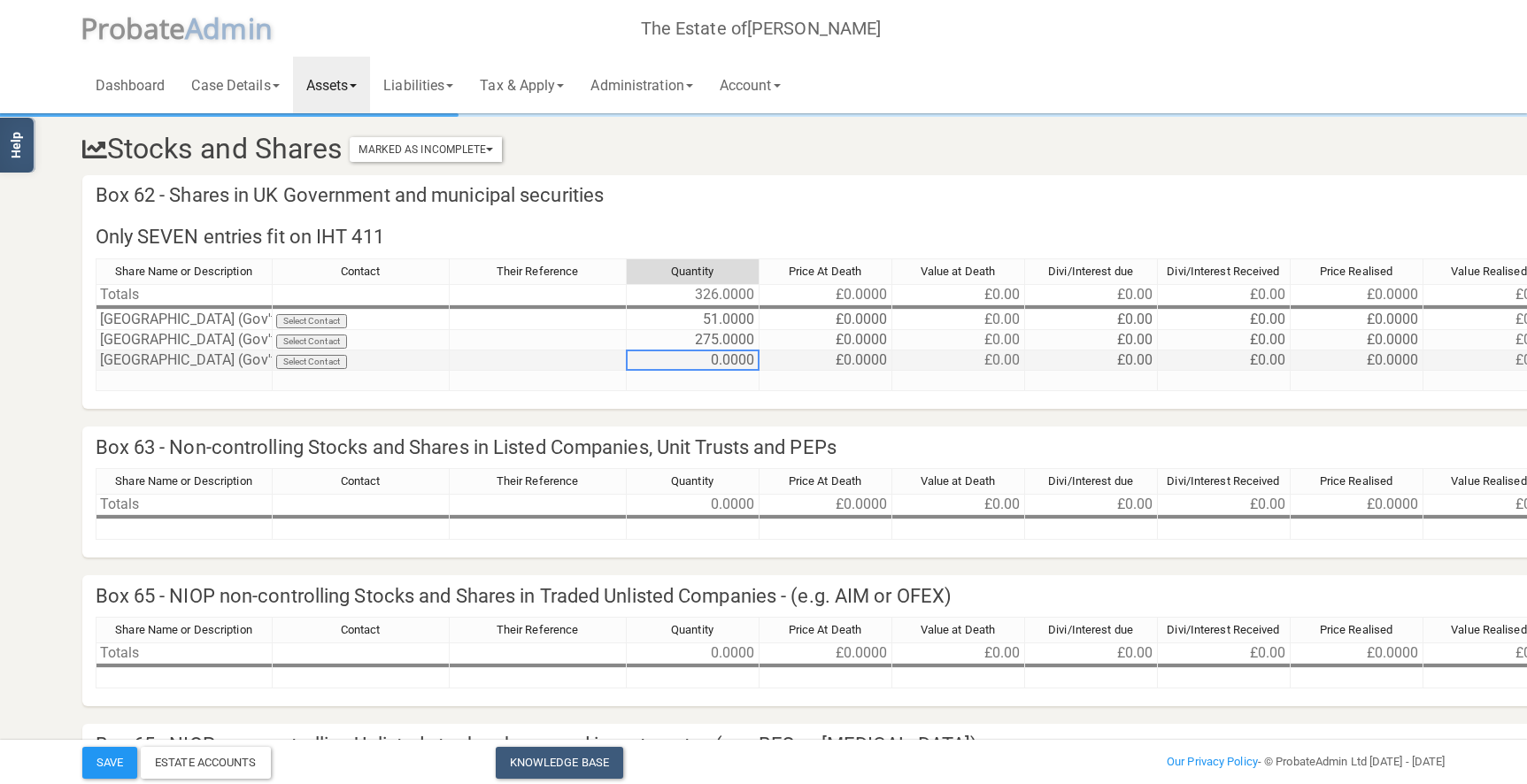 paste on "207" 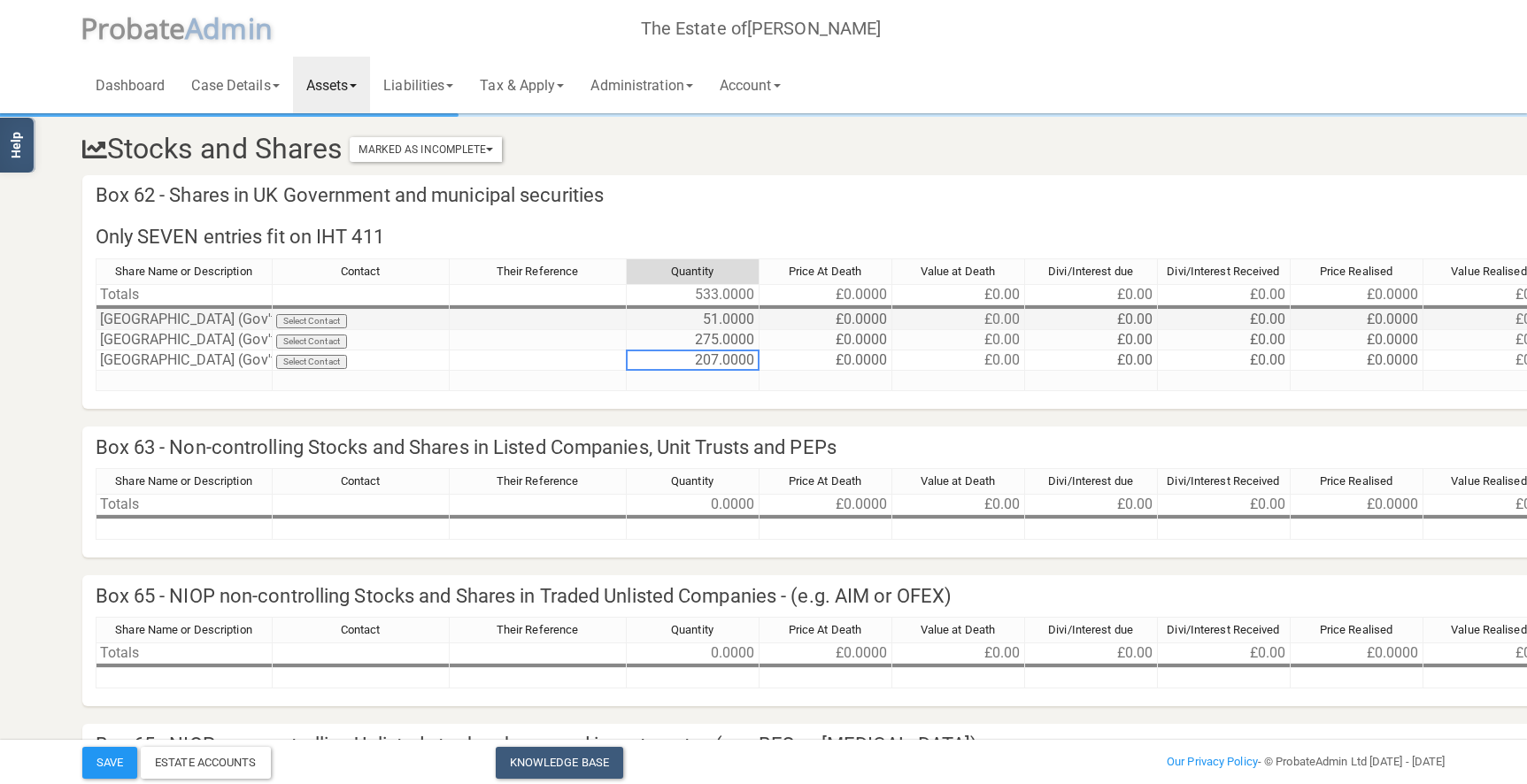 click on "£0.0000" at bounding box center [826, 319] 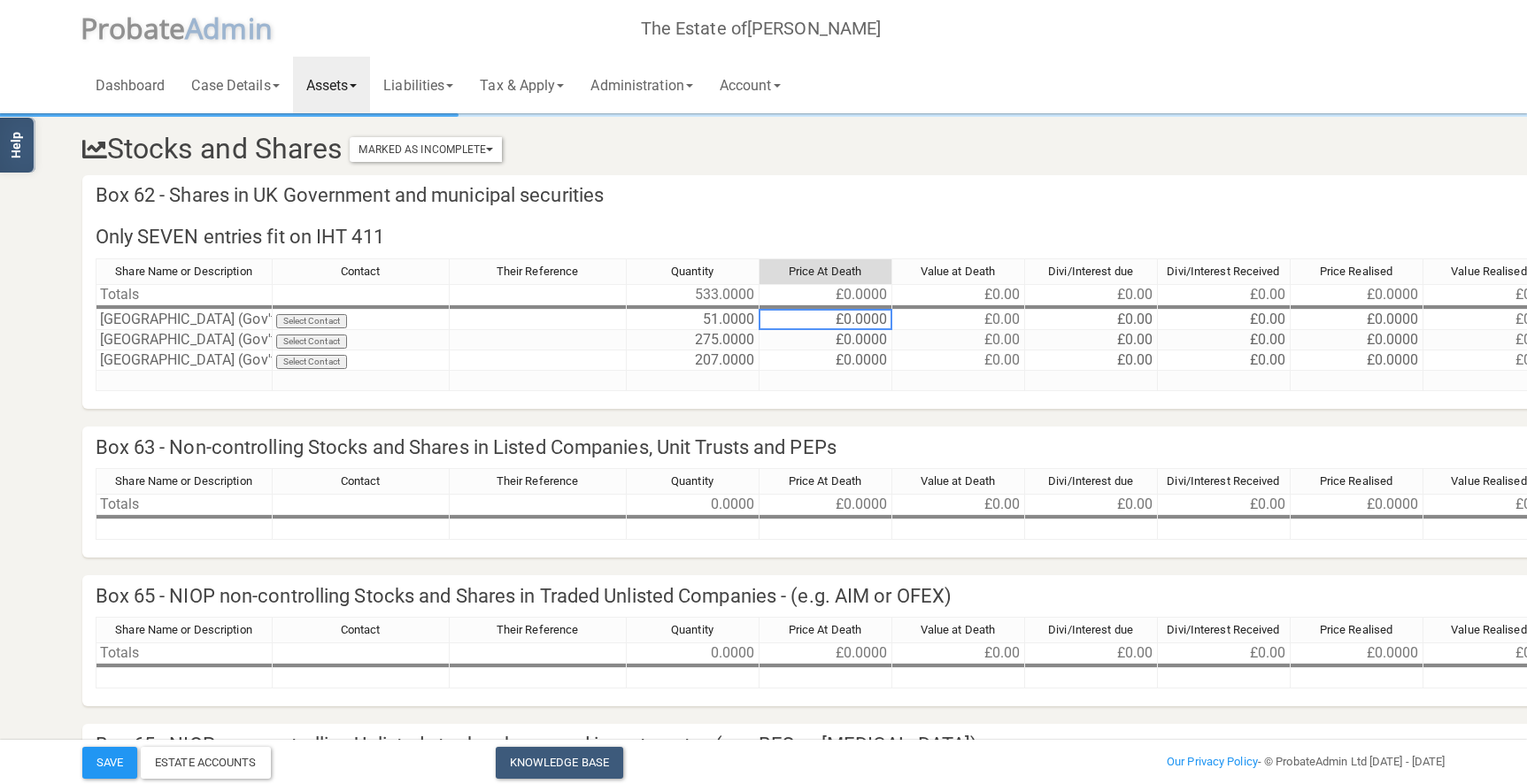 paste on "207.02750000000" 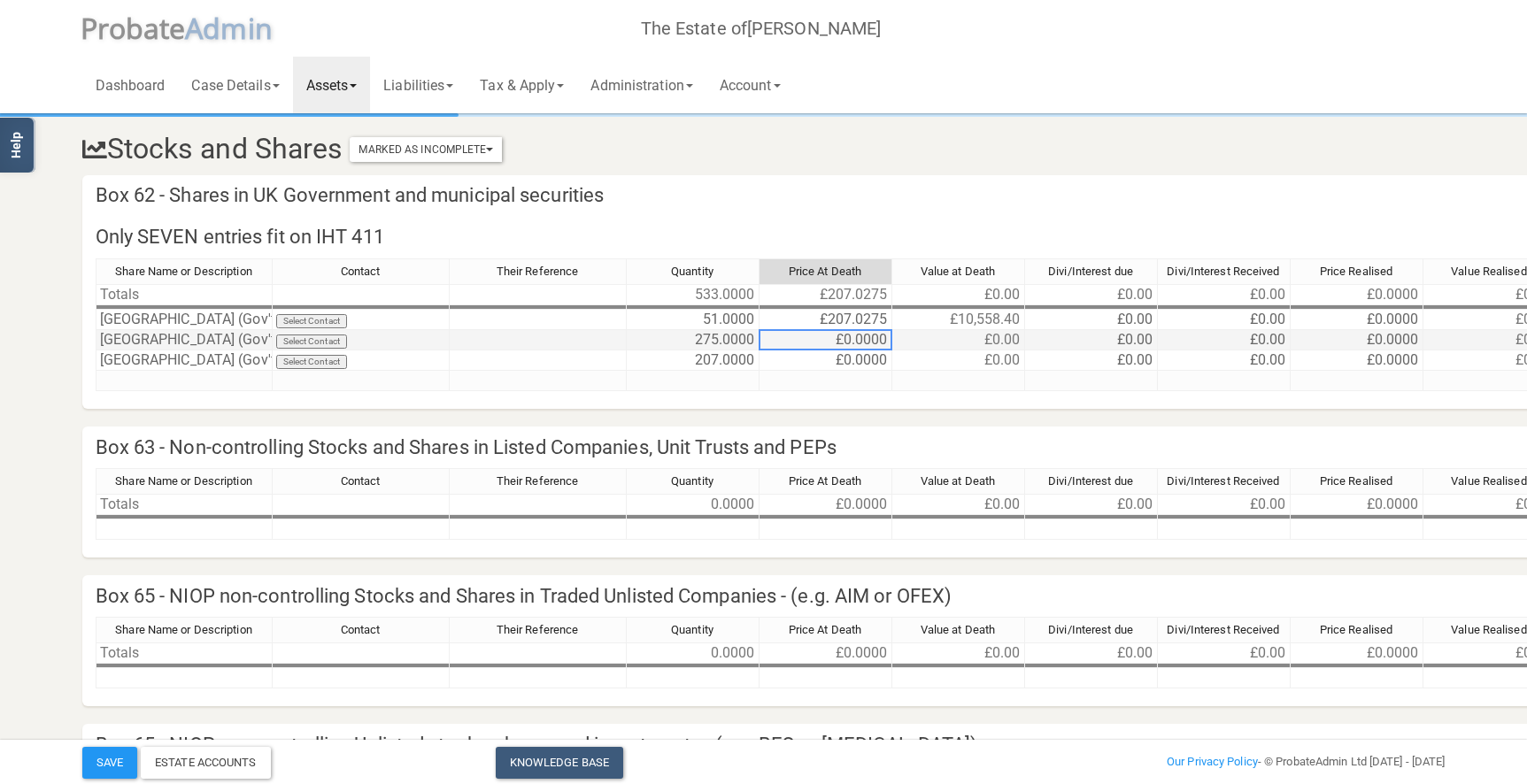 click on "£0.0000" at bounding box center (826, 340) 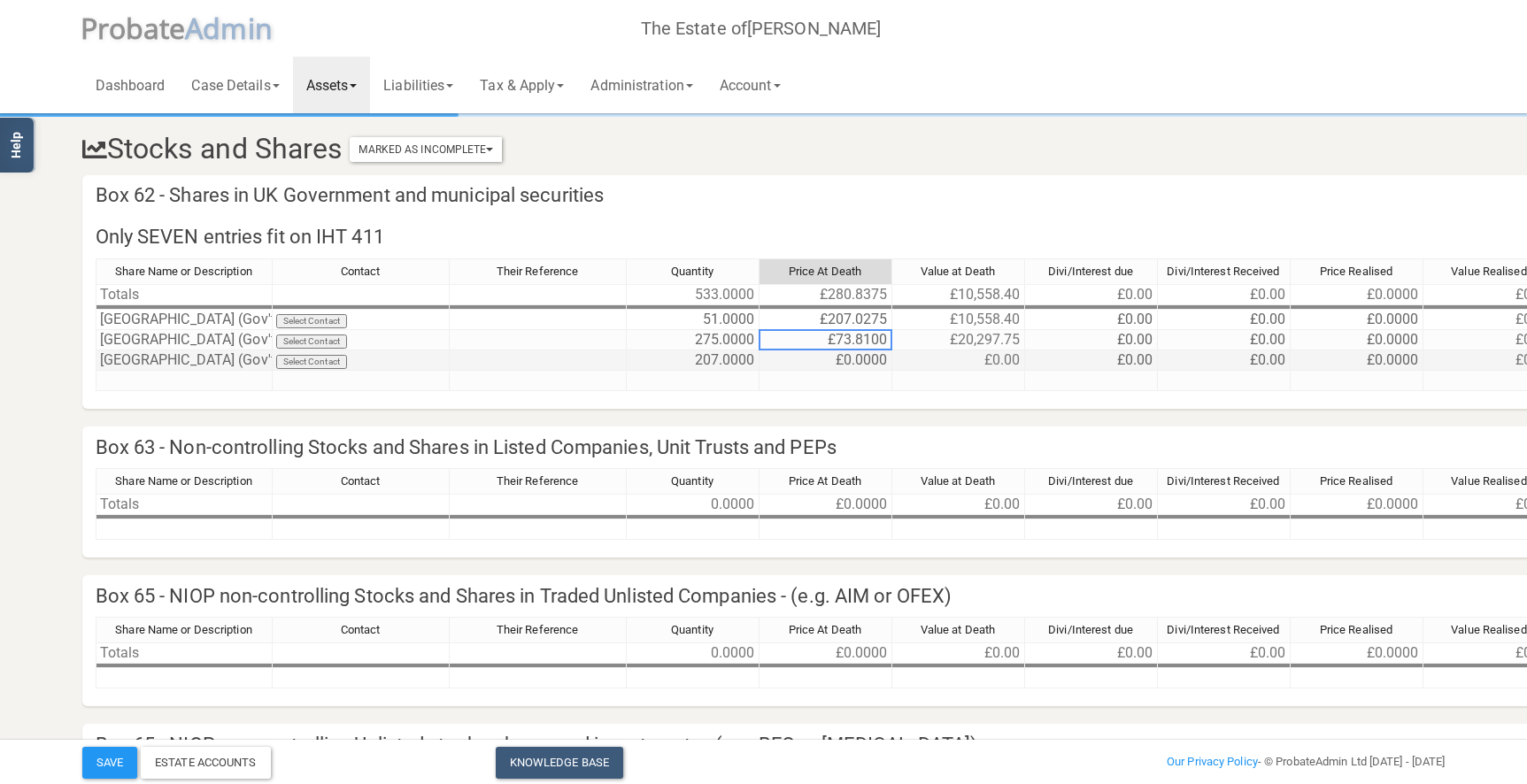 click on "£0.0000" at bounding box center (826, 360) 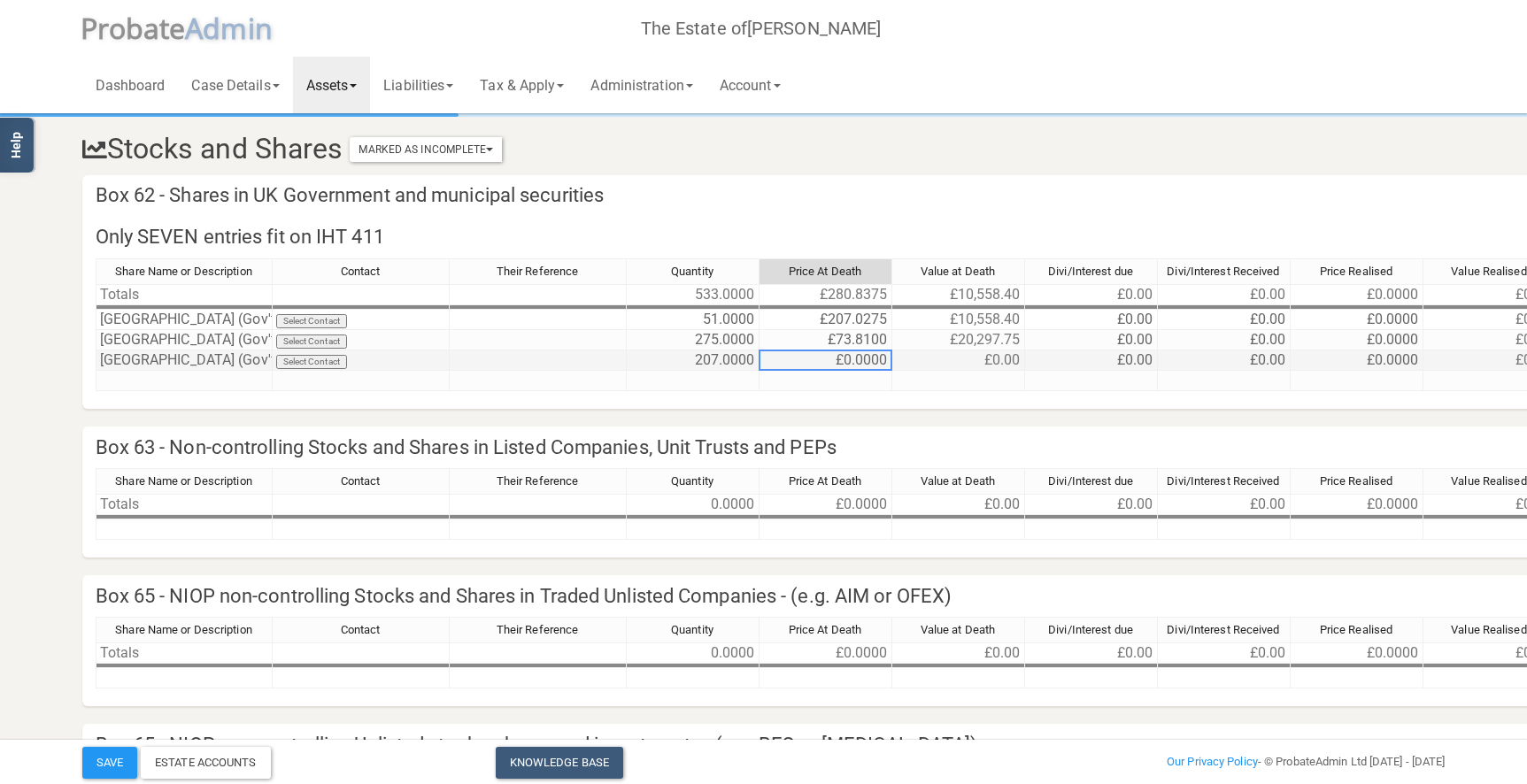 paste on "70.76000000000" 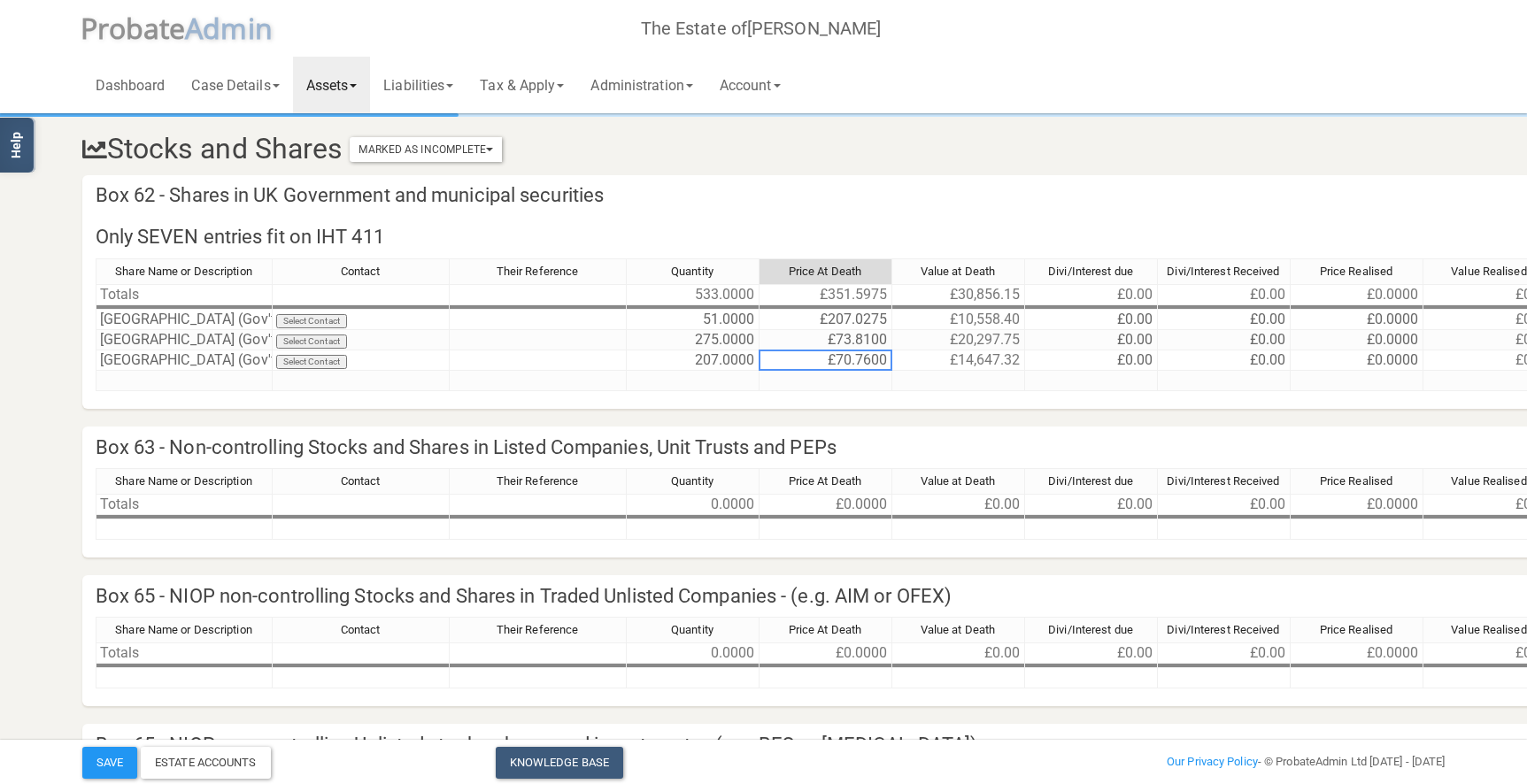click on "Box 62 - Shares in UK Government and municipal securities" at bounding box center (879, 196) 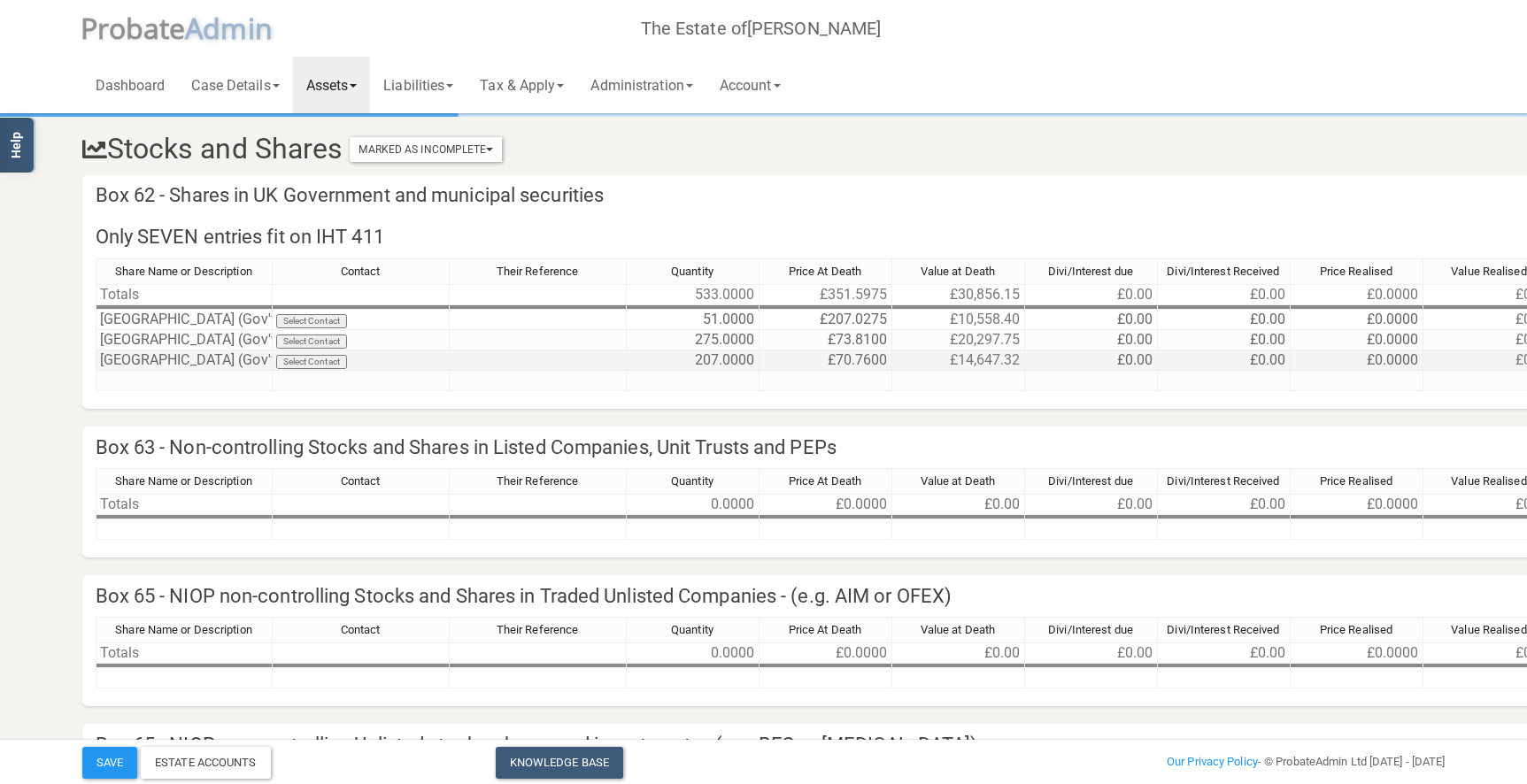 click on "£14,647.32" at bounding box center (959, 360) 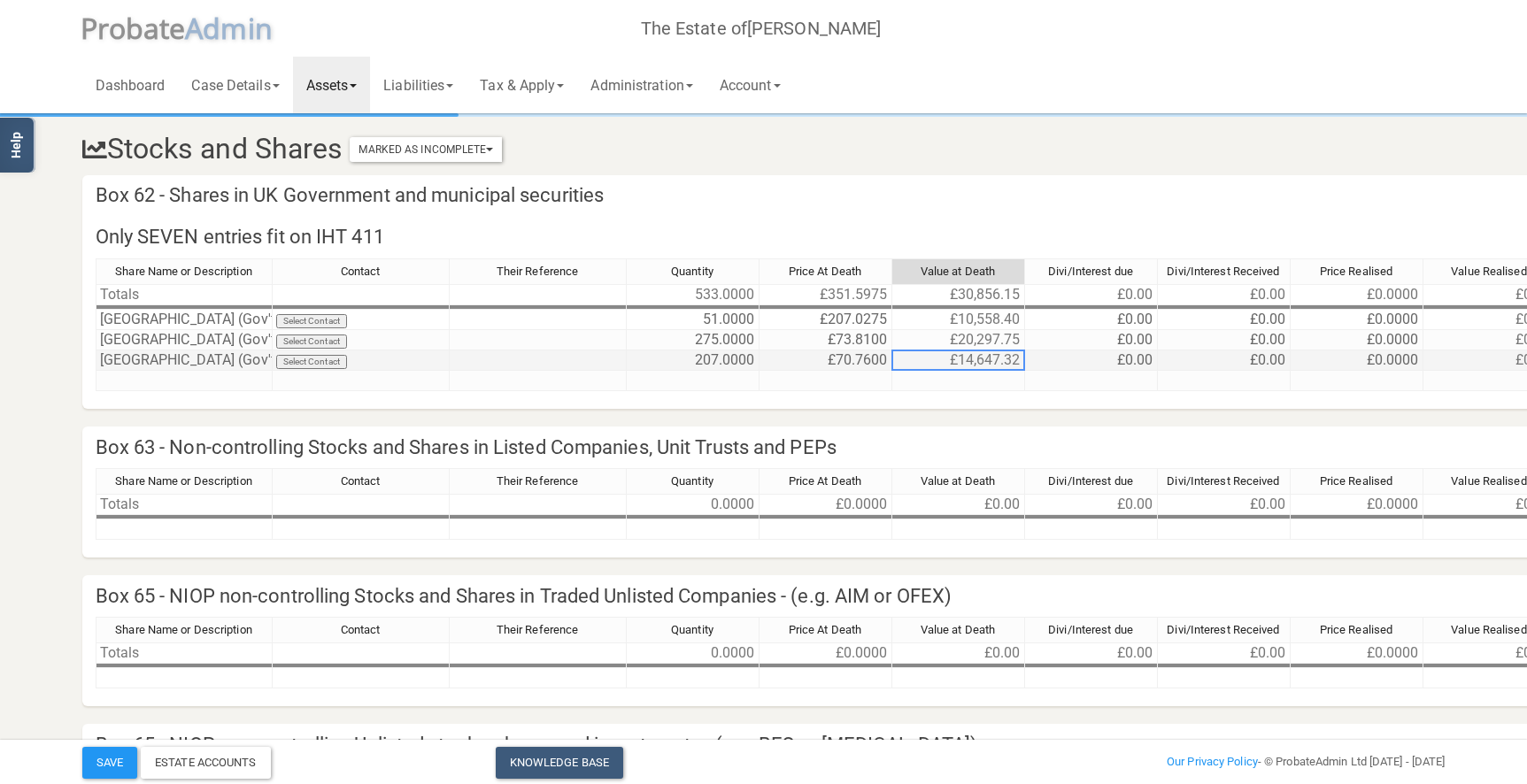 click on "£0.00" at bounding box center (1091, 360) 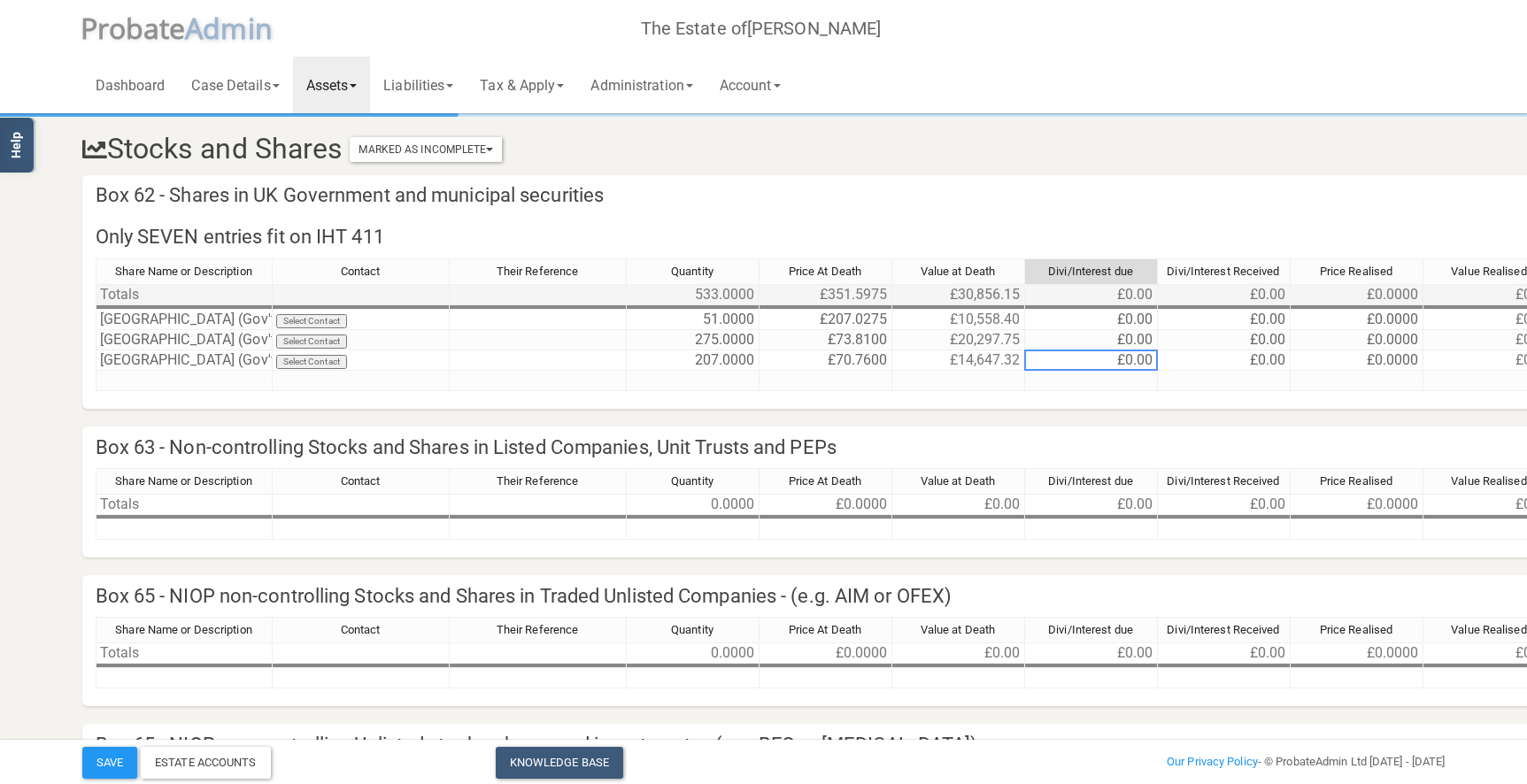 click on "£30,856.15" at bounding box center [959, 295] 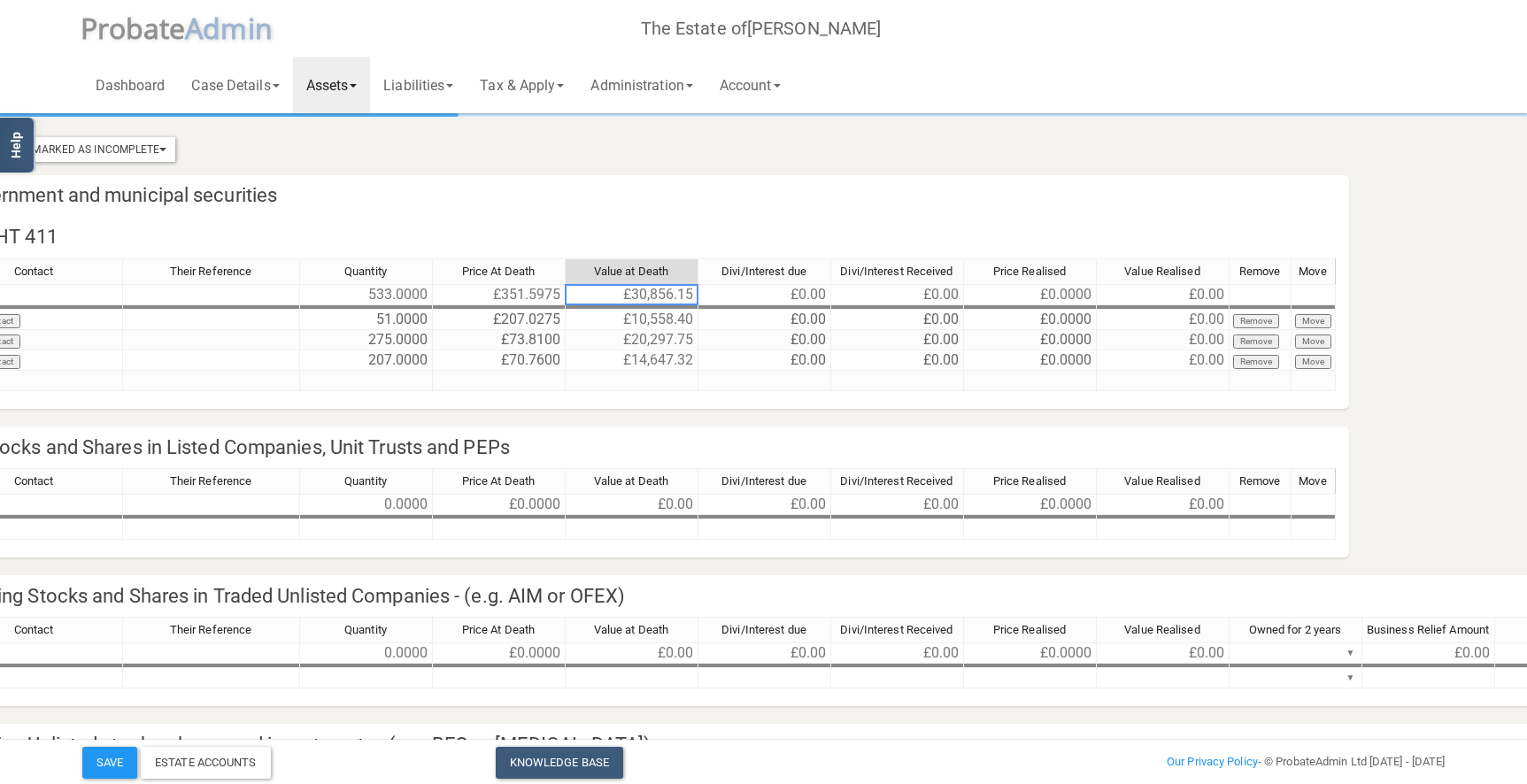 scroll, scrollTop: 0, scrollLeft: 330, axis: horizontal 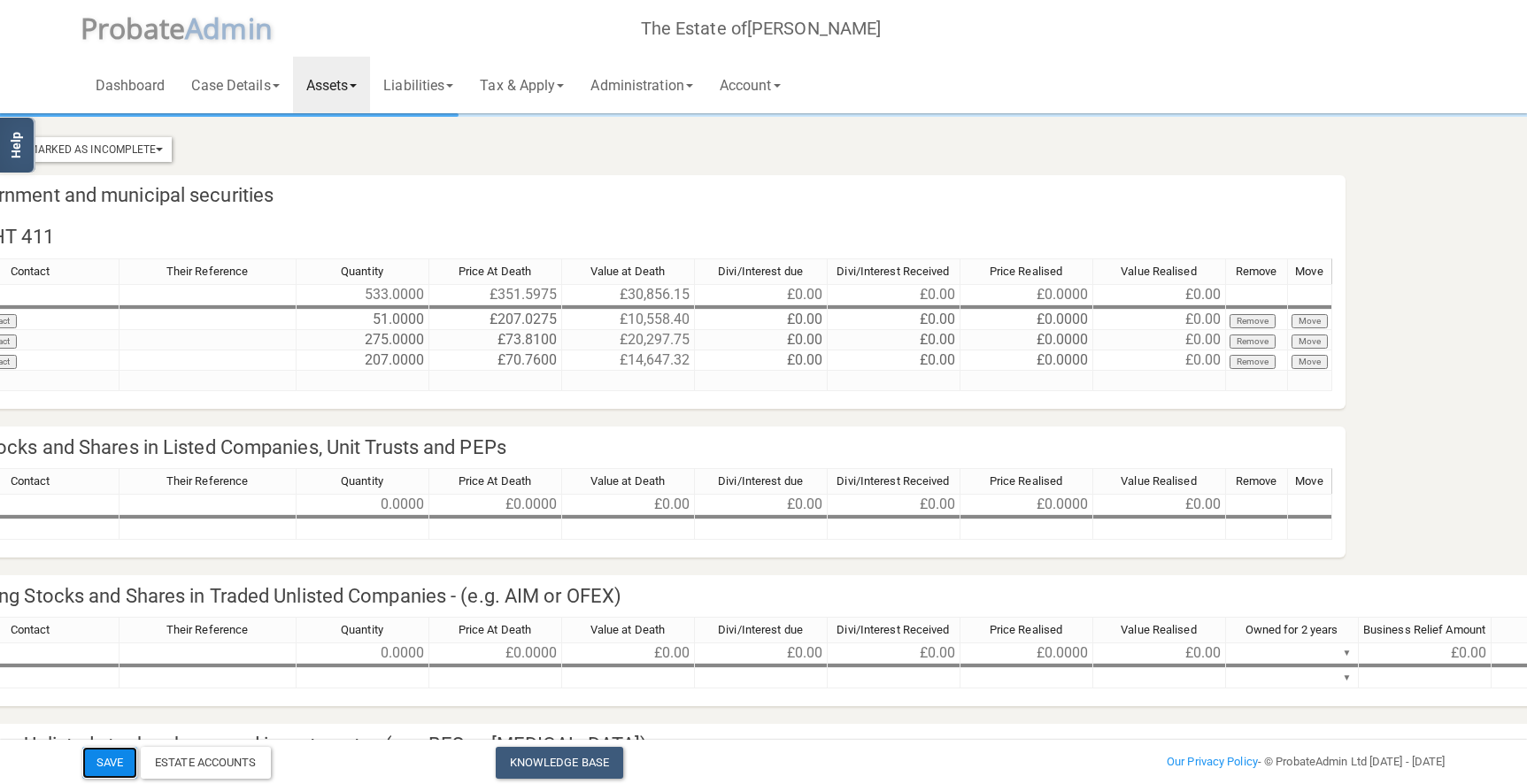 click on "Save" at bounding box center (110, 763) 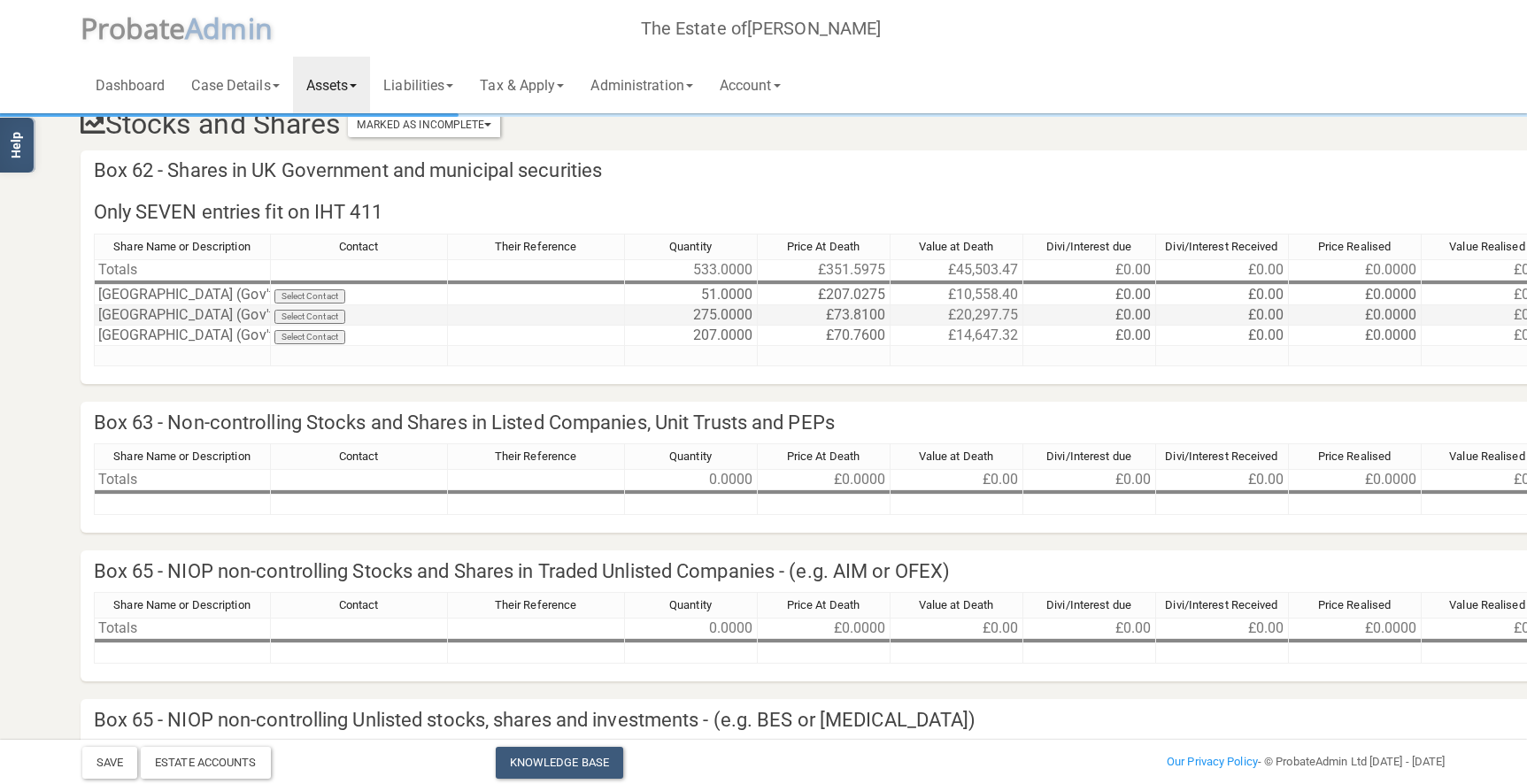 scroll, scrollTop: 23, scrollLeft: 2, axis: both 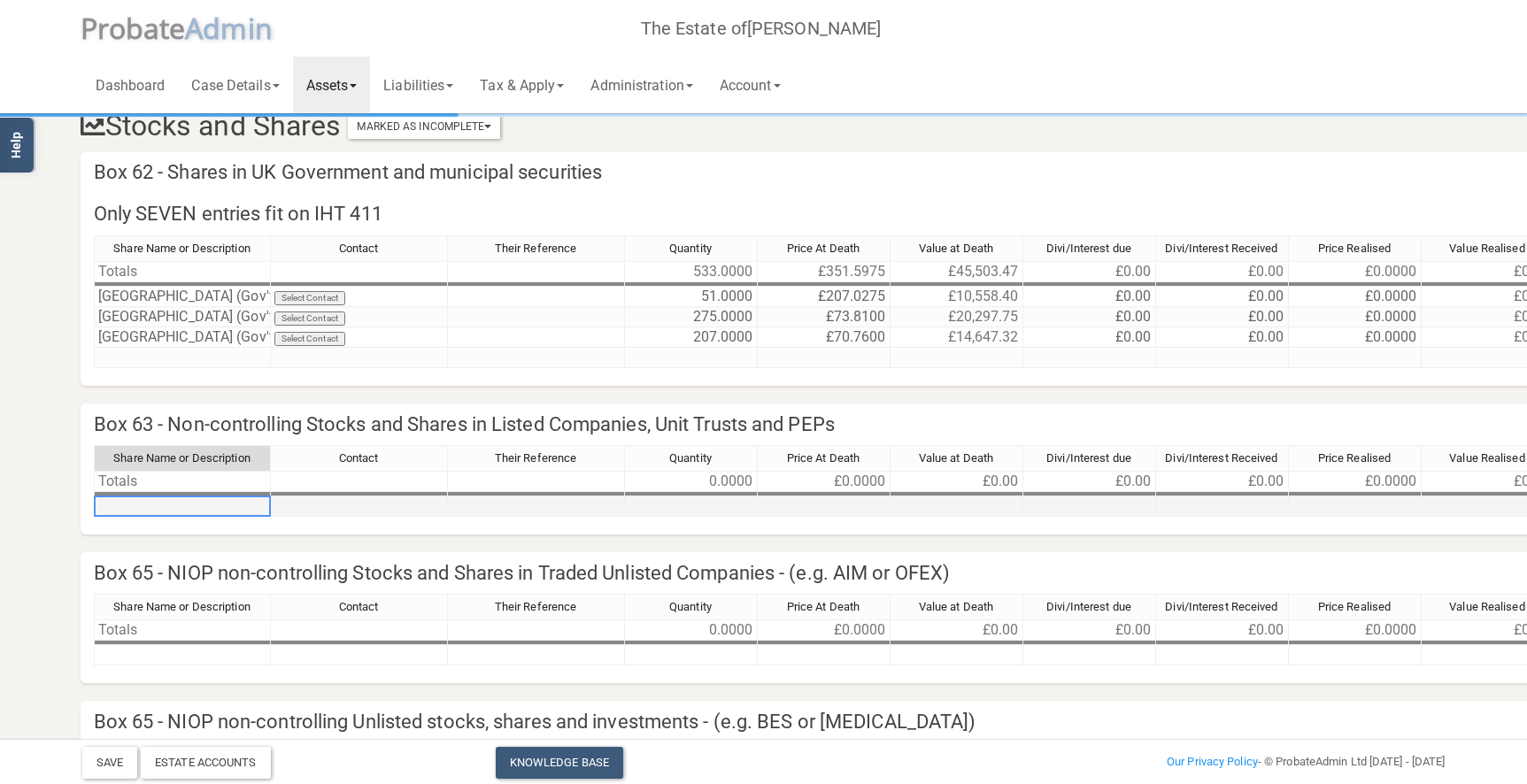 click at bounding box center (182, 506) 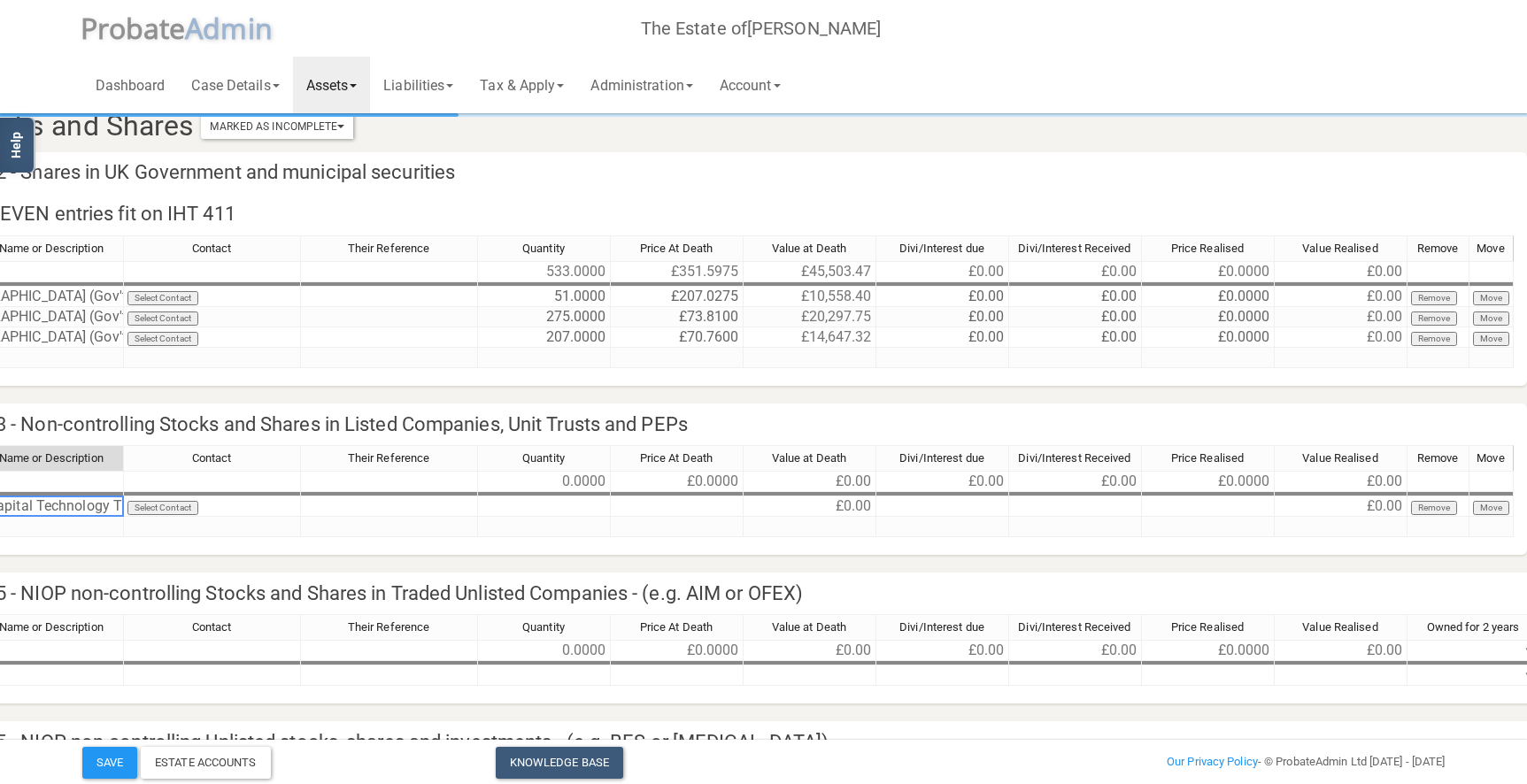 scroll, scrollTop: 23, scrollLeft: 0, axis: vertical 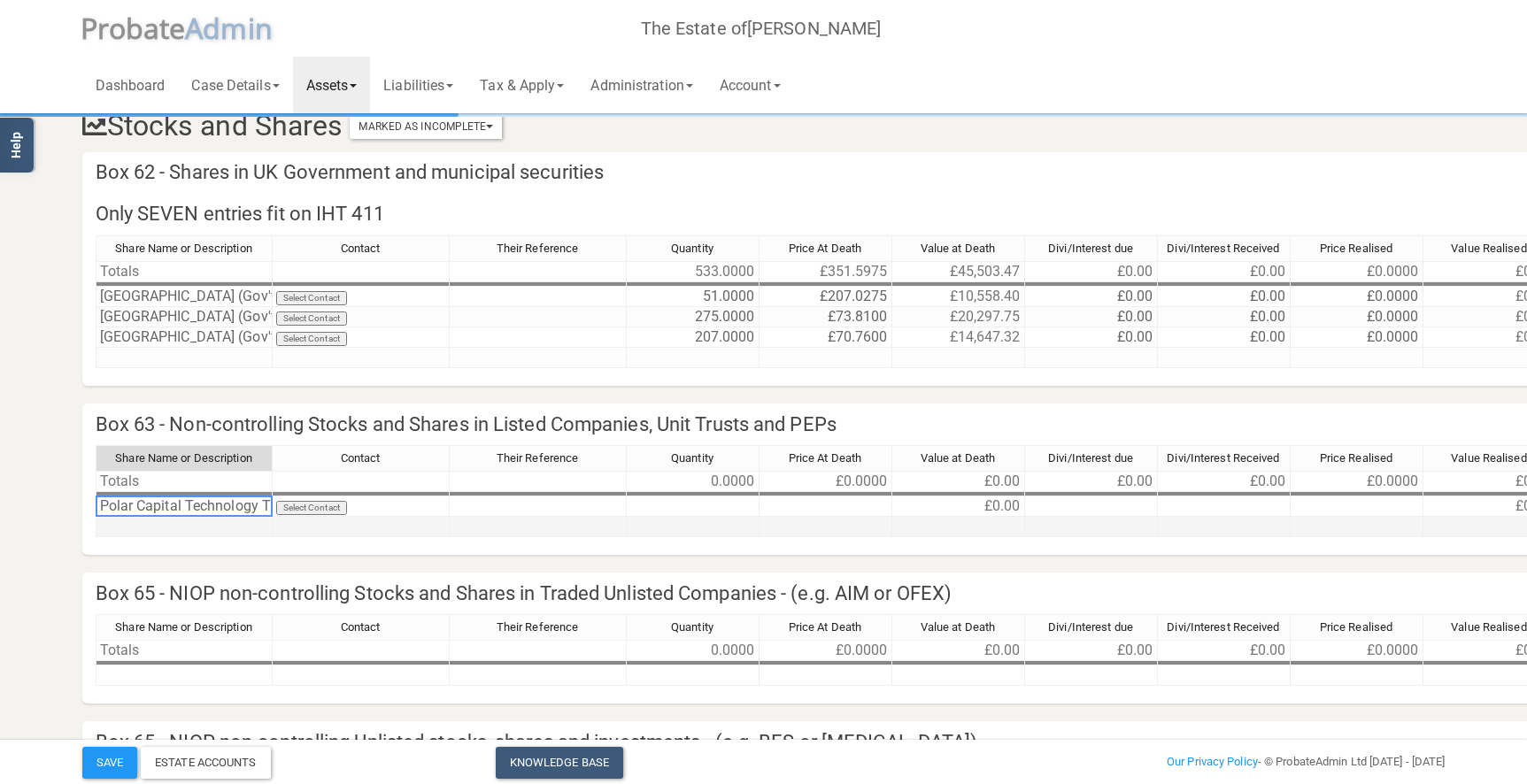 click on "Share Name or Description Contact Their Reference Quantity Price At Death Value at Death Divi/Interest due Divi/Interest Received Price Realised Value Realised Remove Move Totals 0.0000 £0.0000 £0.00 £0.00 £0.00 £0.0000 £0.00 Polar Capital Technology Trust Plc Ord 2.5p Select Contact £0.00 £0.00 Remove Move" at bounding box center (96, 491) 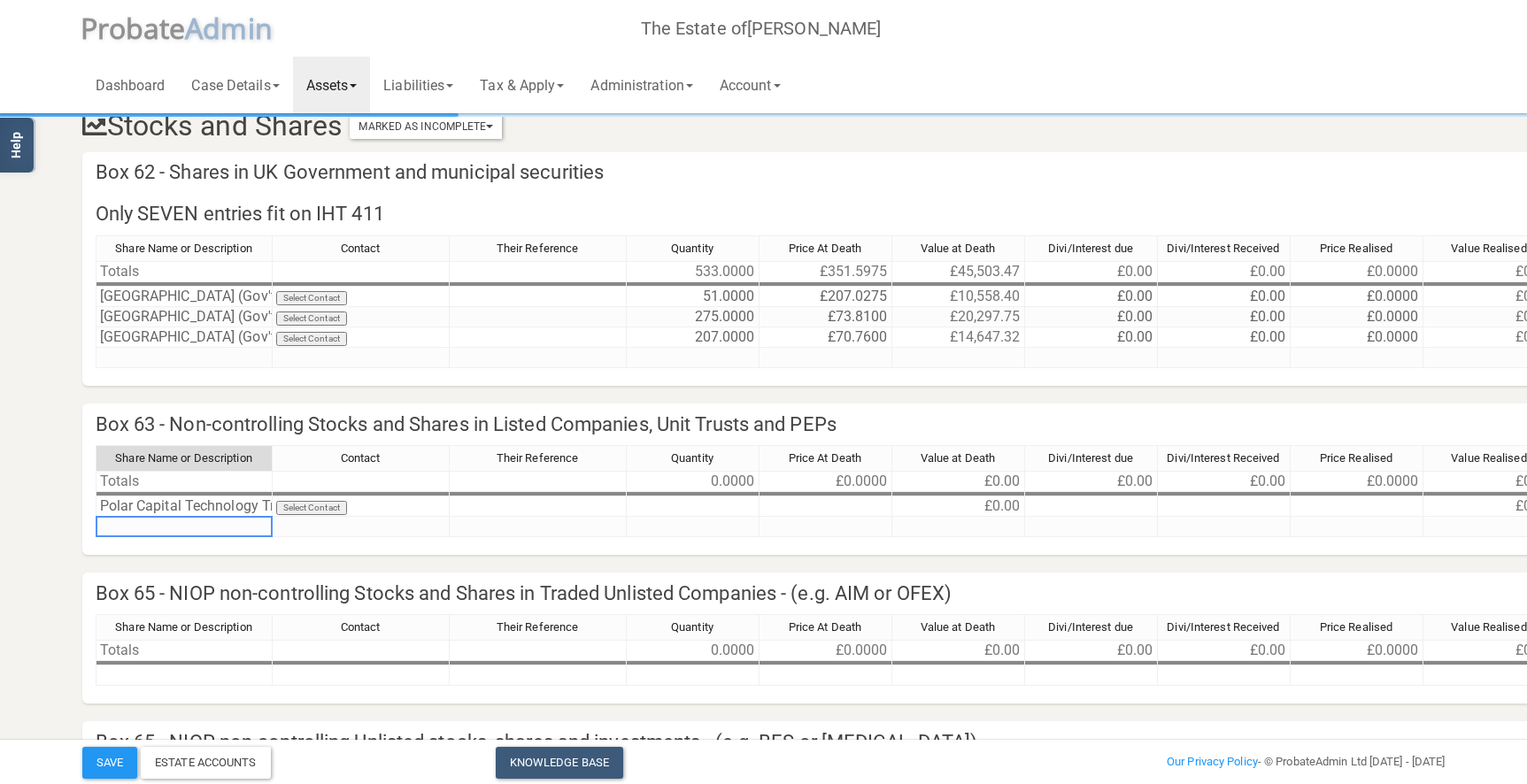 paste on "Federated Hermes Investment Funds Global Emerging Mkts J GBP" 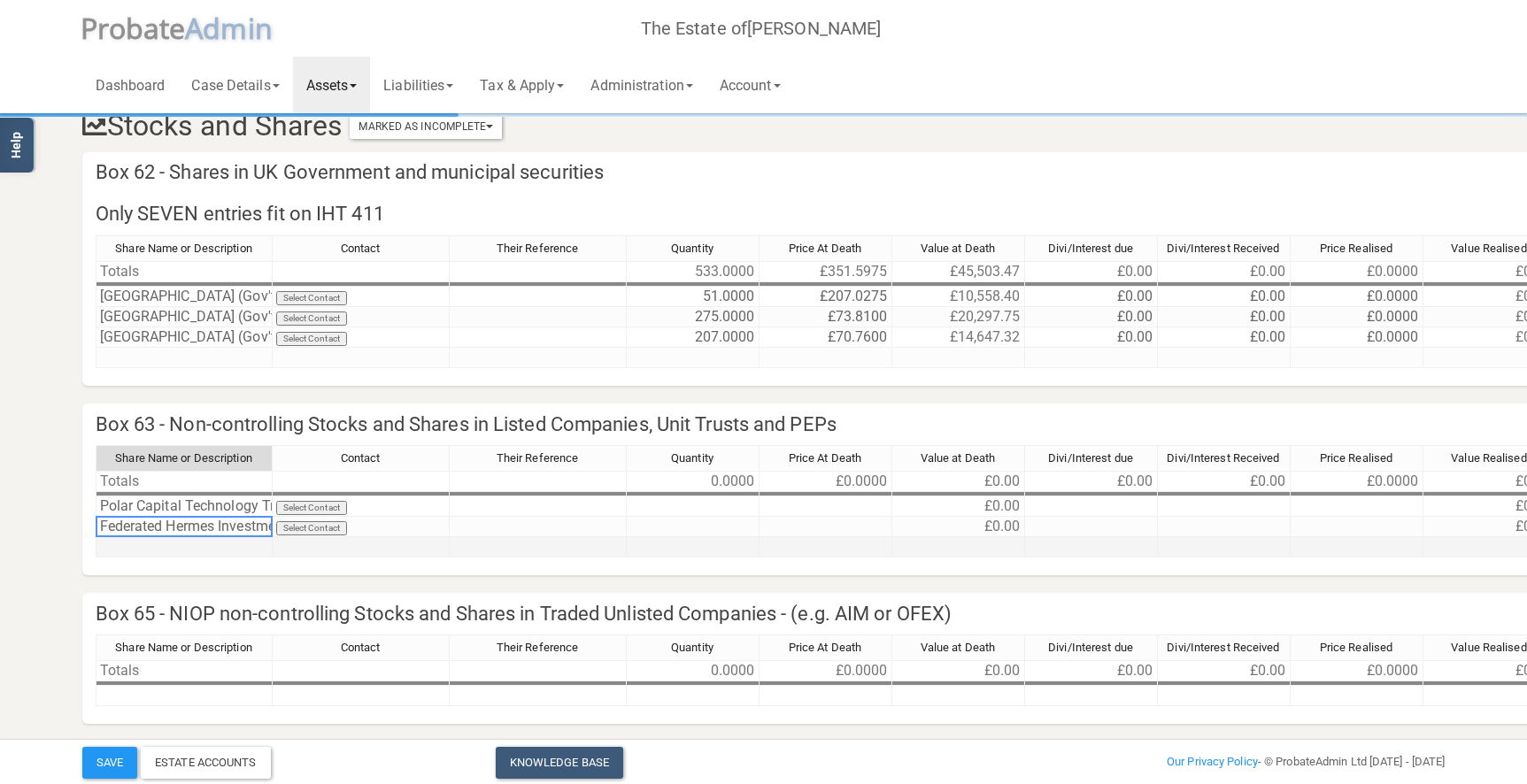 click at bounding box center (184, 547) 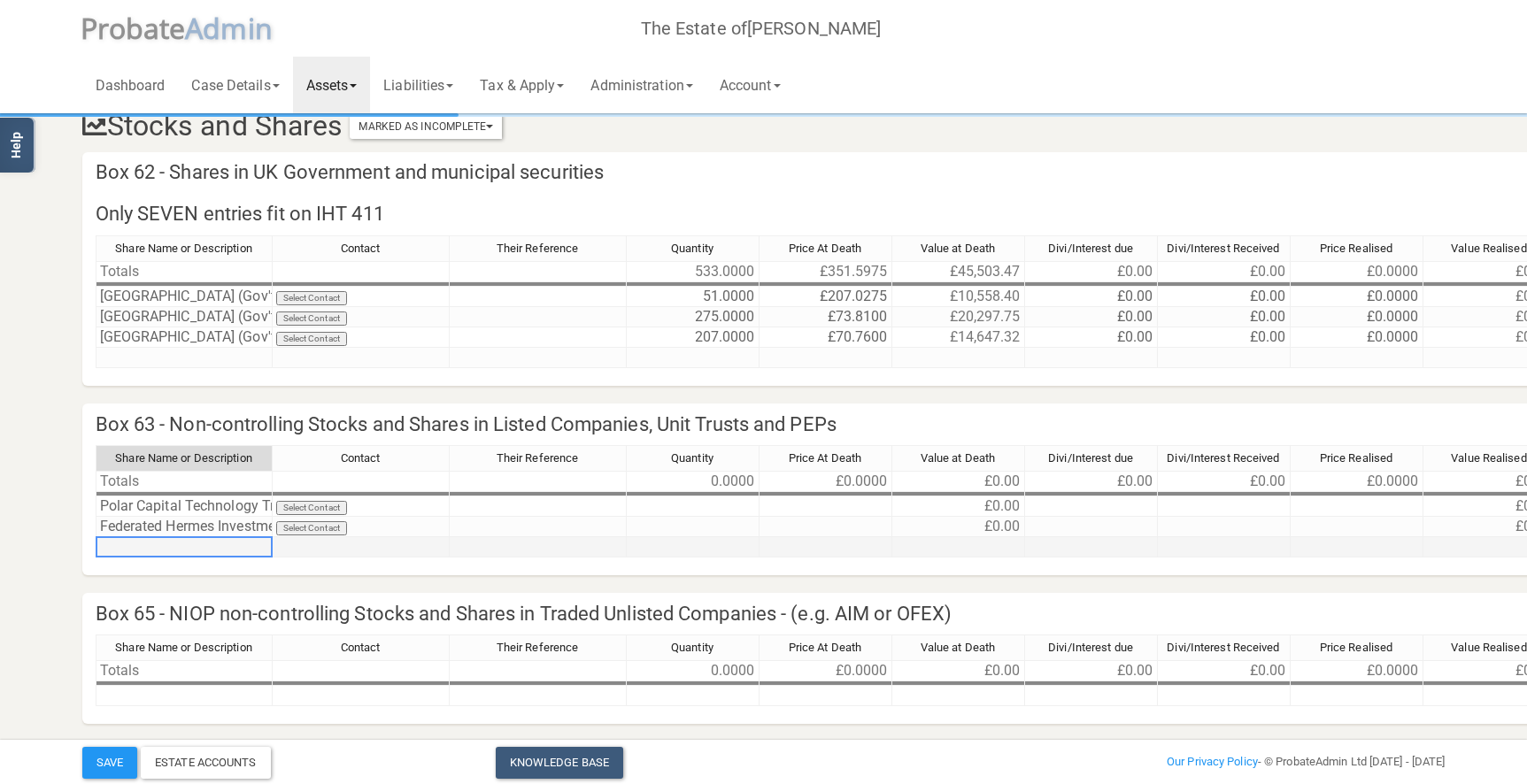paste on "Credit Agricole SA ELN [DATE] (Broadwalk Inv Ltd Pref)" 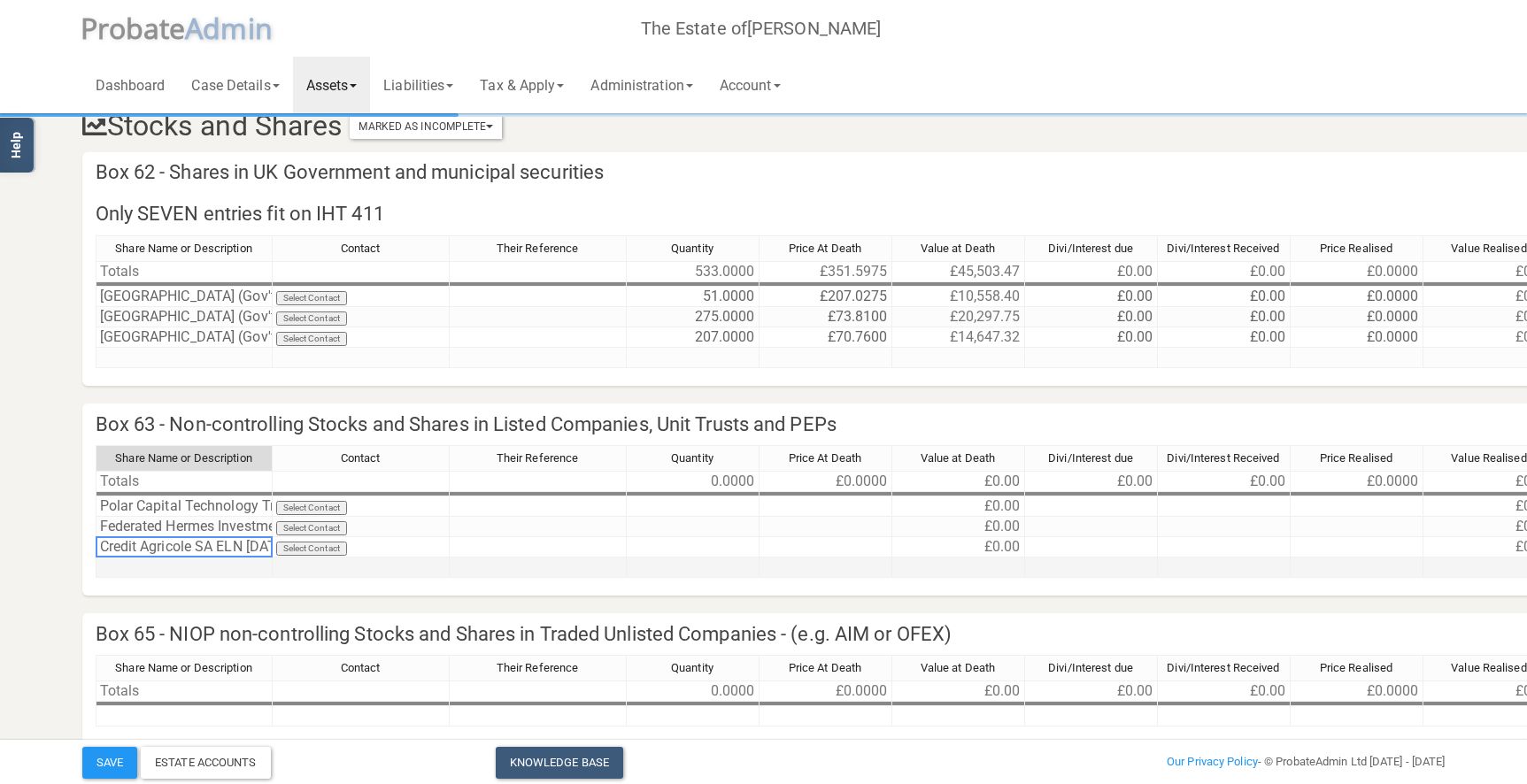 click at bounding box center (184, 567) 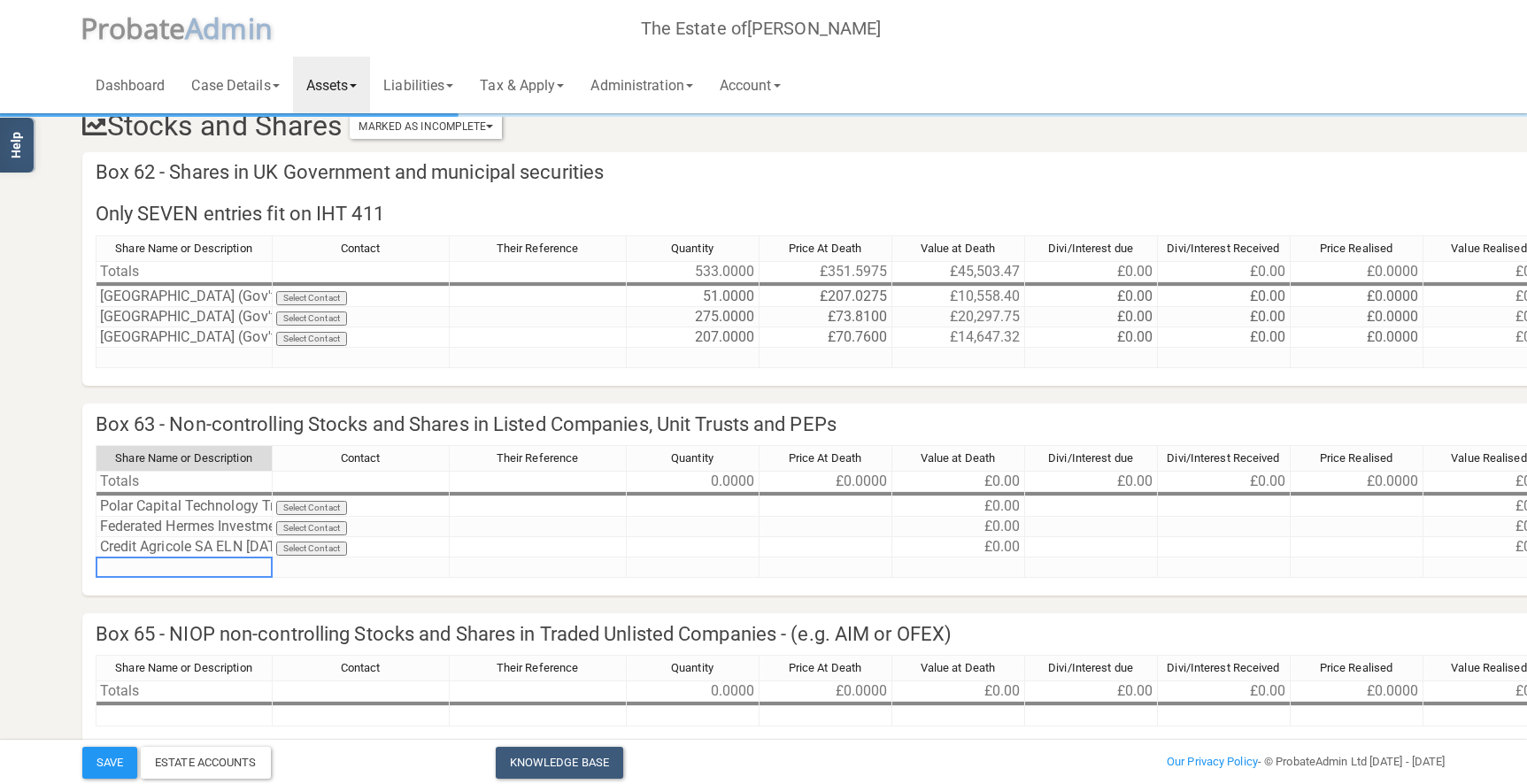 paste on "Invista Euro Real Estate Trust SICAF Ord Euro 0.10" 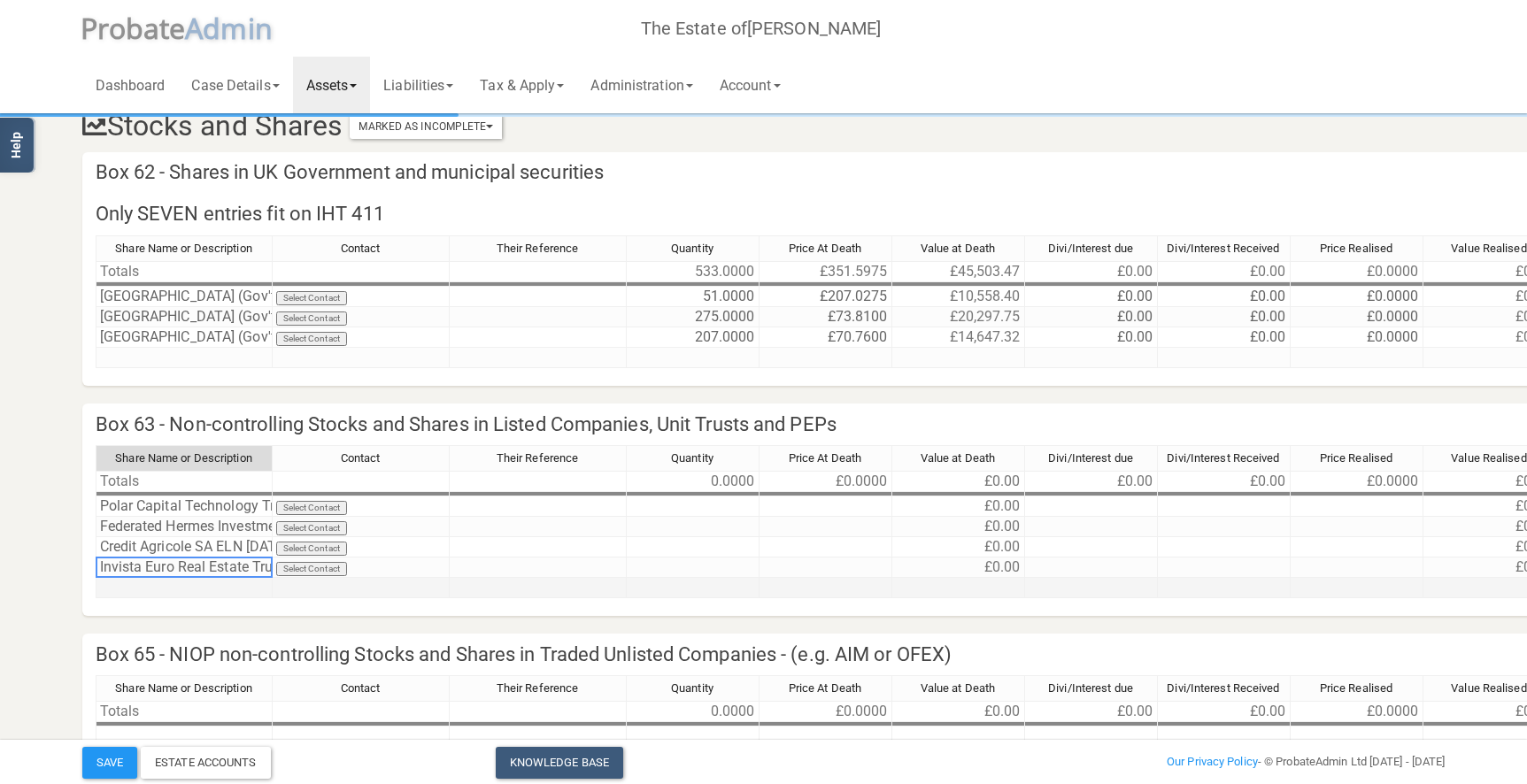 click at bounding box center [184, 588] 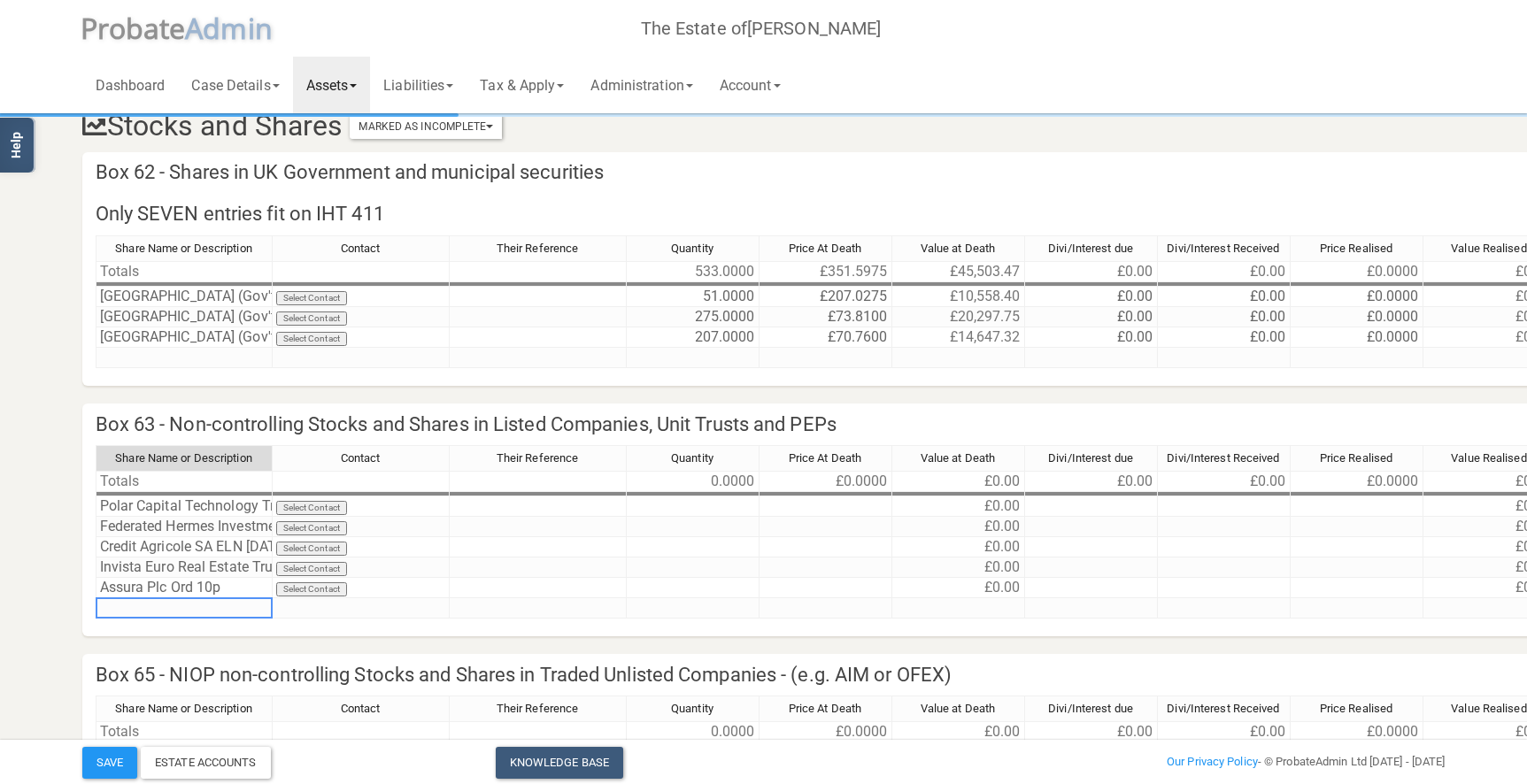 click at bounding box center [184, 608] 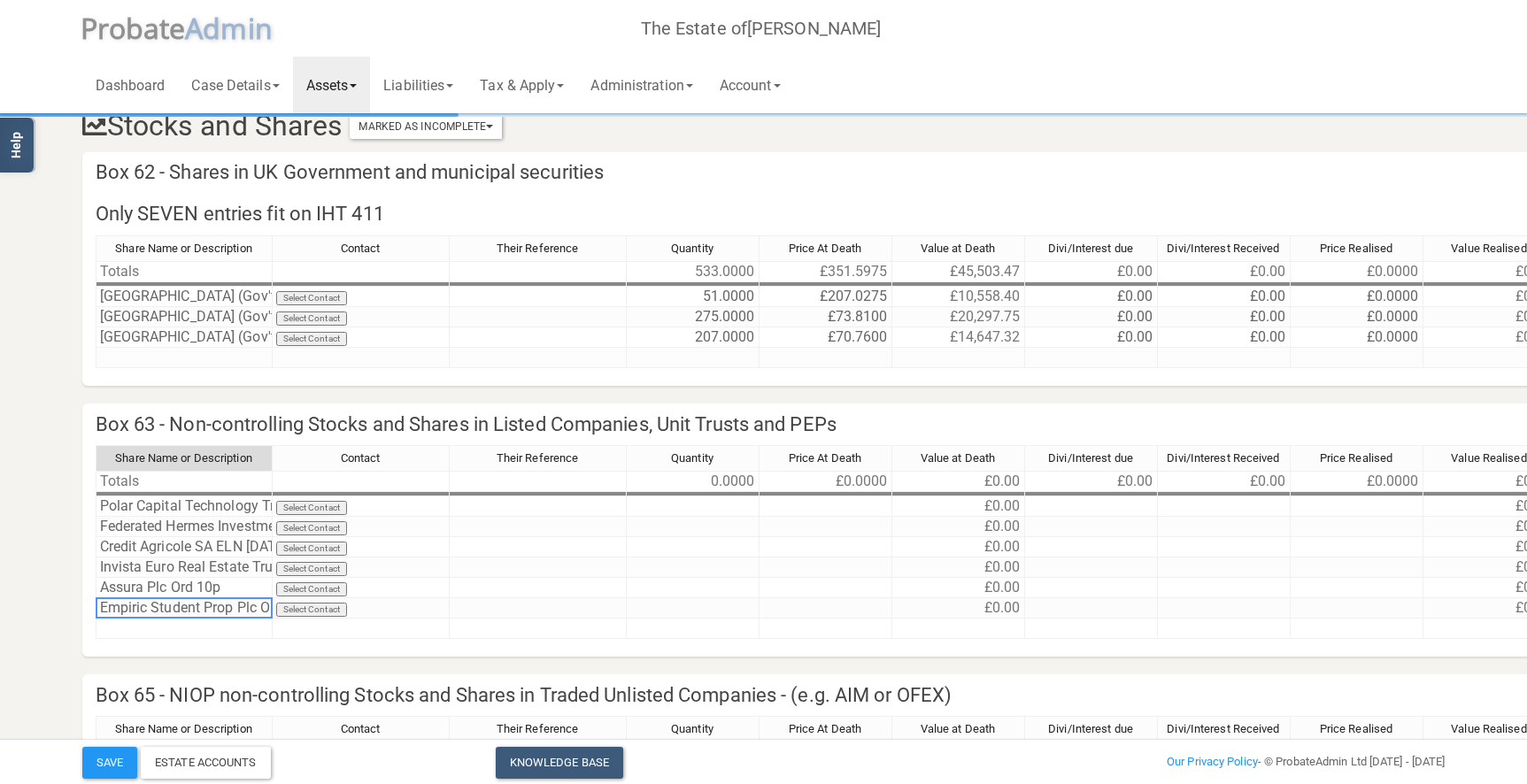 click at bounding box center (184, 628) 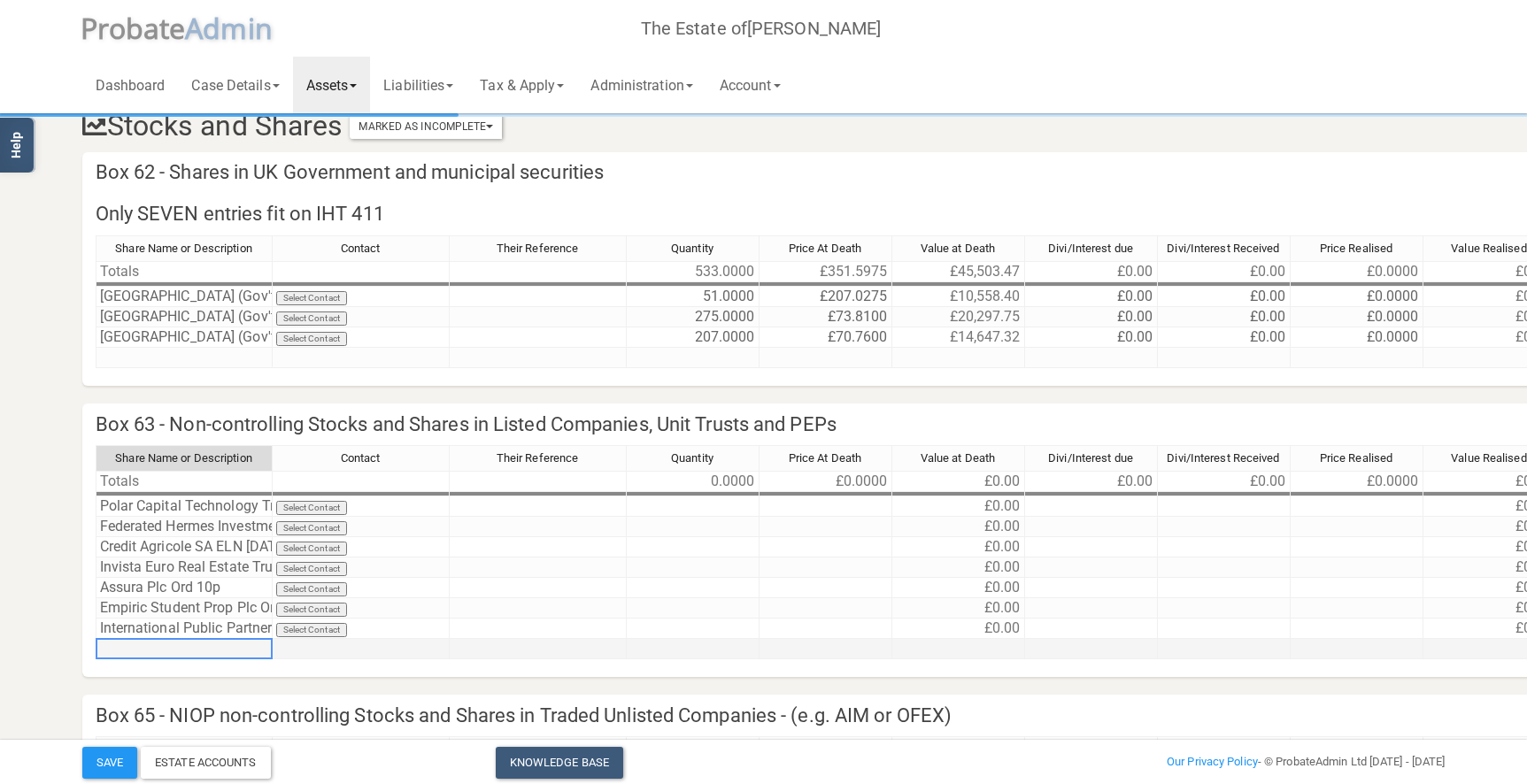 click at bounding box center (184, 649) 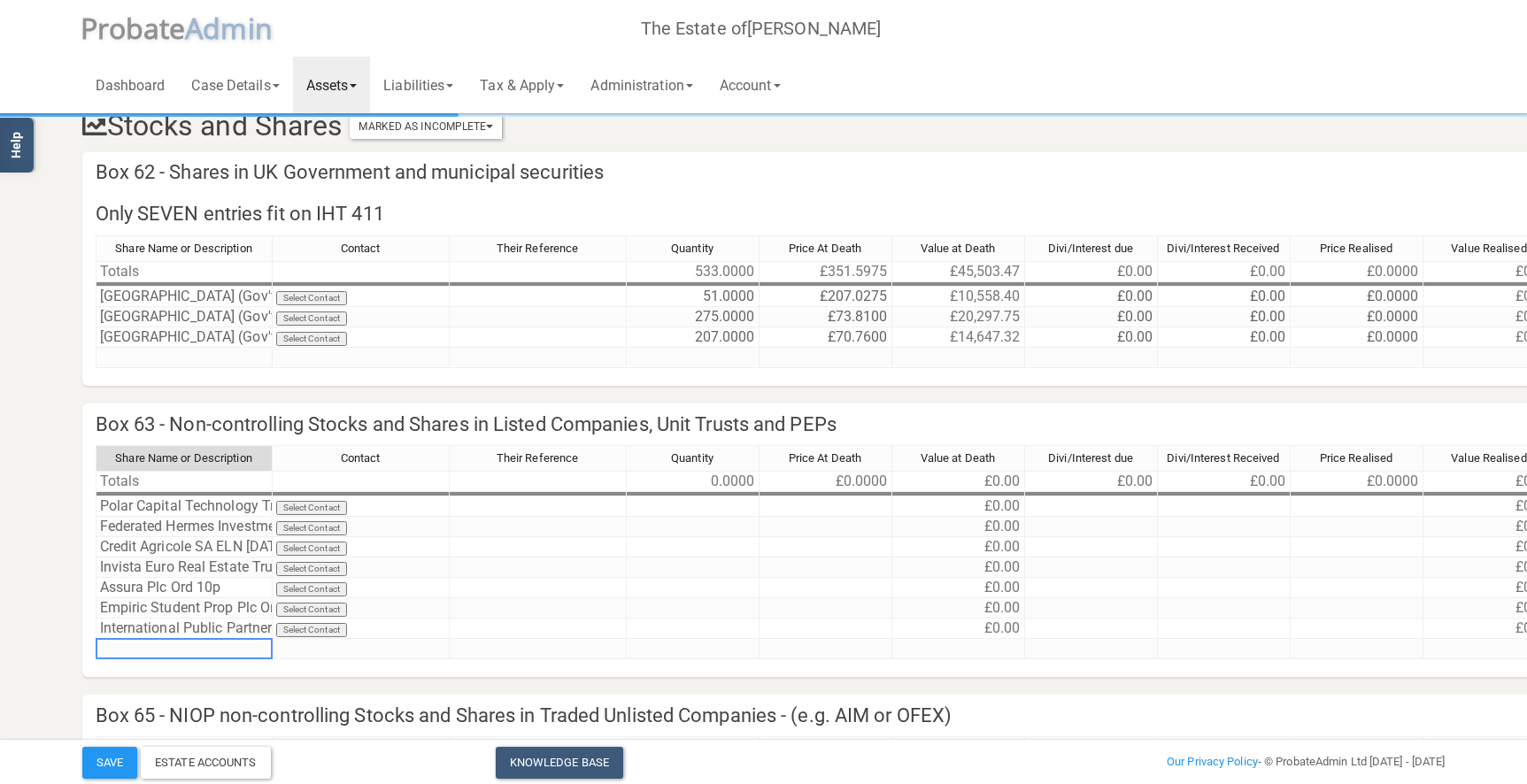 type on "Invesco Physical Markets Plc Secured Gold Lkd Nts [DATE]" 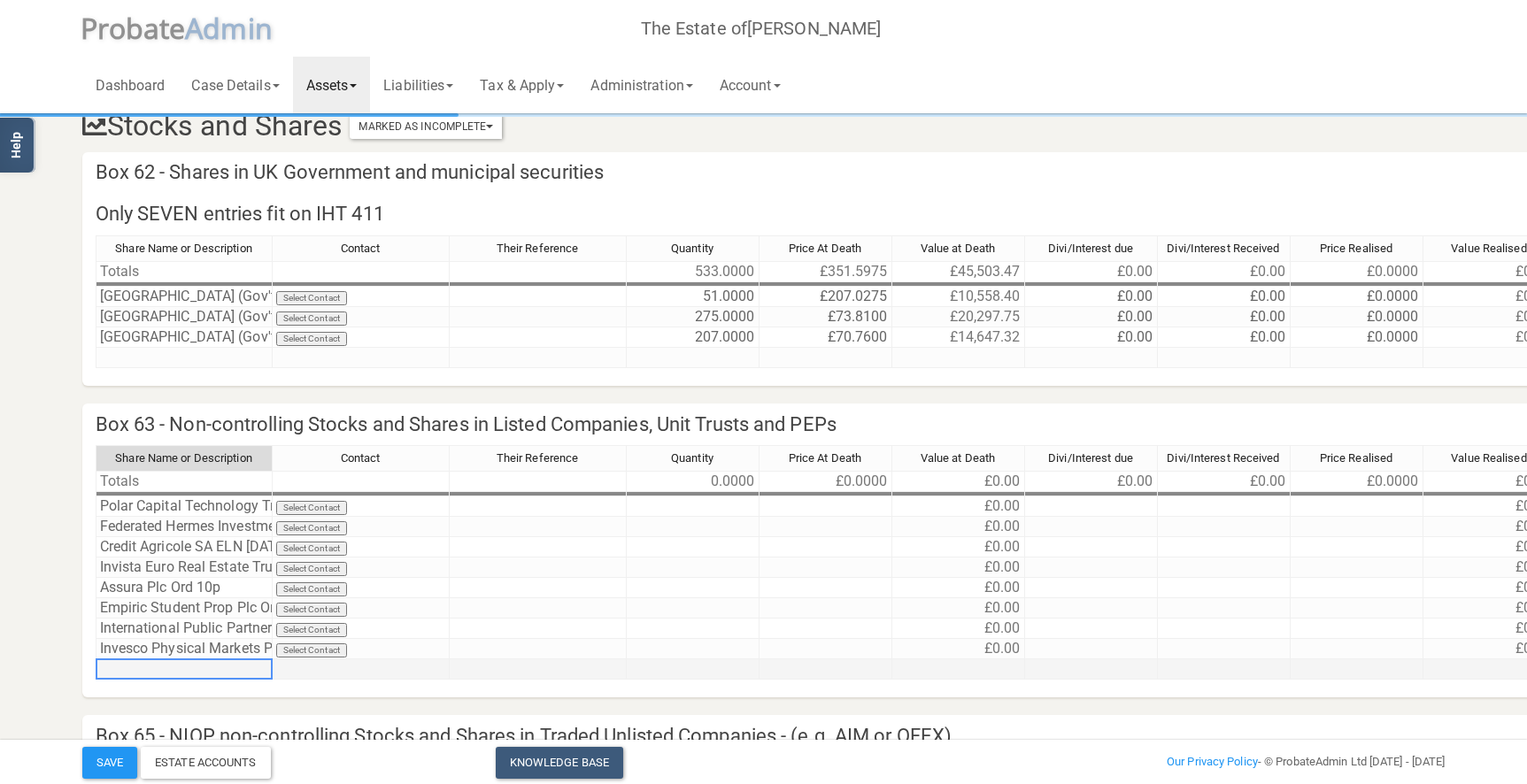 click at bounding box center (184, 669) 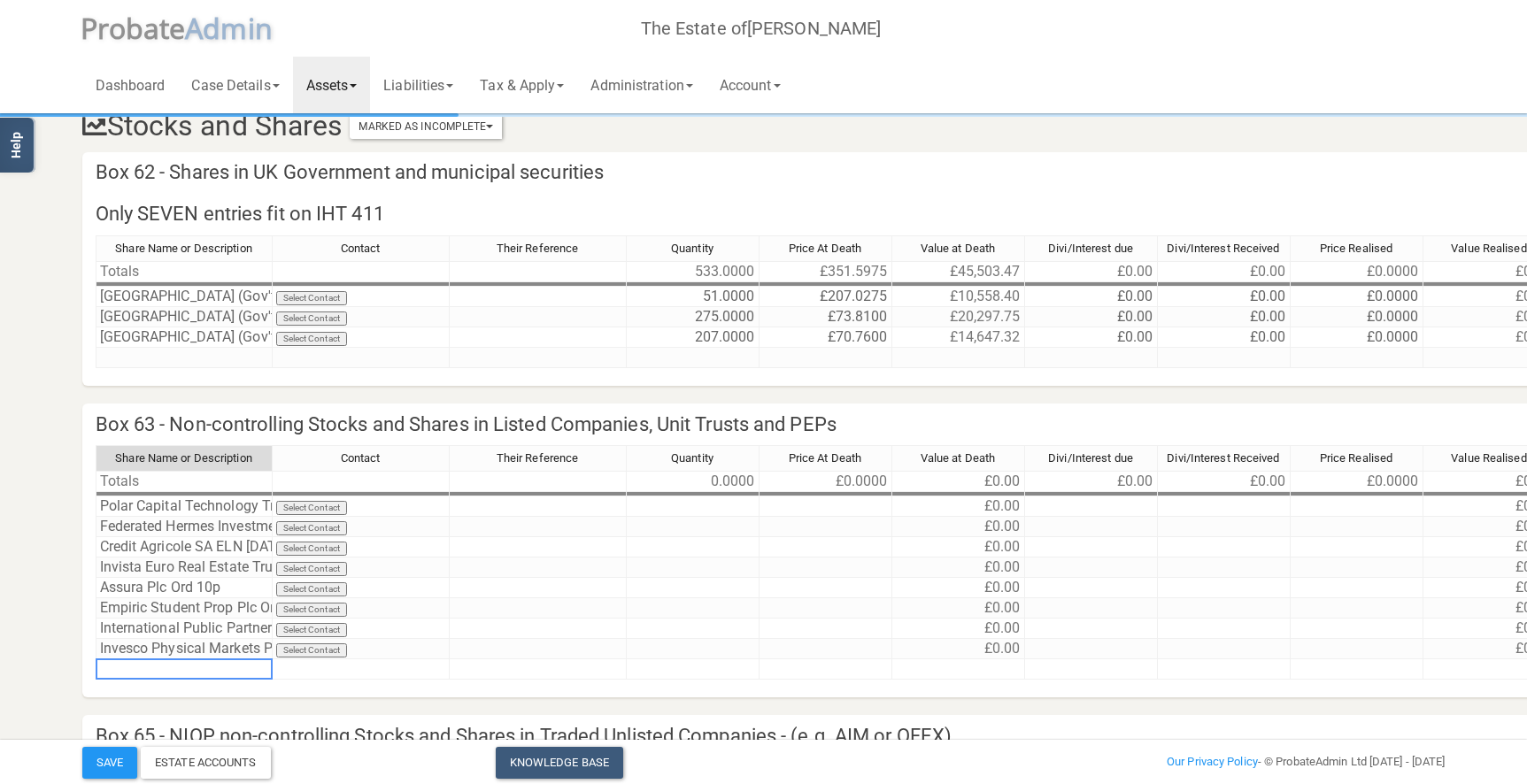 paste on "Ishares II Plc USD TIPS EFT GBP Hdg Dis" 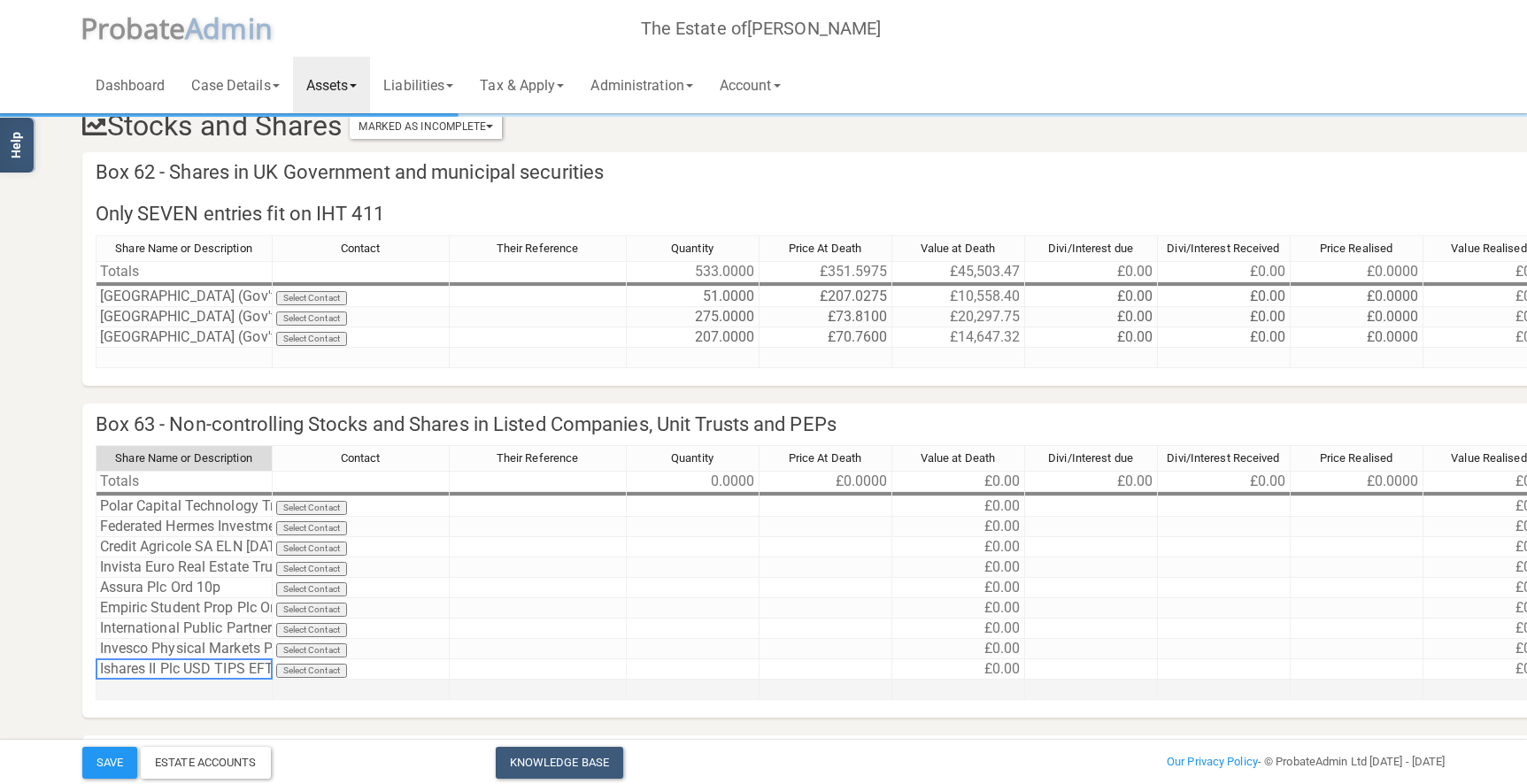 click at bounding box center [184, 689] 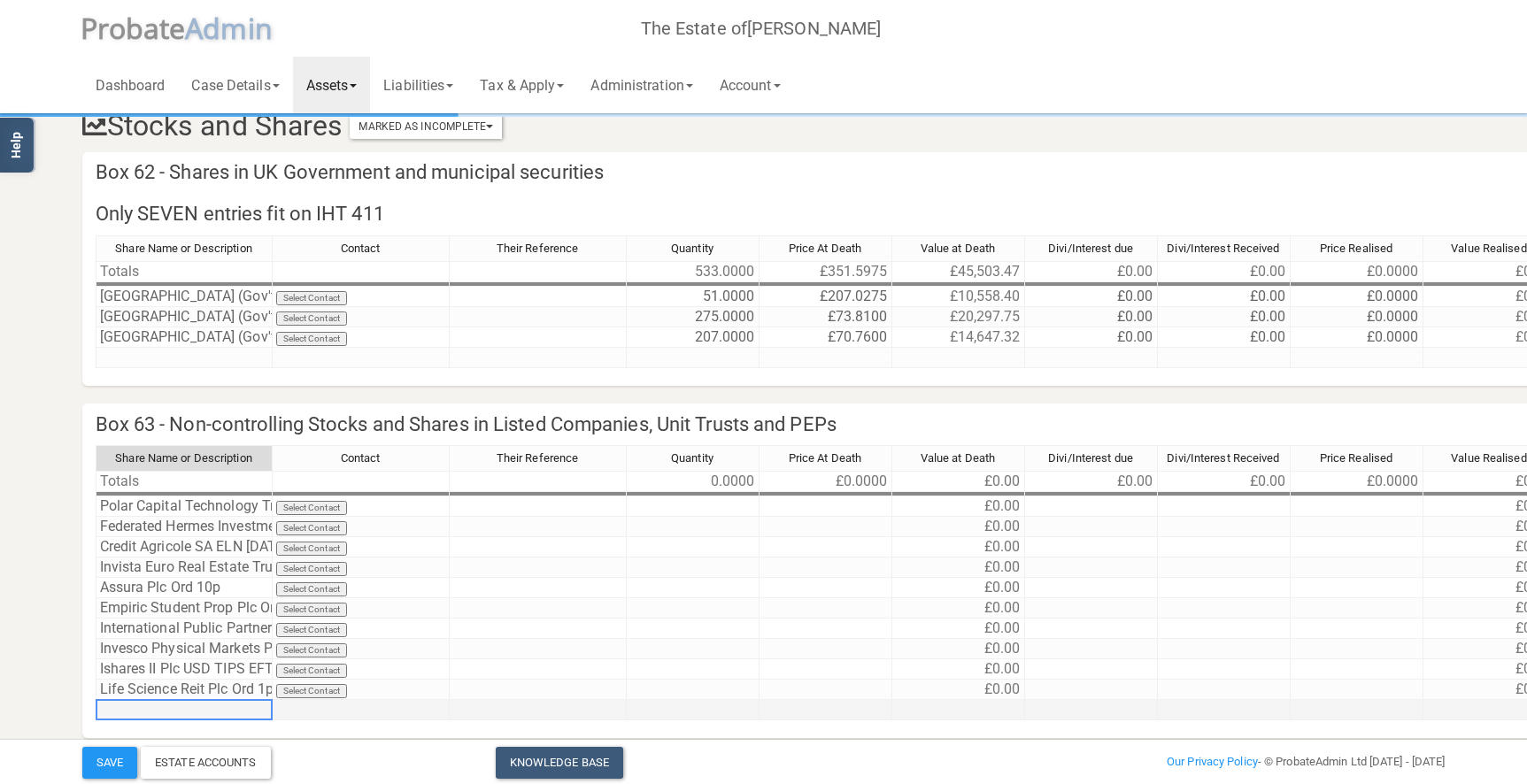 click at bounding box center (184, 710) 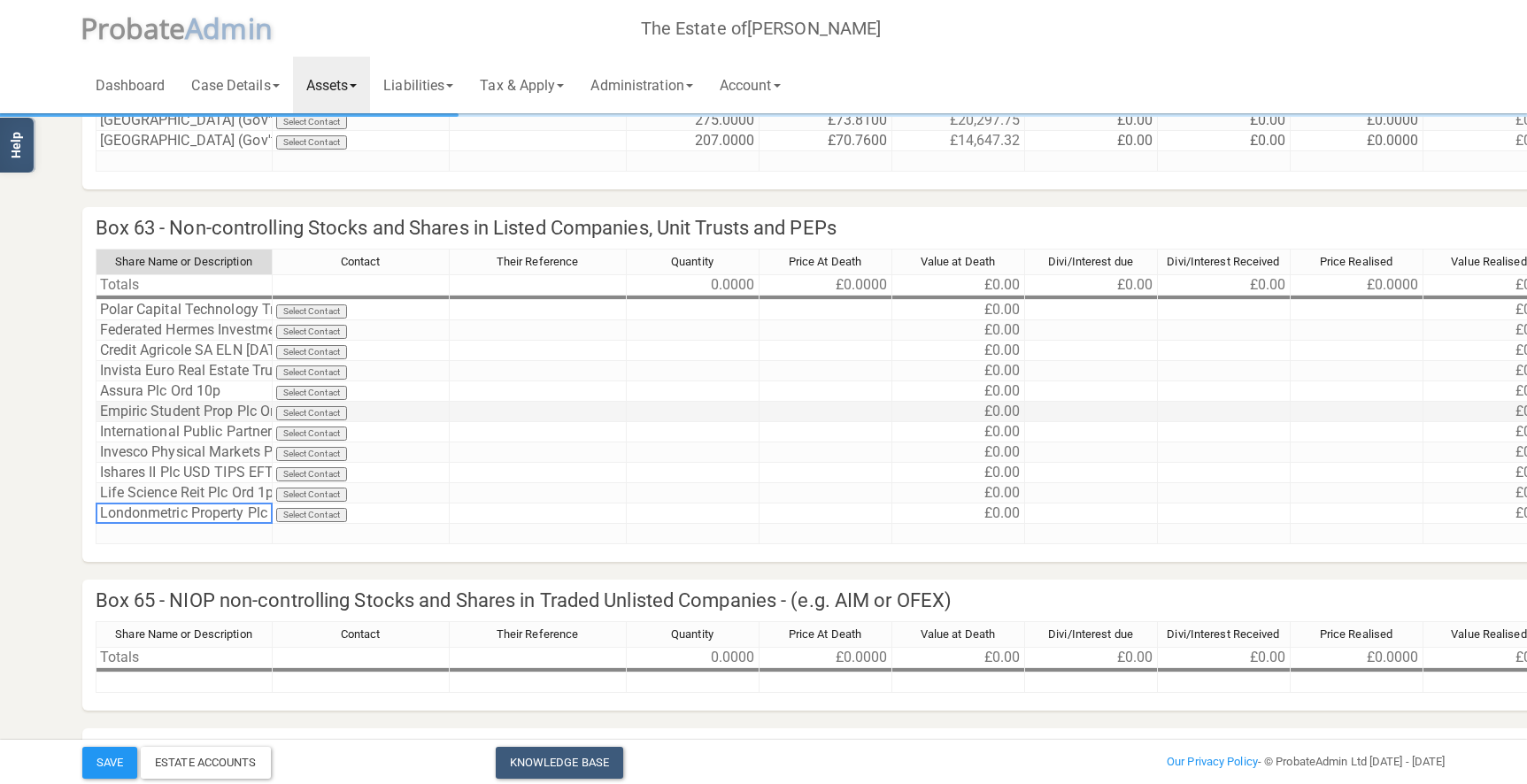 scroll, scrollTop: 230, scrollLeft: 0, axis: vertical 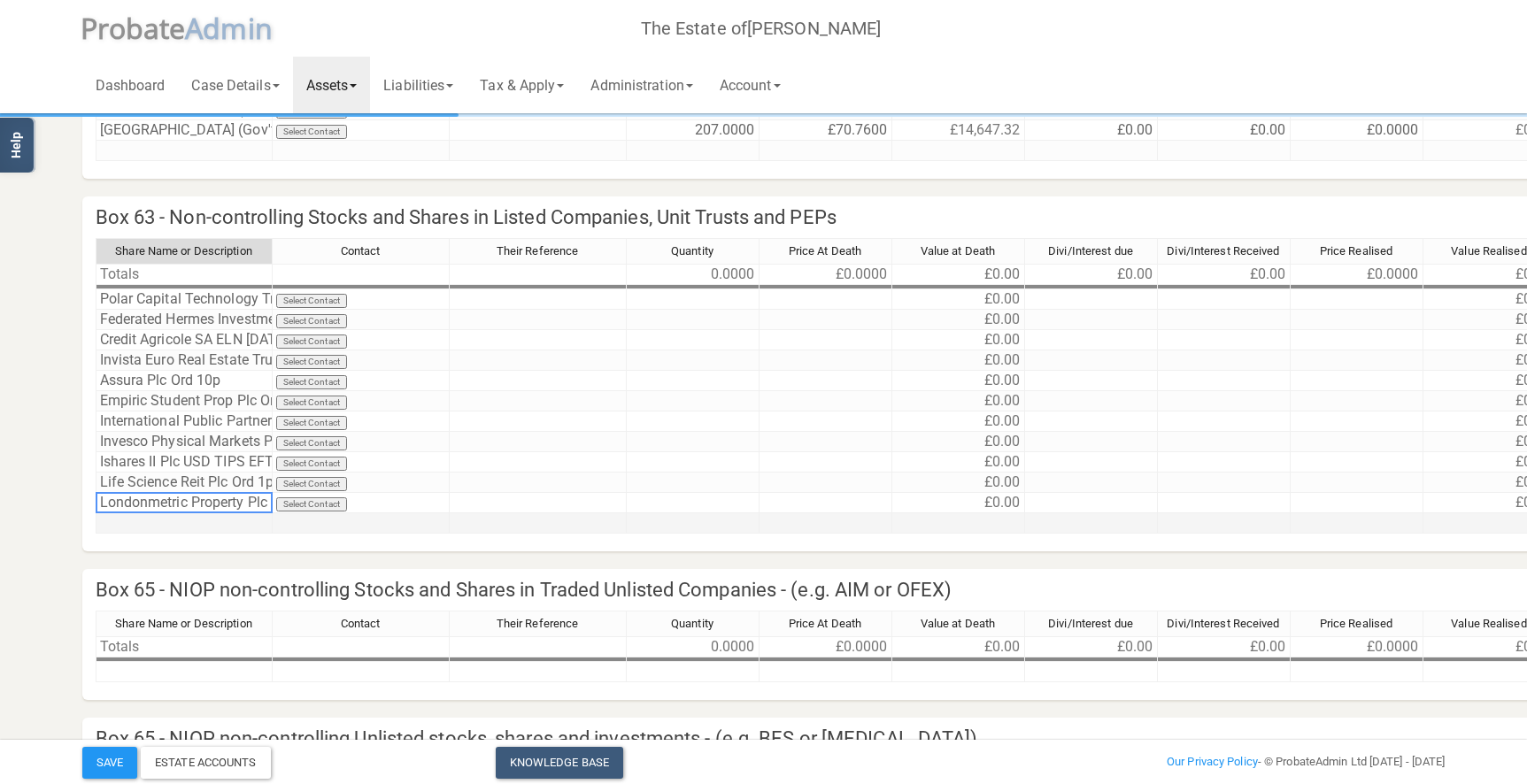 click at bounding box center [184, 523] 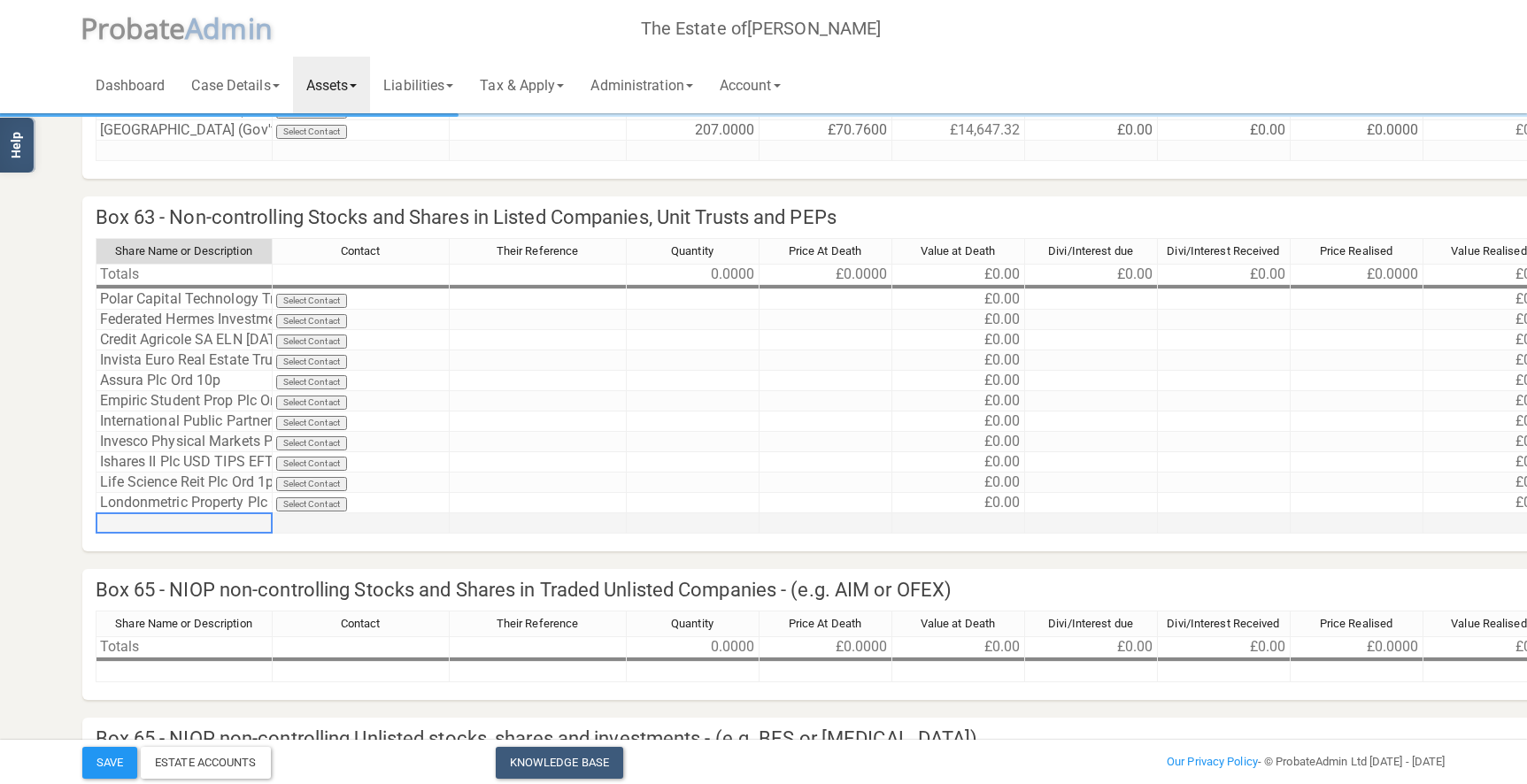 paste on "Blackrock Smaller Co's Trust Plc 25p" 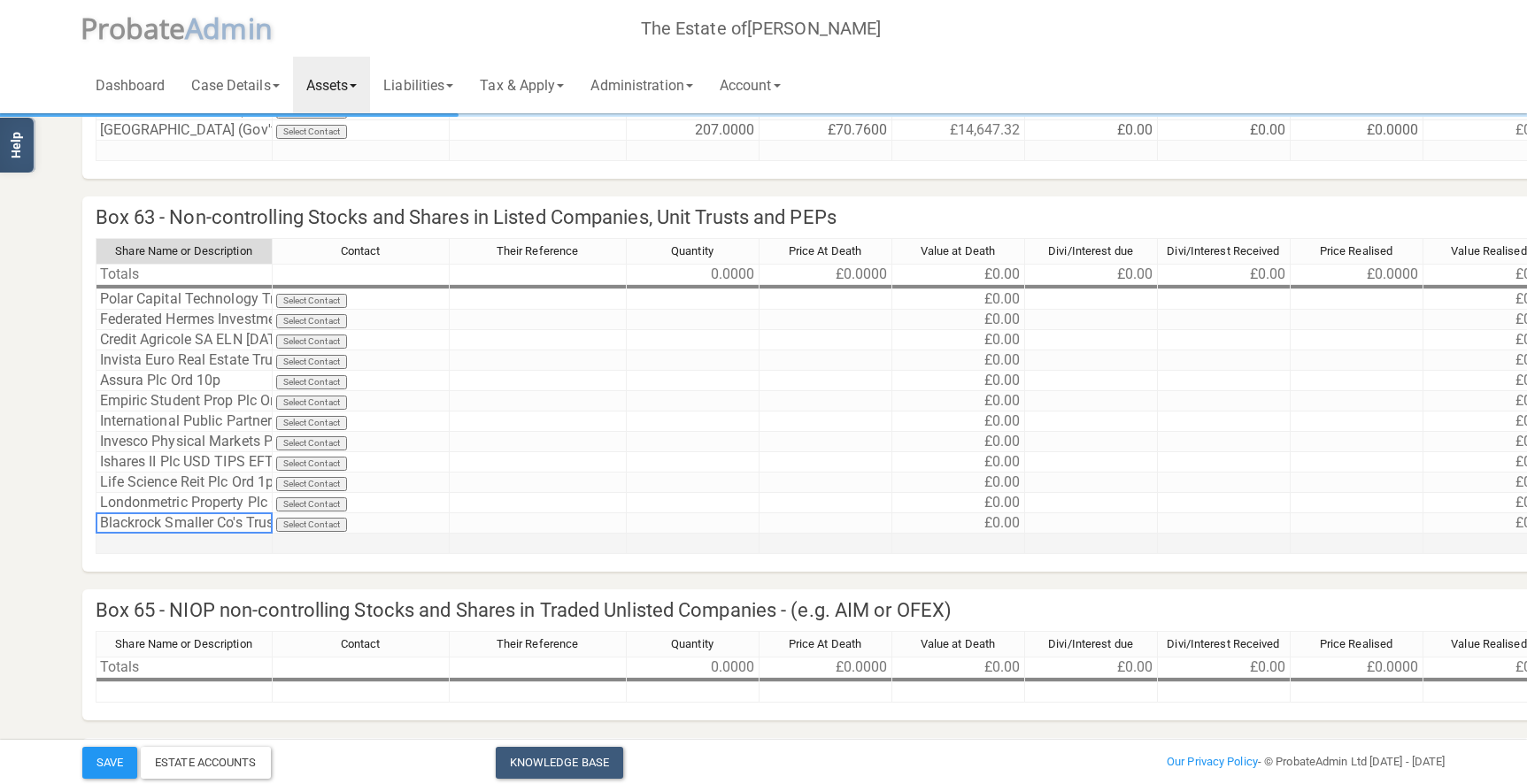 click at bounding box center (184, 543) 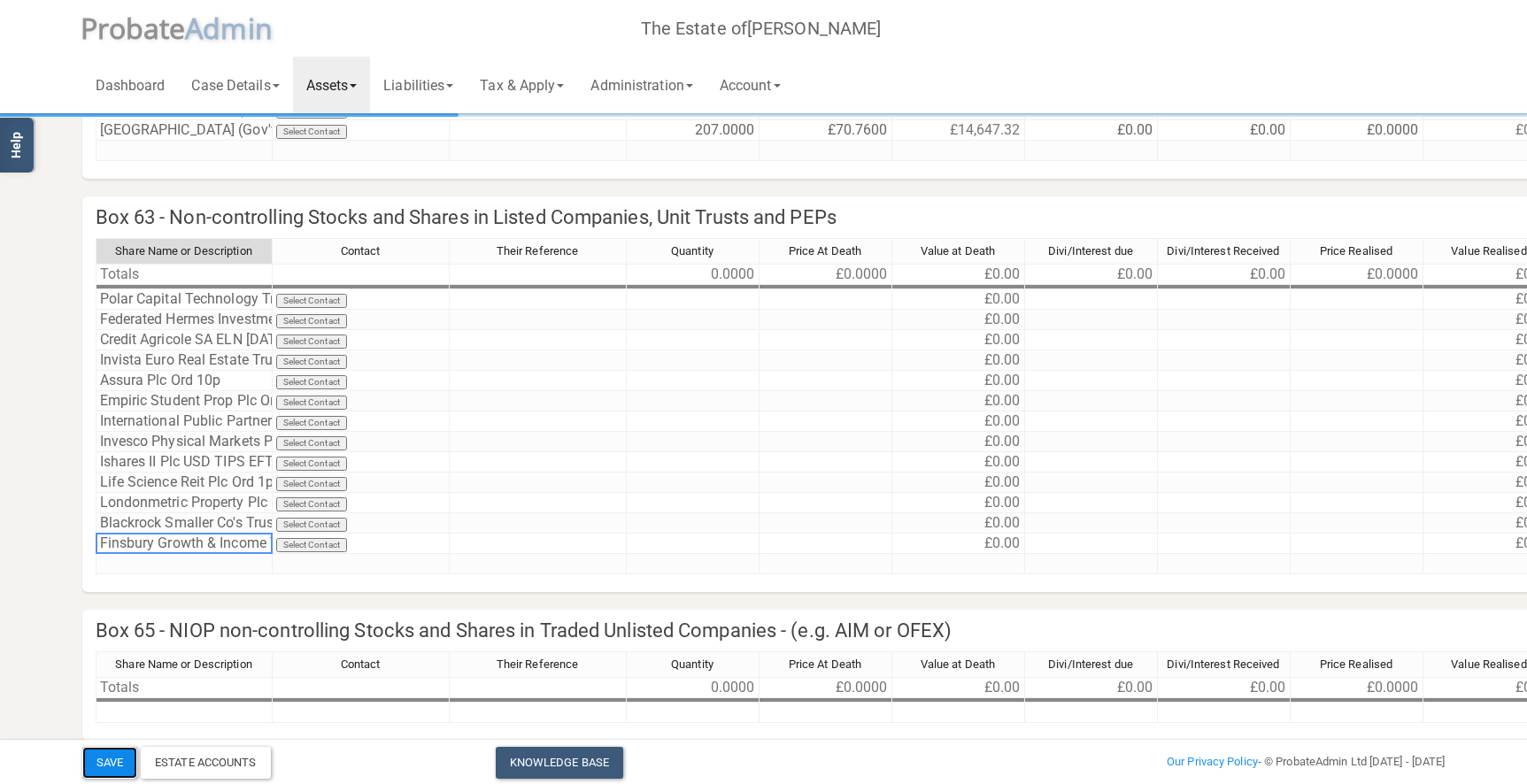 click on "Save" at bounding box center (110, 763) 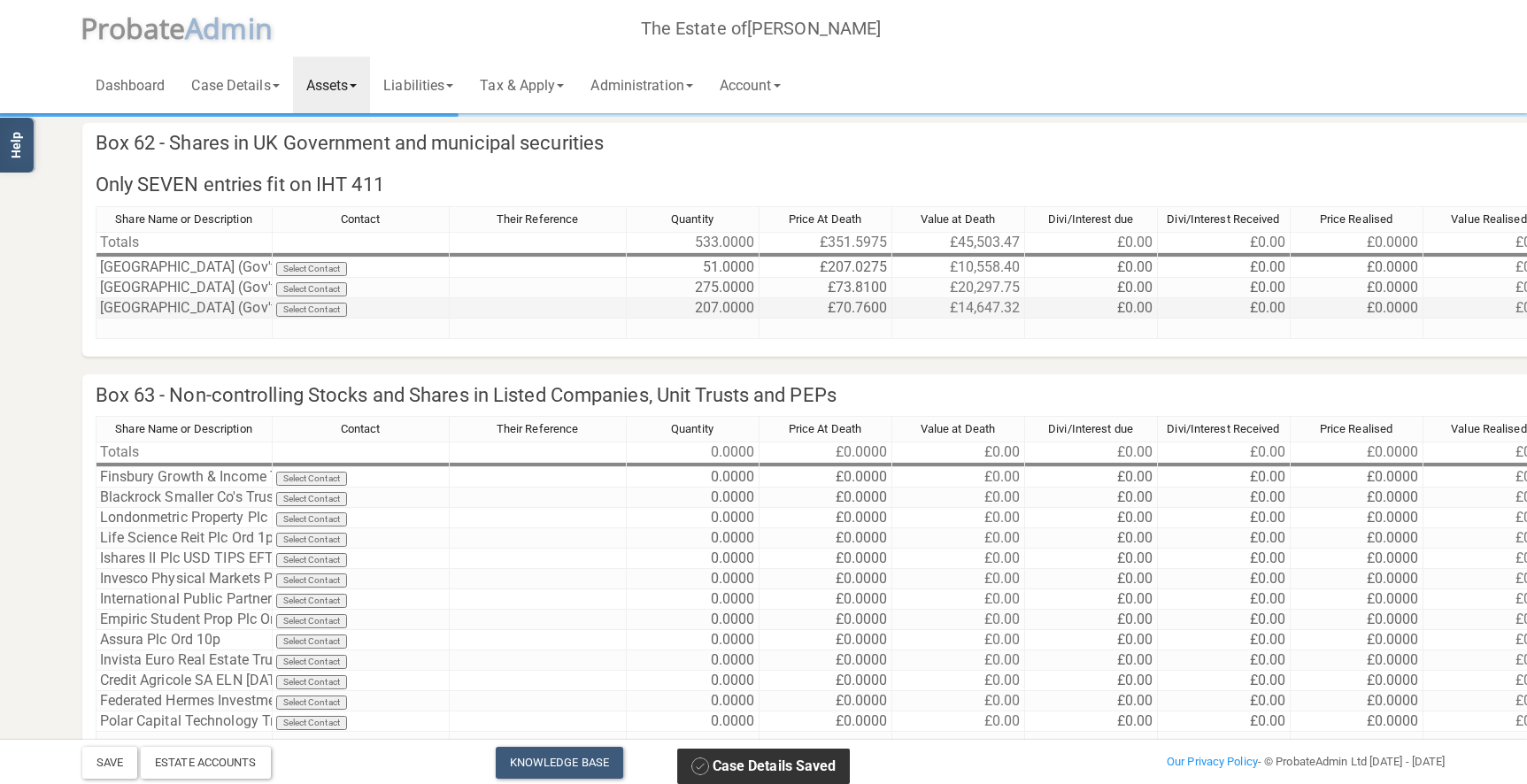 scroll, scrollTop: 0, scrollLeft: 0, axis: both 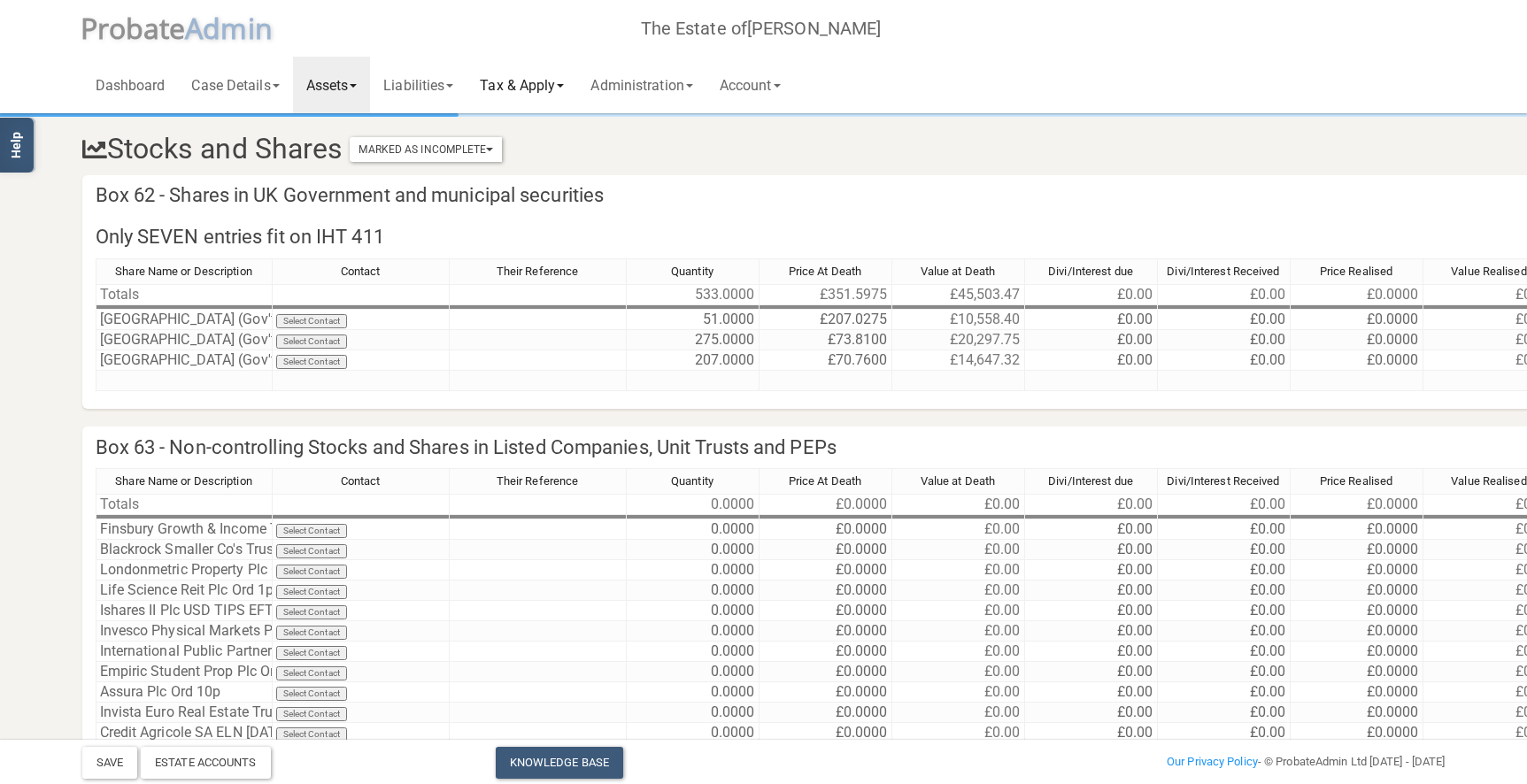 click on "Tax & Apply" at bounding box center (521, 85) 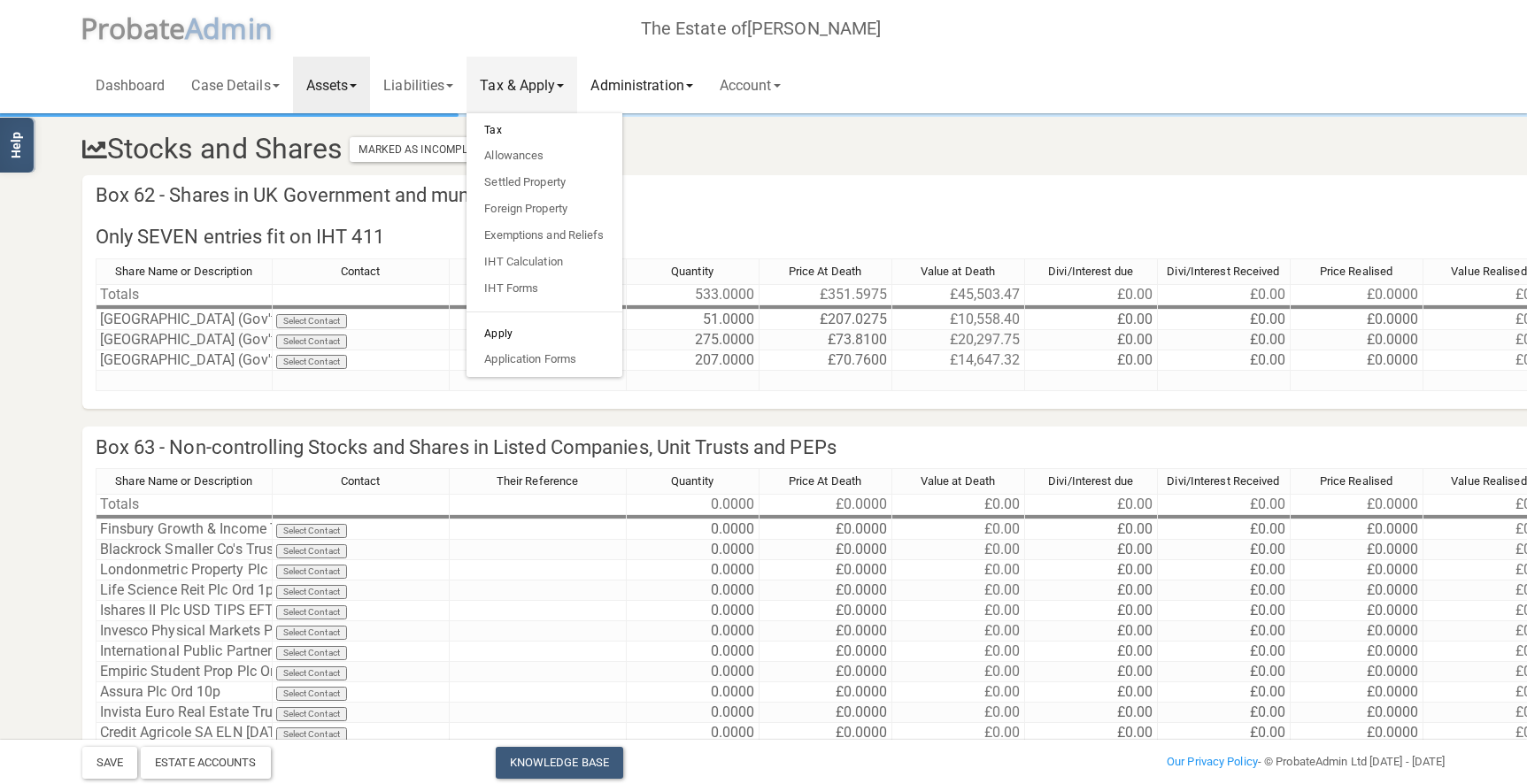 click on "Administration" at bounding box center [641, 85] 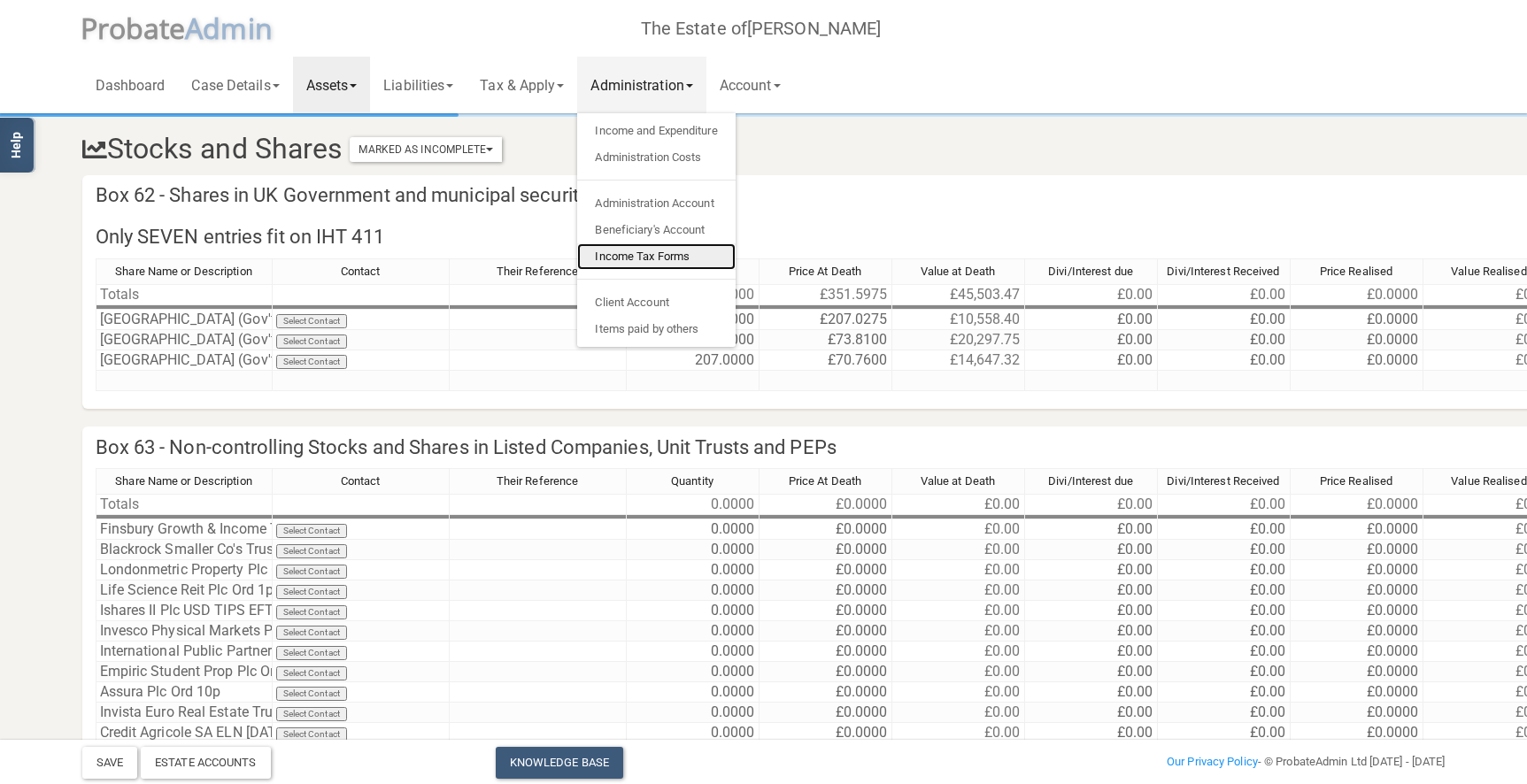 click on "Income Tax Forms" at bounding box center (656, 257) 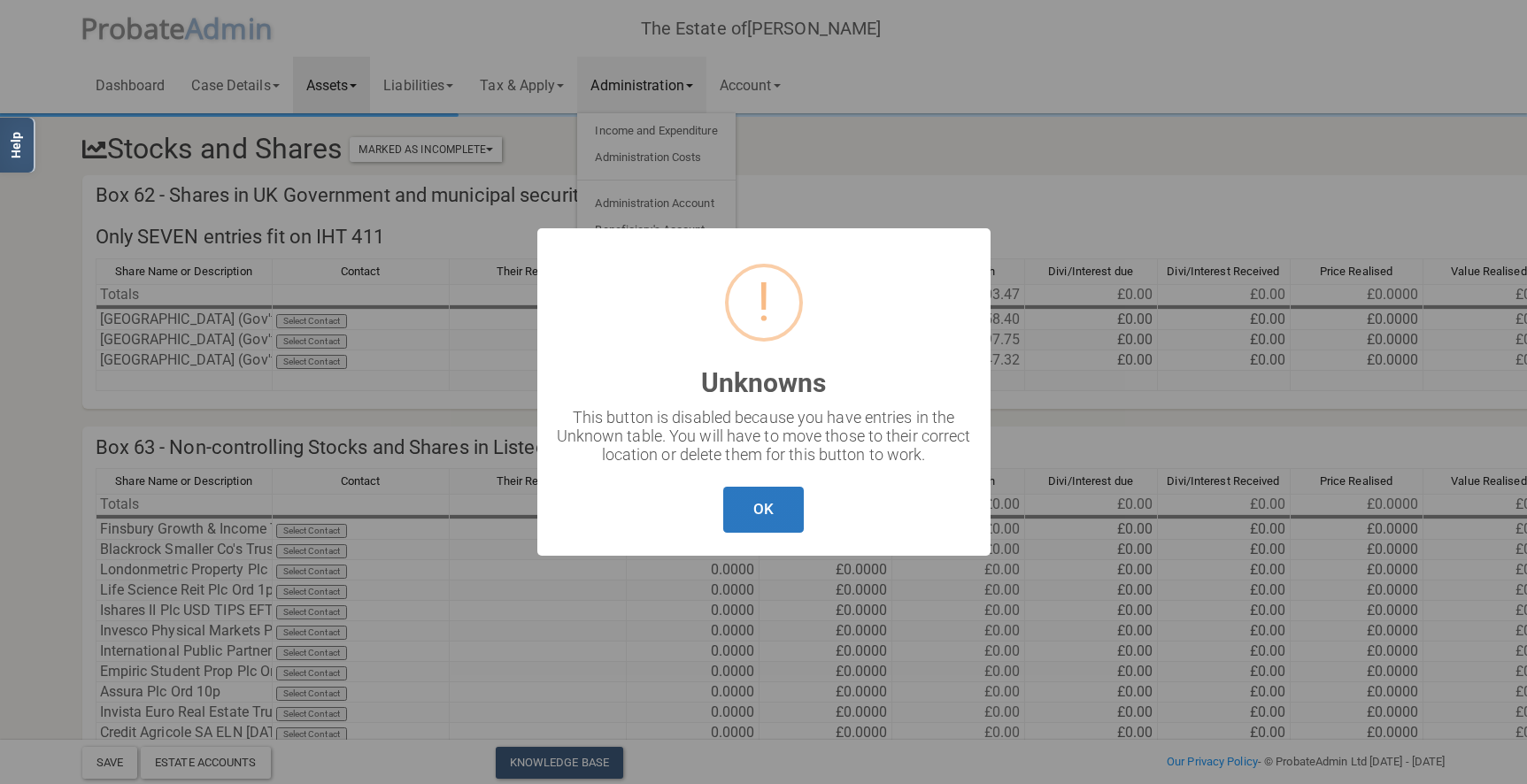 click on "OK" at bounding box center (763, 510) 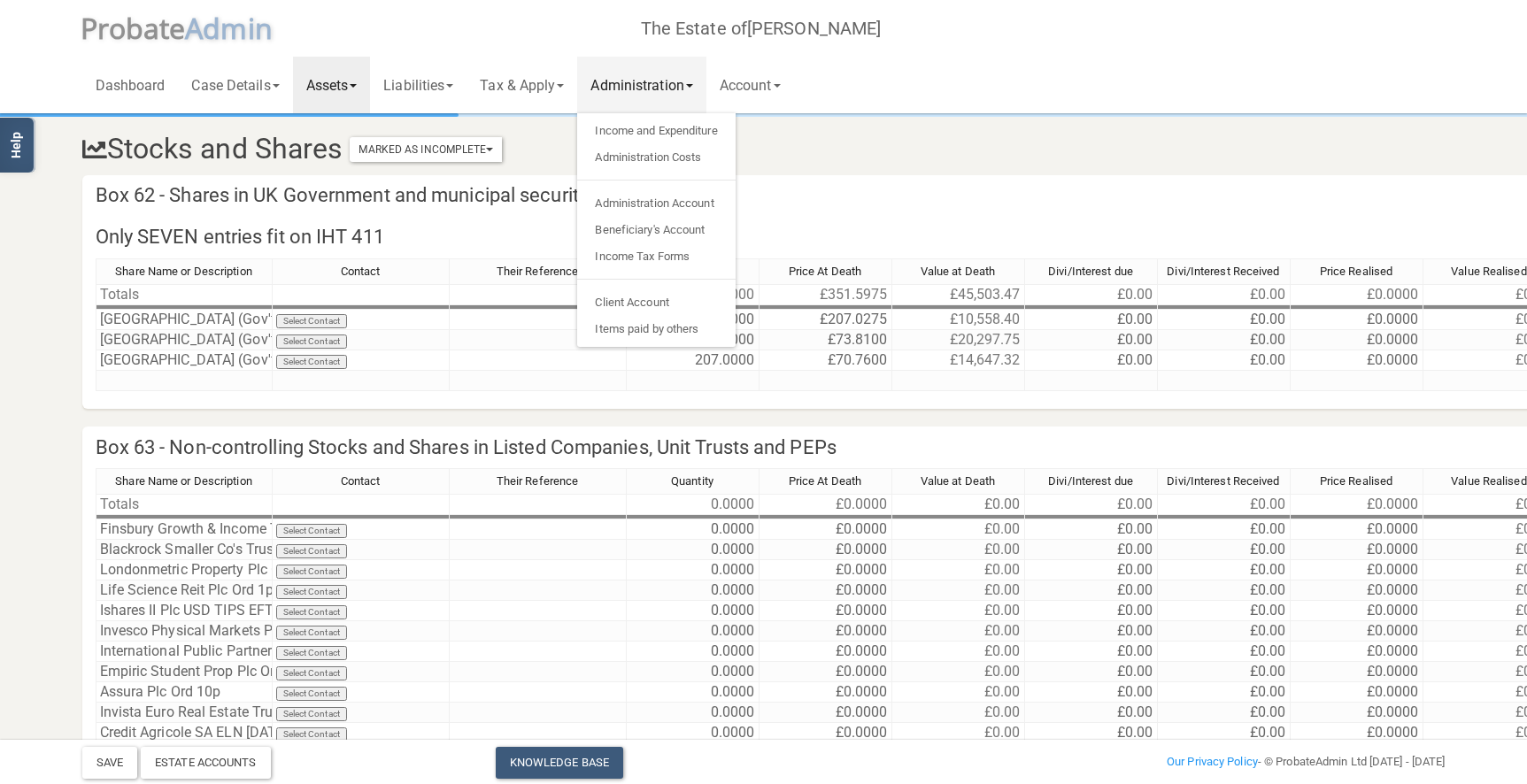 click at bounding box center (229, 115) 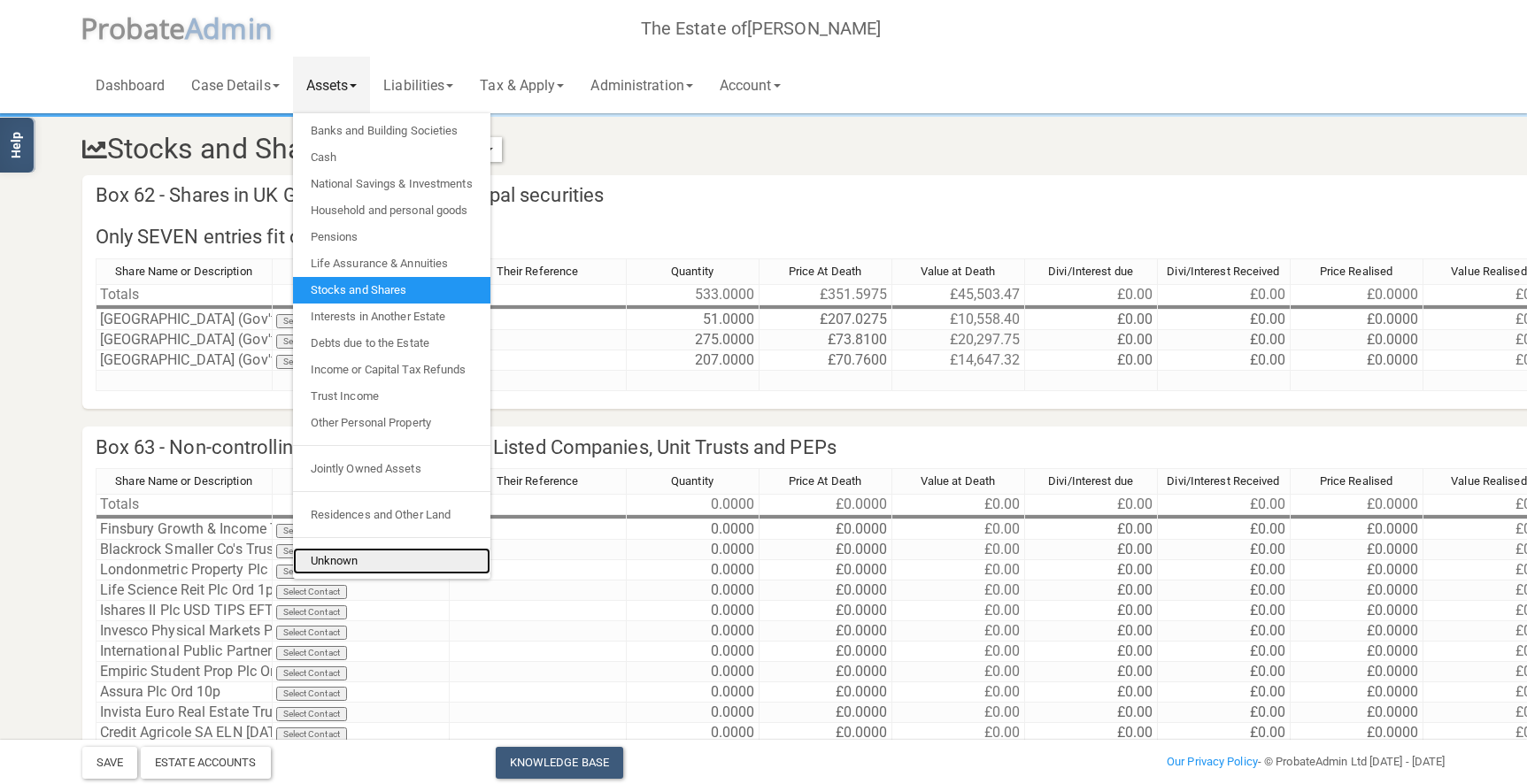 click on "Unknown" at bounding box center [391, 561] 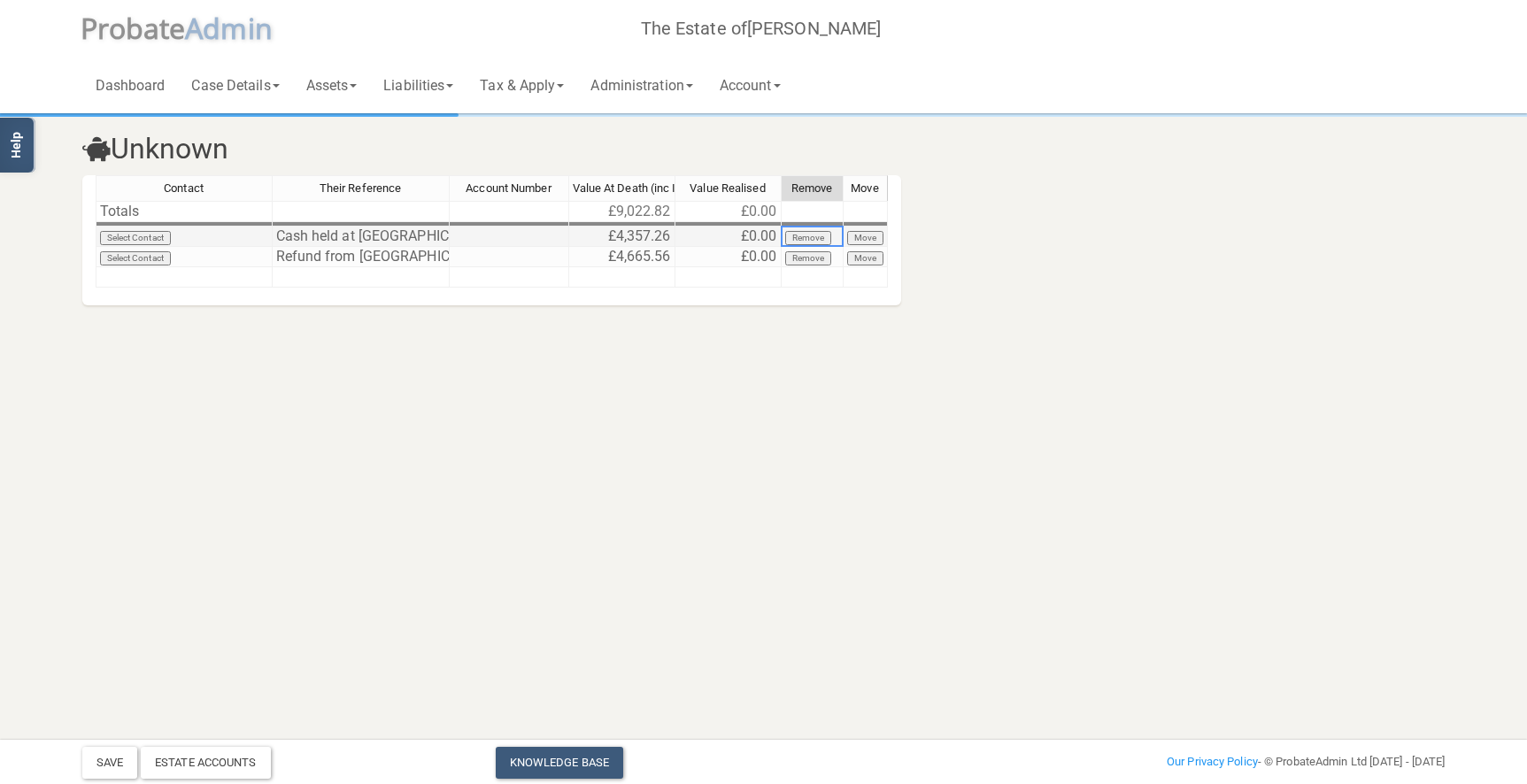 click on "Remove" at bounding box center (808, 238) 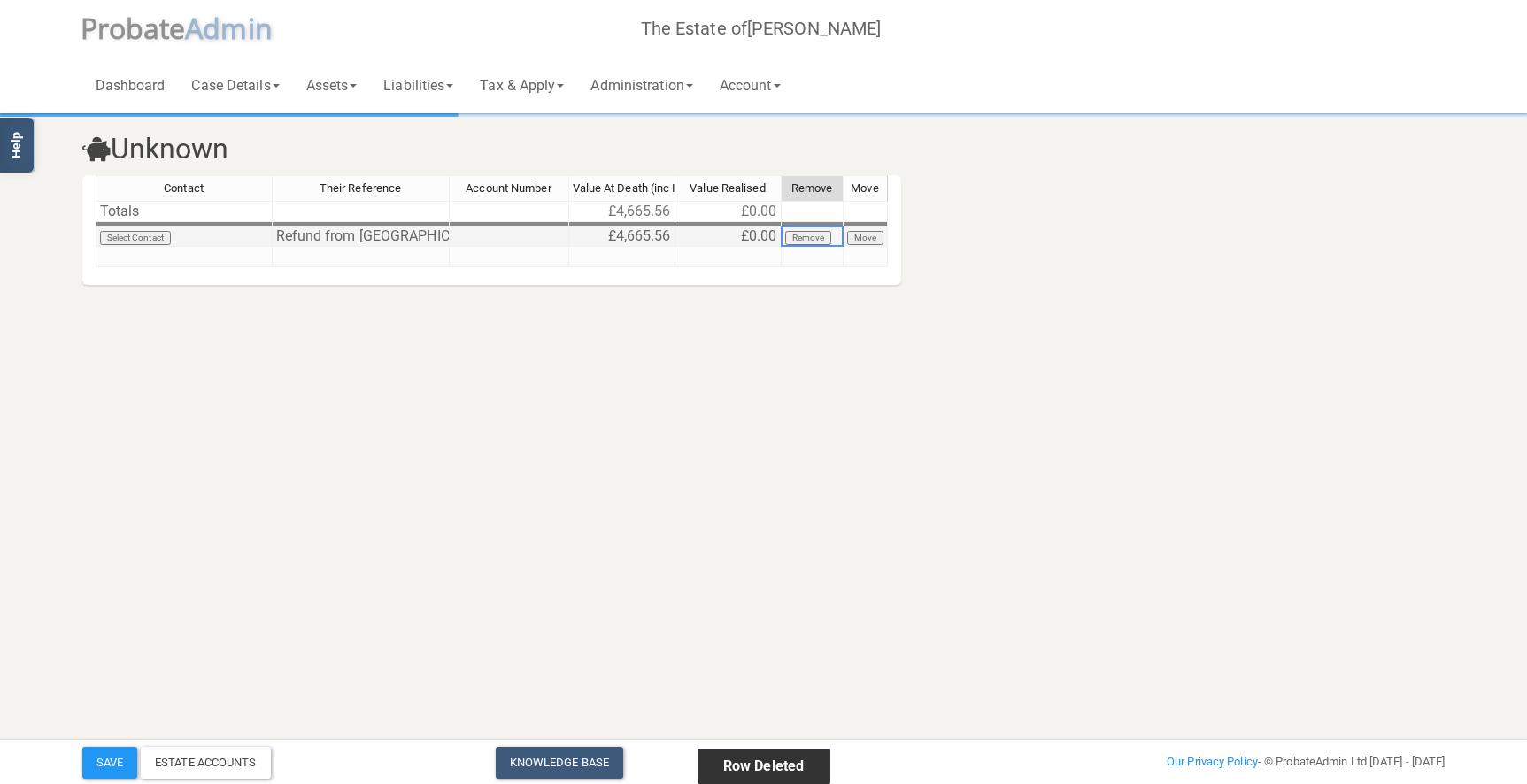 click on "Remove" at bounding box center [808, 238] 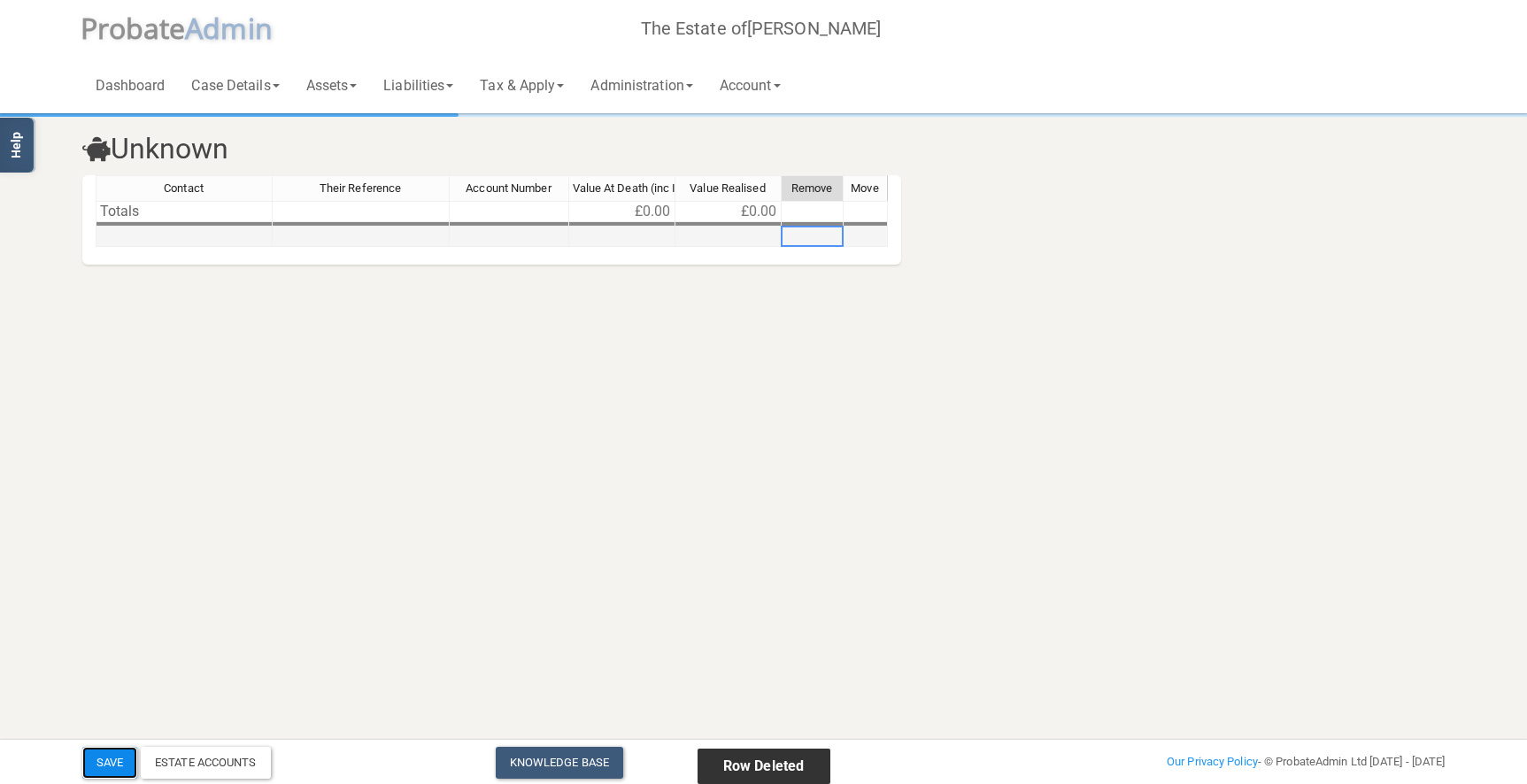 click on "Save" at bounding box center (110, 763) 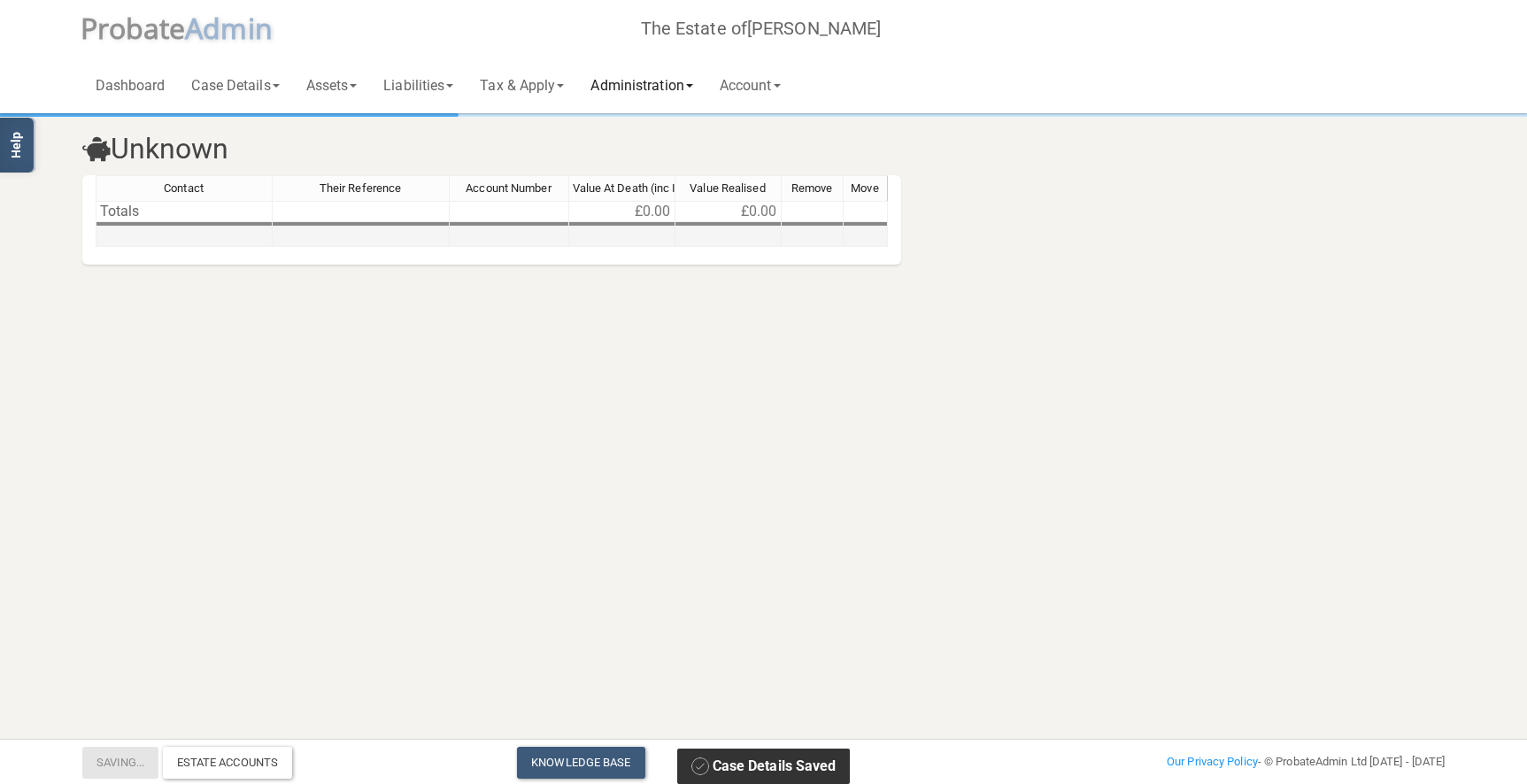click on "Administration" at bounding box center (641, 85) 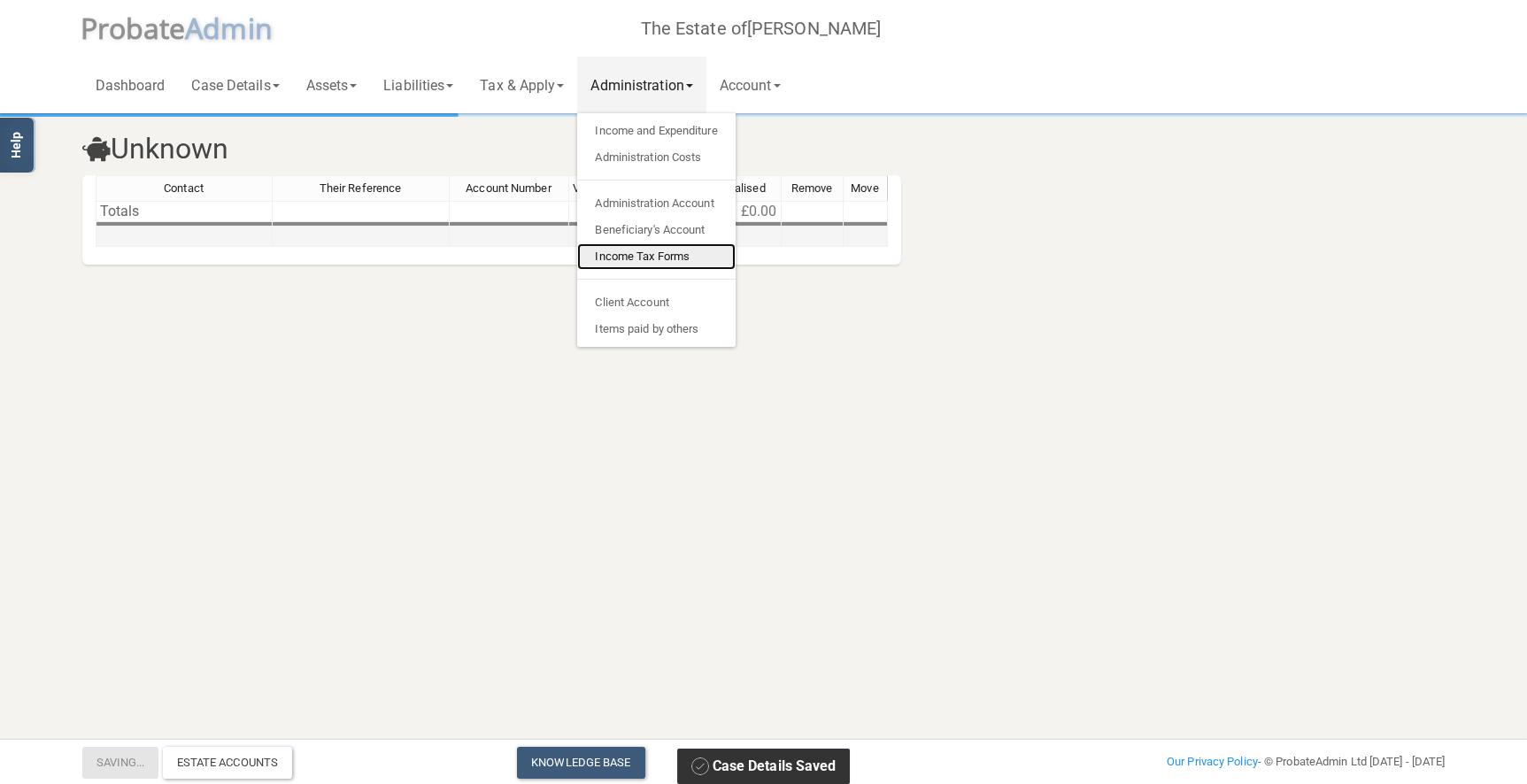 click on "Income Tax Forms" at bounding box center [656, 257] 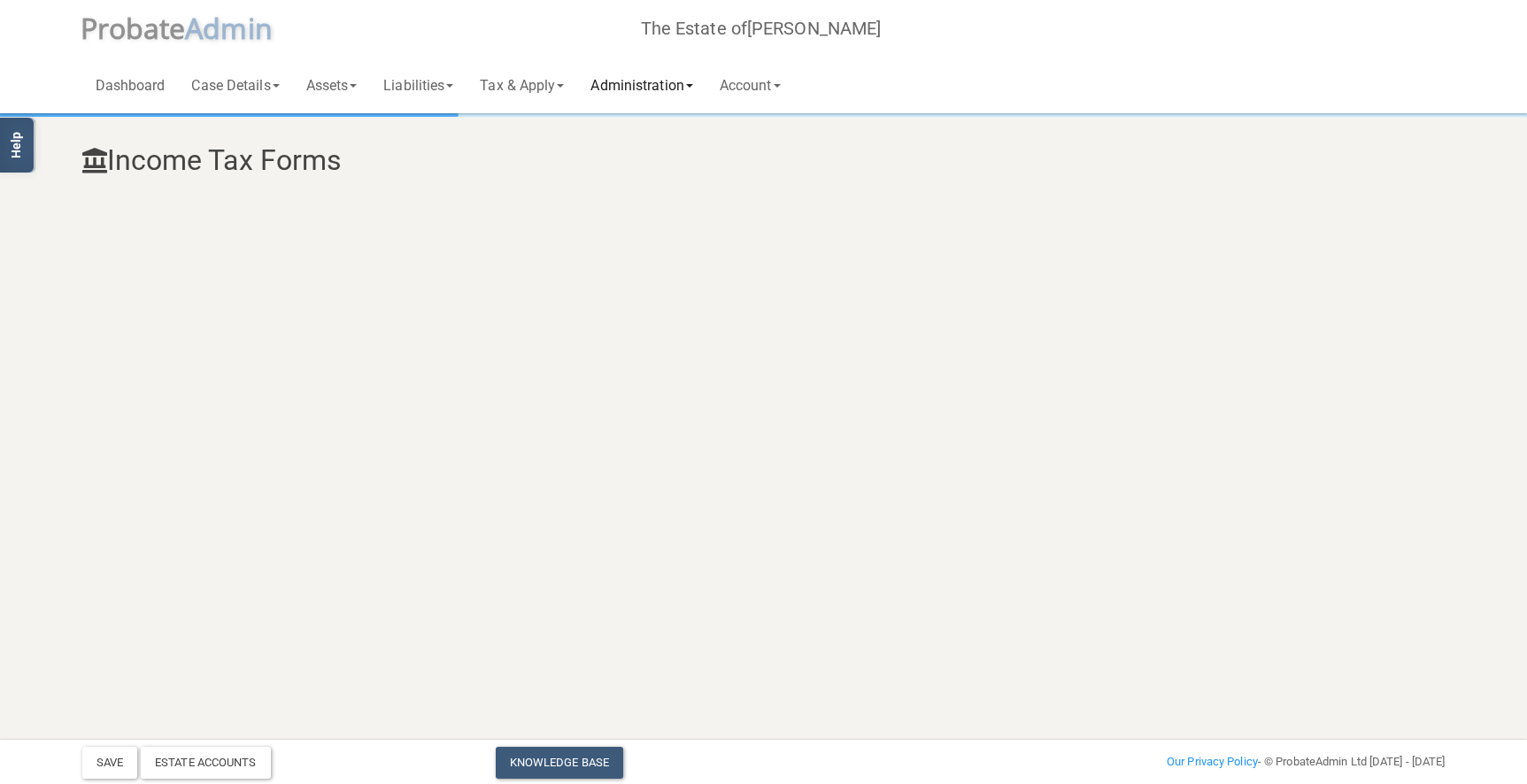 click on "Administration" at bounding box center (641, 85) 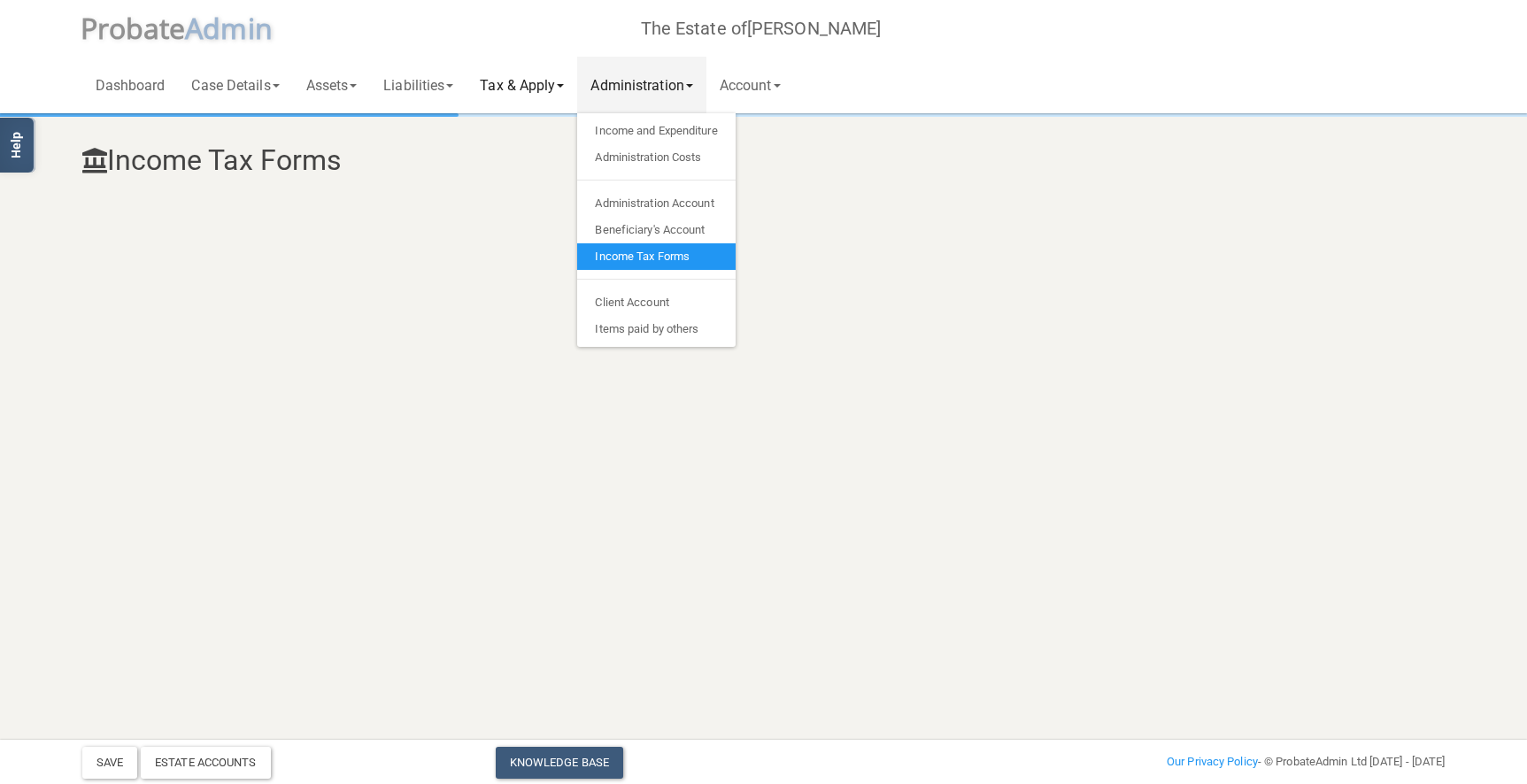 click on "Tax & Apply" at bounding box center [521, 85] 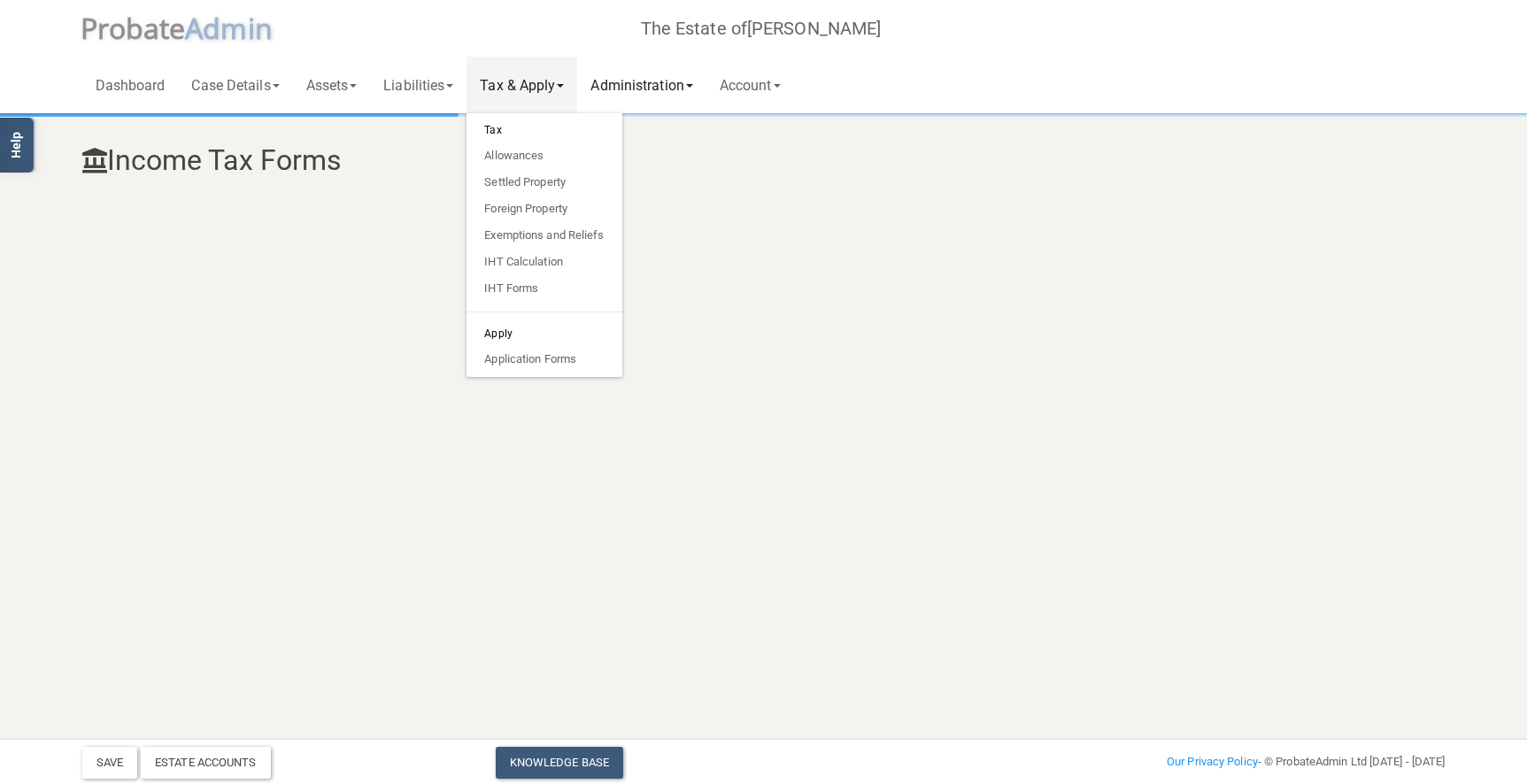 click on "Administration" at bounding box center [641, 85] 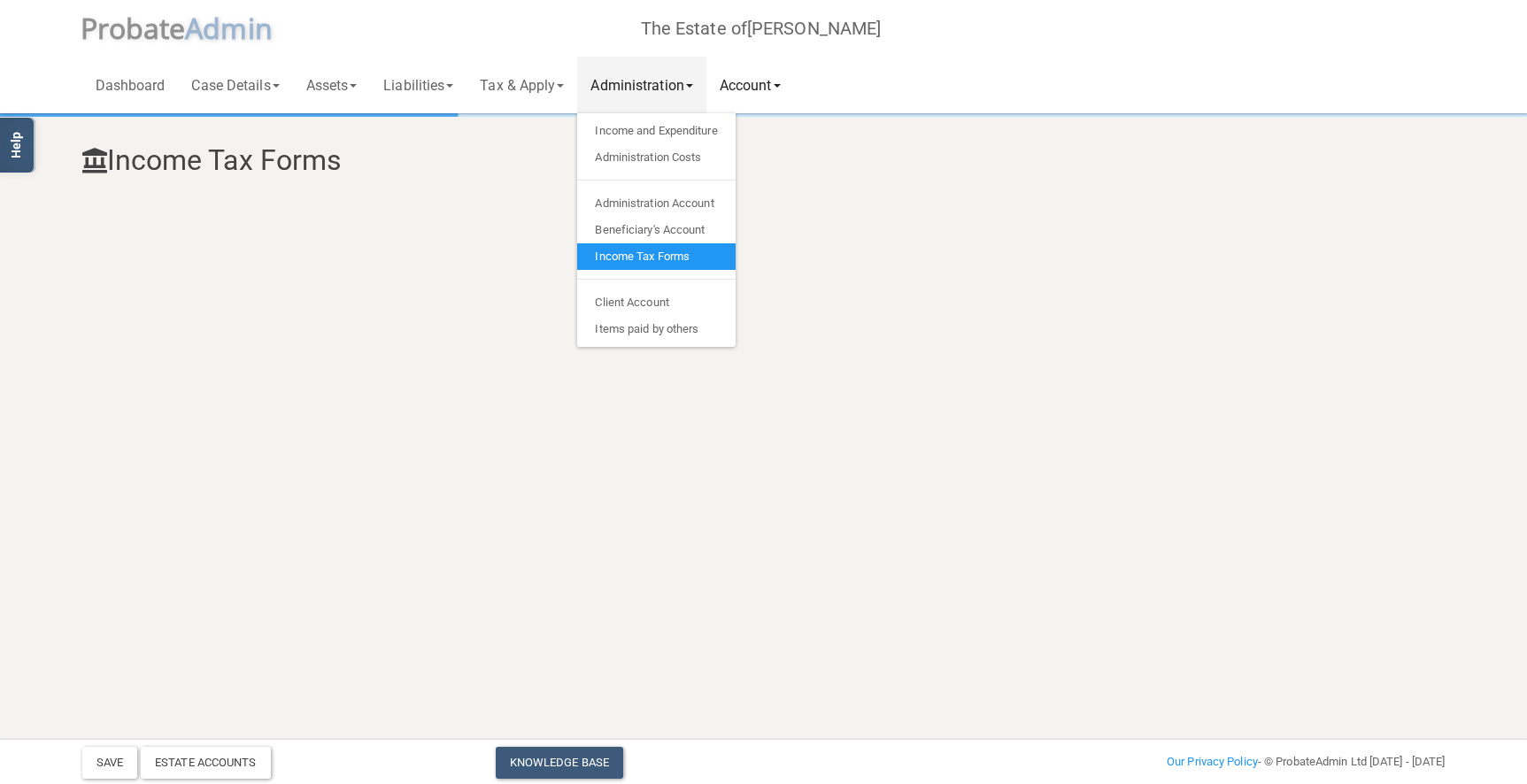 click on "Account" at bounding box center (750, 85) 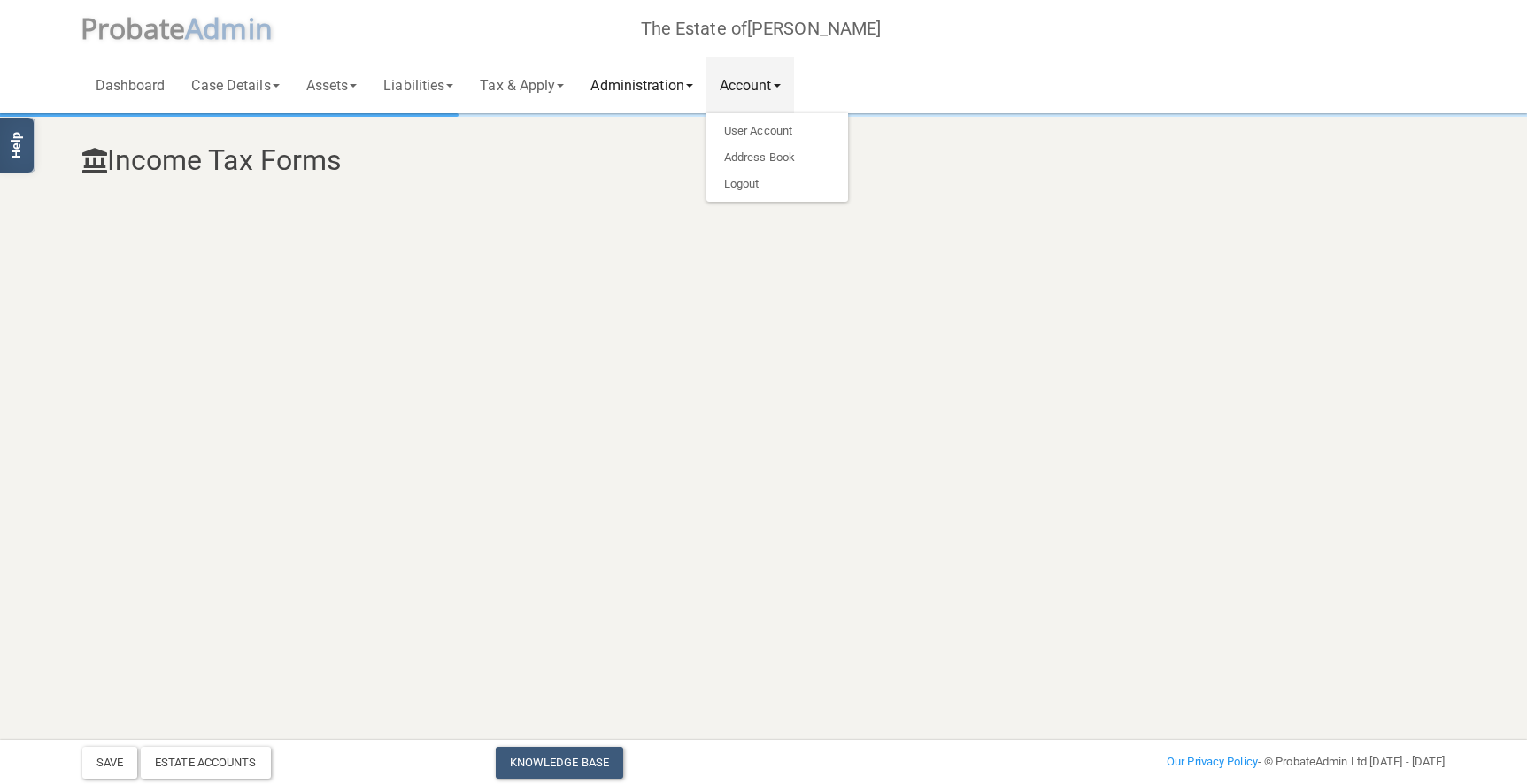 click on "Administration" at bounding box center [641, 85] 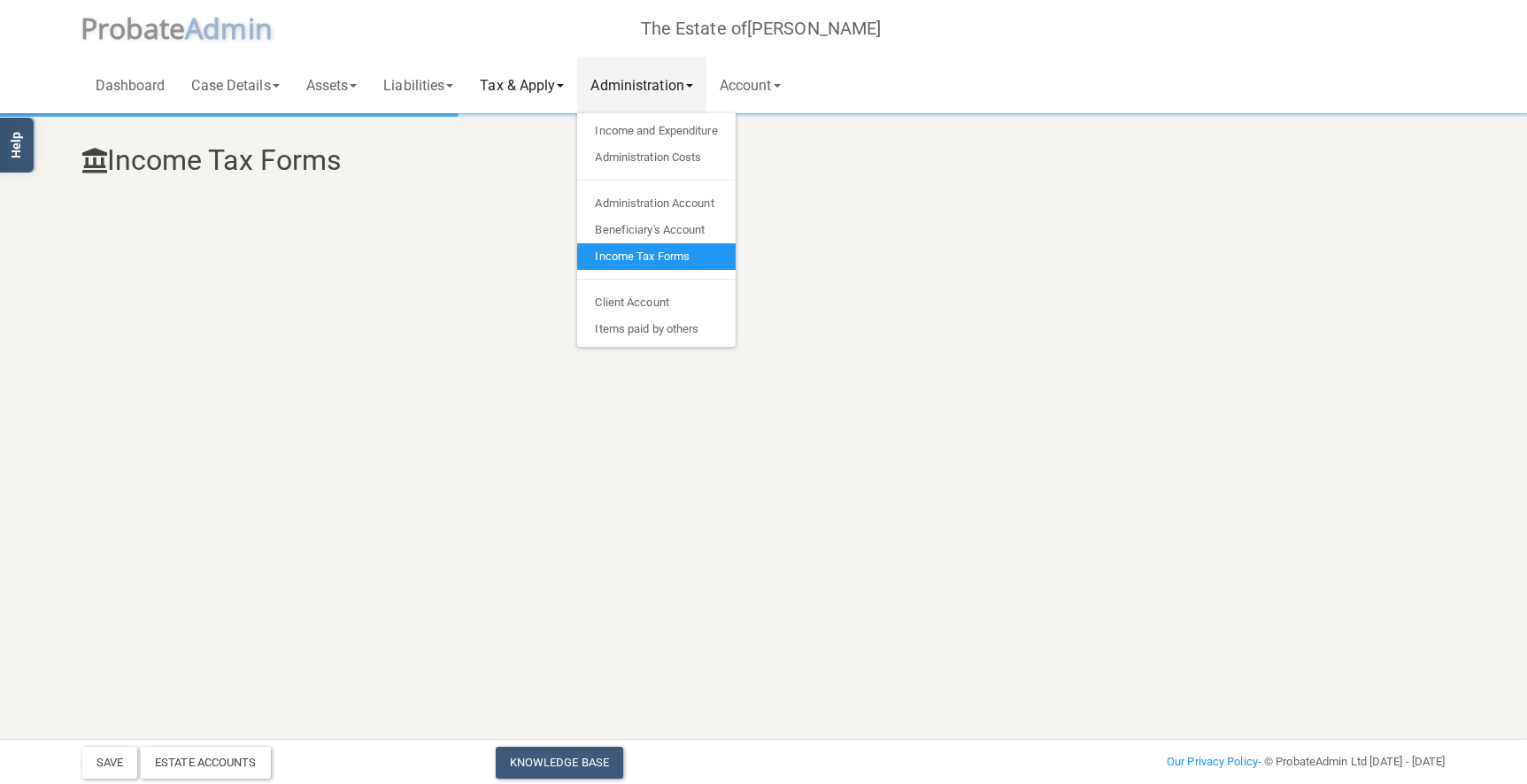 click on "Tax & Apply" at bounding box center (521, 85) 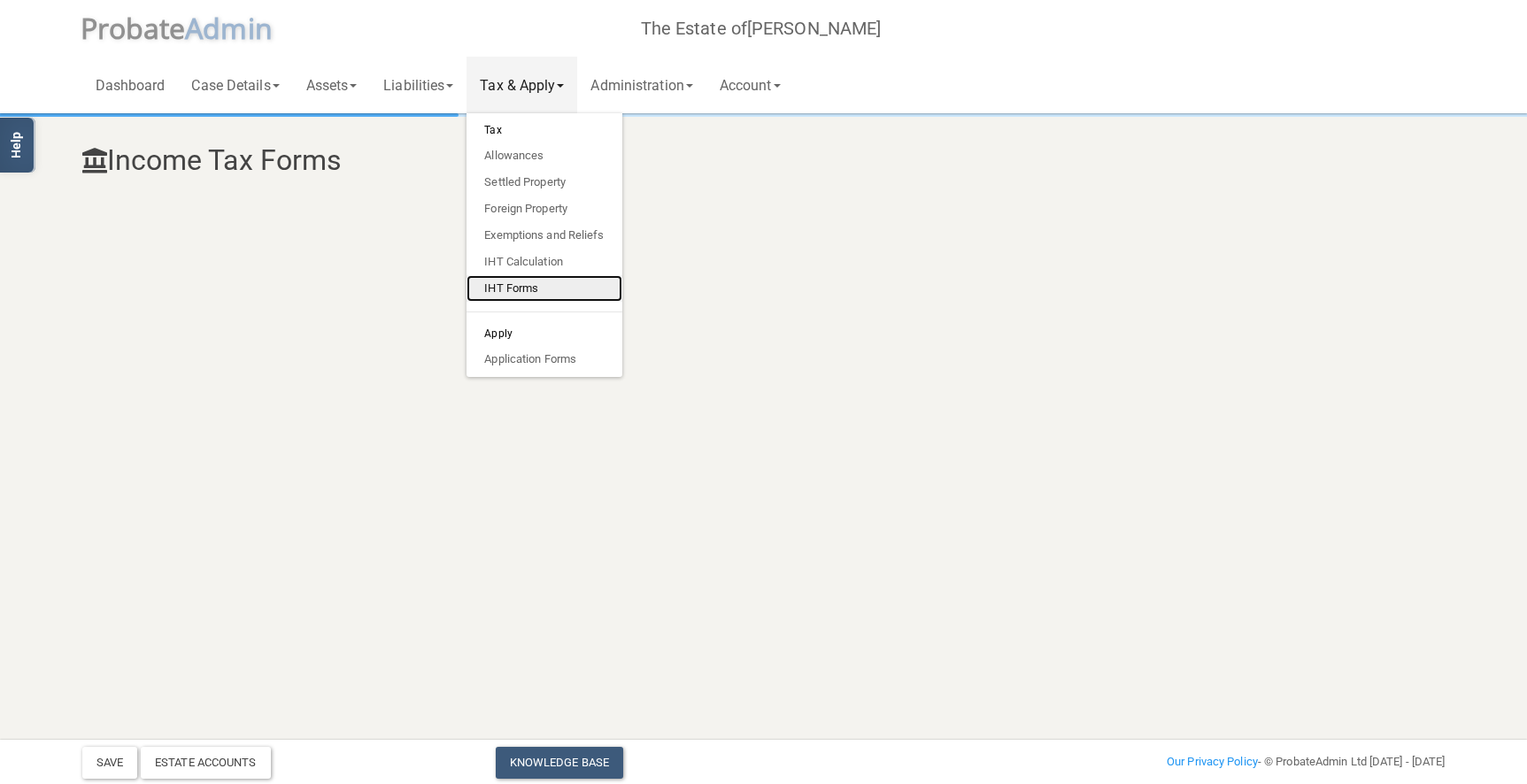 click on "IHT Forms" at bounding box center (544, 288) 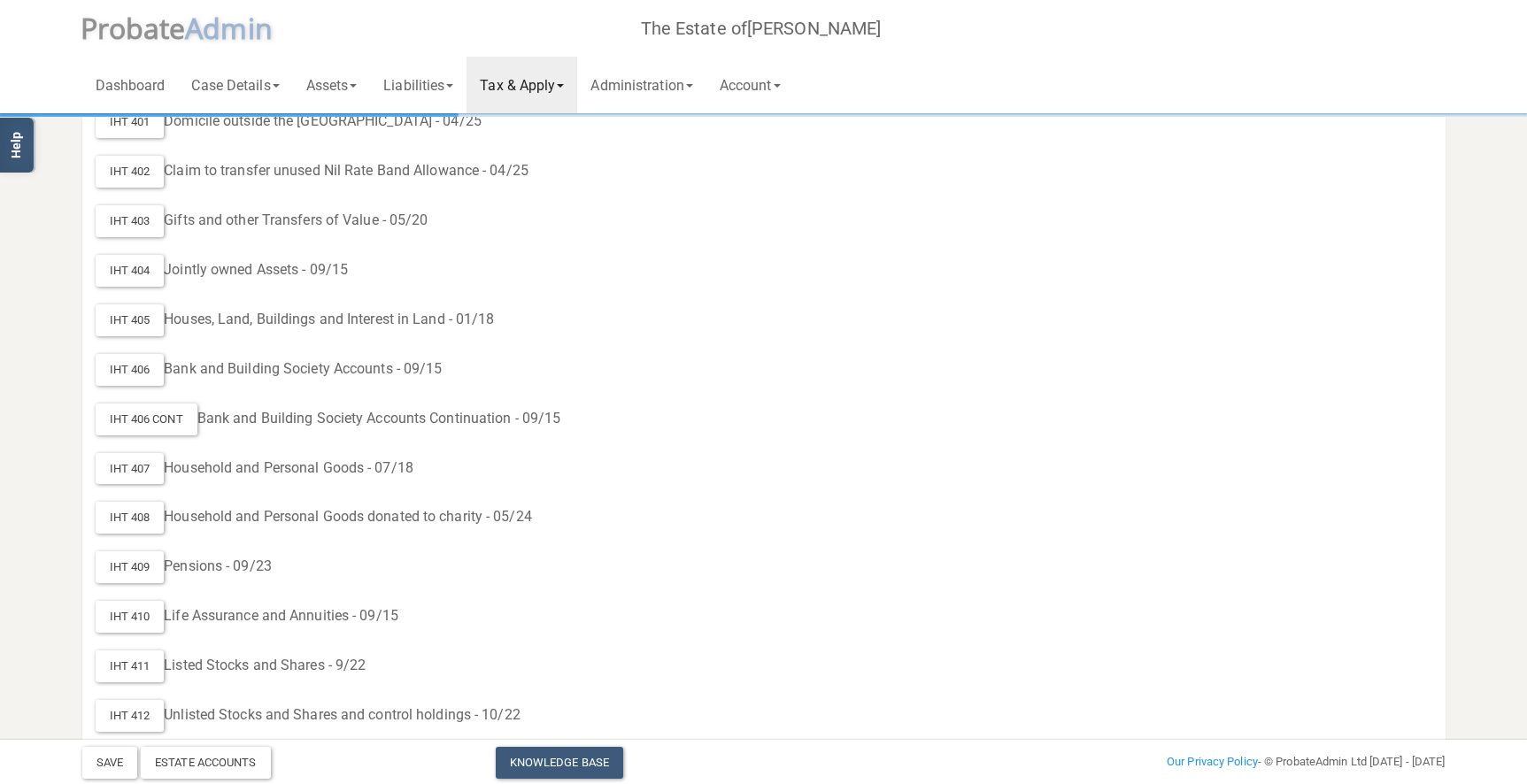 scroll, scrollTop: 553, scrollLeft: 0, axis: vertical 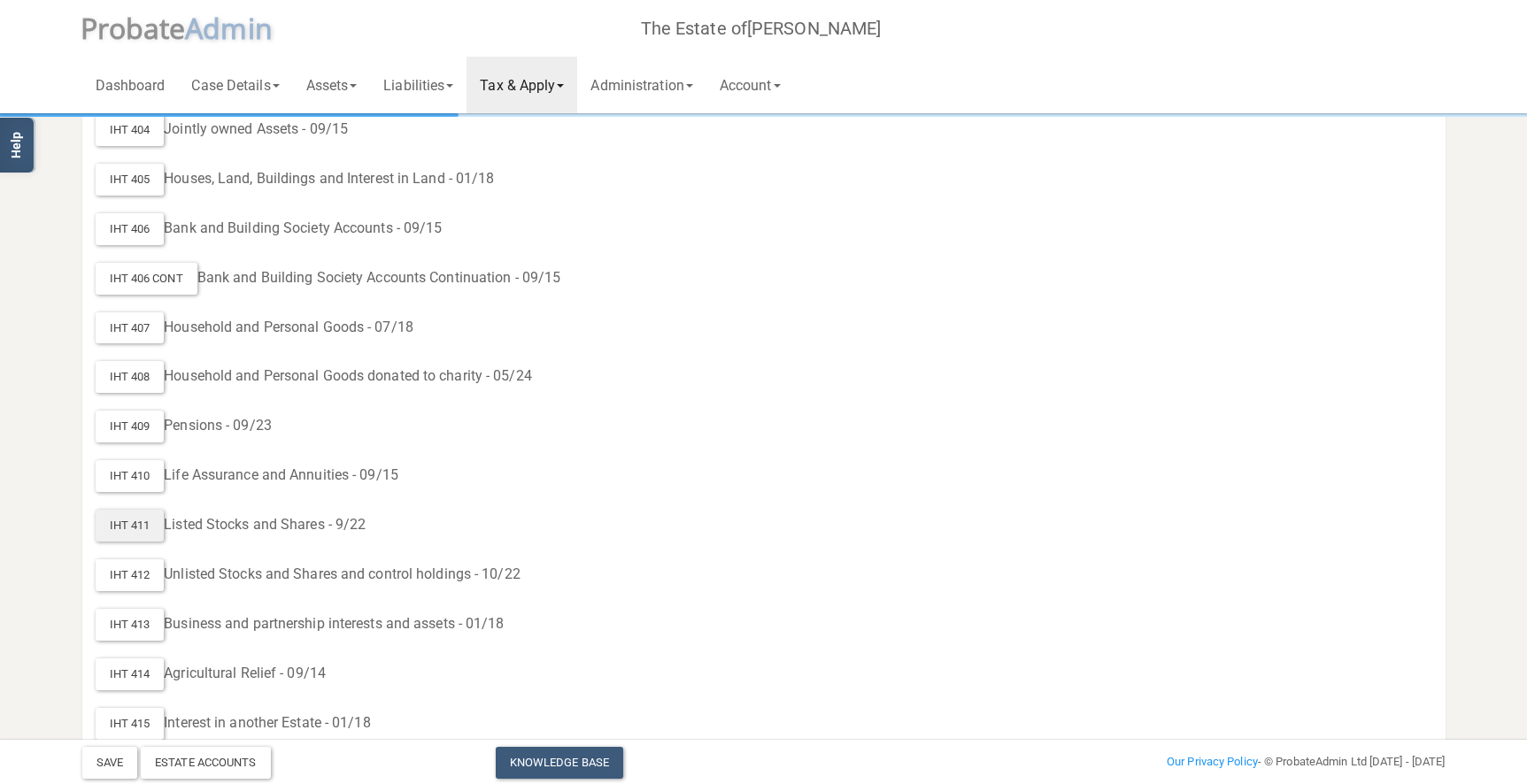drag, startPoint x: 78, startPoint y: 528, endPoint x: 99, endPoint y: 530, distance: 21.095023 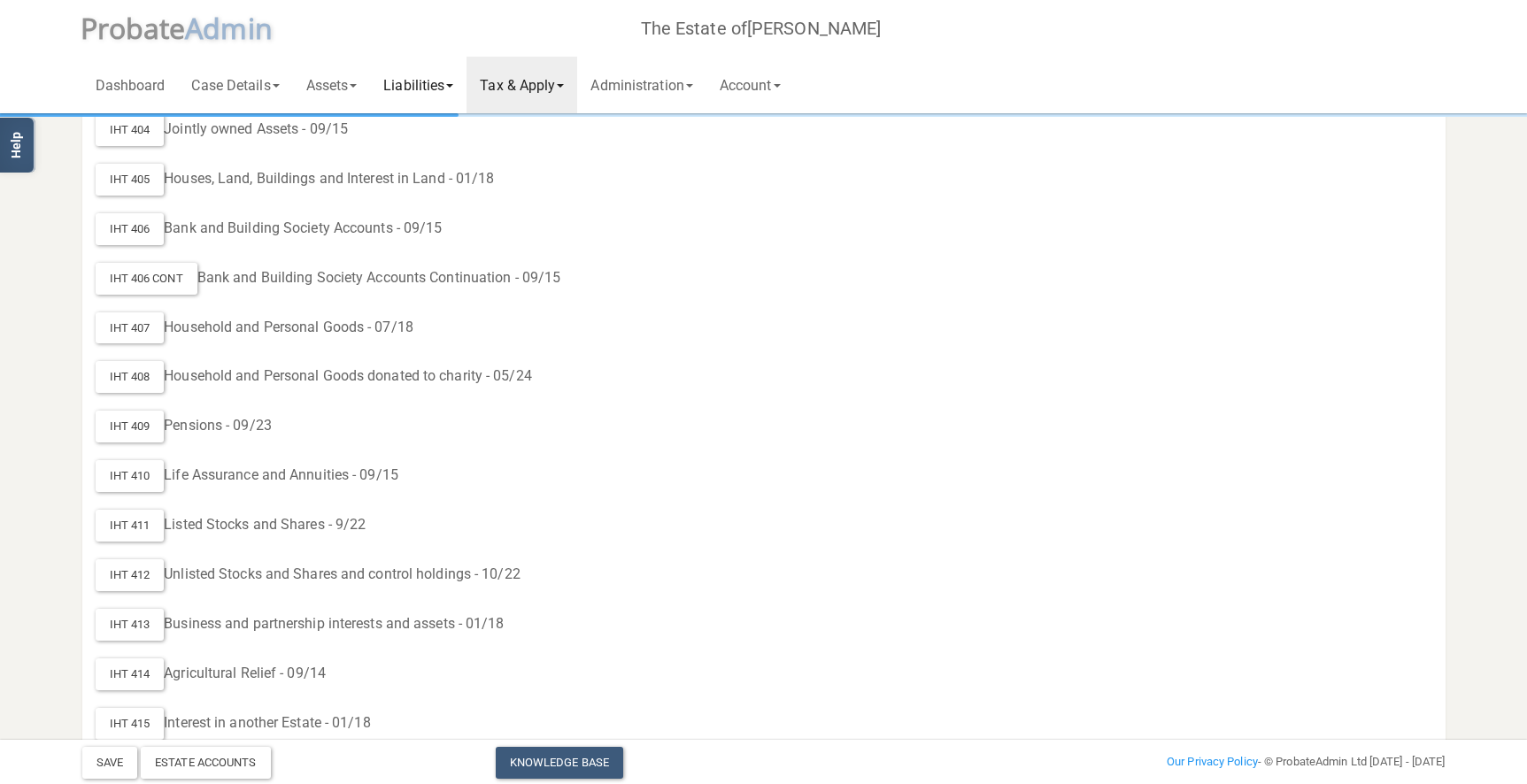 click on "Liabilities" at bounding box center (418, 85) 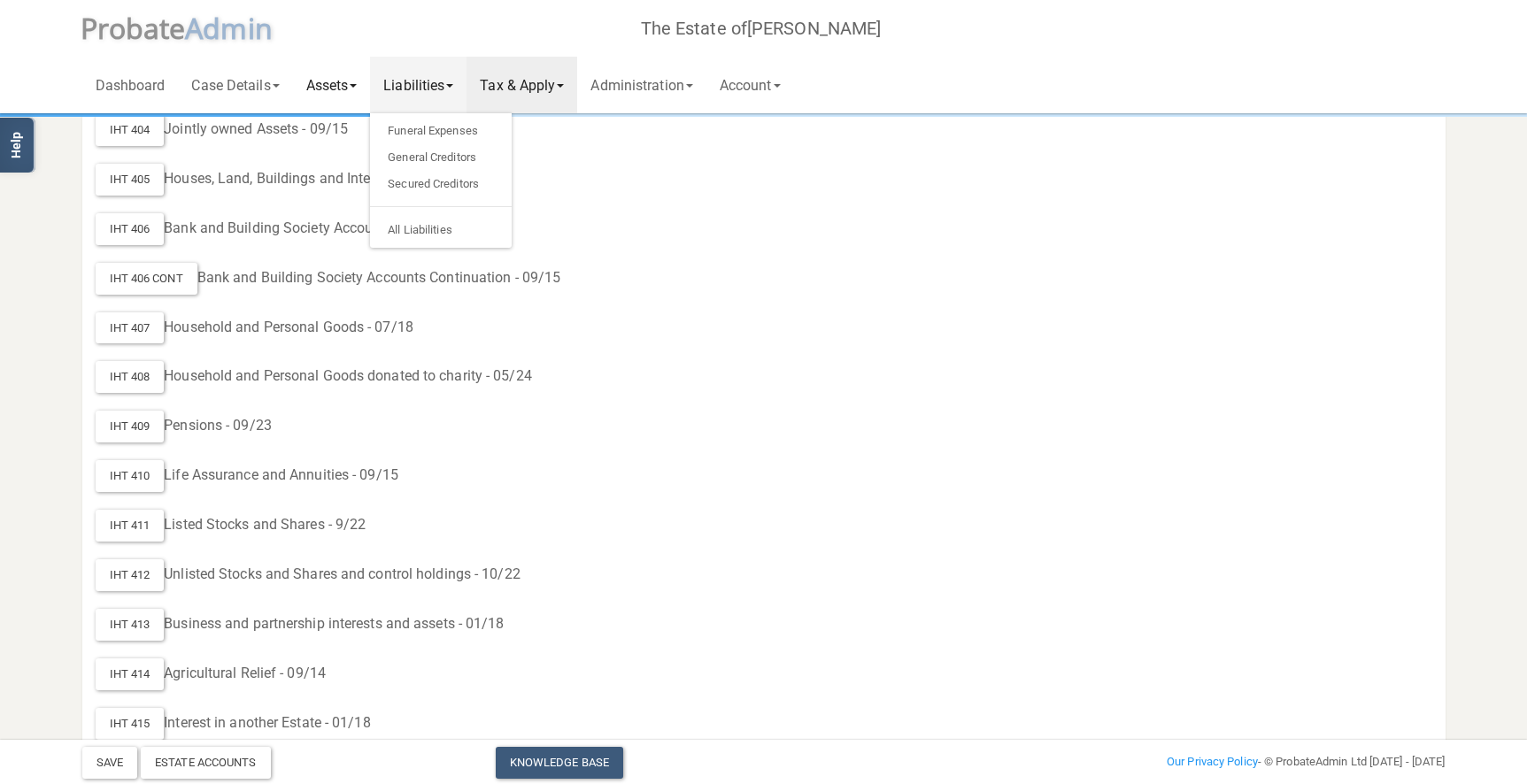 click on "Assets" at bounding box center [332, 85] 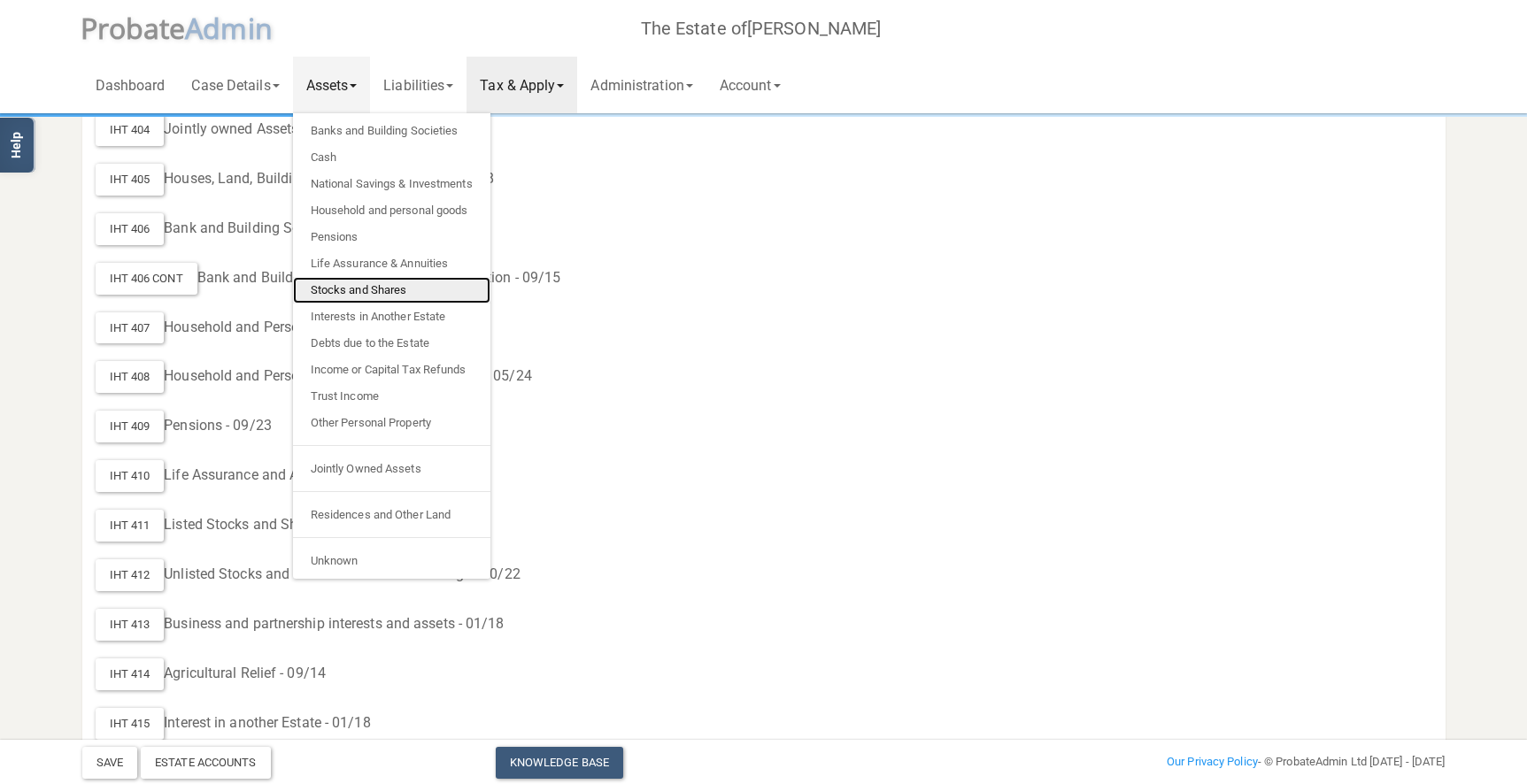 click on "Stocks and Shares" at bounding box center [391, 290] 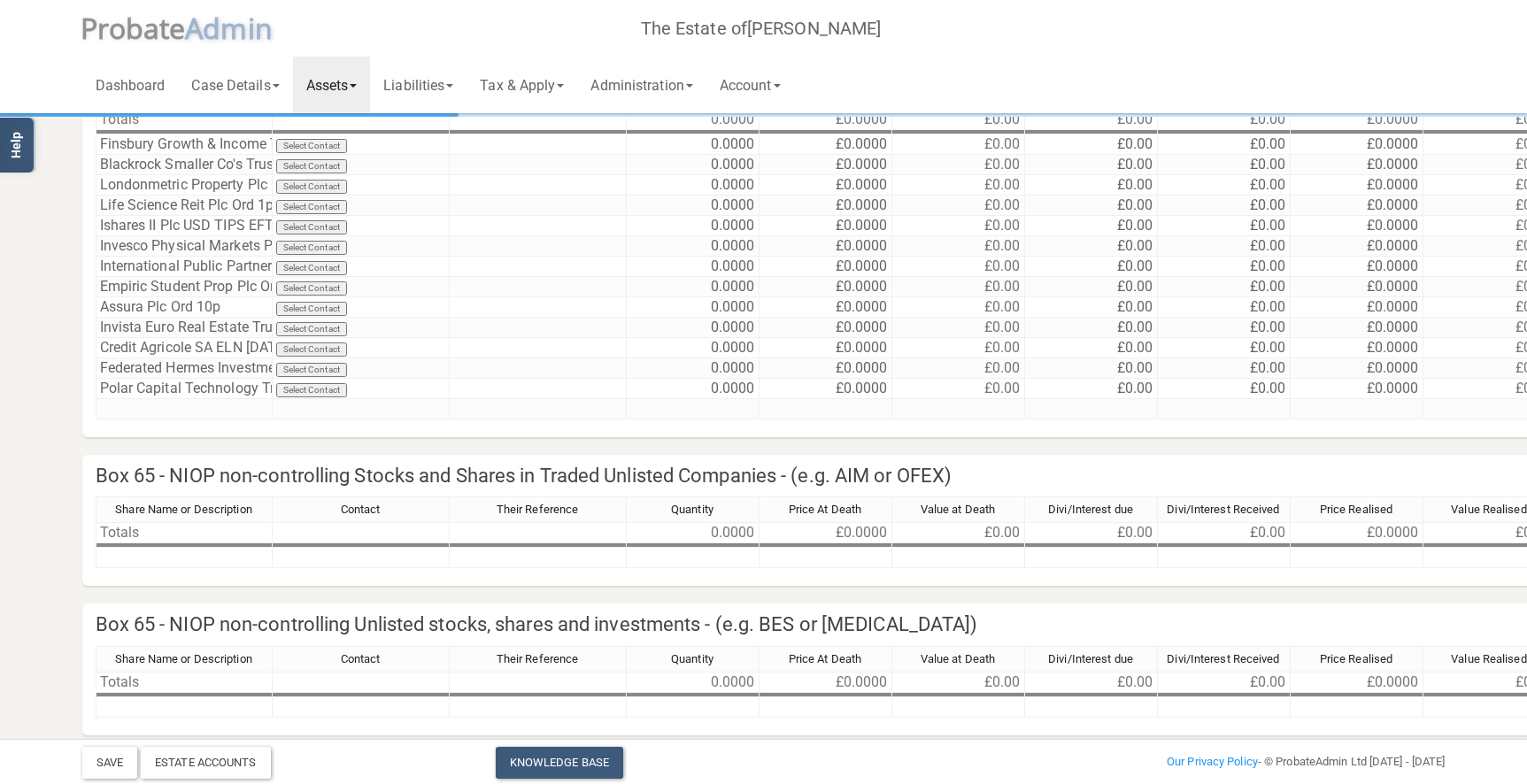 scroll, scrollTop: 401, scrollLeft: 0, axis: vertical 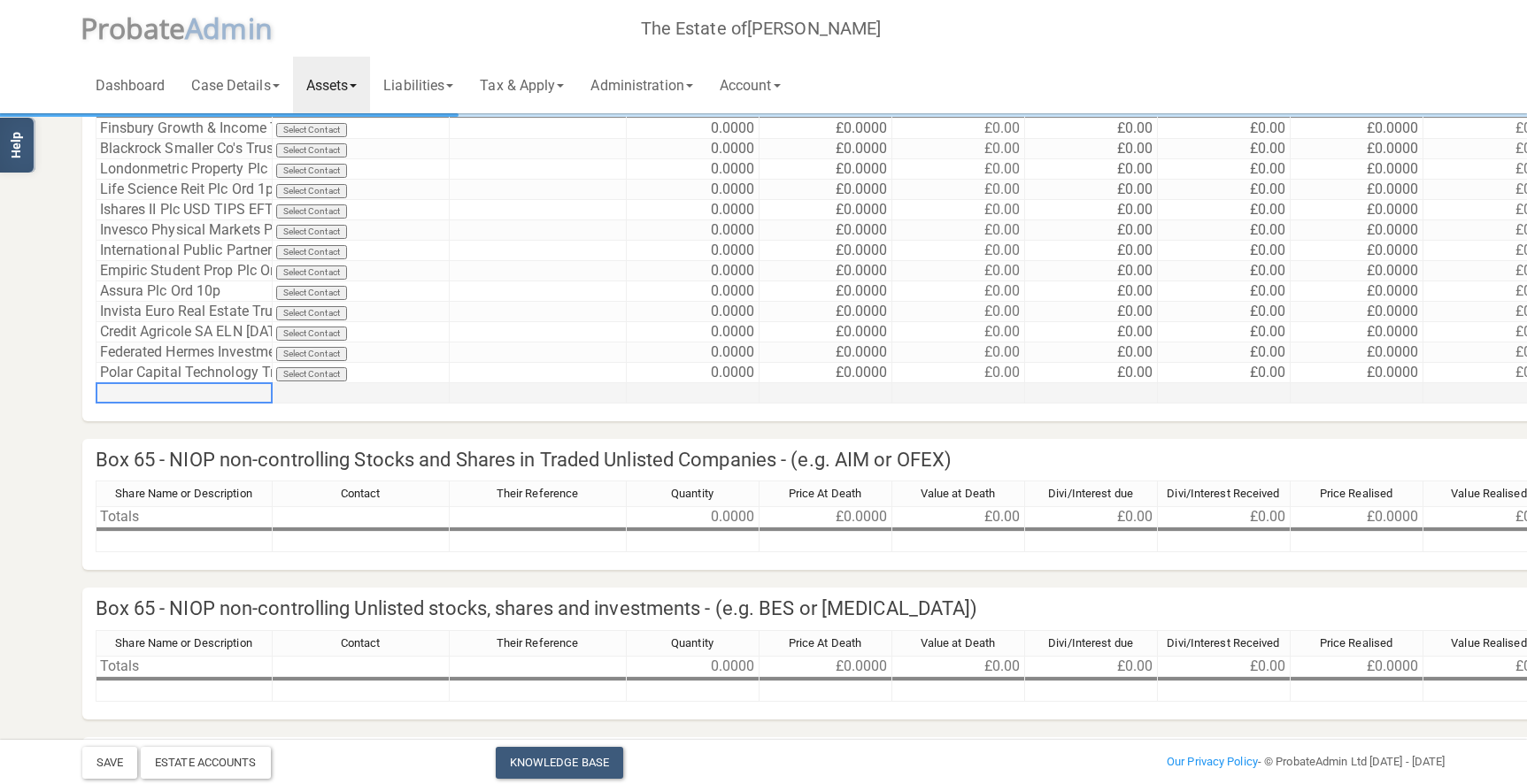 click at bounding box center [184, 393] 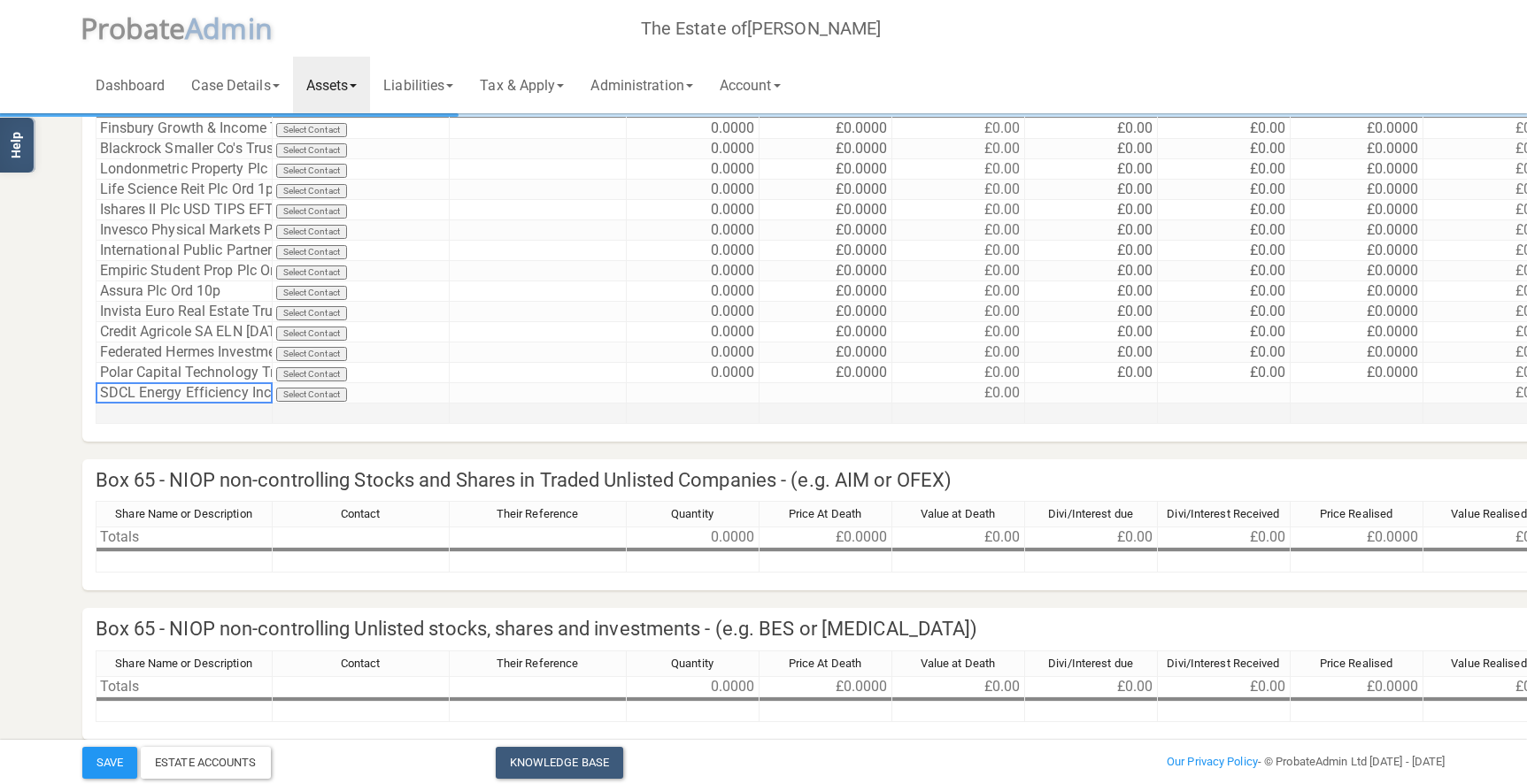click at bounding box center [184, 413] 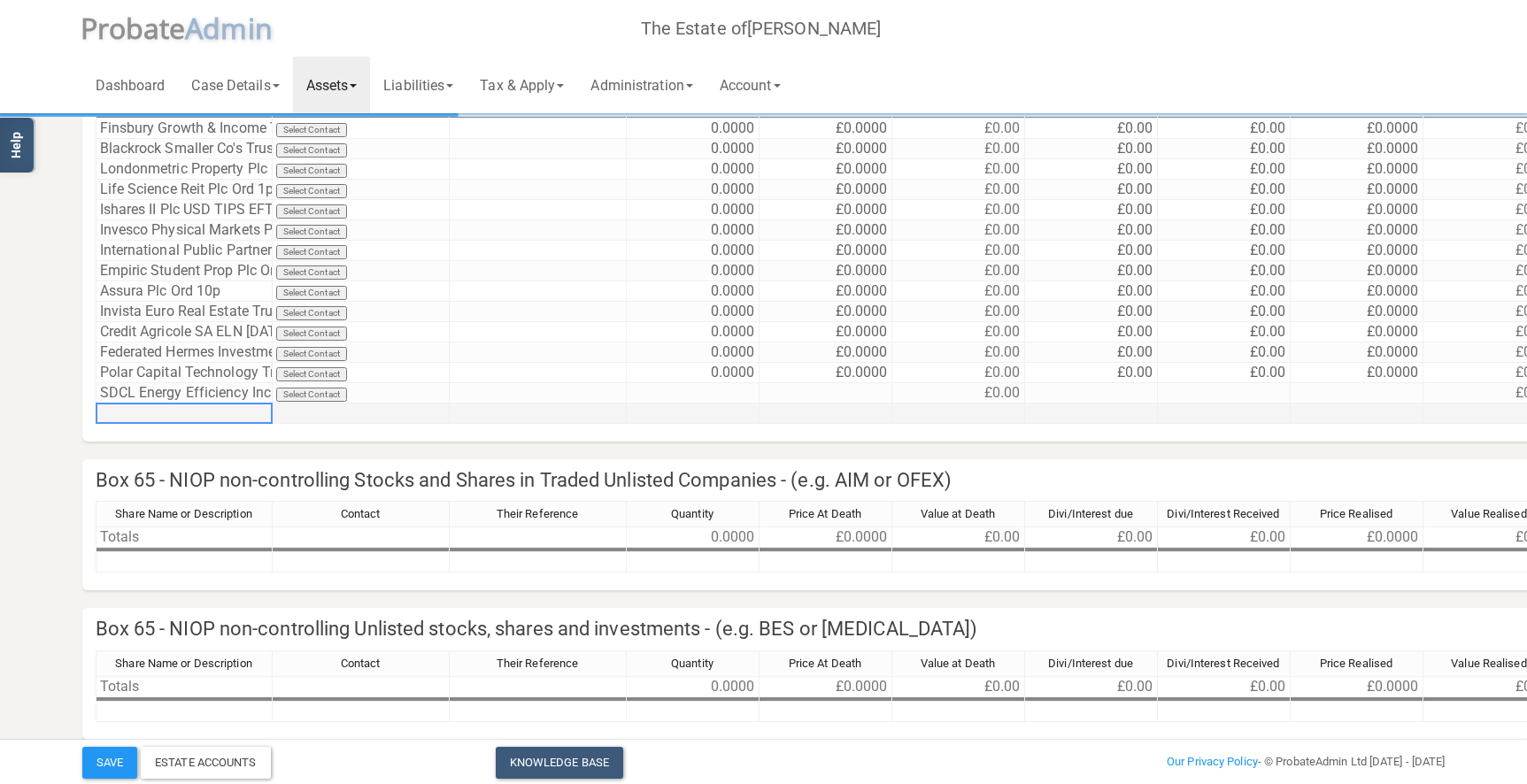 paste on "Worldwide Healthcare Trust Plc Ord 25p" 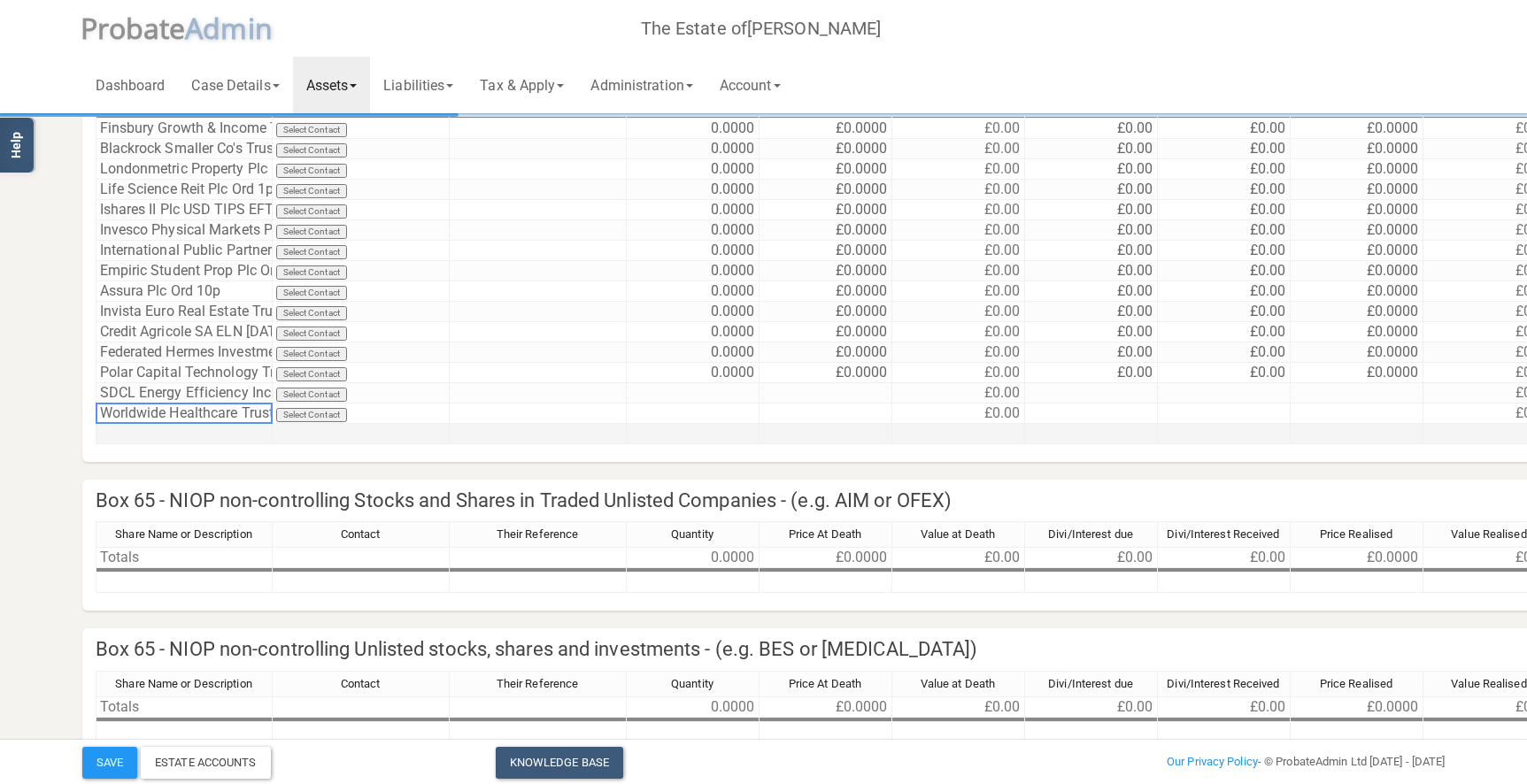 click at bounding box center (184, 434) 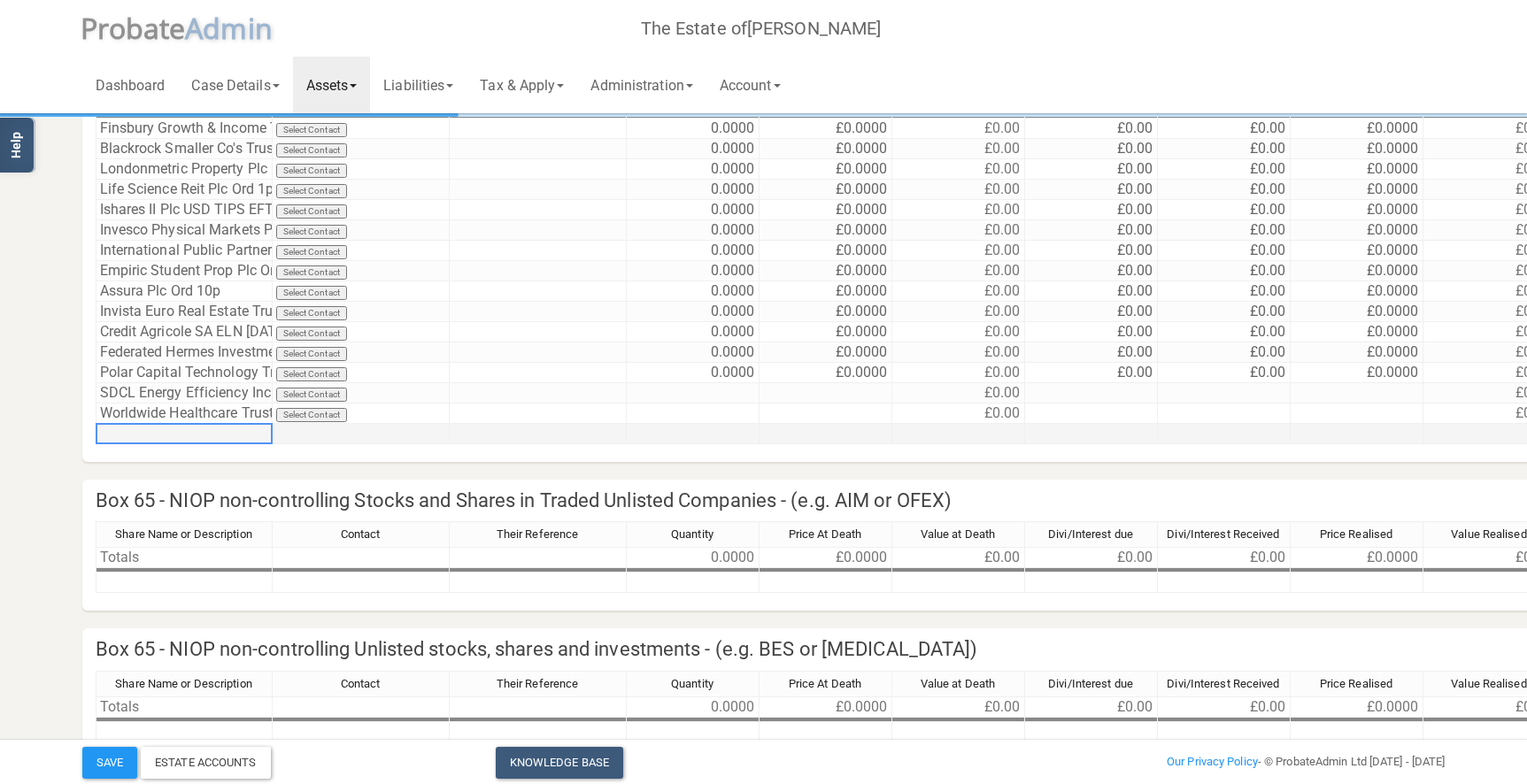 paste on "BNP Paribas Issuance [DATE] S&P Call-Spd 100%-160%" 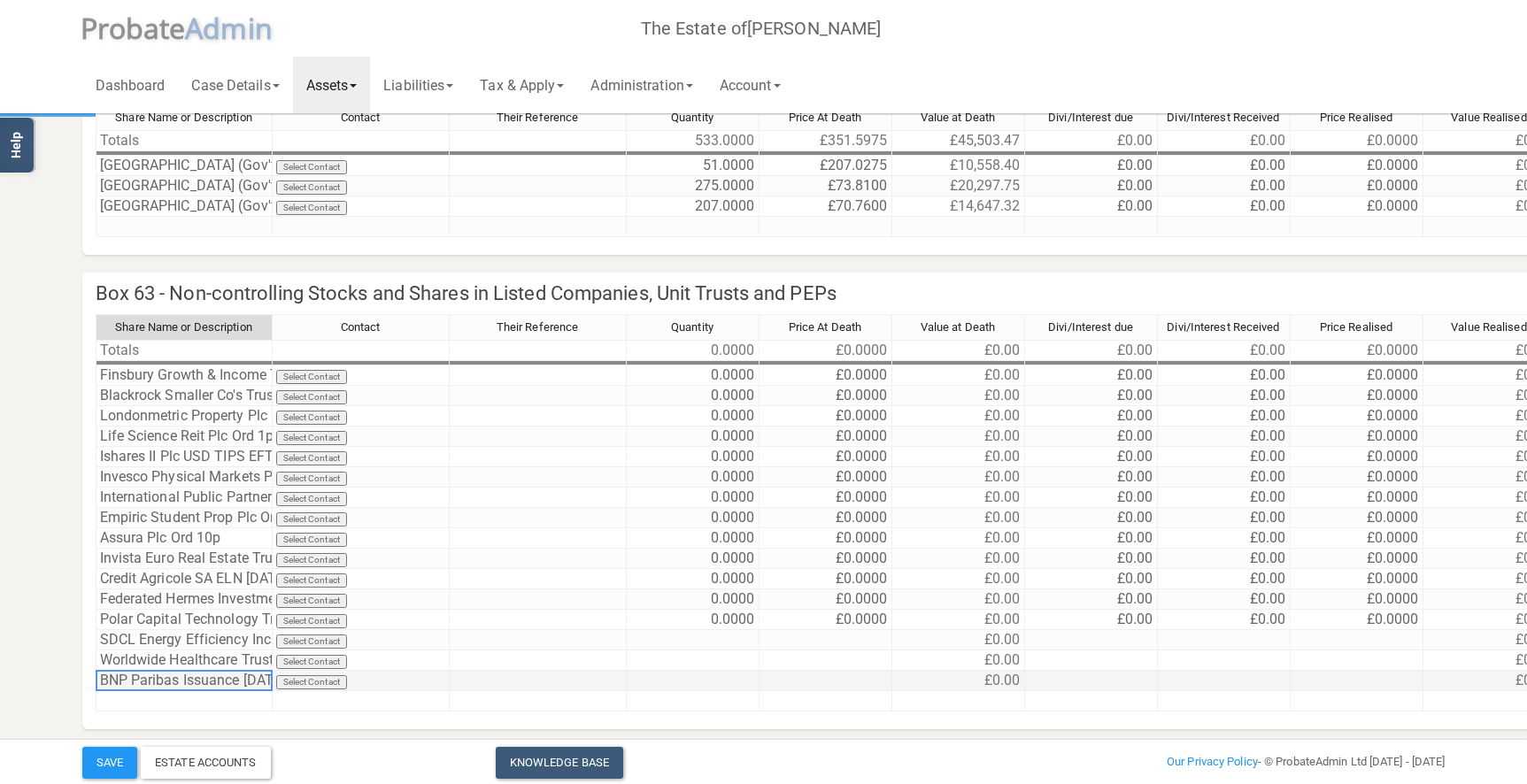 scroll, scrollTop: 121, scrollLeft: 0, axis: vertical 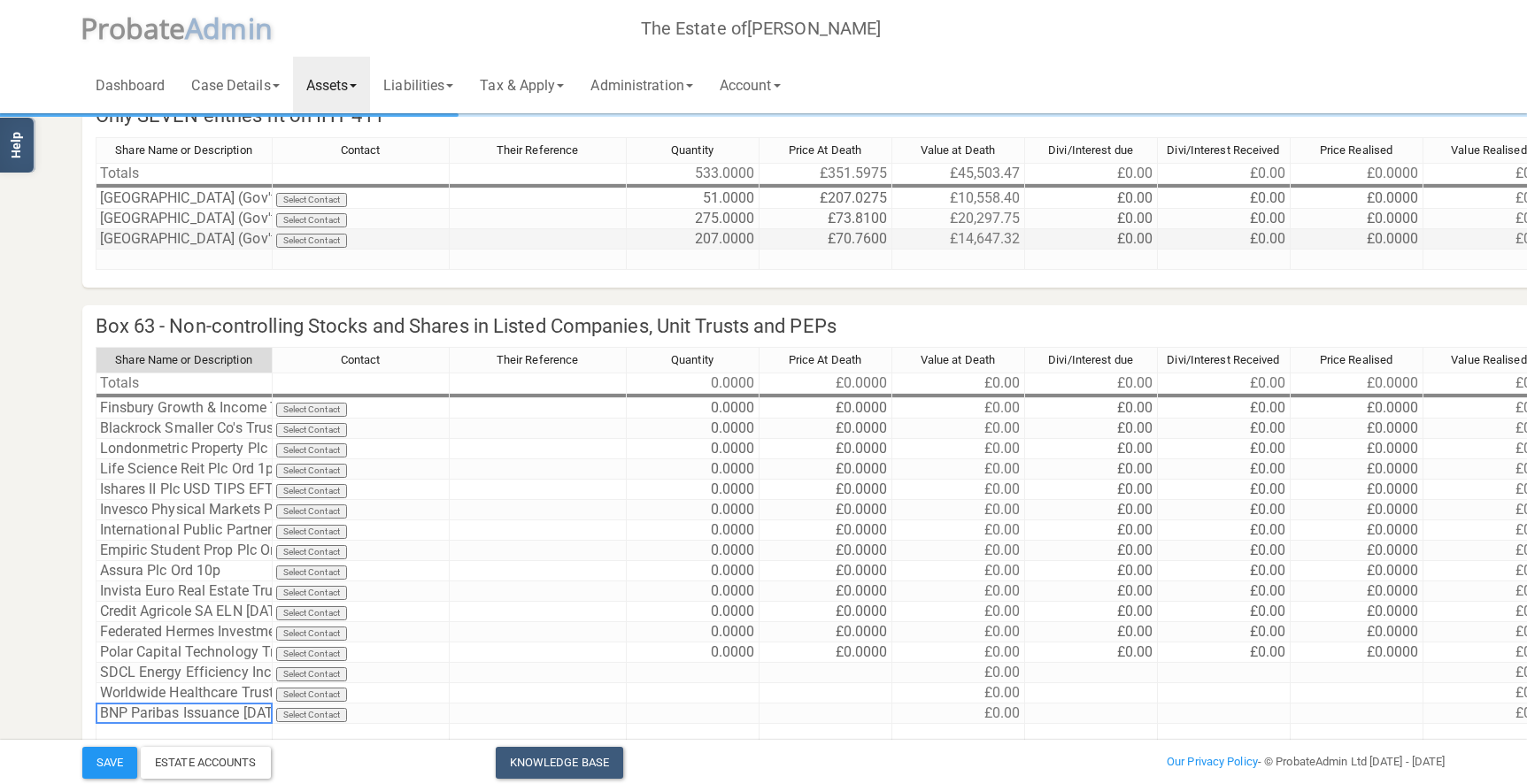 click on "[GEOGRAPHIC_DATA] (Gov't of) 1.25% I/L Treasury Gilt [DATE]" at bounding box center [184, 239] 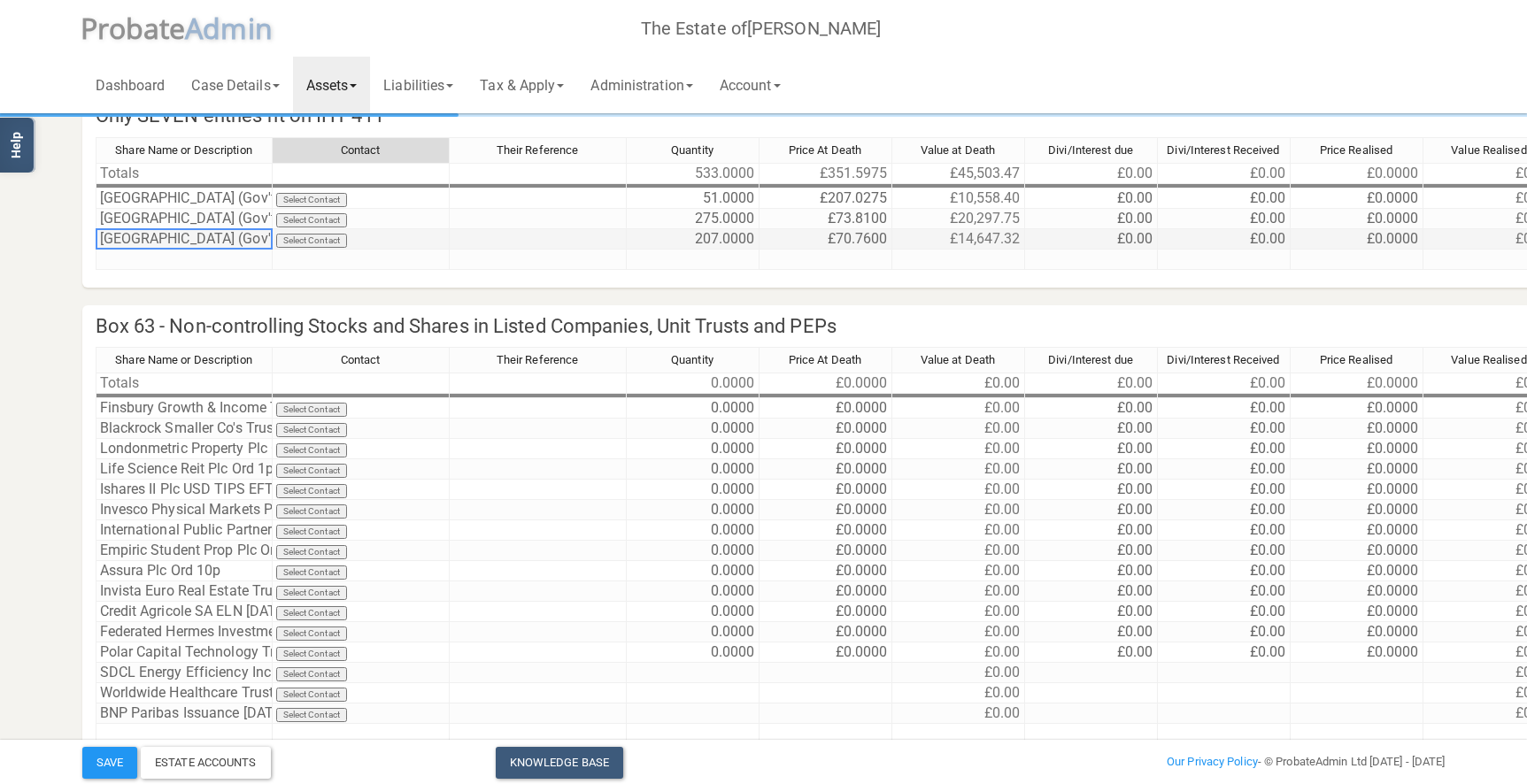 drag, startPoint x: 150, startPoint y: 240, endPoint x: 330, endPoint y: 243, distance: 180.025 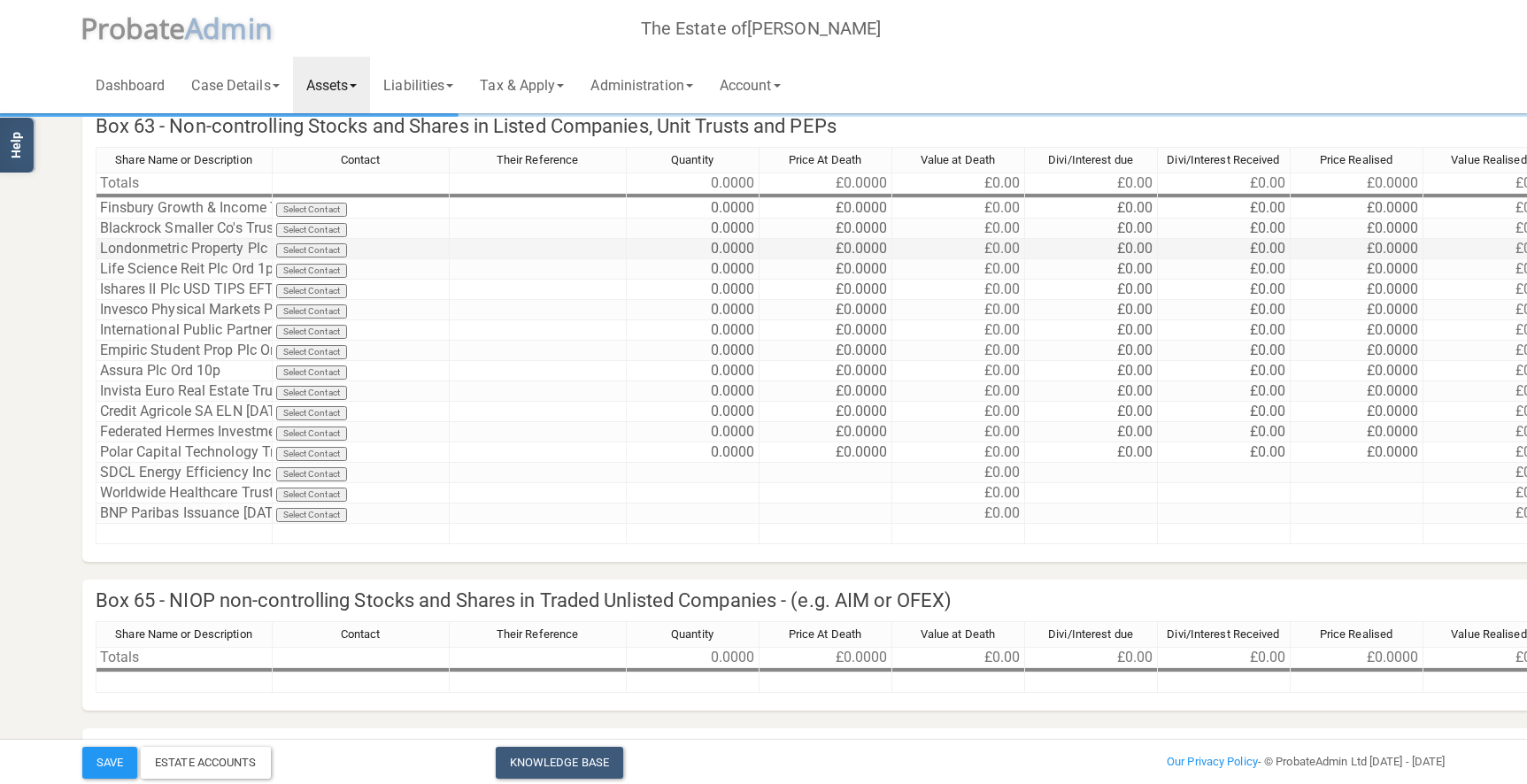 scroll, scrollTop: 335, scrollLeft: 0, axis: vertical 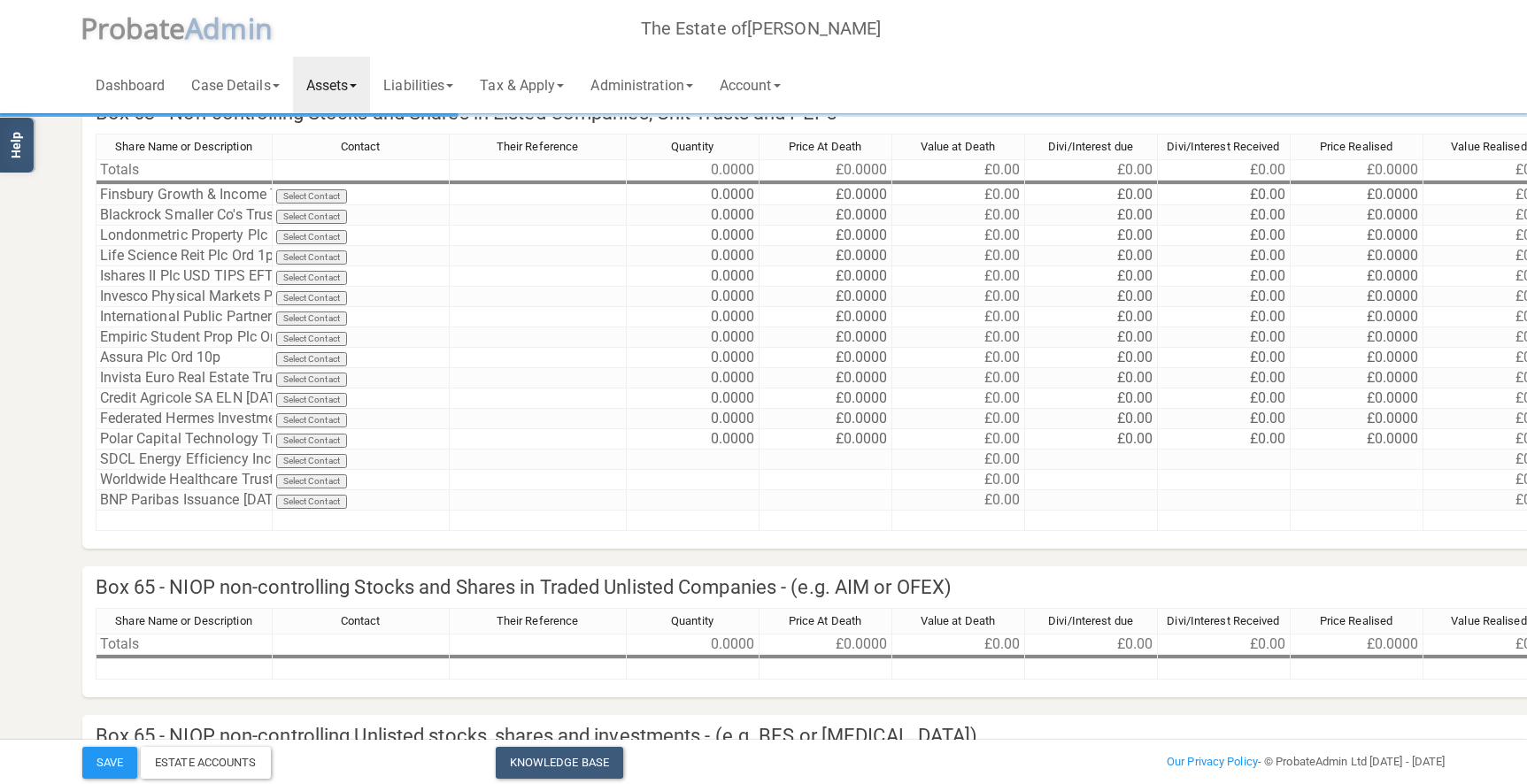 drag, startPoint x: 147, startPoint y: 526, endPoint x: 12, endPoint y: 524, distance: 135.01481 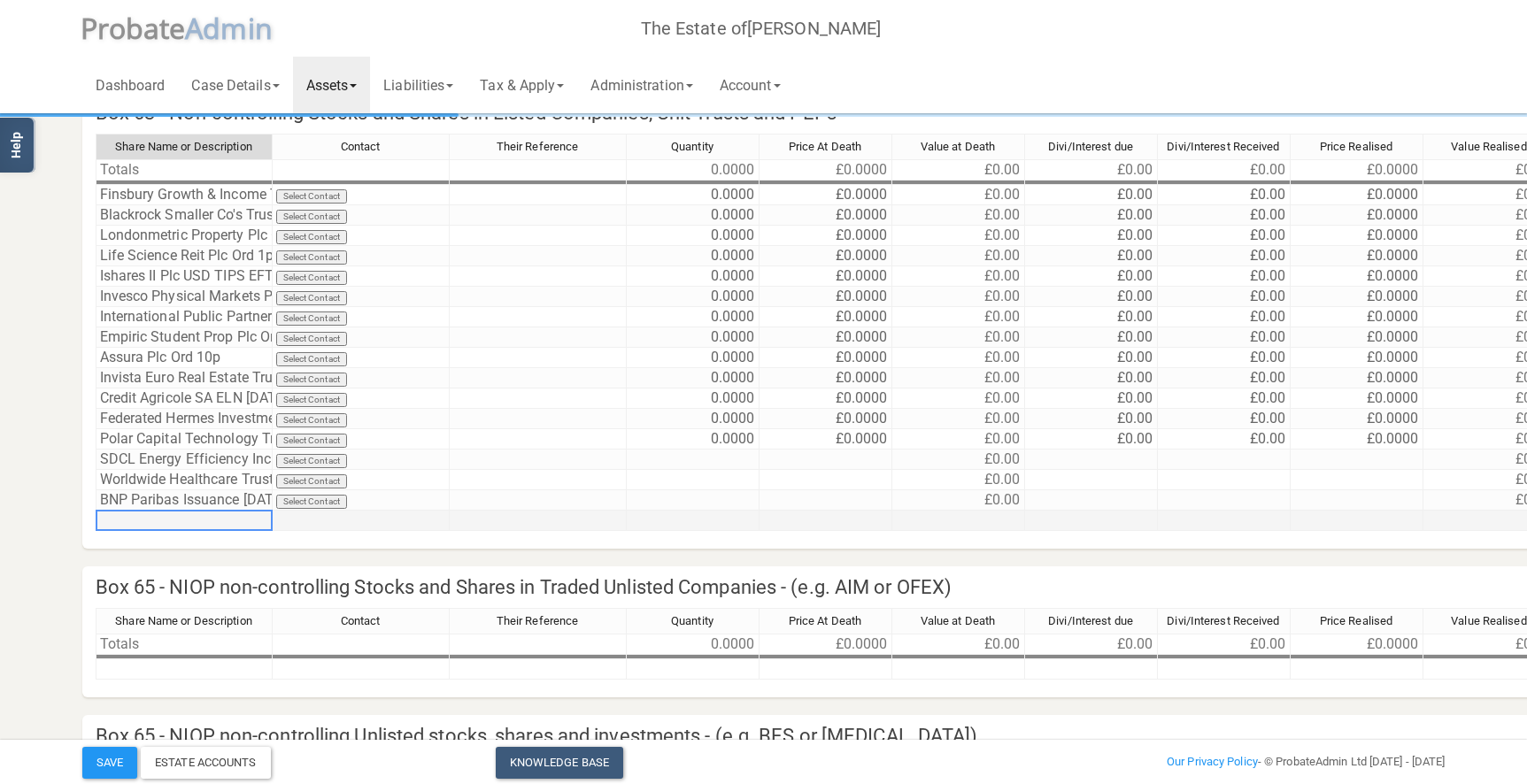 click at bounding box center [184, 520] 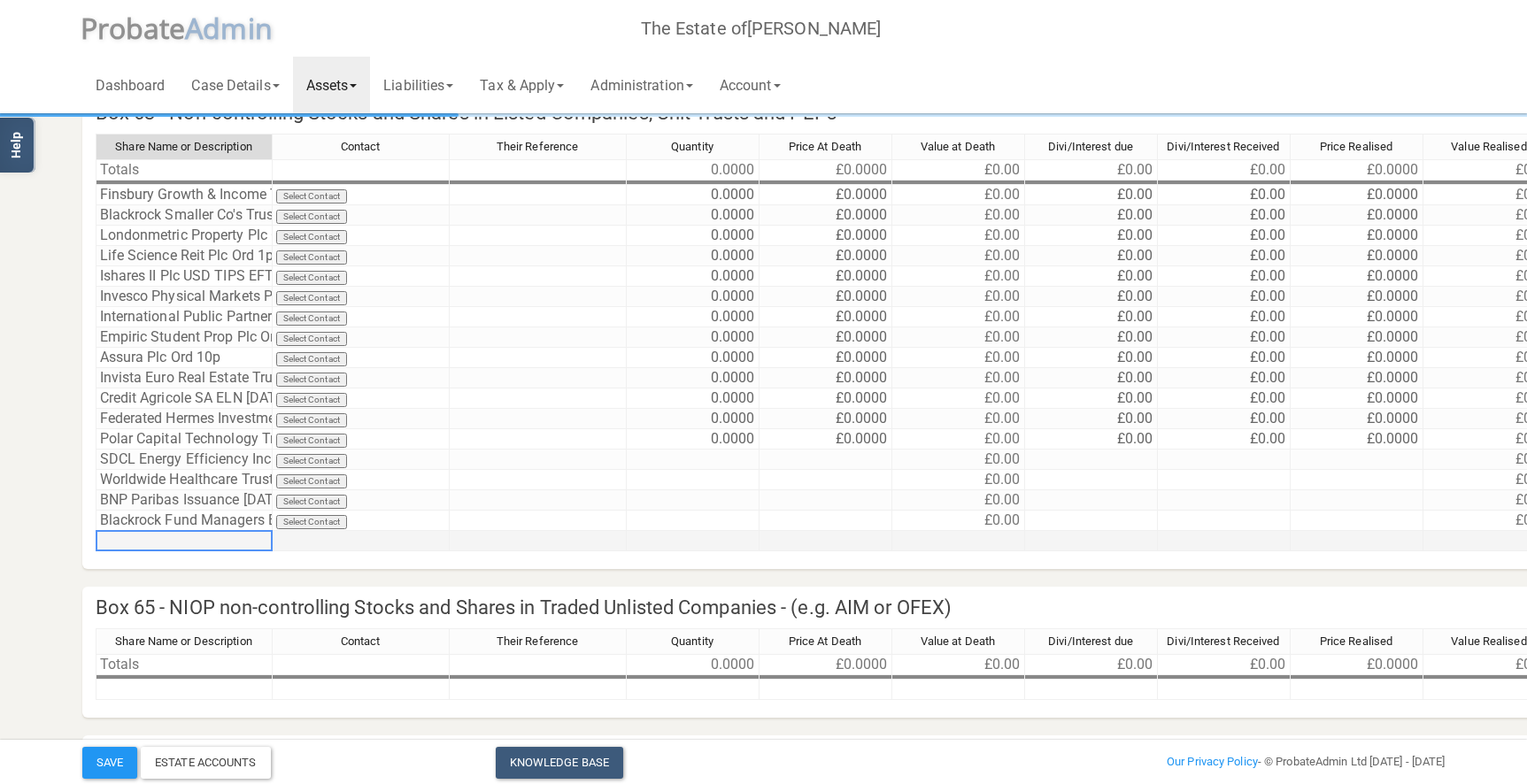 click at bounding box center [184, 541] 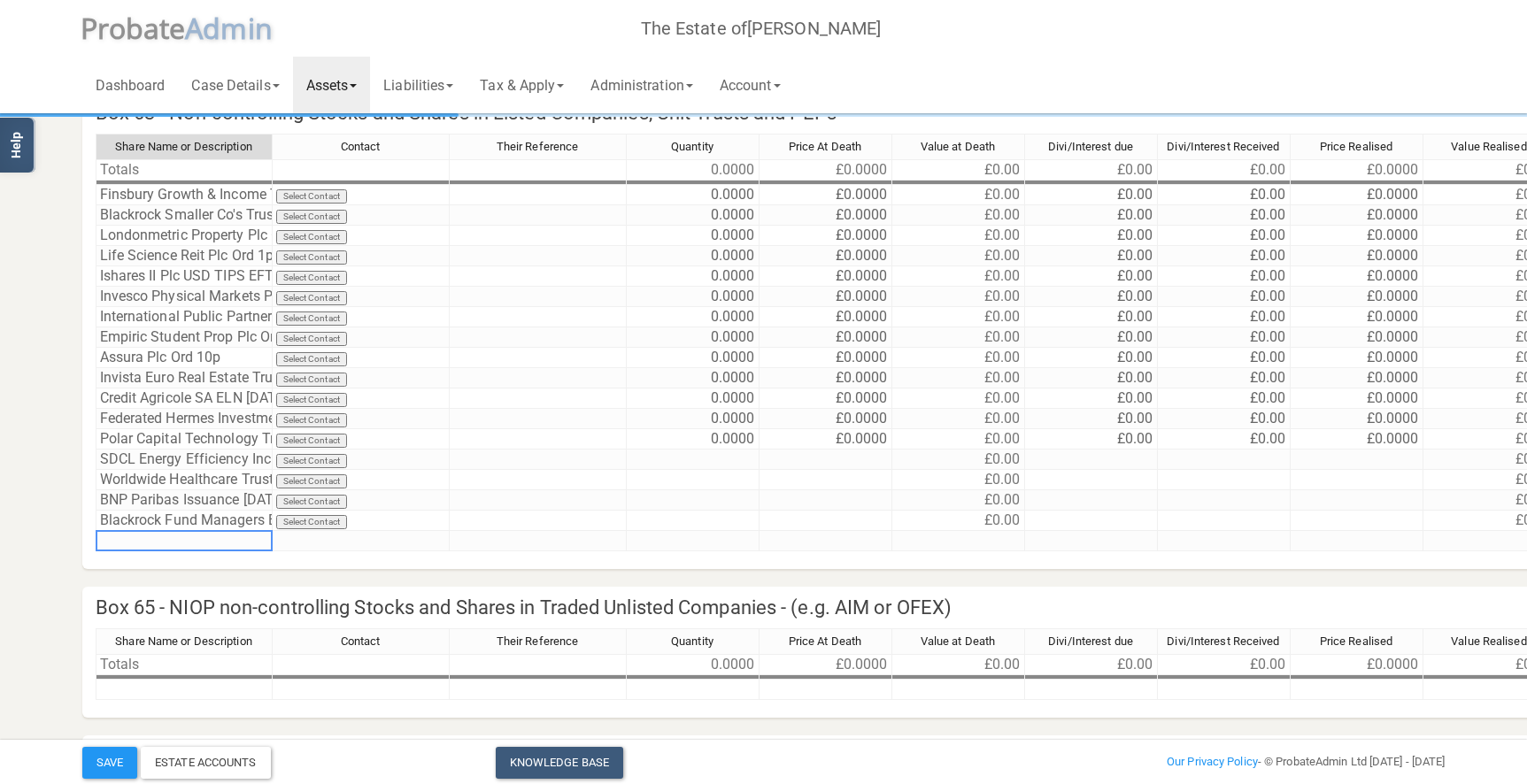 paste on "Brown Advisory Funds [PERSON_NAME] [PERSON_NAME] US Value C Dis Unhdg" 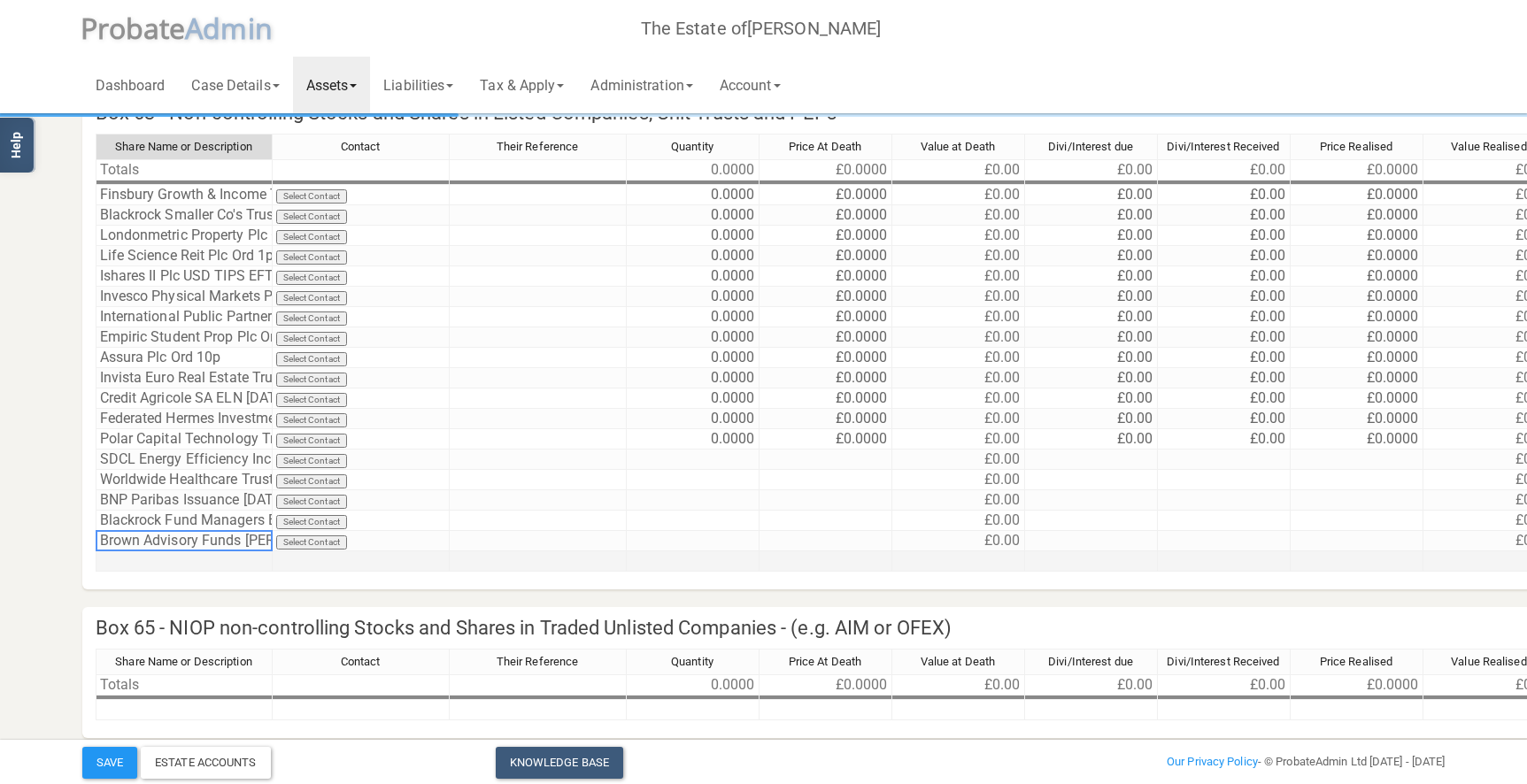 click at bounding box center [184, 561] 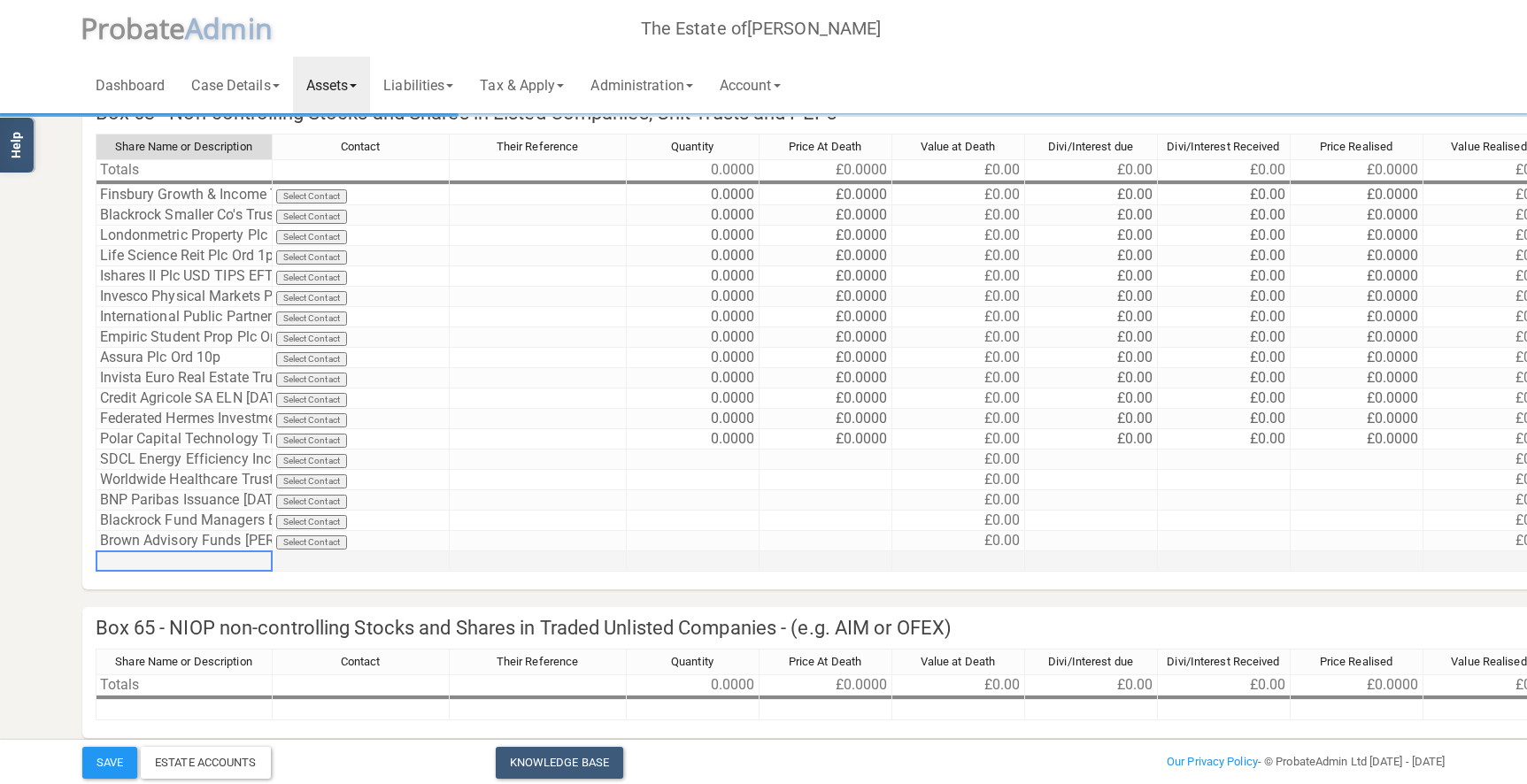 paste on "Findlay Park Funds Plc American Sterling GBP Uhdg" 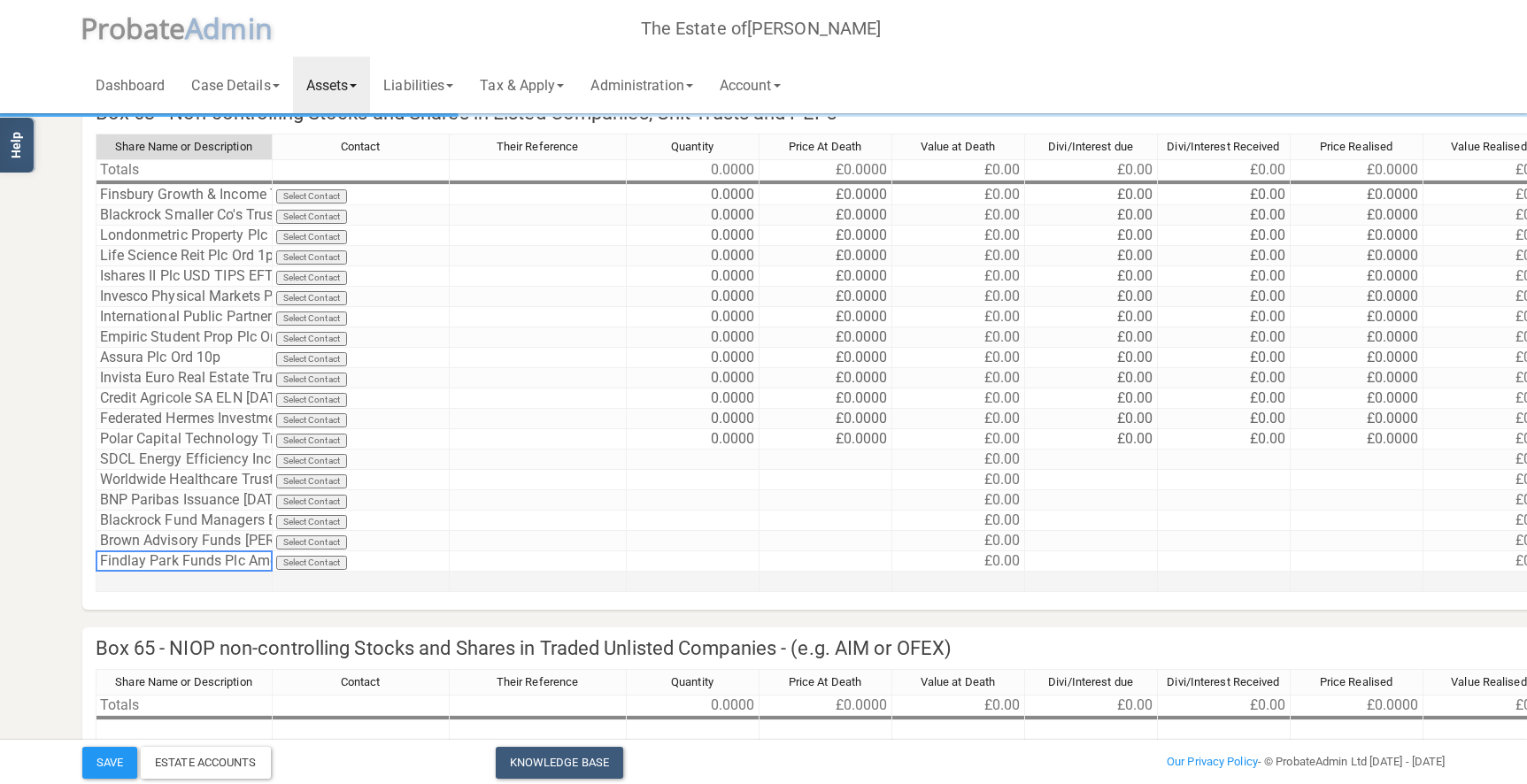 click at bounding box center [184, 581] 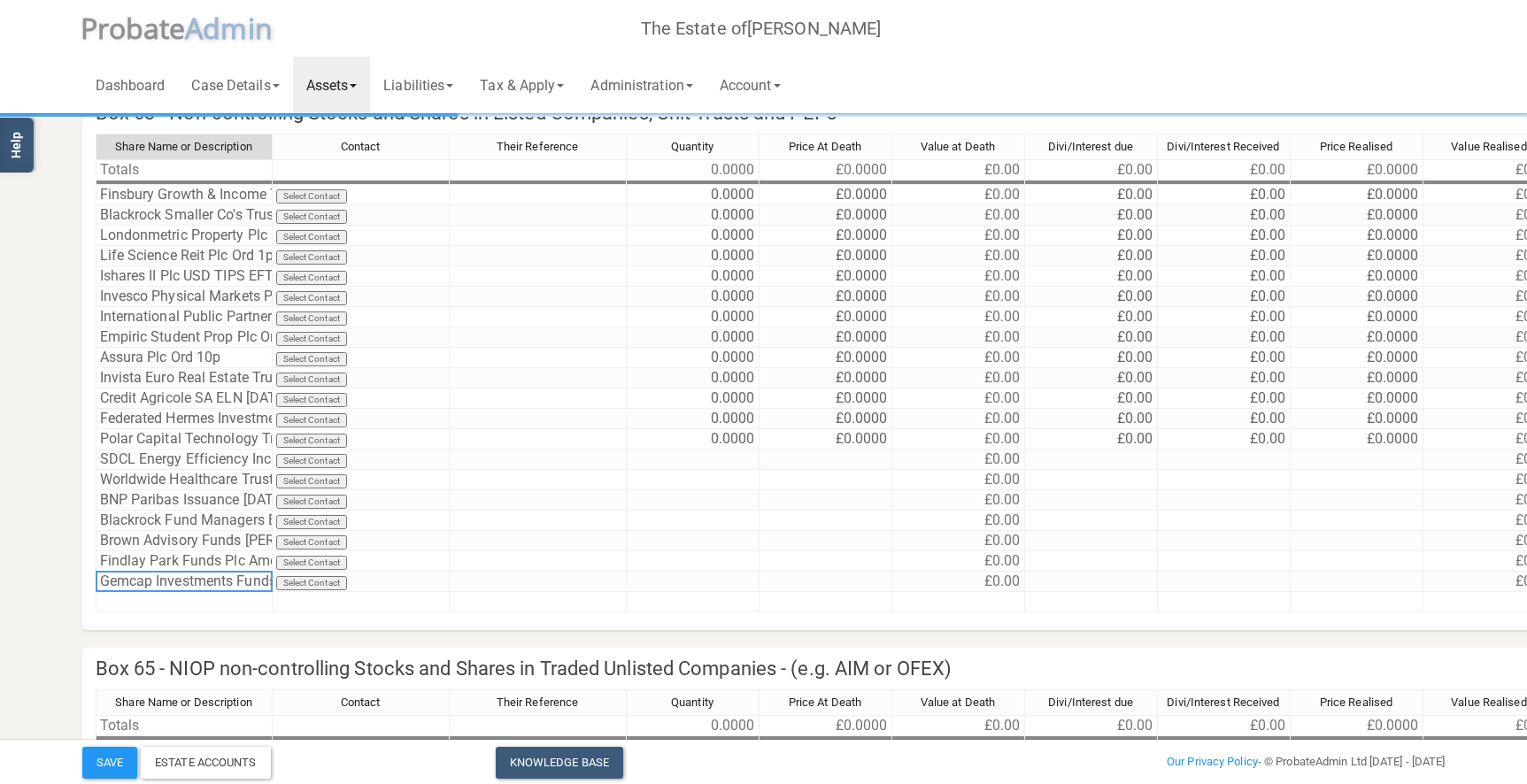 click on "Stocks and Shares
Marked As Incomplete
Mark As Incomplete
Mark As Complete
Box 62 - Shares in UK Government and municipal securities
Only SEVEN entries fit on IHT 411
Share Name or Description Contact Their Reference Quantity Price At Death Value at Death Divi/Interest due Divi/Interest Received Price Realised Value Realised Remove Move Totals 533.0000 £351.5975 £45,503.47 £0.00 £0.00 £0.0000 £0.00 [GEOGRAPHIC_DATA] (Gov't of) 1.75% Treasury Gilt [DATE]  Select Contact 51.0000 £207.0275 £10,558.40 £0.00 £0.00 £0.0000 £0.00 Remove Move [GEOGRAPHIC_DATA] (Gov't of) 0.875% Treasury Gilt [DATE]  Select Contact 275.0000 £73.8100 £20,297.75 £0.00 £0.00 £0.0000 £0.00 Remove Move [GEOGRAPHIC_DATA] (Gov't of) 1.25% I/L Treasury Gilt [DATE]  Select Contact 207.0000 £70.7600 £14,647.32 £0.00 £0.00 £0.0000 £0.00 Remove Move Contact" at bounding box center (763, 651) 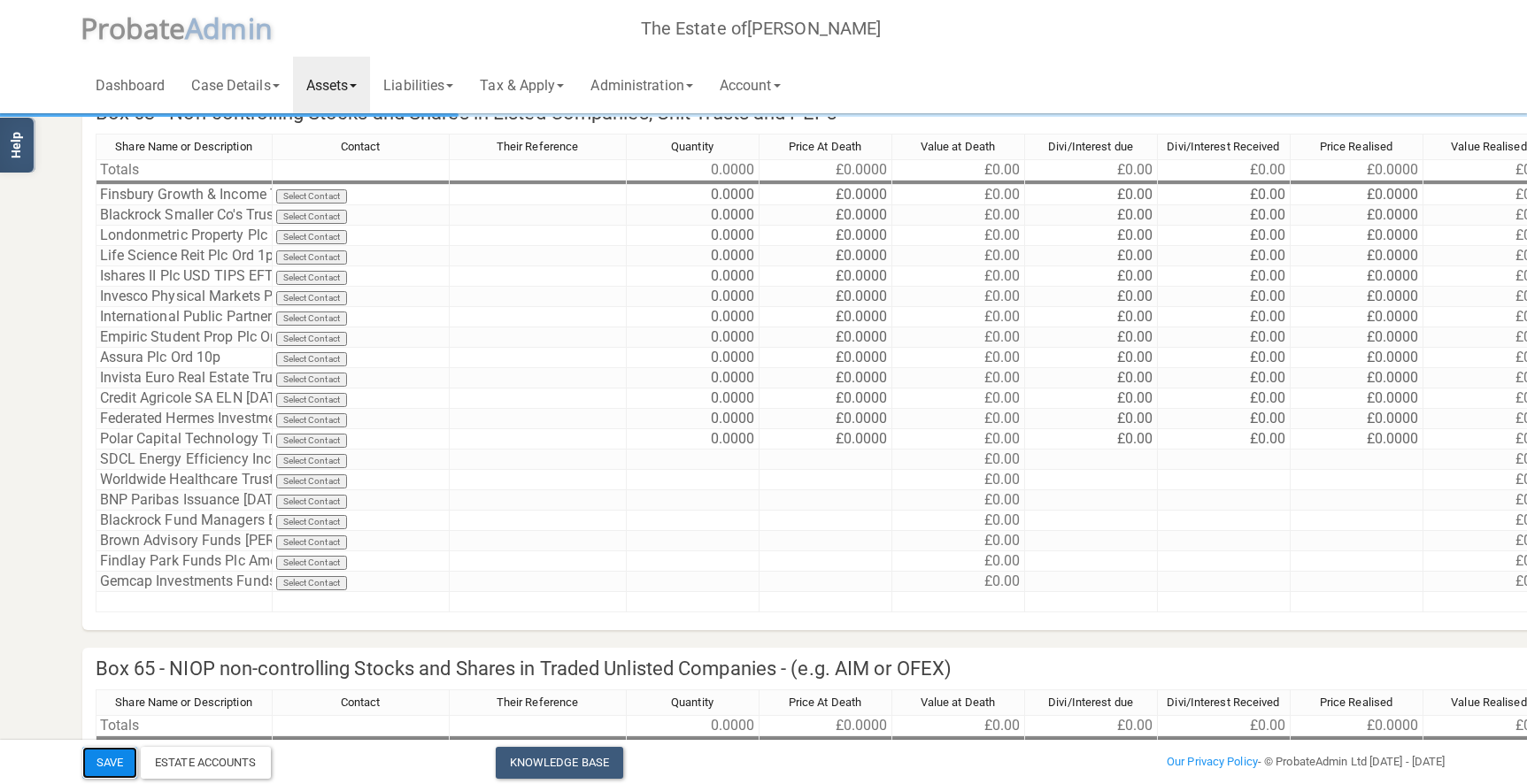 click on "Save" at bounding box center [110, 763] 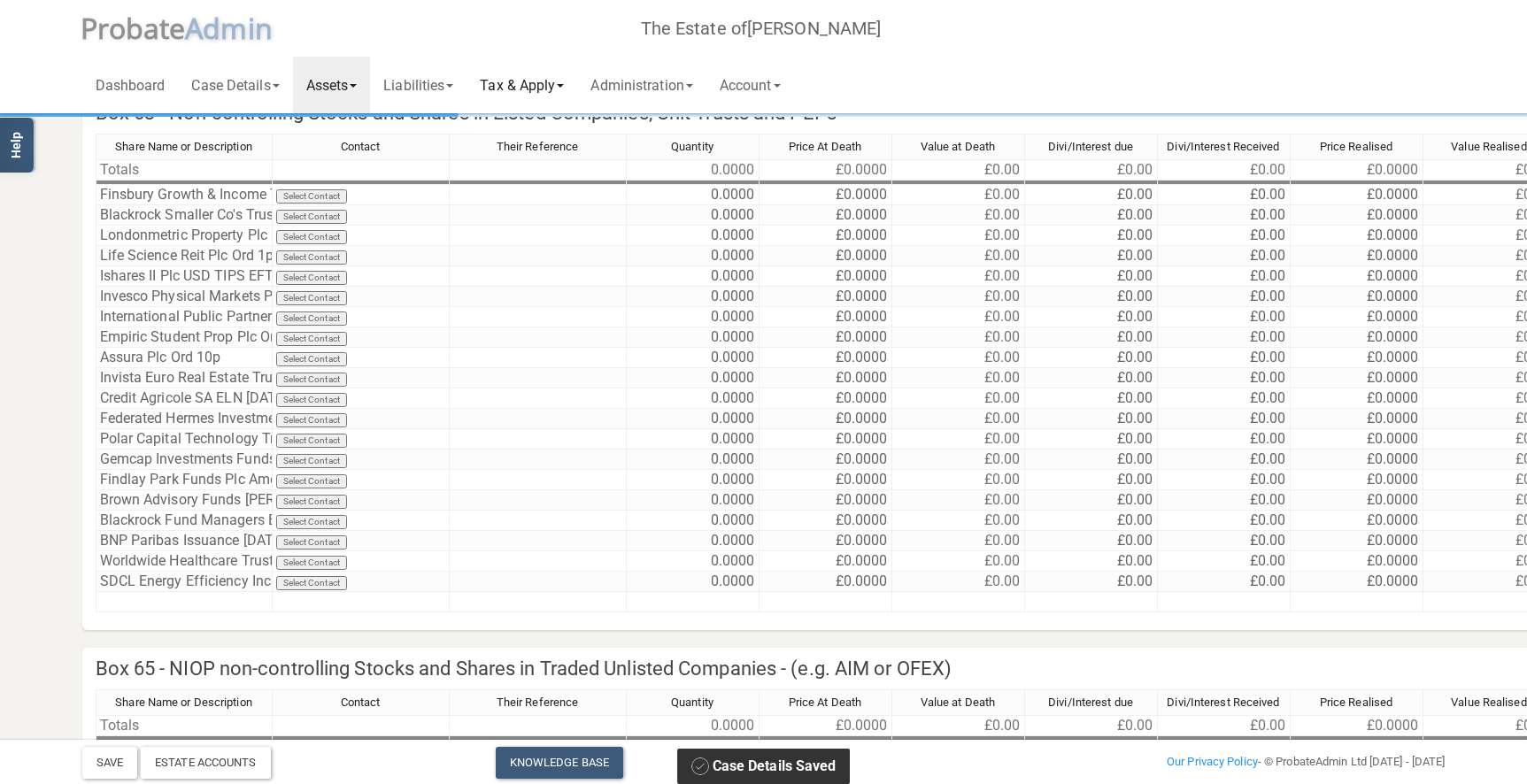 click on "Tax & Apply" at bounding box center [521, 85] 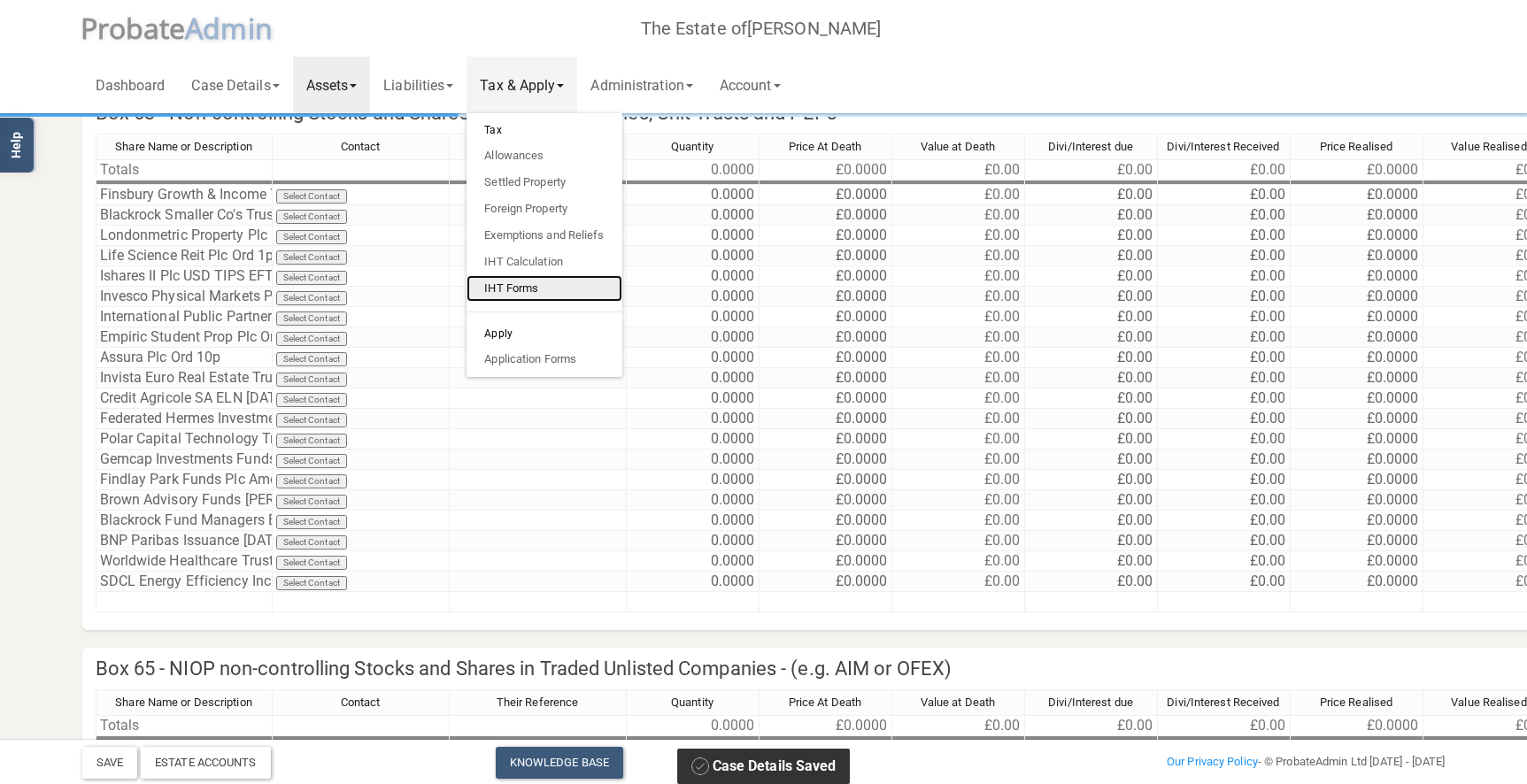 click on "IHT Forms" at bounding box center (544, 288) 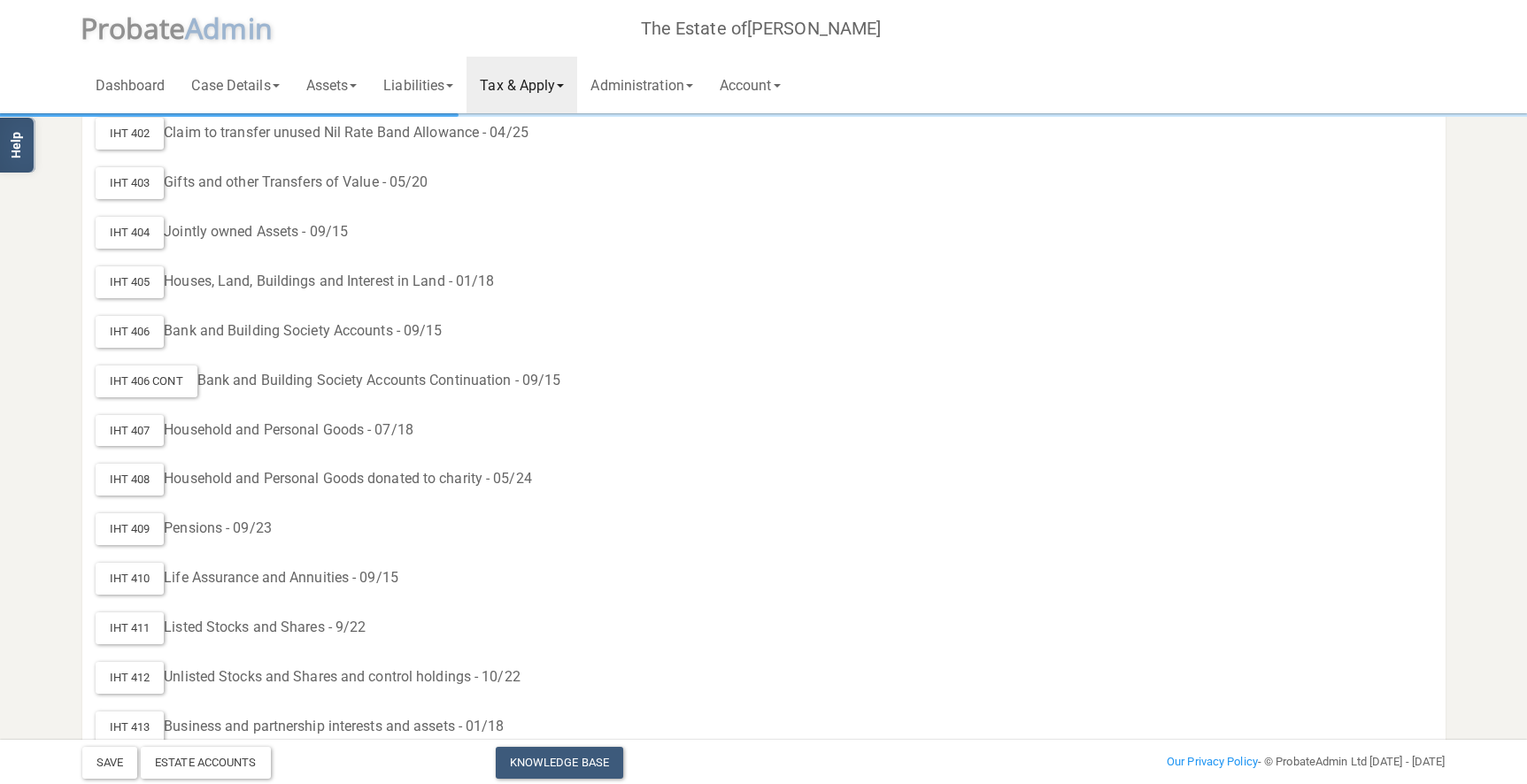scroll, scrollTop: 452, scrollLeft: 0, axis: vertical 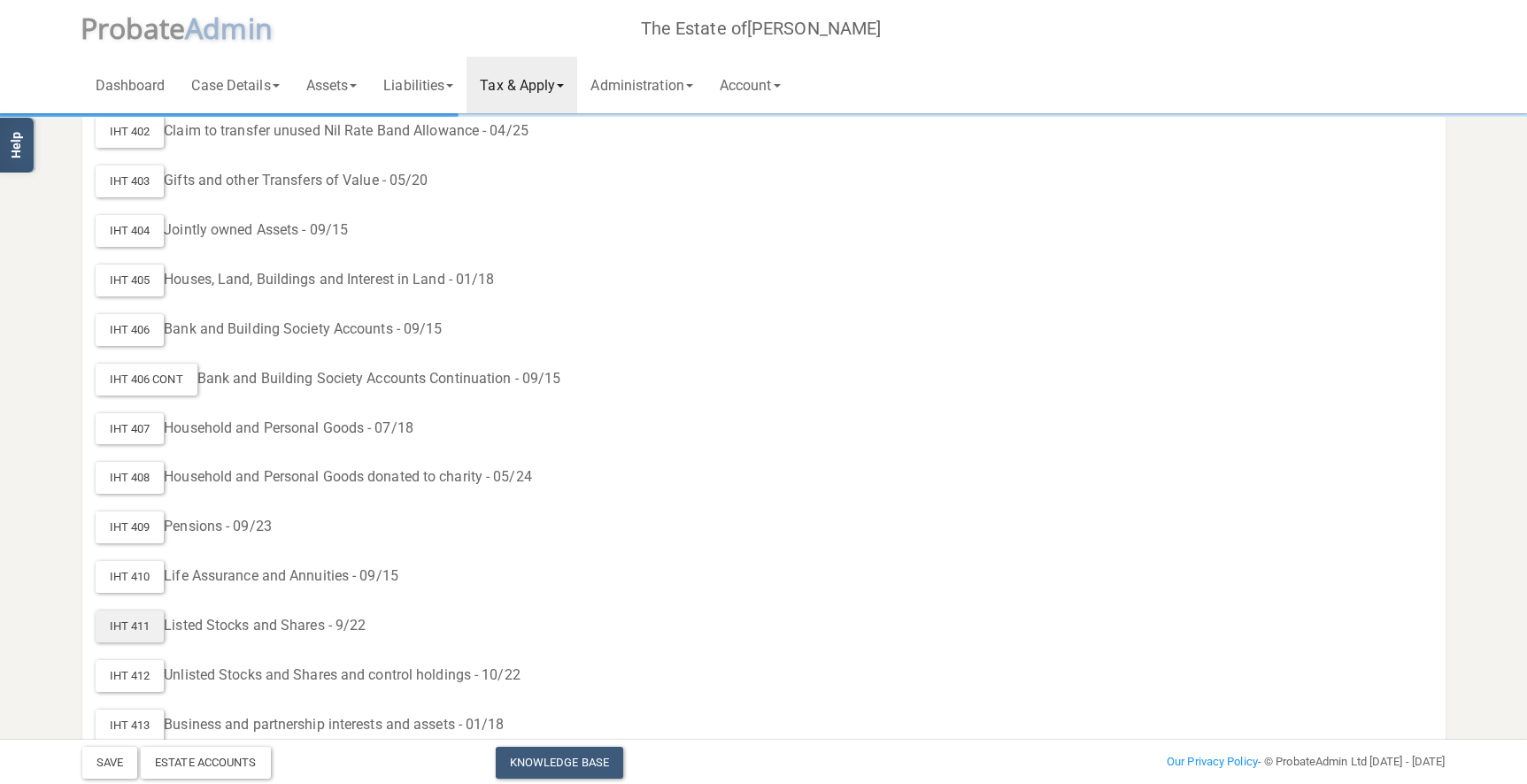 click on "IHT 411" at bounding box center (130, 626) 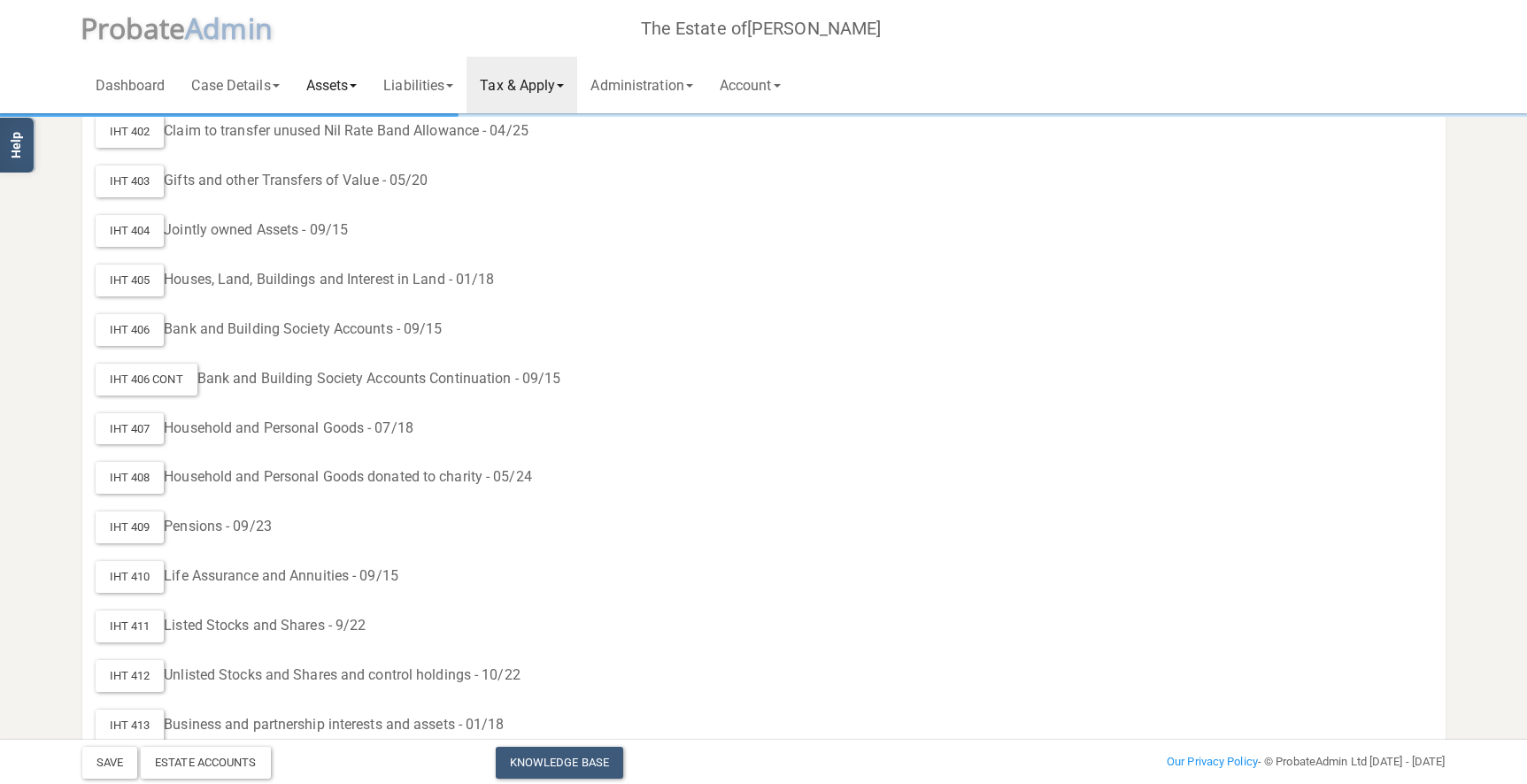 click on "Assets" at bounding box center (332, 85) 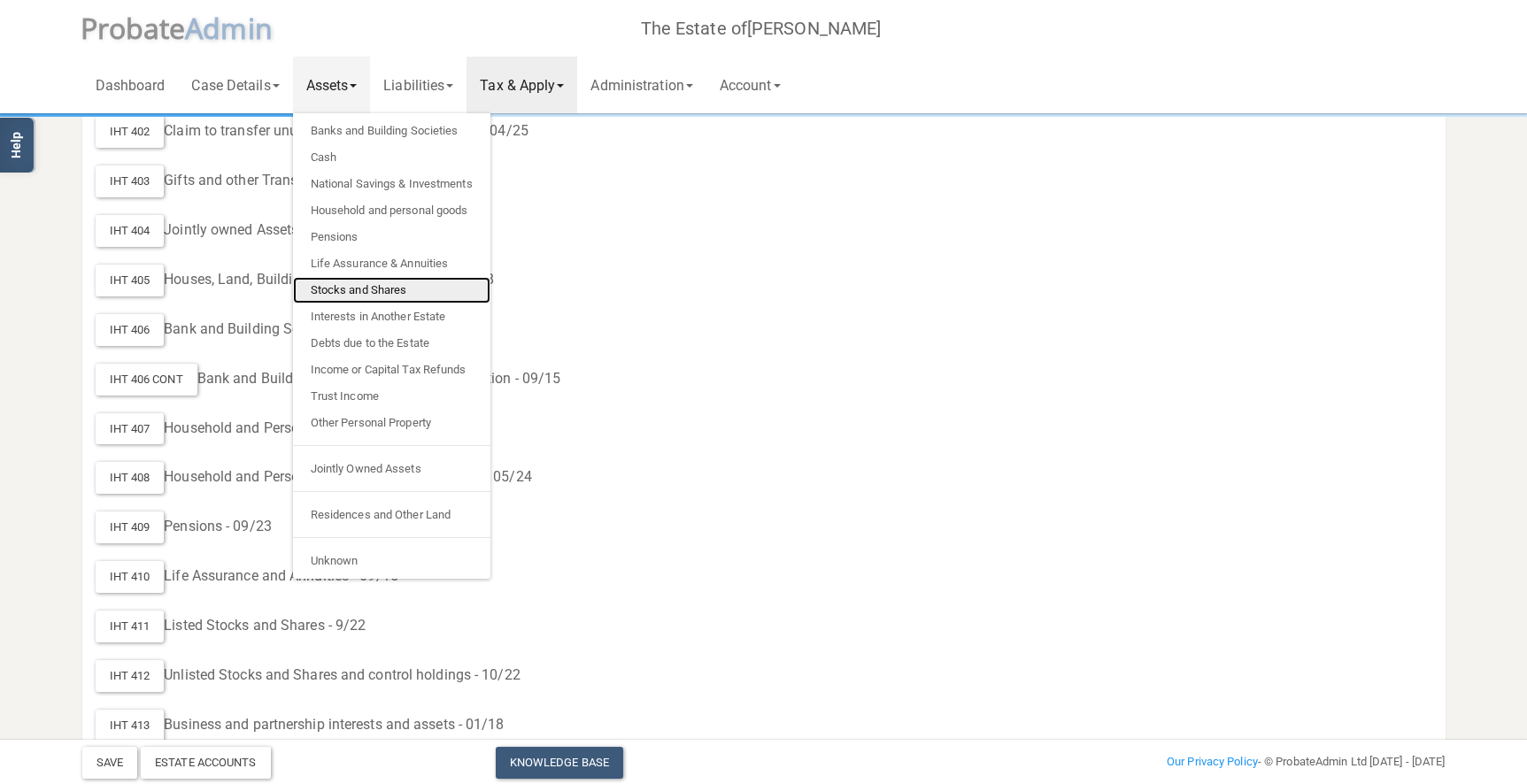 click on "Stocks and Shares" at bounding box center [391, 290] 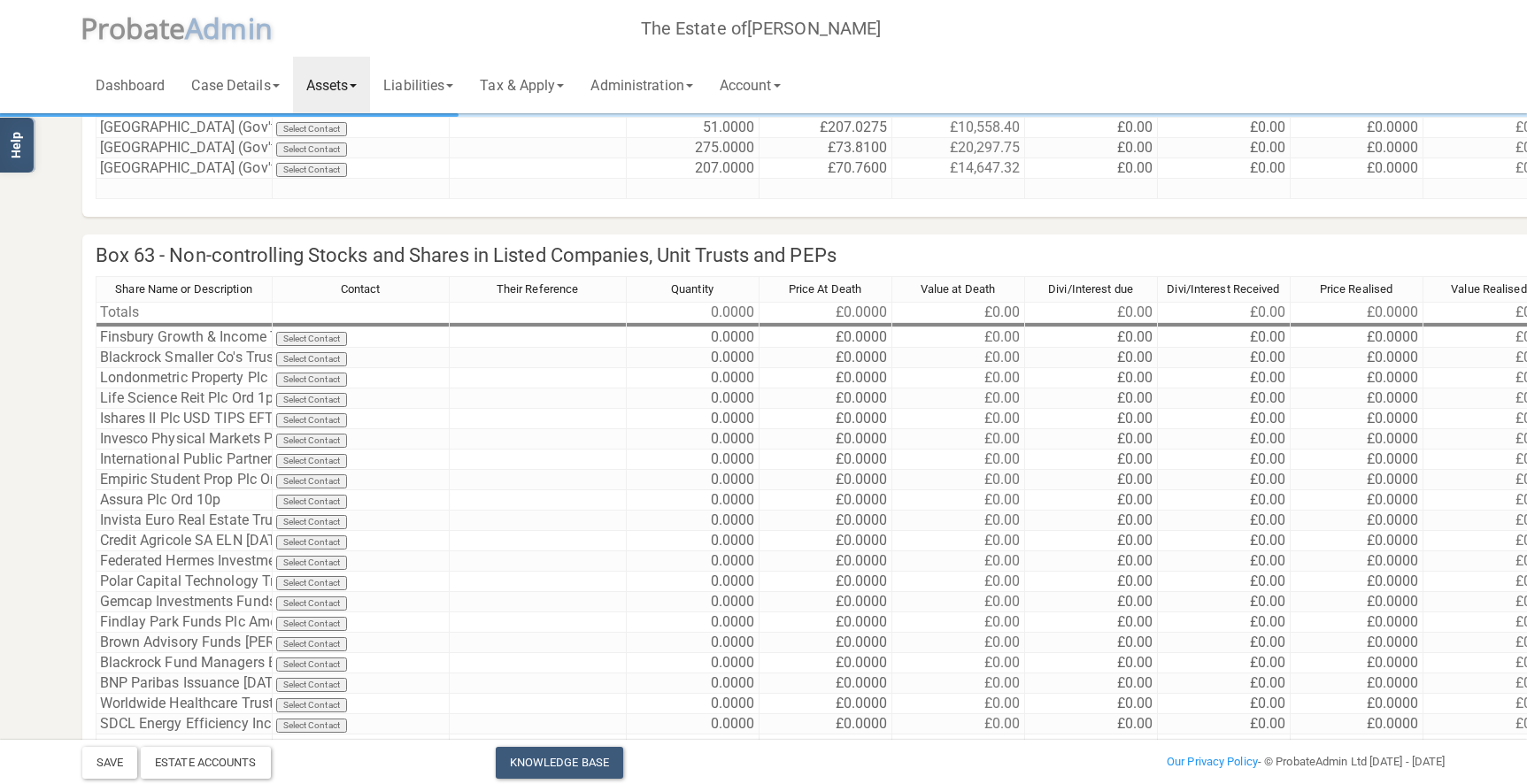 scroll, scrollTop: 259, scrollLeft: 0, axis: vertical 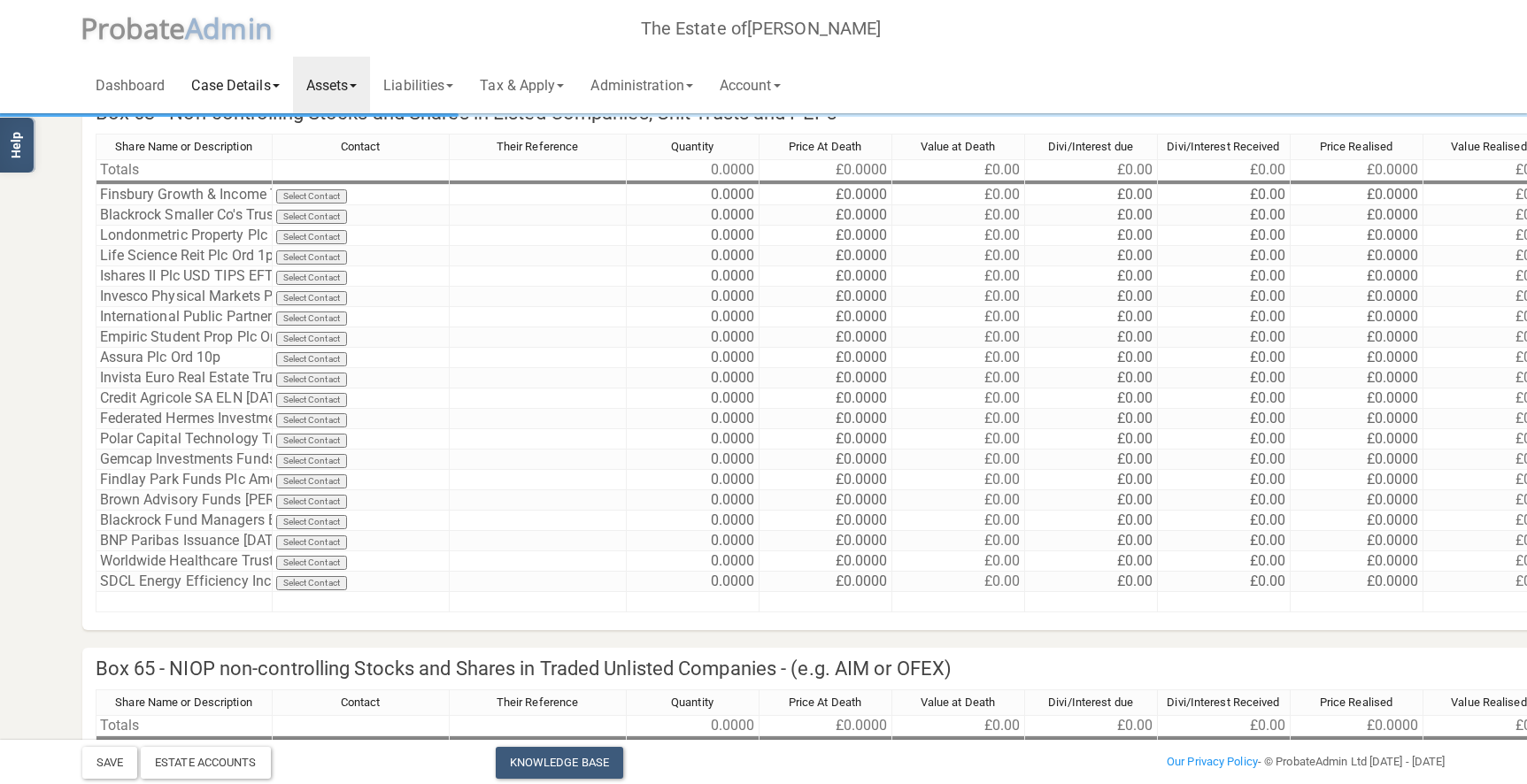 click on "Case Details" at bounding box center [235, 85] 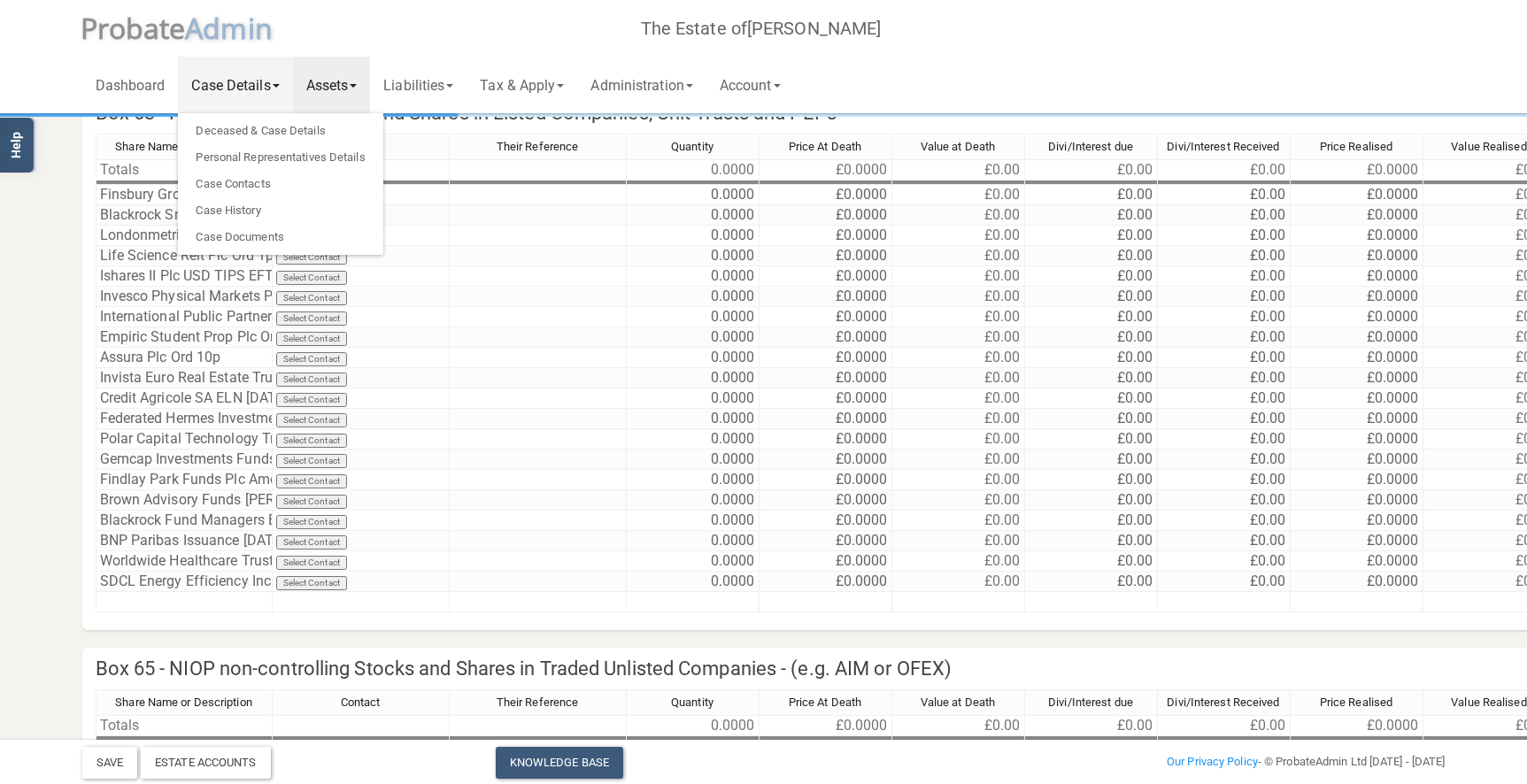 click on "Assets" at bounding box center [332, 85] 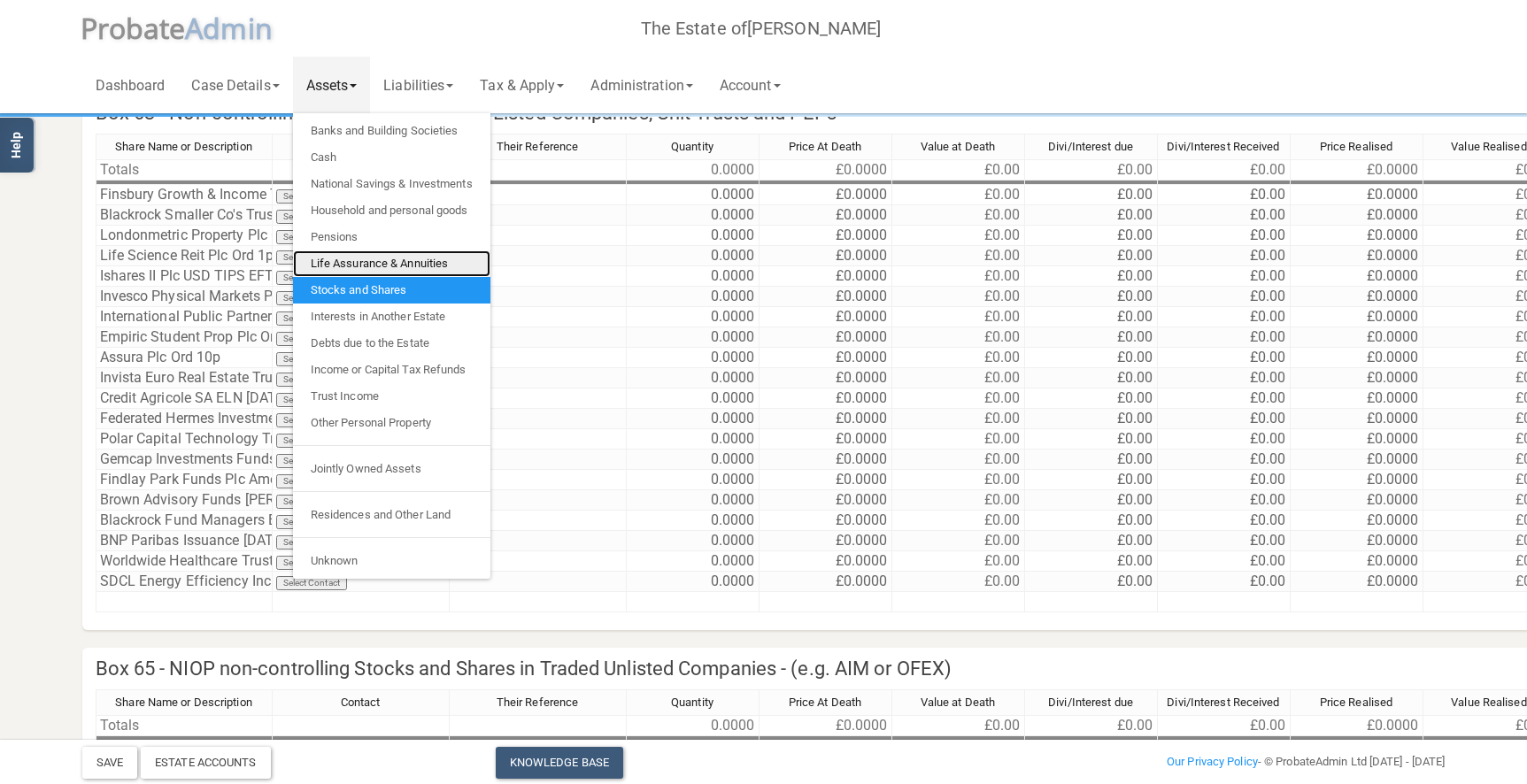 click on "Life Assurance & Annuities" at bounding box center [391, 264] 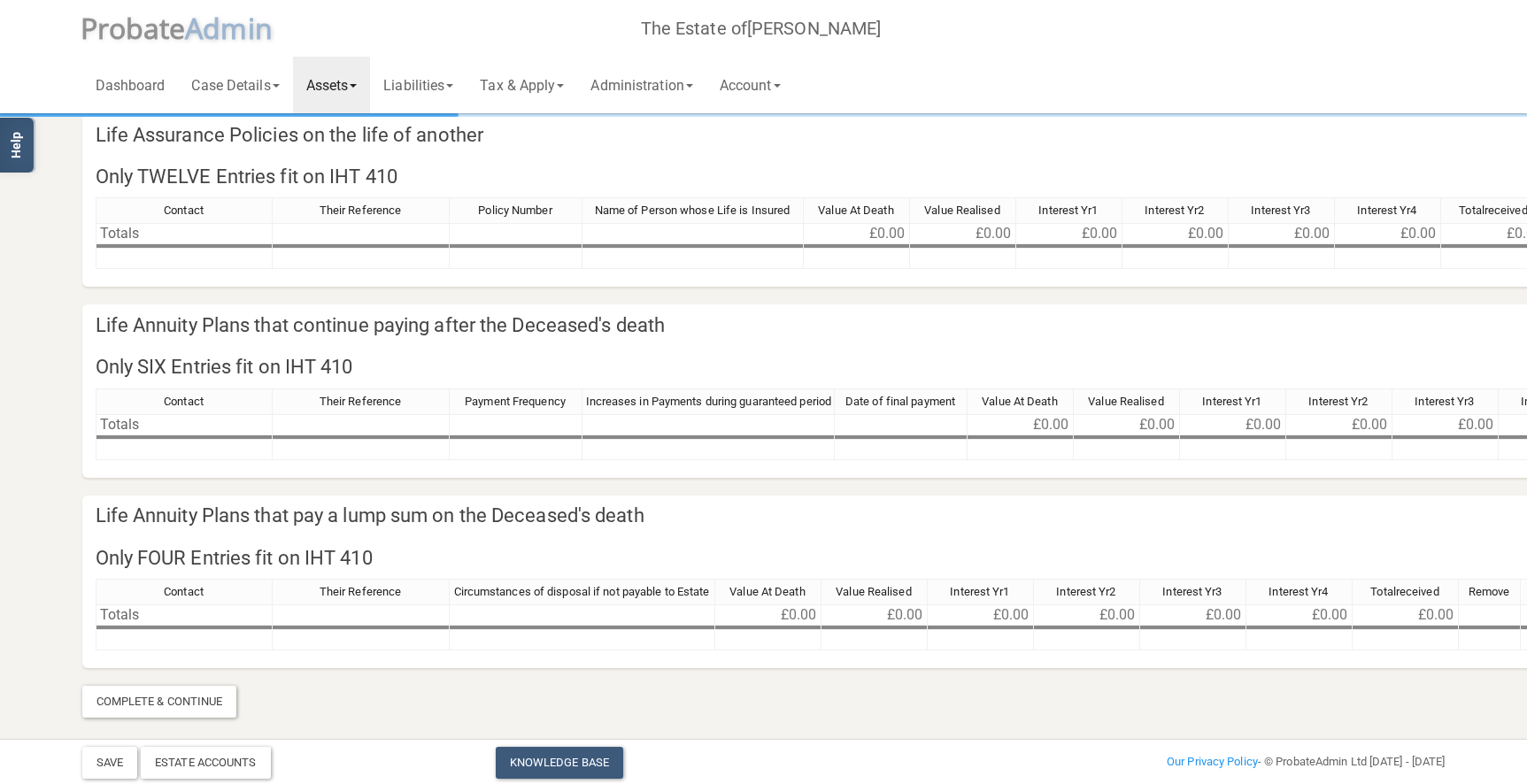 scroll, scrollTop: 0, scrollLeft: 0, axis: both 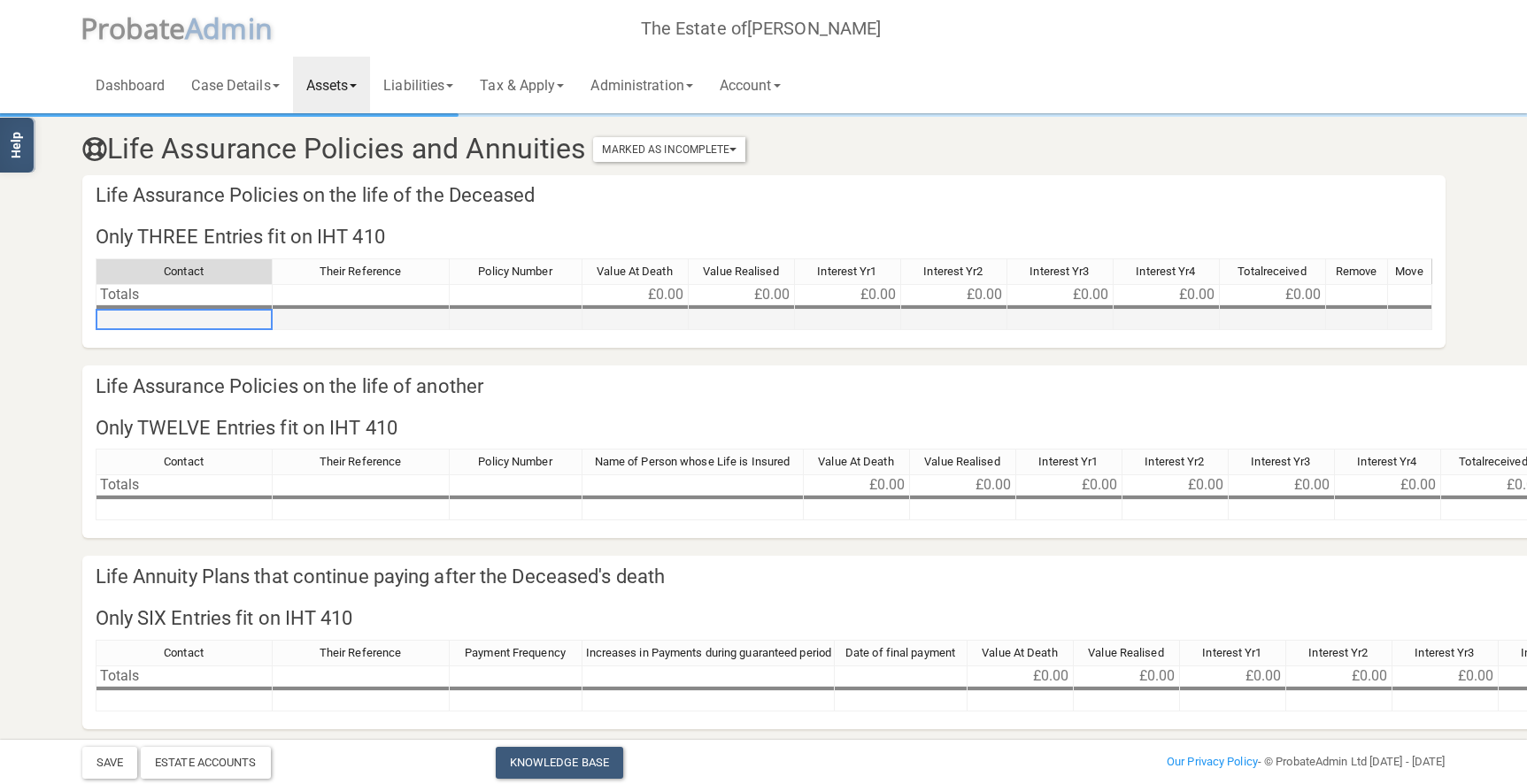 click at bounding box center (184, 319) 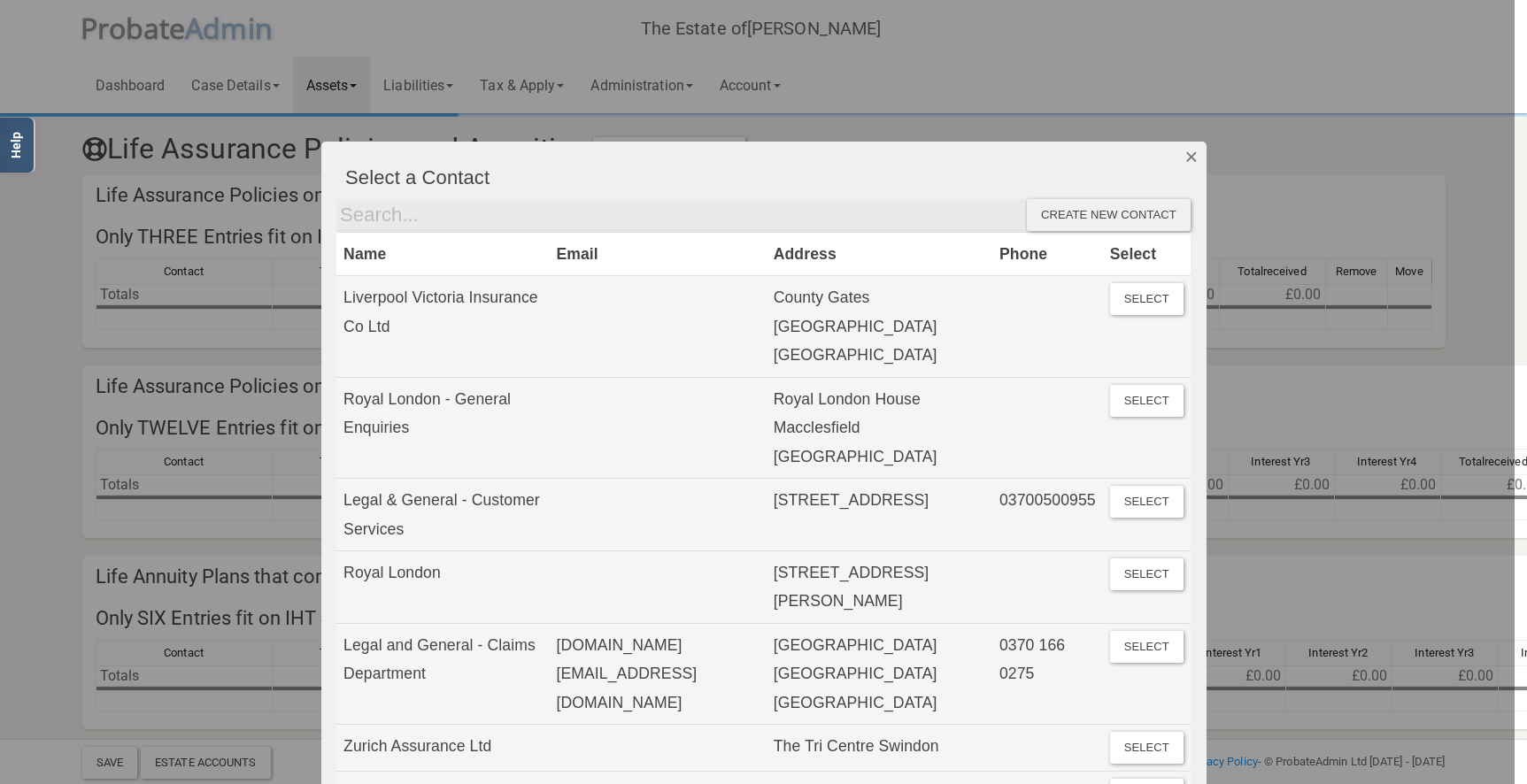 click at bounding box center (1191, 157) 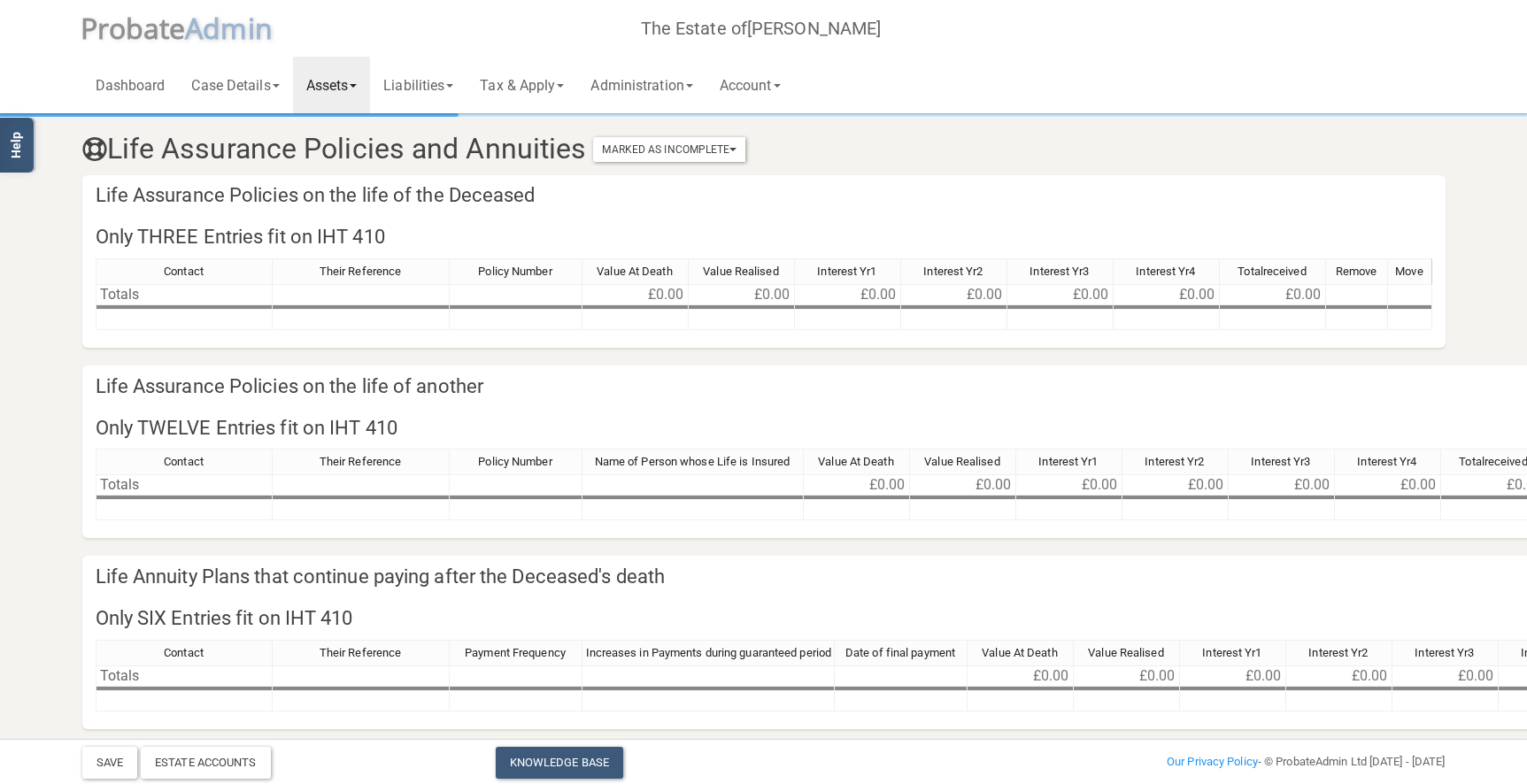 click at bounding box center [184, 319] 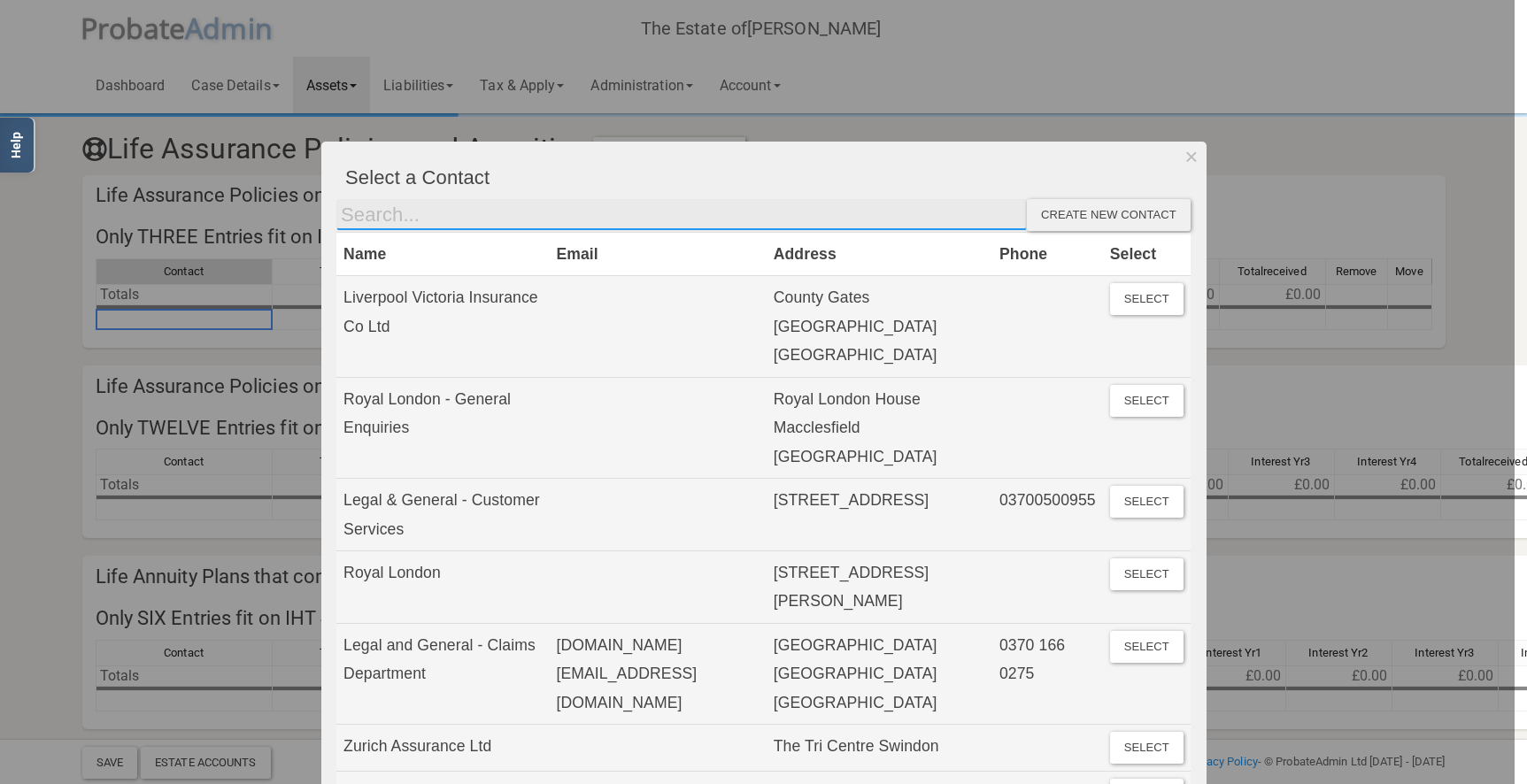 click at bounding box center [682, 215] 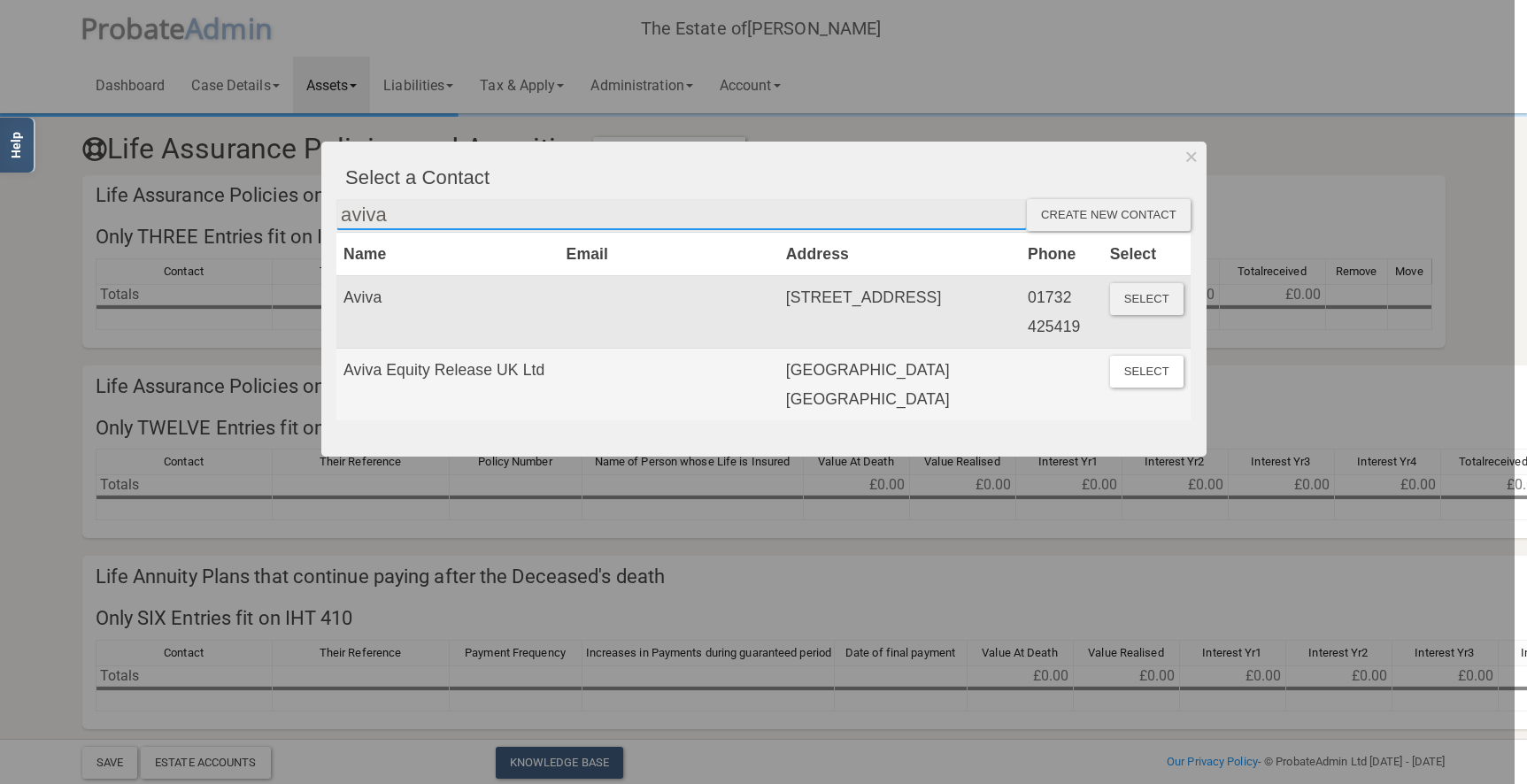 type on "aviva" 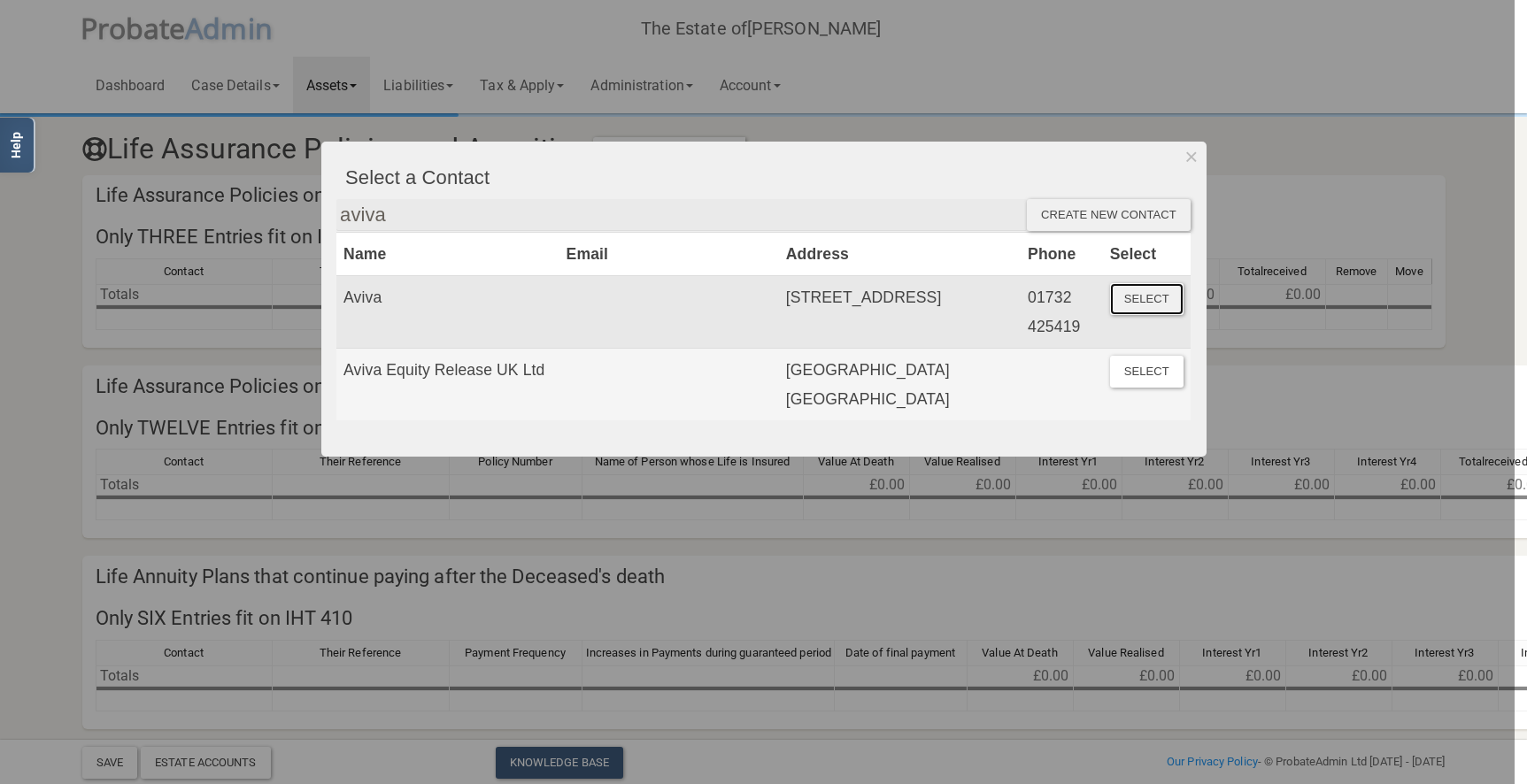 click on "Select" at bounding box center [1146, 299] 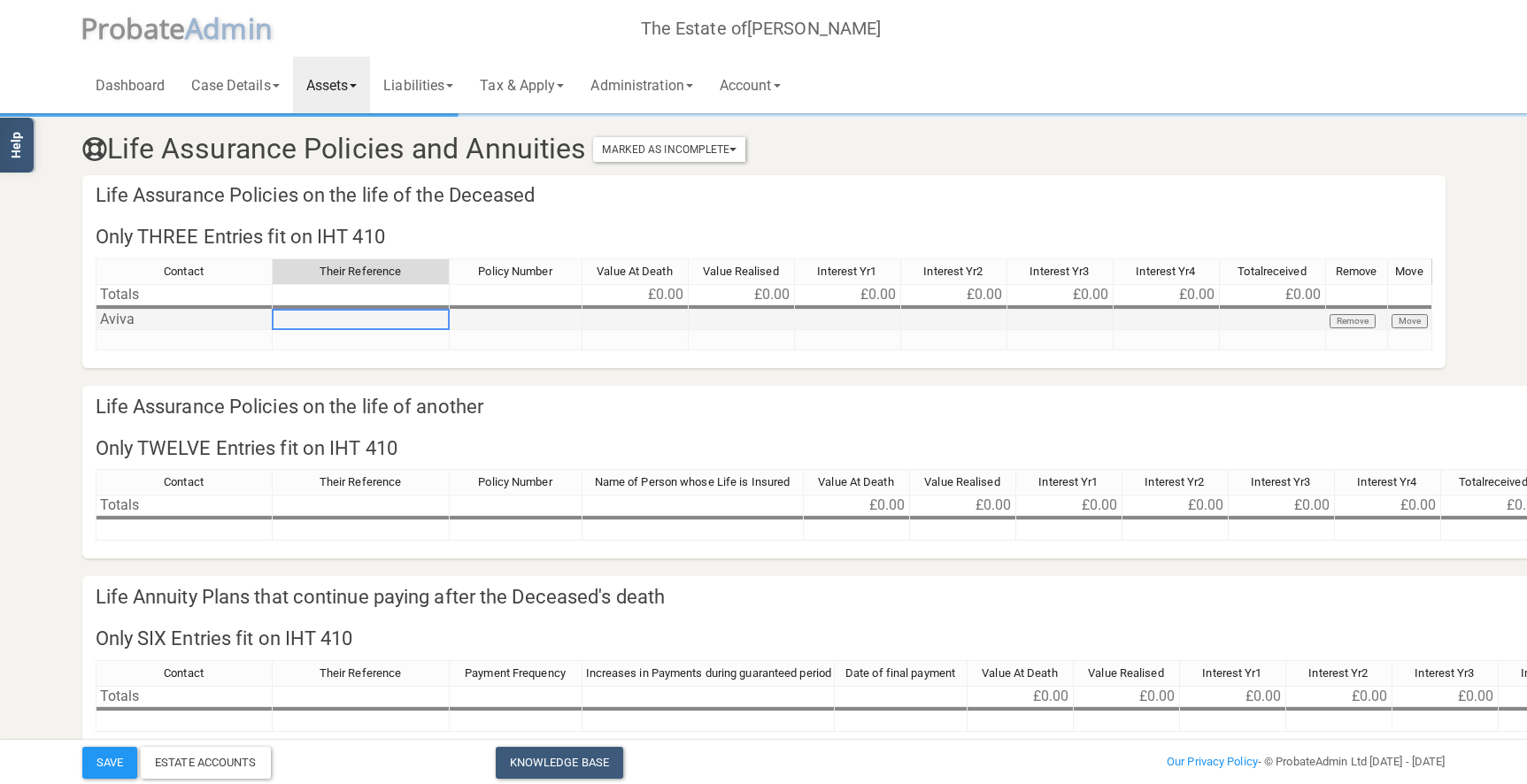 click at bounding box center (361, 319) 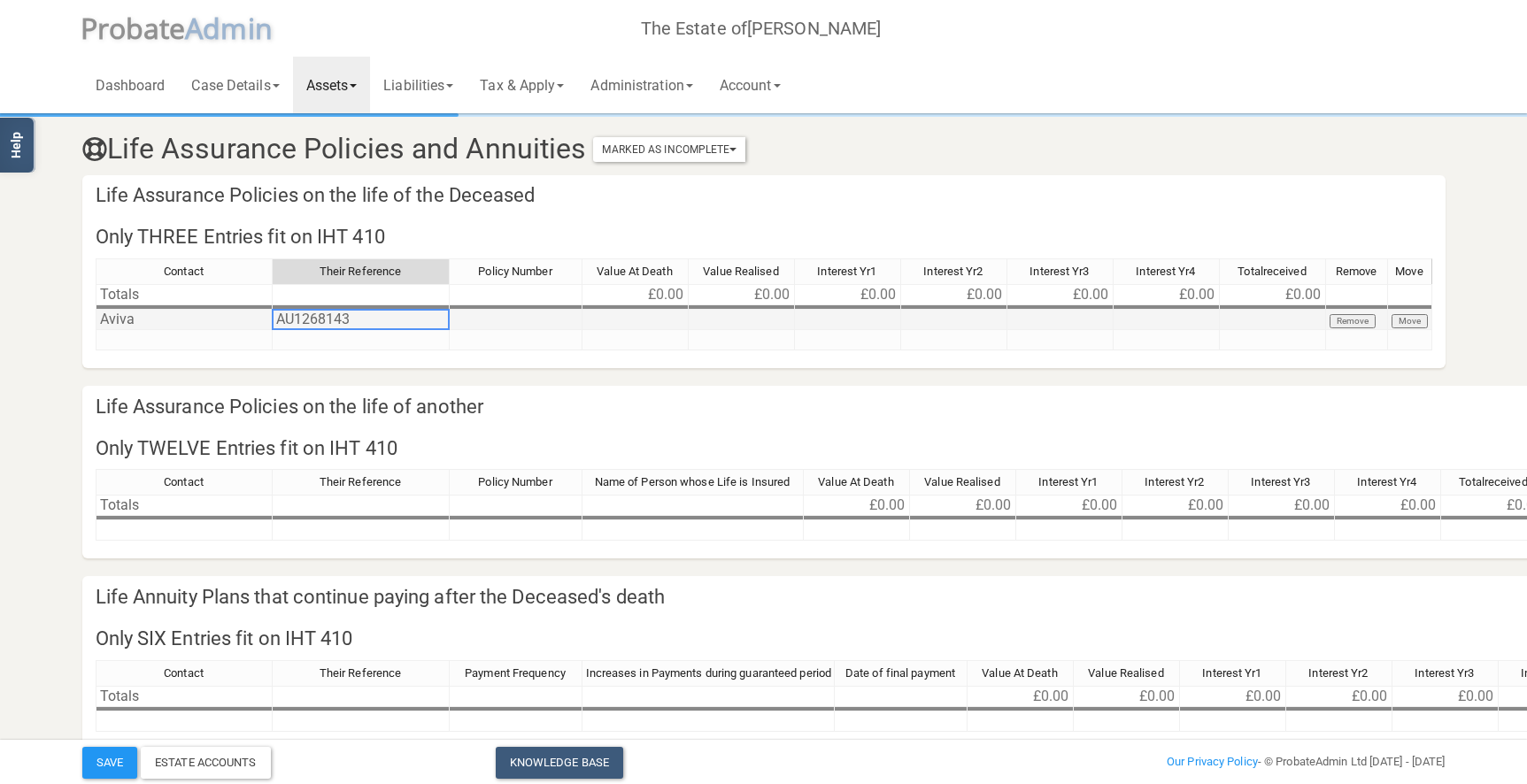 click at bounding box center [636, 319] 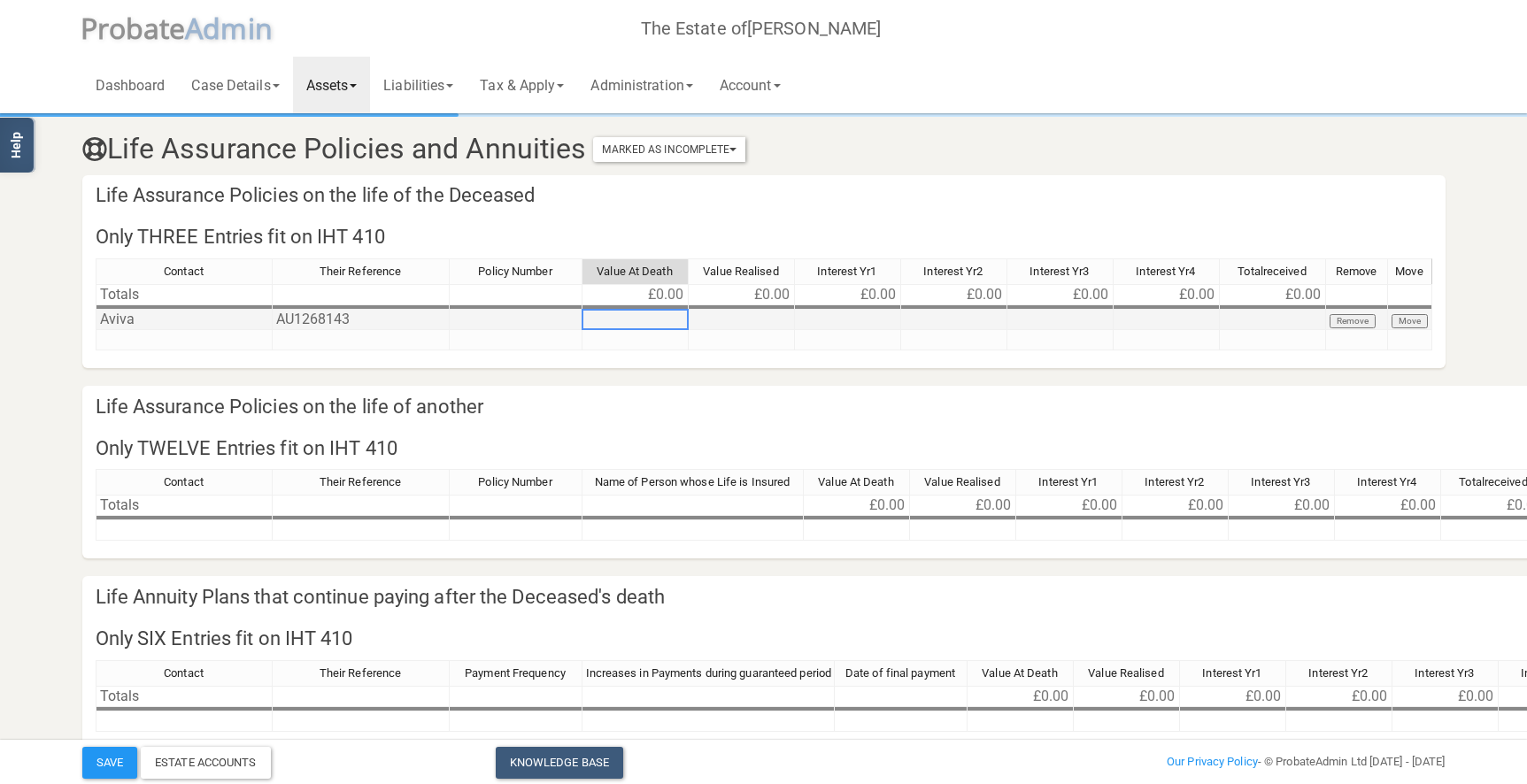 paste on "131,047.65" 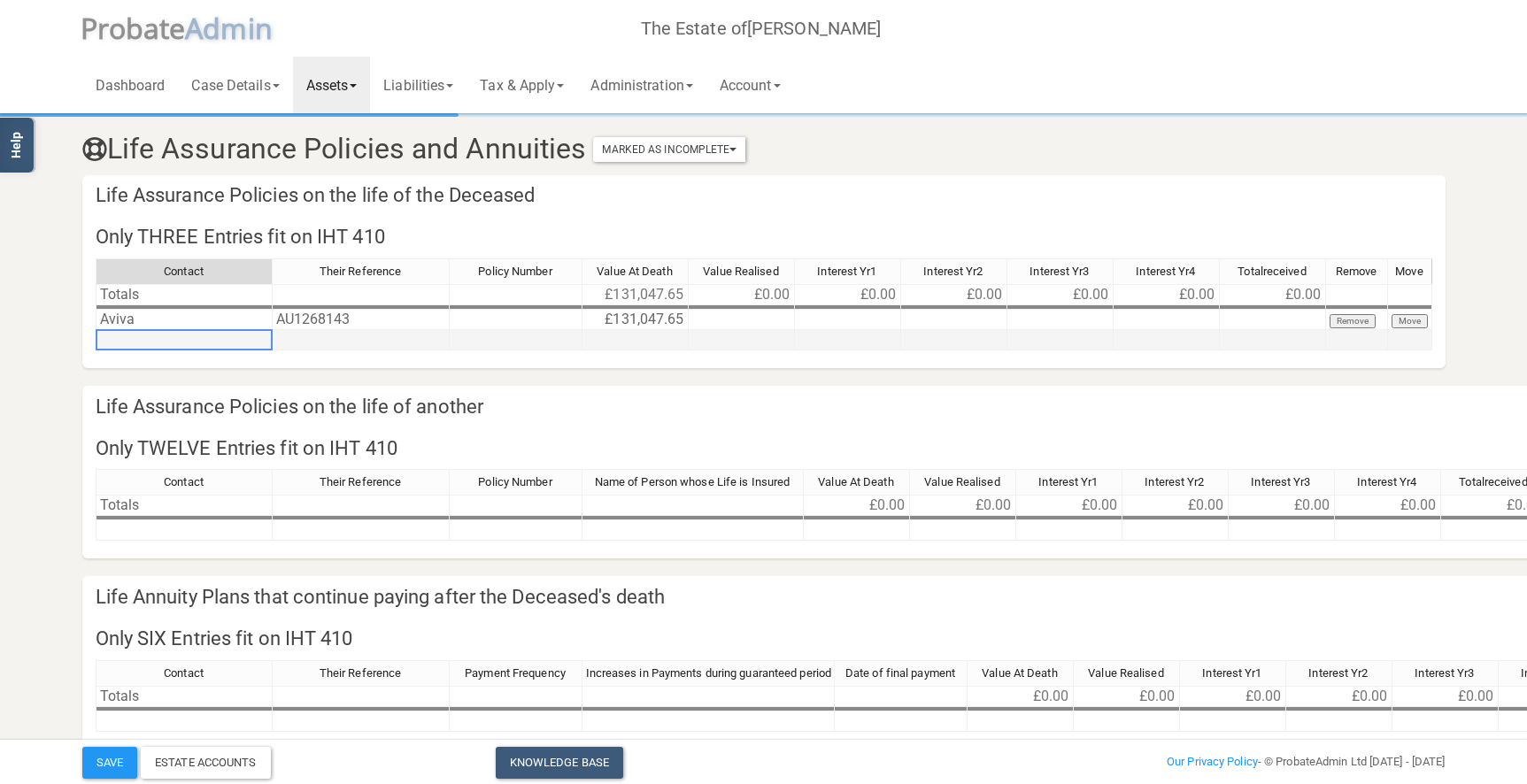 click at bounding box center [184, 340] 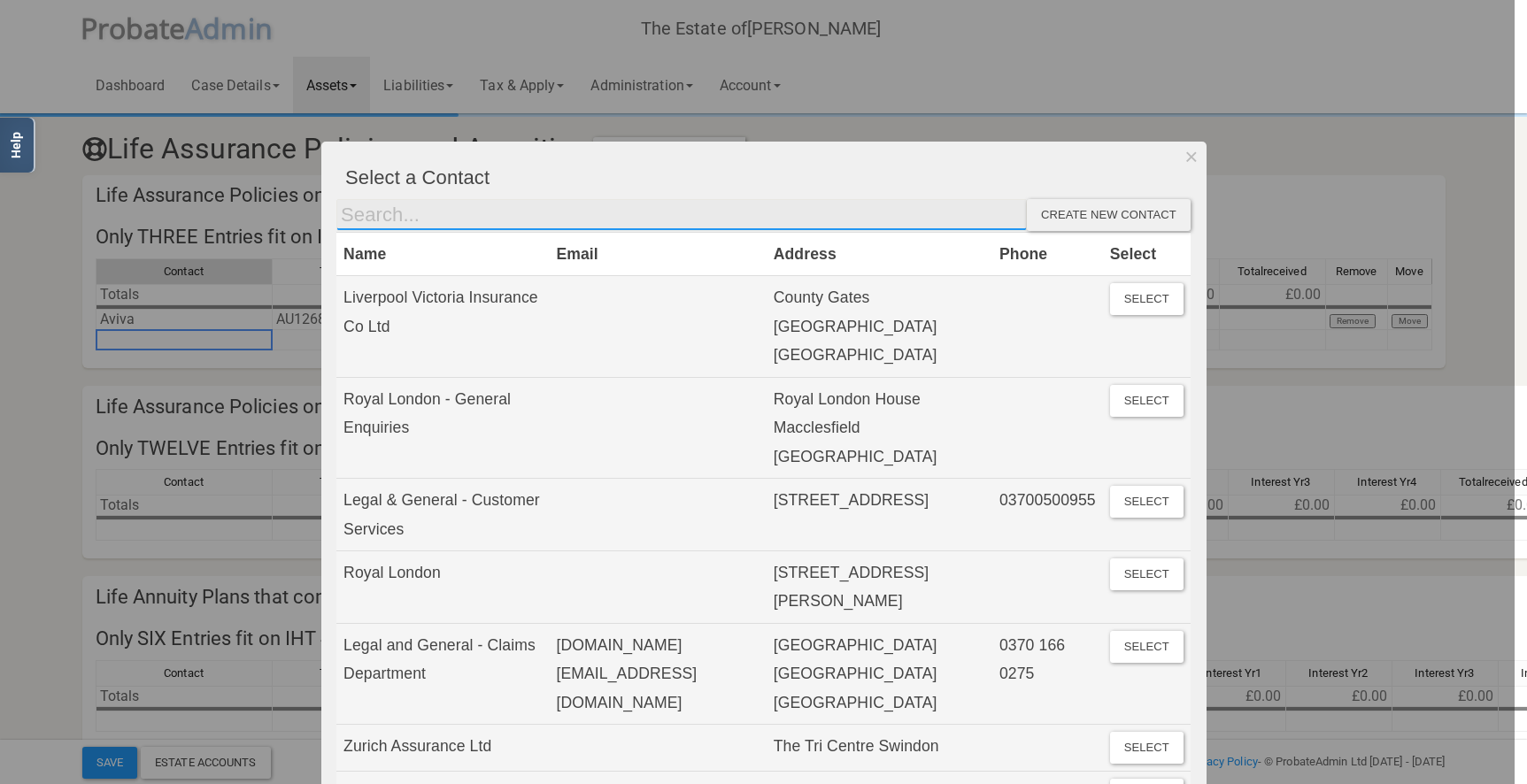 click at bounding box center (682, 215) 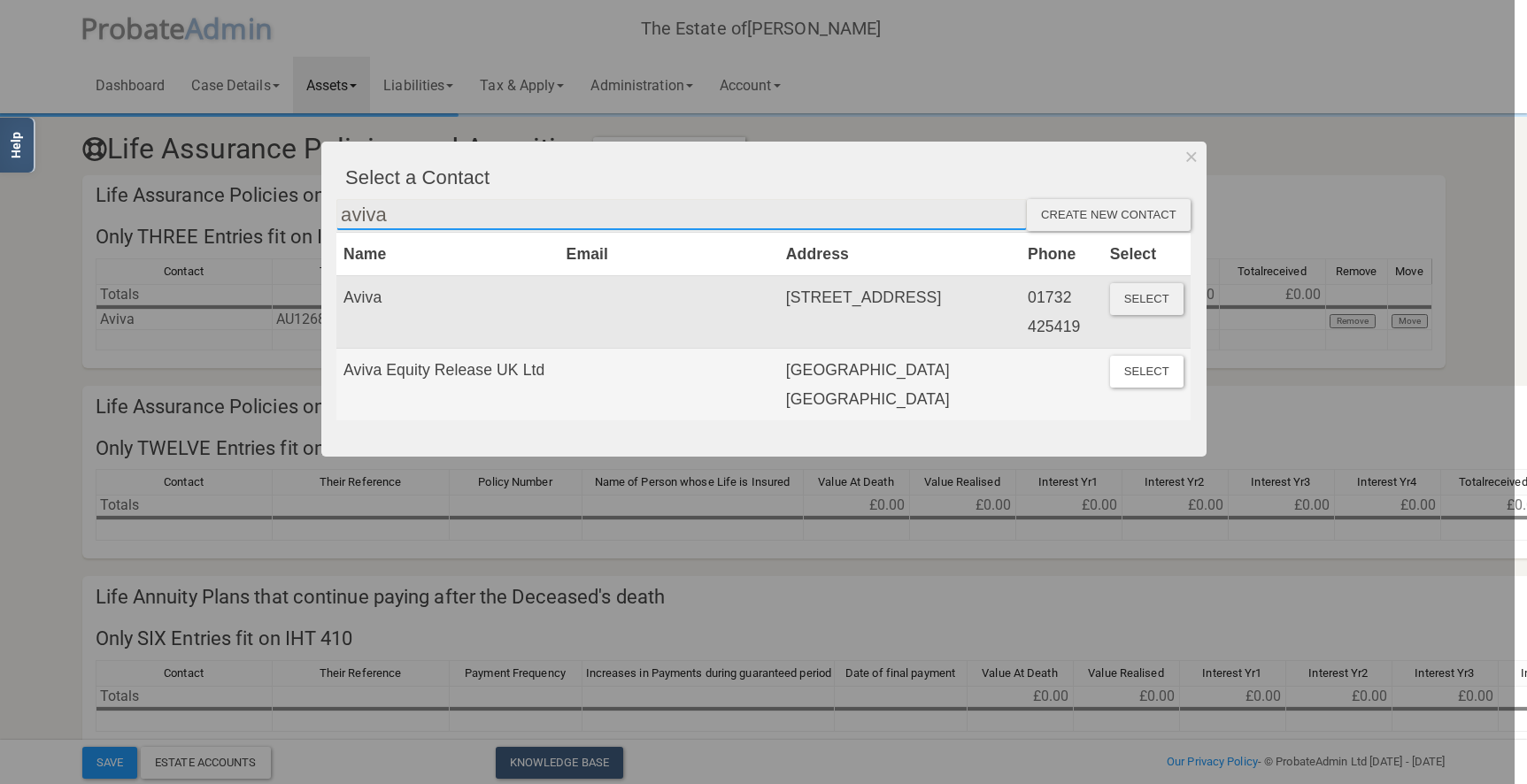 type on "aviva" 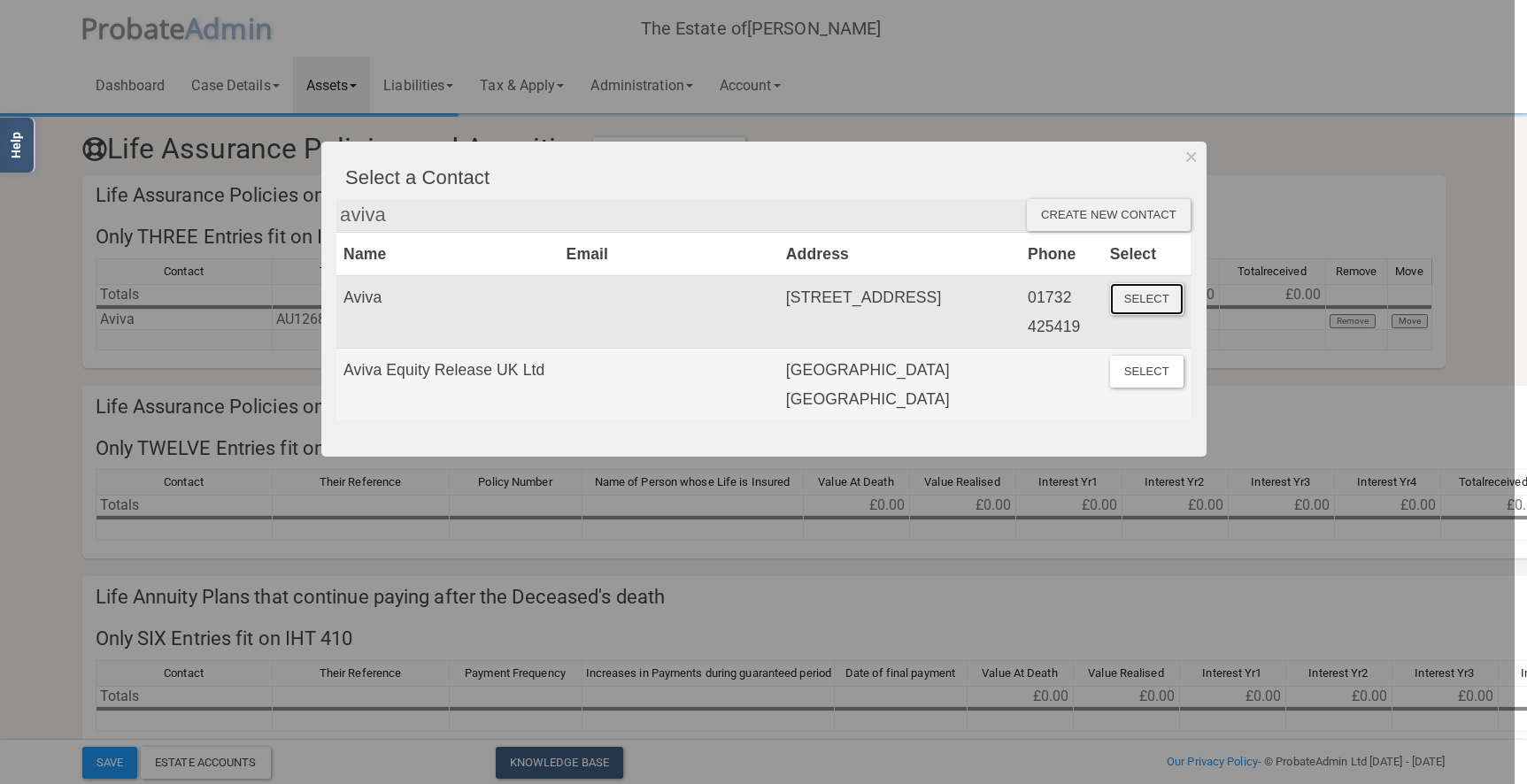 click on "Select" at bounding box center (1146, 299) 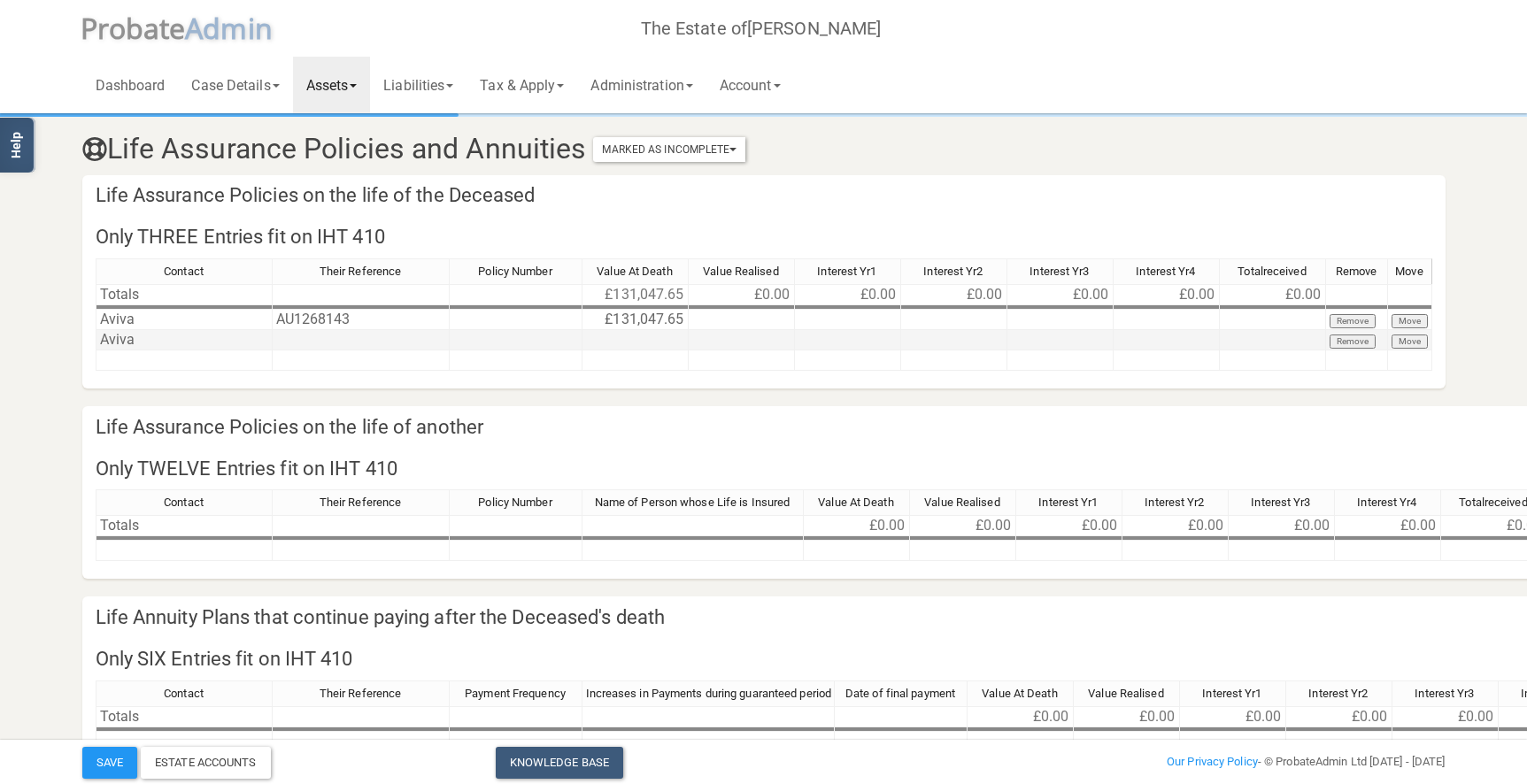 click at bounding box center (361, 340) 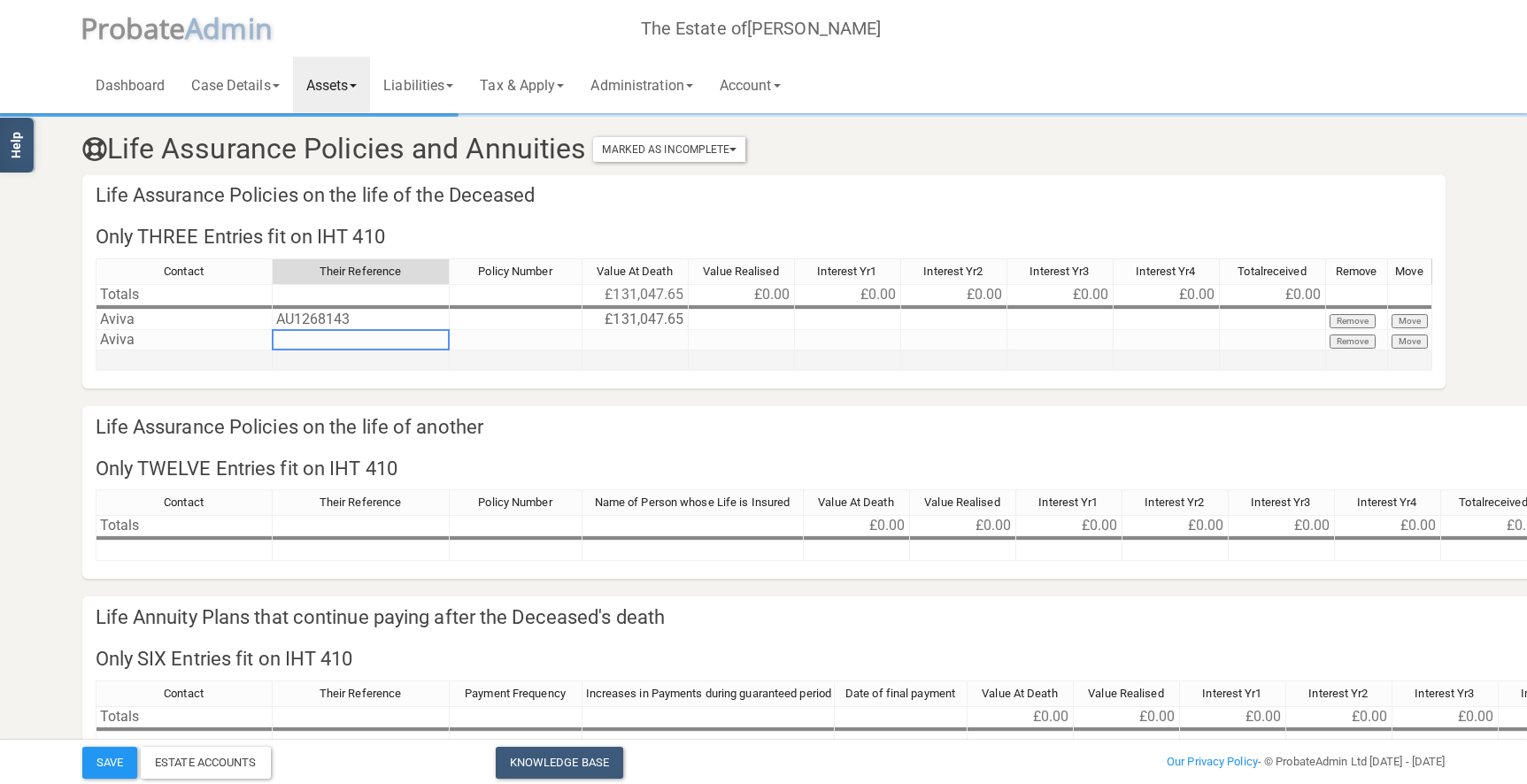 paste on "10368746" 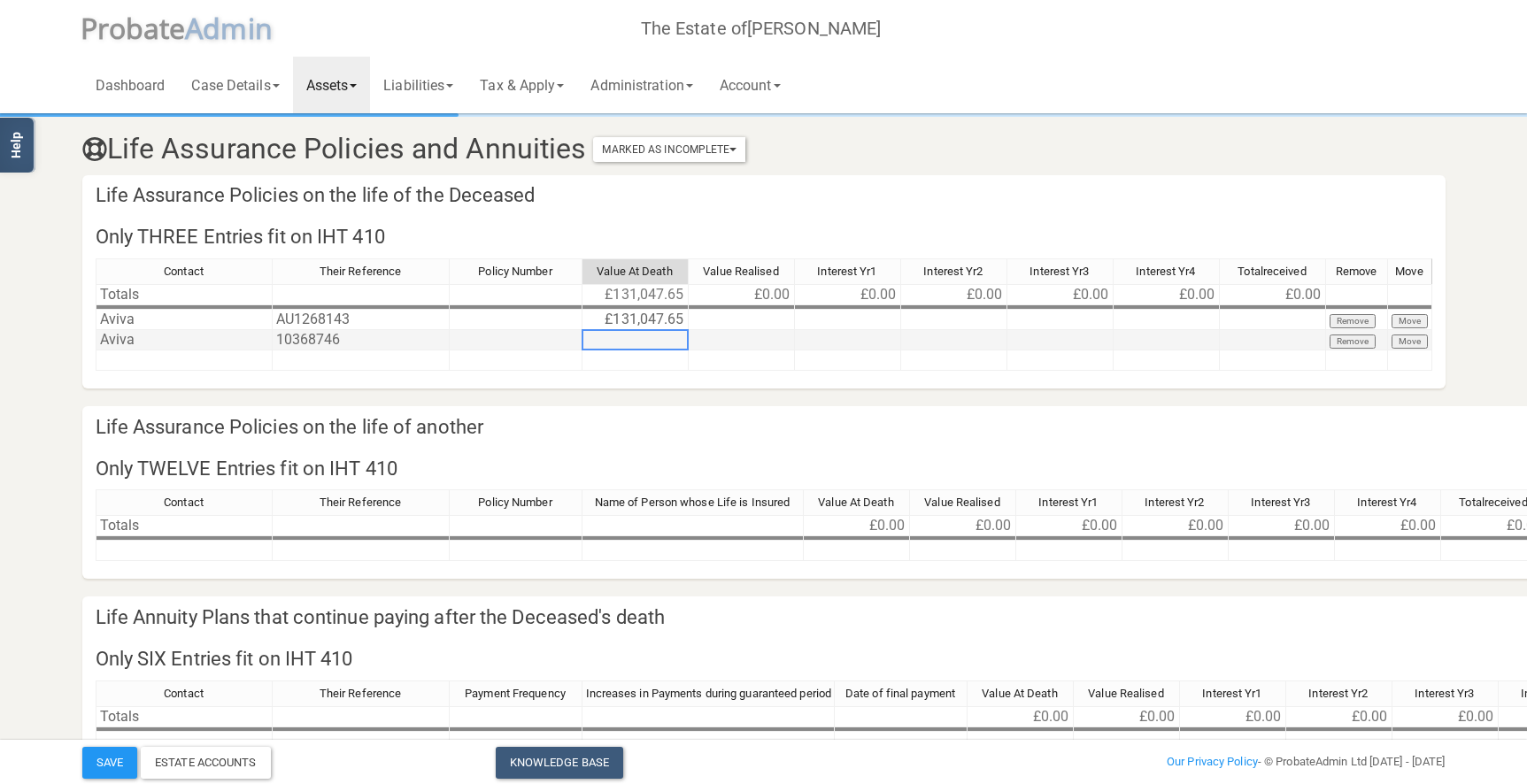 click at bounding box center [636, 340] 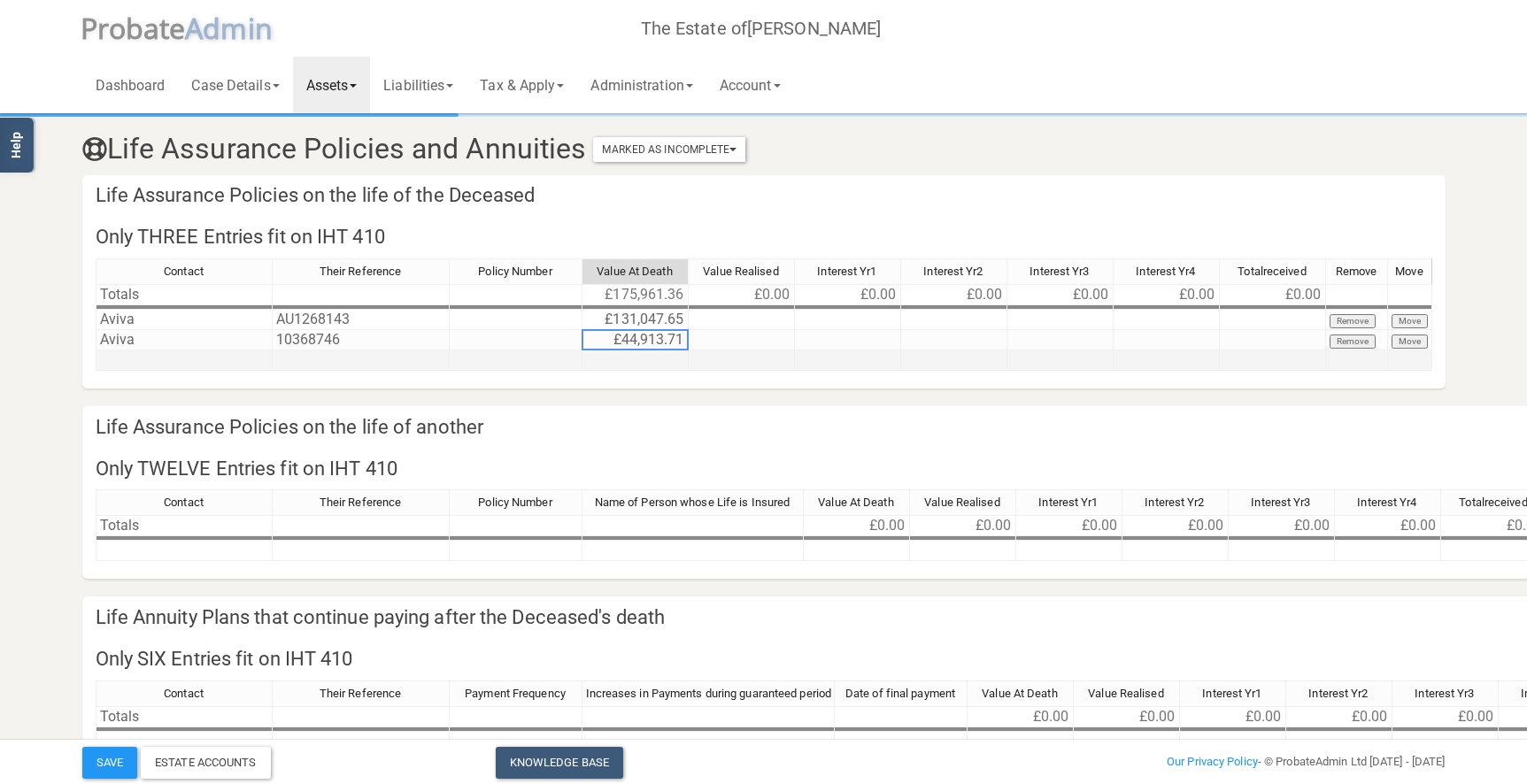 click at bounding box center (184, 360) 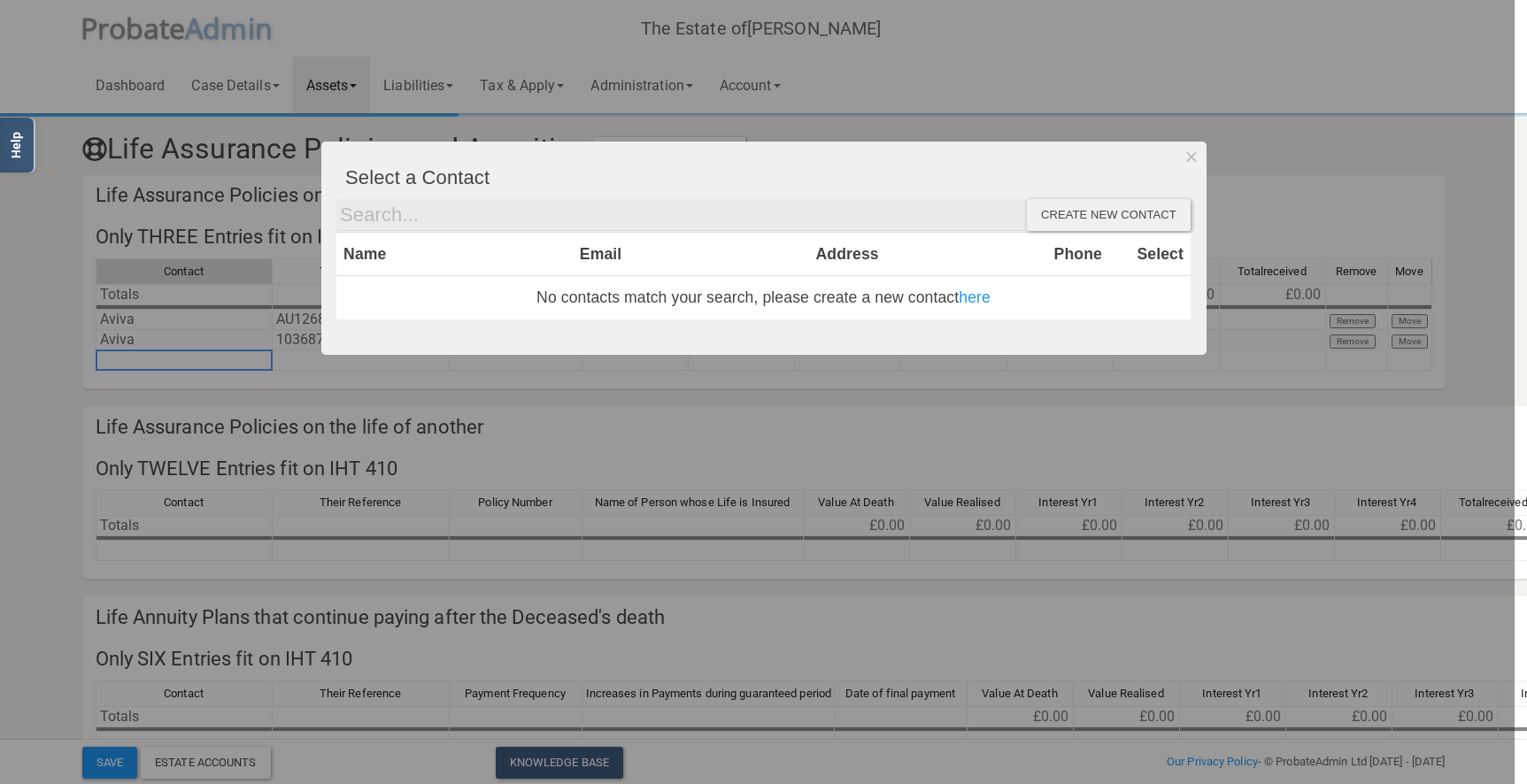 paste on "Aviva" 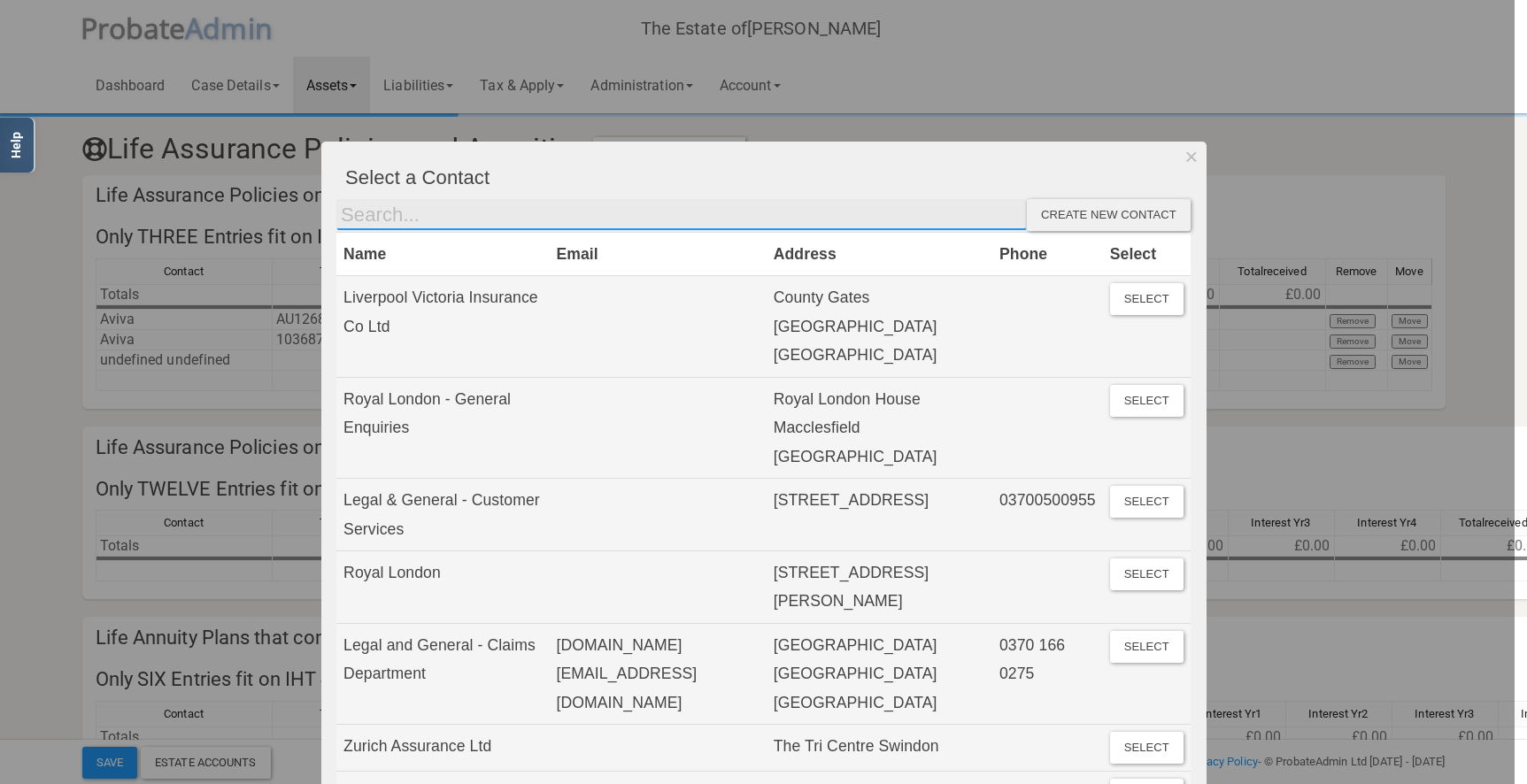 click at bounding box center (682, 215) 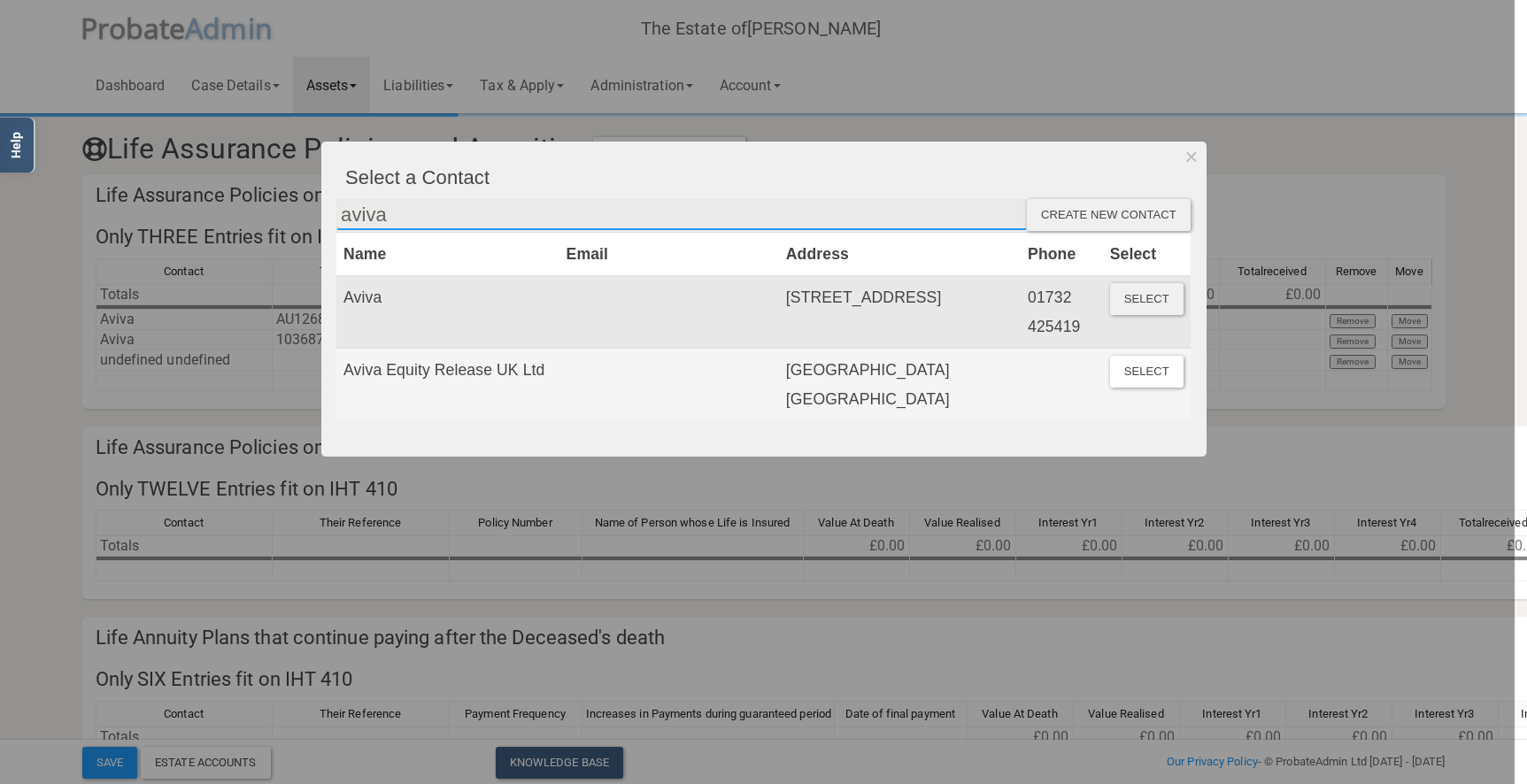 type on "aviva" 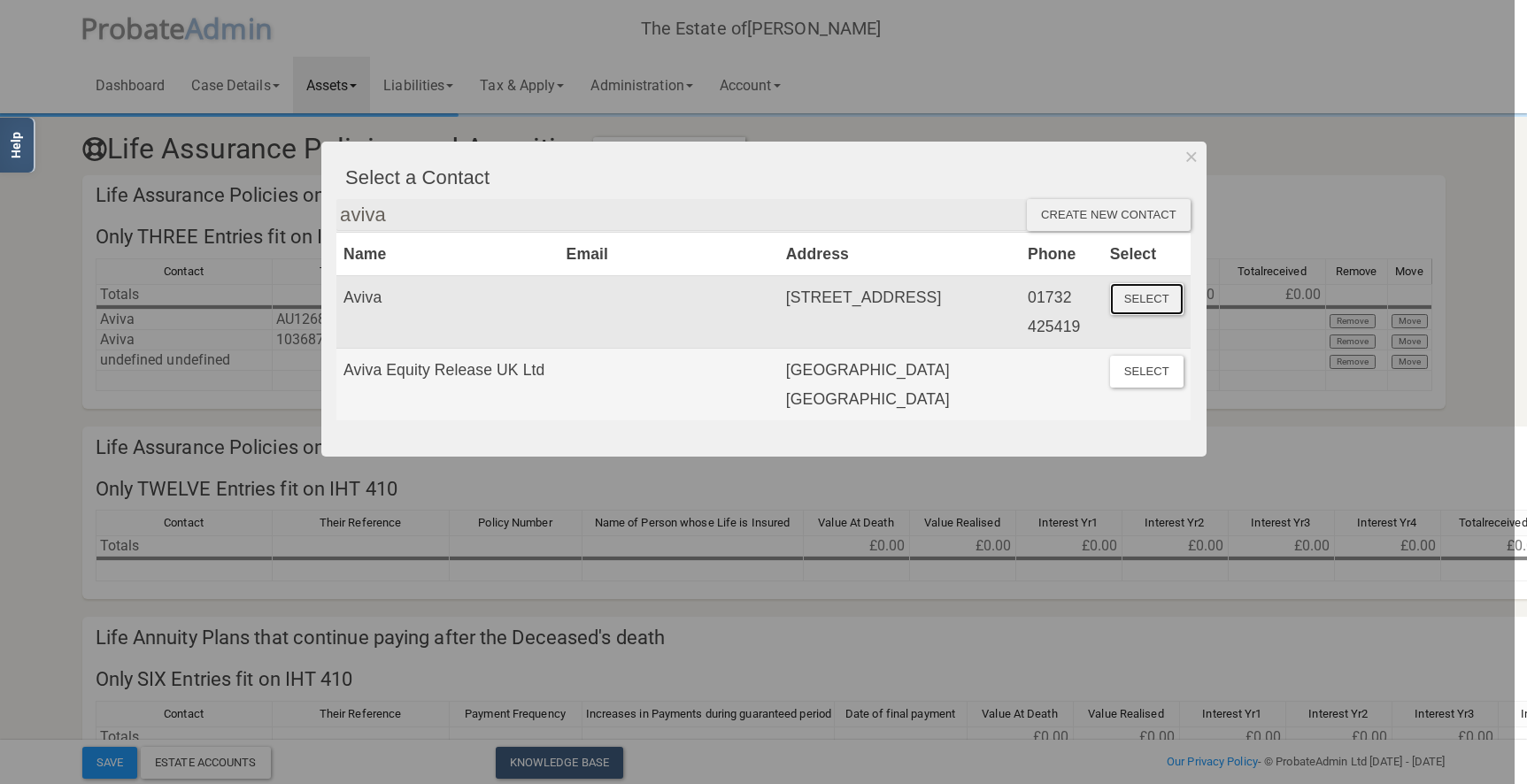 click on "Select" at bounding box center (1146, 299) 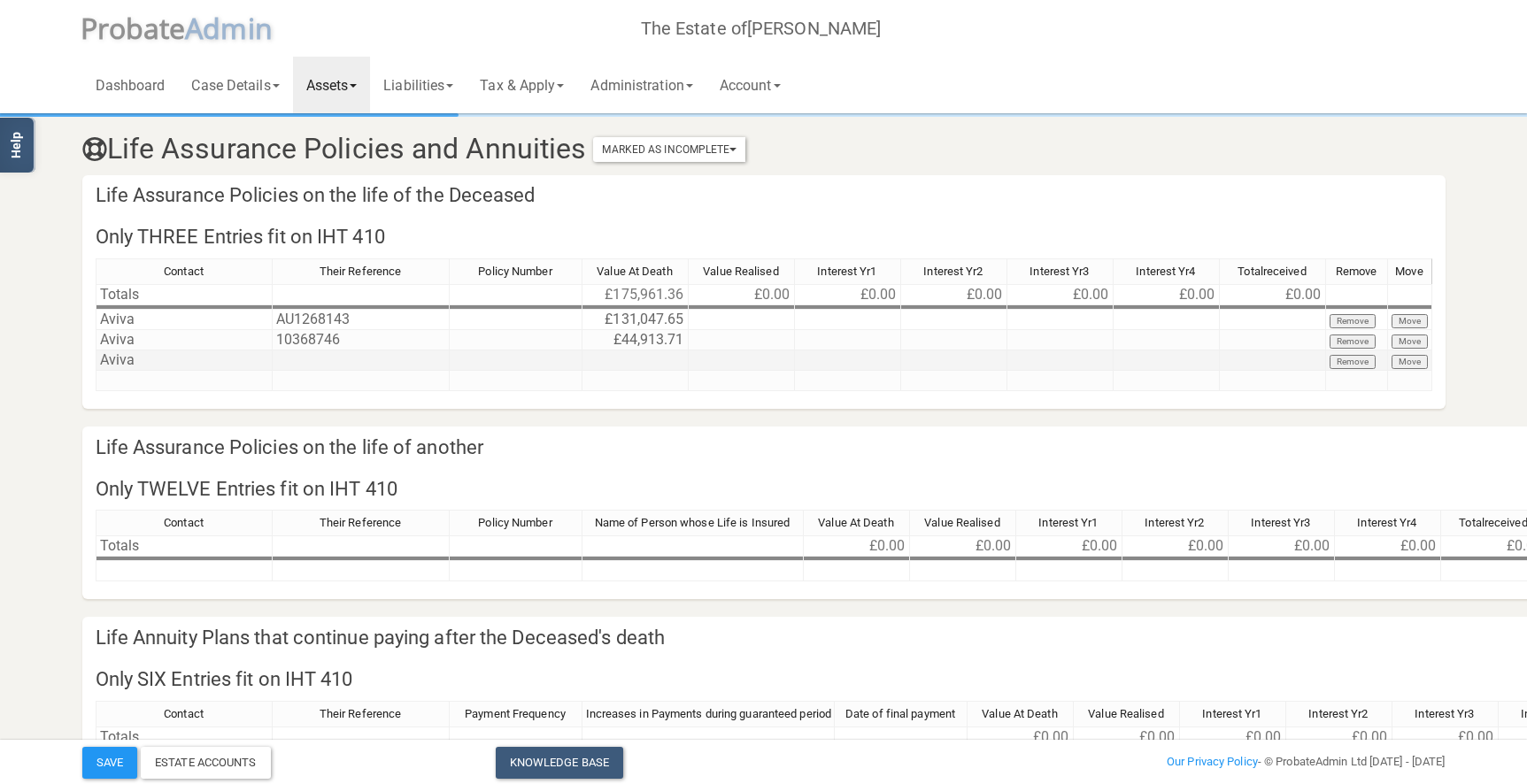 click at bounding box center [361, 360] 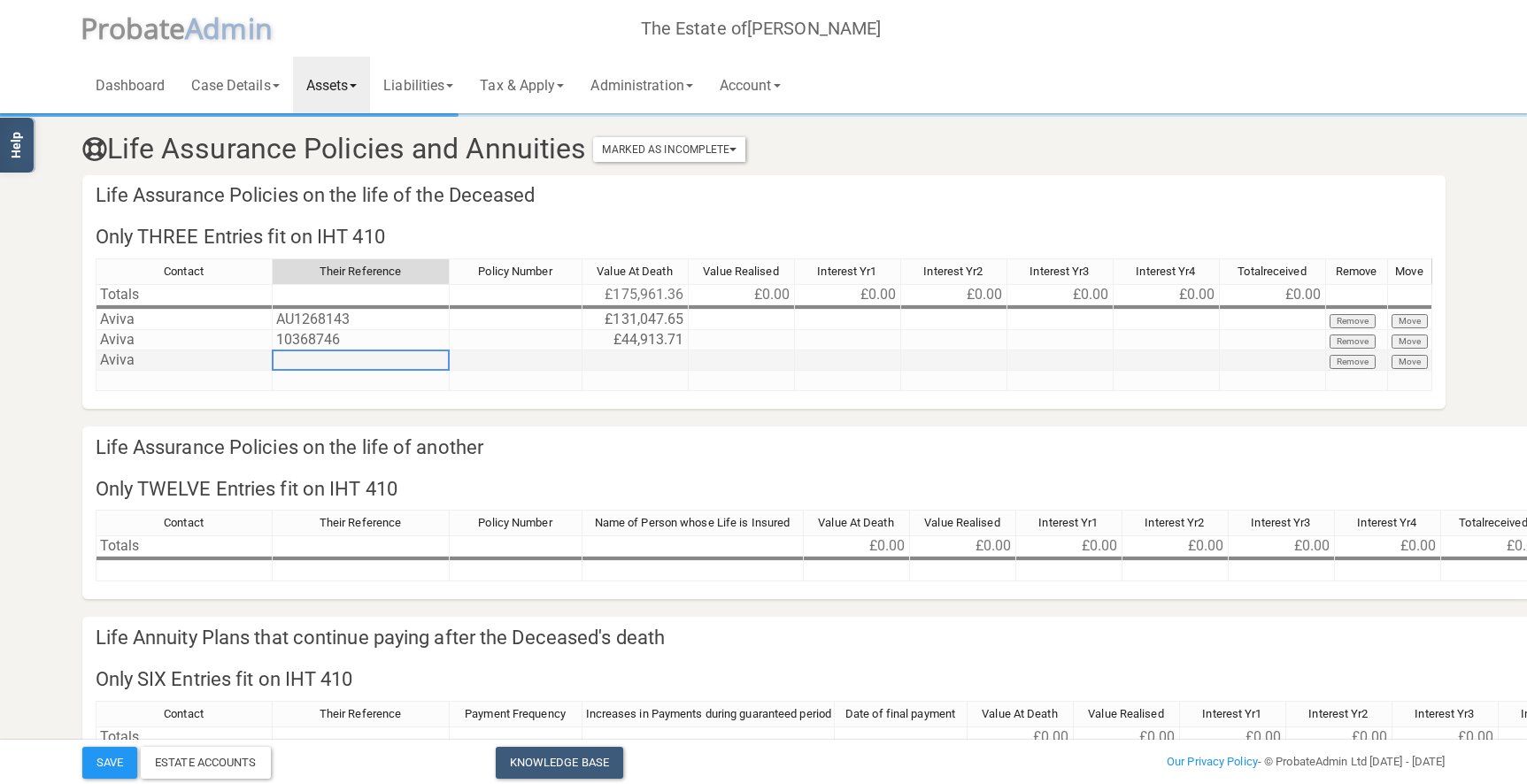 paste on "3564466" 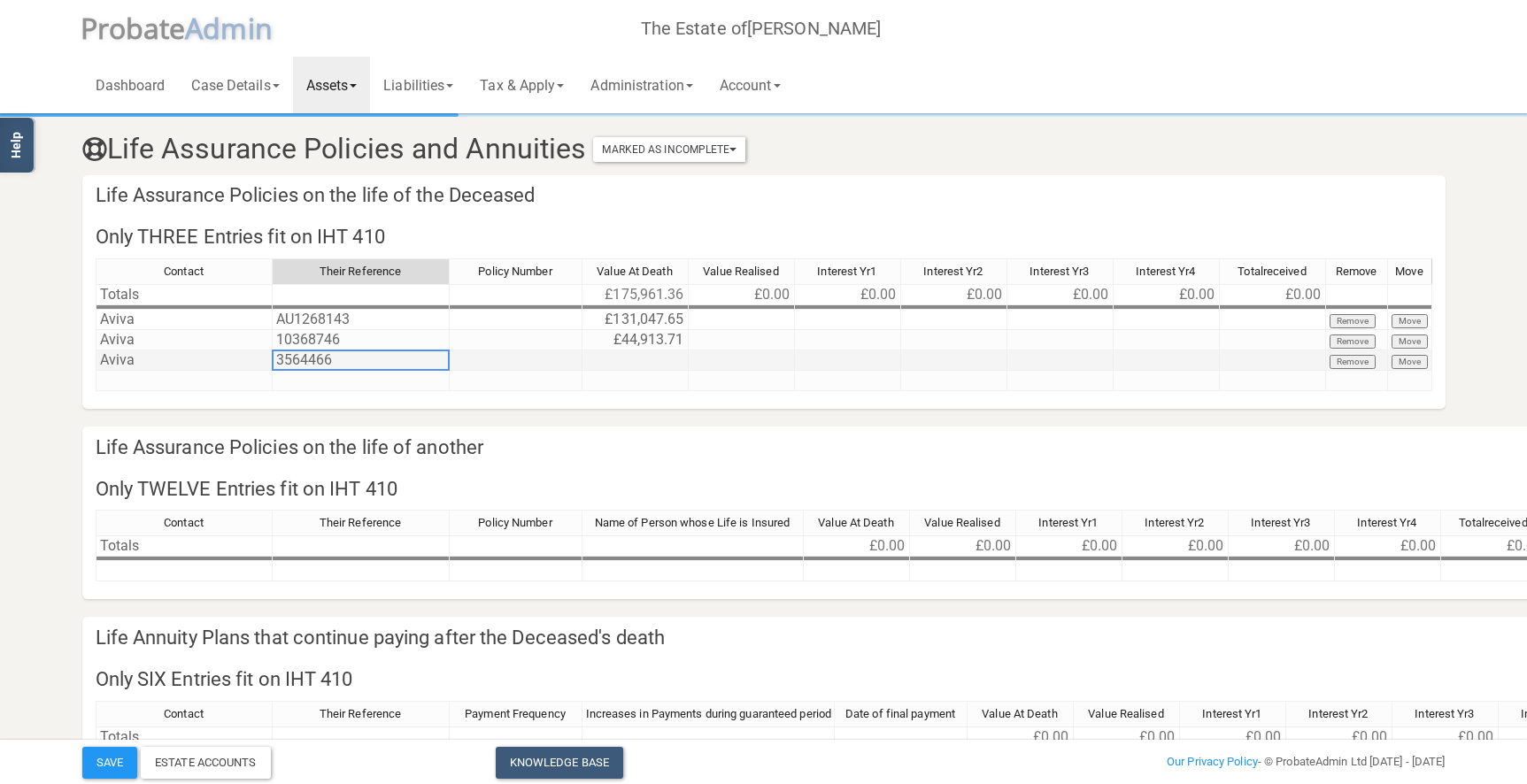 click at bounding box center (636, 360) 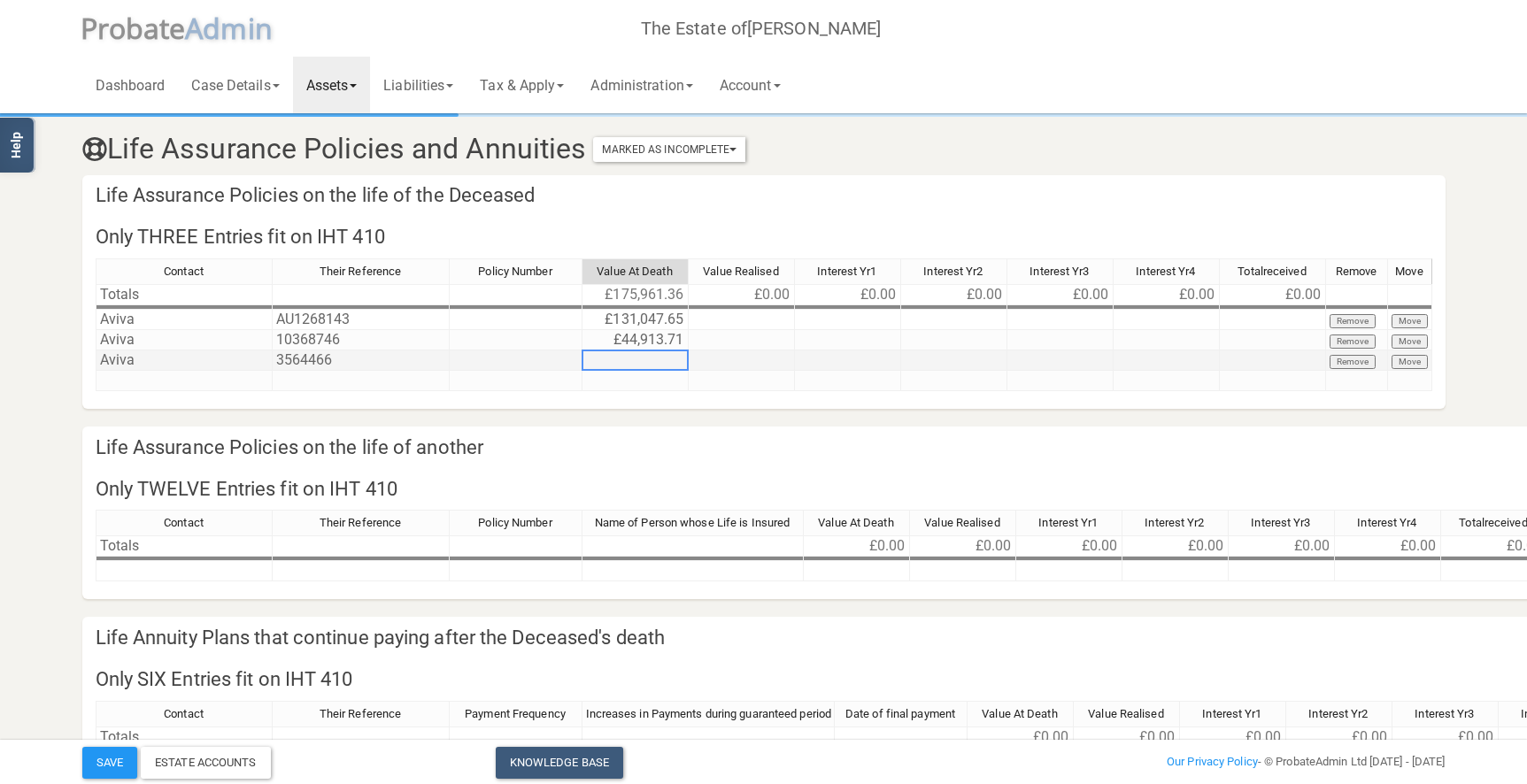 paste on "46,007.92" 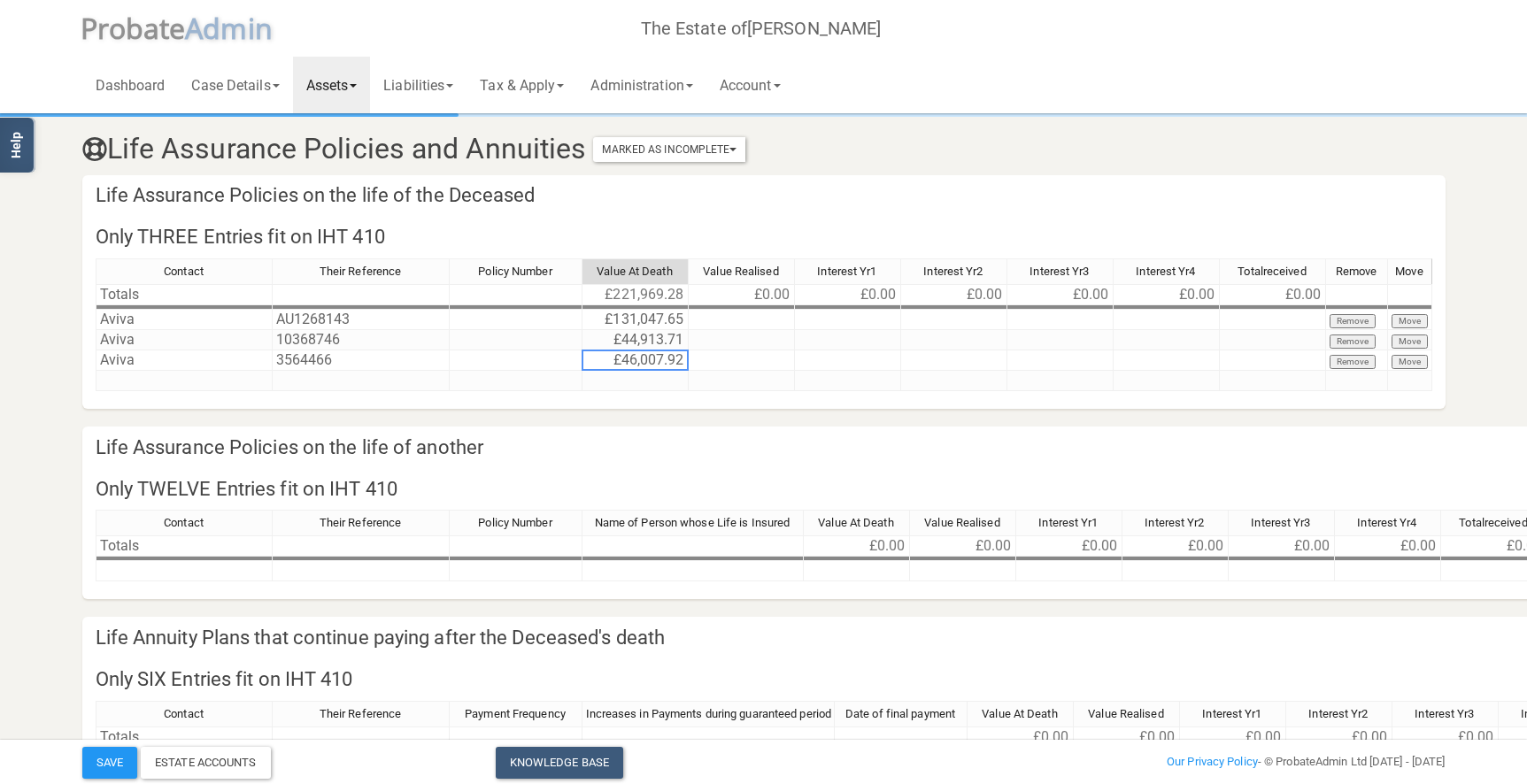 click on "Life Assurance Policies and Annuities
Marked As Incomplete
Mark As Incomplete
Mark As Complete
Life Assurance Policies on the life of the Deceased
Only THREE Entries fit on IHT 410
Contact Their Reference Policy Number Value At Death Value Realised Interest Yr1 Interest Yr2 Interest Yr3 Interest Yr4 Totalreceived Remove Move Totals £221,969.28 £0.00 £0.00 £0.00 £0.00 £0.00 £0.00 Aviva AU1268143 £131,047.65 Remove Move [GEOGRAPHIC_DATA] 10368746 £44,913.71 Remove Move [GEOGRAPHIC_DATA] 3564466 £46,007.92 Remove Move Contact Their Reference Policy Number Value At Death Value Realised Interest Yr1 Interest Yr2 Interest Yr3 Interest Yr4 Totalreceived Remove Move
Life Assurance Policies on the life of another
Only TWELVE Entries fit on IHT 410
Contact Their Reference Policy Number Name of Person whose Life is Insured Remove" at bounding box center [764, 573] 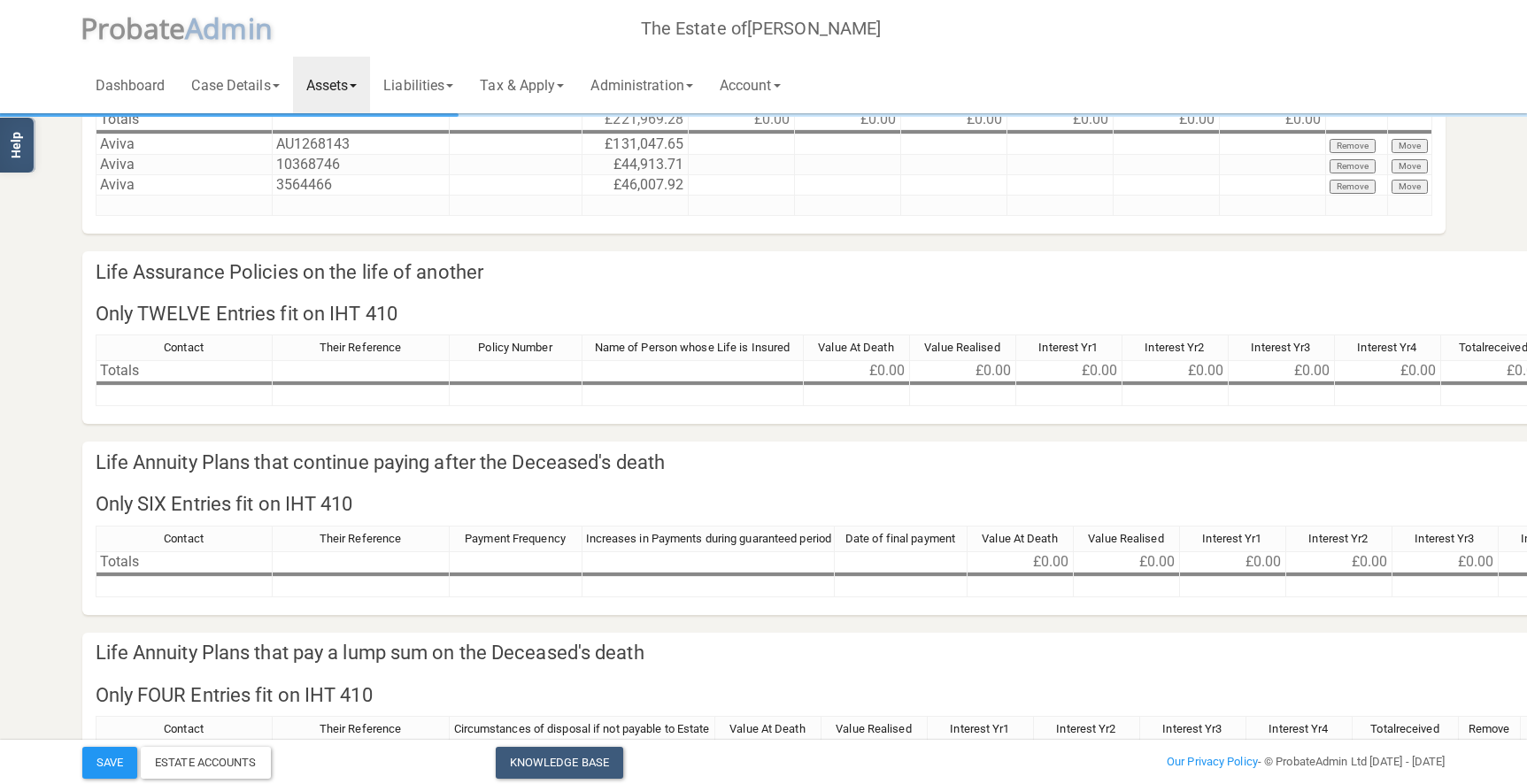 scroll, scrollTop: 313, scrollLeft: 0, axis: vertical 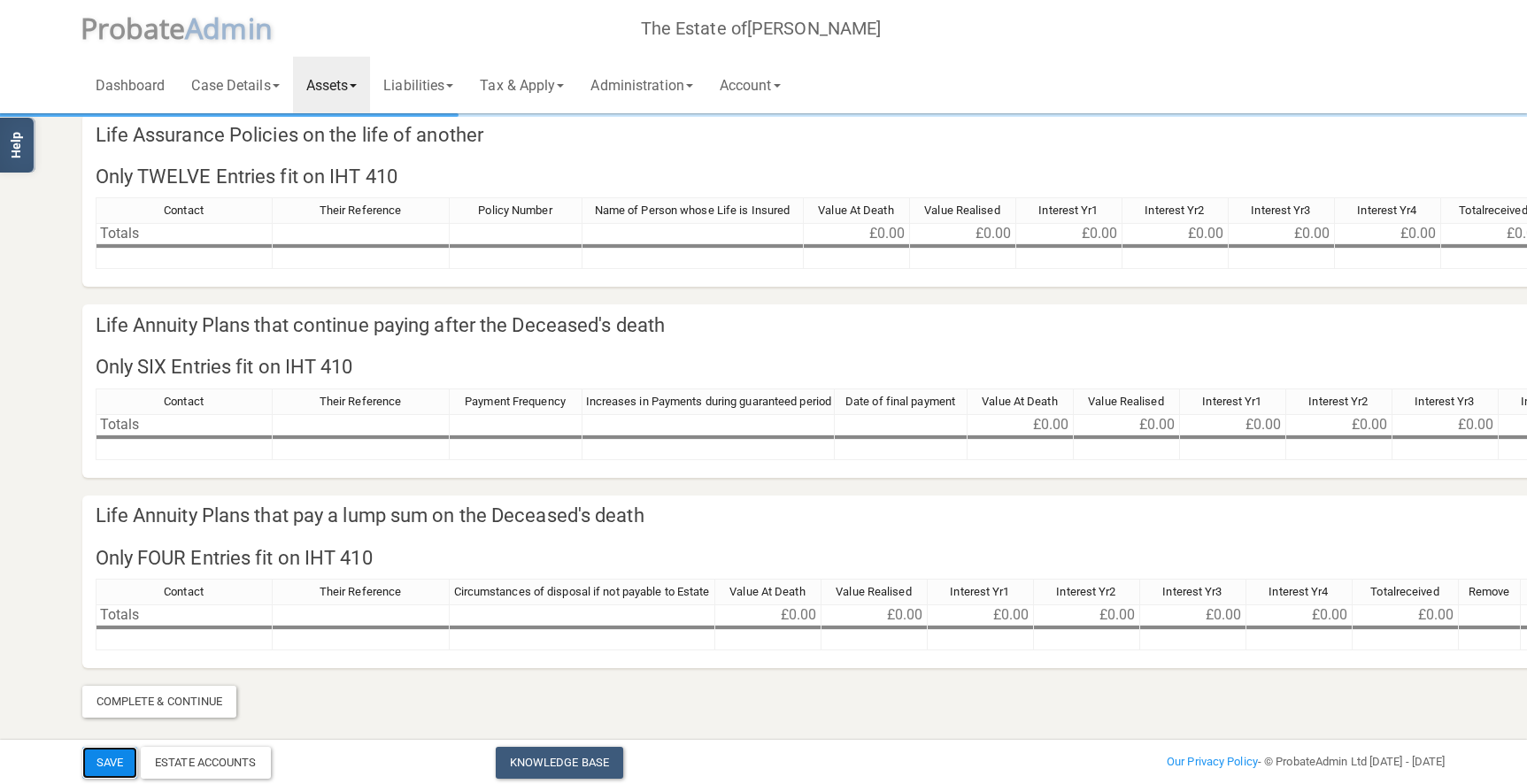 click on "Save" at bounding box center (110, 763) 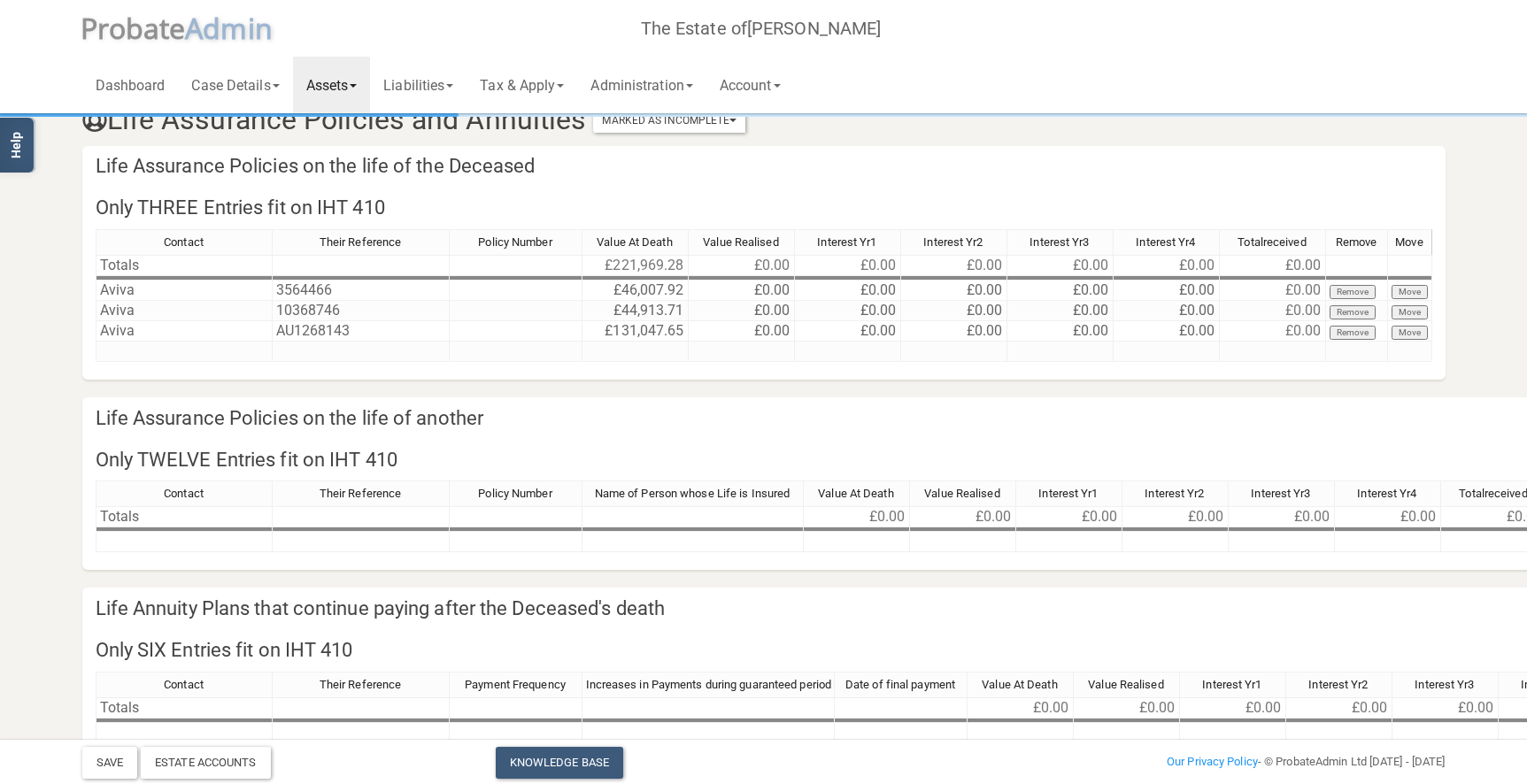 scroll, scrollTop: 0, scrollLeft: 0, axis: both 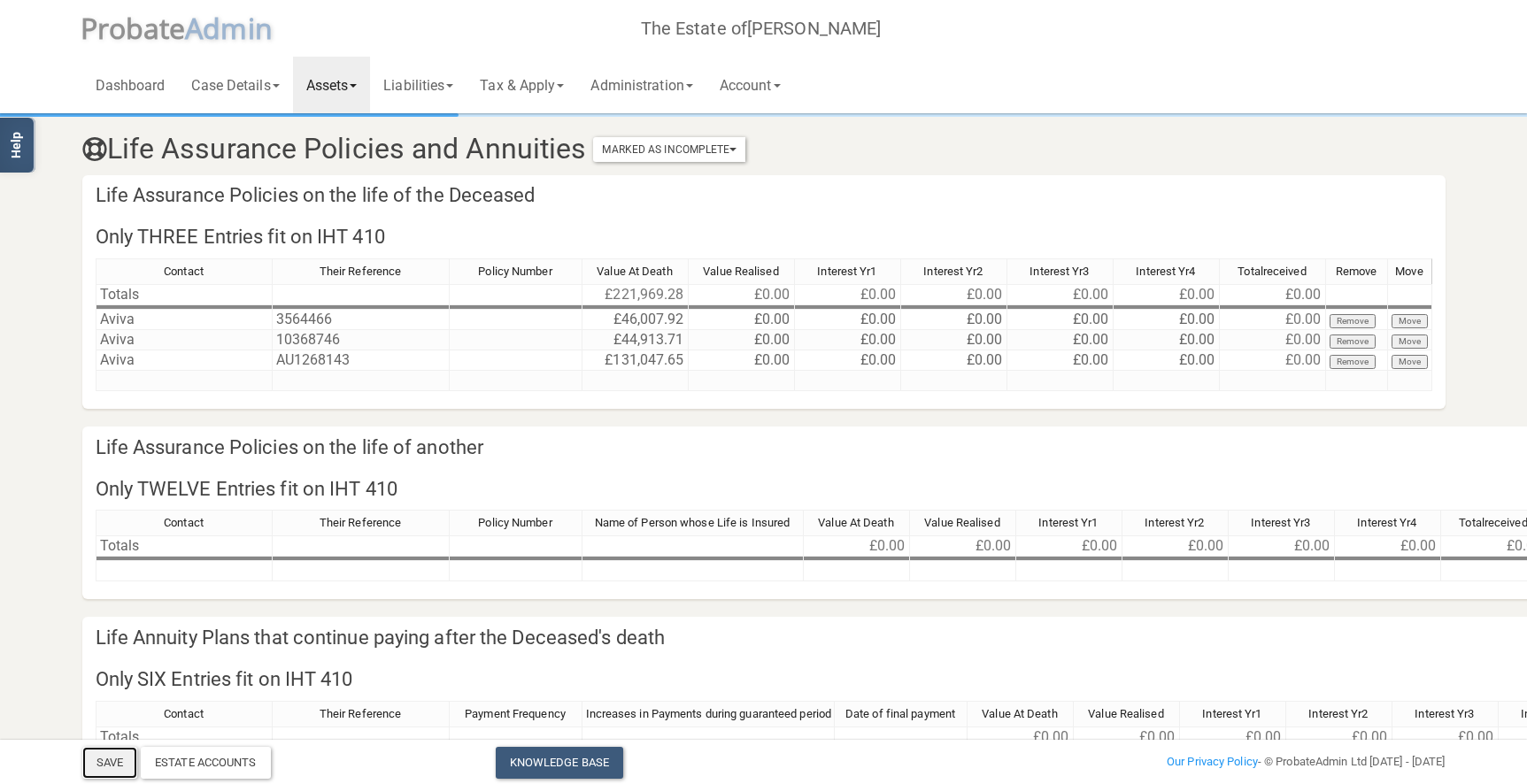 click on "Save" at bounding box center [110, 763] 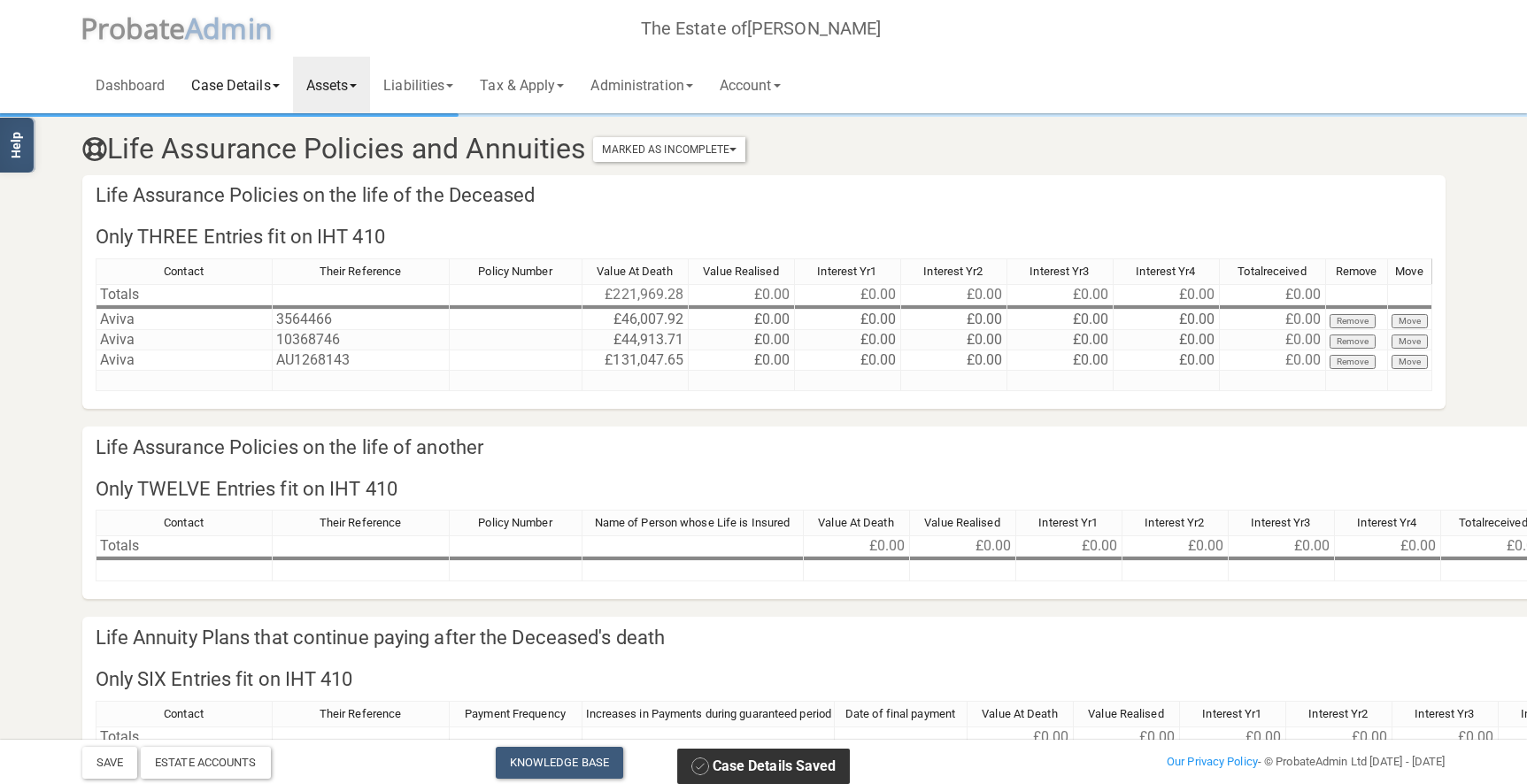 click on "Case Details" at bounding box center [235, 85] 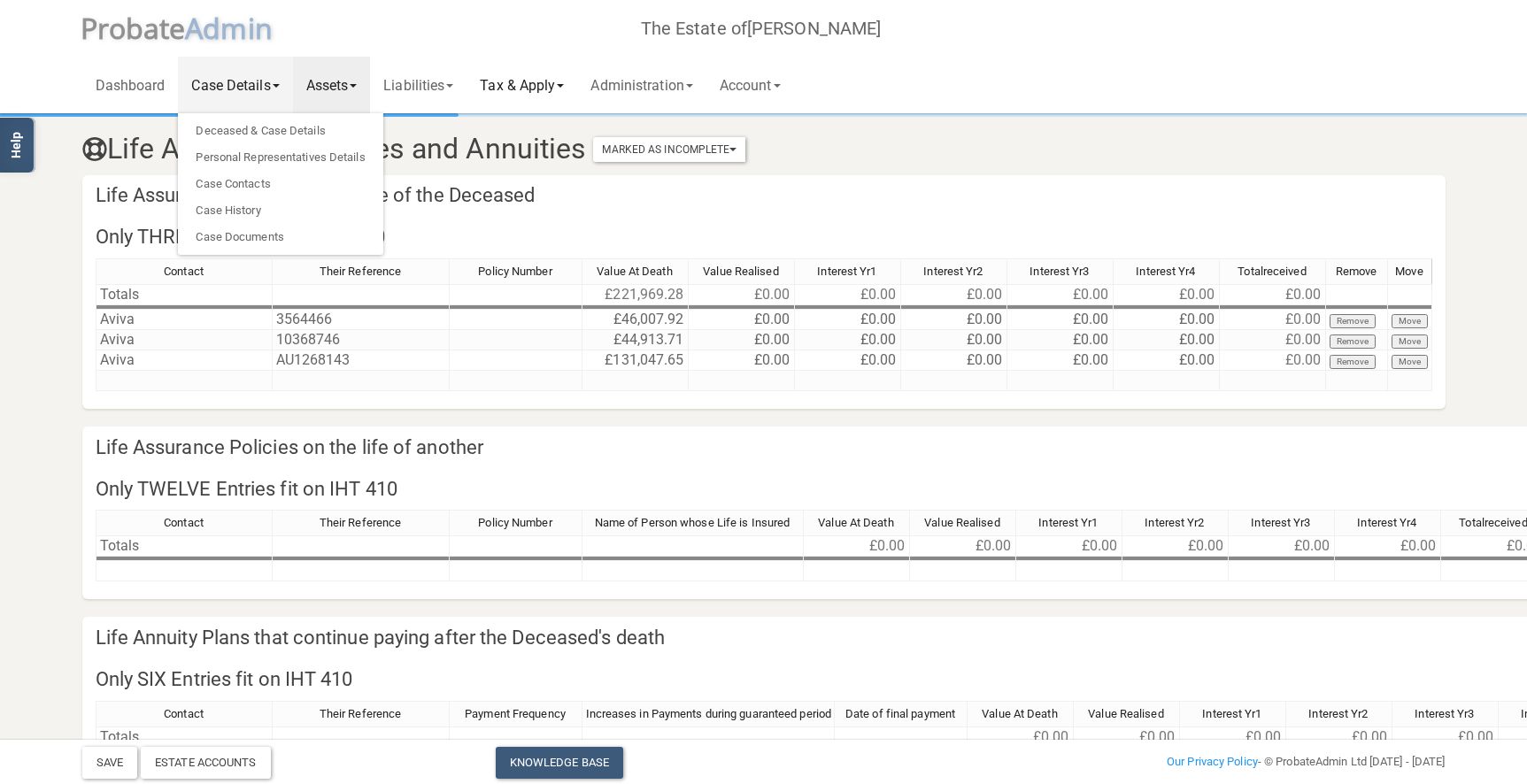 click on "Tax & Apply" at bounding box center [521, 85] 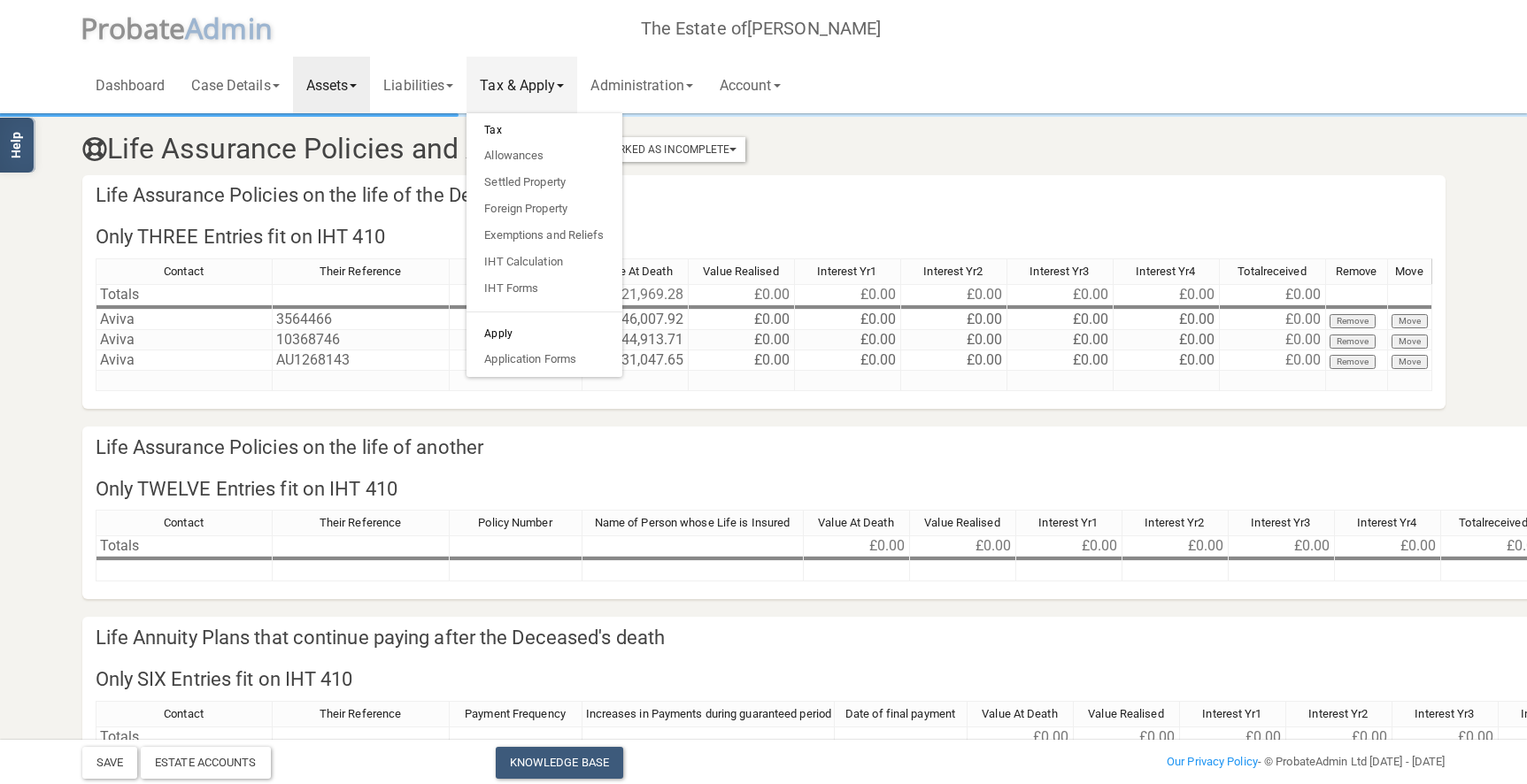 click on "Tax" at bounding box center [544, 130] 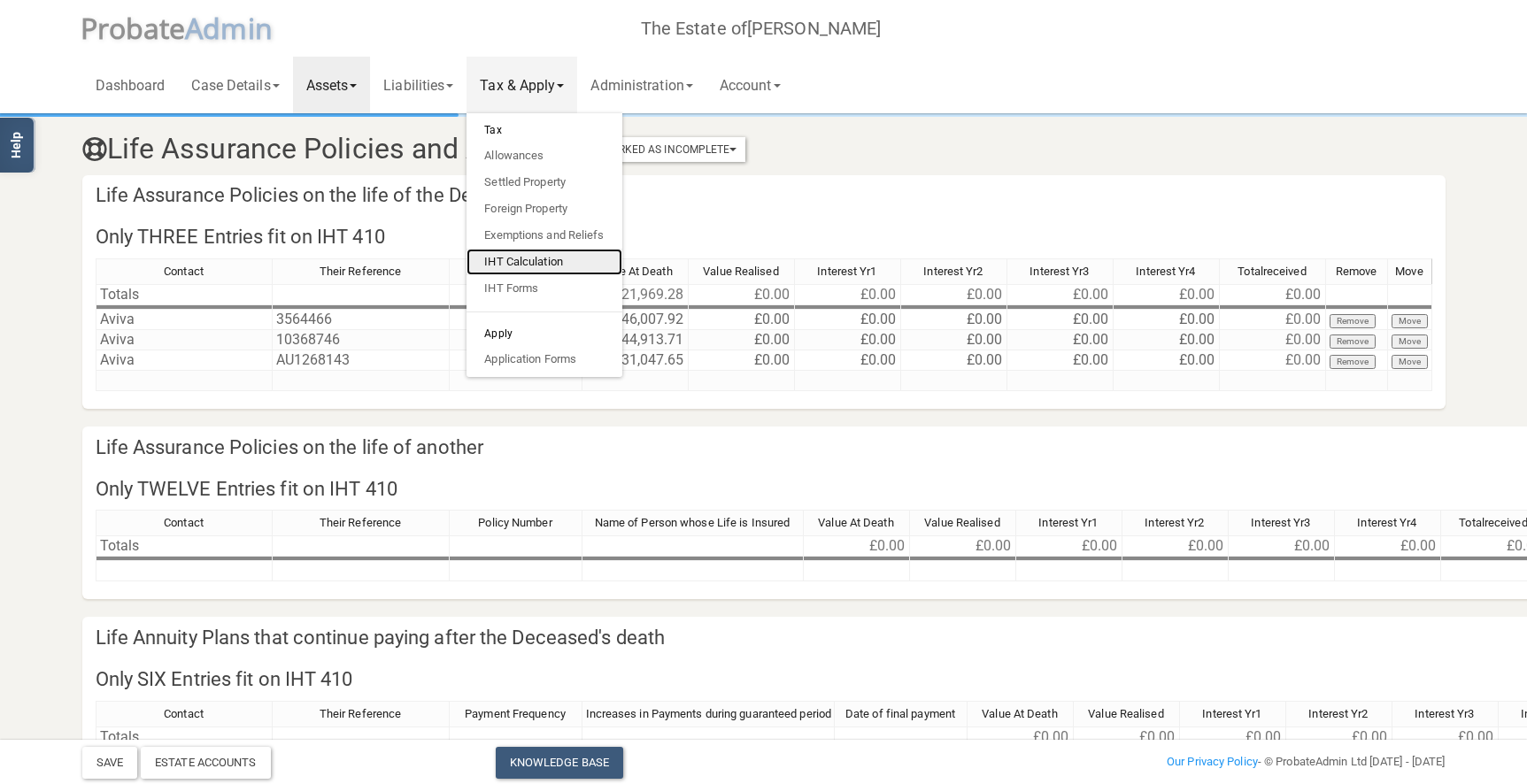 click on "IHT Calculation" at bounding box center (544, 262) 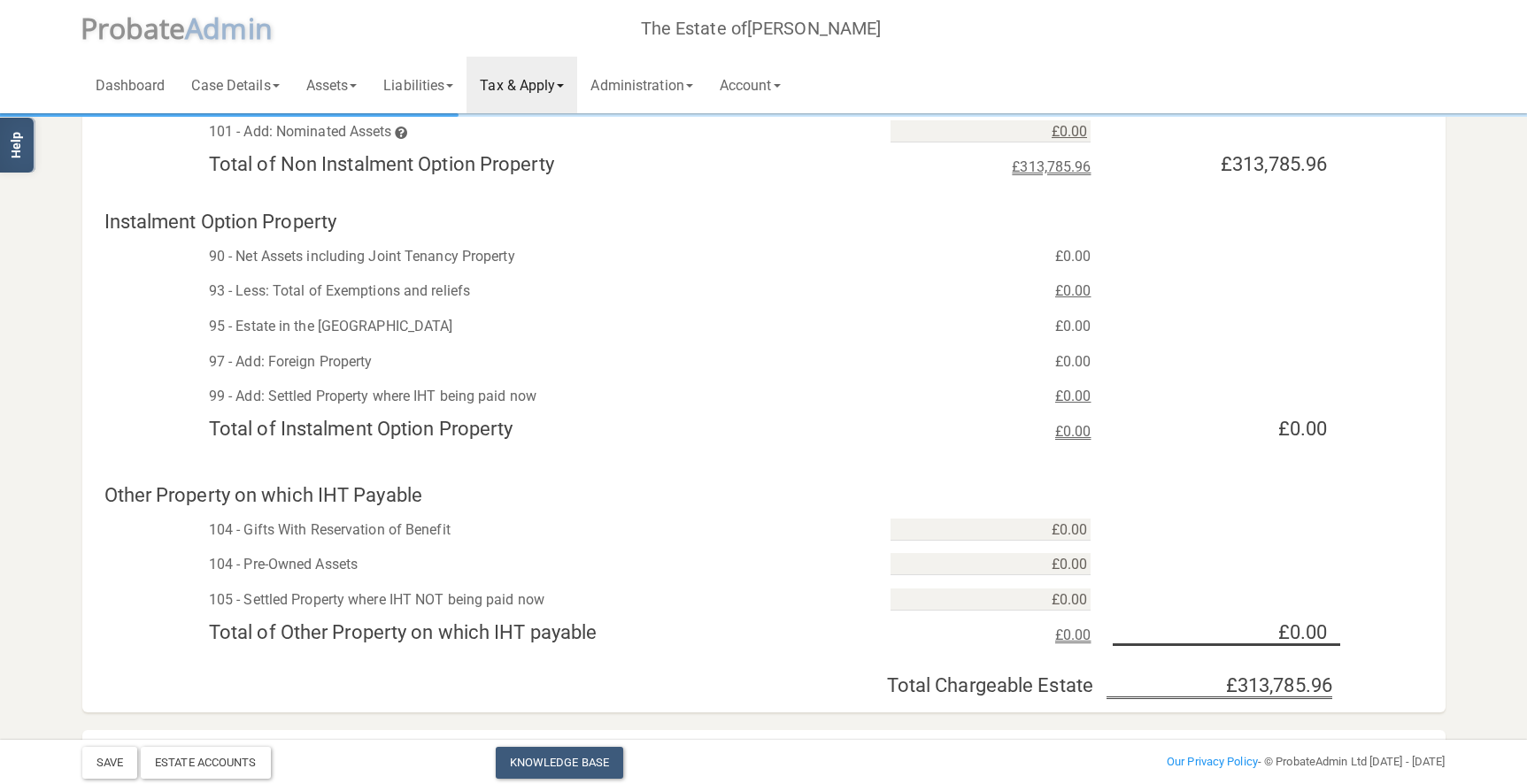 scroll, scrollTop: 0, scrollLeft: 0, axis: both 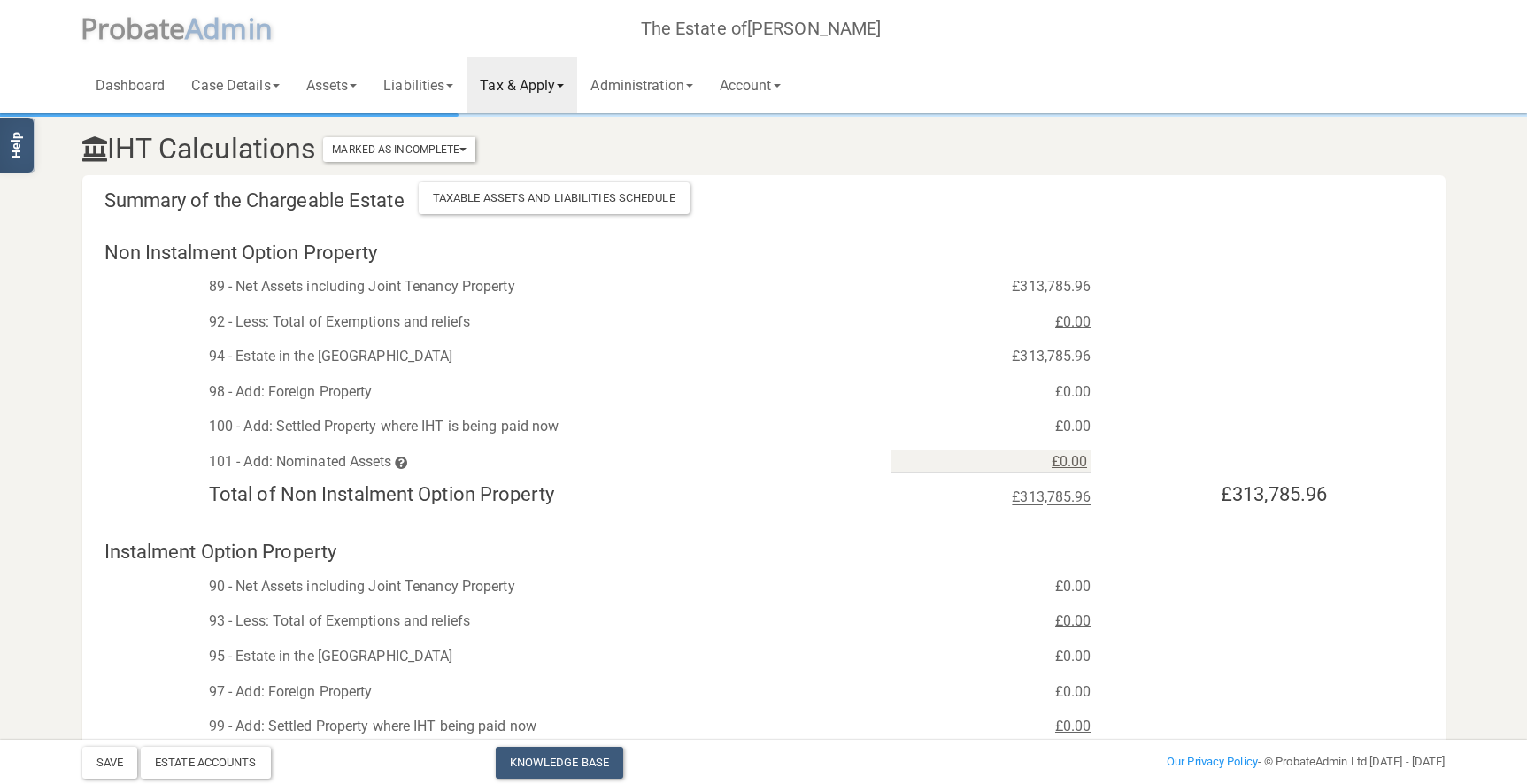 click on "Tax & Apply" at bounding box center (521, 85) 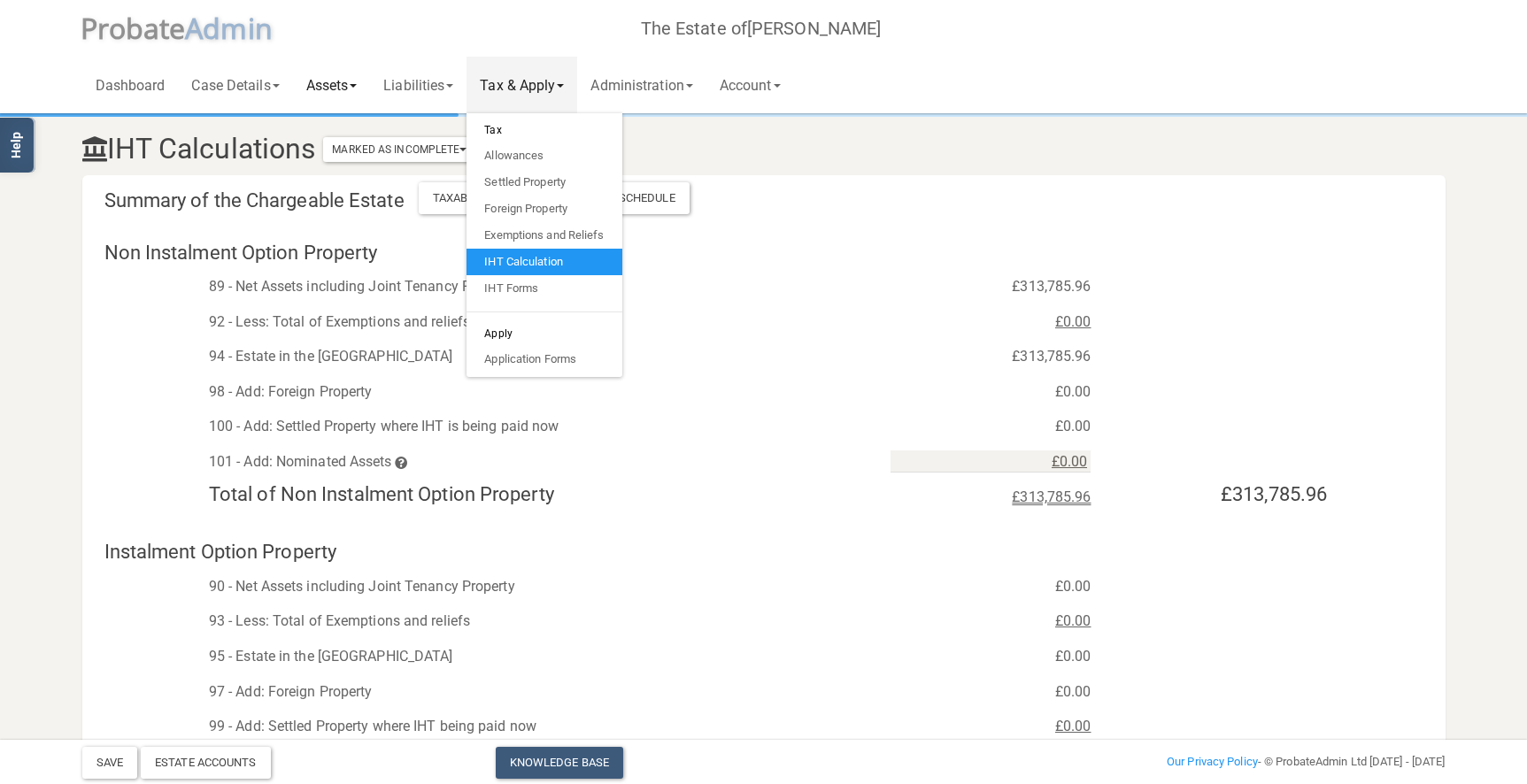 click on "Assets" at bounding box center [332, 85] 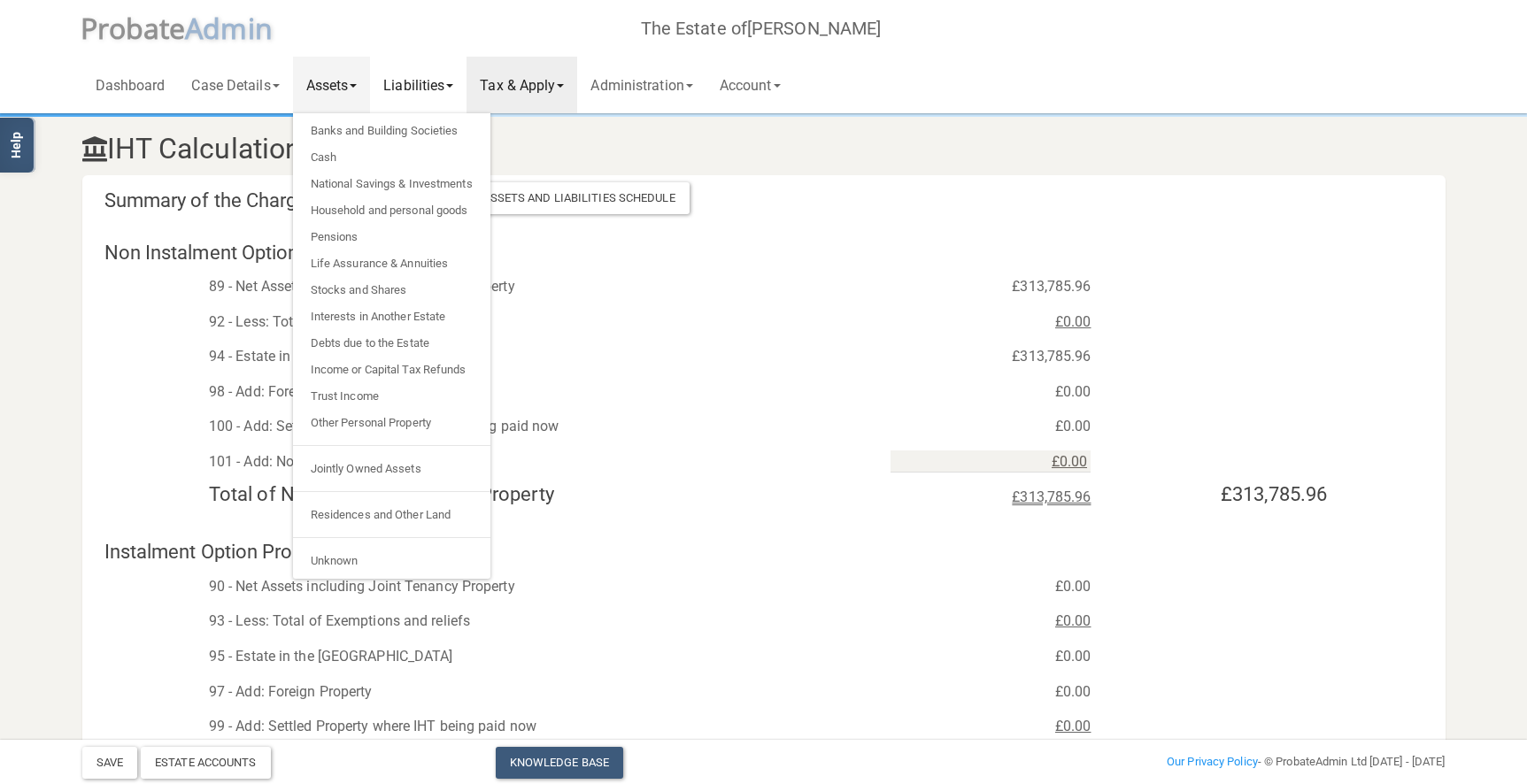 click on "Liabilities" at bounding box center [418, 85] 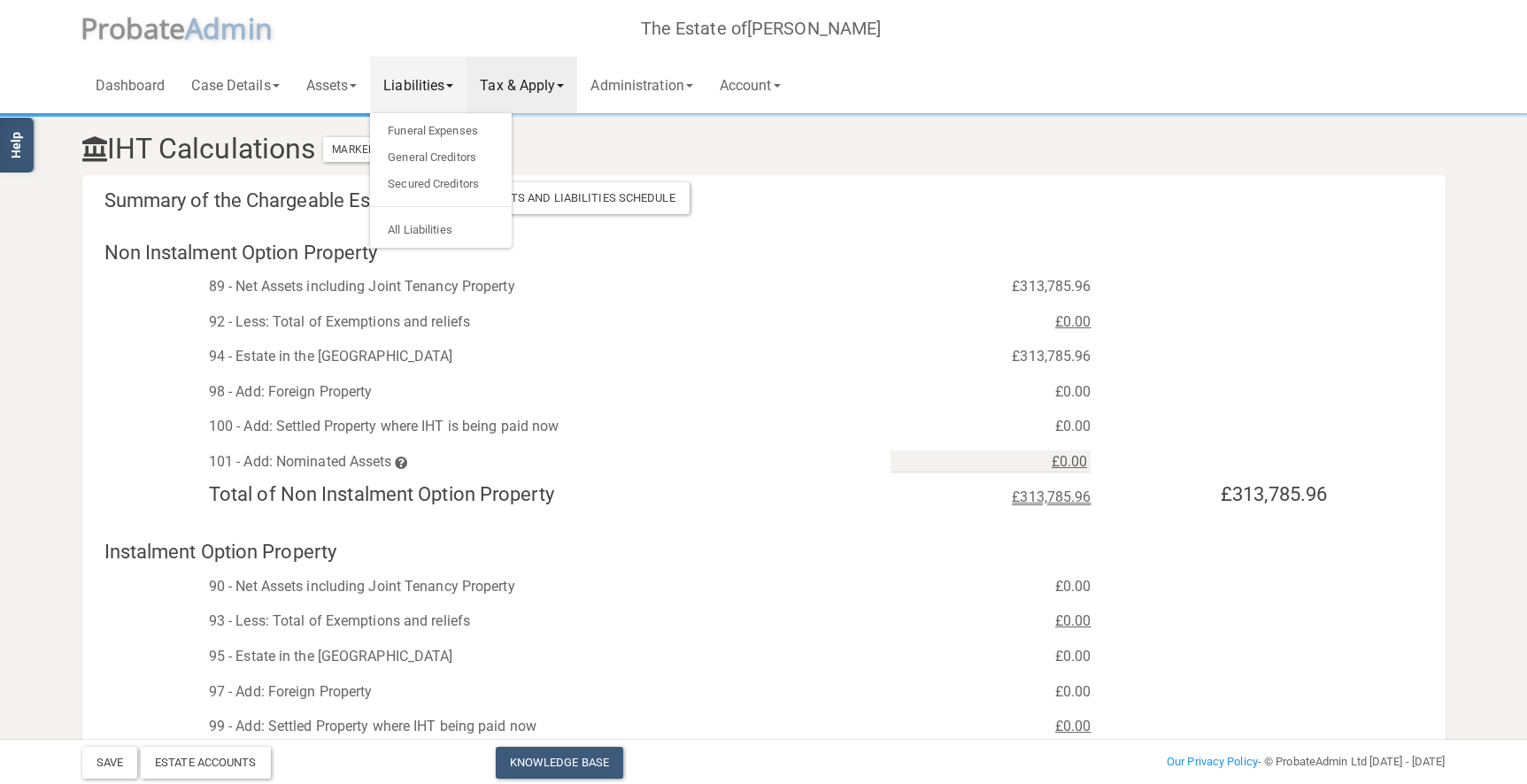 click on "Tax & Apply" at bounding box center (521, 85) 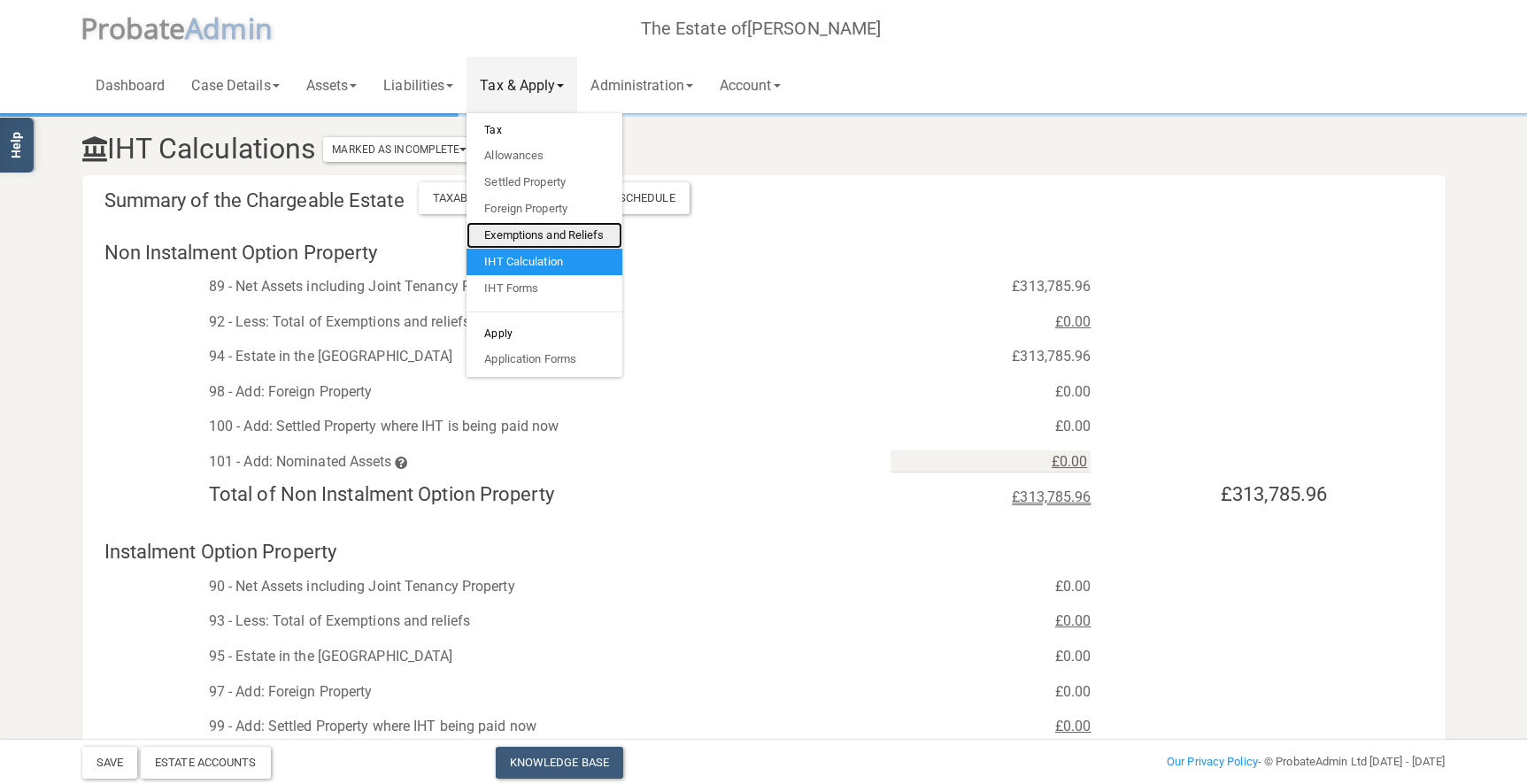click on "Exemptions and Reliefs" at bounding box center [544, 235] 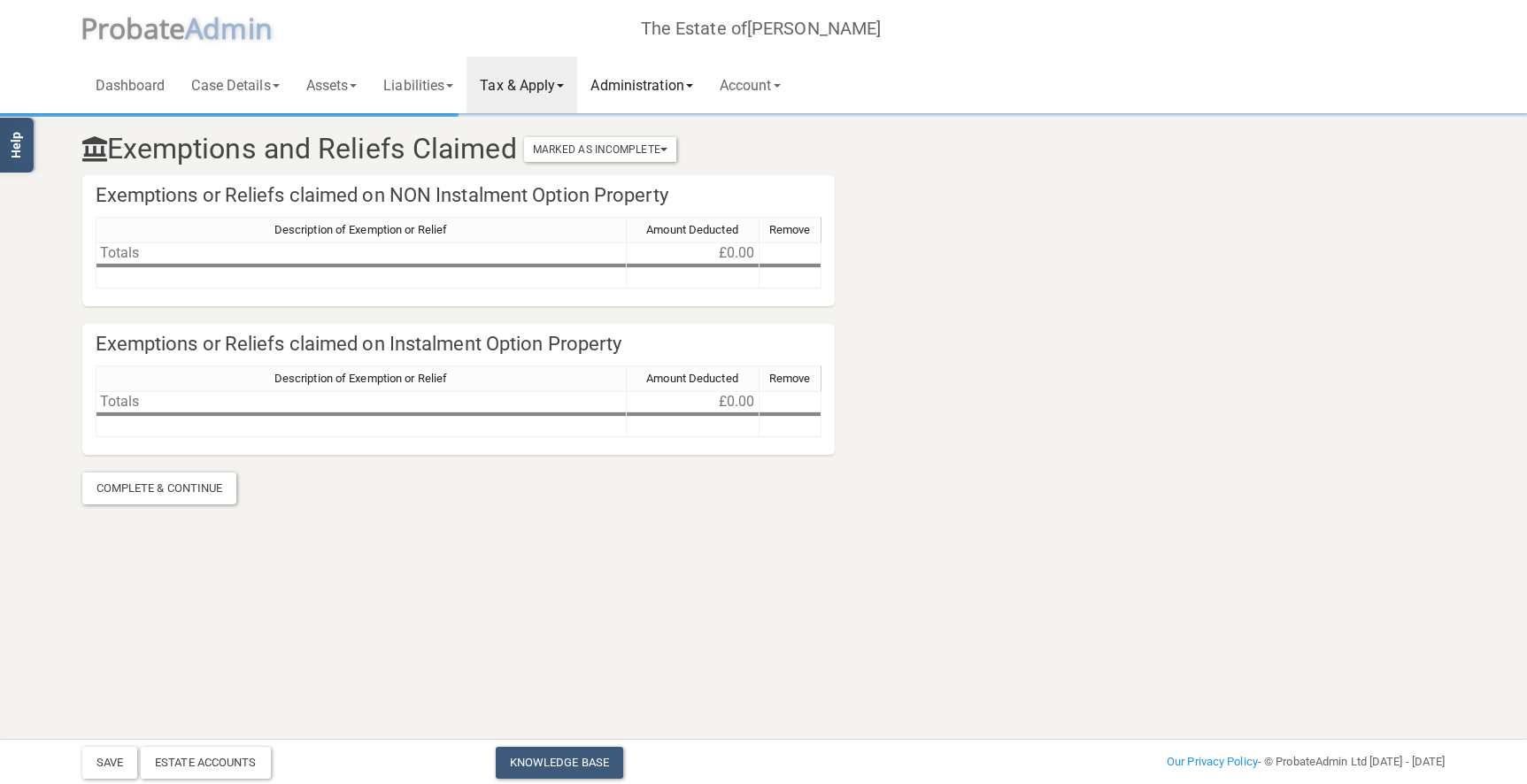 click on "Administration" at bounding box center [641, 85] 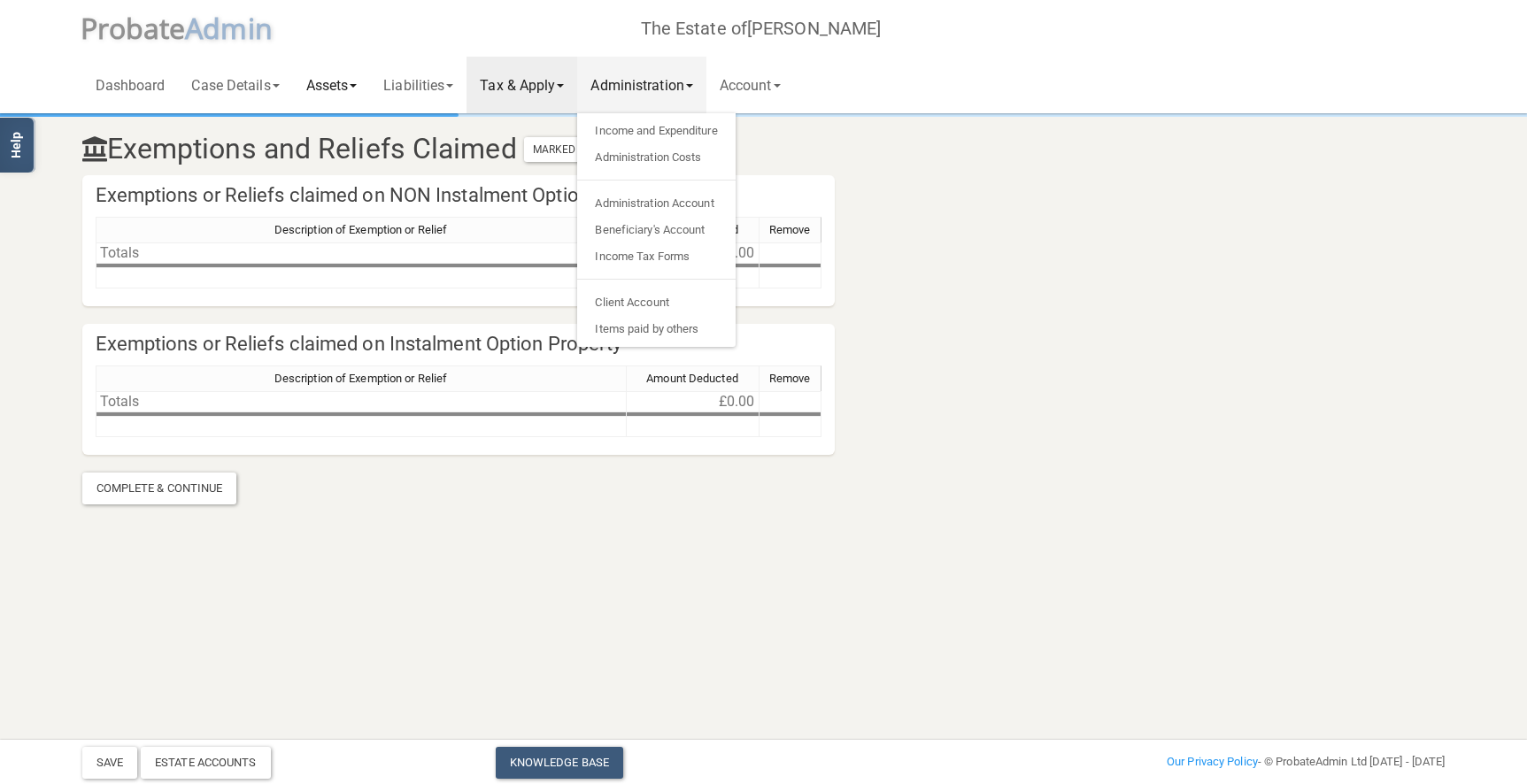 click on "Assets" at bounding box center [332, 85] 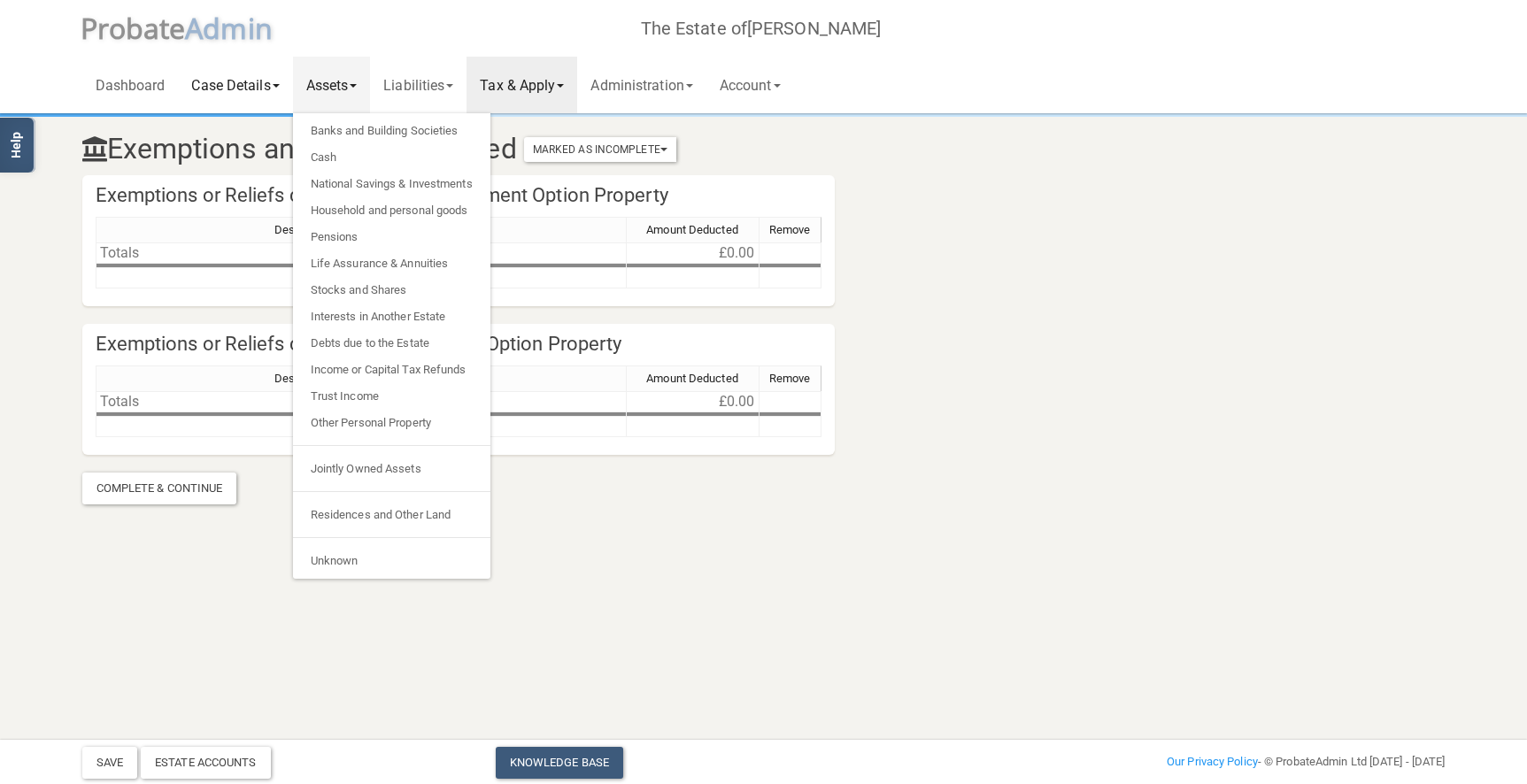 click on "Case Details" at bounding box center (235, 85) 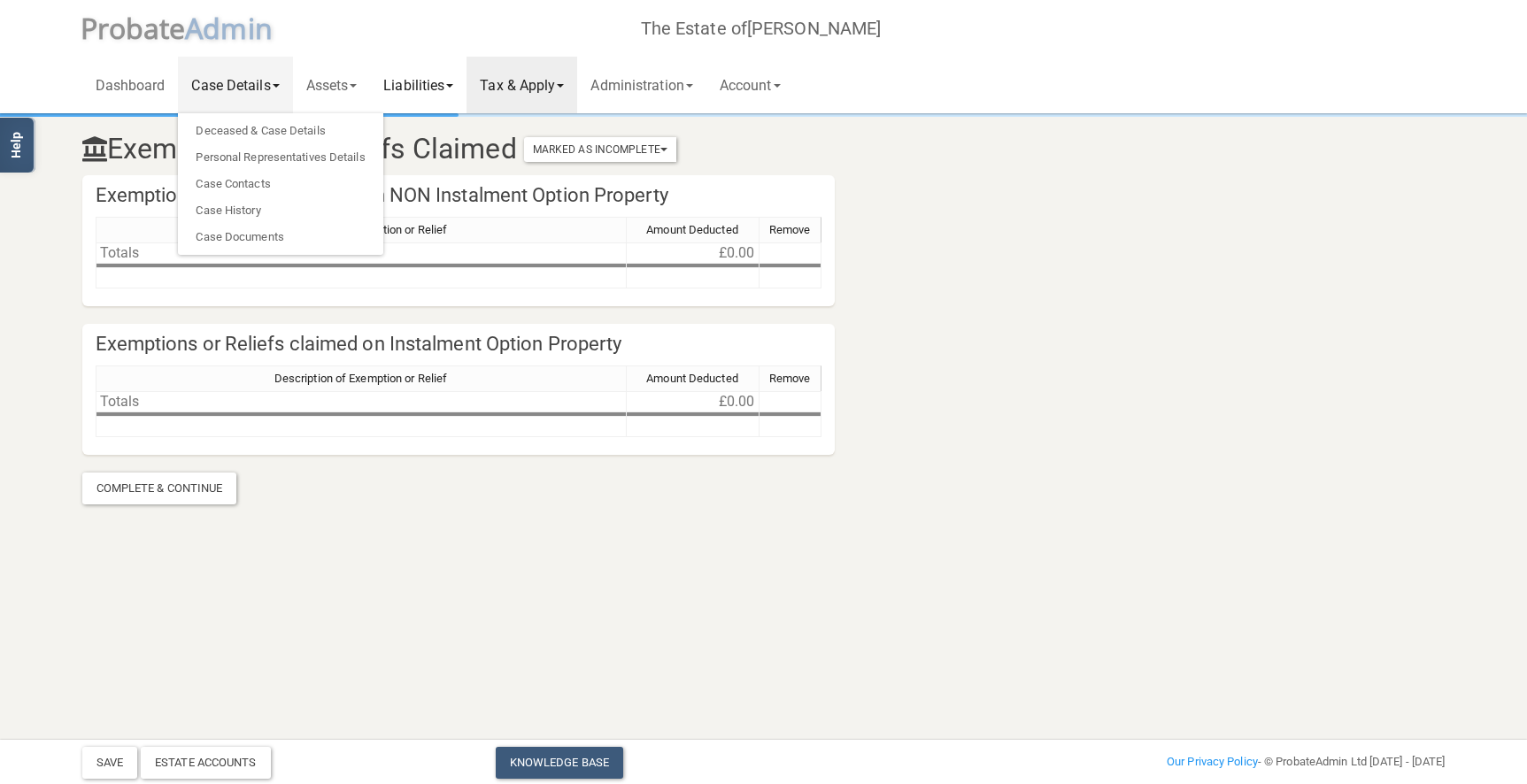 click on "Liabilities" at bounding box center (418, 85) 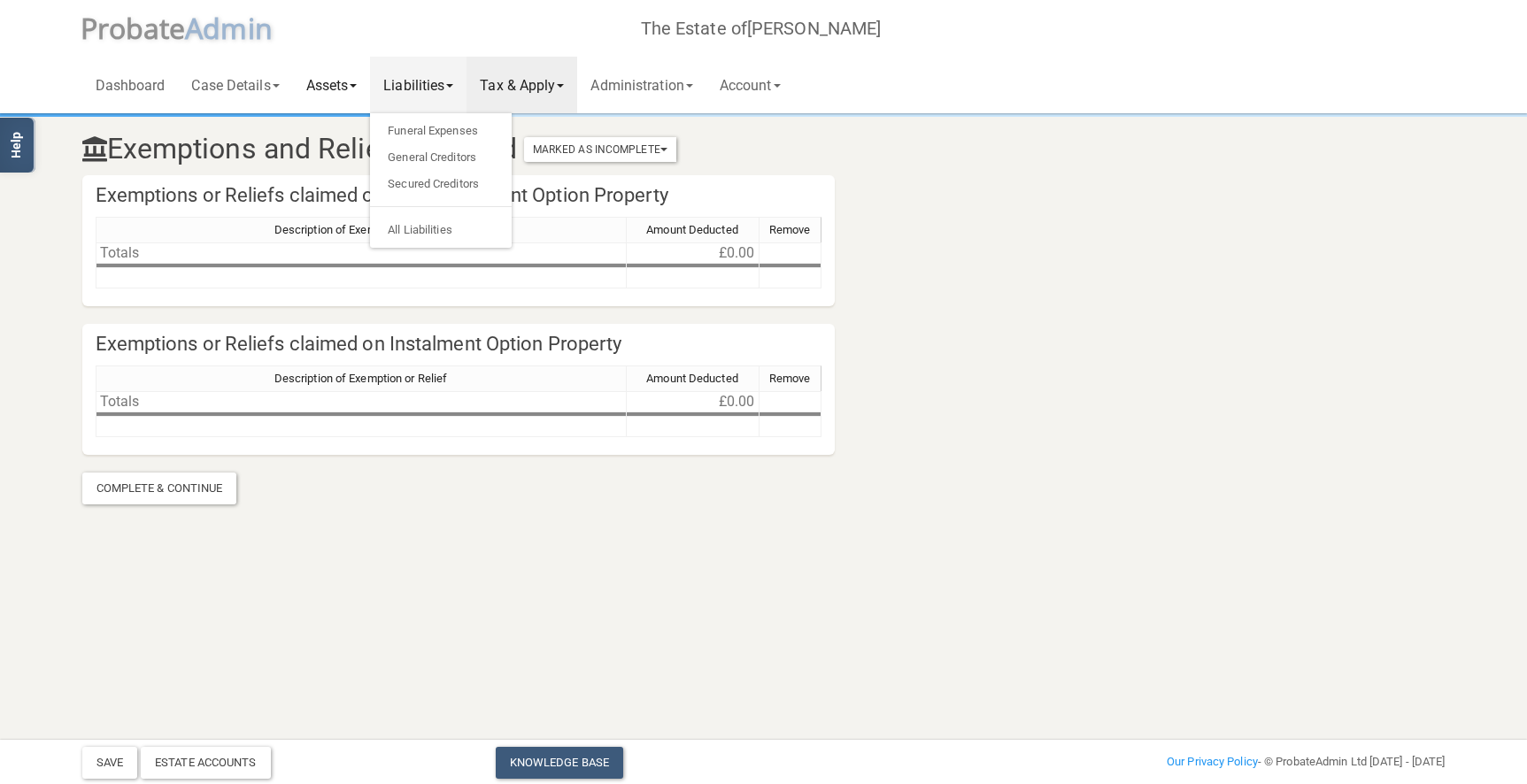 click on "Assets" at bounding box center [332, 85] 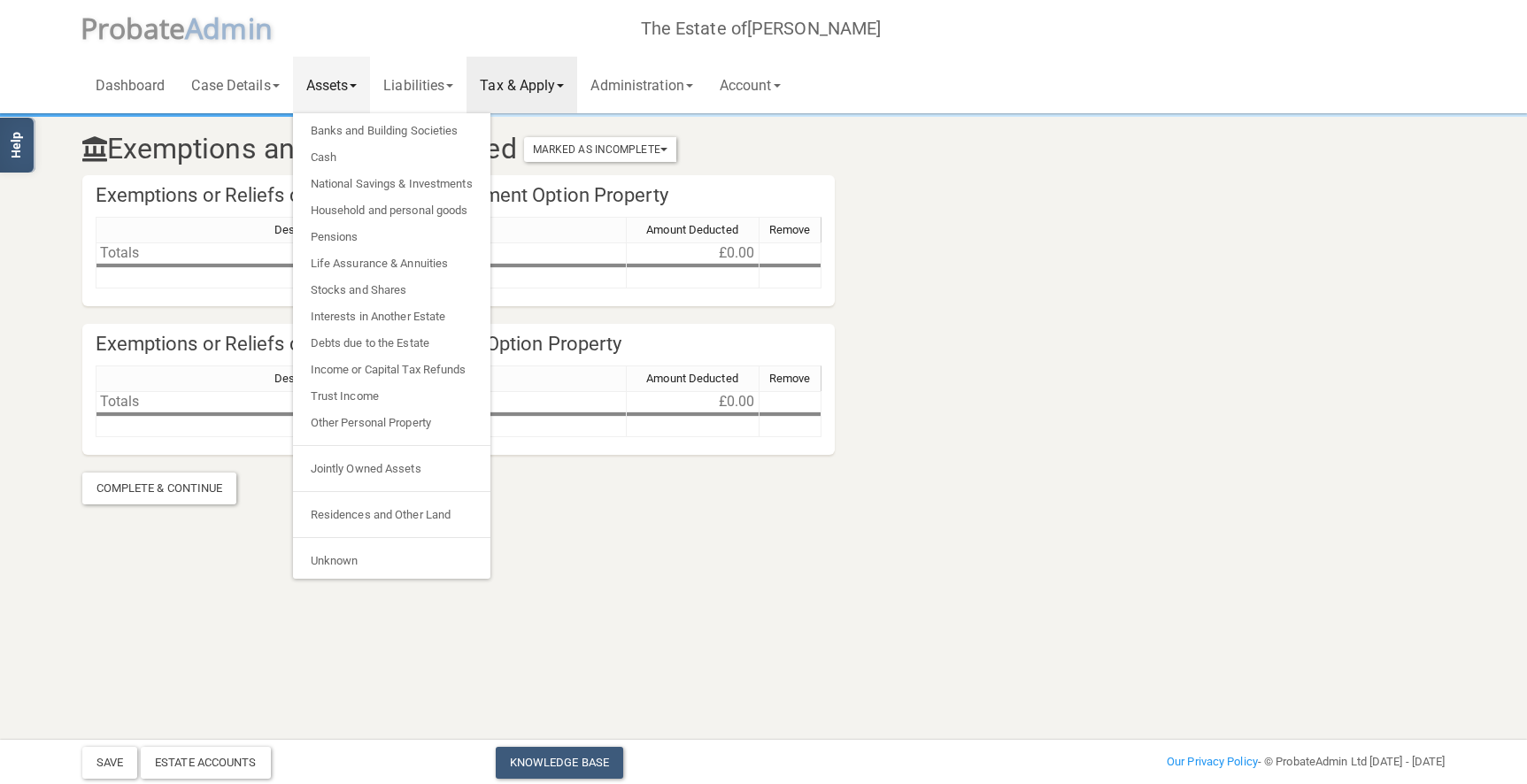 click on "Tax & Apply" at bounding box center (521, 85) 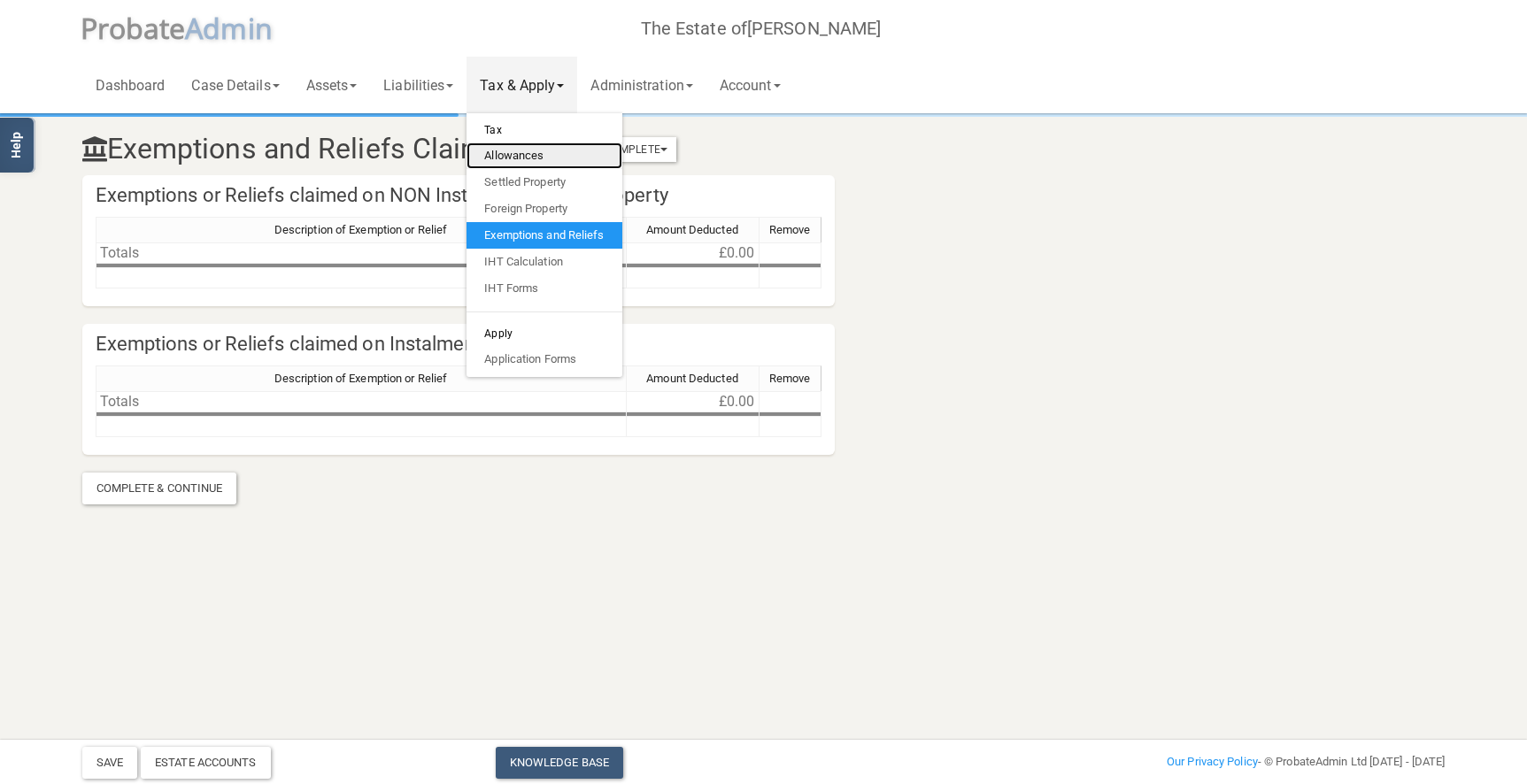 click on "Allowances" at bounding box center (544, 156) 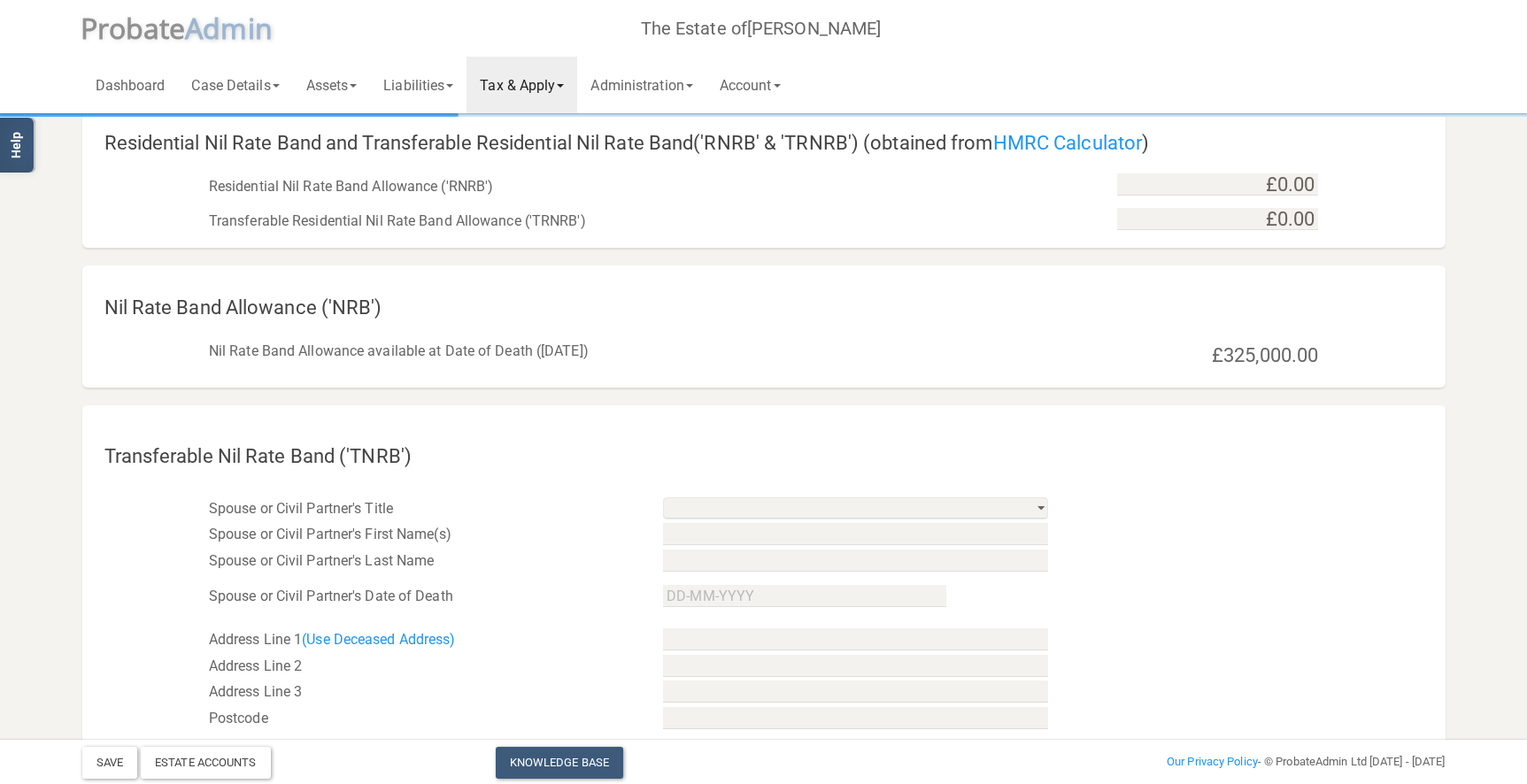 scroll, scrollTop: 0, scrollLeft: 0, axis: both 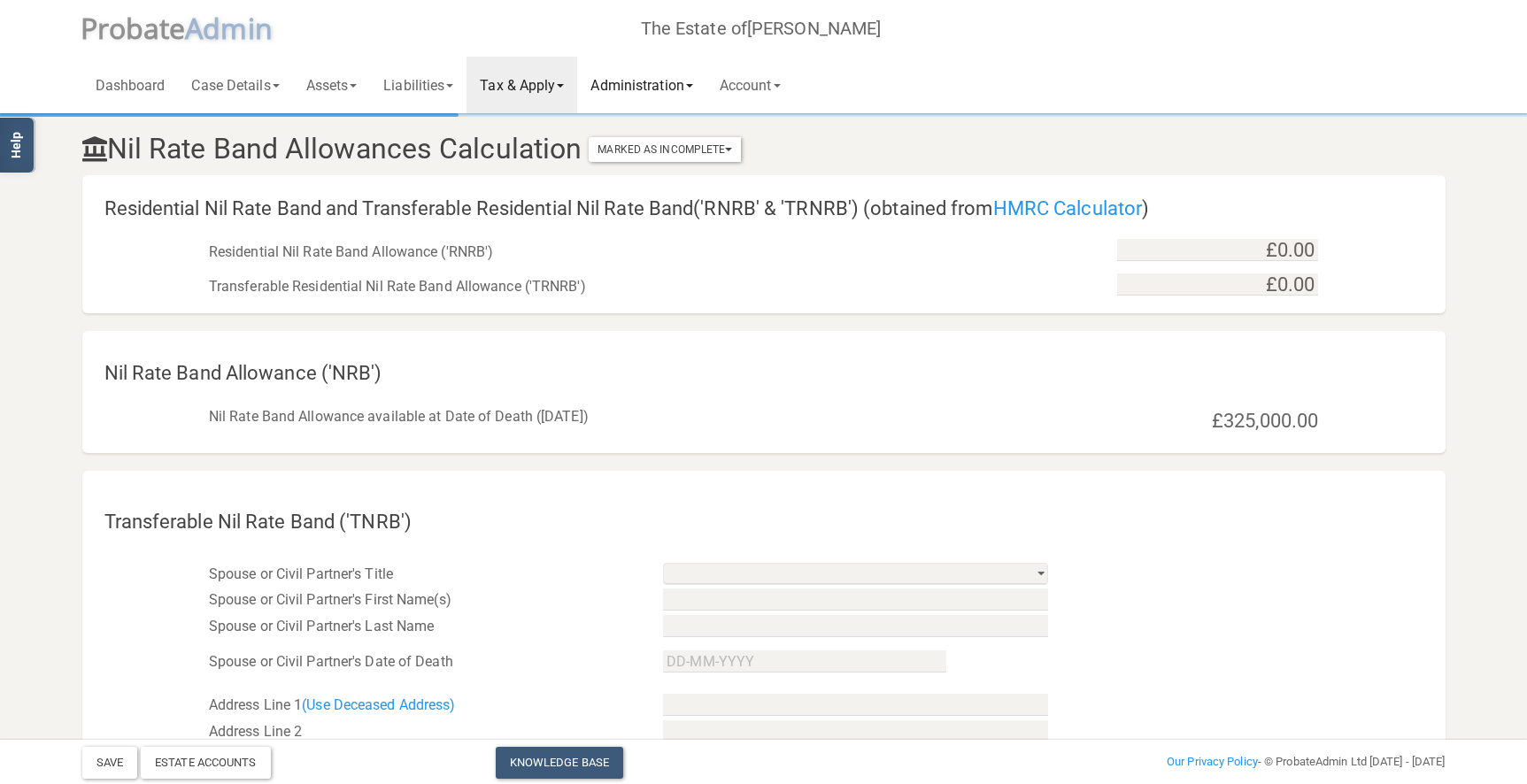 click on "Administration" at bounding box center [641, 85] 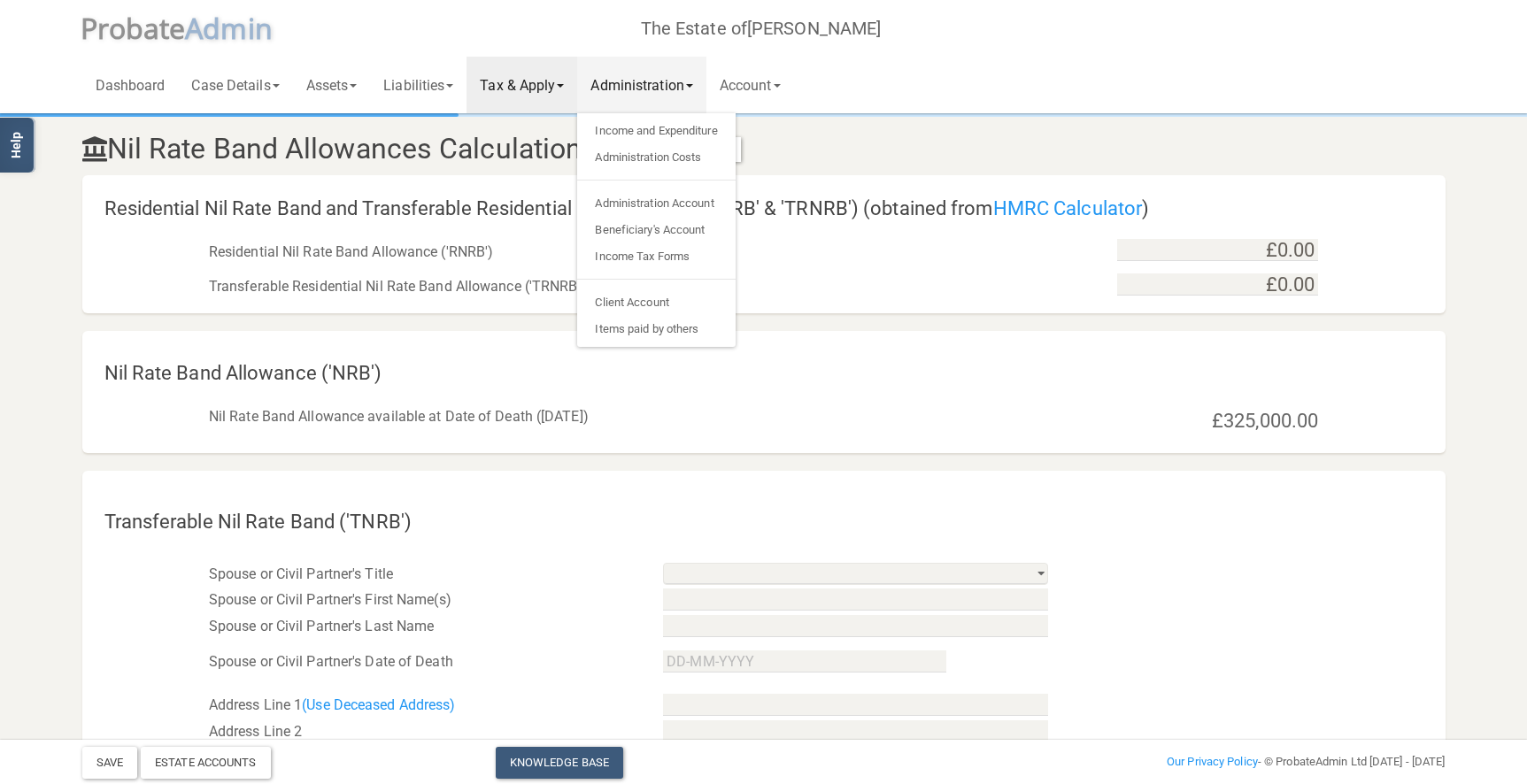 click on "Nil Rate Band Allowances Calculation
Marked As Incomplete
Mark As Incomplete
Mark As Complete" at bounding box center [532, 149] 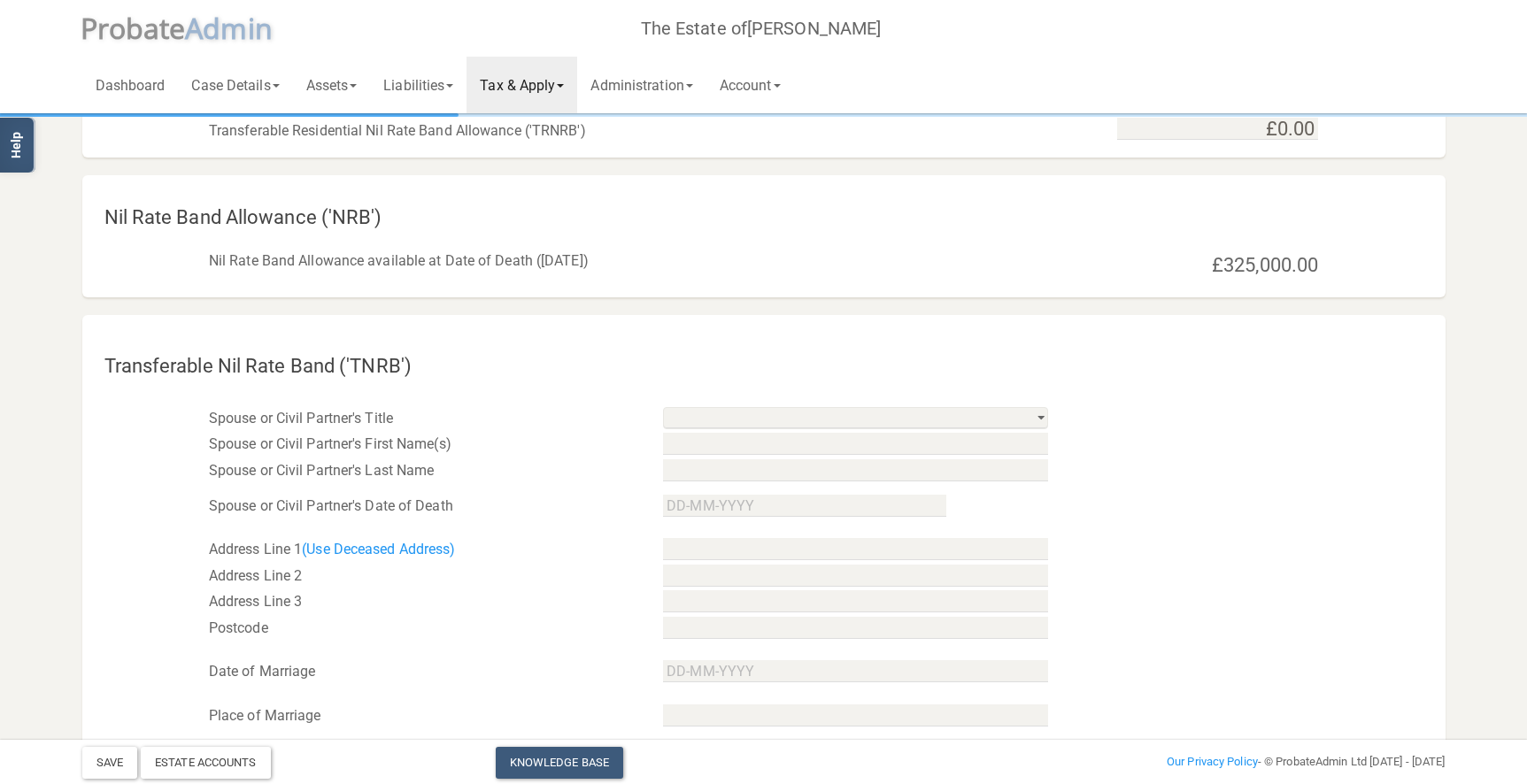 scroll, scrollTop: 0, scrollLeft: 0, axis: both 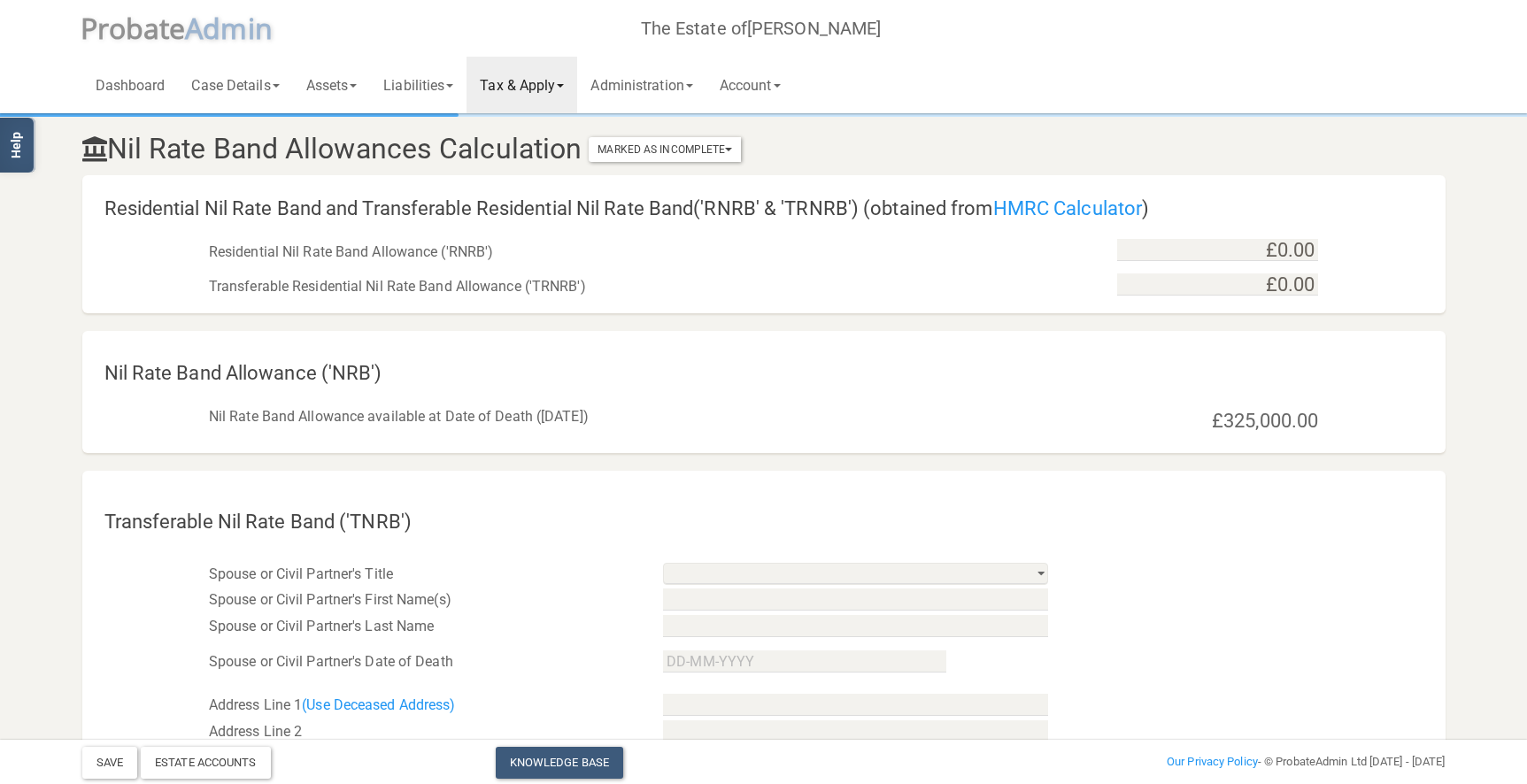 click on "Tax & Apply" at bounding box center [521, 85] 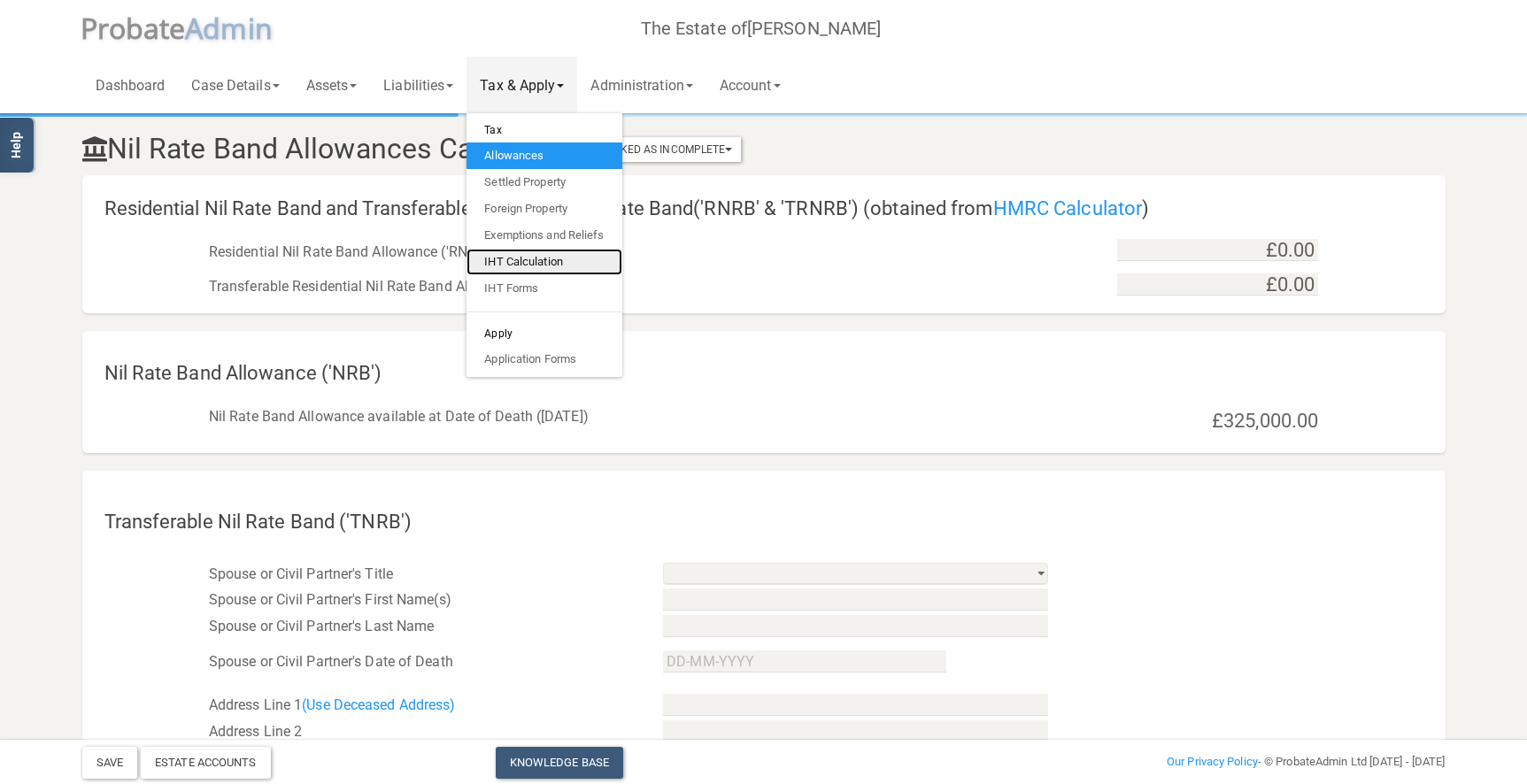 click on "IHT Calculation" at bounding box center (544, 262) 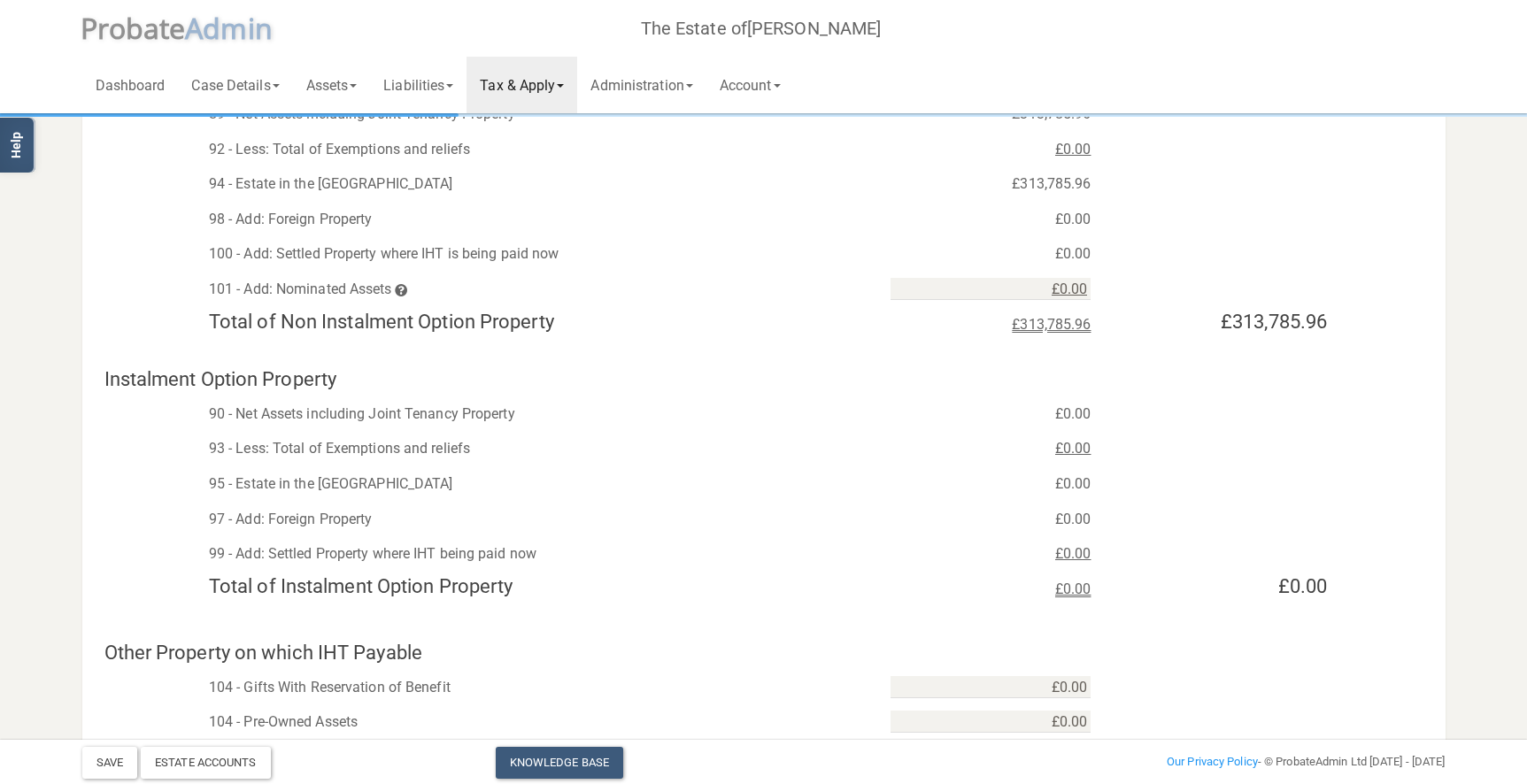 scroll, scrollTop: 167, scrollLeft: 0, axis: vertical 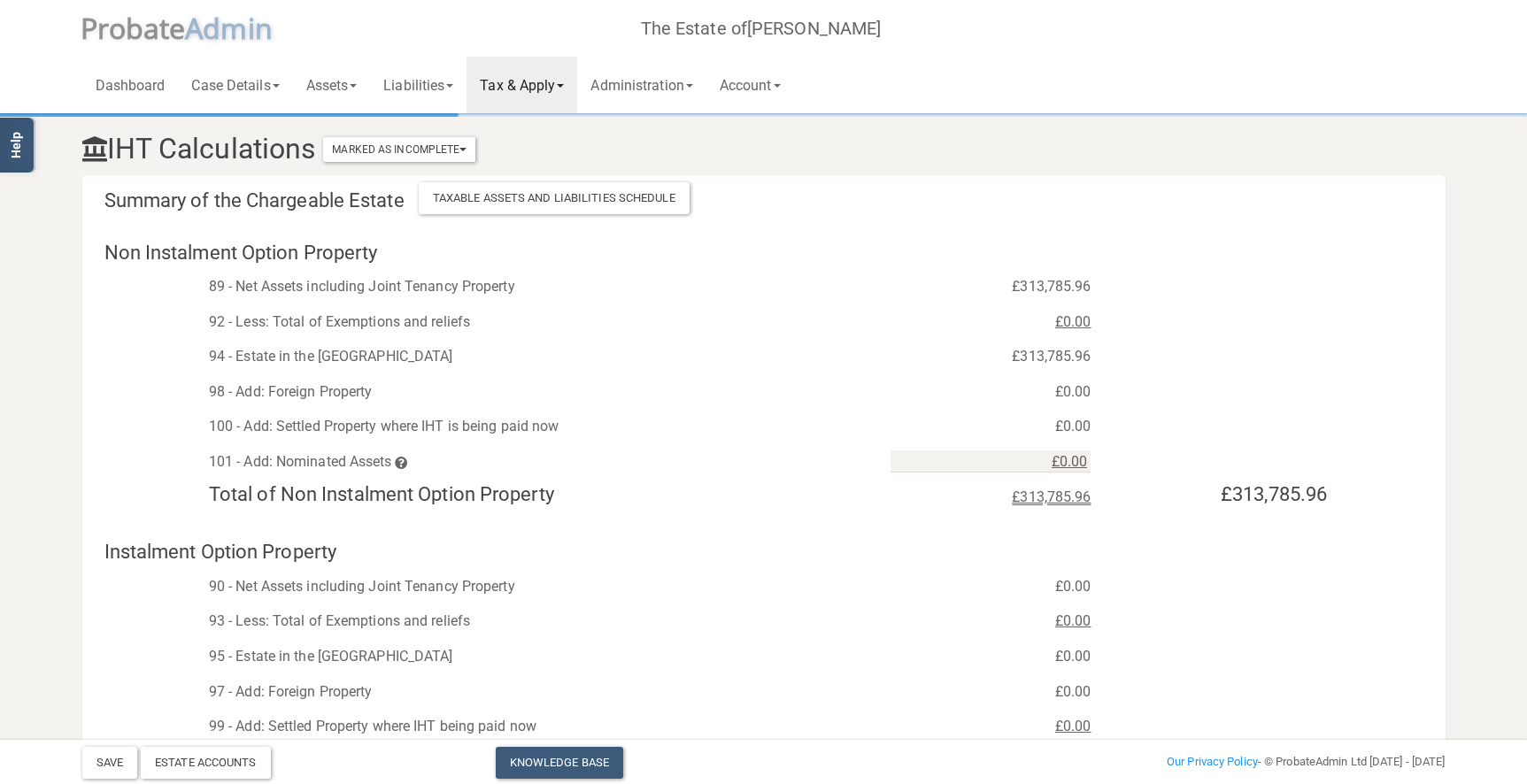 click on "Tax & Apply" at bounding box center (521, 85) 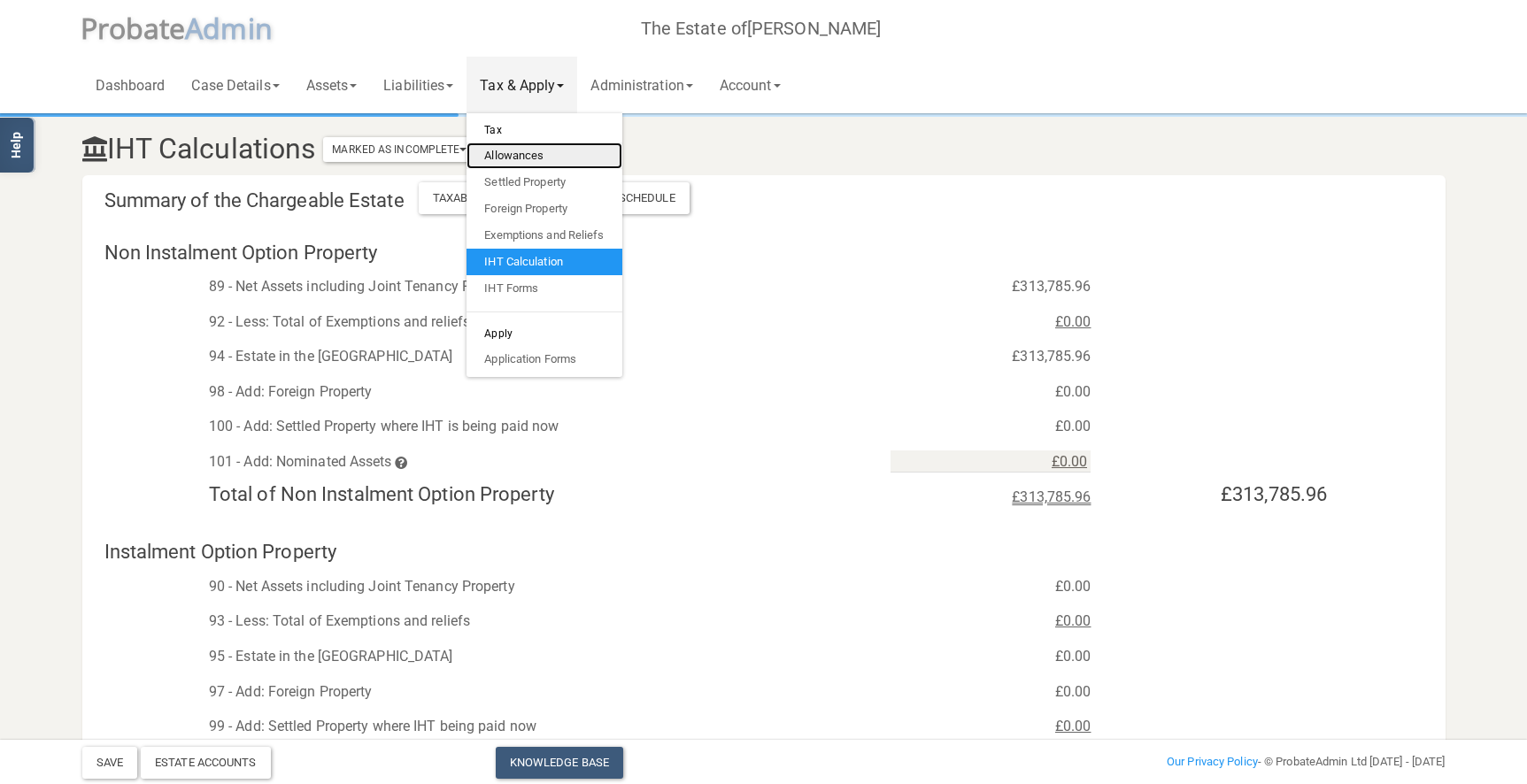 click on "Allowances" at bounding box center (544, 156) 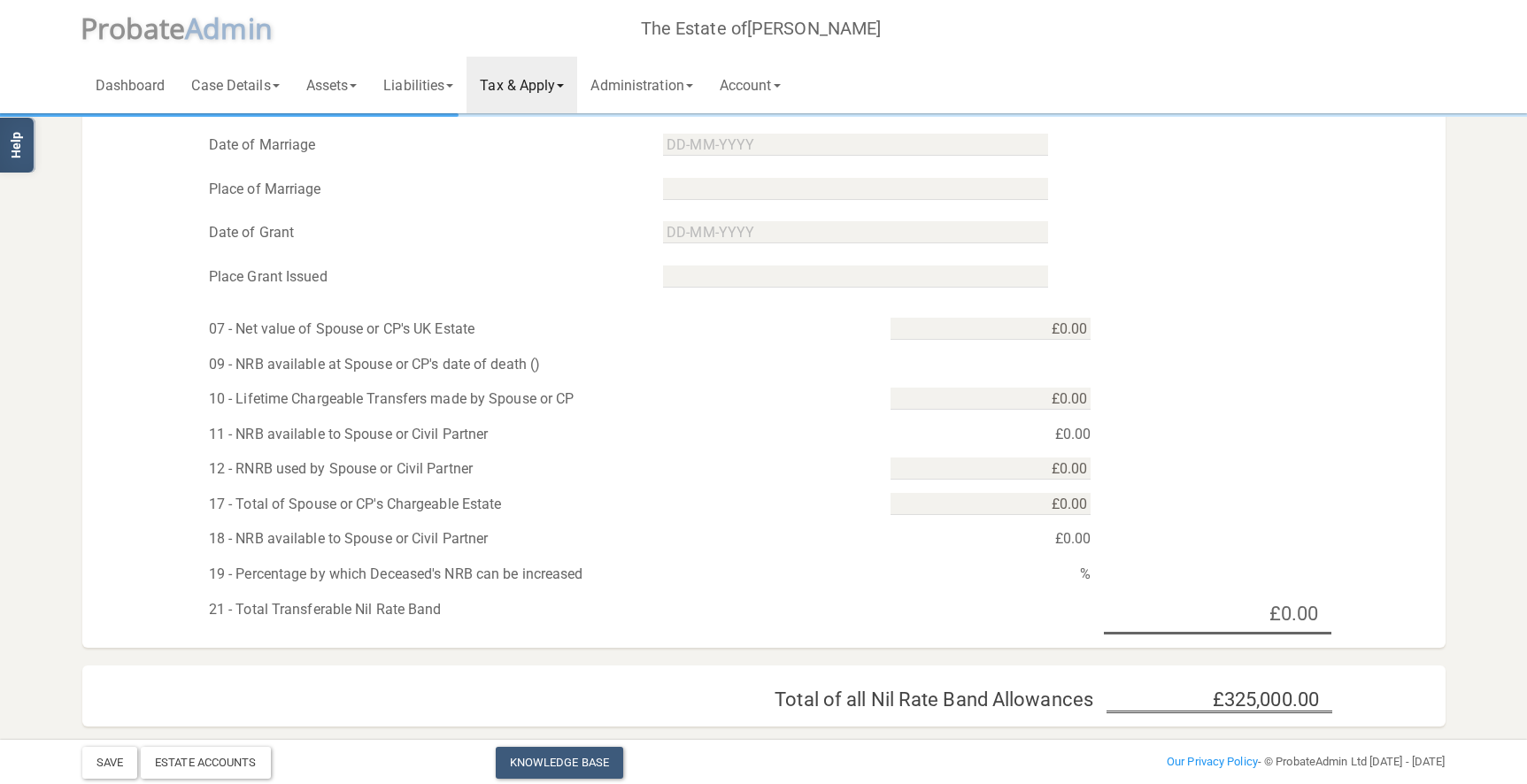 scroll, scrollTop: 741, scrollLeft: 0, axis: vertical 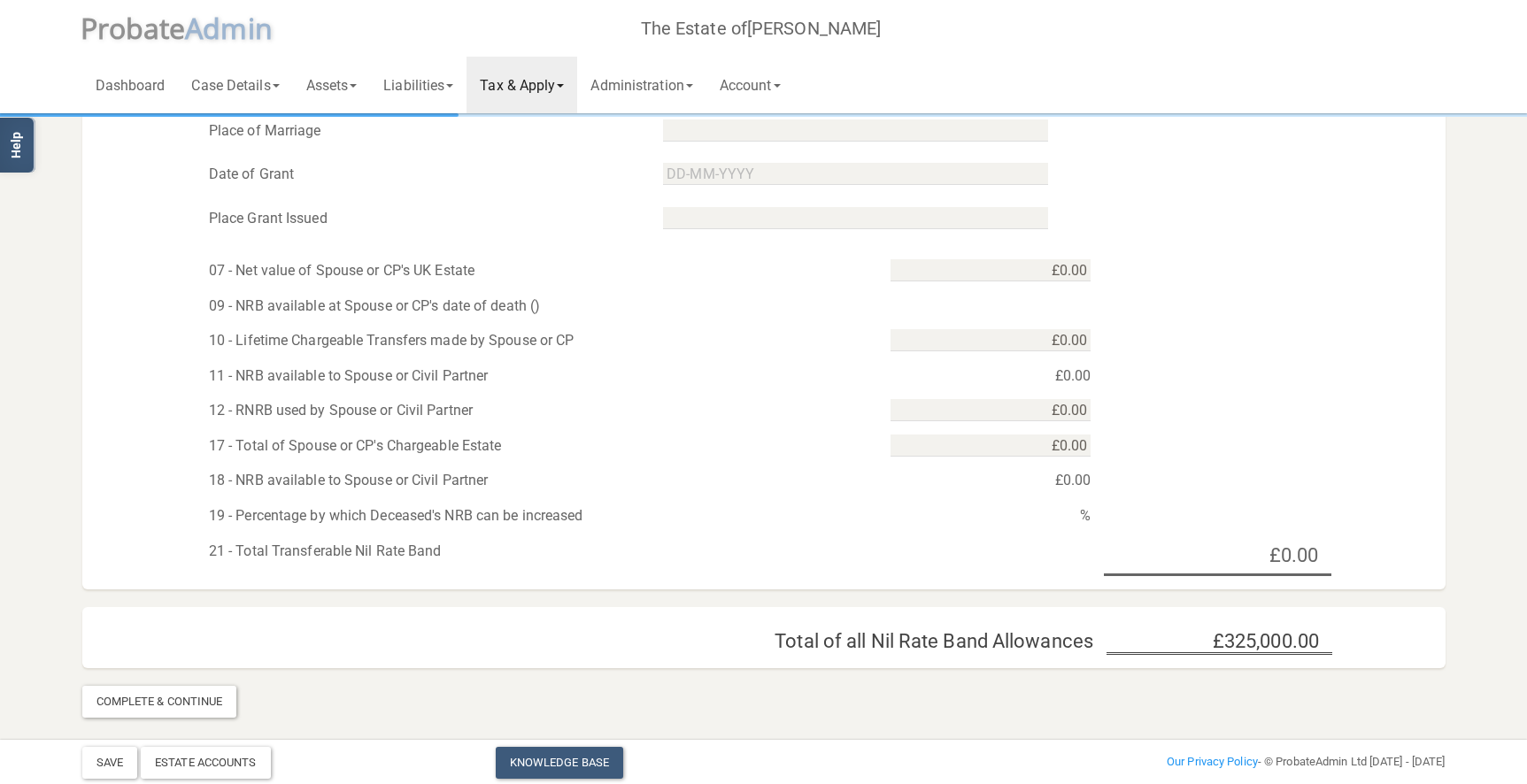 click on "Total of all Nil Rate Band Allowances
£325,000.00" at bounding box center (764, 633) 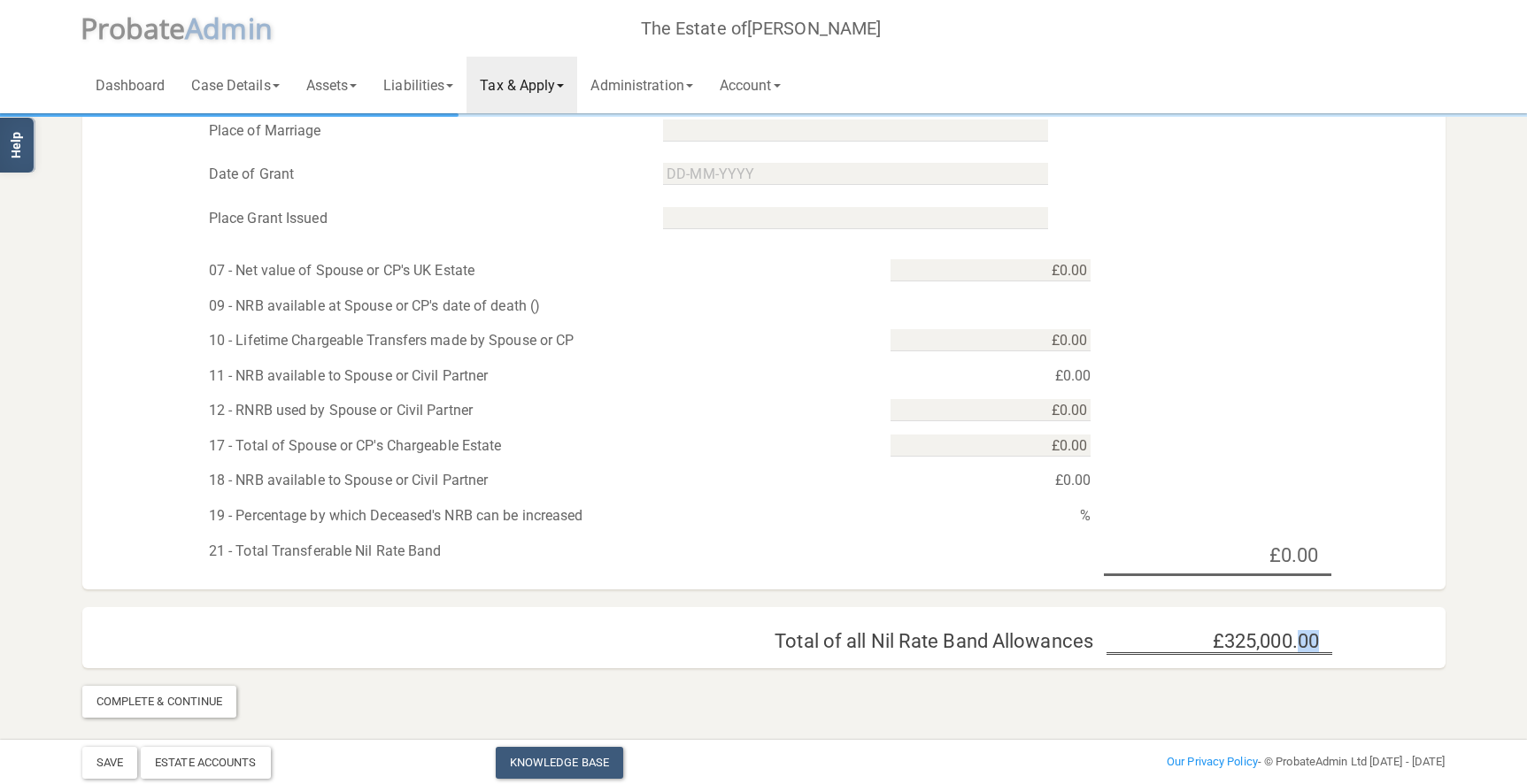 click on "Total of all Nil Rate Band Allowances
£325,000.00" at bounding box center [764, 633] 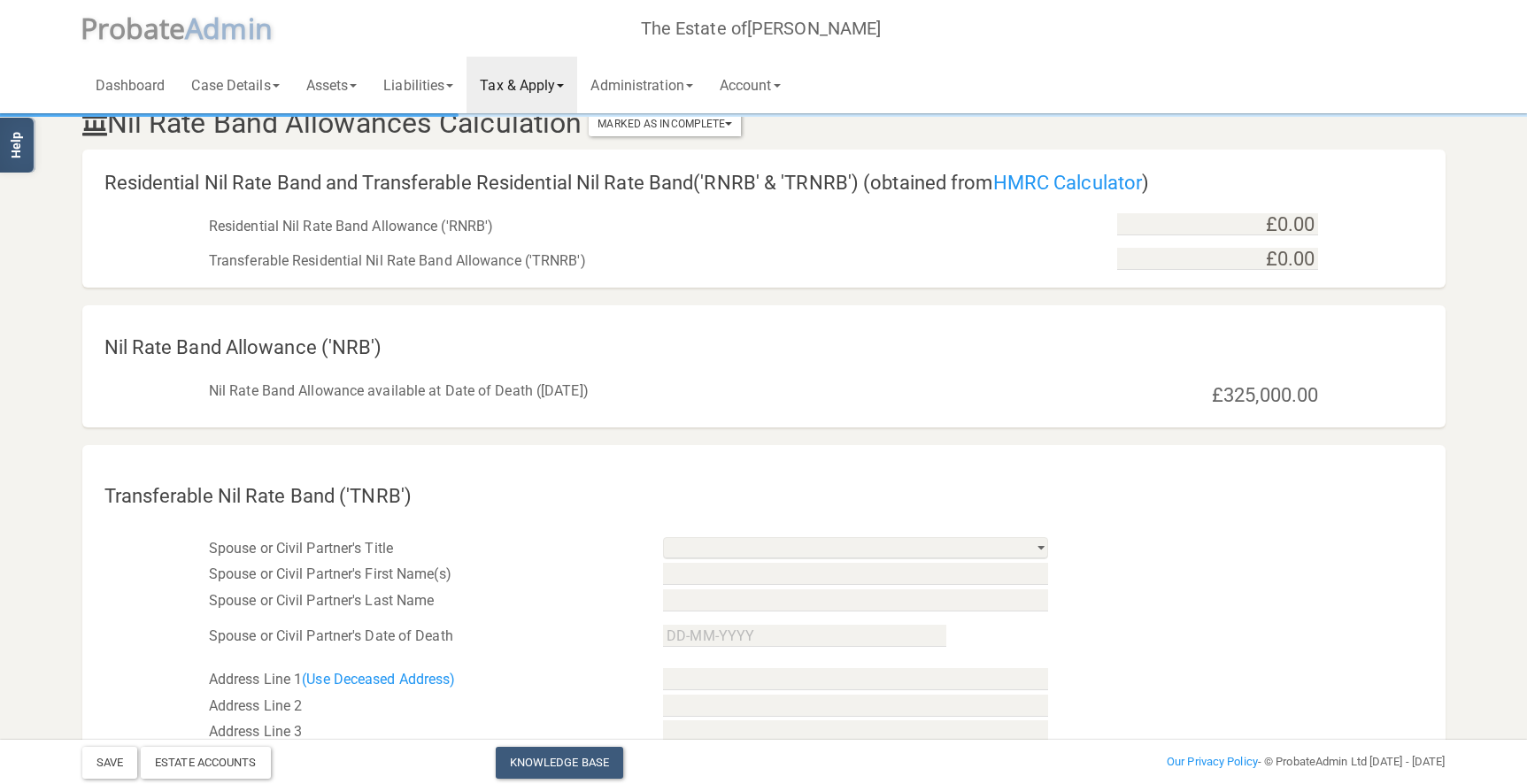 scroll, scrollTop: 0, scrollLeft: 0, axis: both 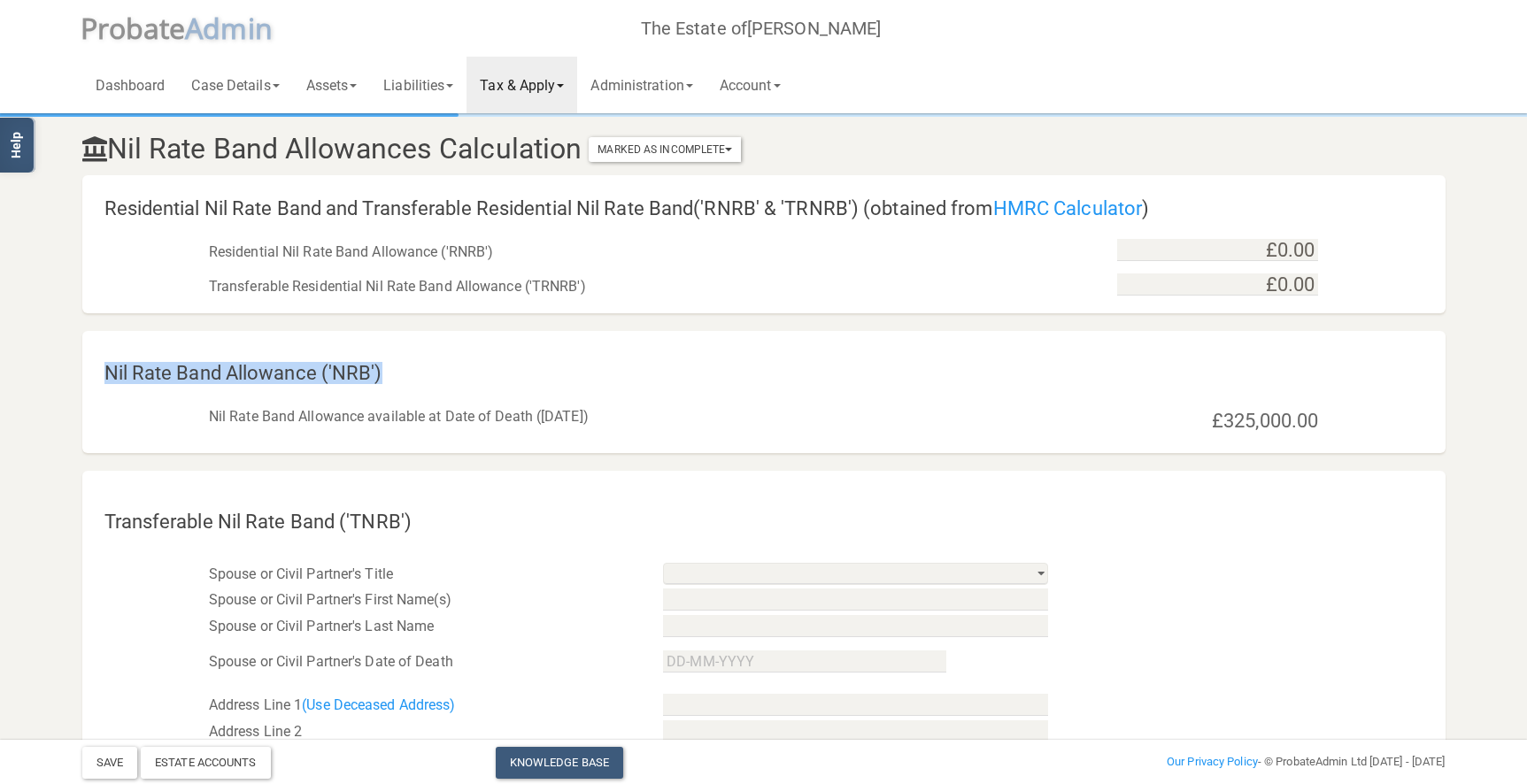 drag, startPoint x: 103, startPoint y: 375, endPoint x: 371, endPoint y: 388, distance: 268.31511 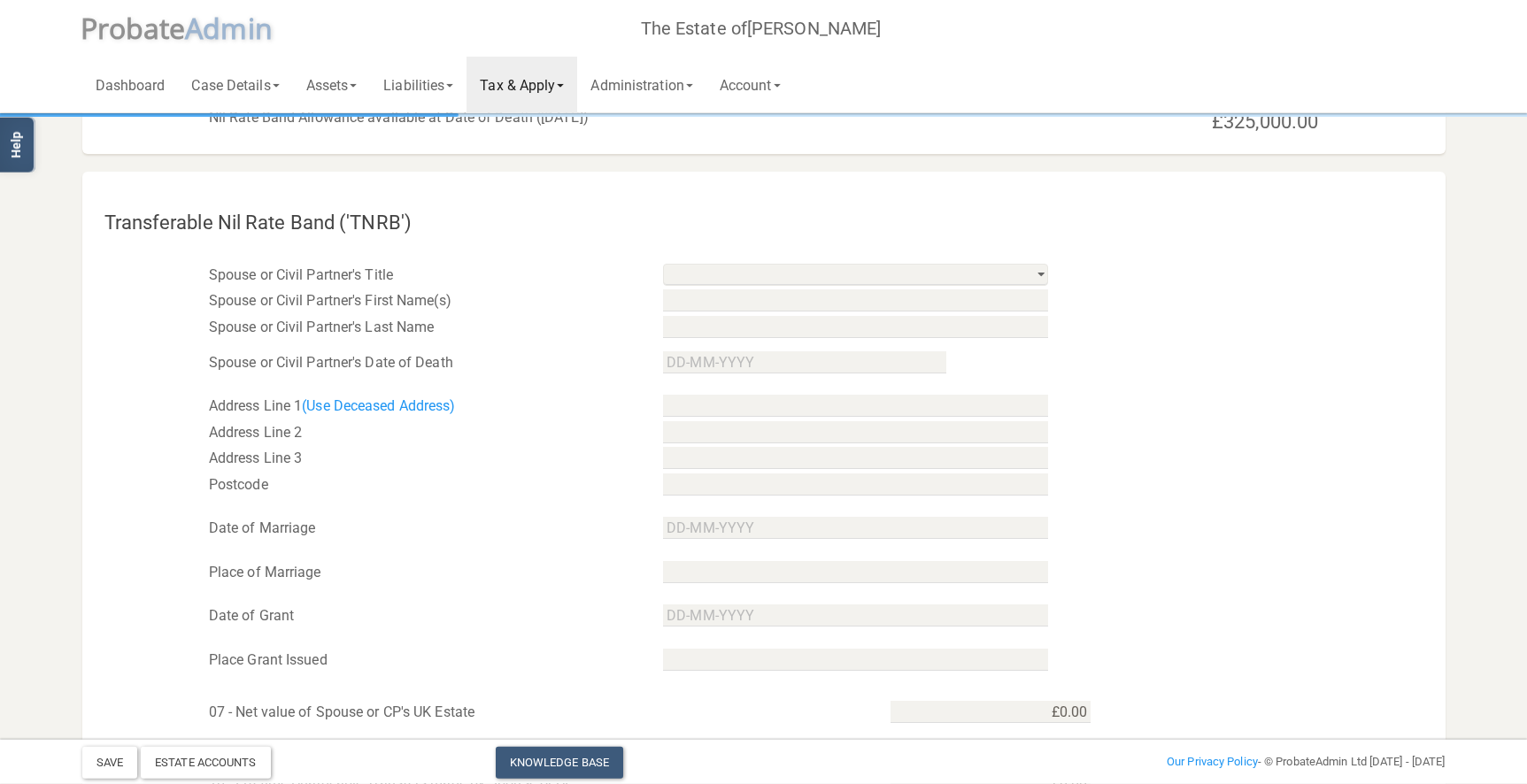 scroll, scrollTop: 0, scrollLeft: 0, axis: both 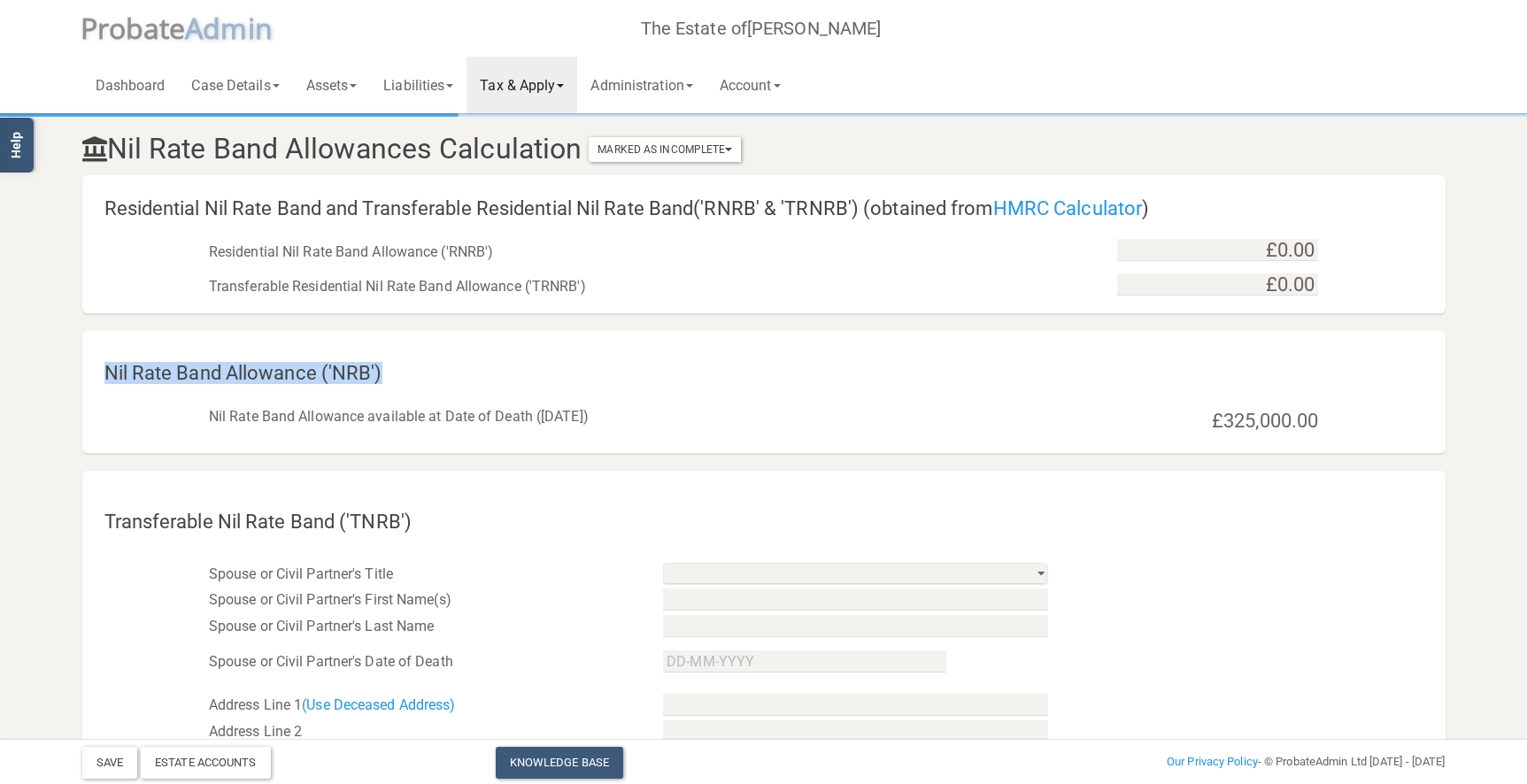 drag, startPoint x: 451, startPoint y: 140, endPoint x: 579, endPoint y: 142, distance: 128.01562 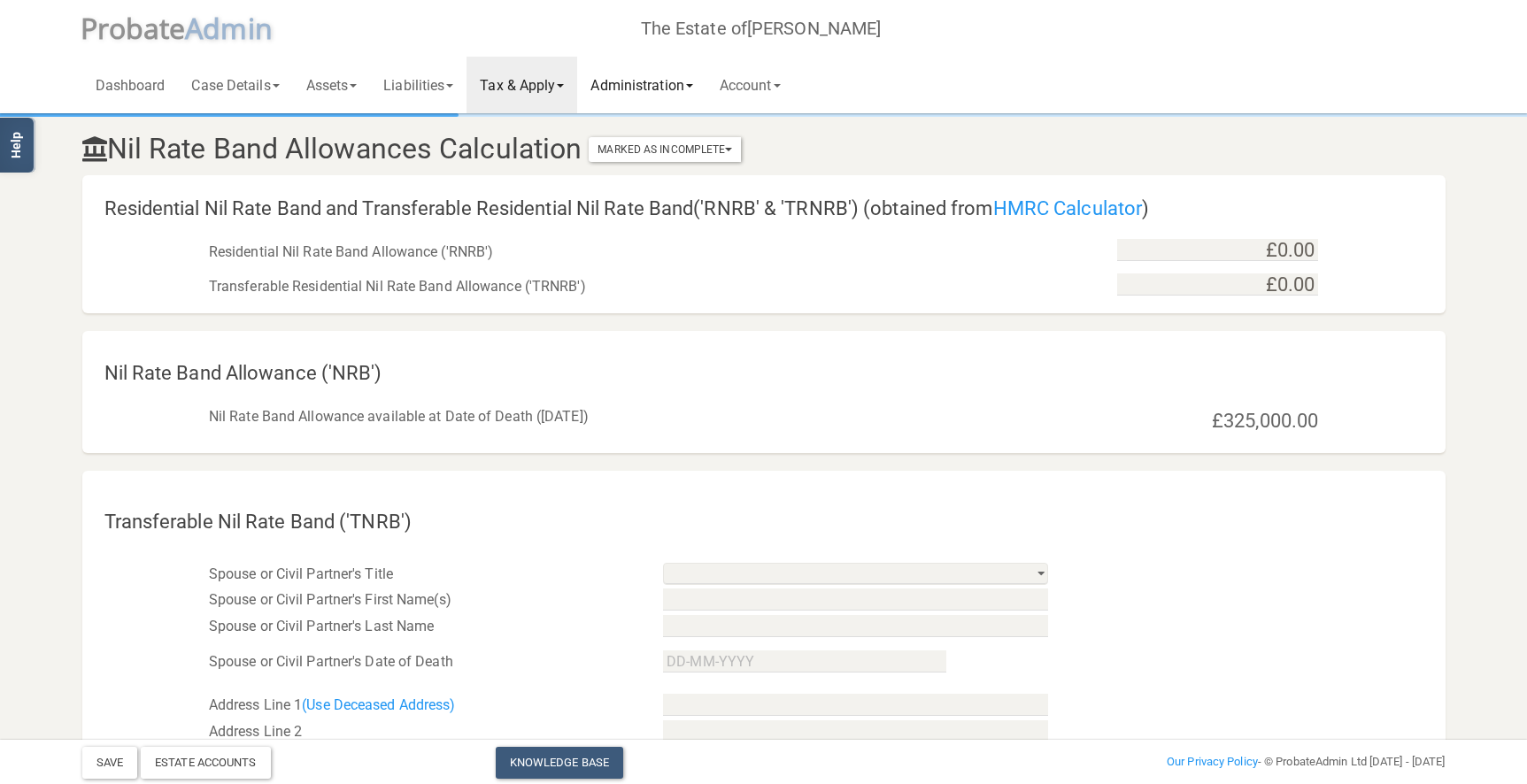 click on "Administration" at bounding box center [641, 85] 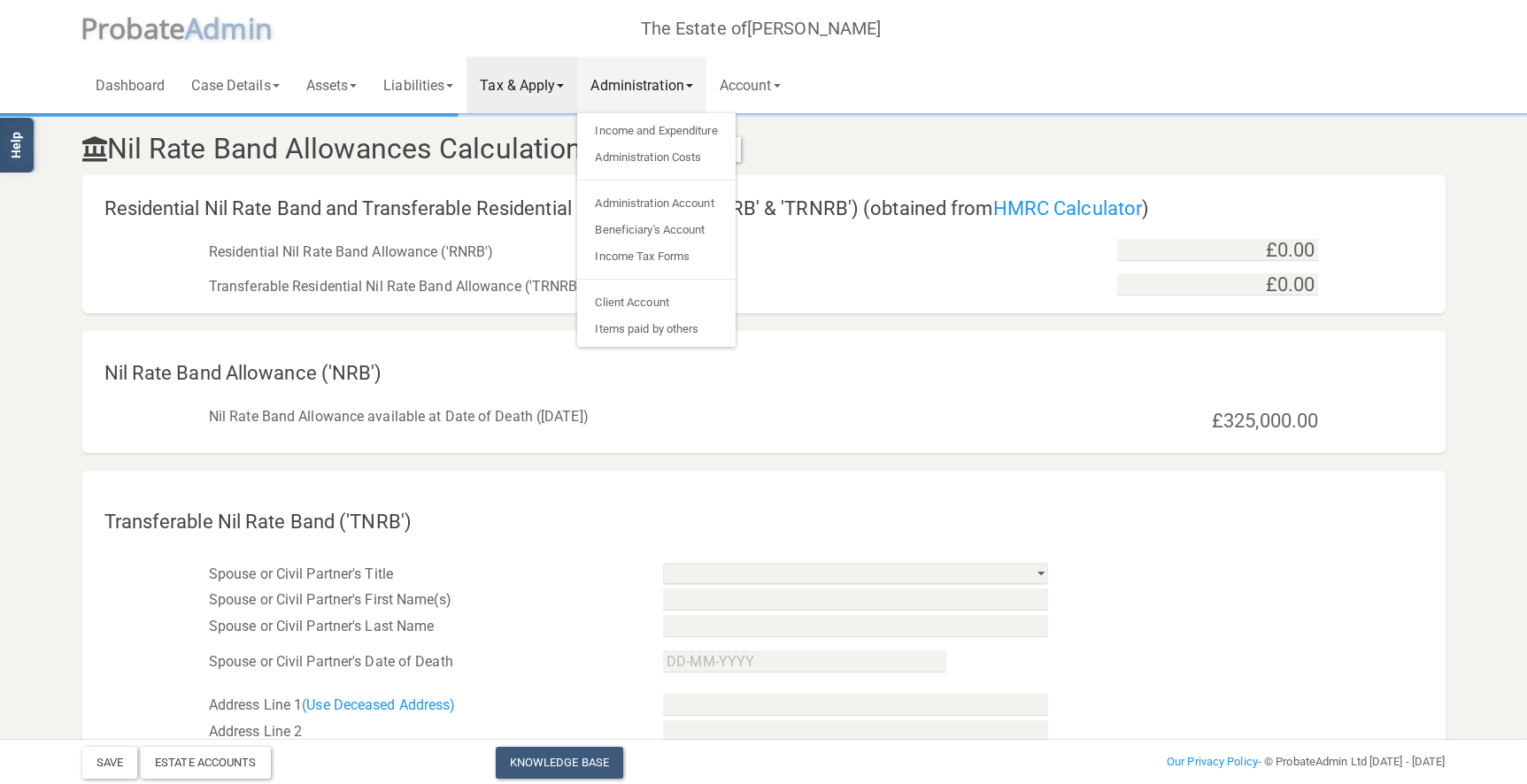drag, startPoint x: 510, startPoint y: 159, endPoint x: 182, endPoint y: 150, distance: 328.12345 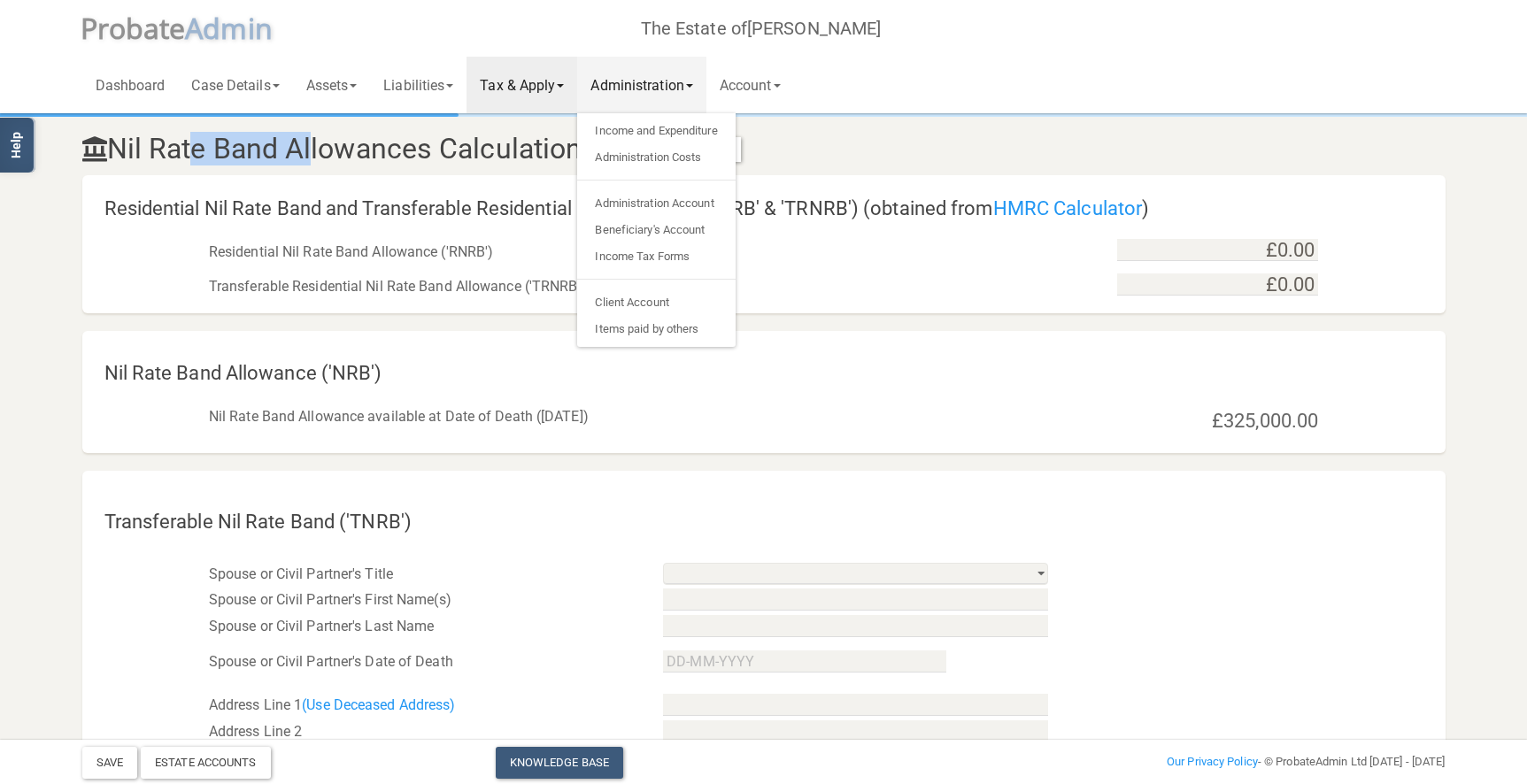 drag, startPoint x: 120, startPoint y: 150, endPoint x: 219, endPoint y: 153, distance: 99.045444 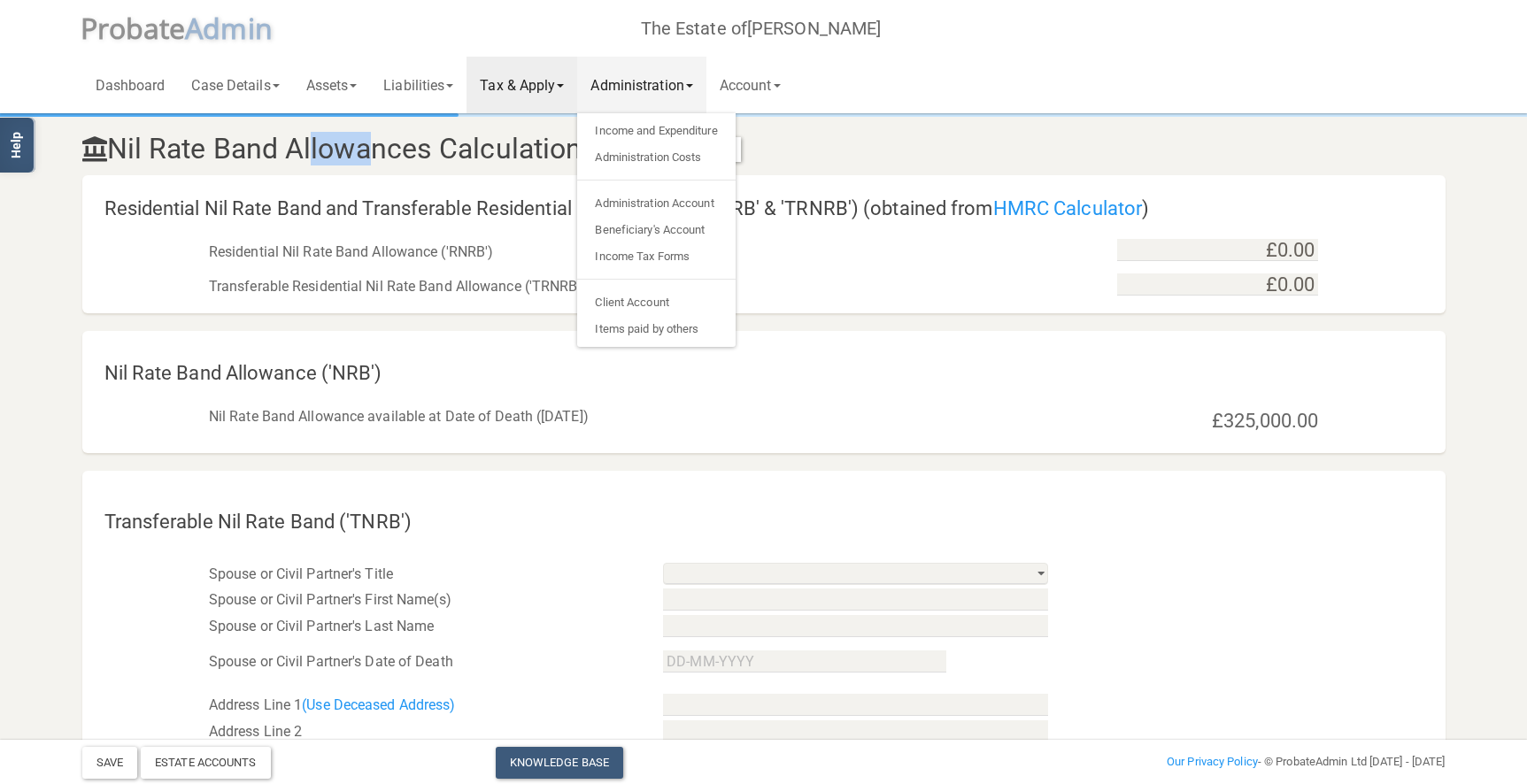 click on "Nil Rate Band Allowances Calculation
Marked As Incomplete
Mark As Incomplete
Mark As Complete" at bounding box center [532, 149] 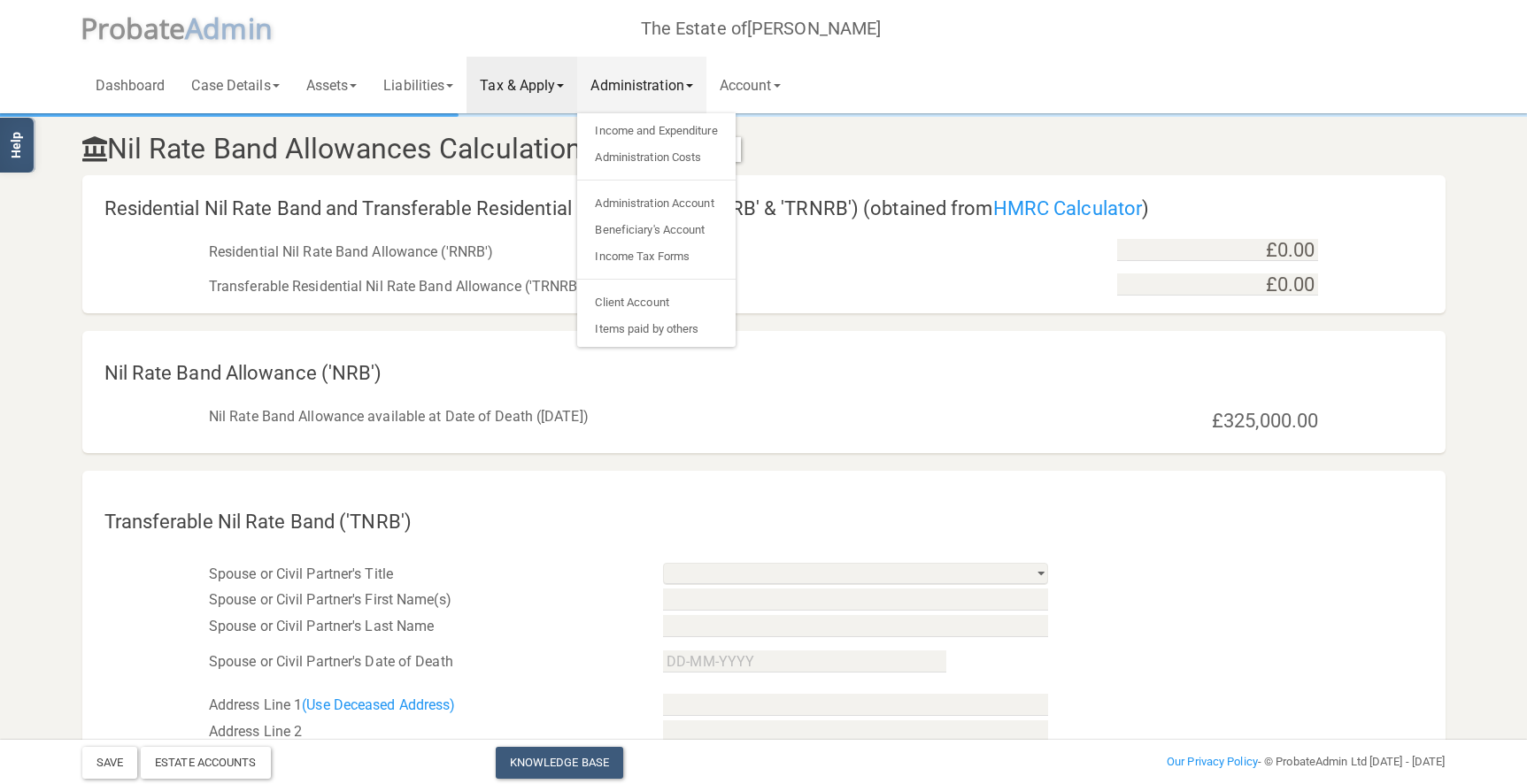 click on "Nil Rate Band Allowances Calculation
Marked As Incomplete
Mark As Incomplete
Mark As Complete" at bounding box center [532, 149] 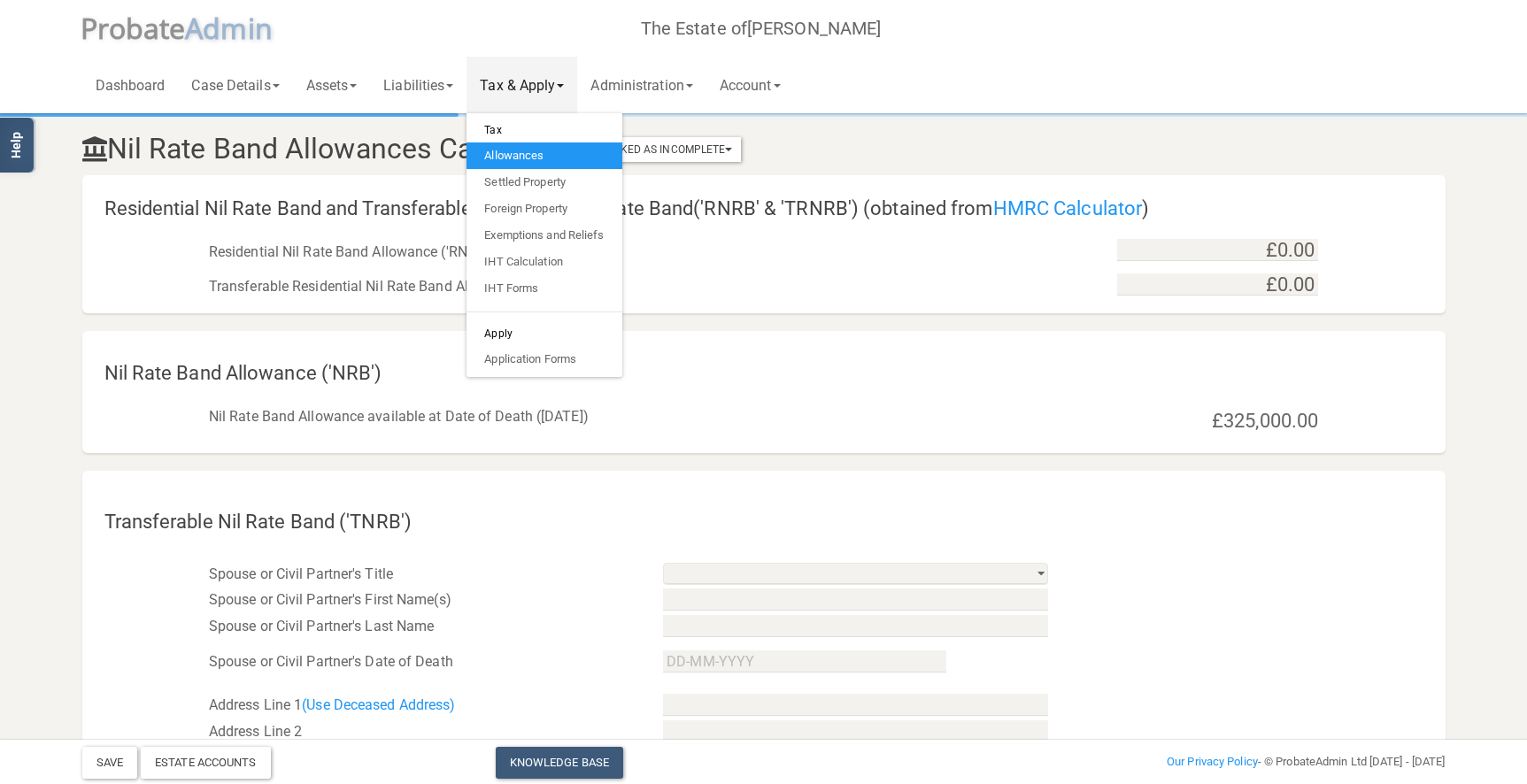 click on "Tax & Apply" at bounding box center (521, 85) 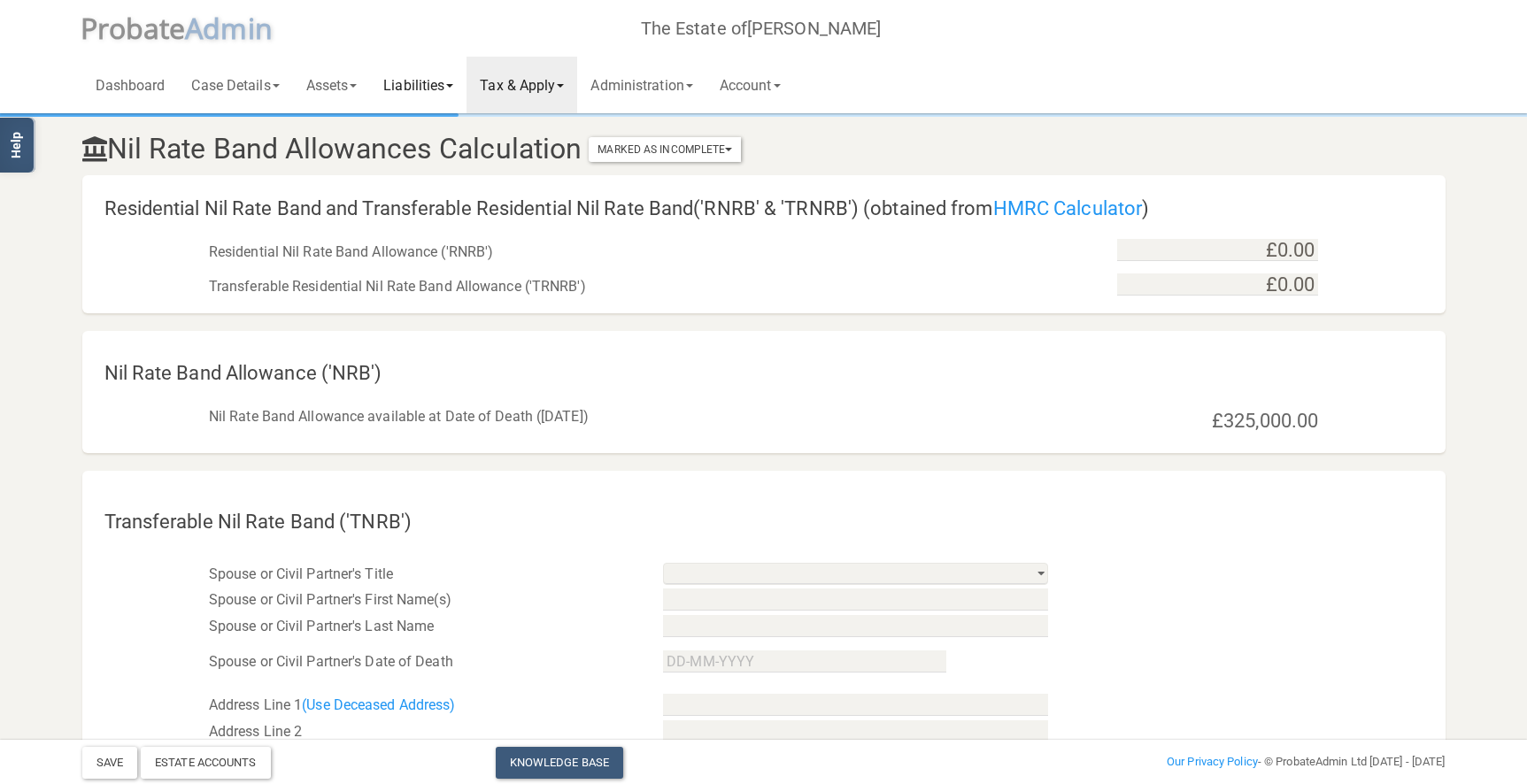 click on "Liabilities" at bounding box center (418, 85) 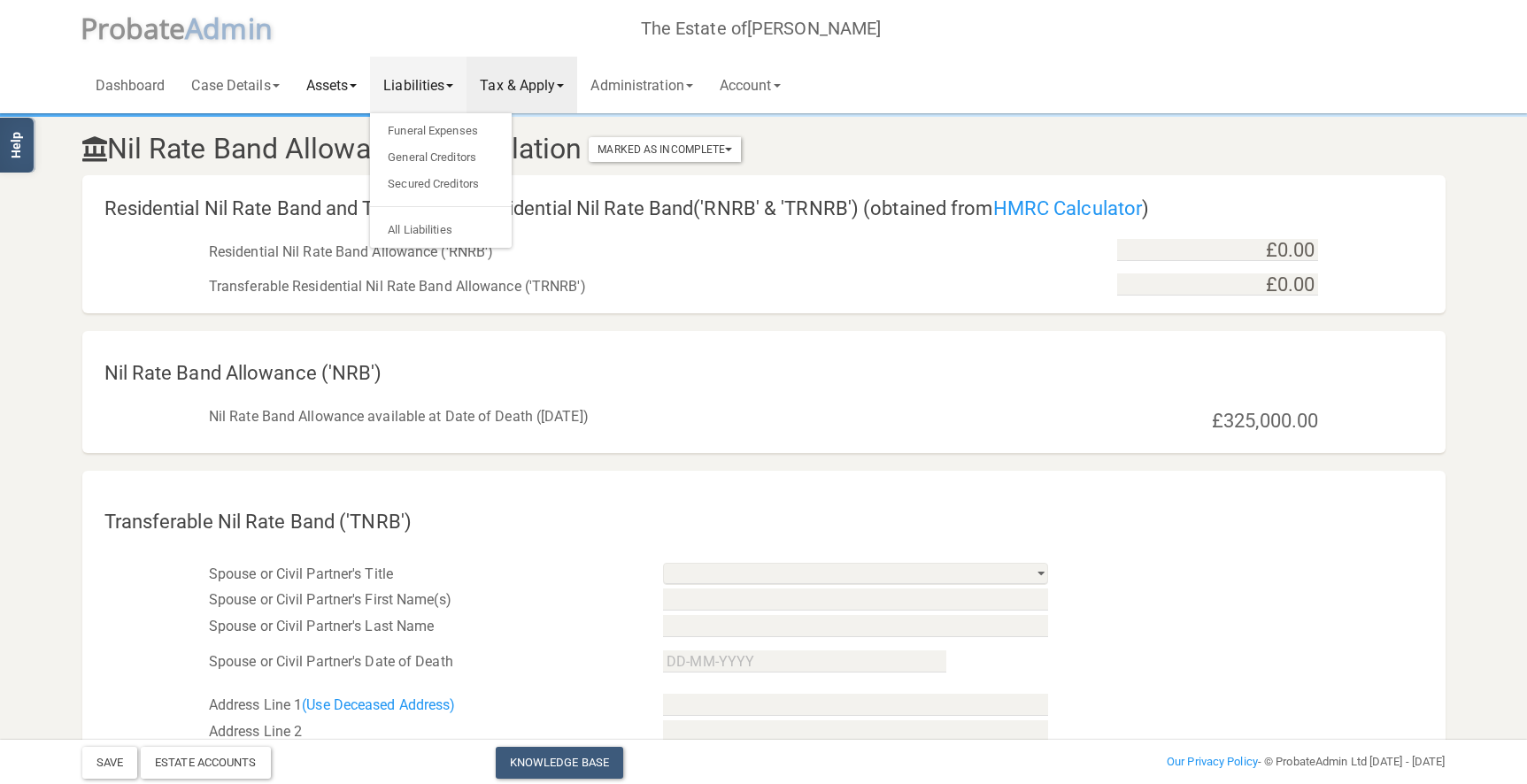 click on "Assets" at bounding box center (332, 85) 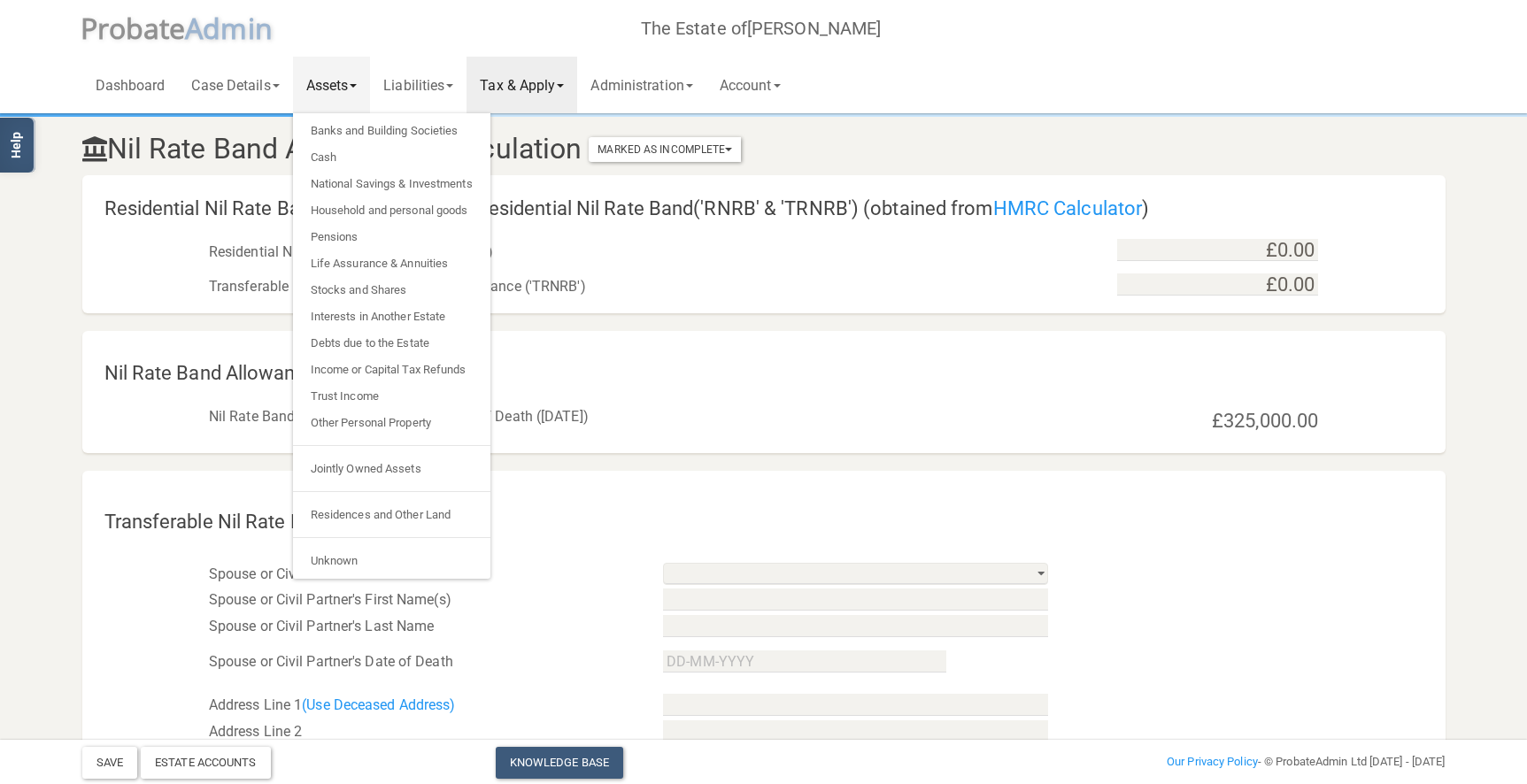 click on "Tax & Apply" at bounding box center (521, 85) 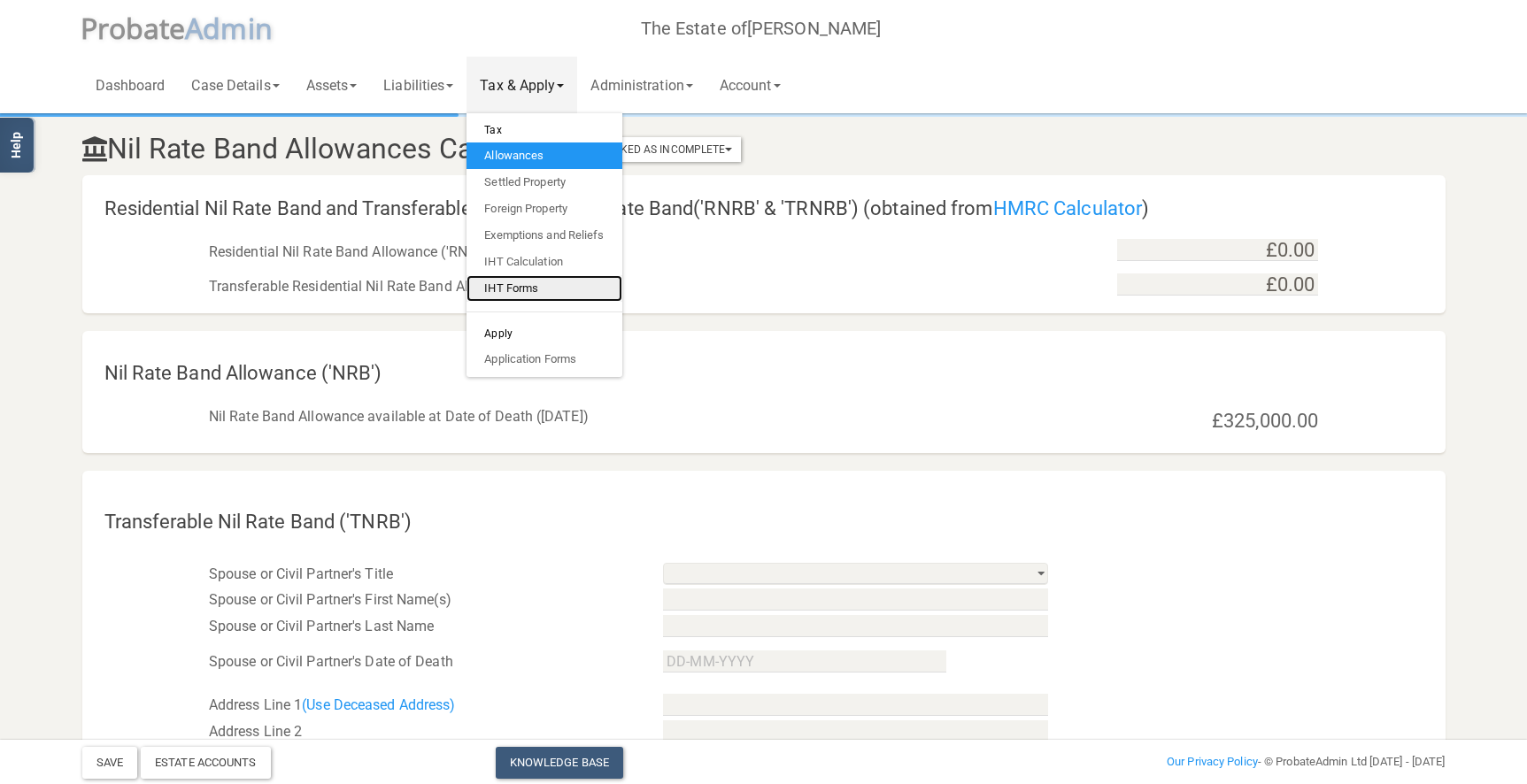 click on "IHT Forms" at bounding box center (544, 288) 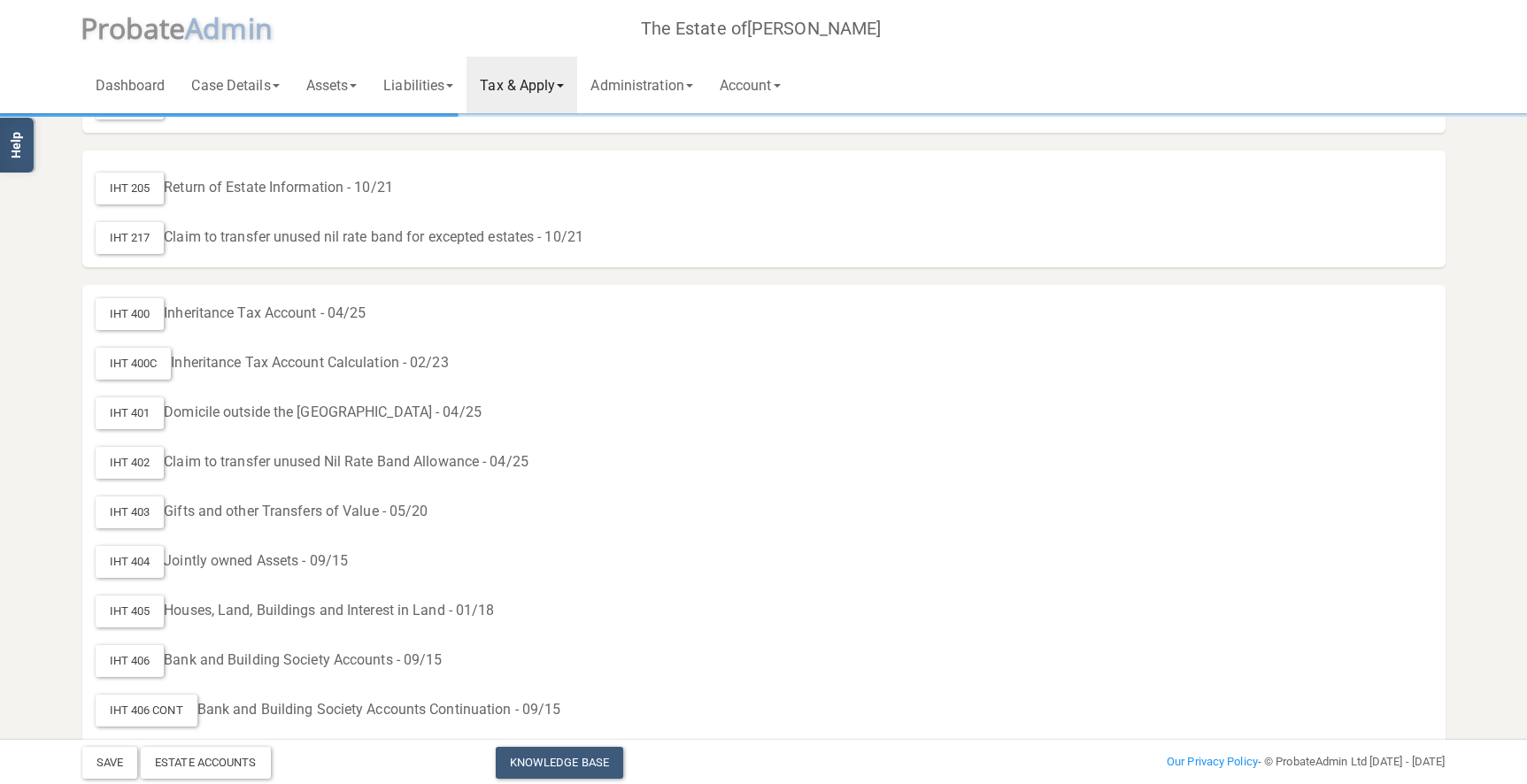 scroll, scrollTop: 126, scrollLeft: 0, axis: vertical 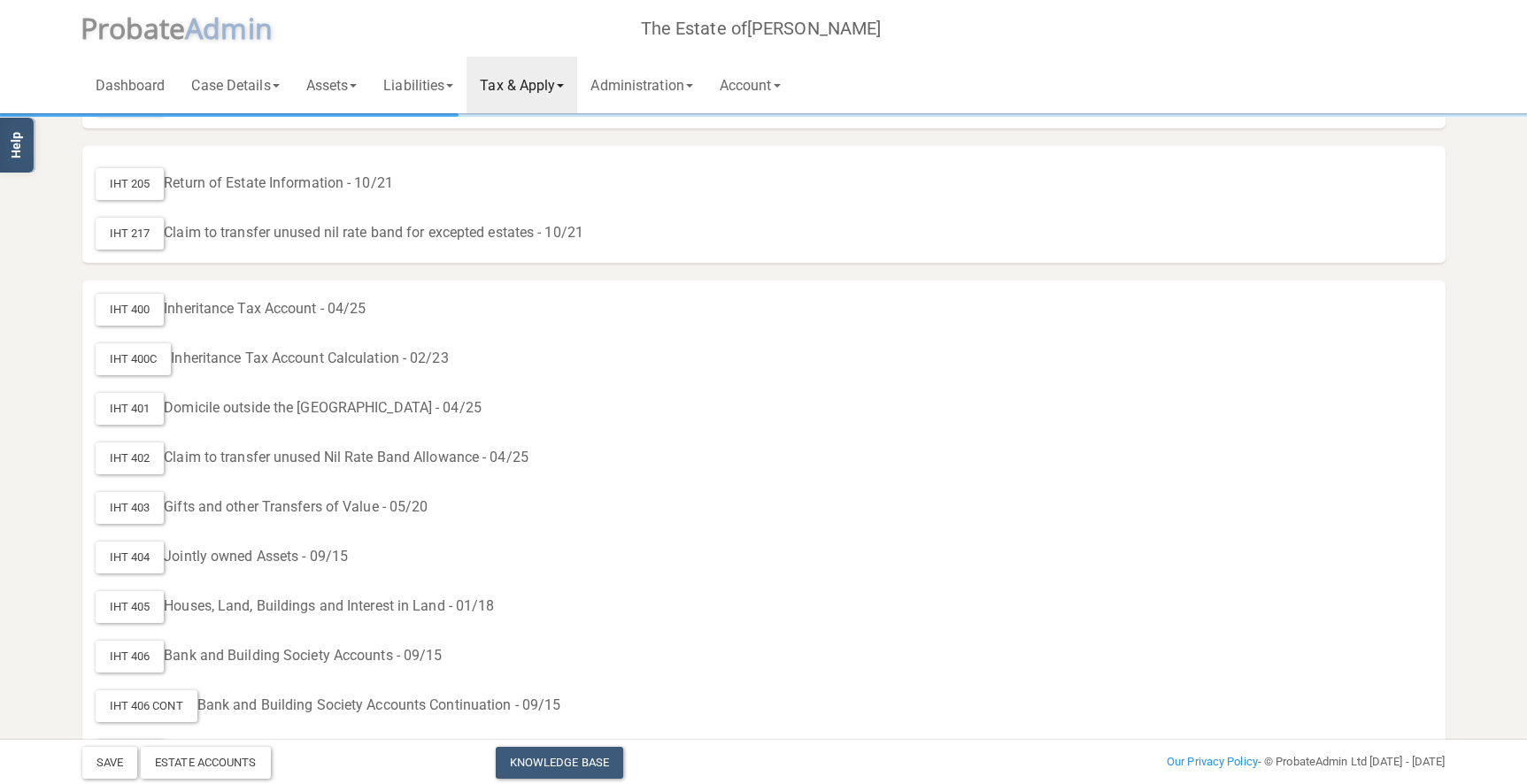 drag, startPoint x: 281, startPoint y: 507, endPoint x: 460, endPoint y: 513, distance: 179.10053 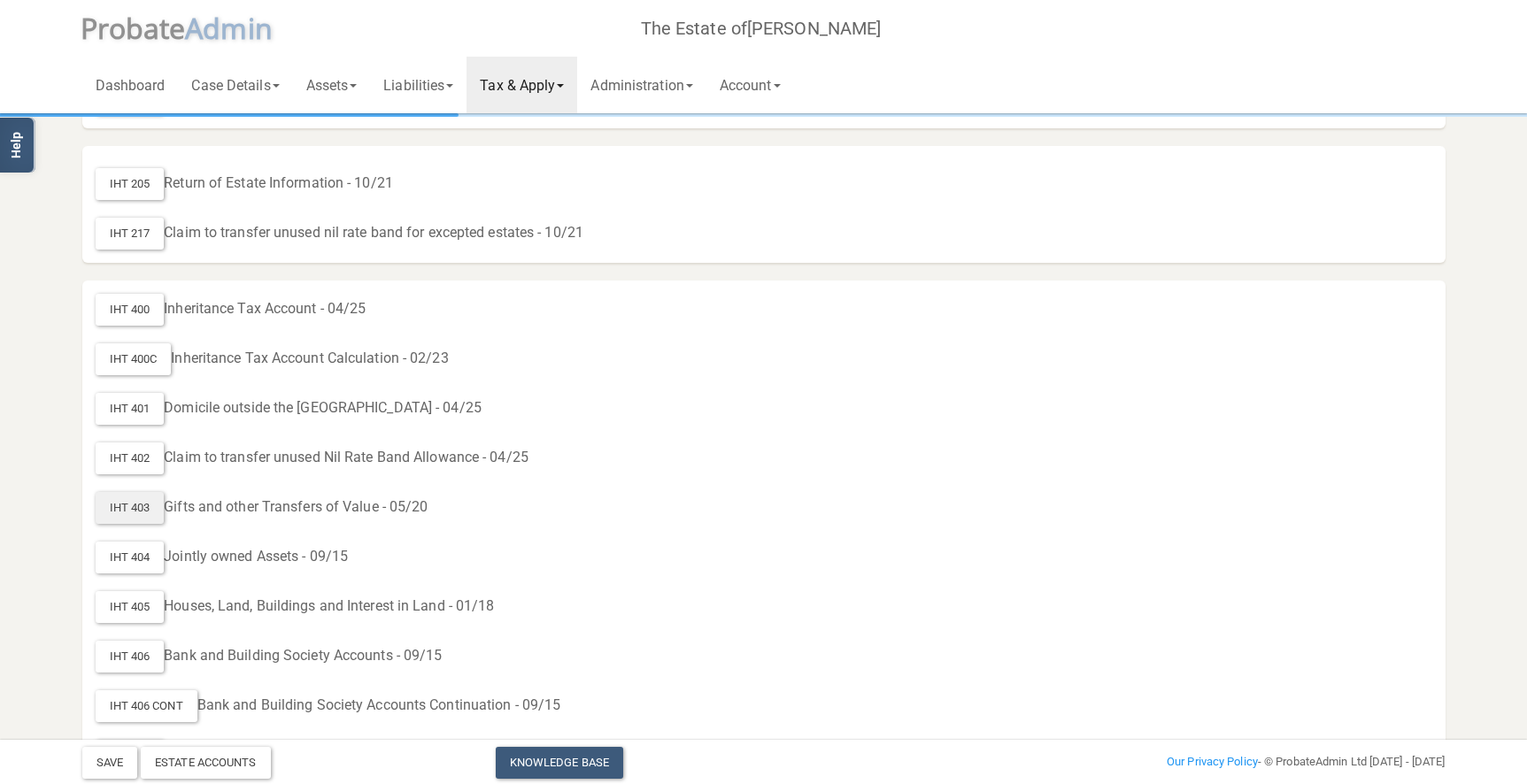 drag, startPoint x: 173, startPoint y: 512, endPoint x: 161, endPoint y: 512, distance: 12 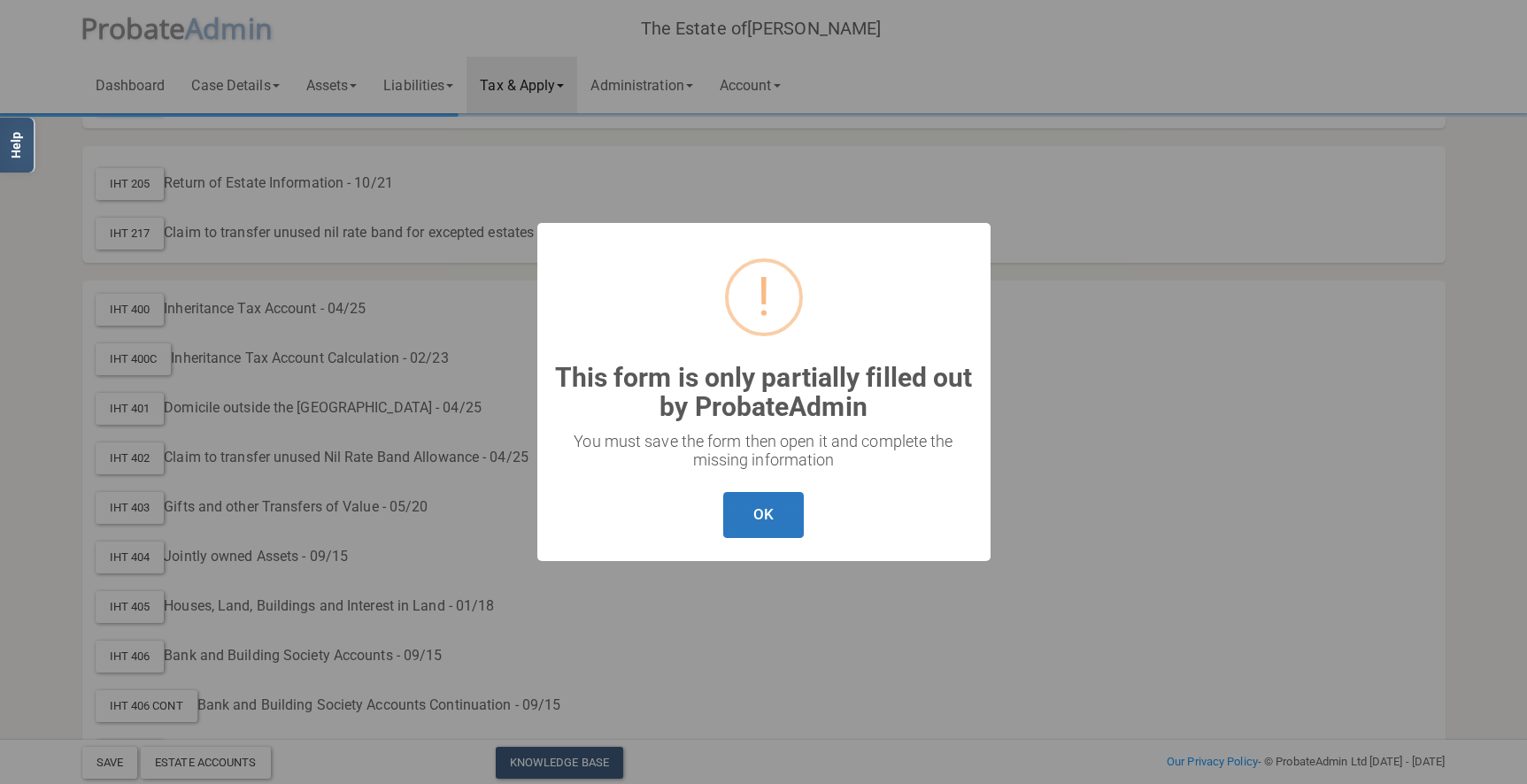 click on "OK" at bounding box center [763, 515] 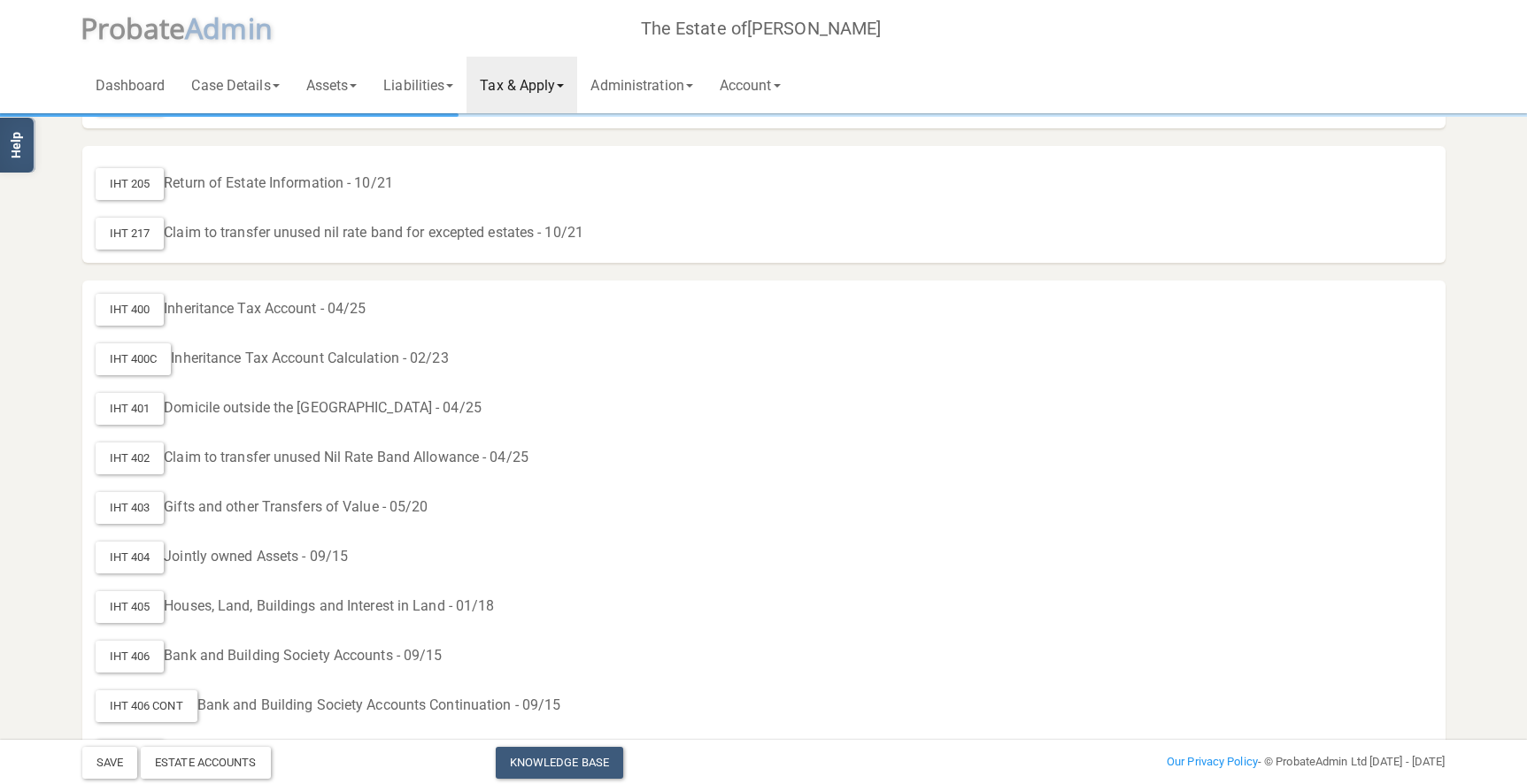 scroll, scrollTop: 0, scrollLeft: 0, axis: both 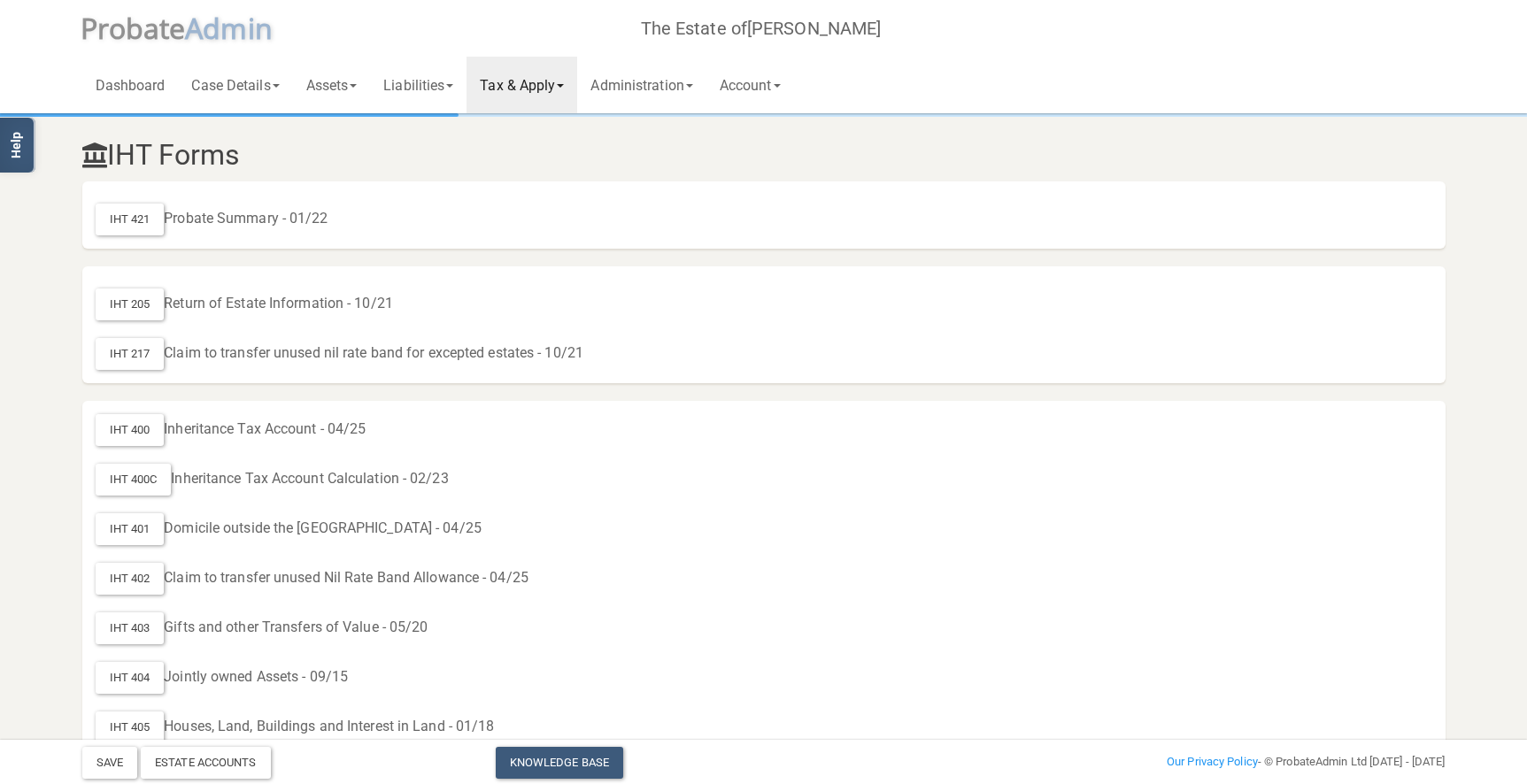 drag, startPoint x: 118, startPoint y: 166, endPoint x: 253, endPoint y: 169, distance: 135.0333 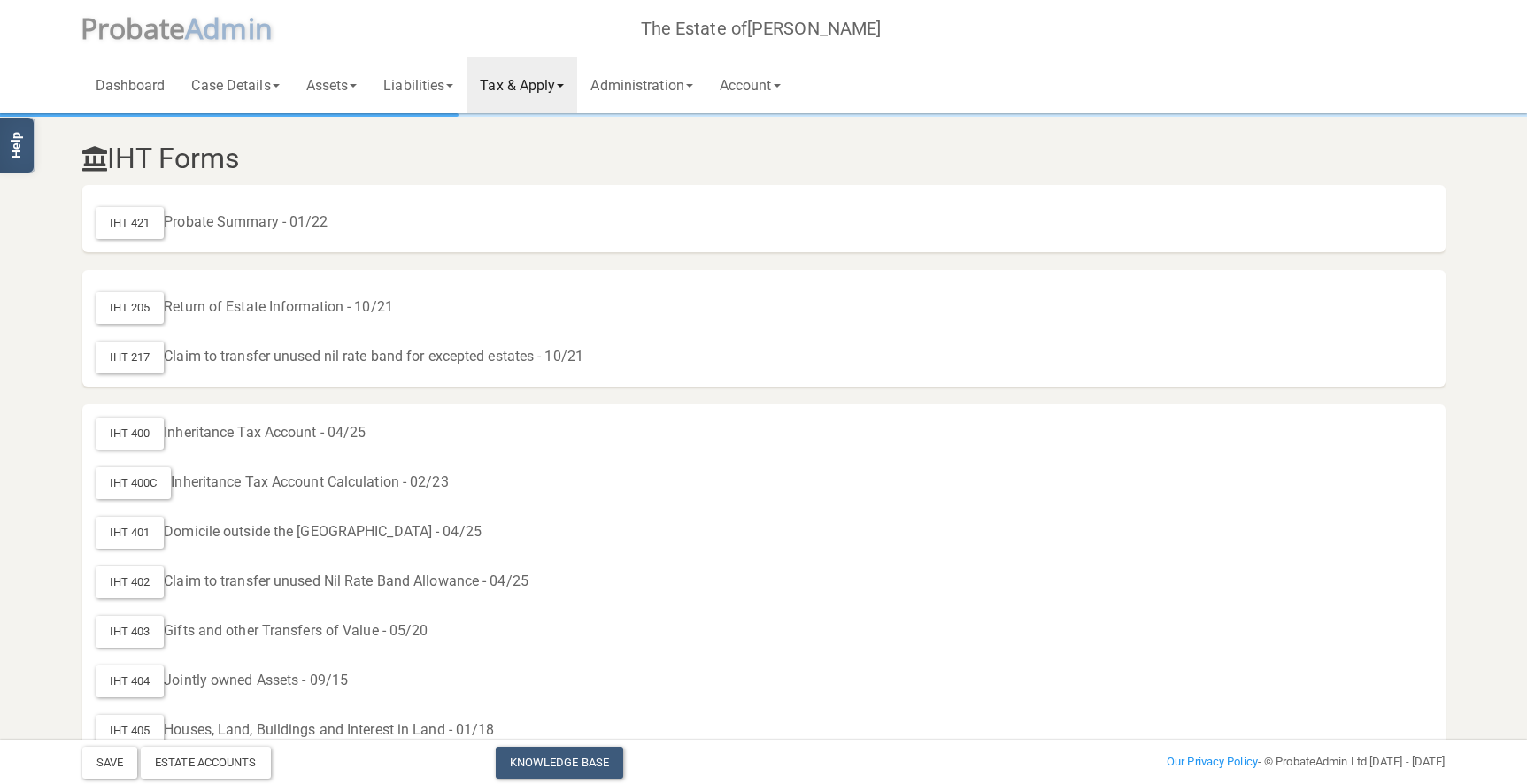 click on "IHT Forms" at bounding box center (764, 158) 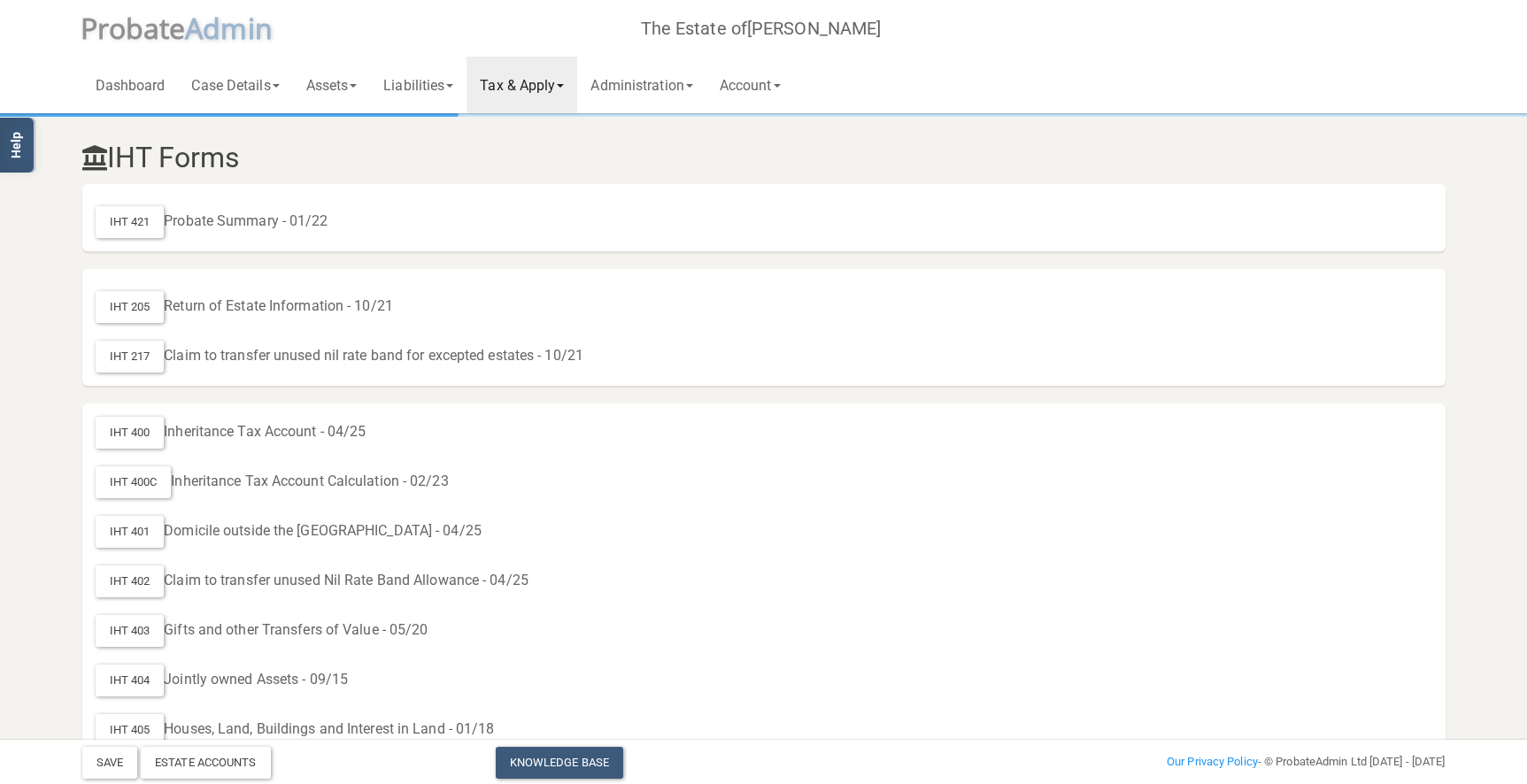 scroll, scrollTop: 2, scrollLeft: 0, axis: vertical 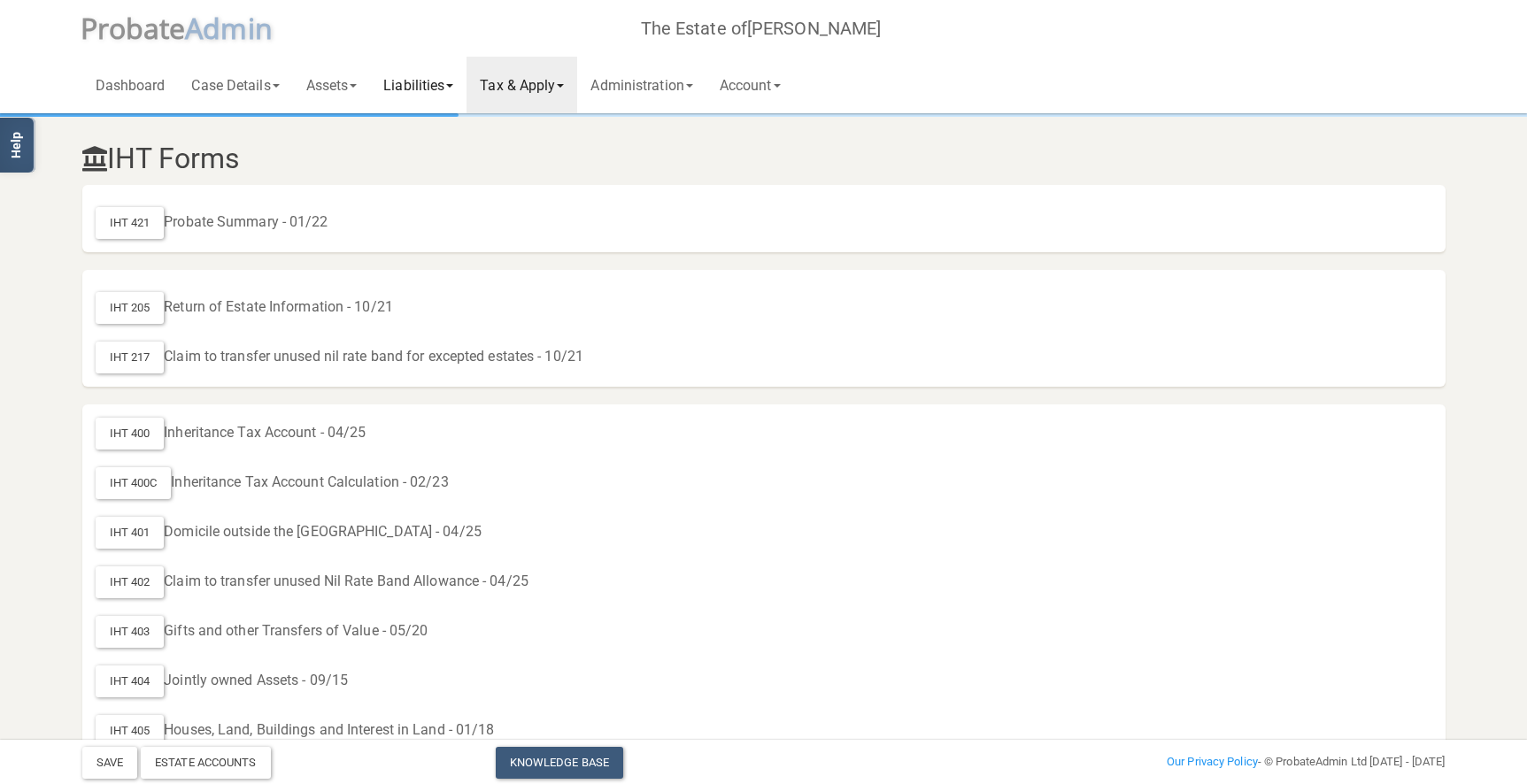 click on "Liabilities" at bounding box center [418, 85] 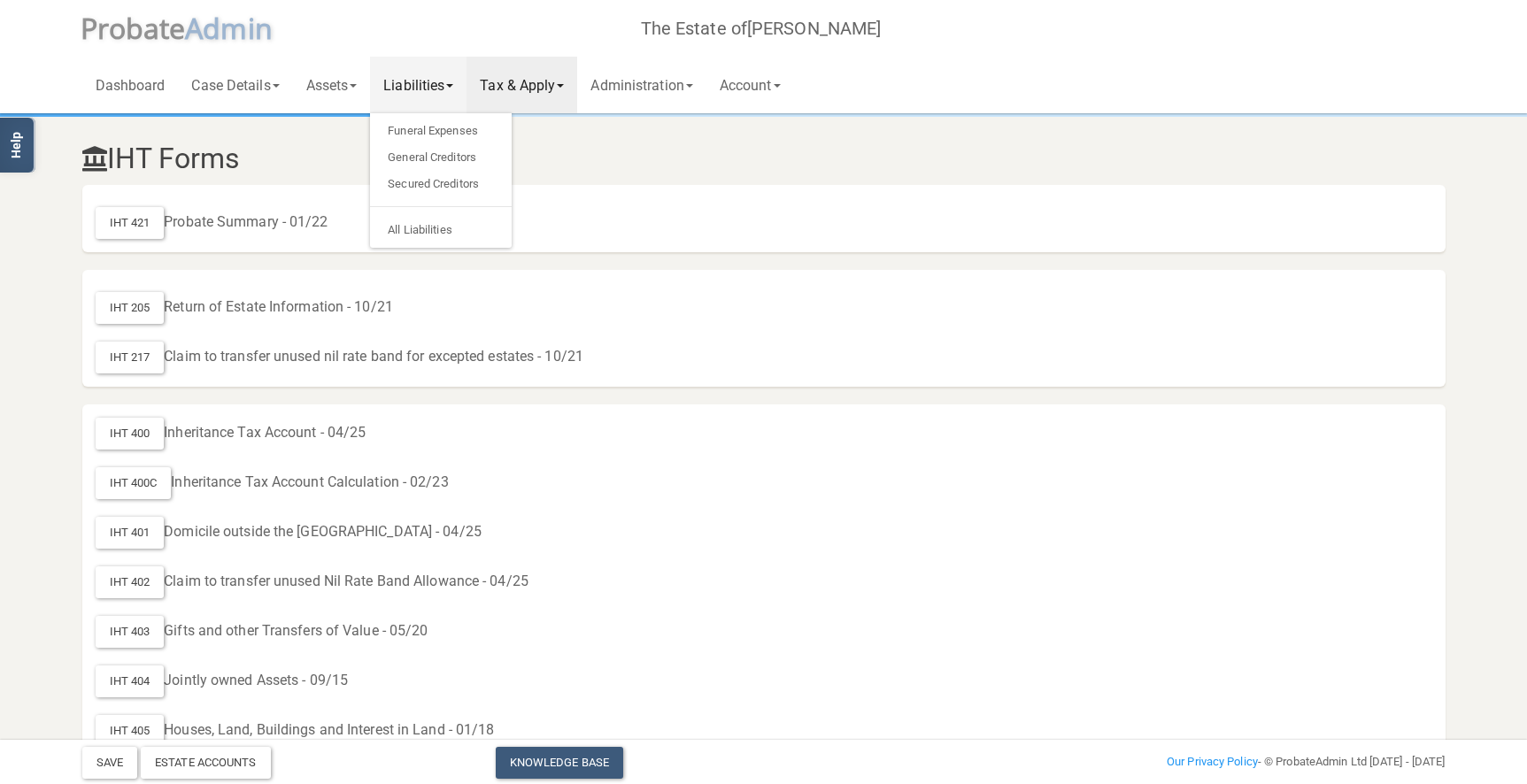 click on "Tax & Apply" at bounding box center (521, 85) 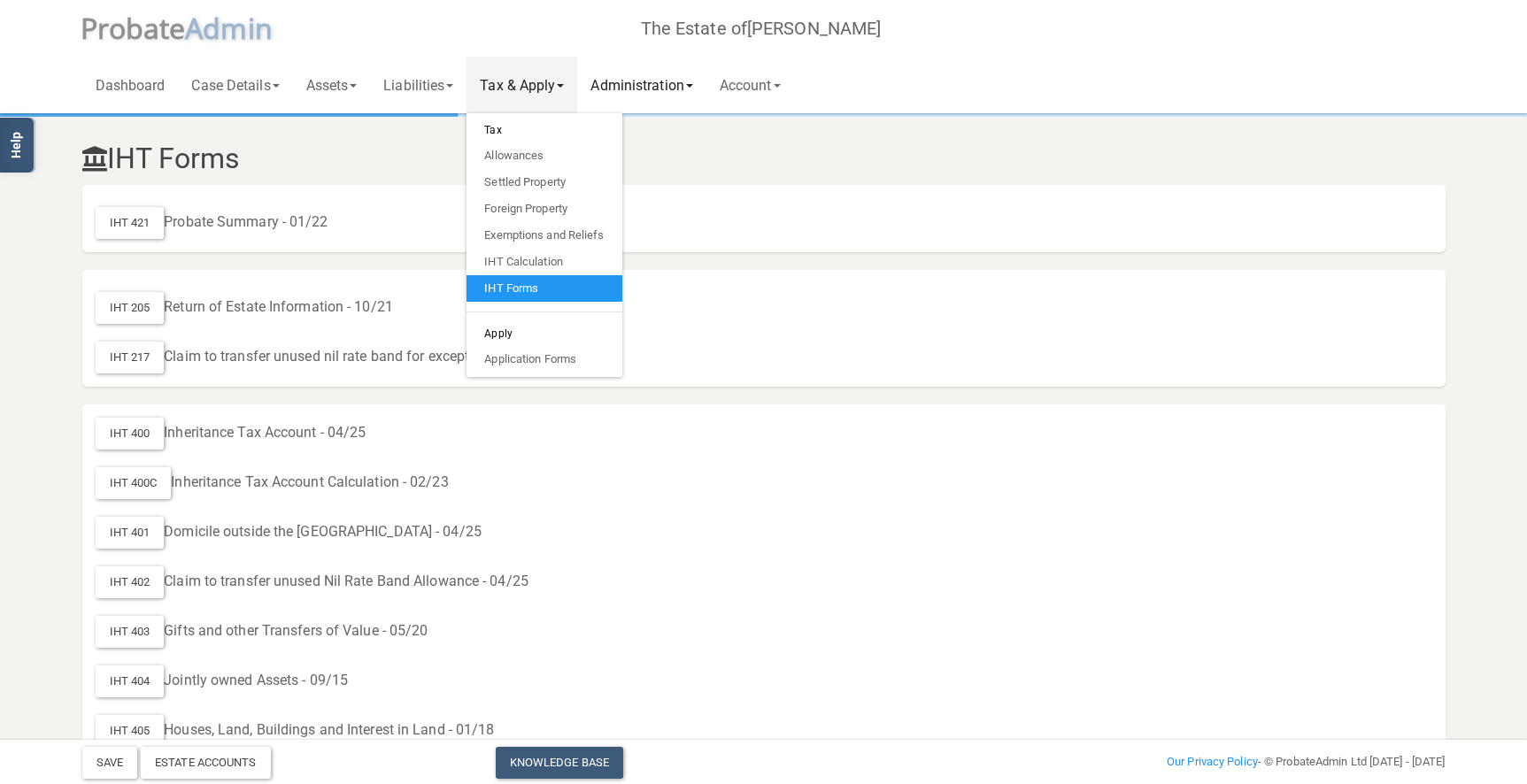 click on "Administration" at bounding box center [641, 85] 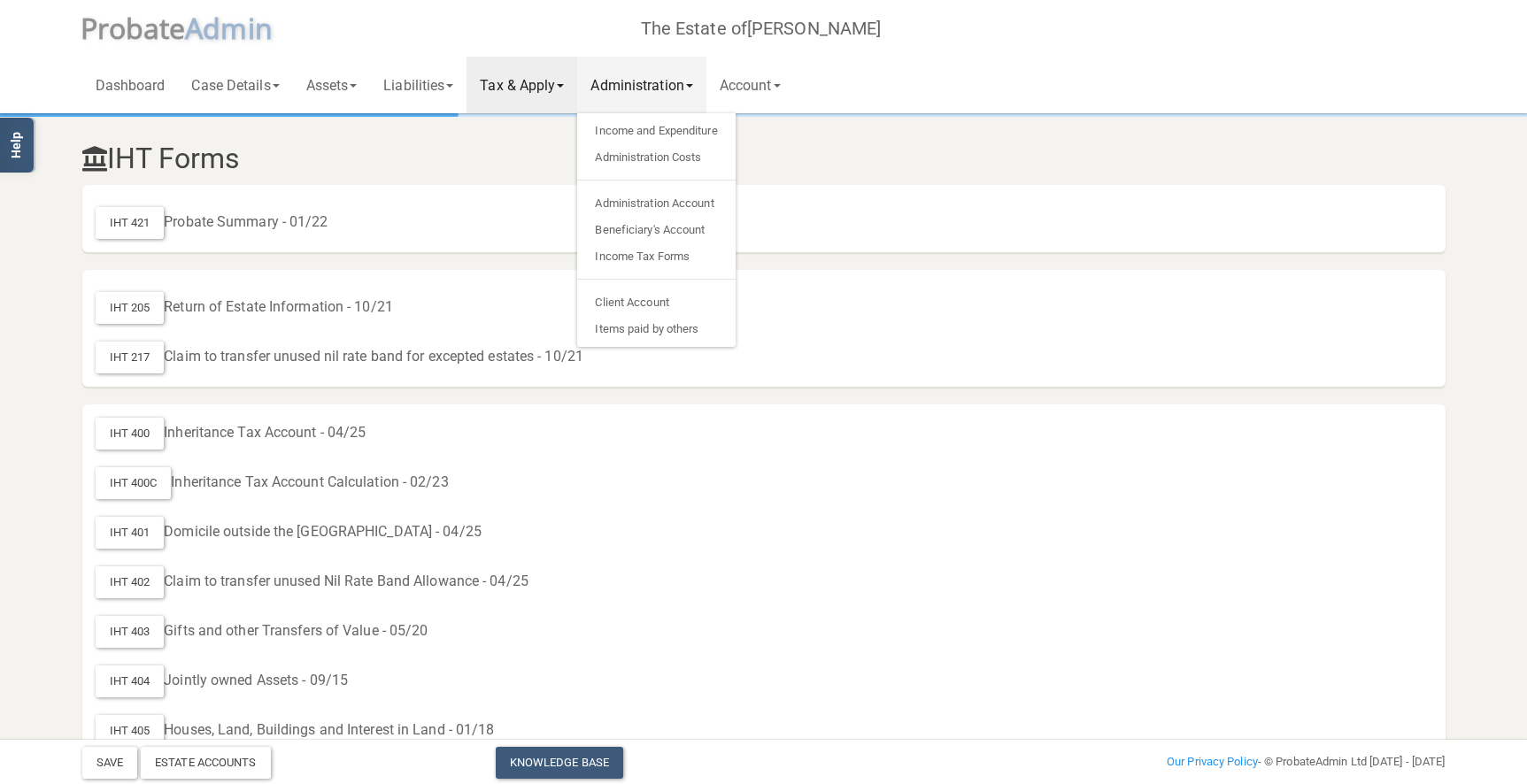 click on "Tax & Apply" at bounding box center [521, 85] 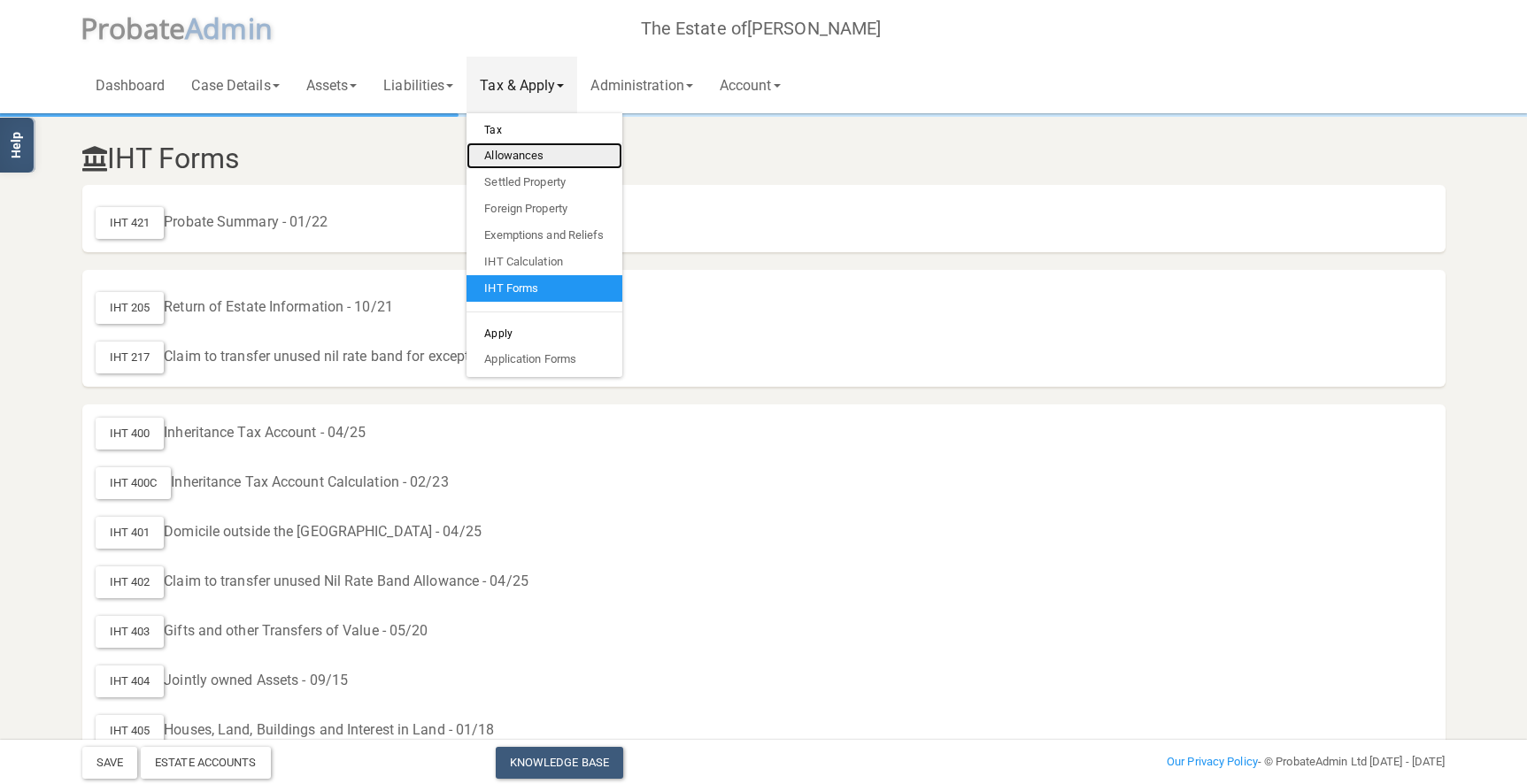click on "Allowances" at bounding box center (544, 156) 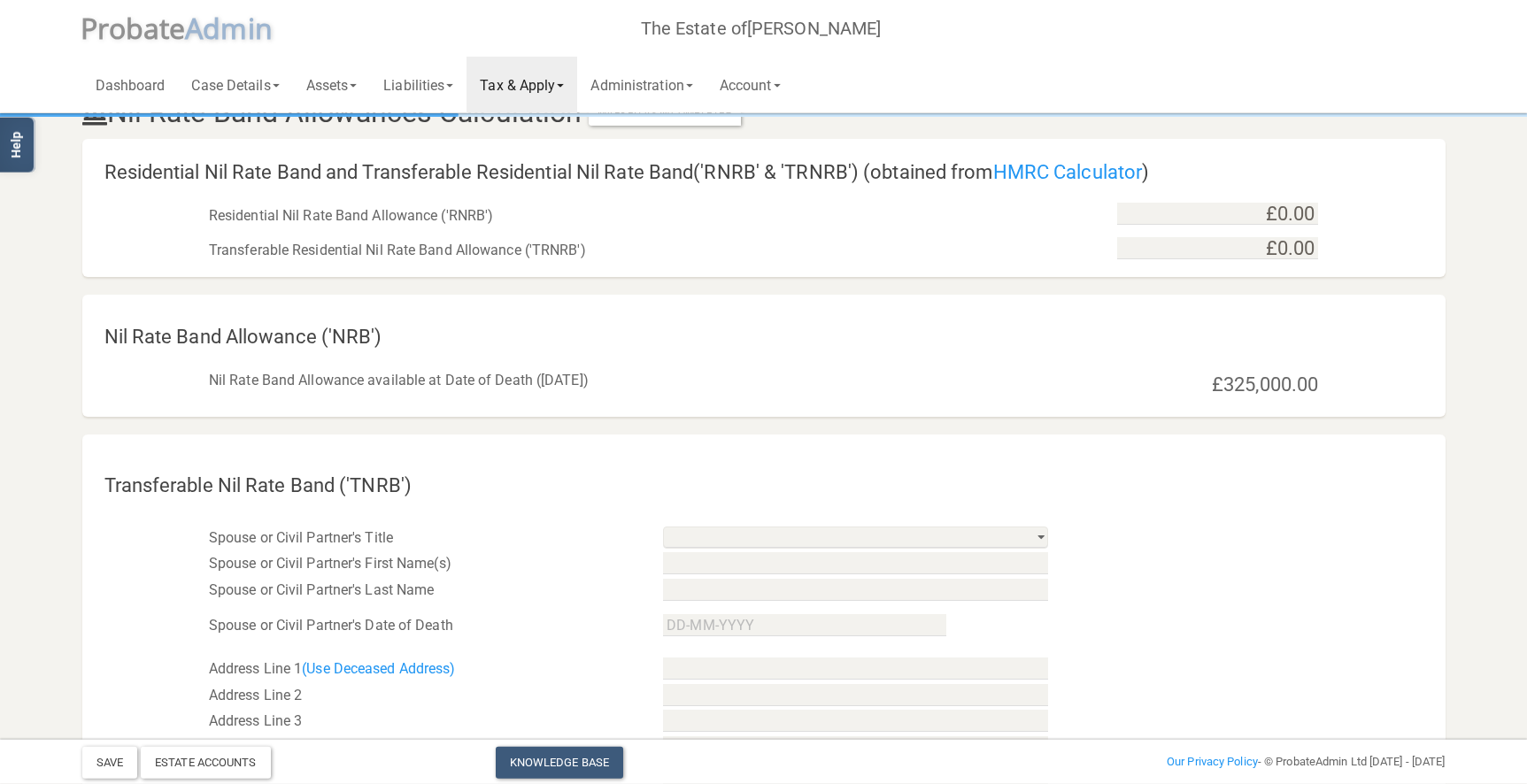 scroll, scrollTop: 0, scrollLeft: 0, axis: both 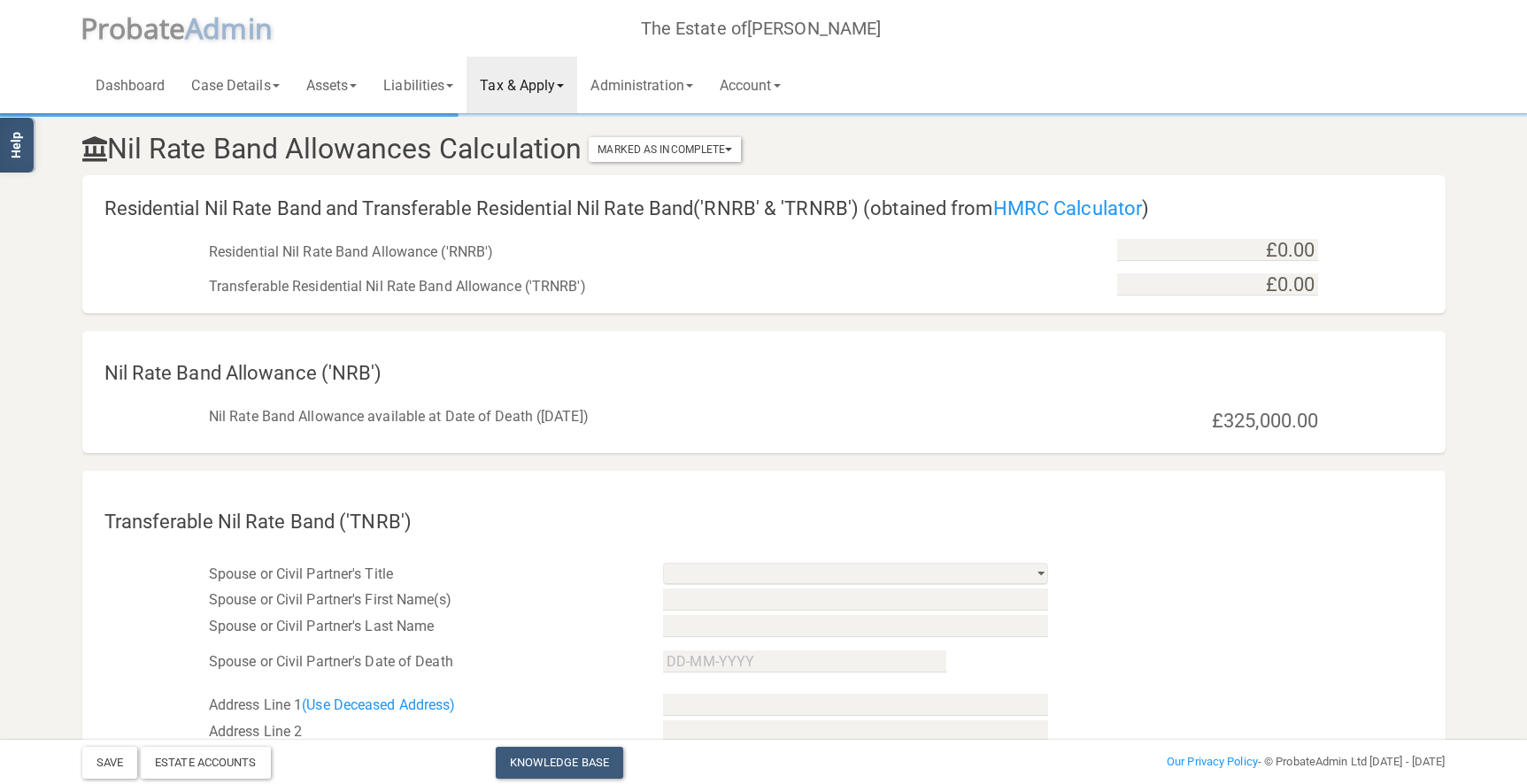 click on "Tax & Apply" at bounding box center (521, 85) 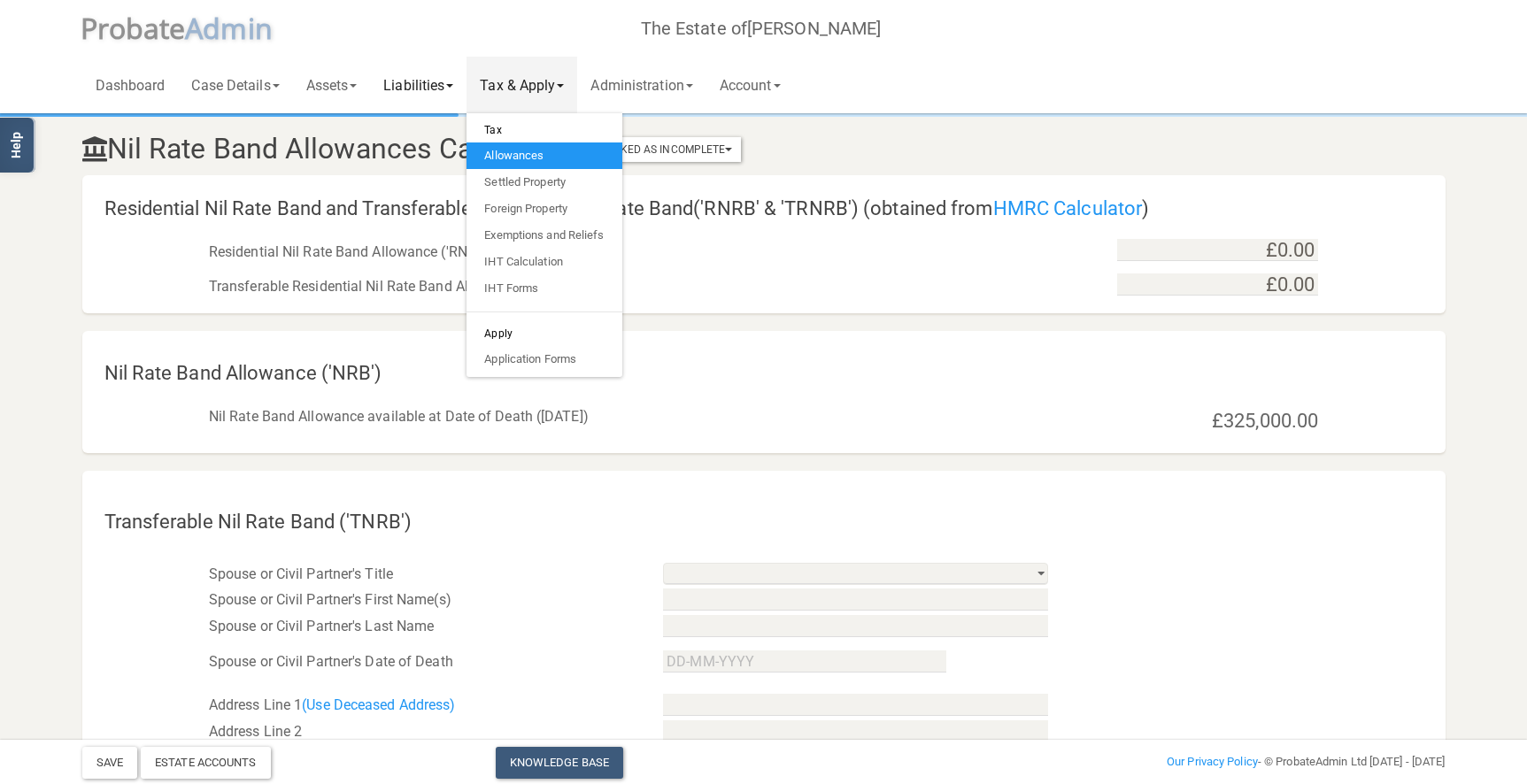click on "Liabilities" at bounding box center (418, 85) 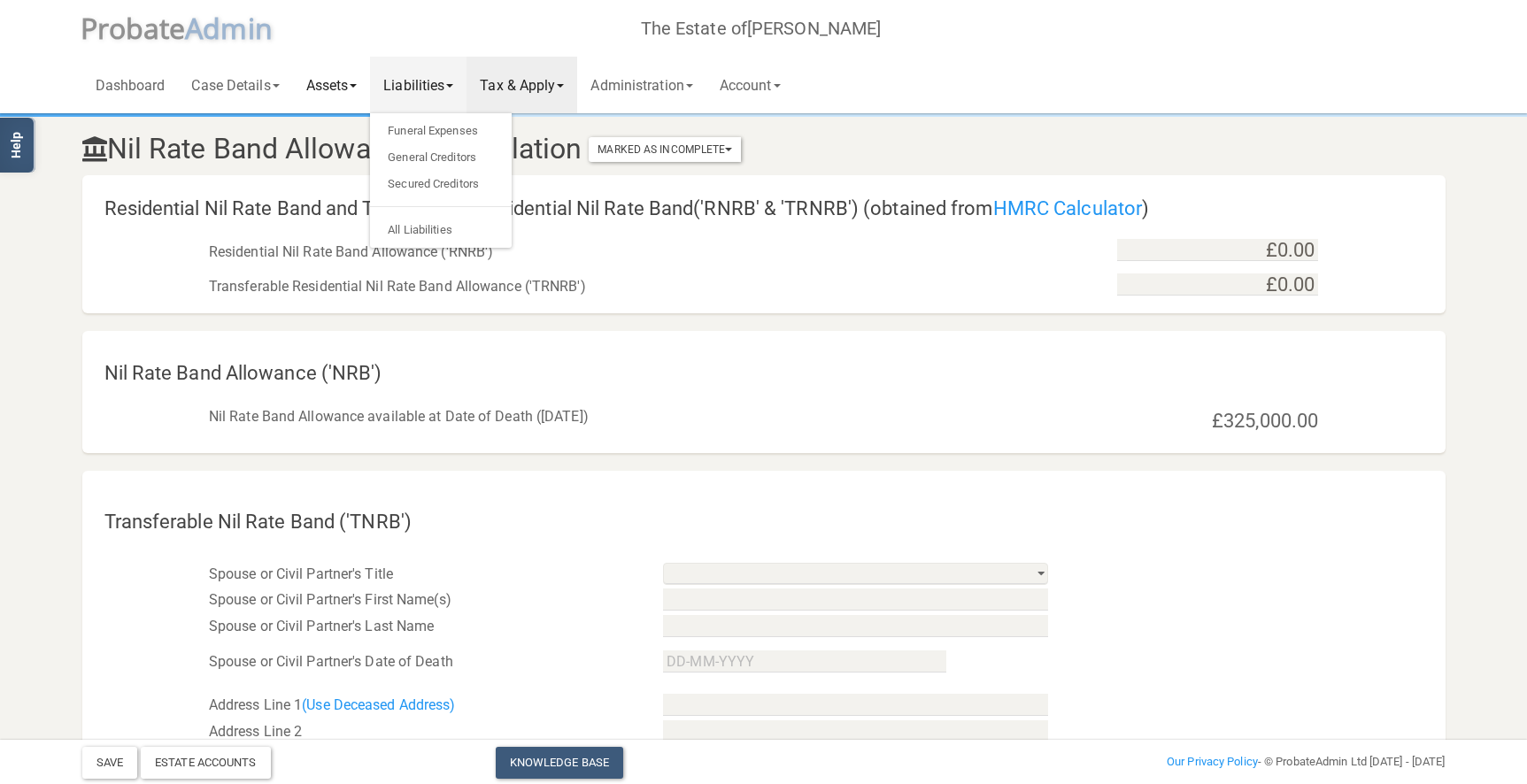 click on "Assets" at bounding box center (332, 85) 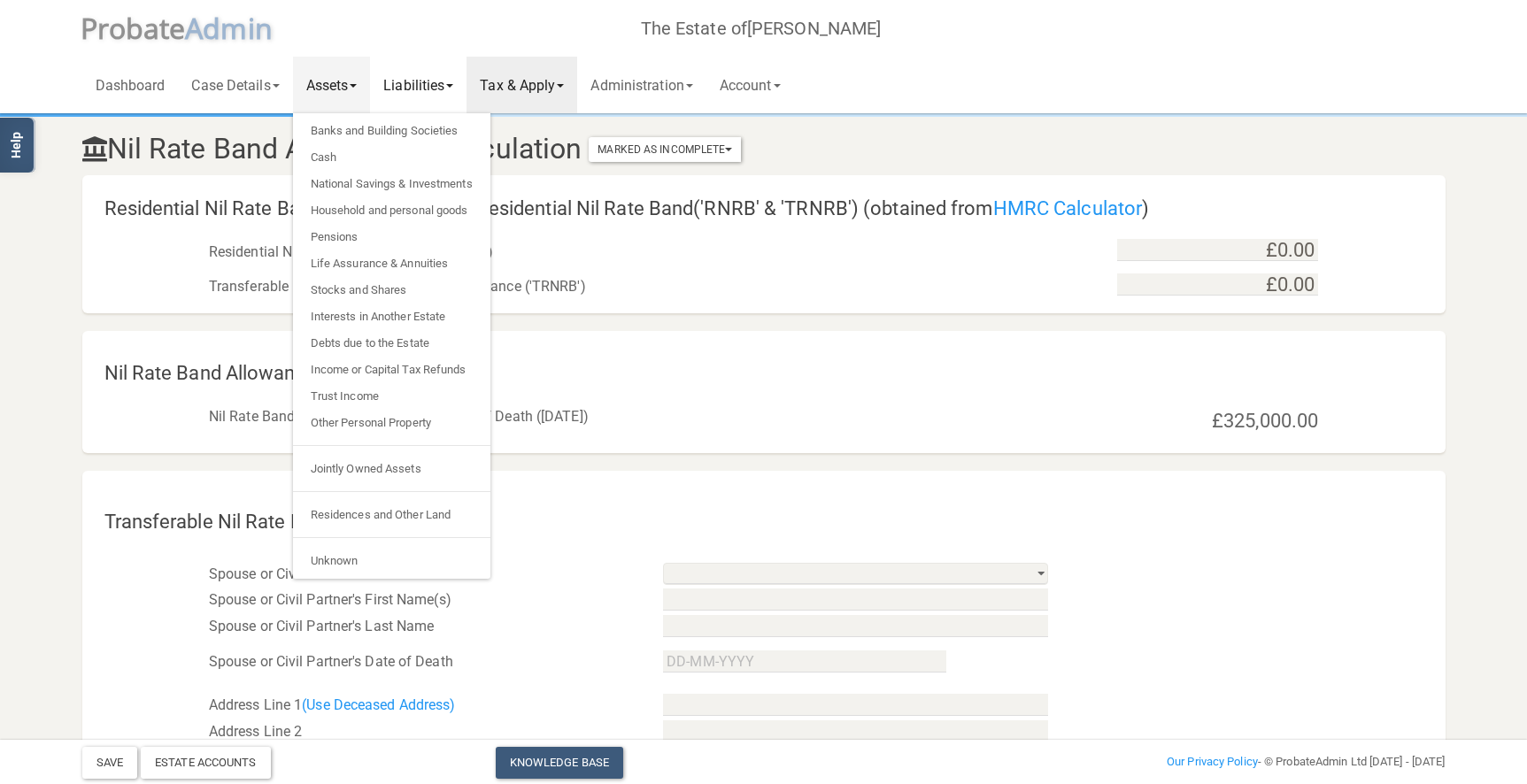 click on "Liabilities" at bounding box center (418, 85) 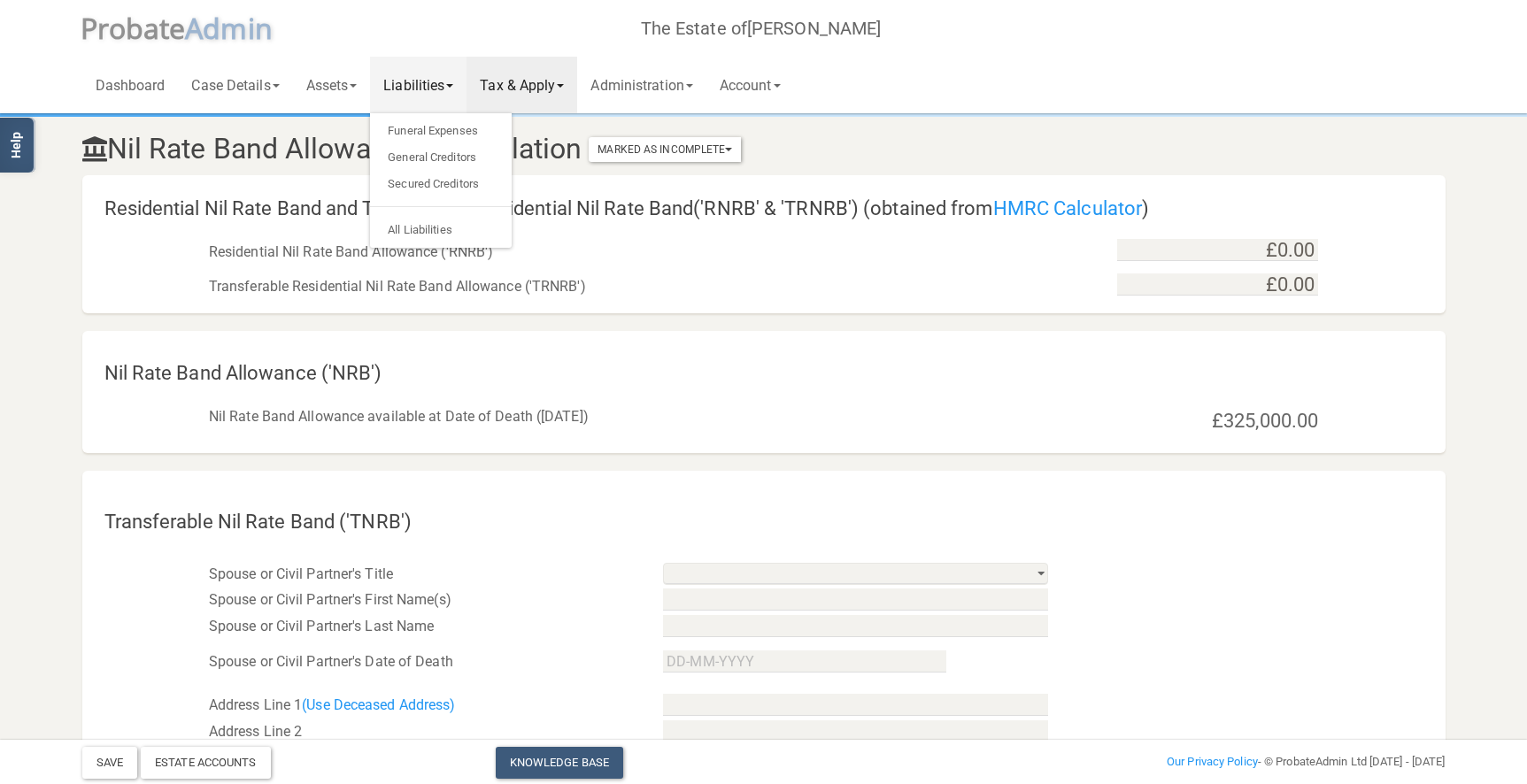 click on "Liabilities" at bounding box center [418, 85] 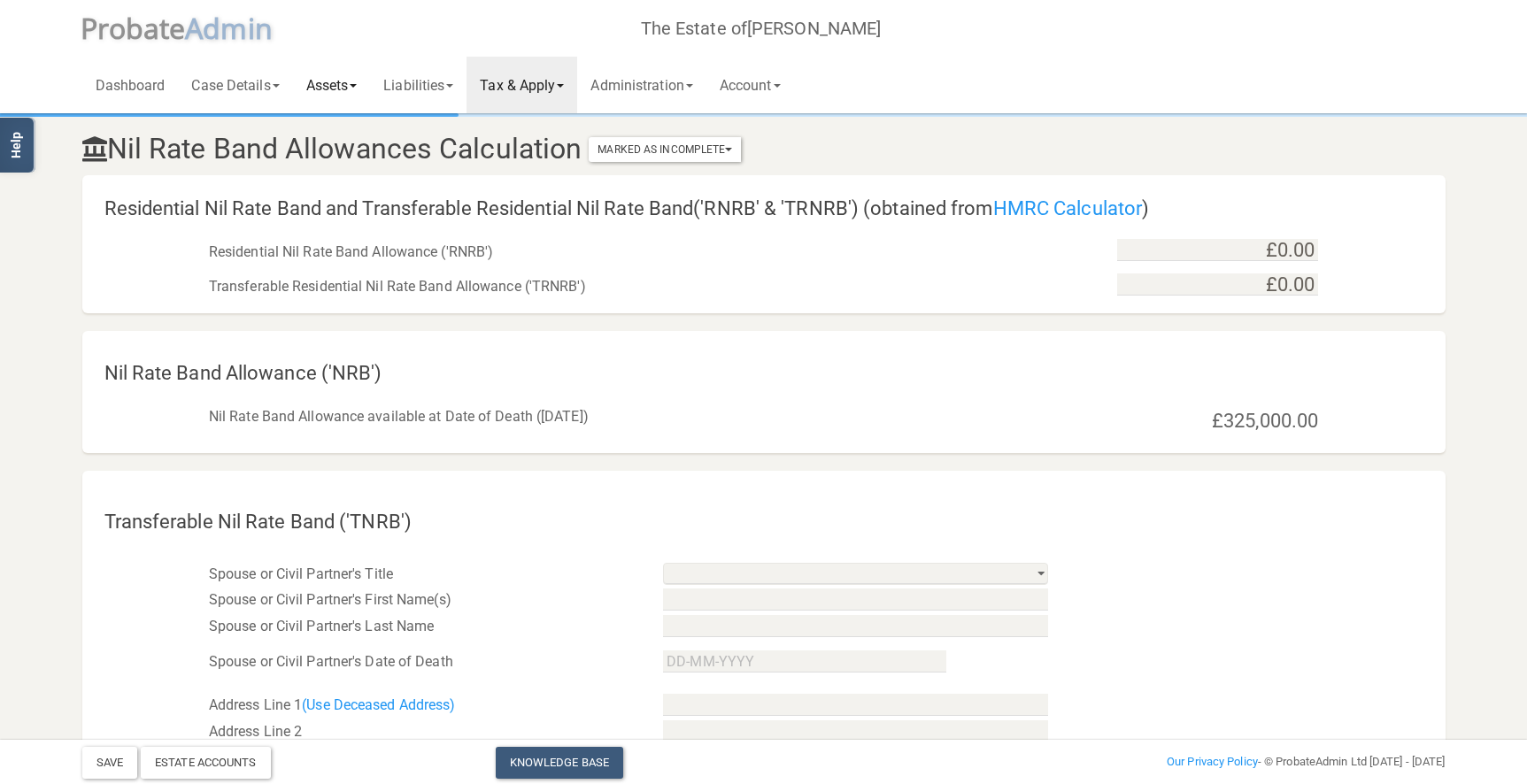 click on "Assets" at bounding box center [332, 85] 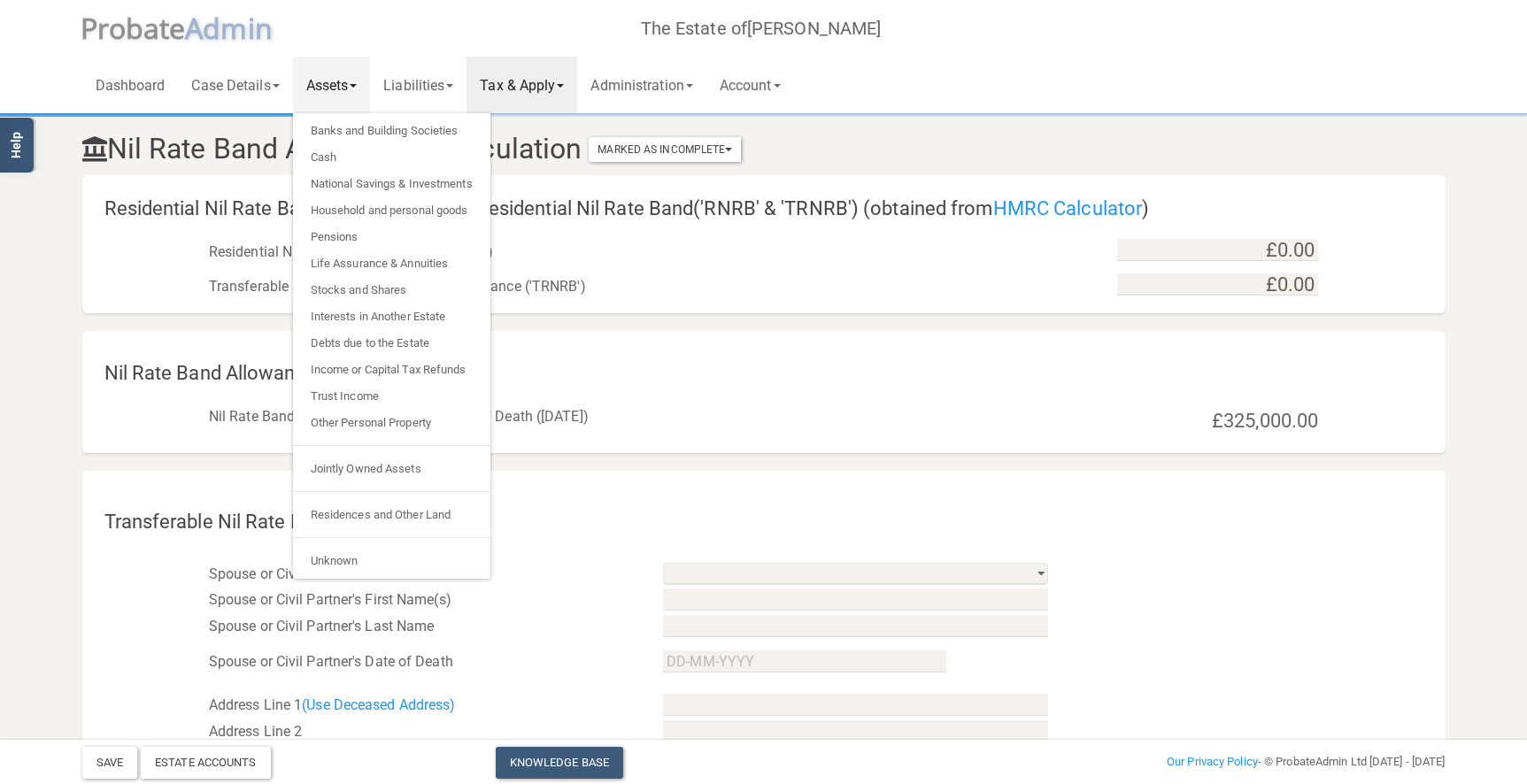 click on "Assets" at bounding box center (332, 85) 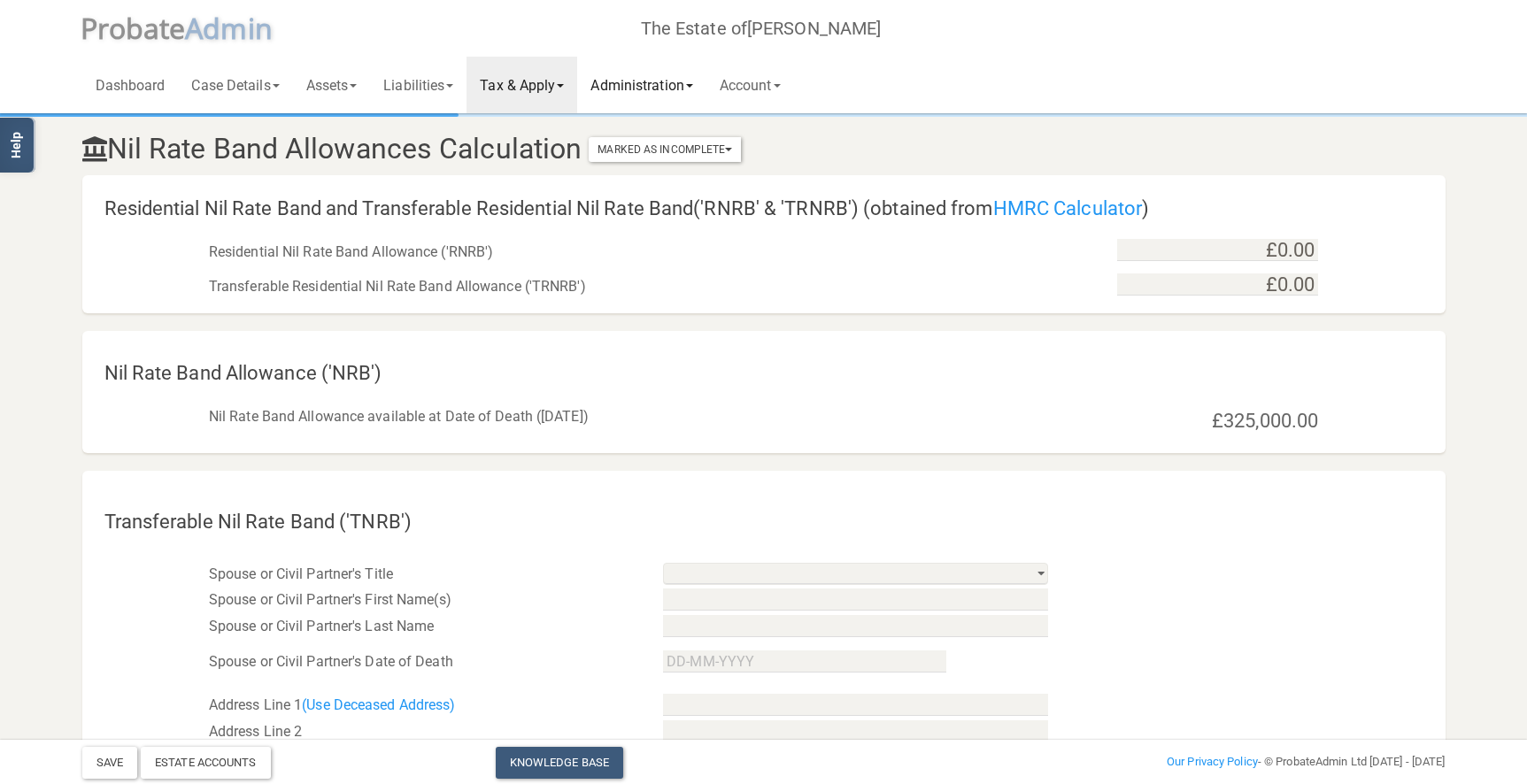 click on "Administration" at bounding box center (641, 85) 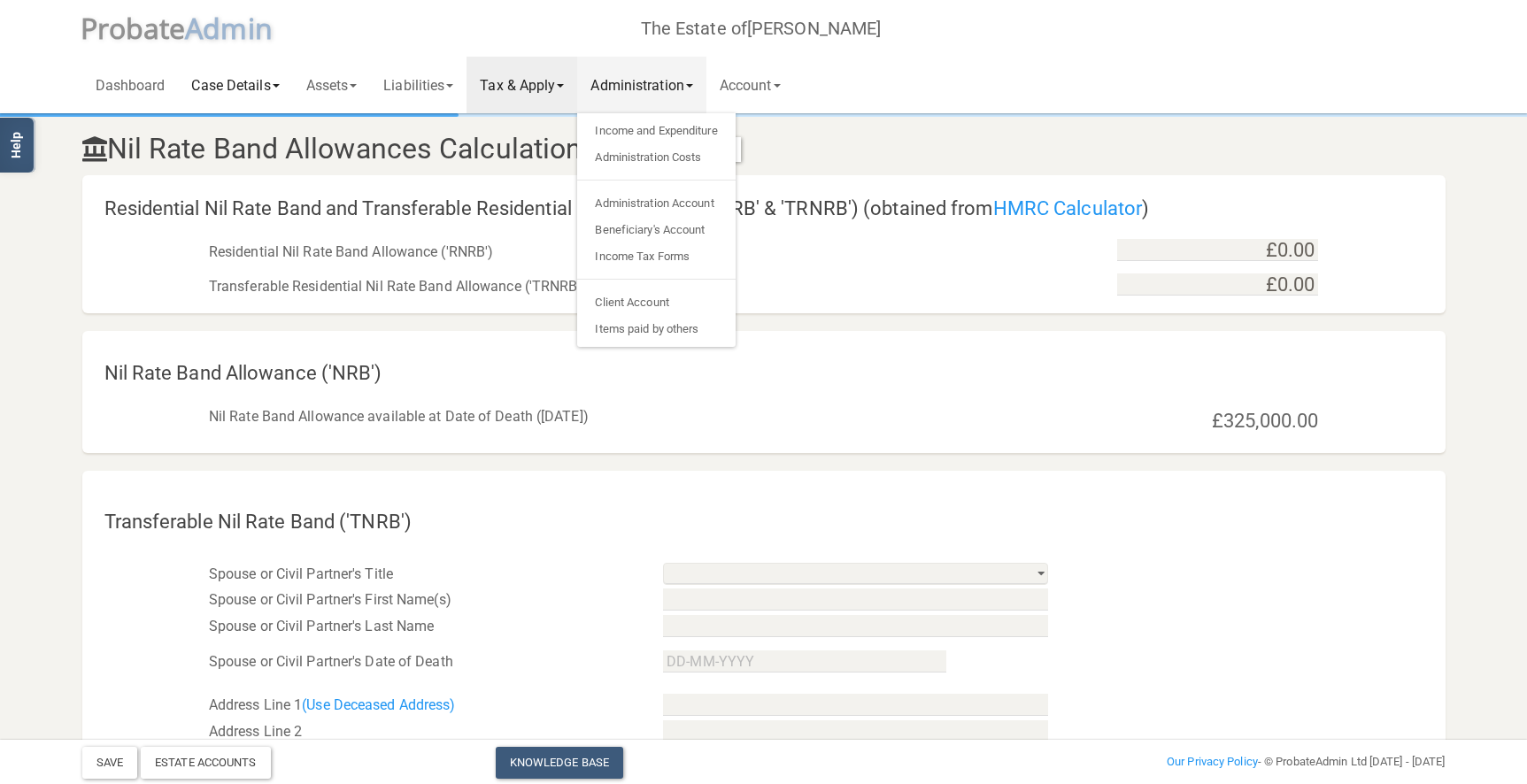 click on "Case Details" at bounding box center (235, 85) 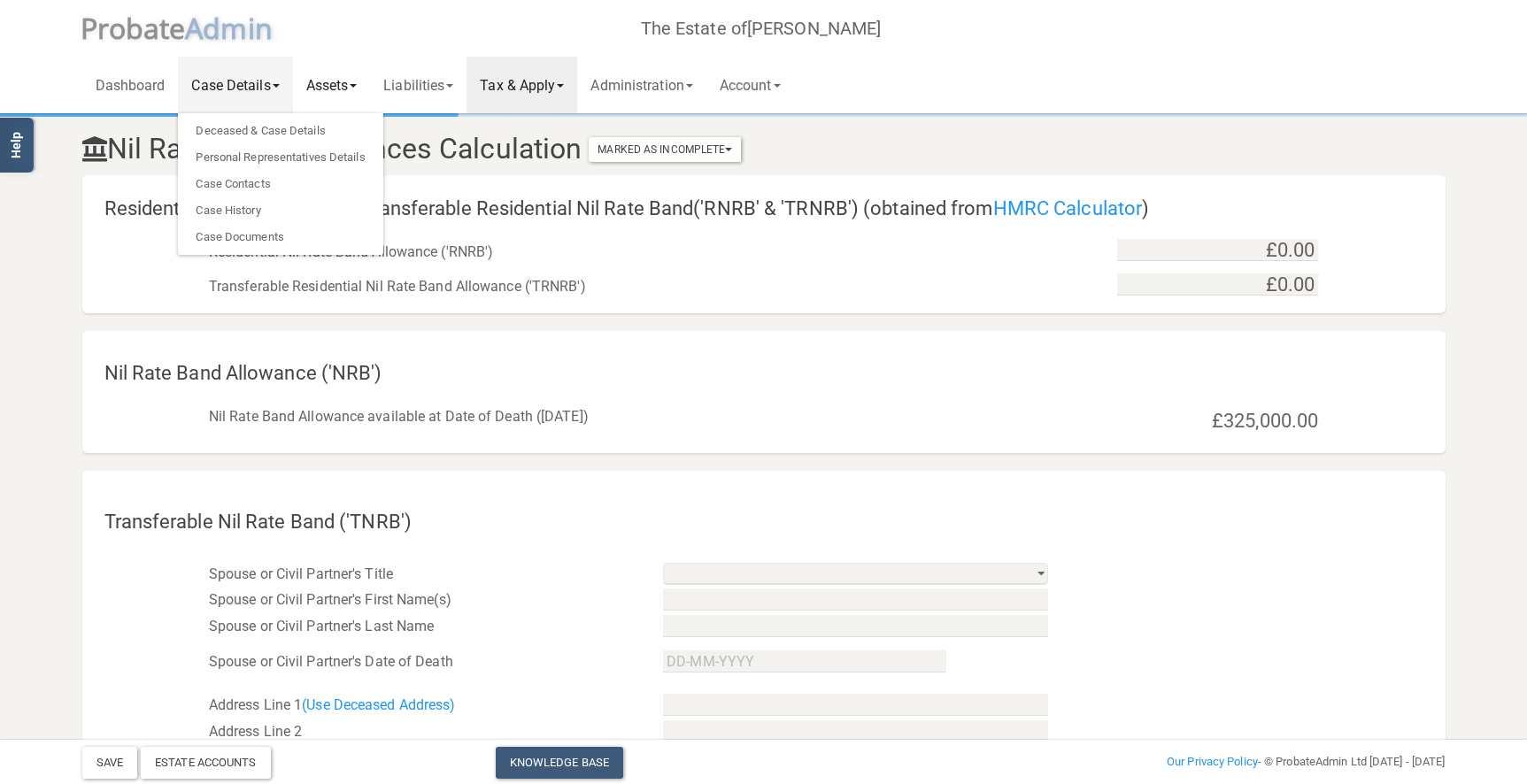 click on "Assets" at bounding box center [332, 85] 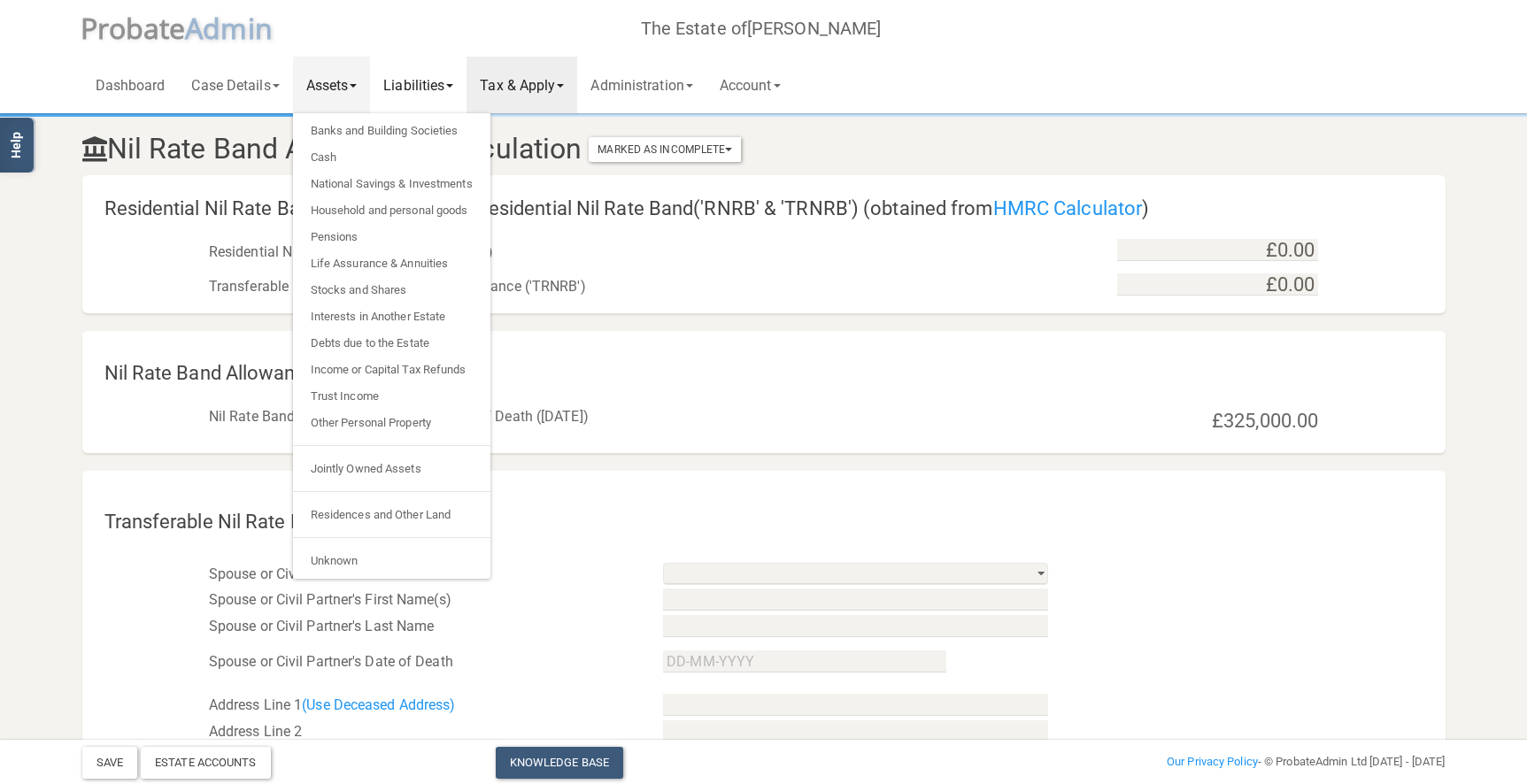 click on "Liabilities" at bounding box center (418, 85) 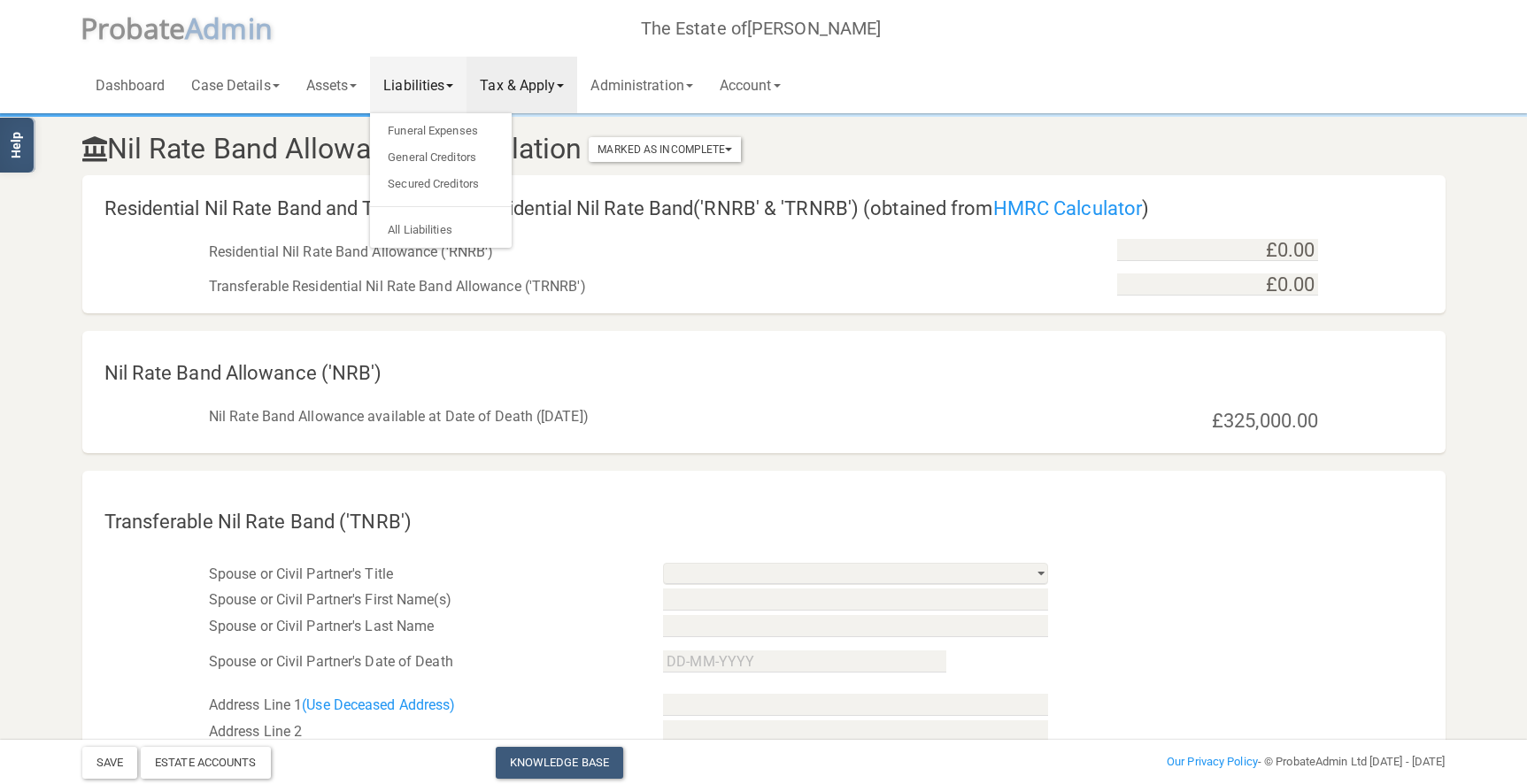 click on "Transferable Residential Nil Rate Band Allowance ('TRNRB')" at bounding box center (650, 287) 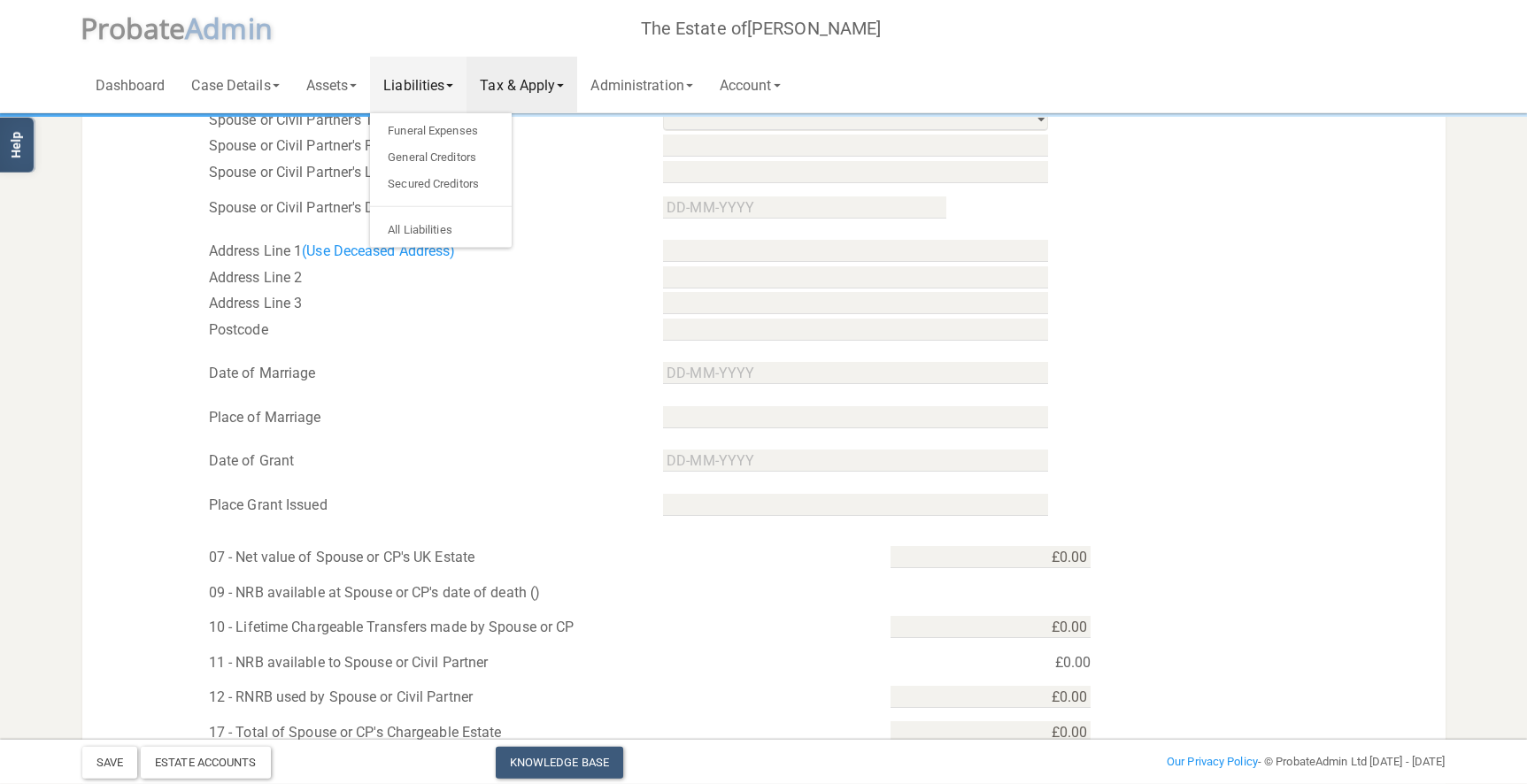 scroll, scrollTop: 0, scrollLeft: 0, axis: both 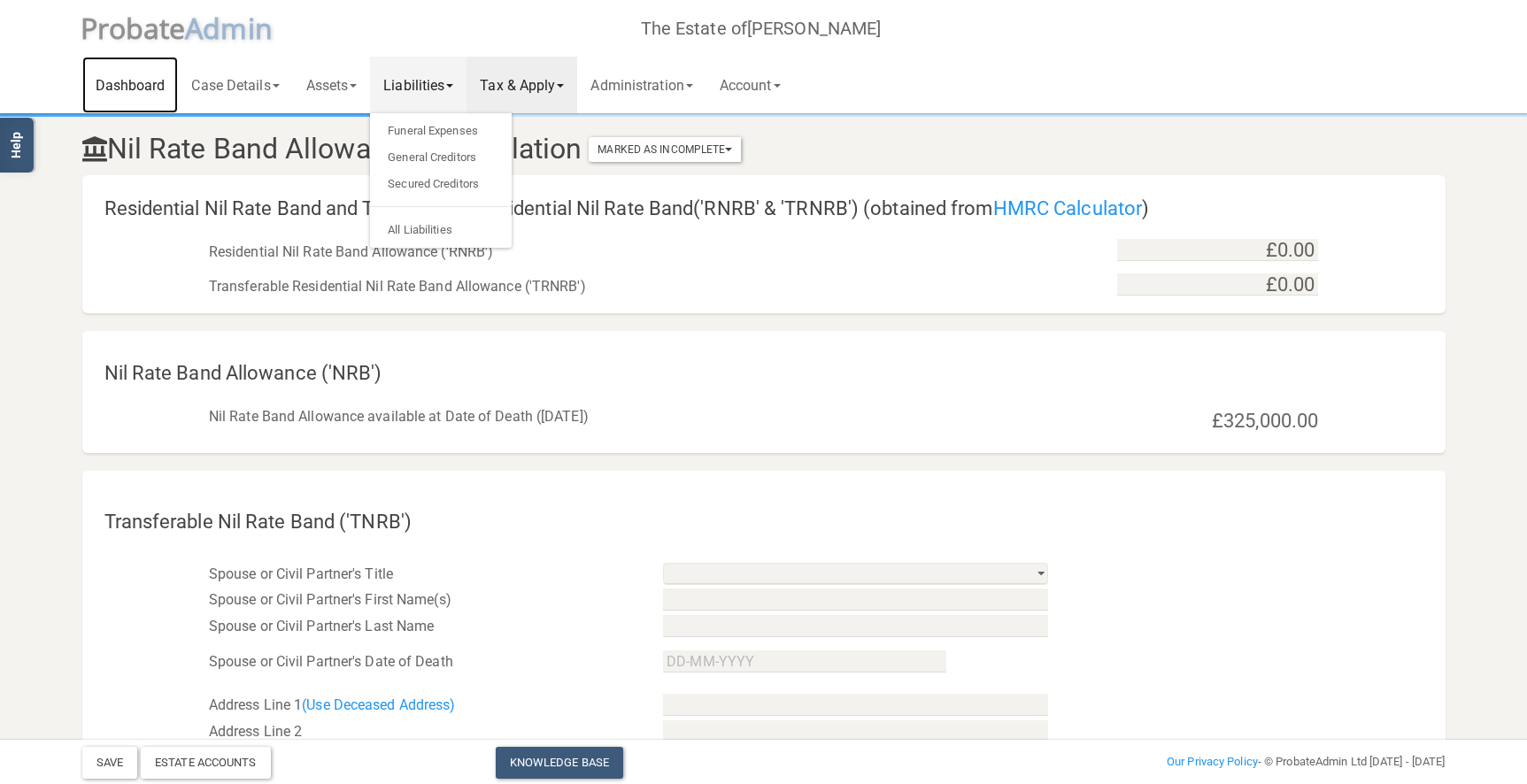 click on "Dashboard" at bounding box center [130, 85] 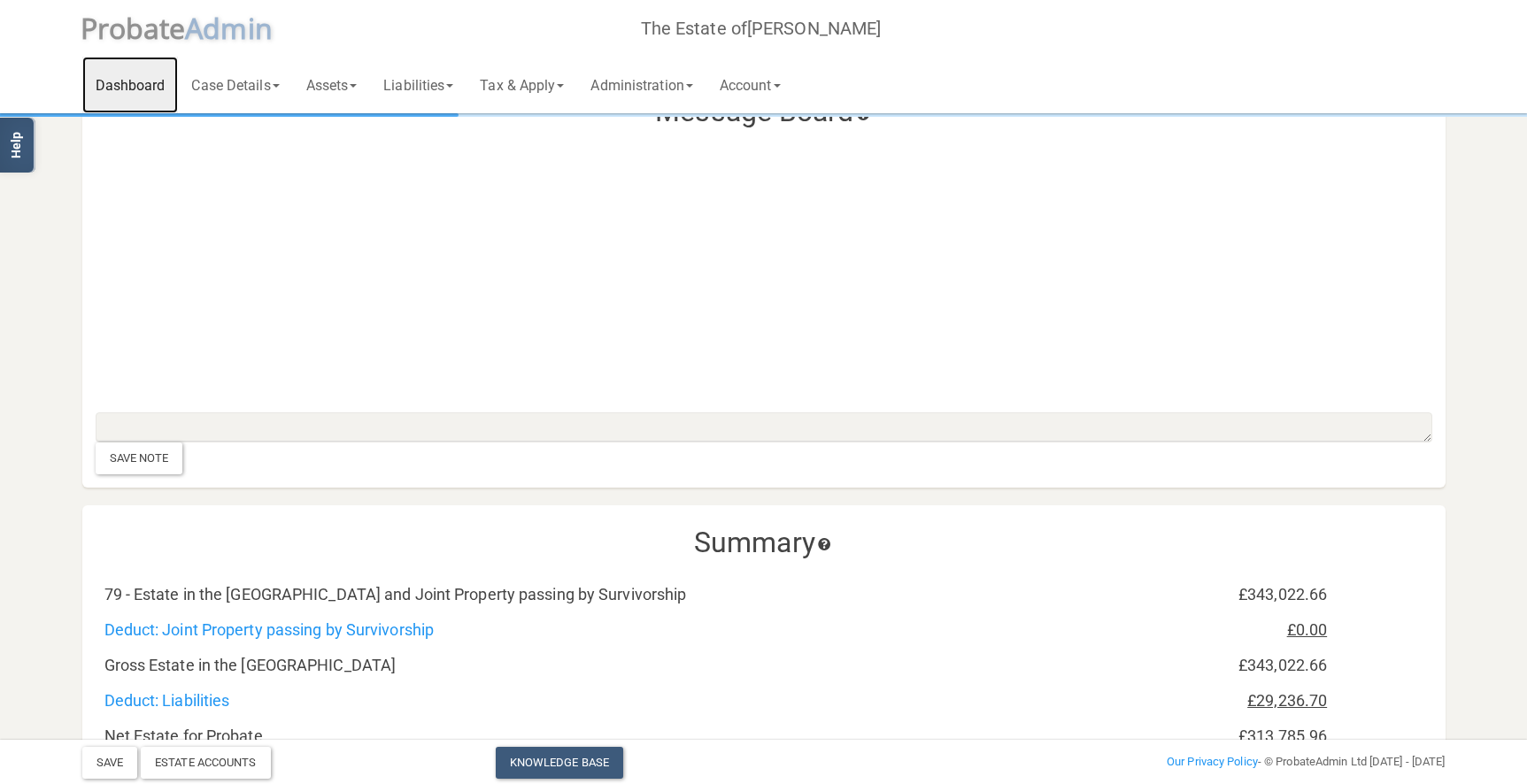 scroll, scrollTop: 0, scrollLeft: 0, axis: both 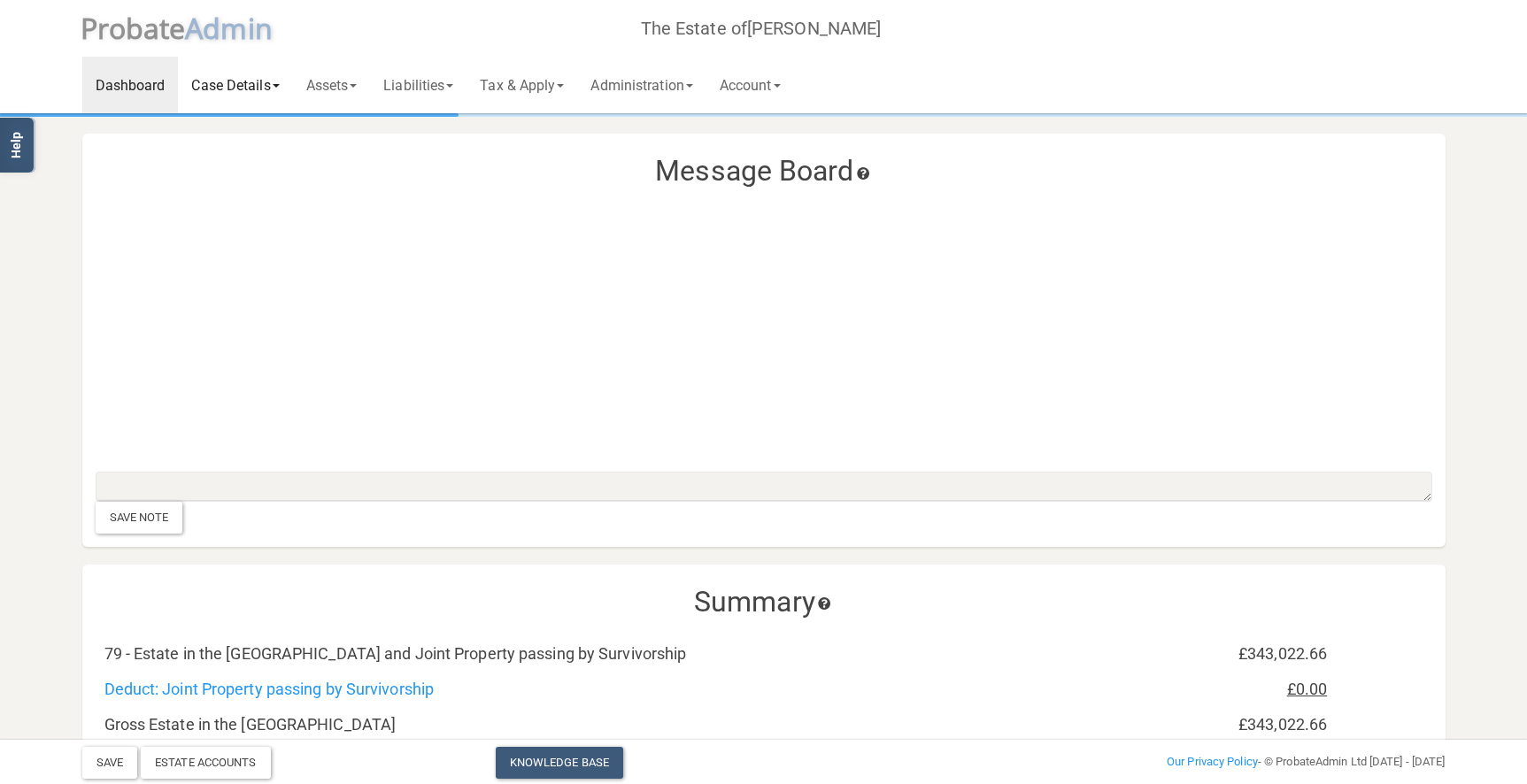 click on "Case Details" at bounding box center (235, 85) 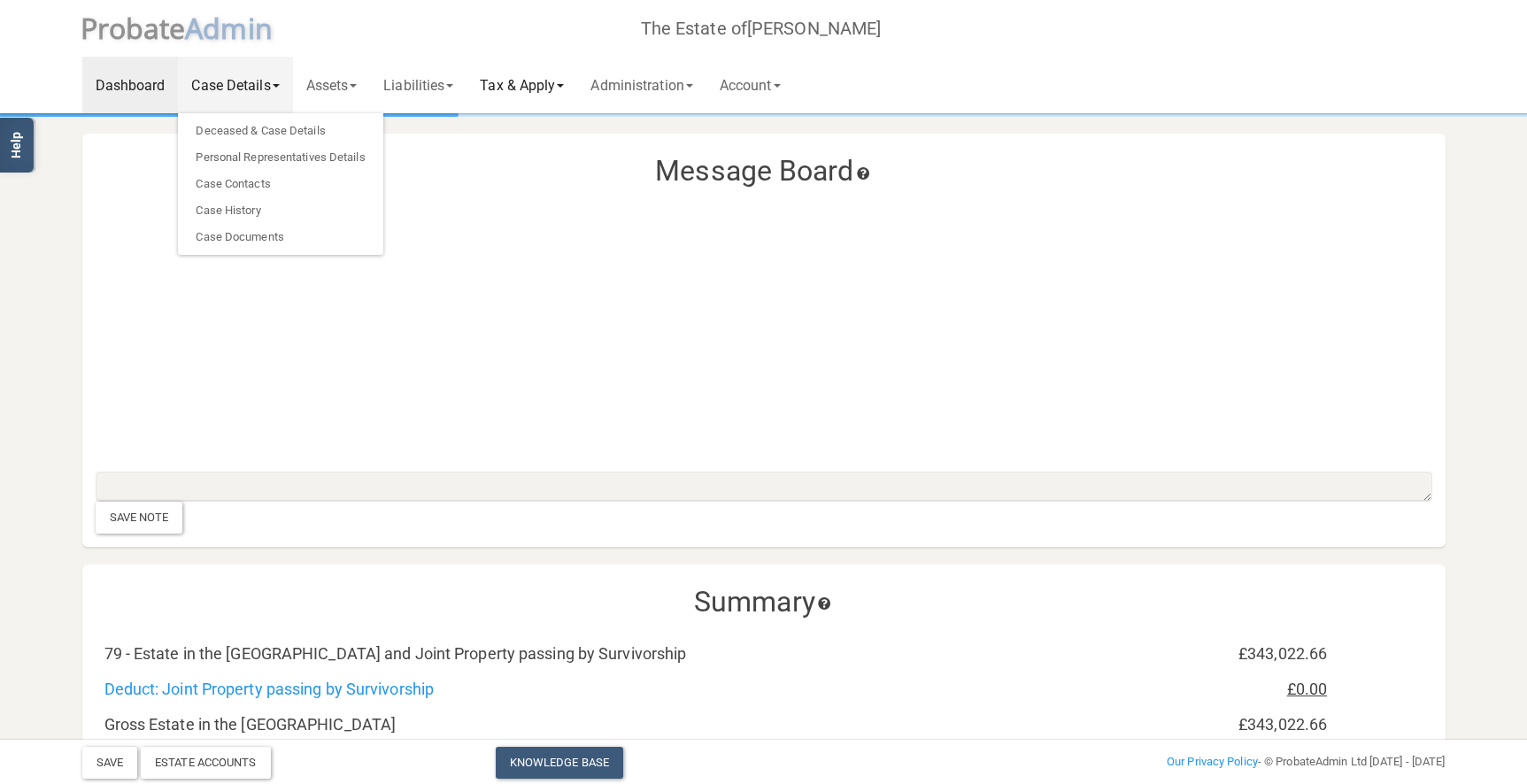 click on "Tax & Apply" at bounding box center [521, 85] 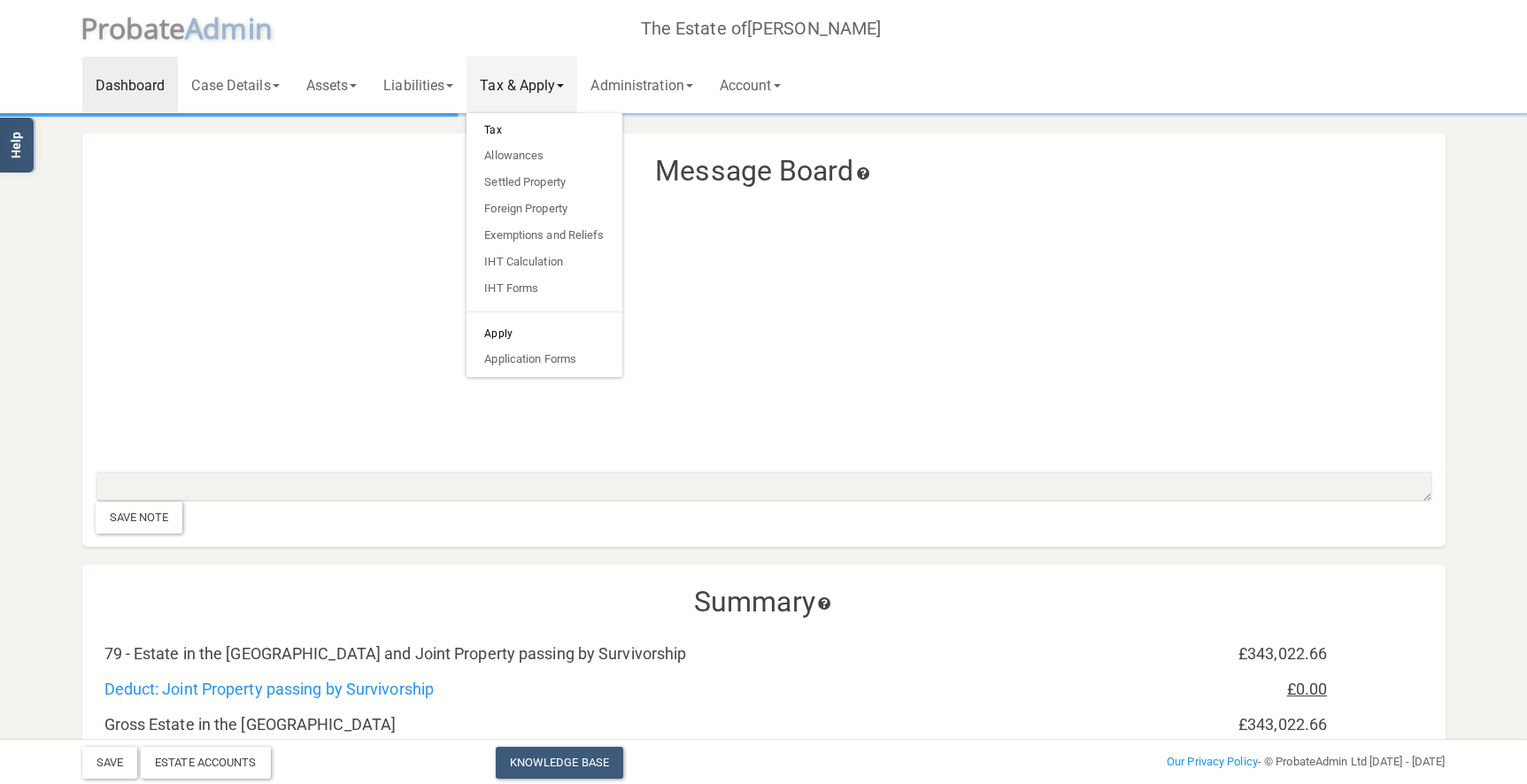 click on "Dashboard
Case Details
Deceased & Case Details
Personal Representatives Details
Case Contacts
Case History
Case Documents
Assets
Banks and Building Societies
Cash
National Savings & Investments
Household and personal goods
Pensions
Life Assurance & Annuities
Stocks and Shares" at bounding box center [764, 57] 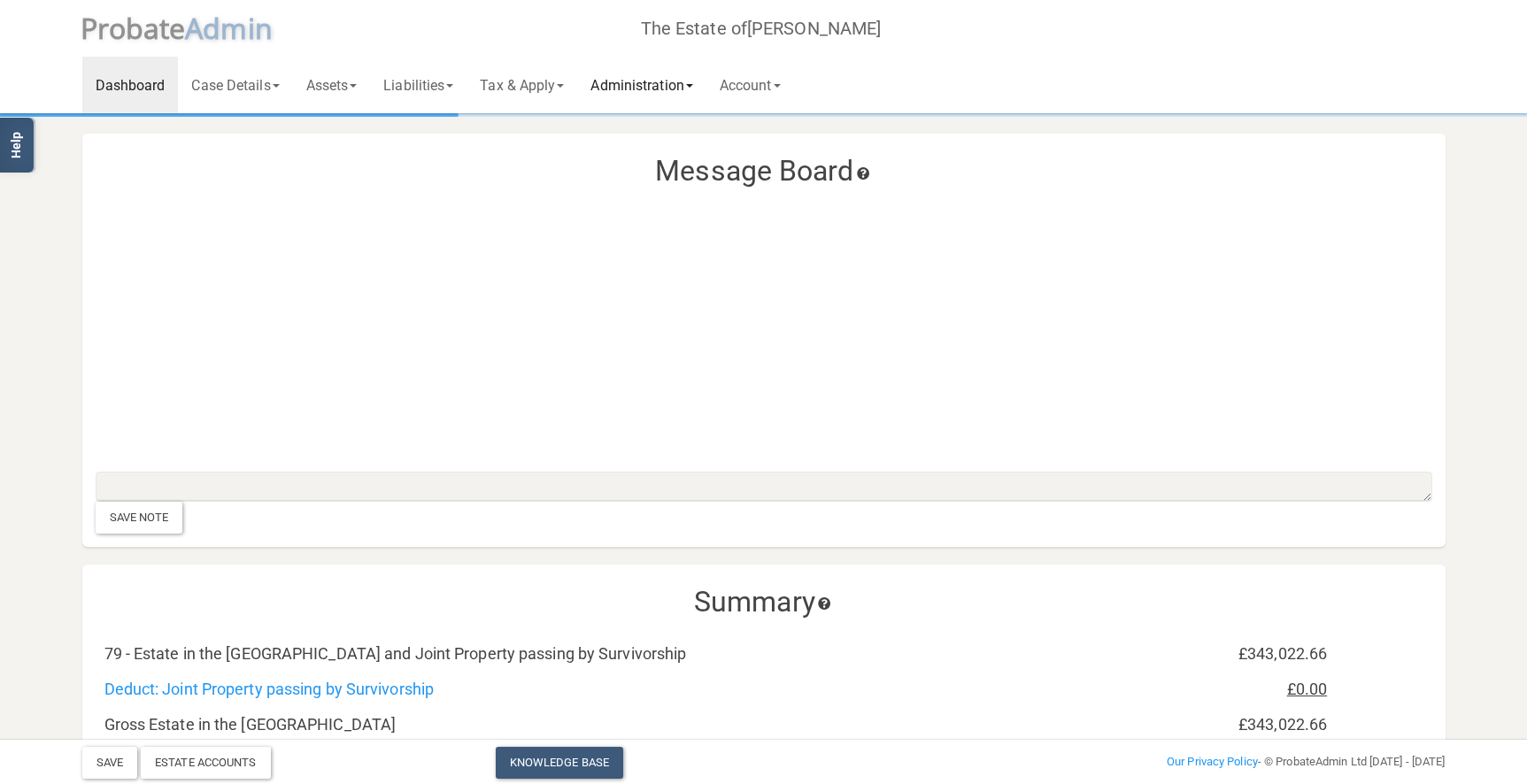 click on "Administration" at bounding box center [641, 85] 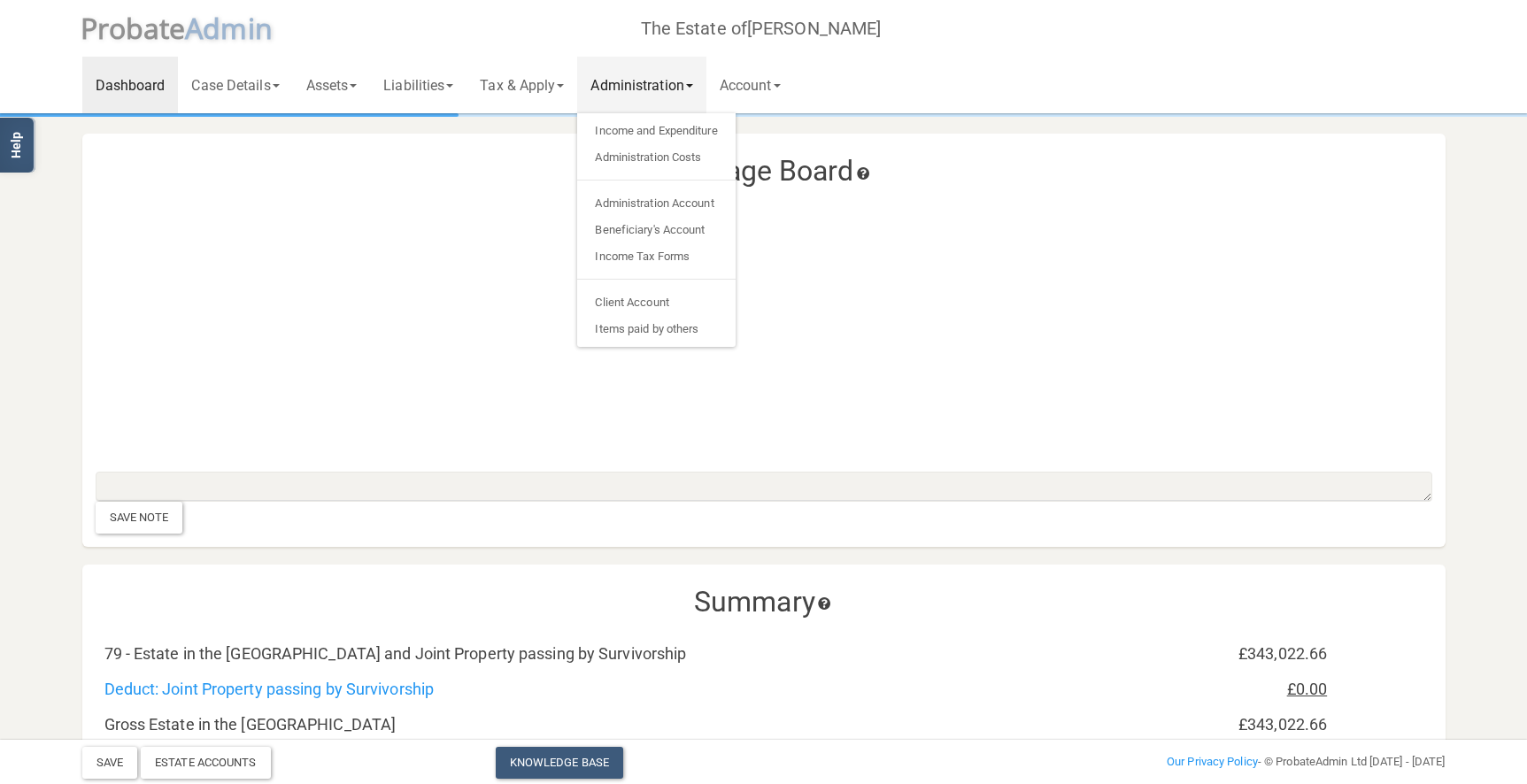 click on "Administration" at bounding box center (641, 85) 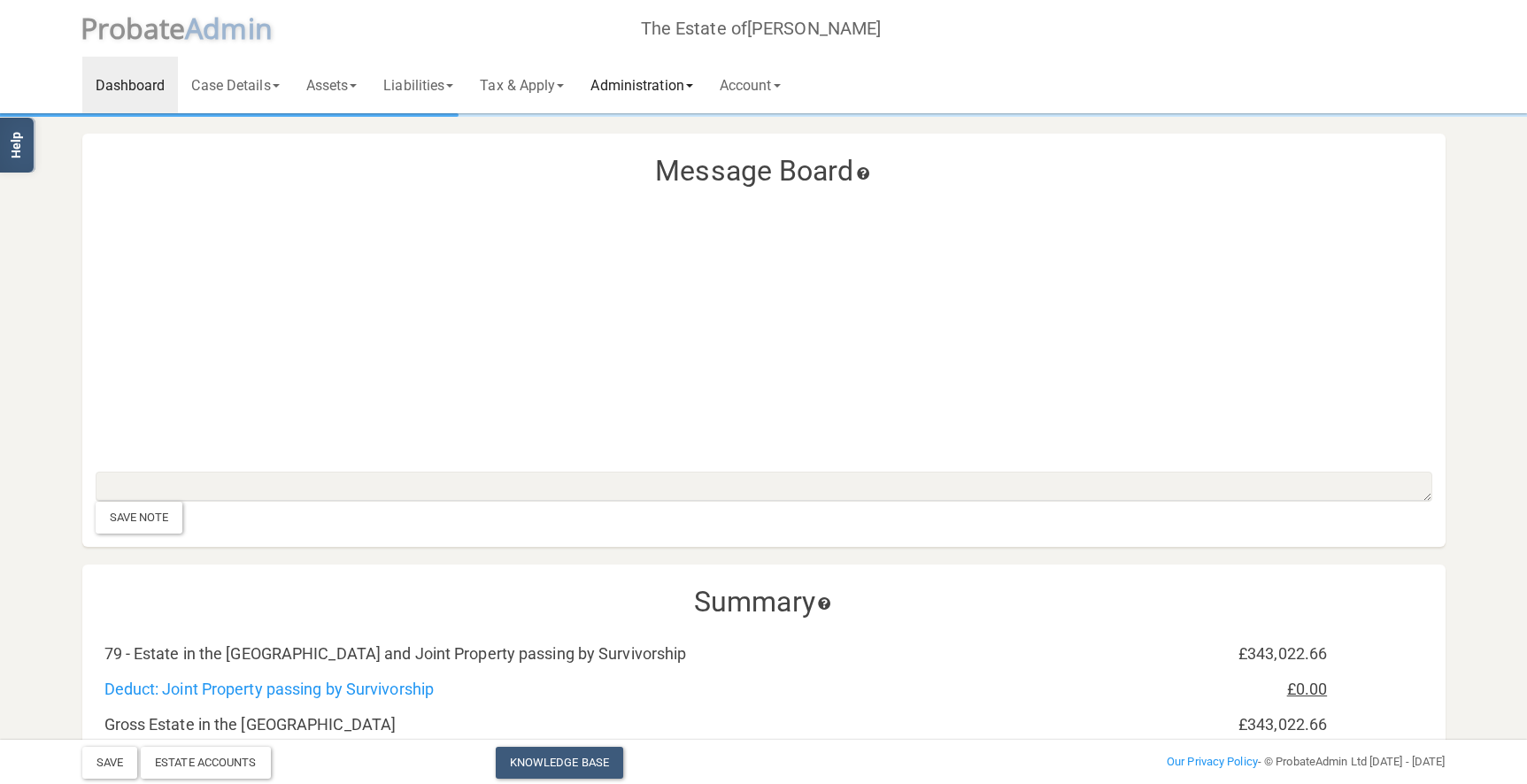 click on "Administration" at bounding box center [641, 85] 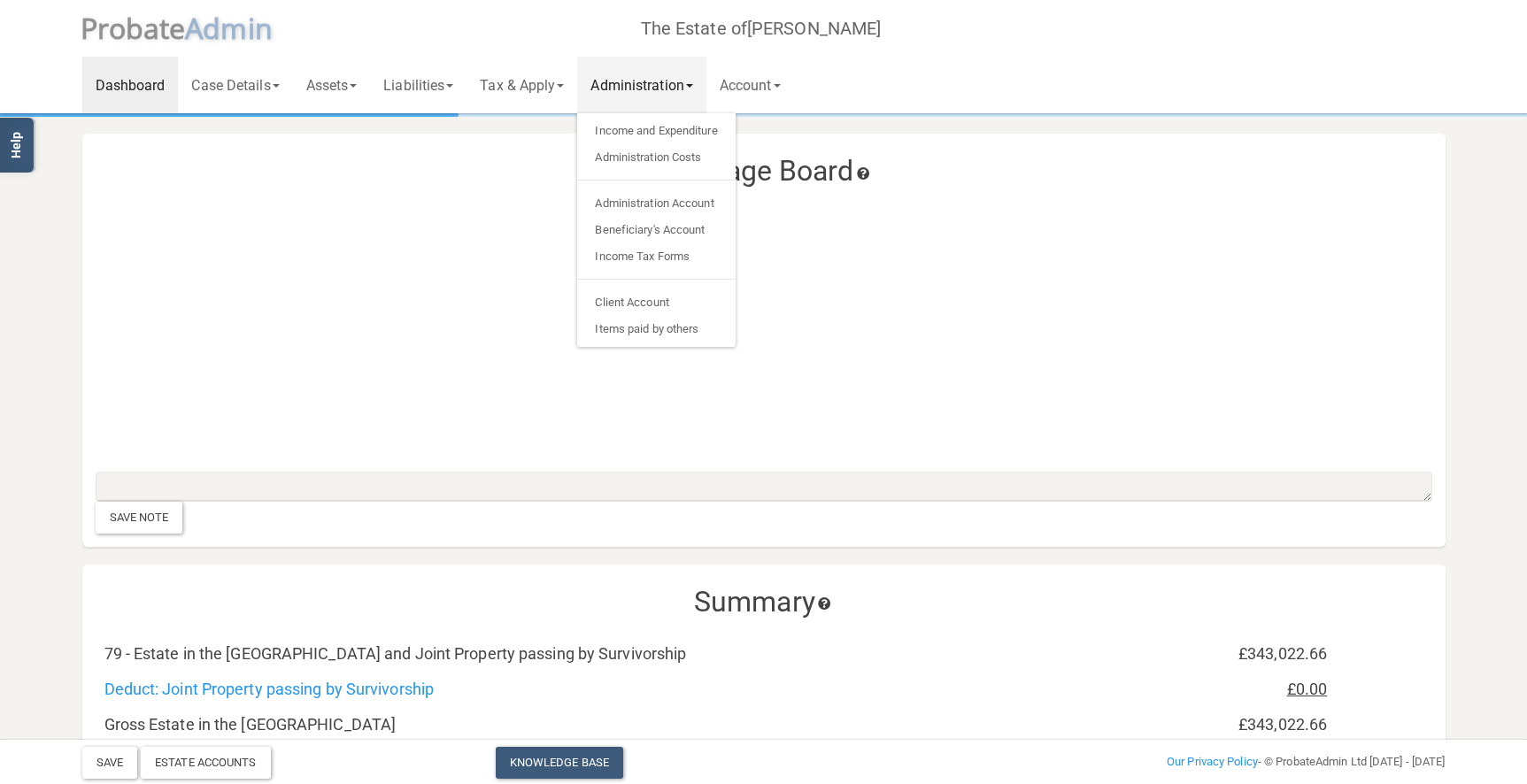 click on "Administration" at bounding box center [641, 85] 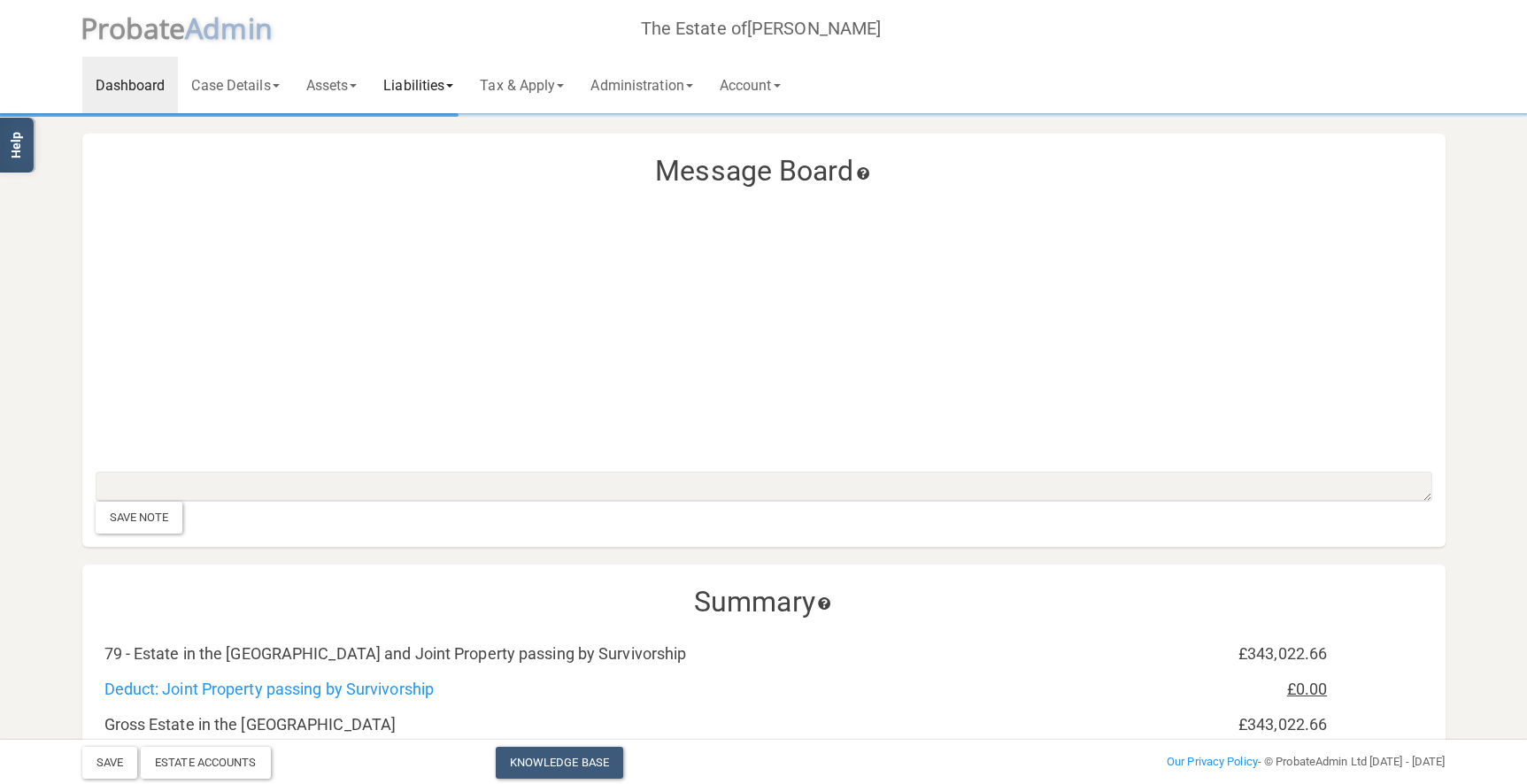 click on "Liabilities" at bounding box center (418, 85) 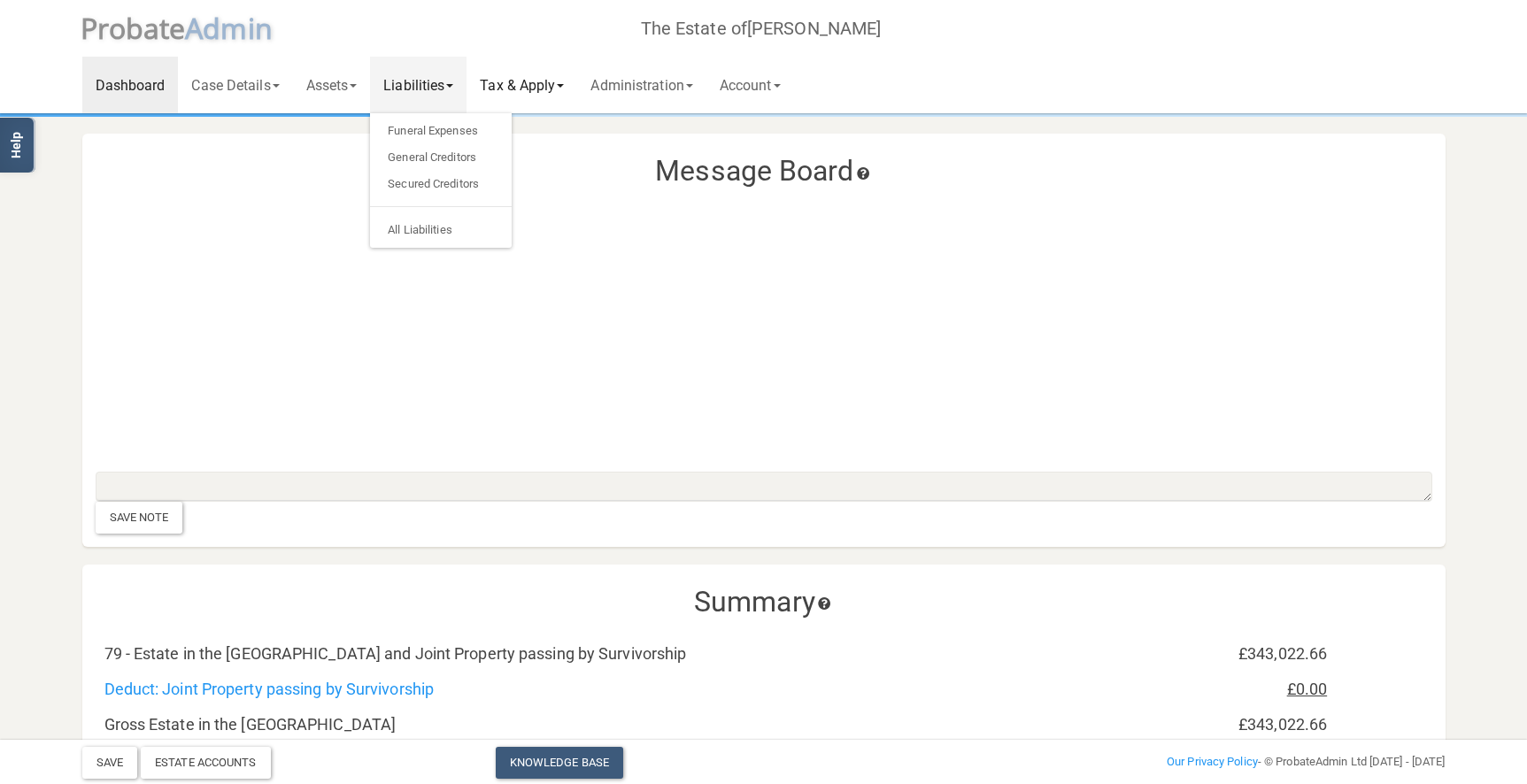 click on "Tax & Apply" at bounding box center [521, 85] 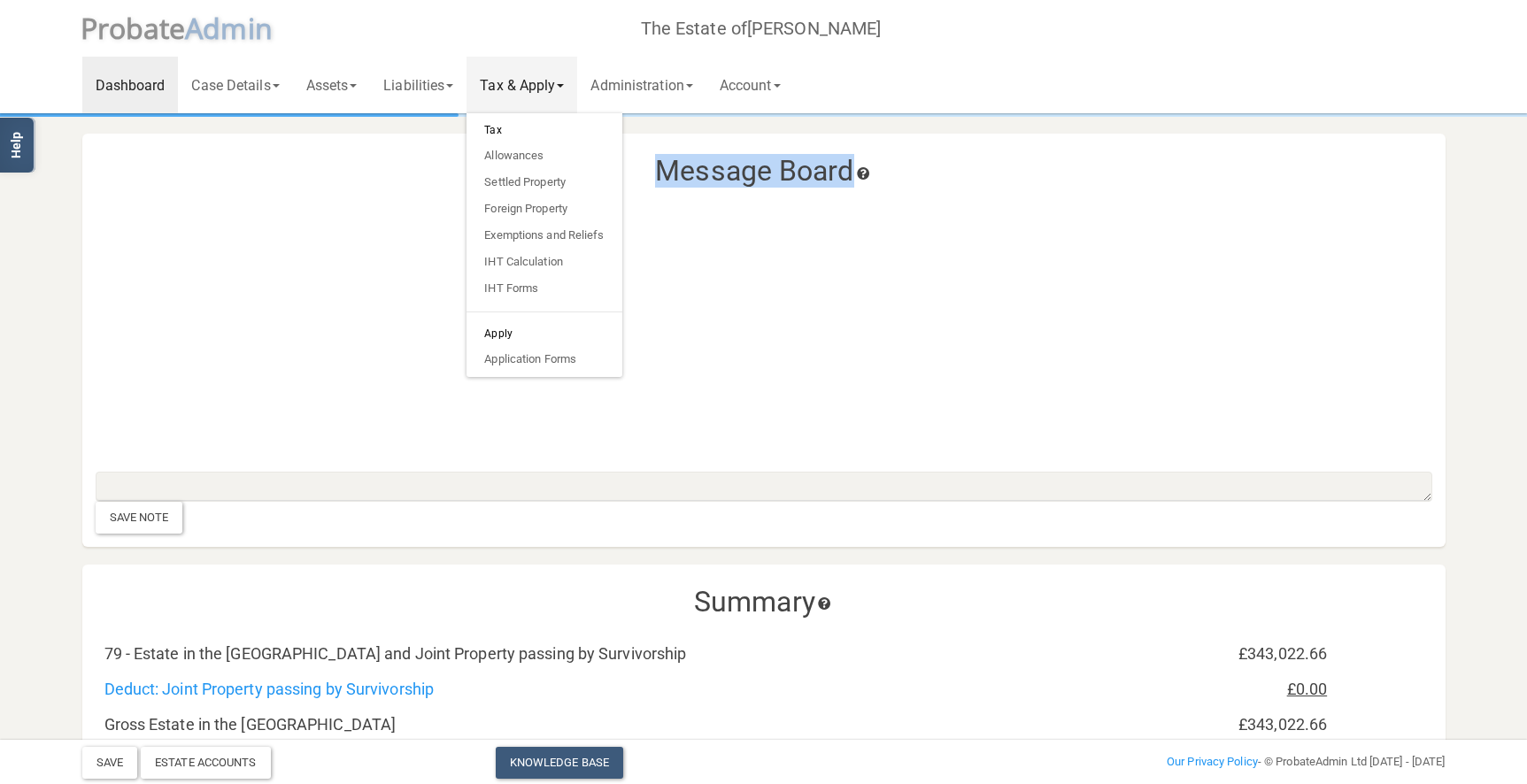 drag, startPoint x: 648, startPoint y: 176, endPoint x: 898, endPoint y: 178, distance: 250.008 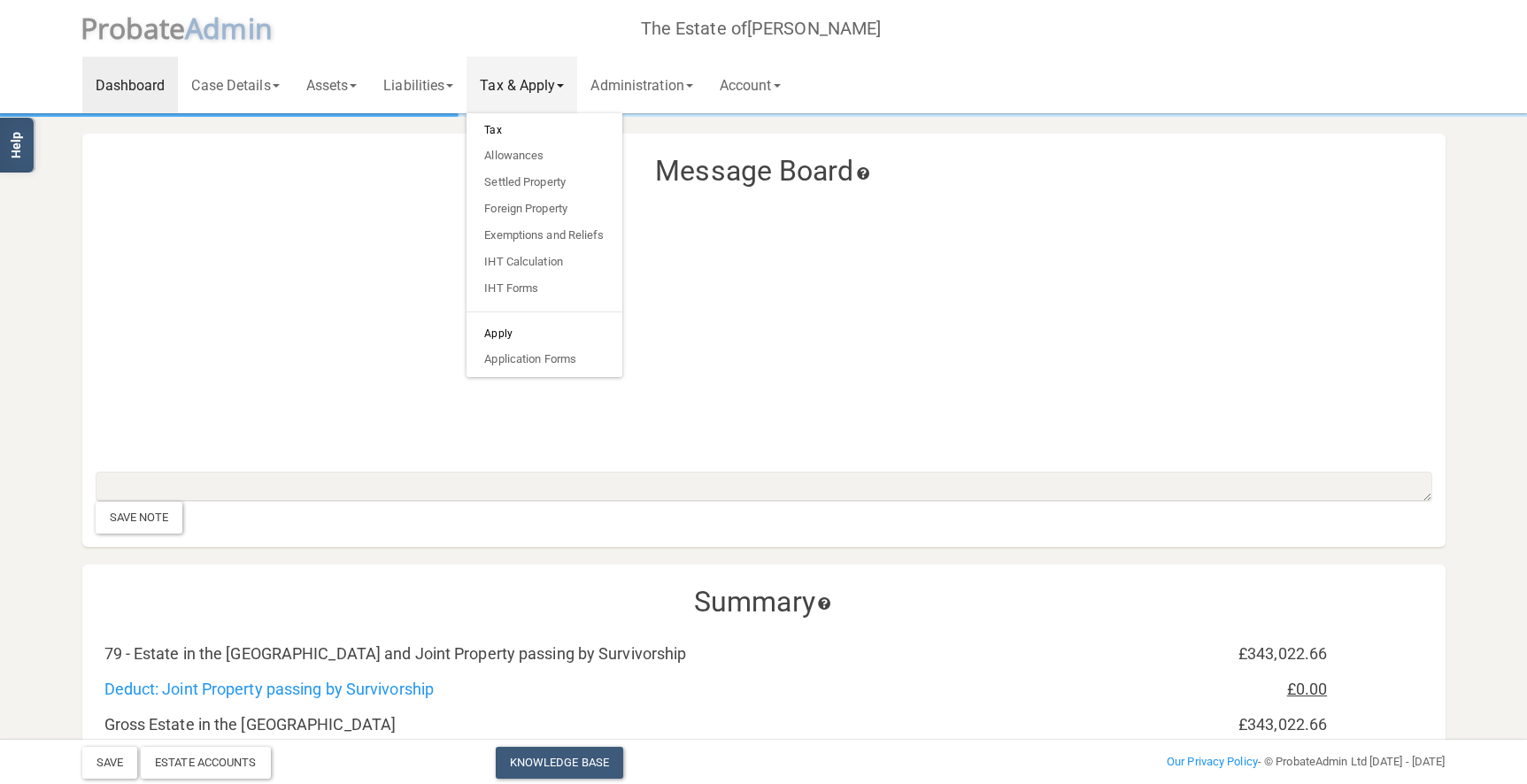 click at bounding box center [764, 326] 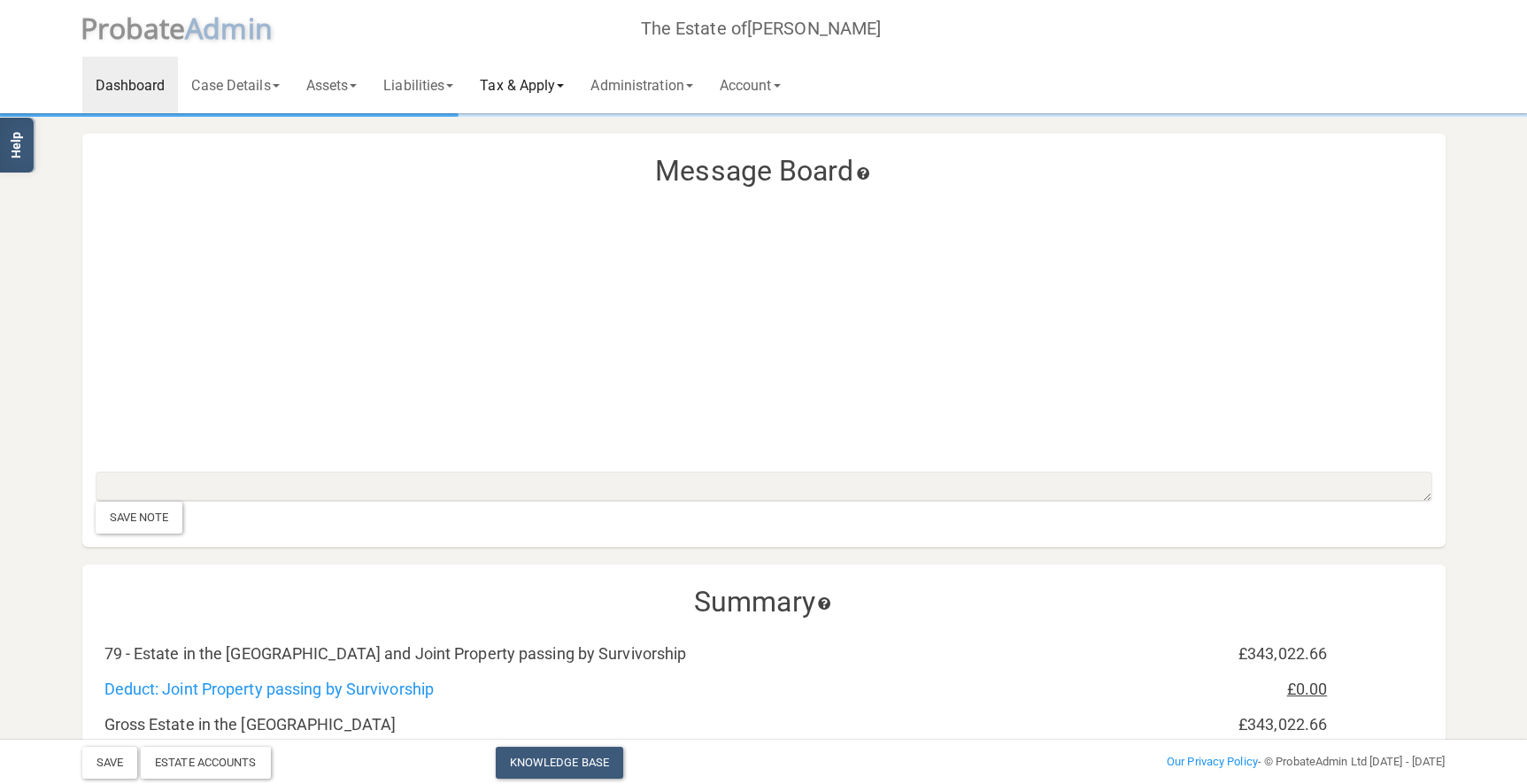 click on "Tax & Apply" at bounding box center (521, 85) 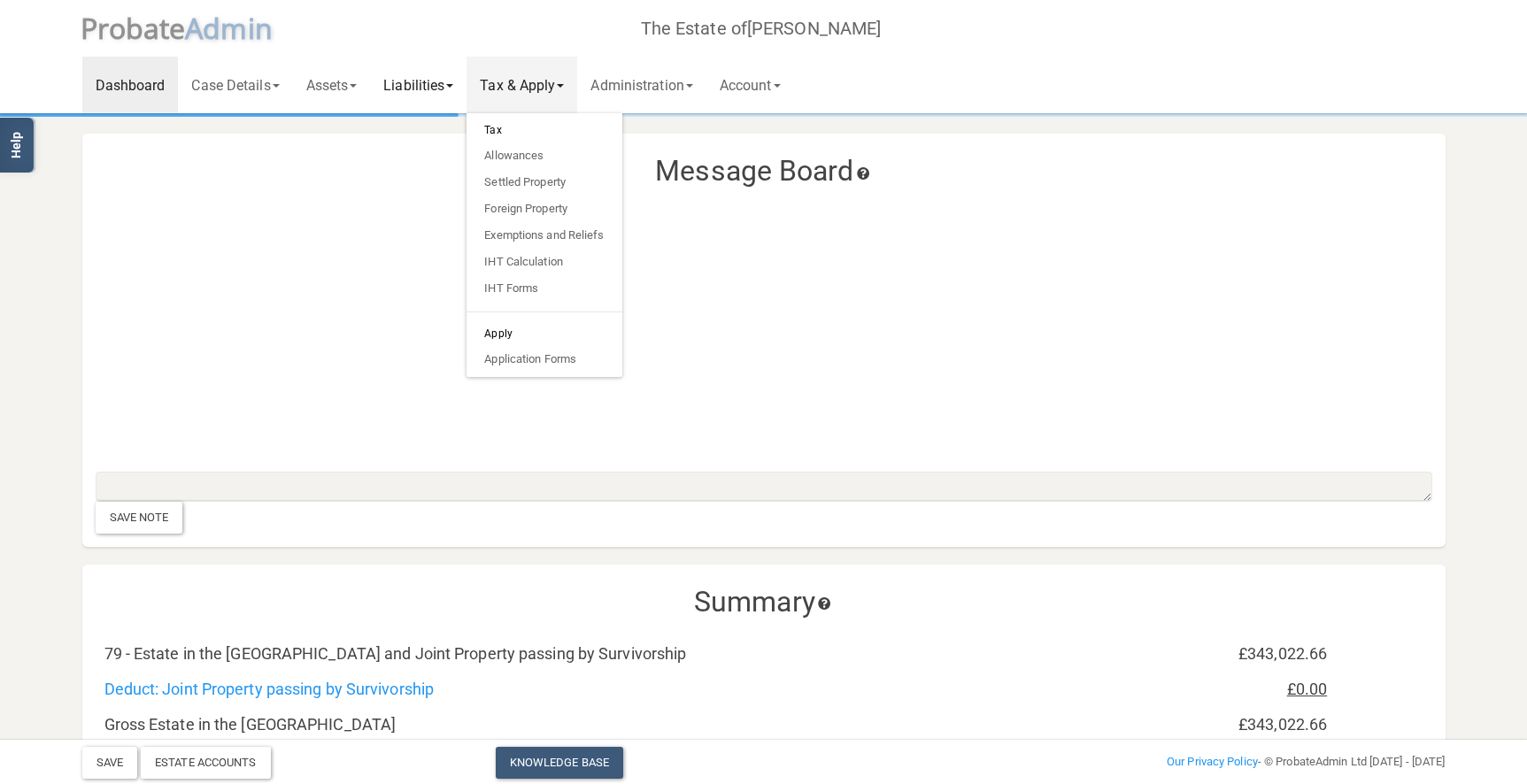click on "Liabilities" at bounding box center (418, 85) 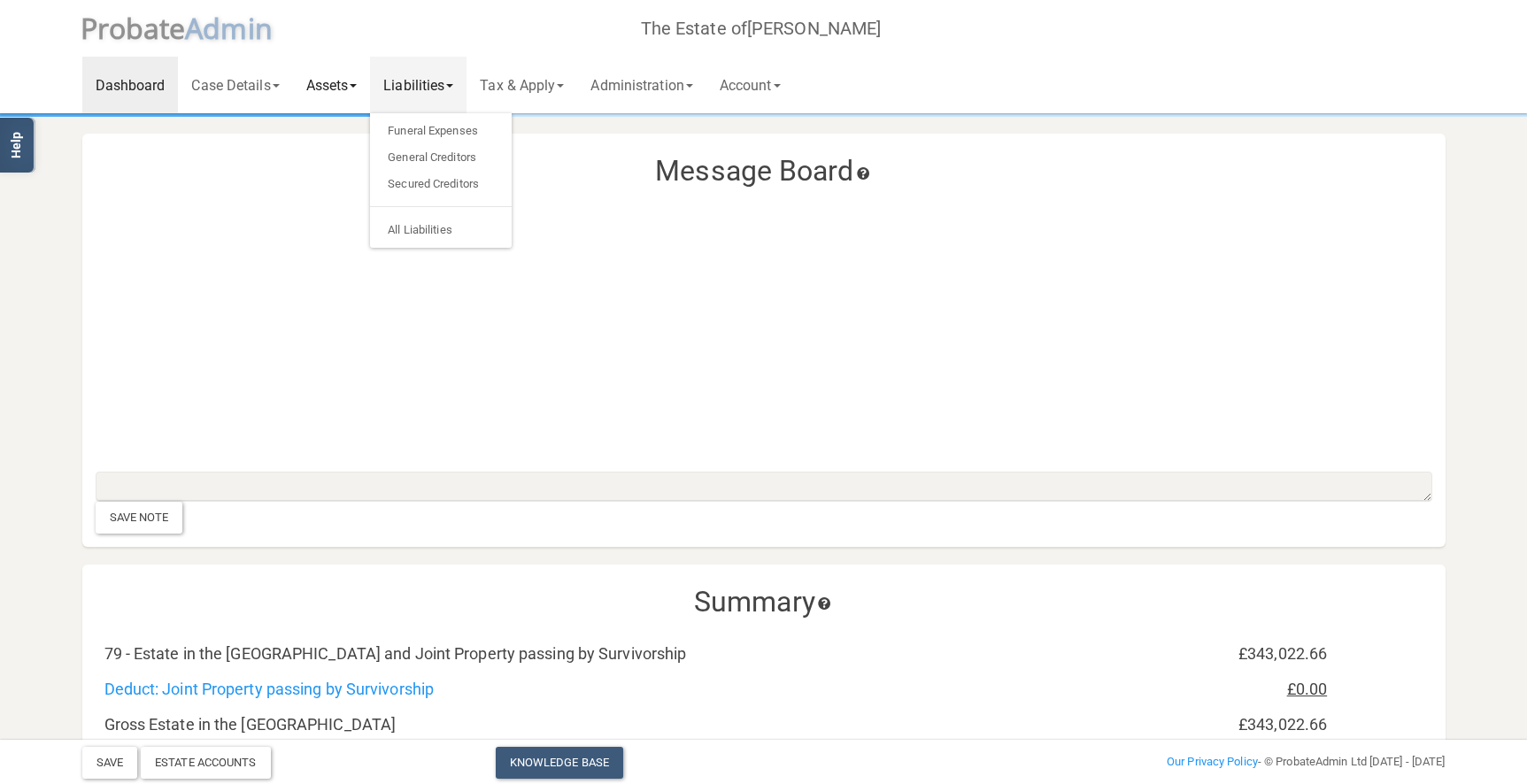 click on "Assets" at bounding box center (332, 85) 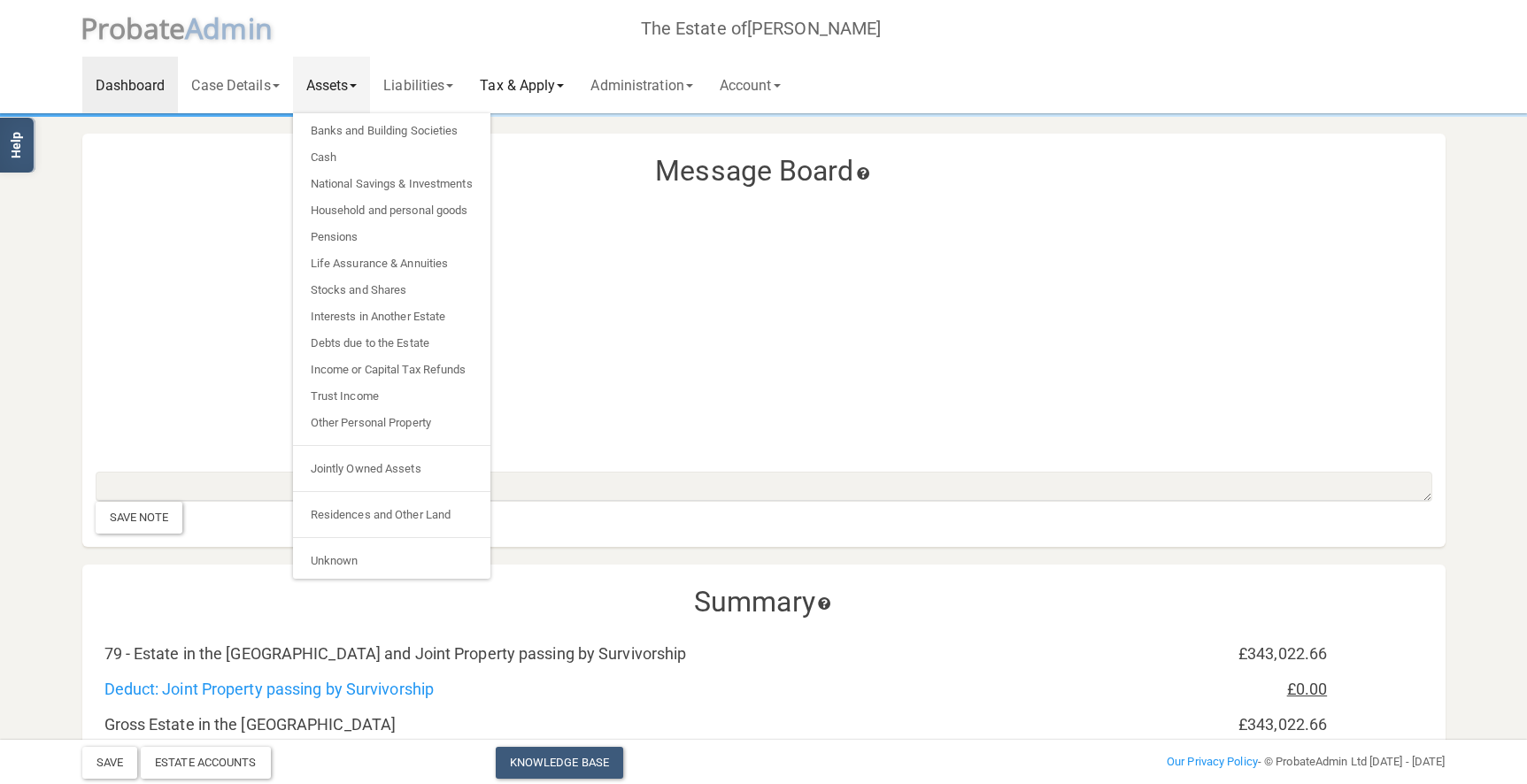 click on "Tax & Apply" at bounding box center [521, 85] 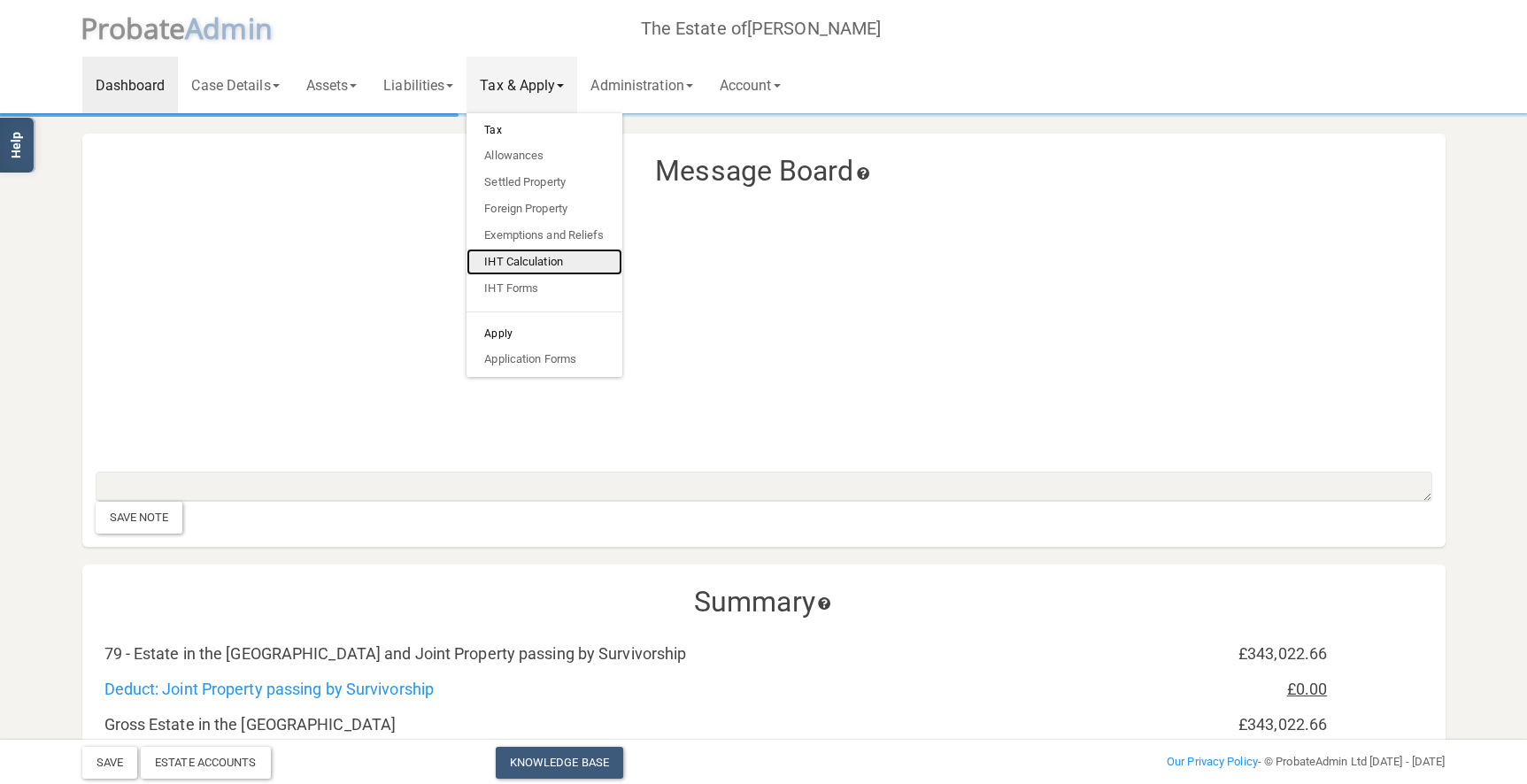 click on "IHT Calculation" at bounding box center [544, 262] 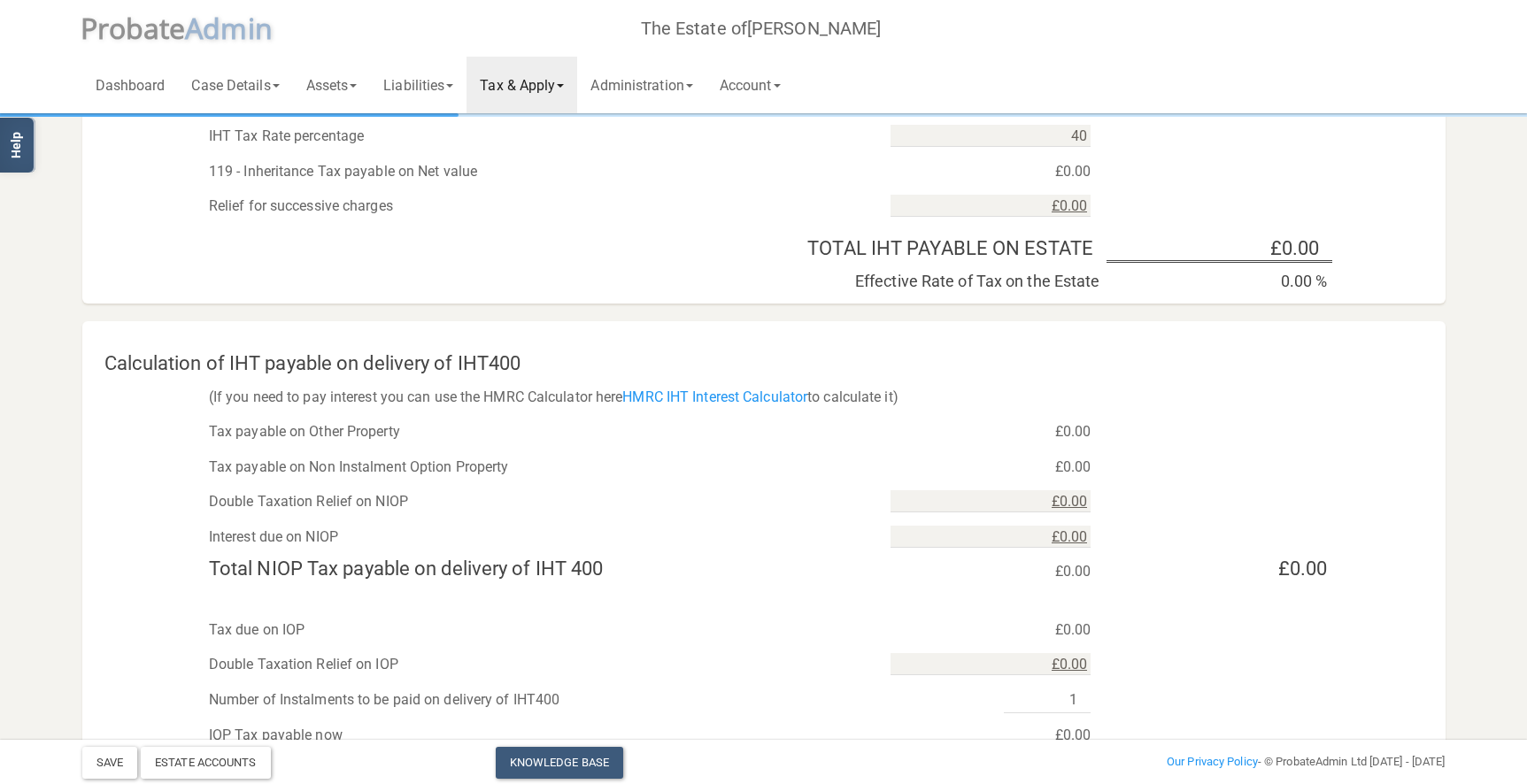 scroll, scrollTop: 1458, scrollLeft: 0, axis: vertical 